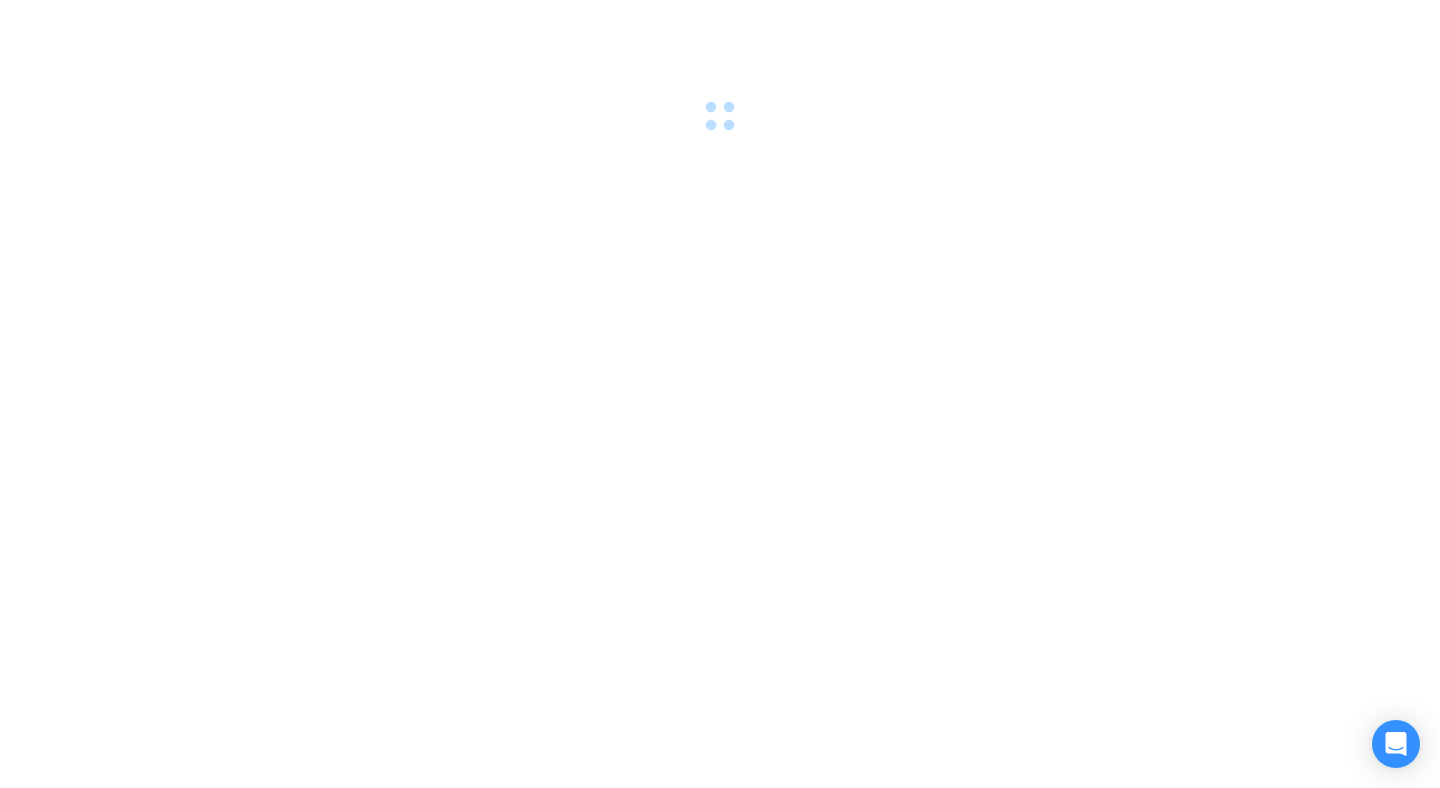 scroll, scrollTop: 0, scrollLeft: 0, axis: both 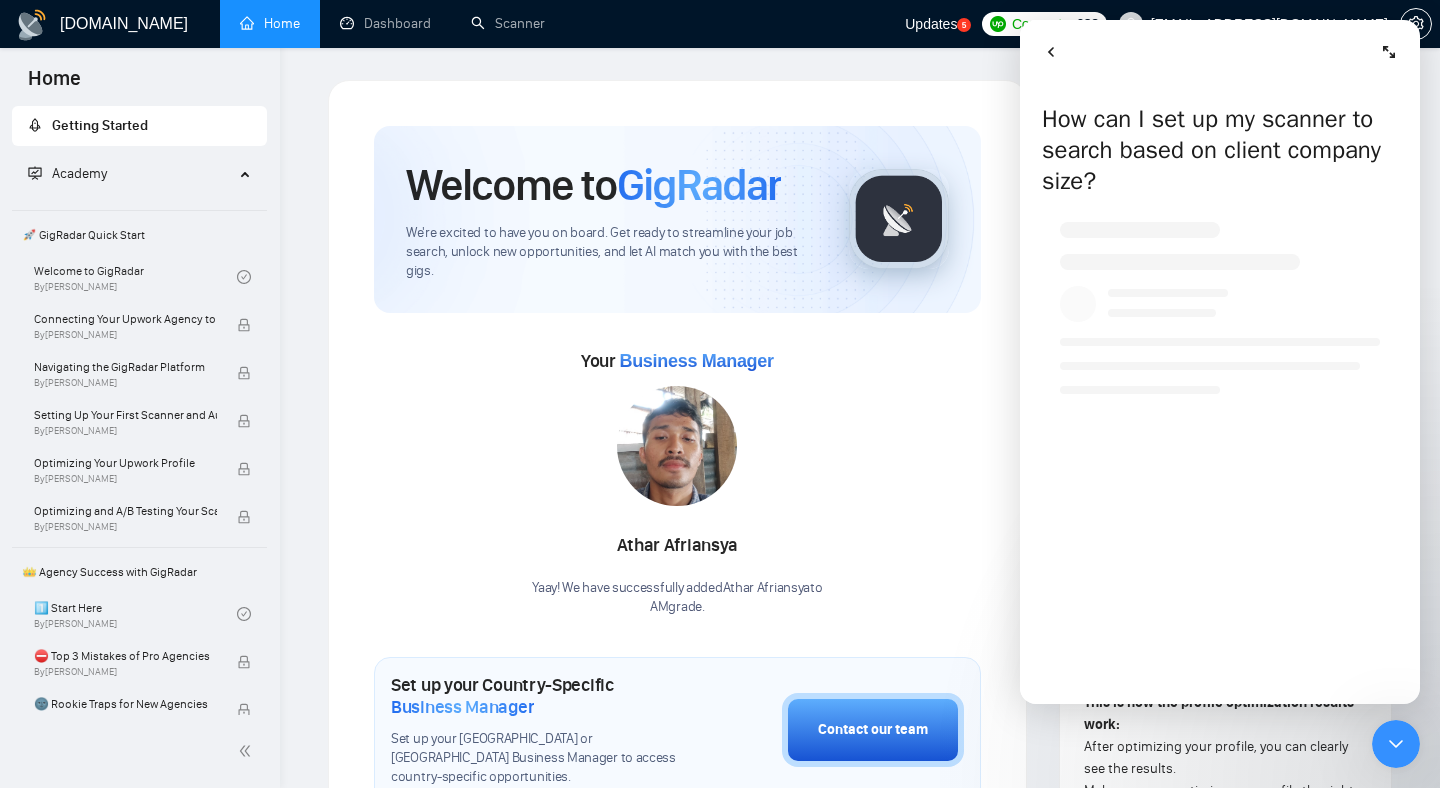 click at bounding box center [1396, 744] 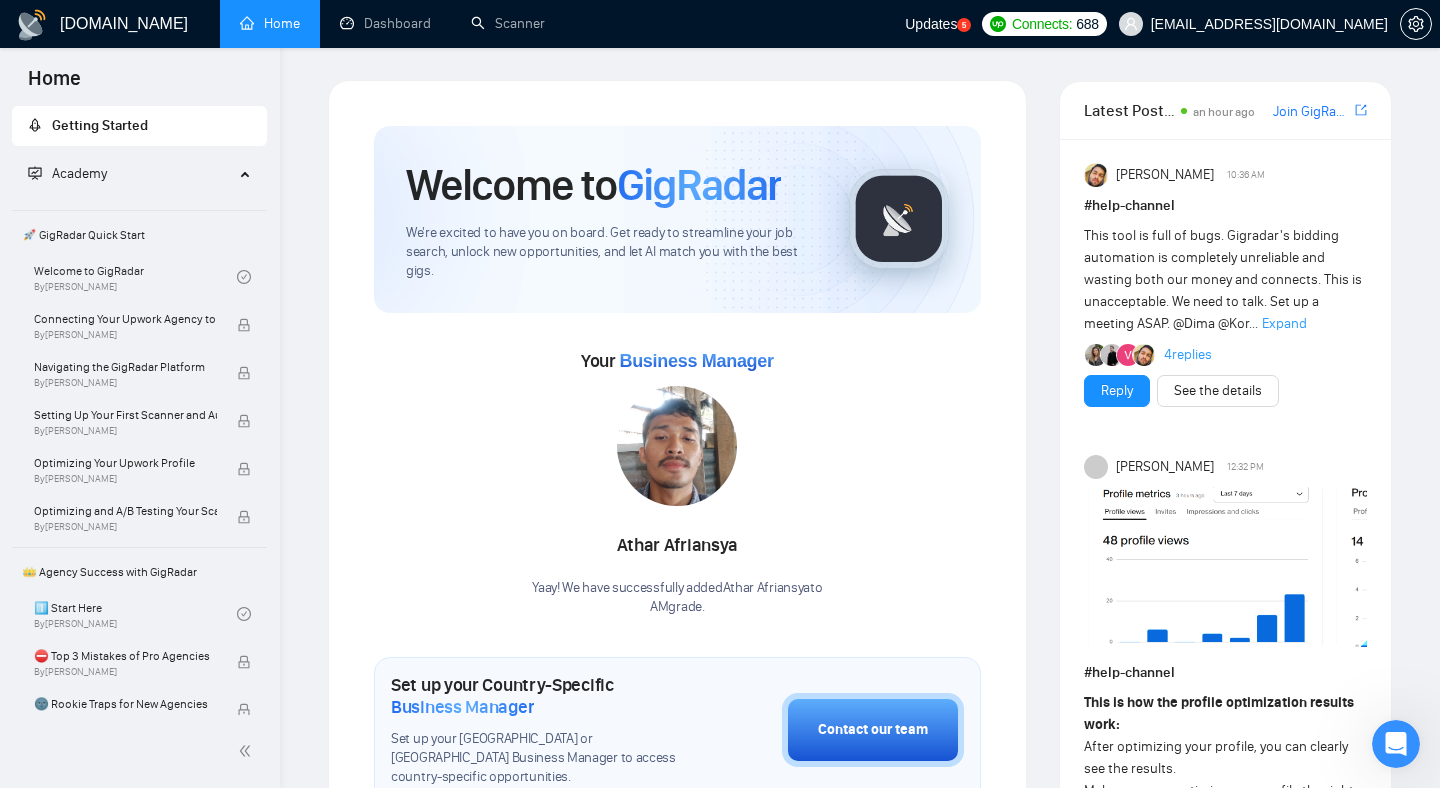 scroll, scrollTop: 0, scrollLeft: 0, axis: both 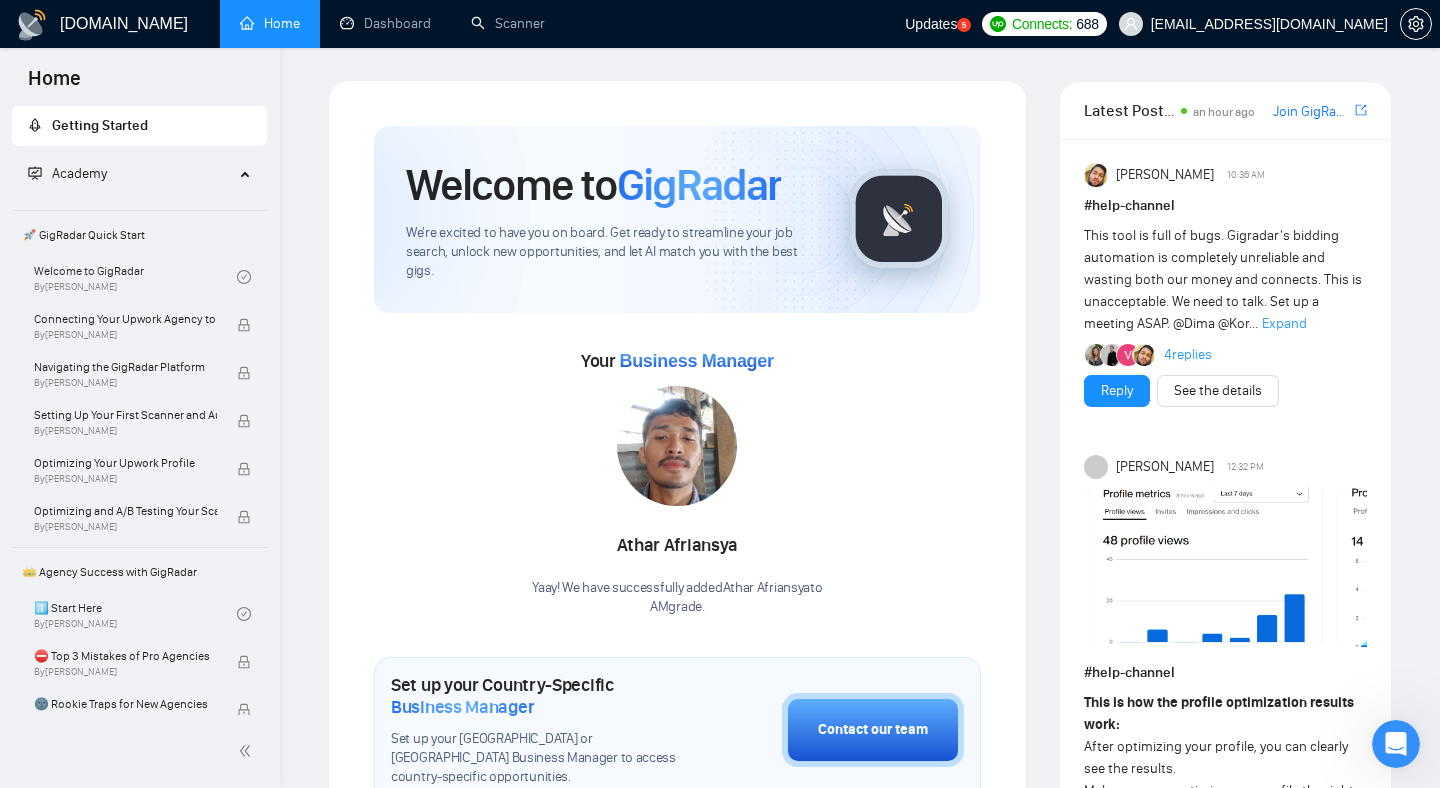 click on "Your   Business Manager Athar   Afriansya Yaay! We have successfully added  Athar Afriansya  to   AMgrade ." at bounding box center (677, 481) 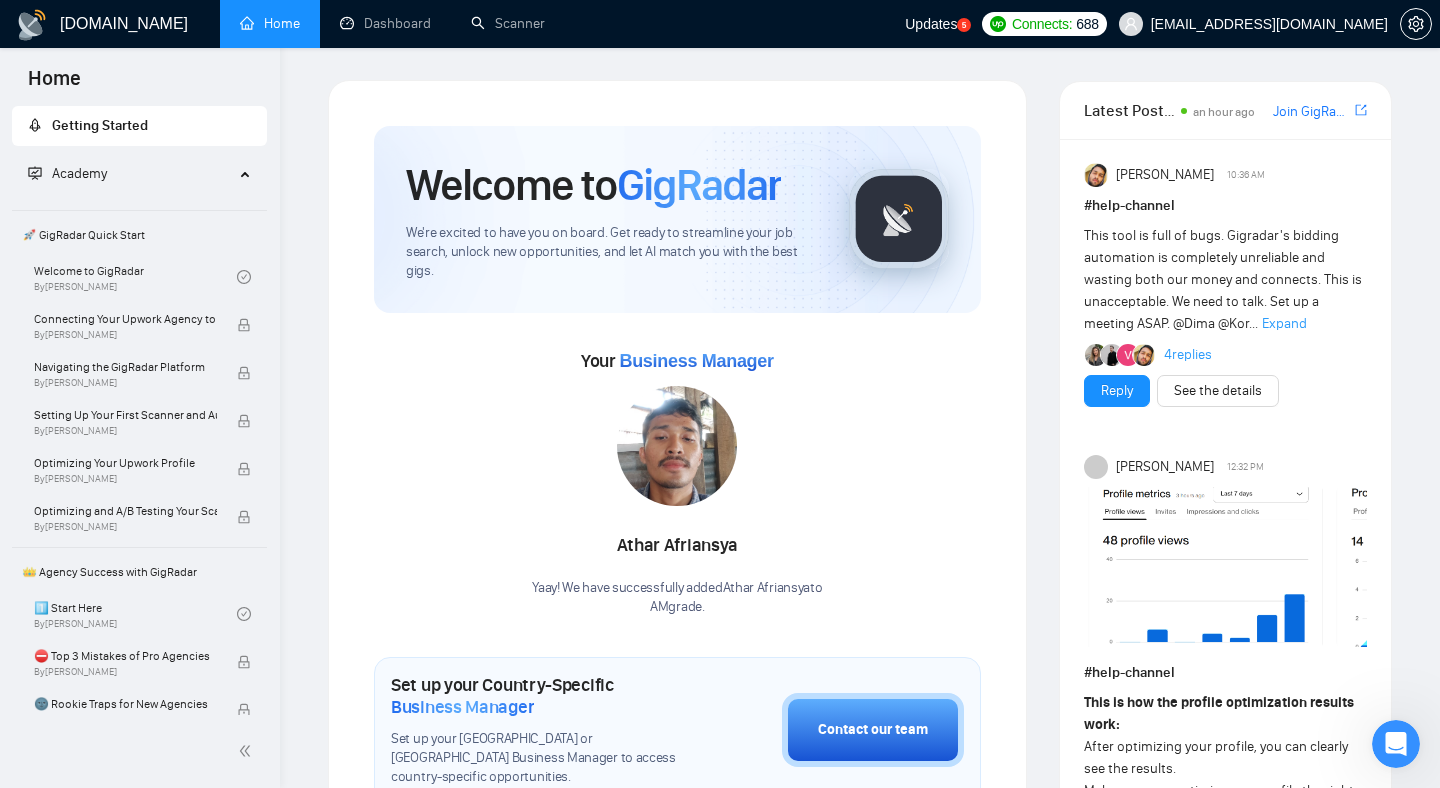 click on "Academy" at bounding box center (140, 174) 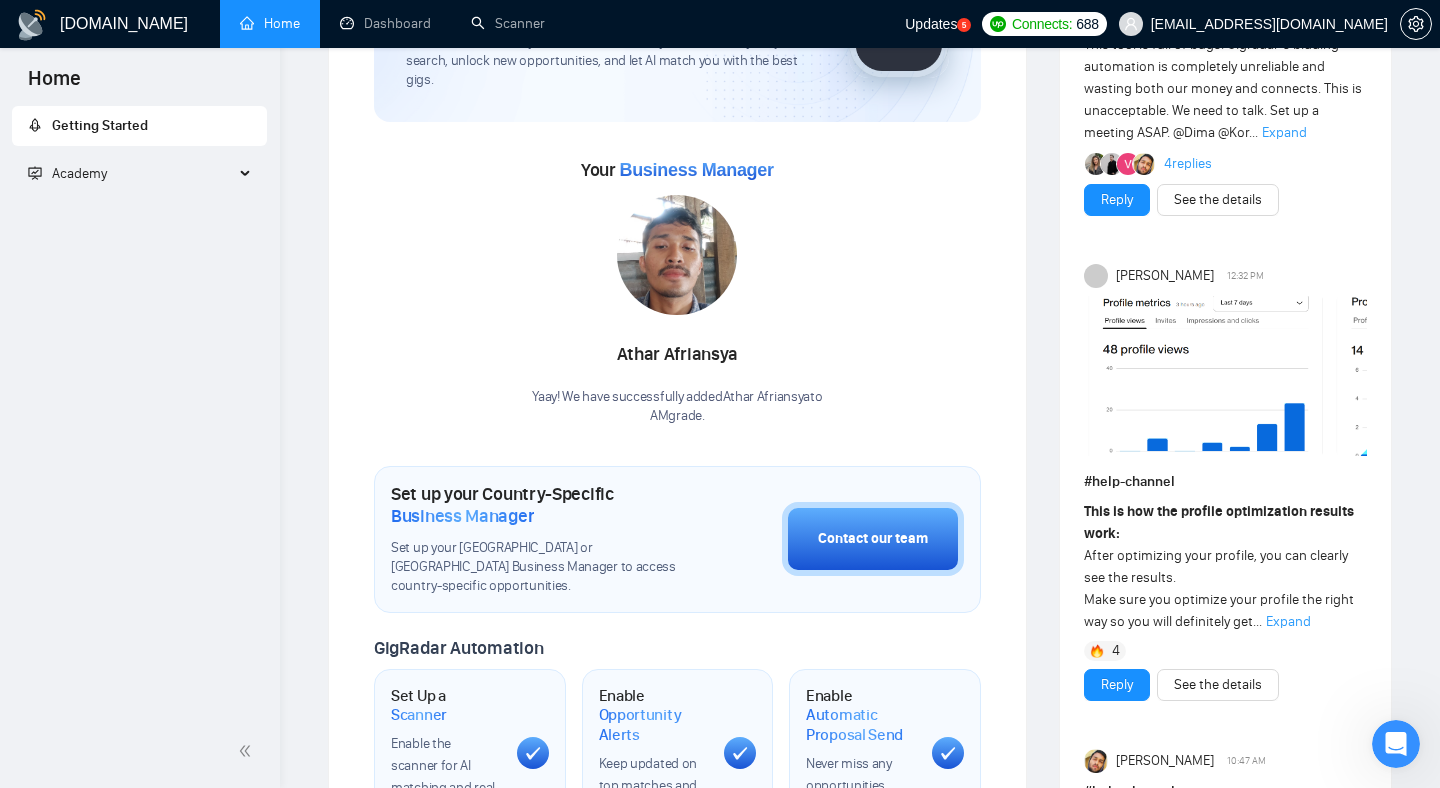 scroll, scrollTop: 0, scrollLeft: 0, axis: both 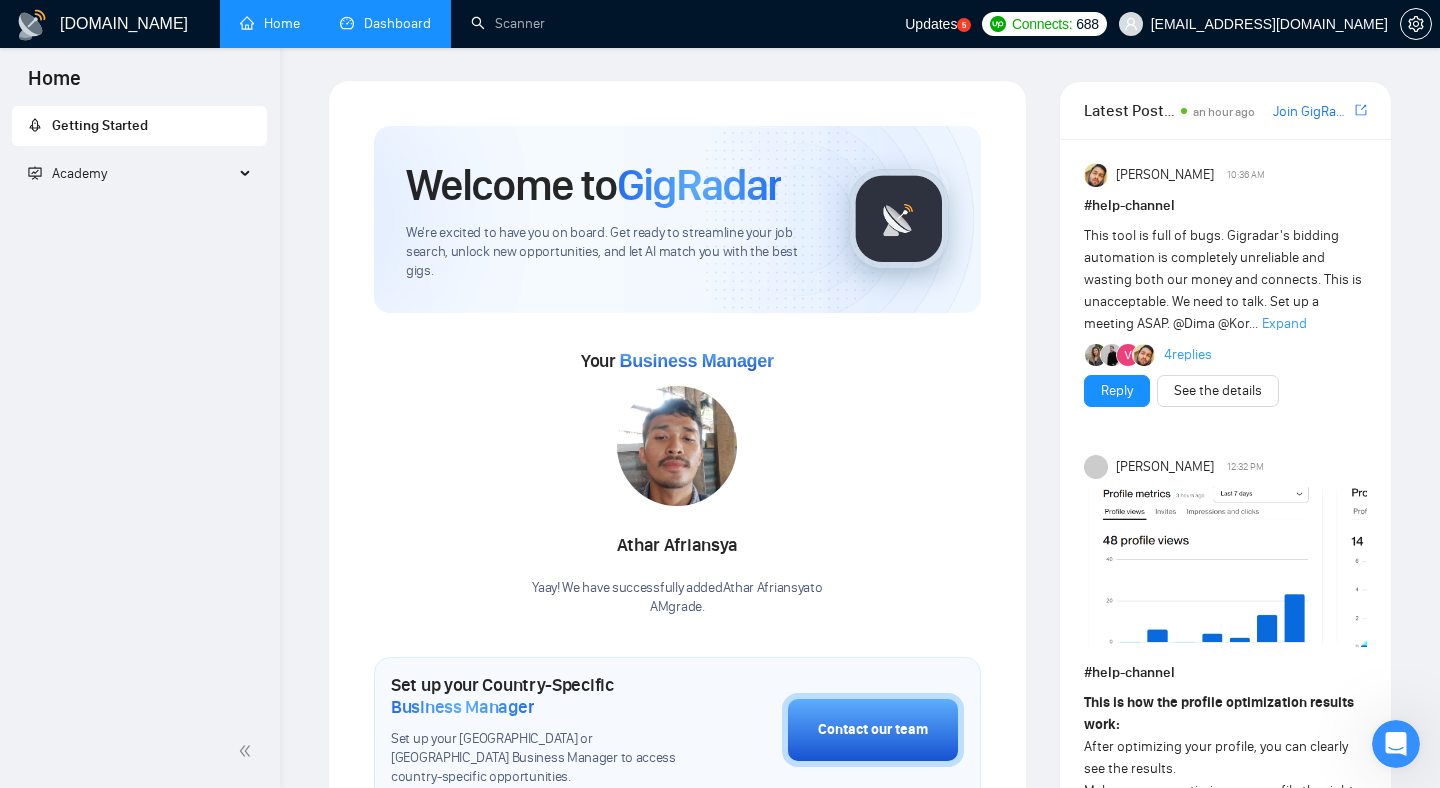 click on "Dashboard" at bounding box center (385, 24) 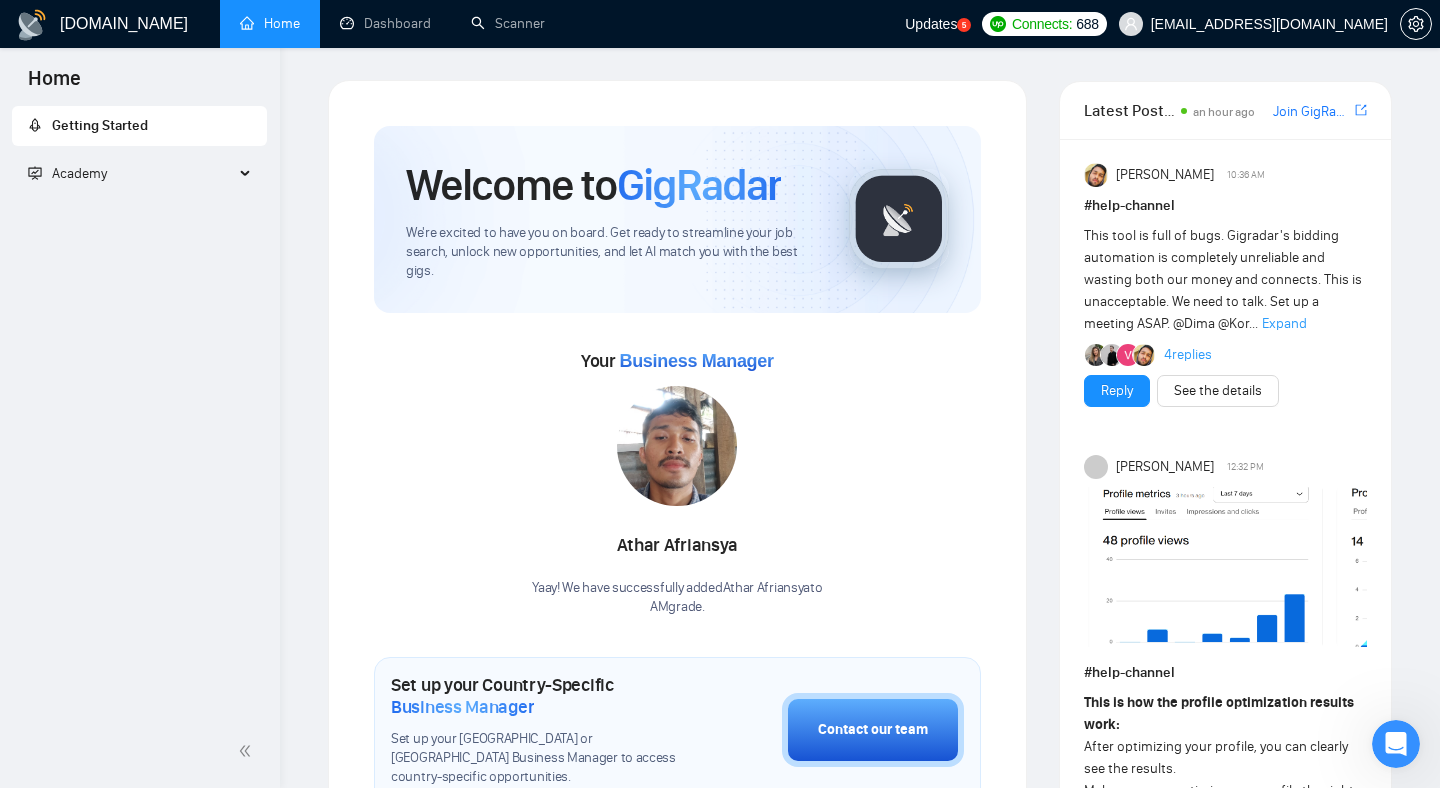 click on "Home" at bounding box center (270, 23) 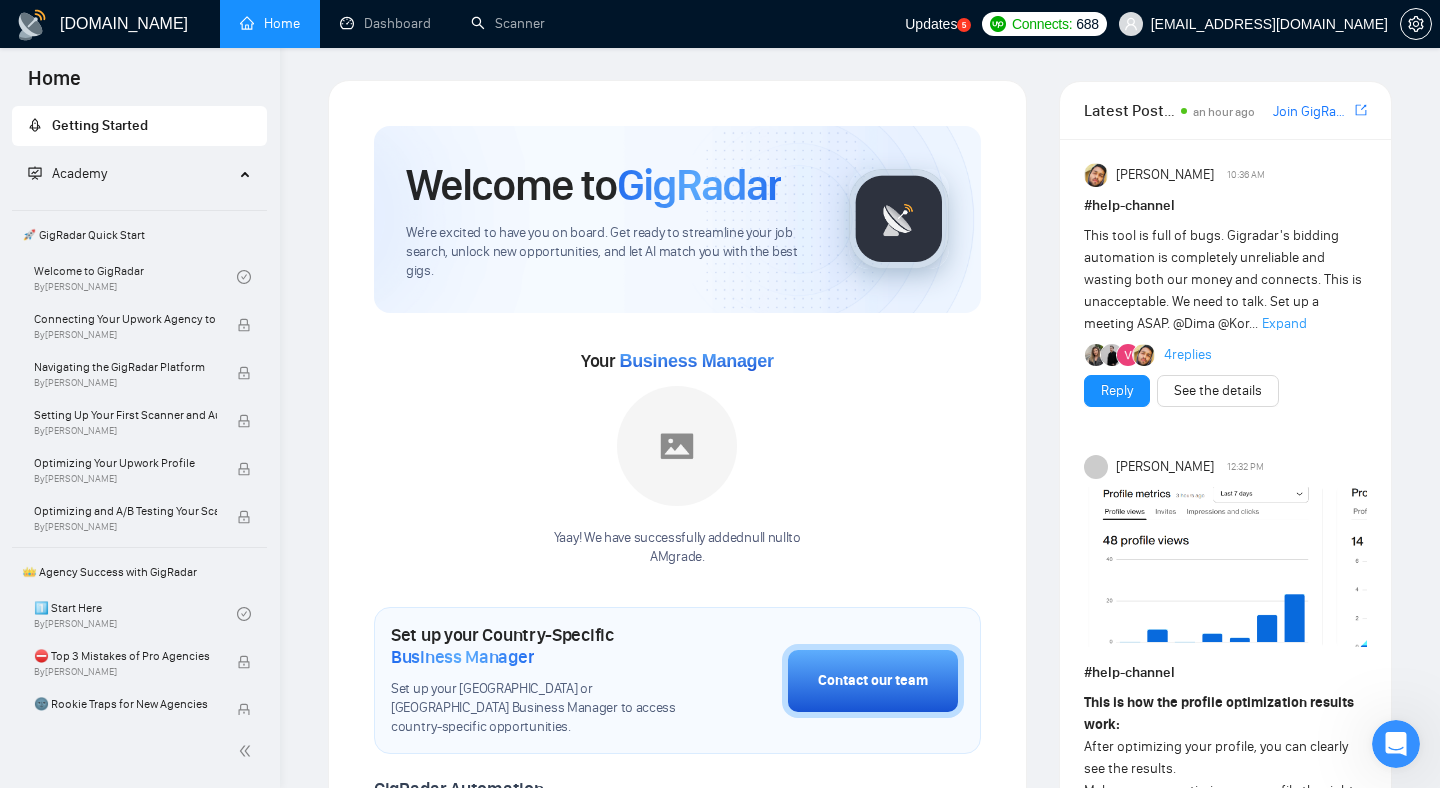 click on "Academy" at bounding box center [140, 174] 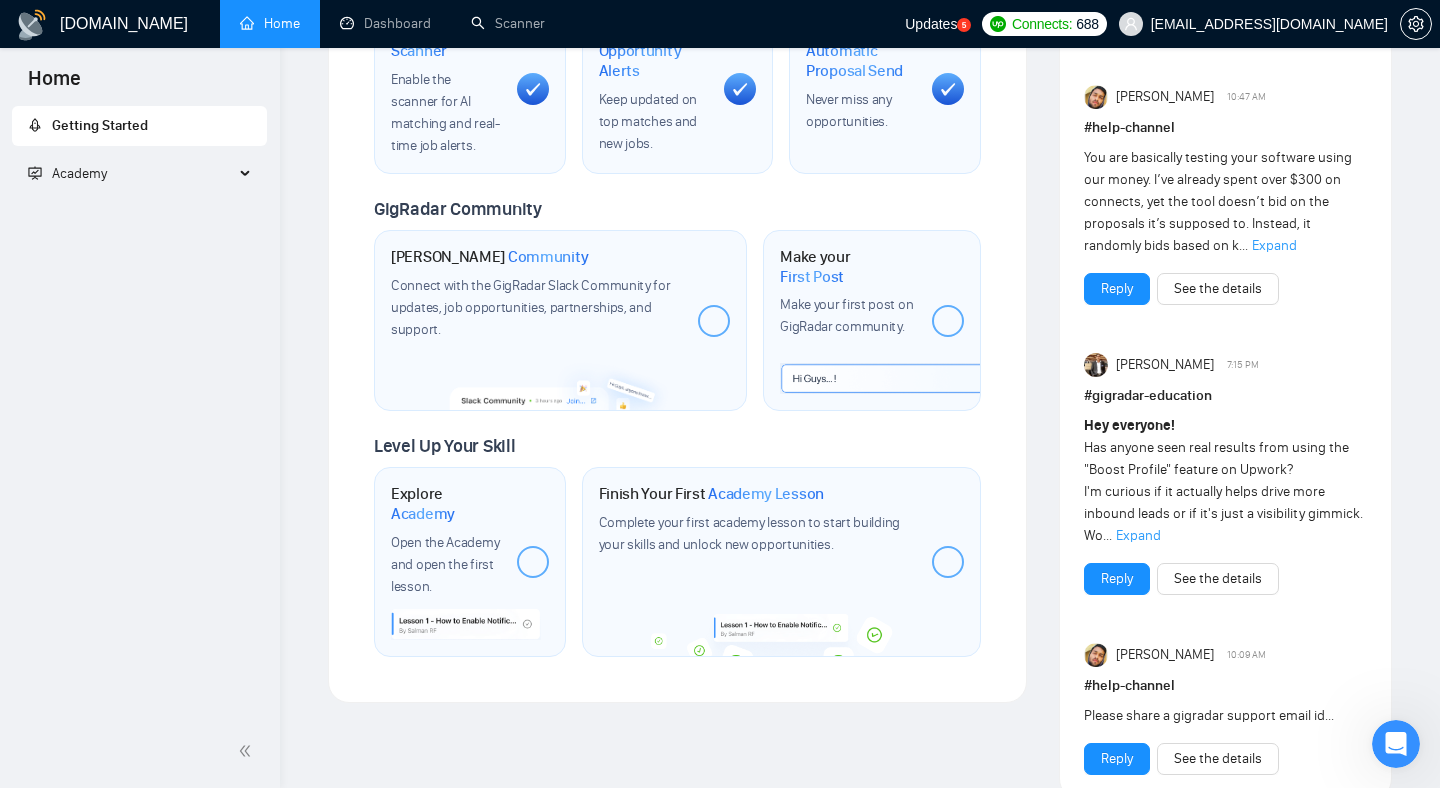 scroll, scrollTop: 0, scrollLeft: 0, axis: both 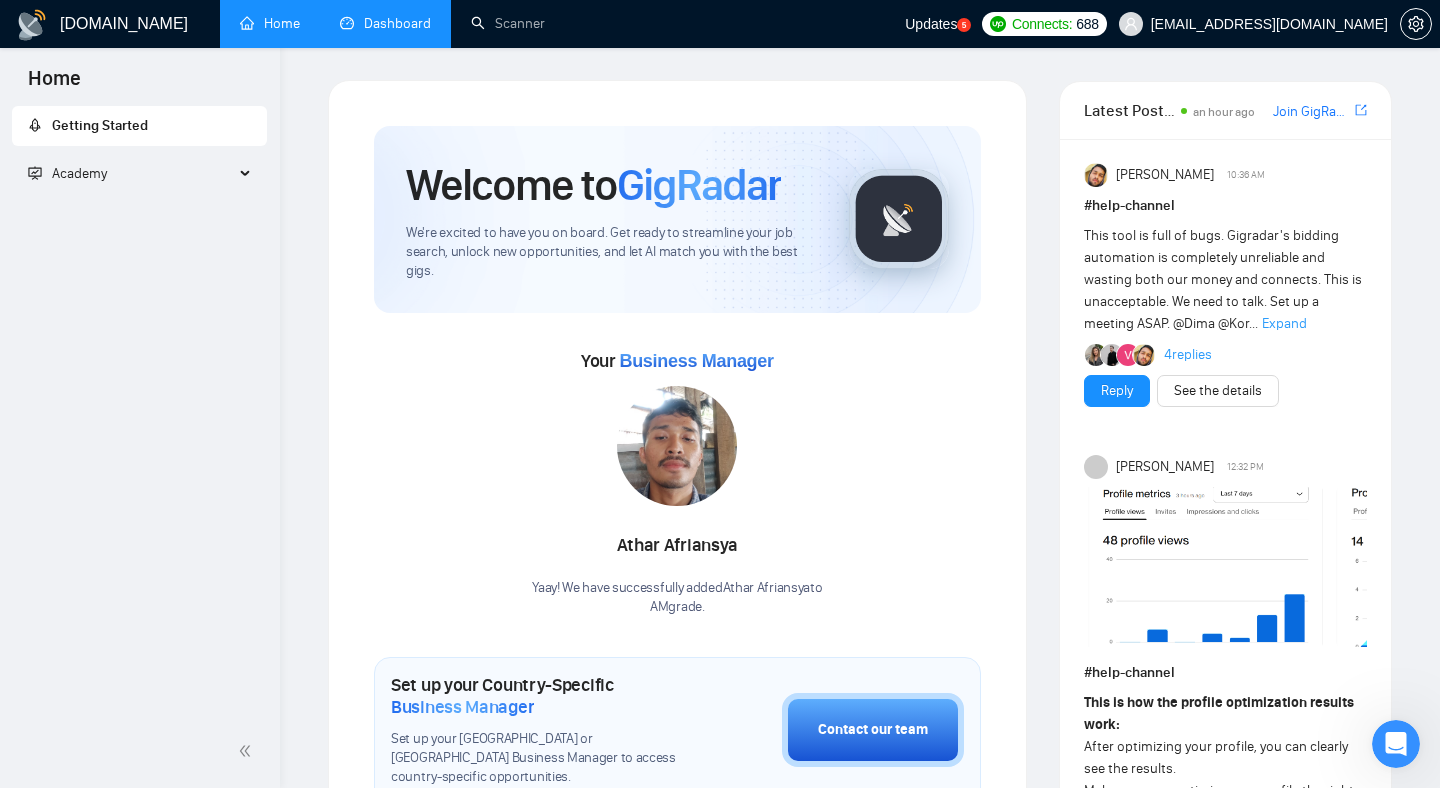 click on "Dashboard" at bounding box center [385, 23] 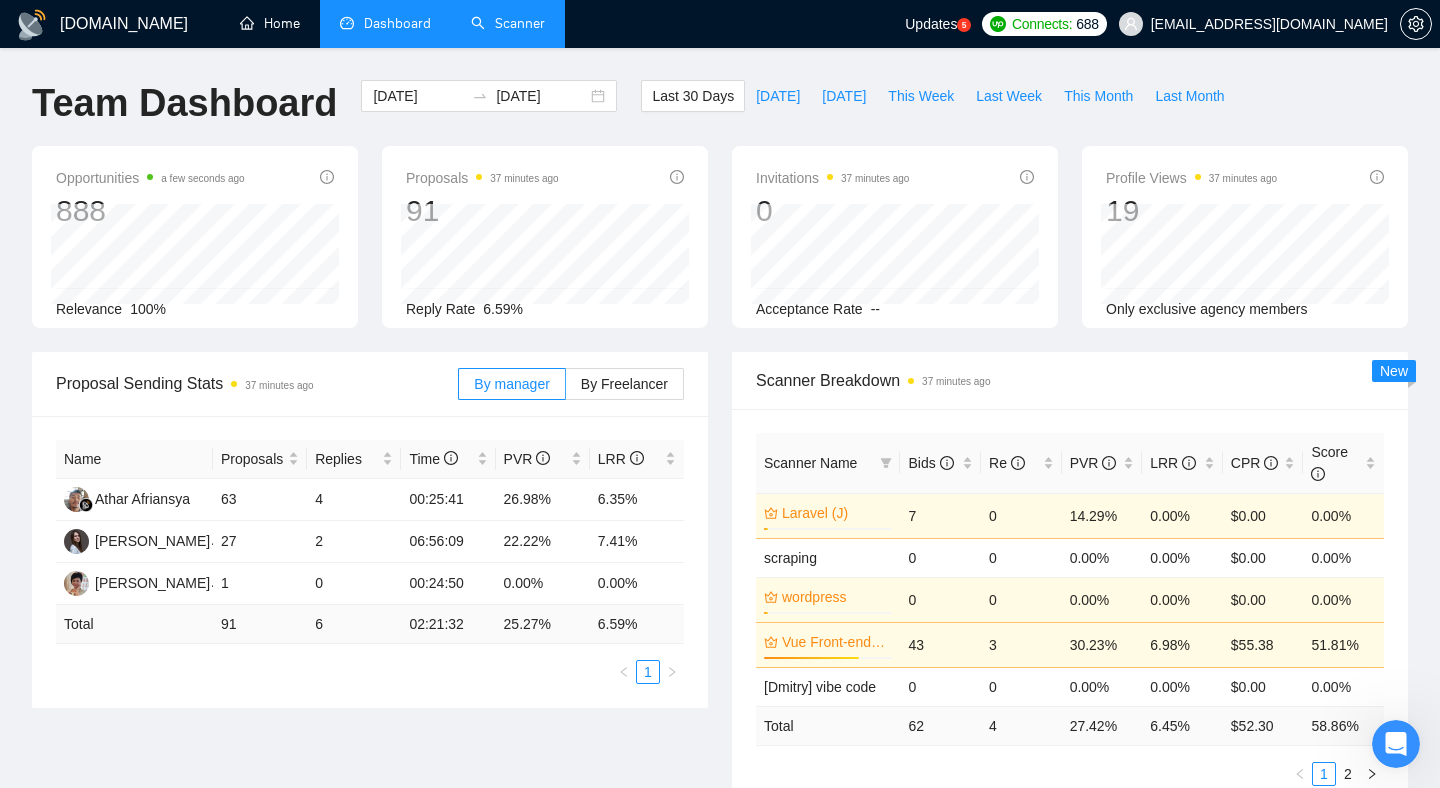 drag, startPoint x: 259, startPoint y: 28, endPoint x: 485, endPoint y: 13, distance: 226.49724 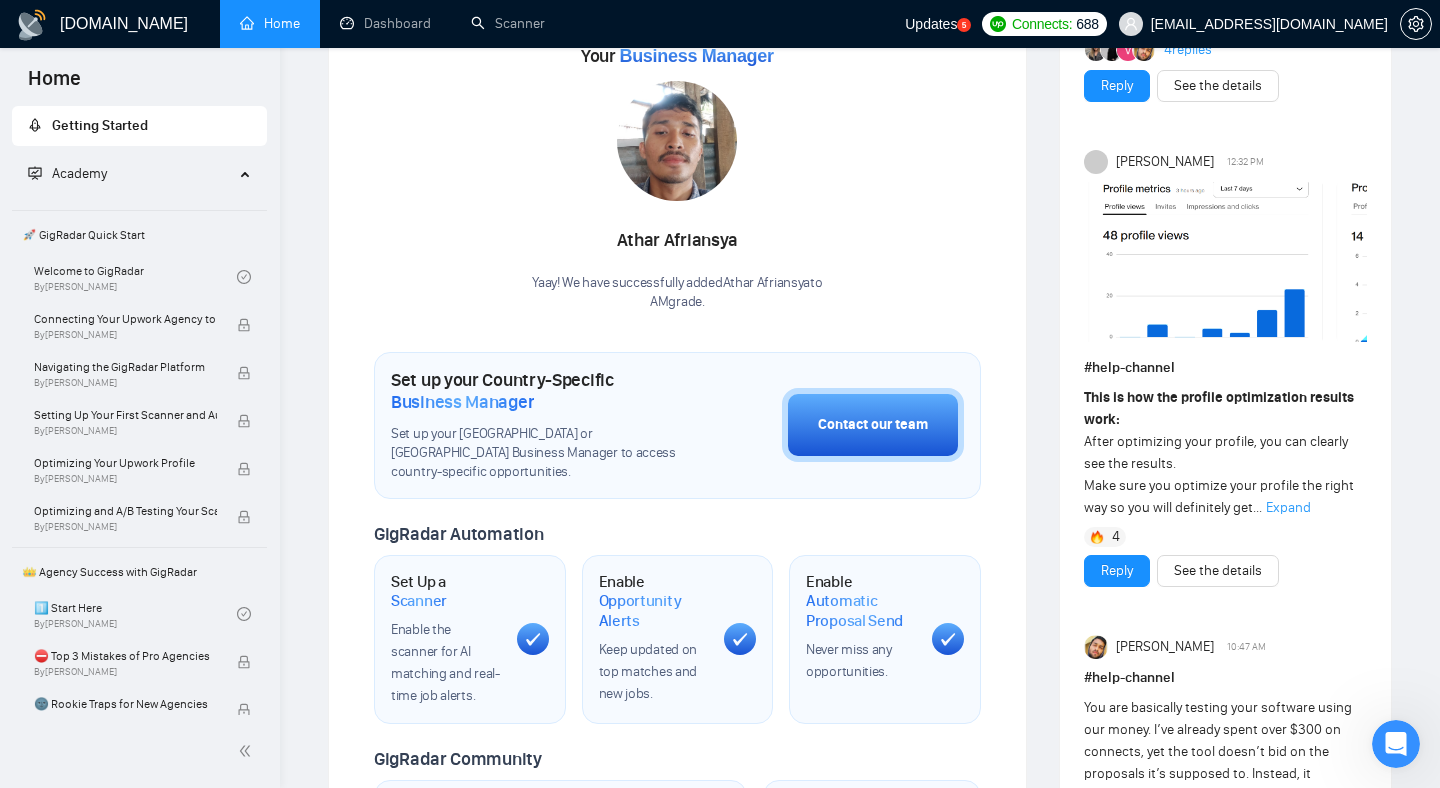 scroll, scrollTop: 0, scrollLeft: 0, axis: both 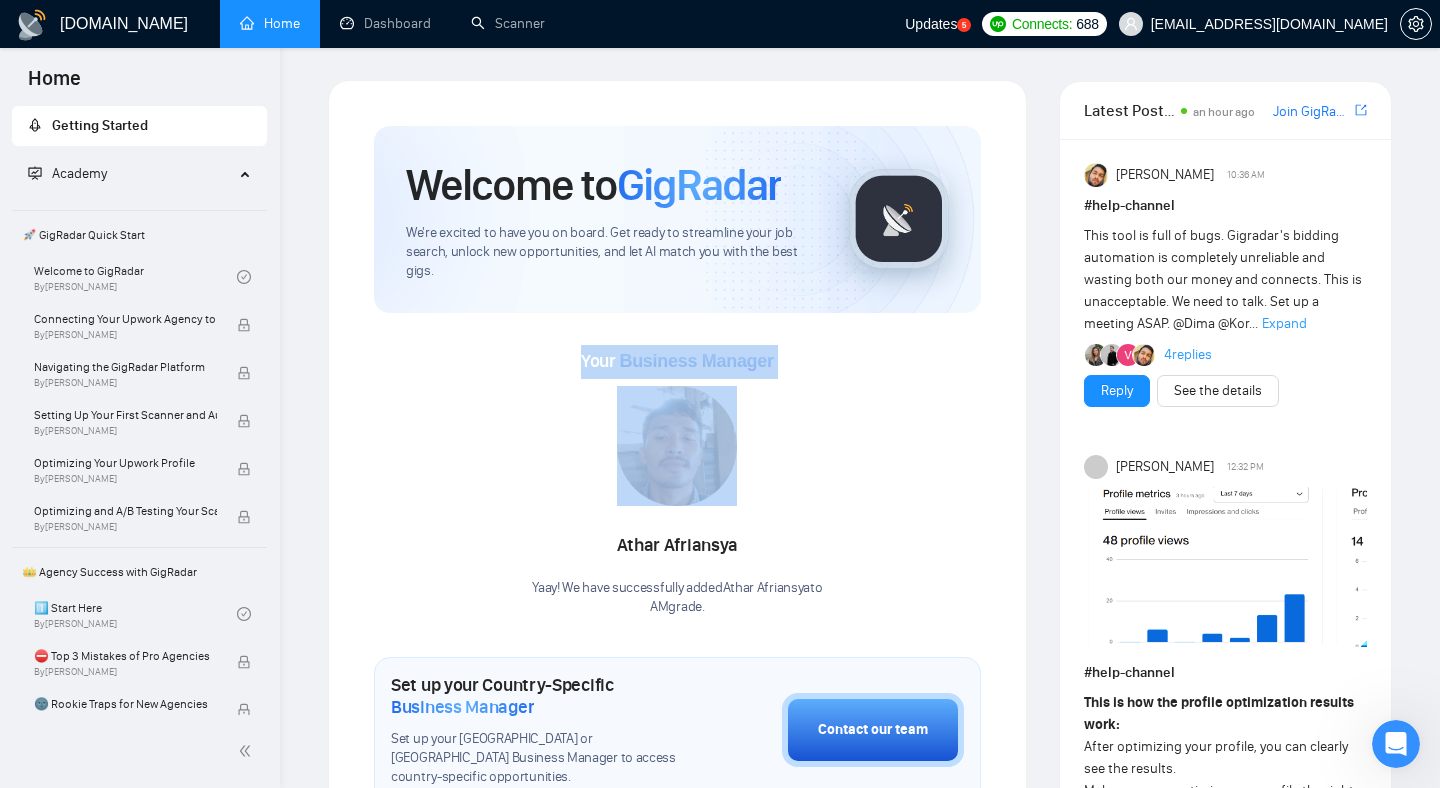 drag, startPoint x: 805, startPoint y: 368, endPoint x: 534, endPoint y: 336, distance: 272.88275 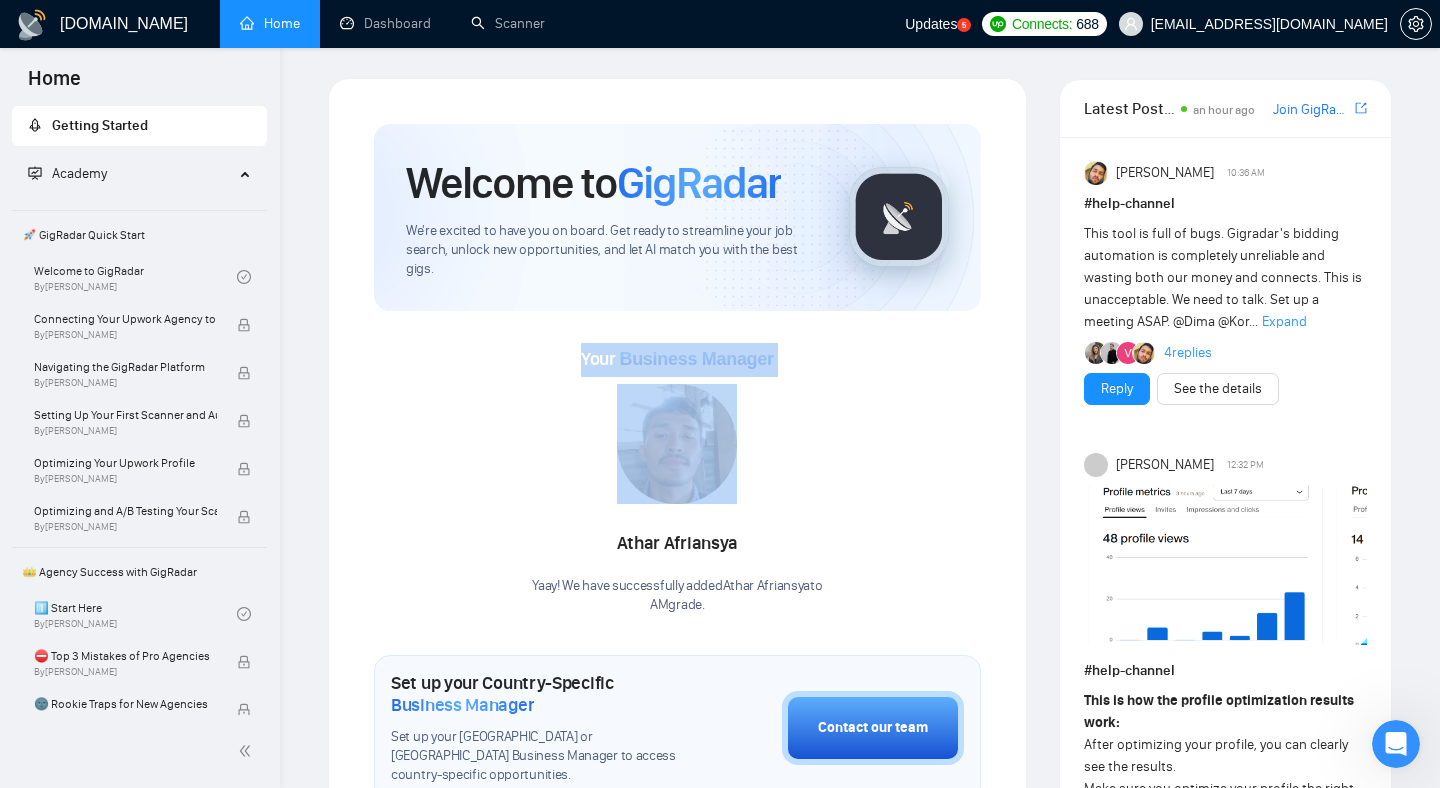 scroll, scrollTop: 0, scrollLeft: 0, axis: both 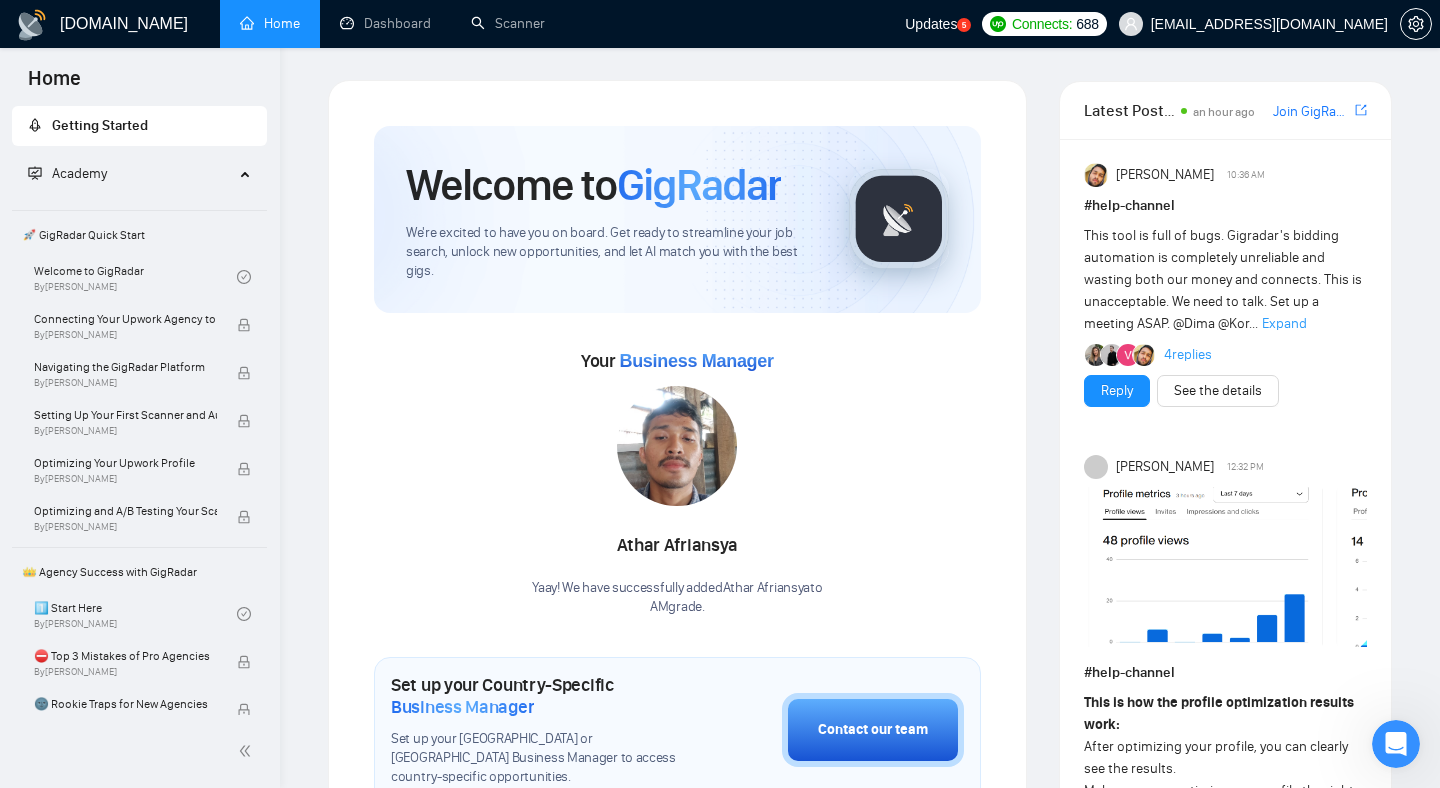 click on "Academy" at bounding box center (140, 174) 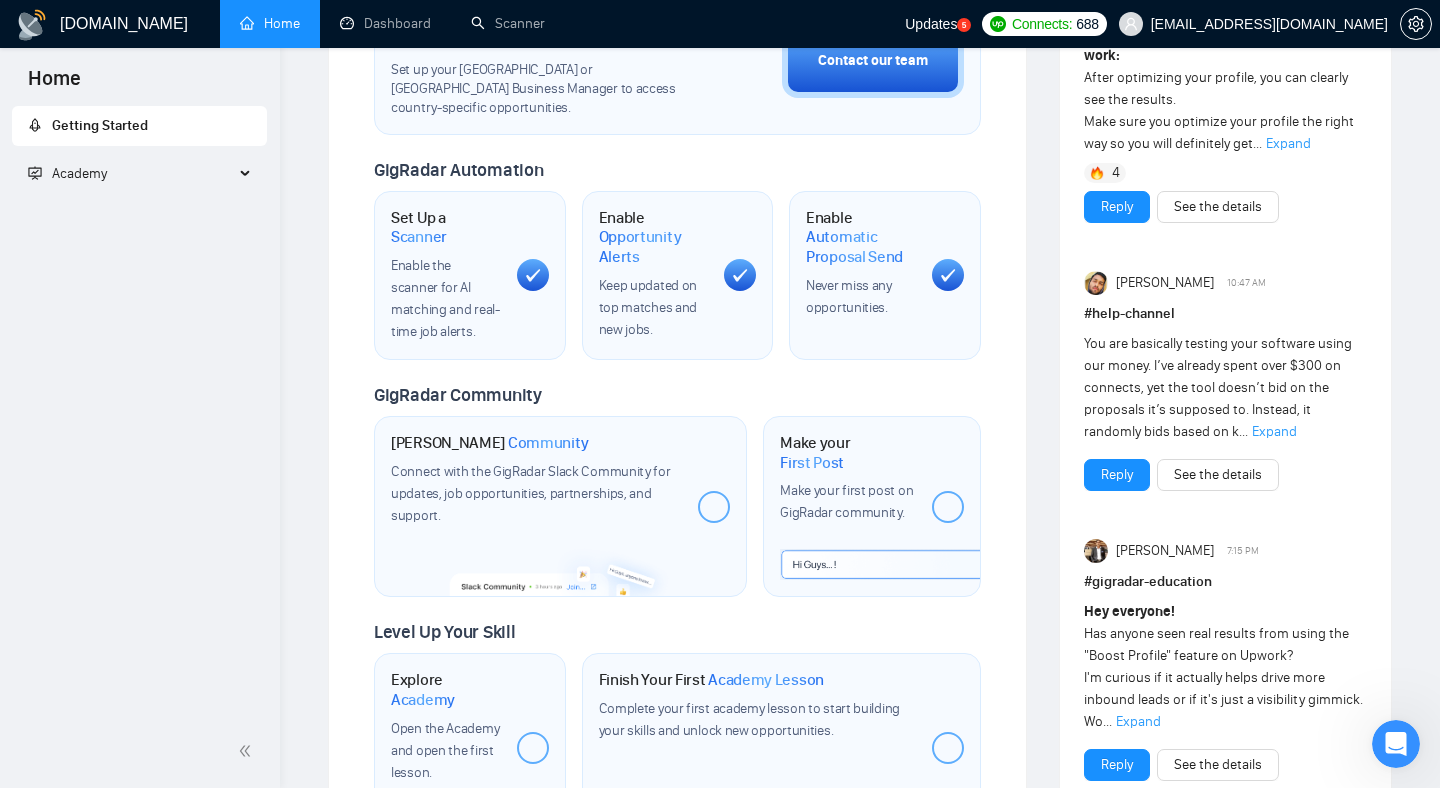 scroll, scrollTop: 0, scrollLeft: 0, axis: both 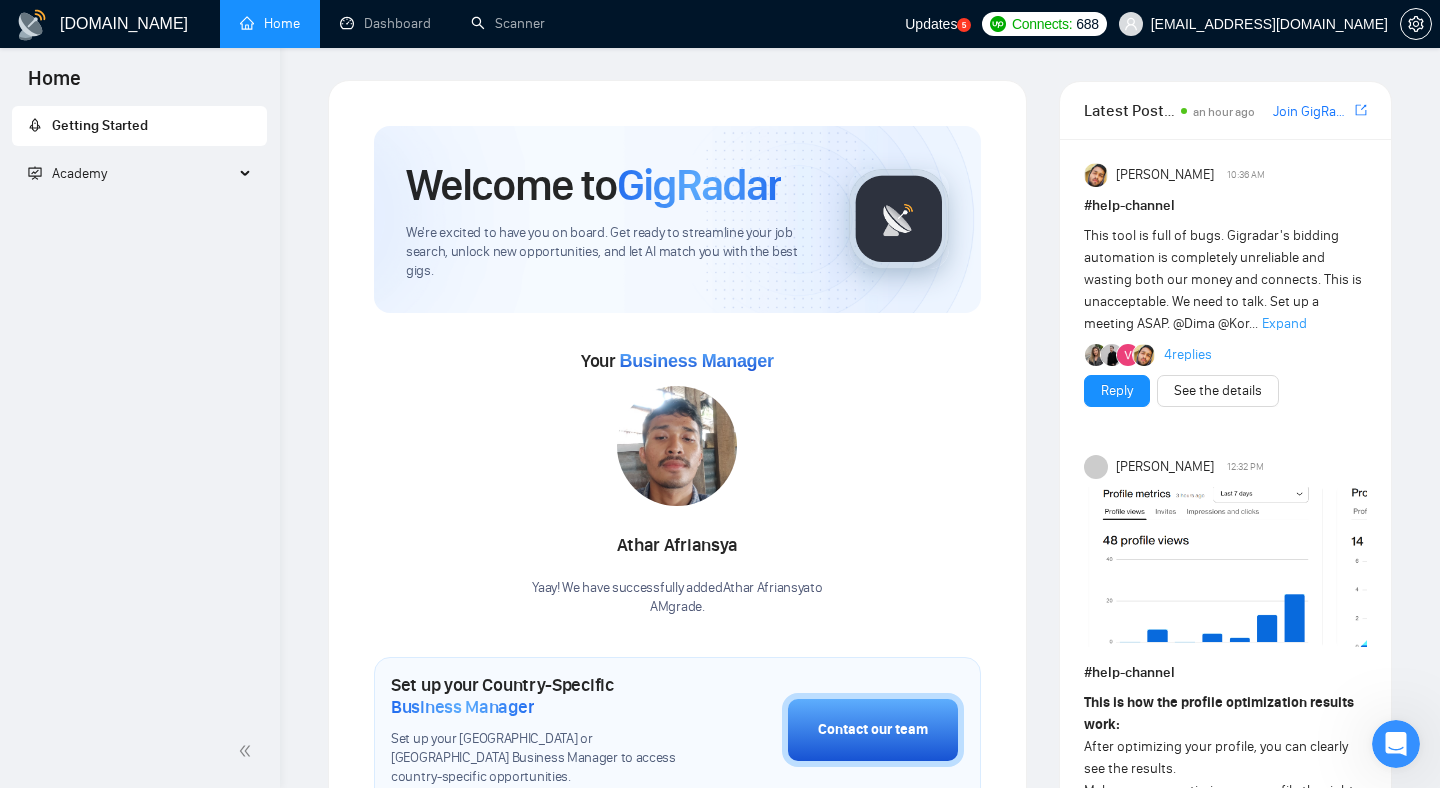 click on "Academy" at bounding box center [140, 174] 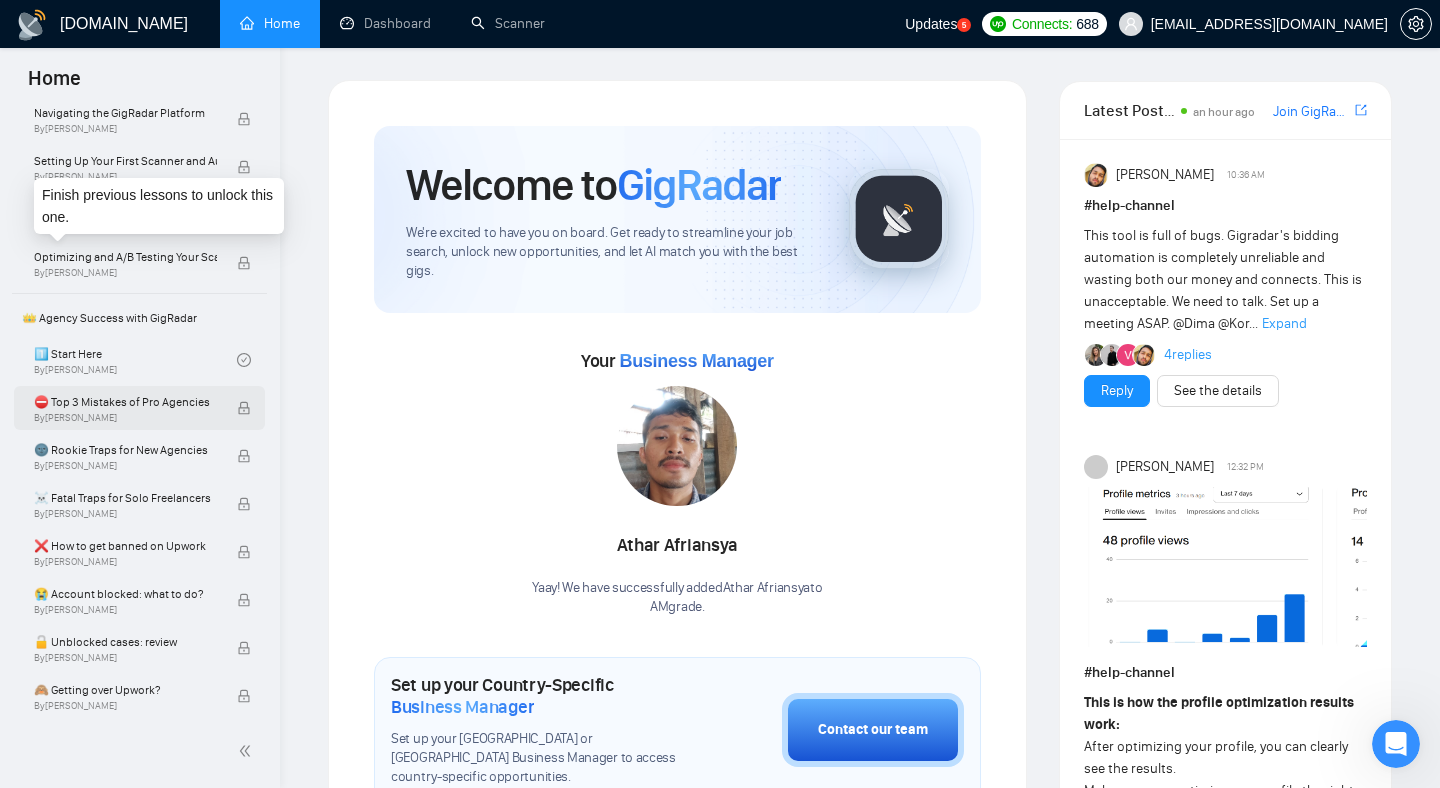 scroll, scrollTop: 257, scrollLeft: 0, axis: vertical 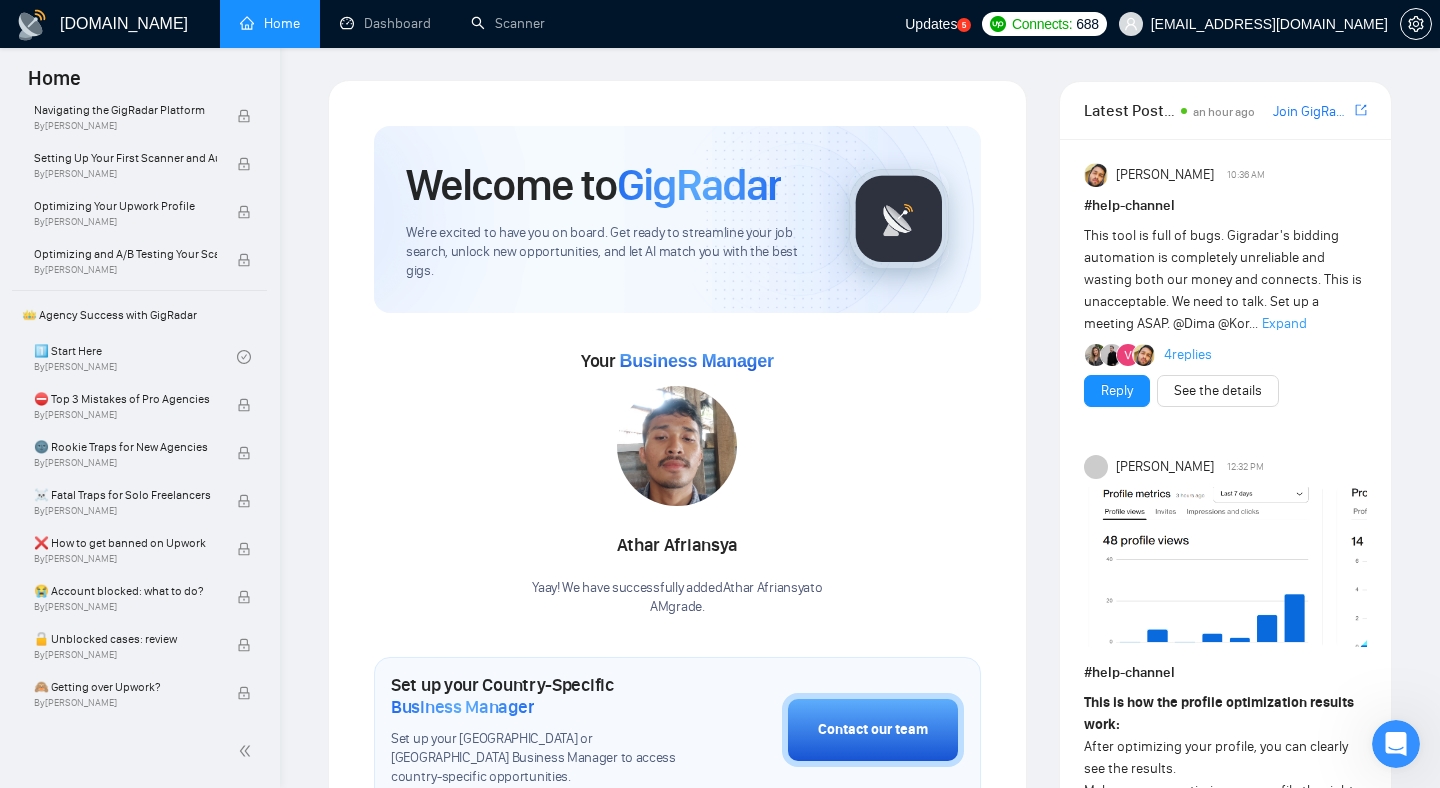 click on "Join GigRadar Slack Community" at bounding box center [1312, 112] 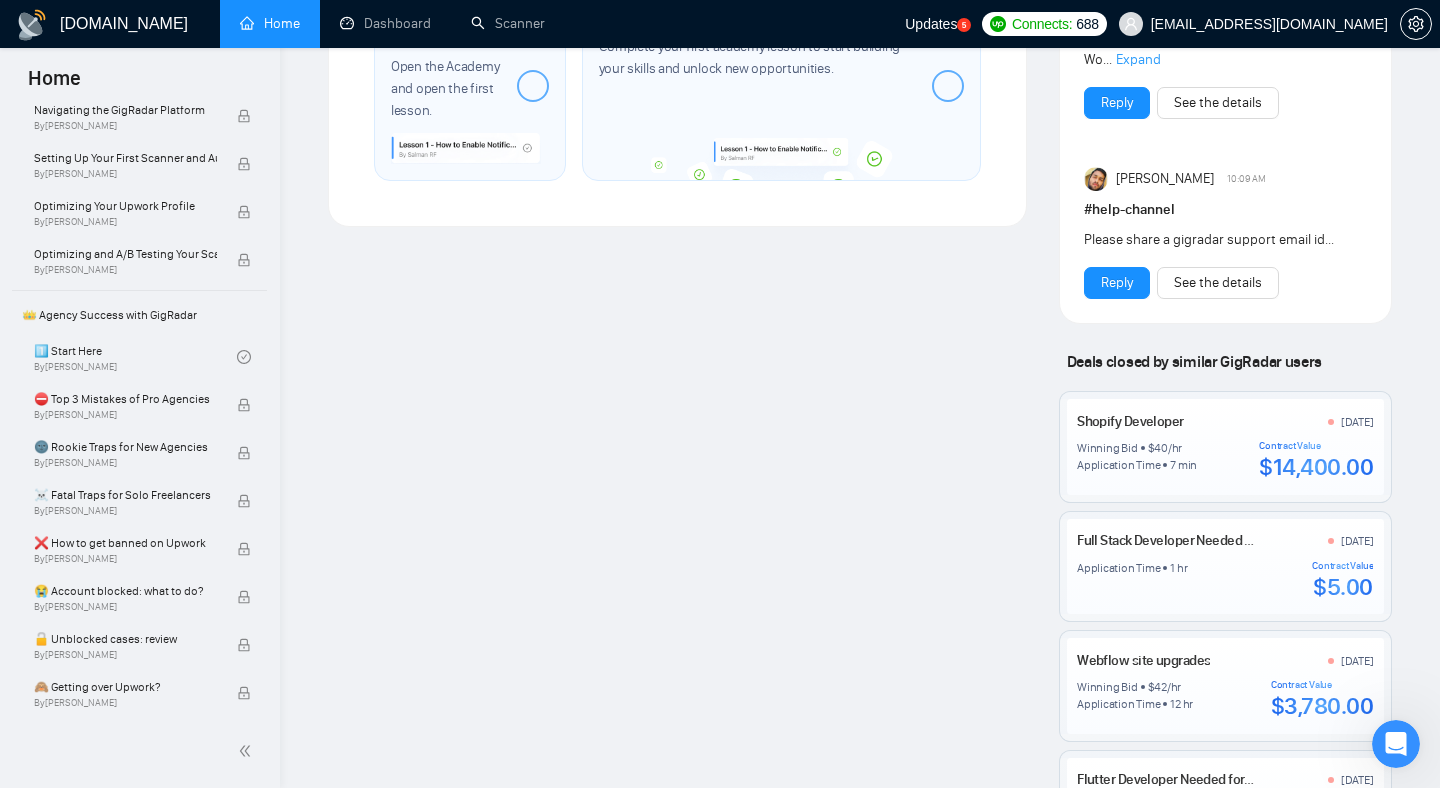 scroll, scrollTop: 1042, scrollLeft: 0, axis: vertical 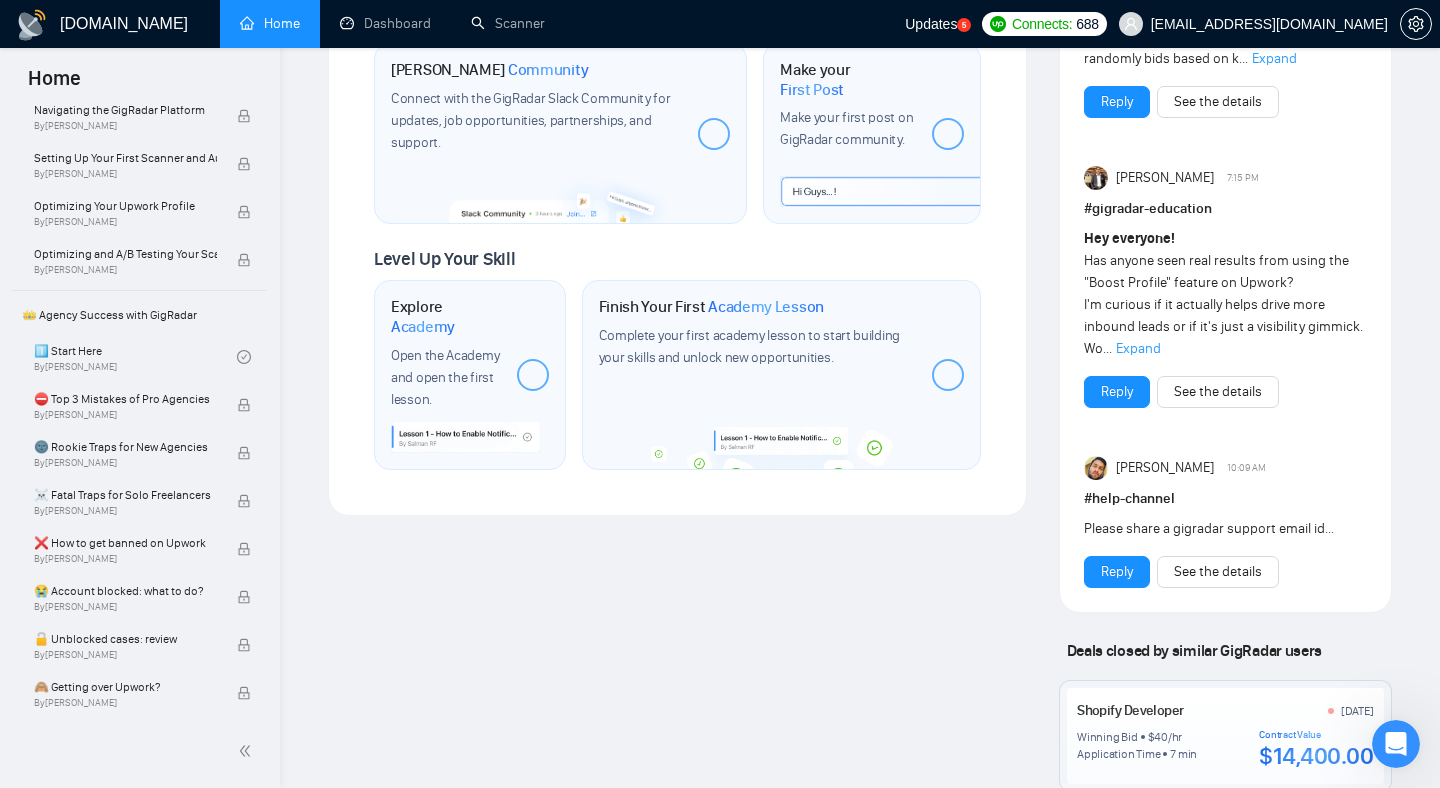 drag, startPoint x: 1357, startPoint y: 534, endPoint x: 1190, endPoint y: 484, distance: 174.32442 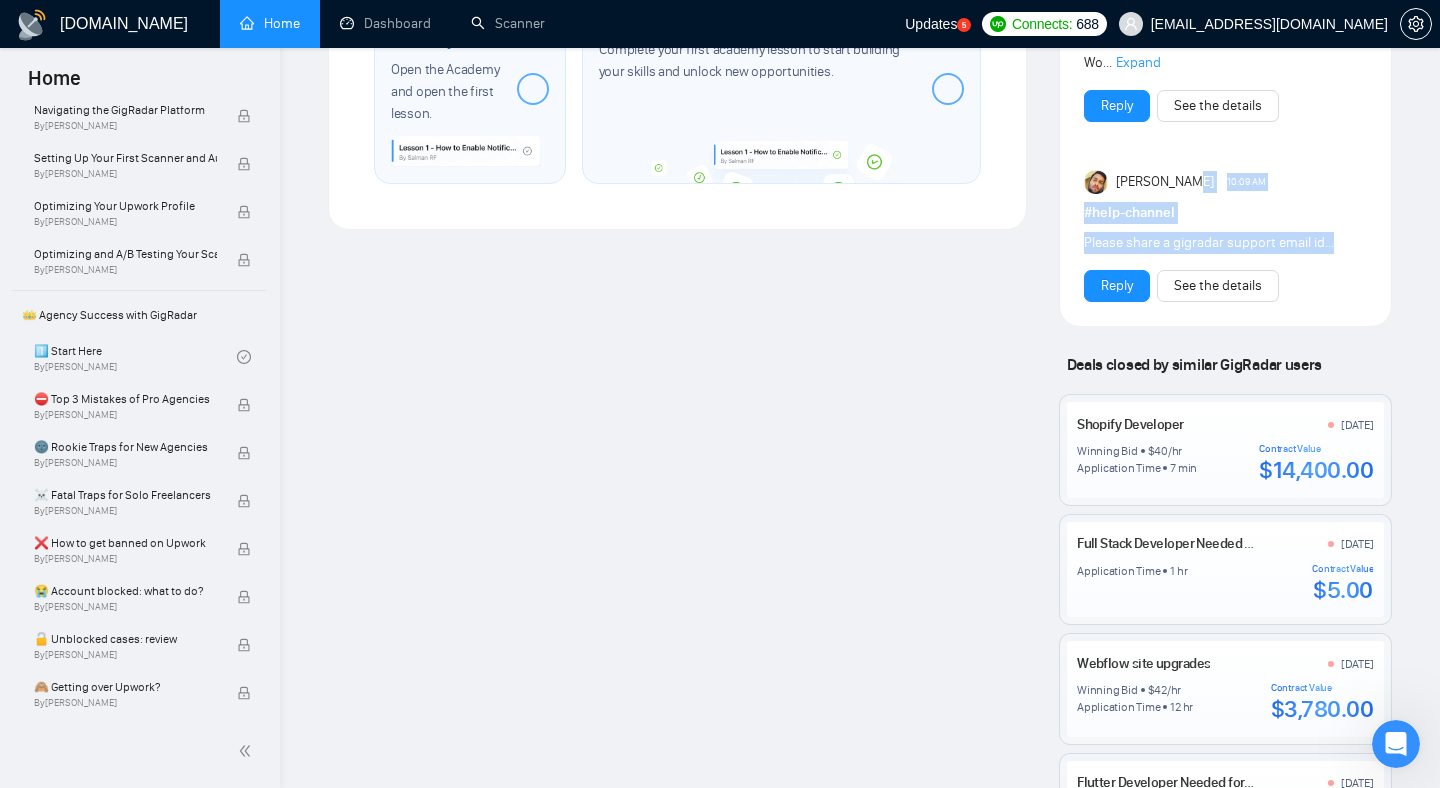 scroll, scrollTop: 1350, scrollLeft: 0, axis: vertical 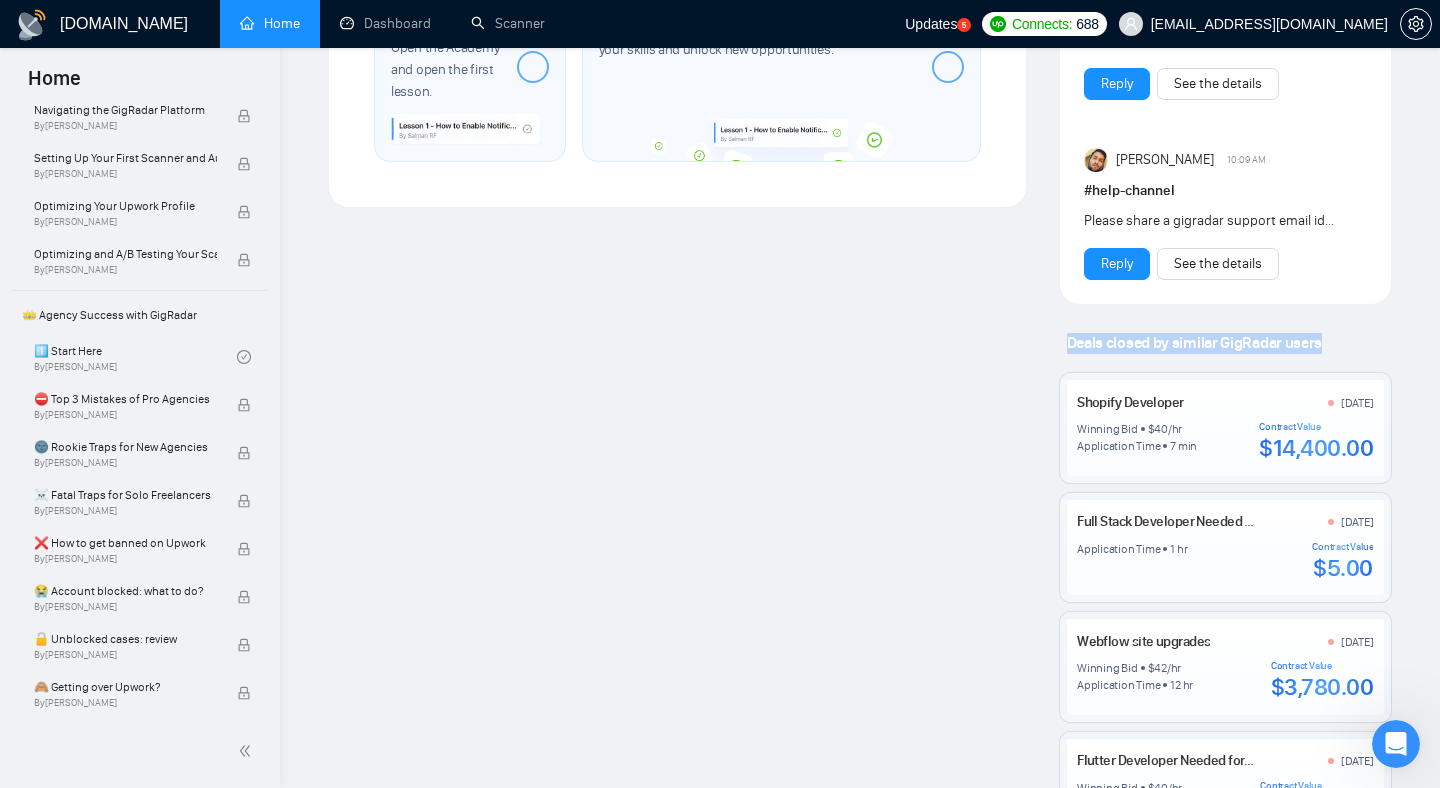 drag, startPoint x: 1054, startPoint y: 339, endPoint x: 1364, endPoint y: 357, distance: 310.52216 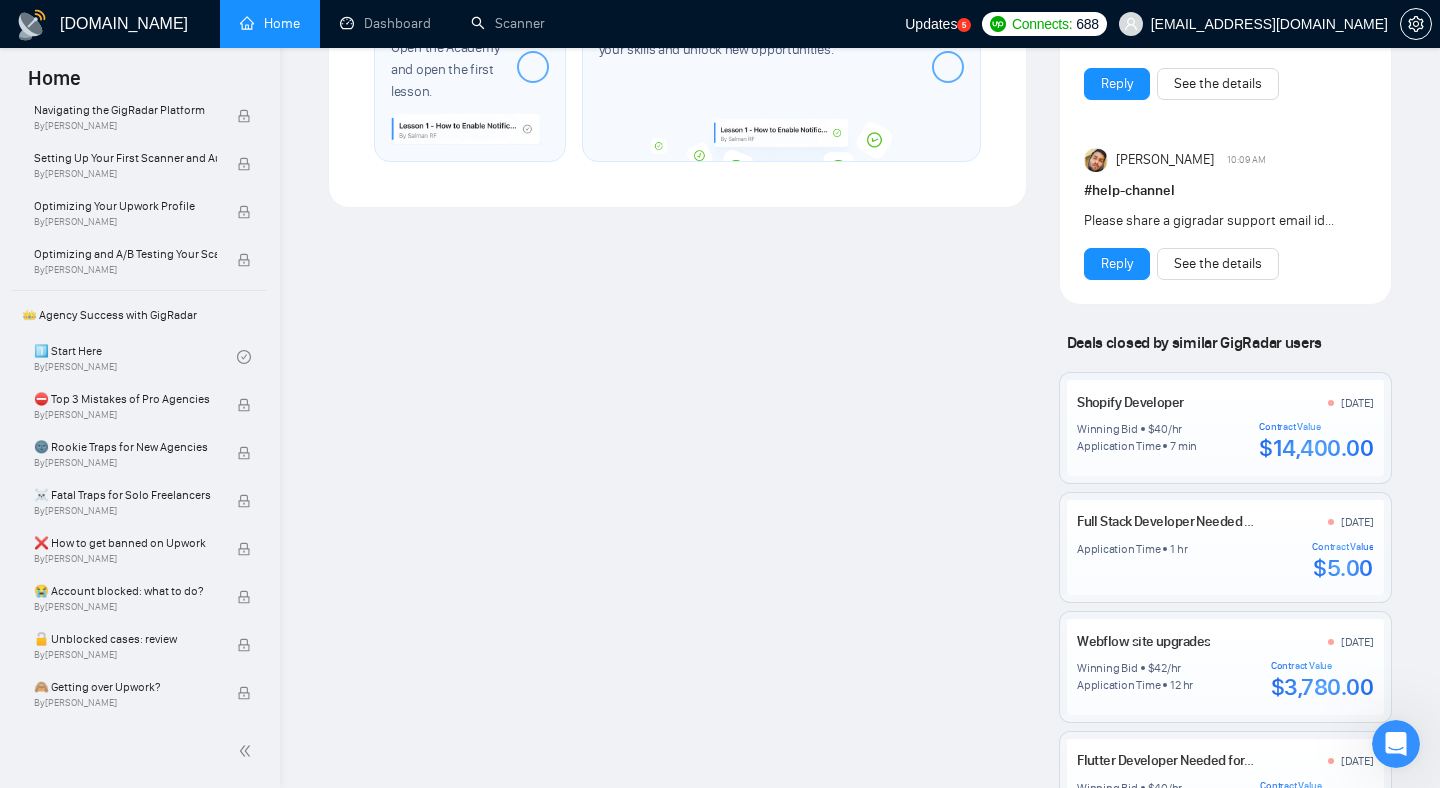 click on "Deals closed by similar GigRadar users Shopify Developer 3 days ago Winning Bid $ 40 /hr Application Time 7 min Contract Value $14,400.00 Full Stack Developer Needed for Finalizing and Deploying Web Application 3 days ago Application Time 1 hr Contract Value $5.00 Webflow site upgrades 3 days ago Winning Bid $ 42 /hr Application Time 12 hr Contract Value $3,780.00 Flutter Developer Needed for Luxury Video-First Marketplace App (Horoly) 4 days ago Winning Bid $ 40 /hr Application Time 1 day Contract Value $21,600.00 Elite Web Designer for AR/VR Immersive Installation Studio 4 days ago Winning Bid $ 40 /hr Application Time 6 min Contract Value $10,800.00" at bounding box center [1225, 647] 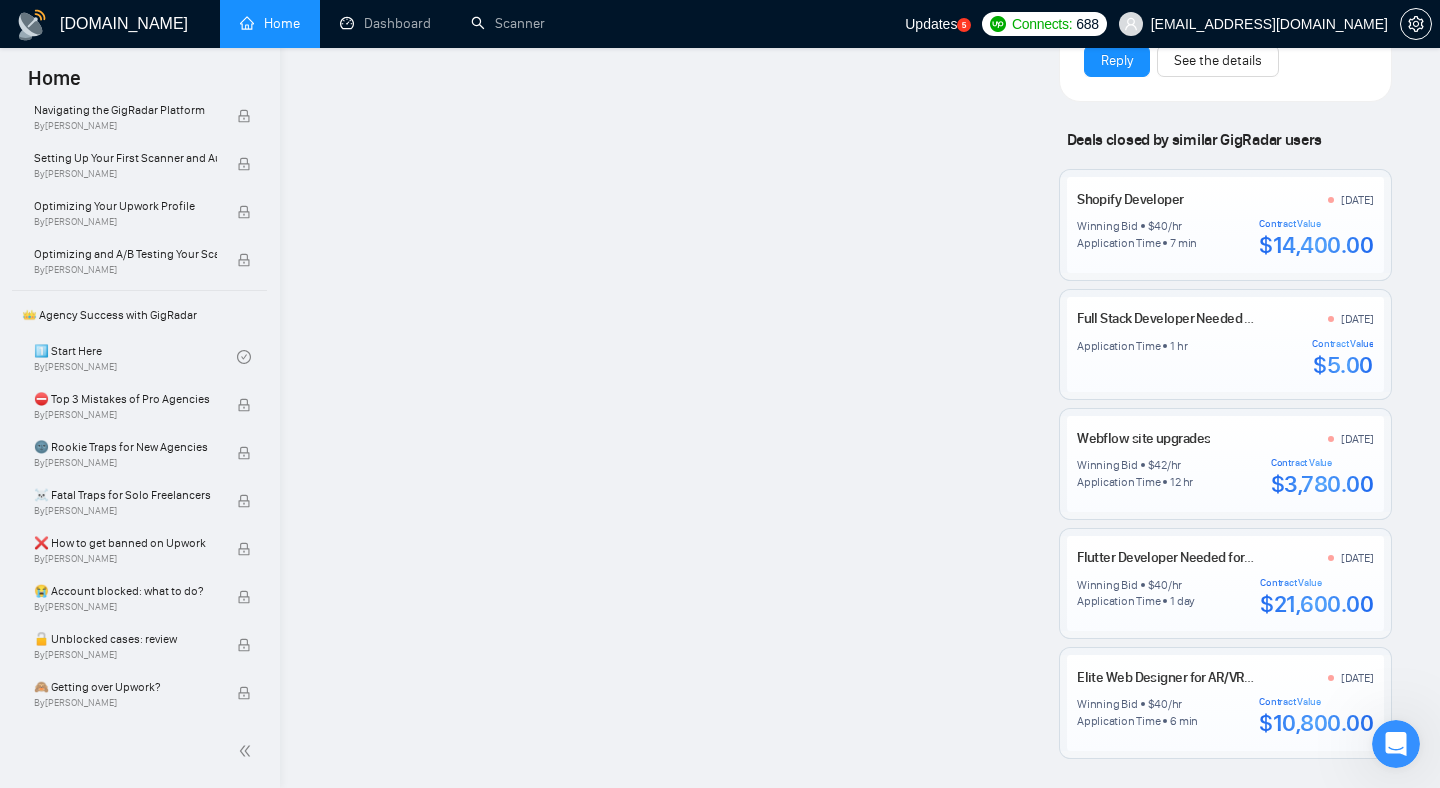 scroll, scrollTop: 1677, scrollLeft: 0, axis: vertical 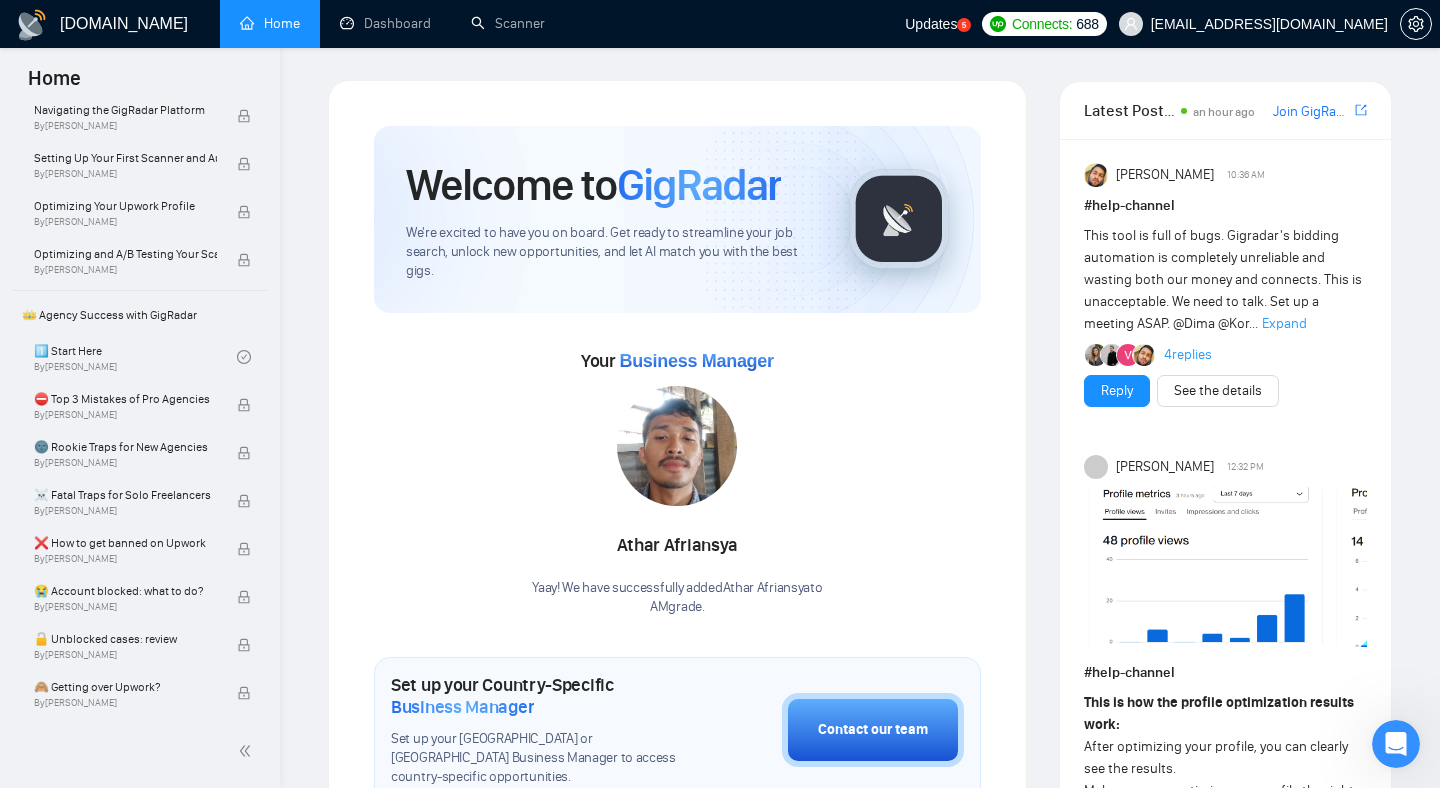 click on "Updates" at bounding box center (931, 24) 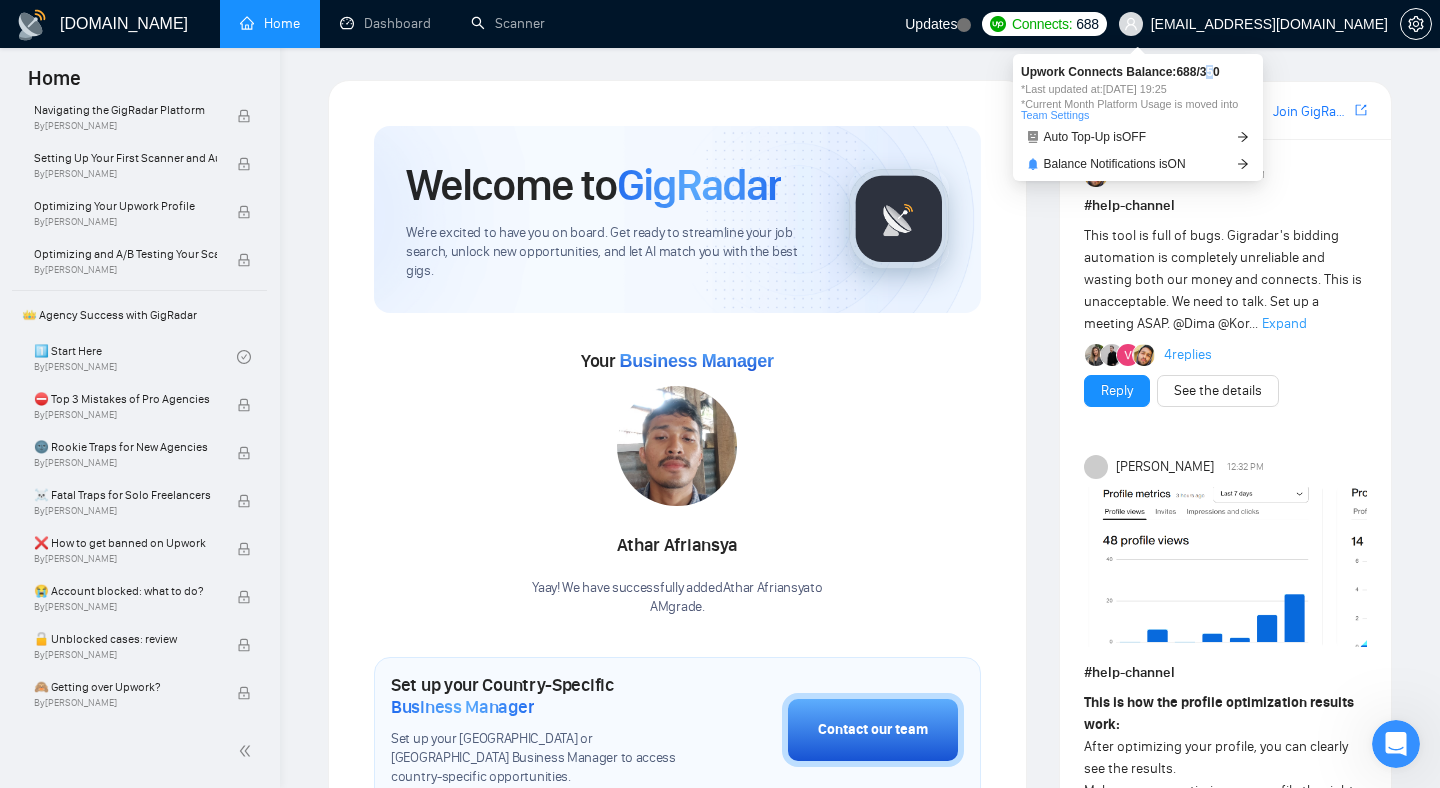 click on "Upwork Connects Balance:  688 / 350" at bounding box center [1138, 72] 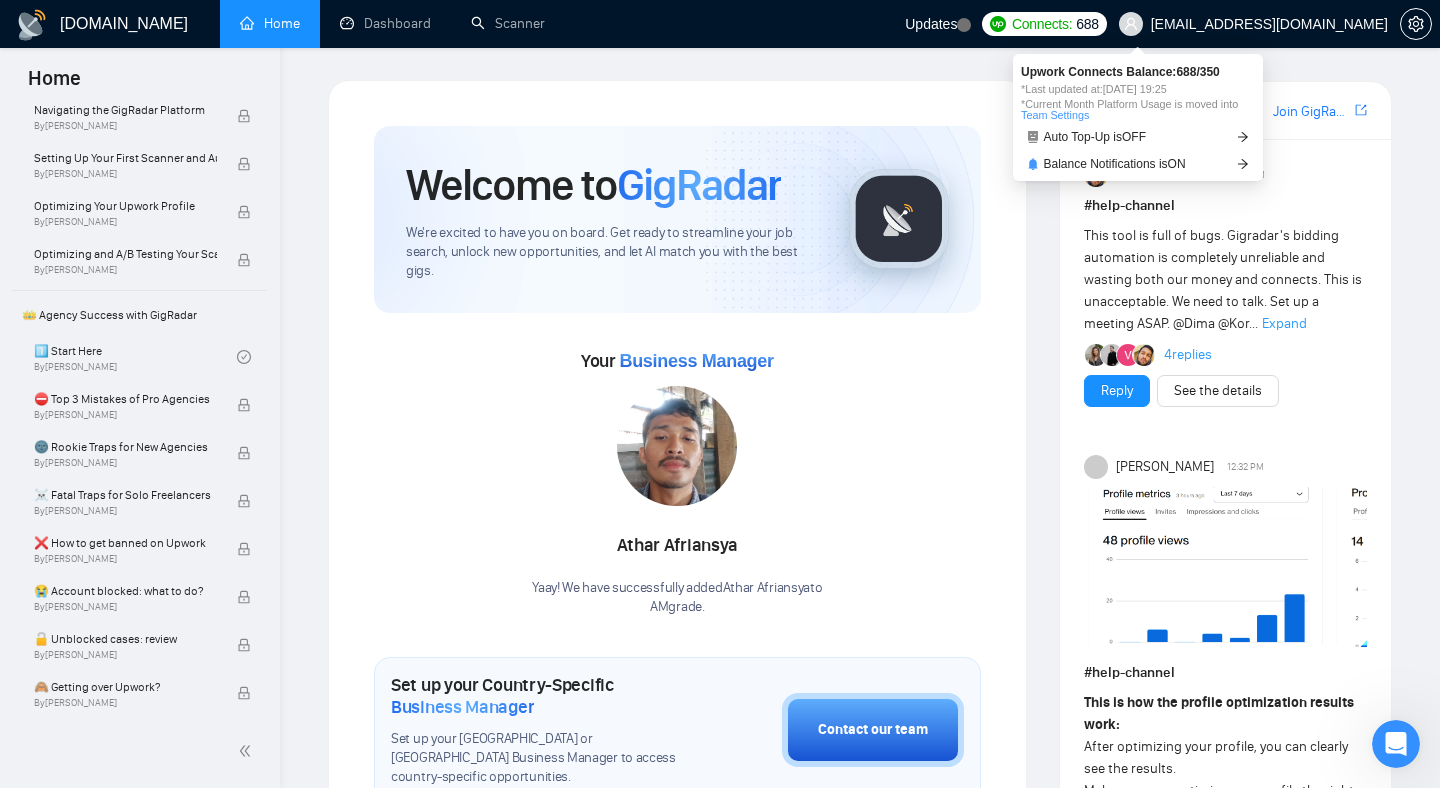 click on "*Current Month Platform Usage is moved into   Team Settings" at bounding box center (1138, 110) 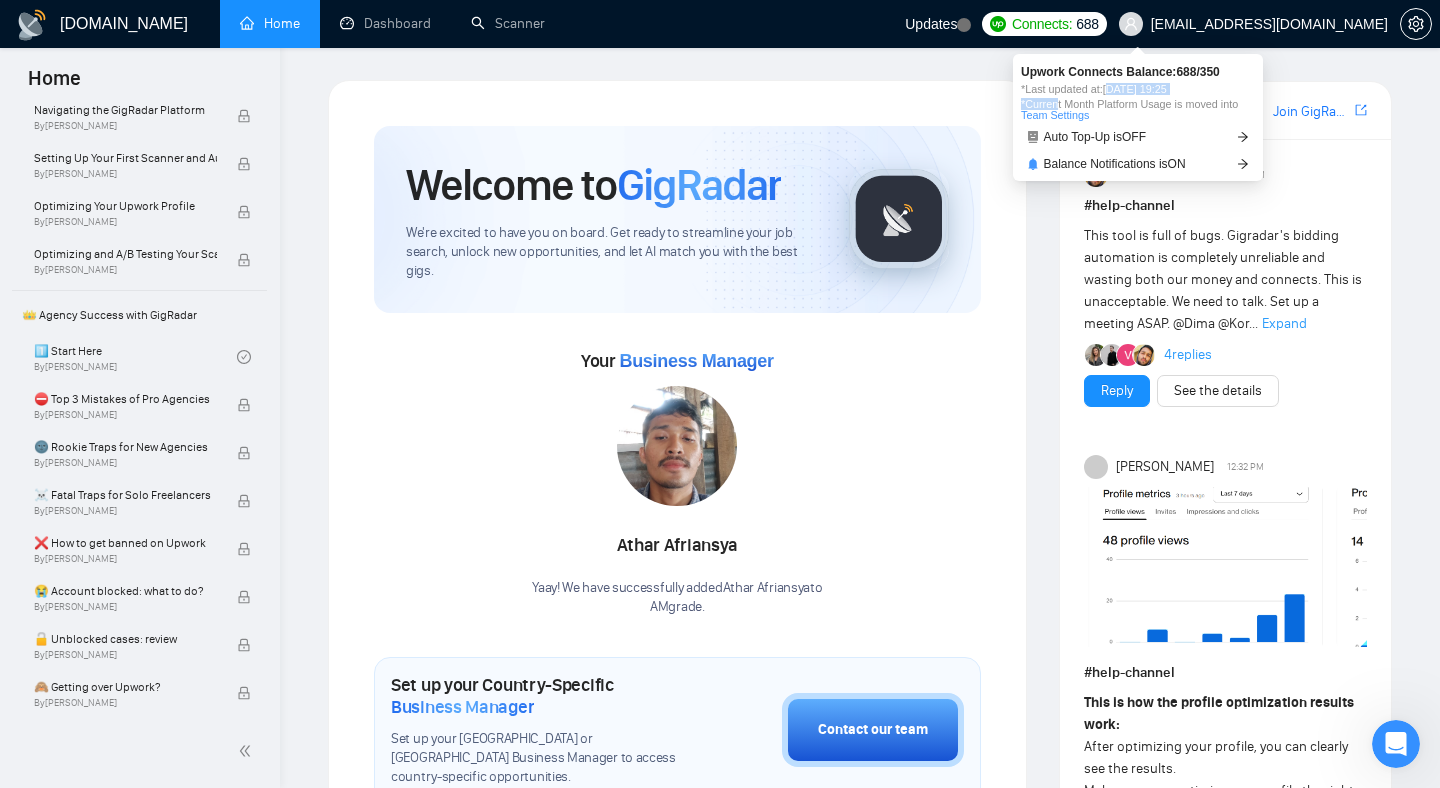 drag, startPoint x: 1071, startPoint y: 96, endPoint x: 1122, endPoint y: 94, distance: 51.0392 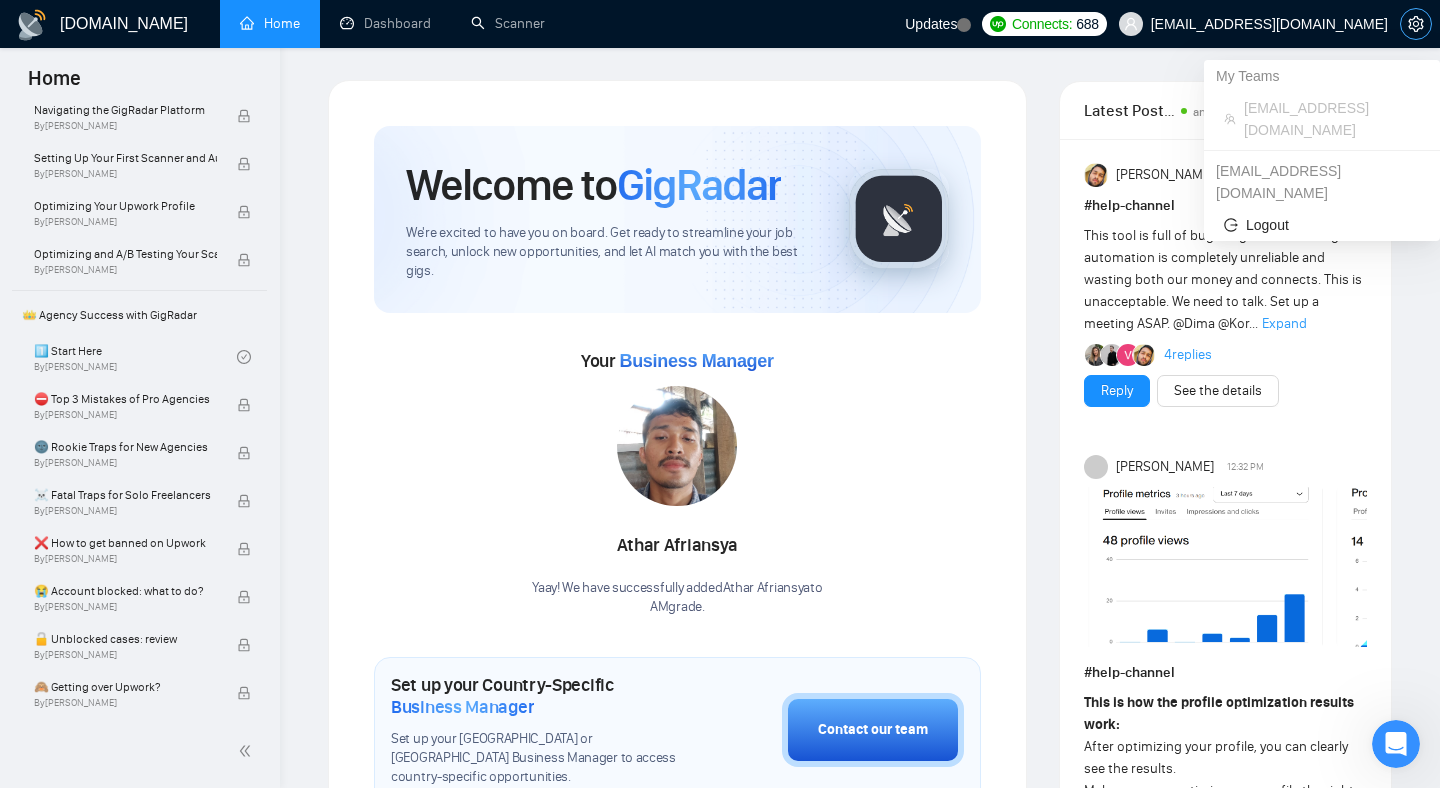 click 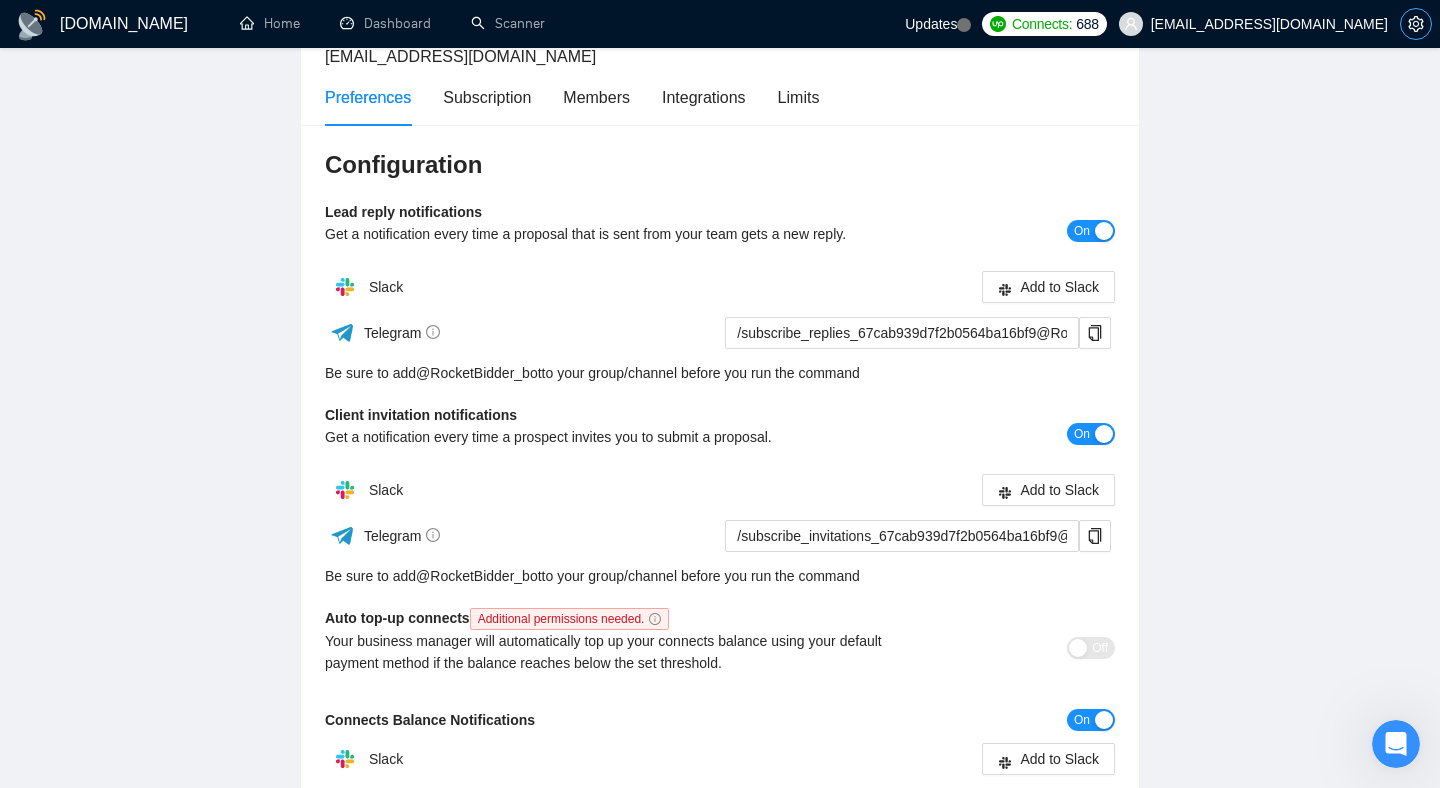 scroll, scrollTop: 143, scrollLeft: 0, axis: vertical 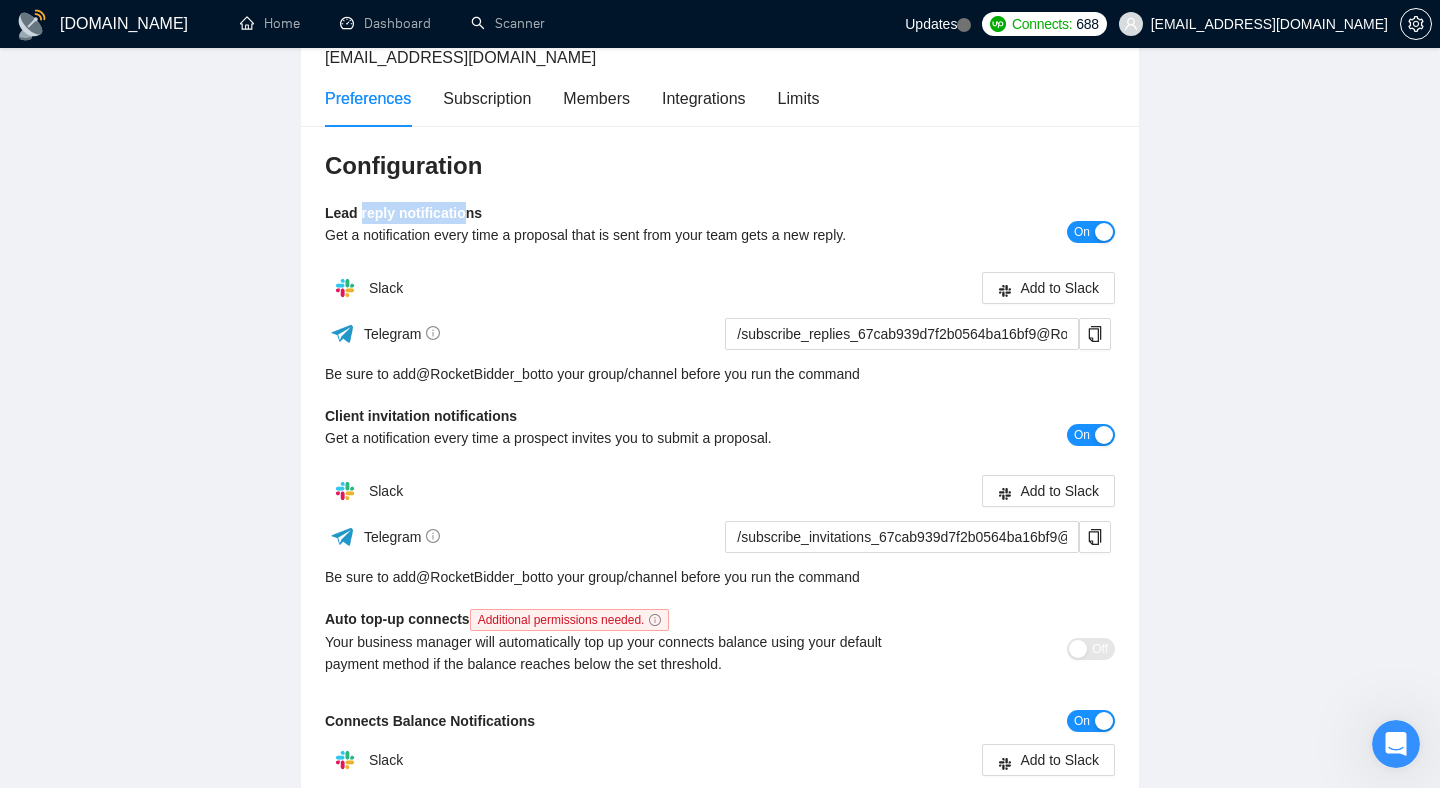 drag, startPoint x: 361, startPoint y: 213, endPoint x: 469, endPoint y: 213, distance: 108 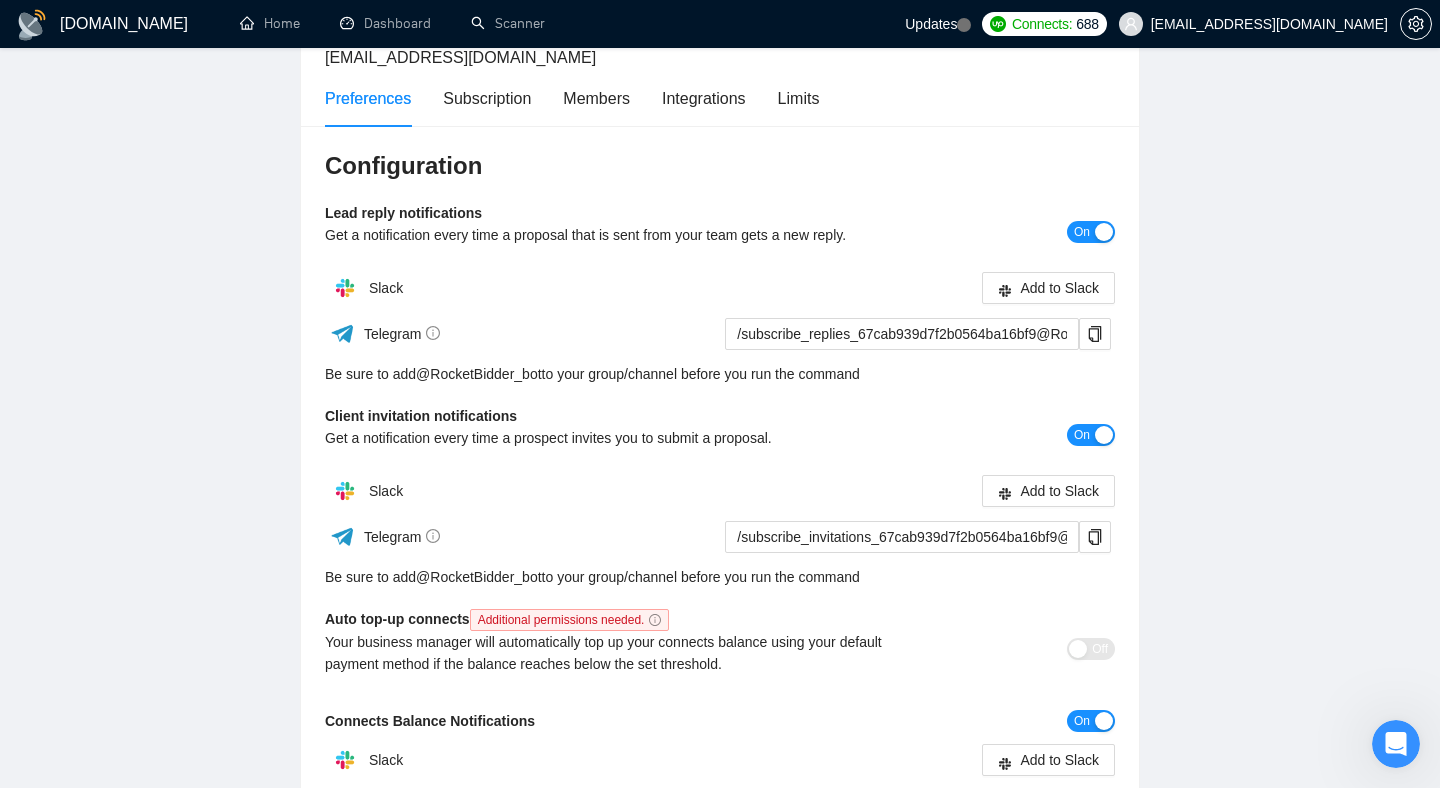 click on "Lead reply notifications Get a notification every time a proposal that is sent from your team gets a new reply." at bounding box center [621, 231] 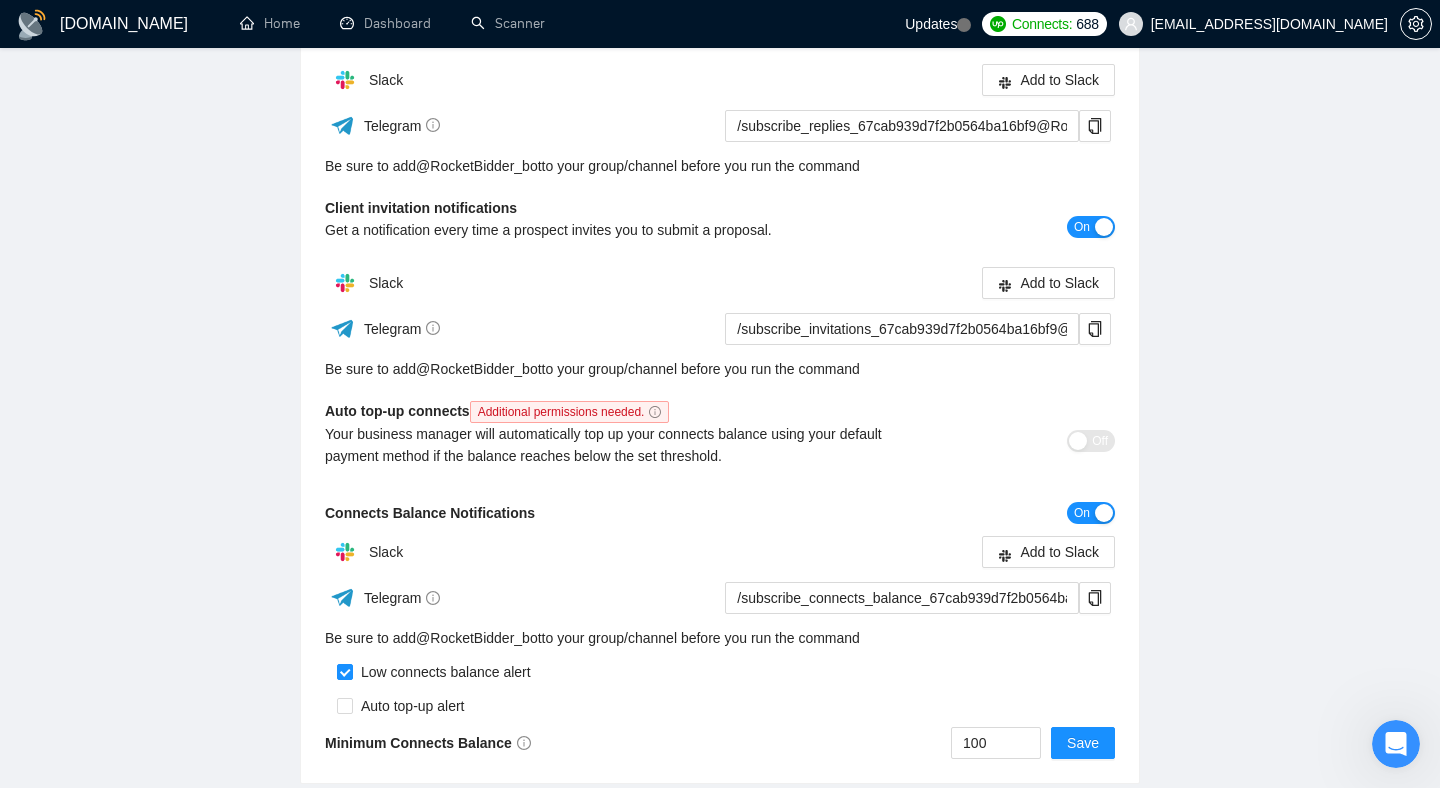 scroll, scrollTop: 352, scrollLeft: 0, axis: vertical 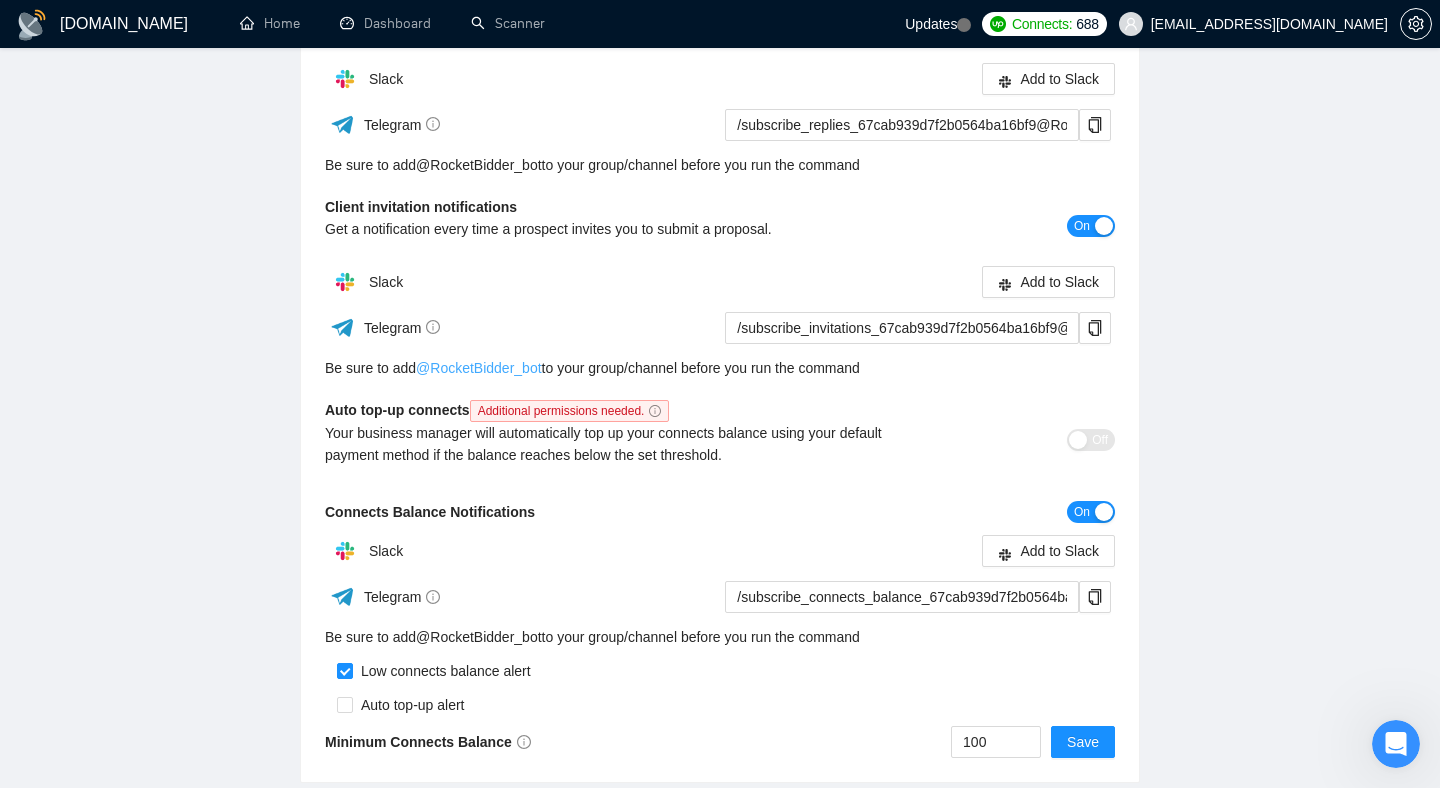 click on "@ RocketBidder_bot" at bounding box center [479, 368] 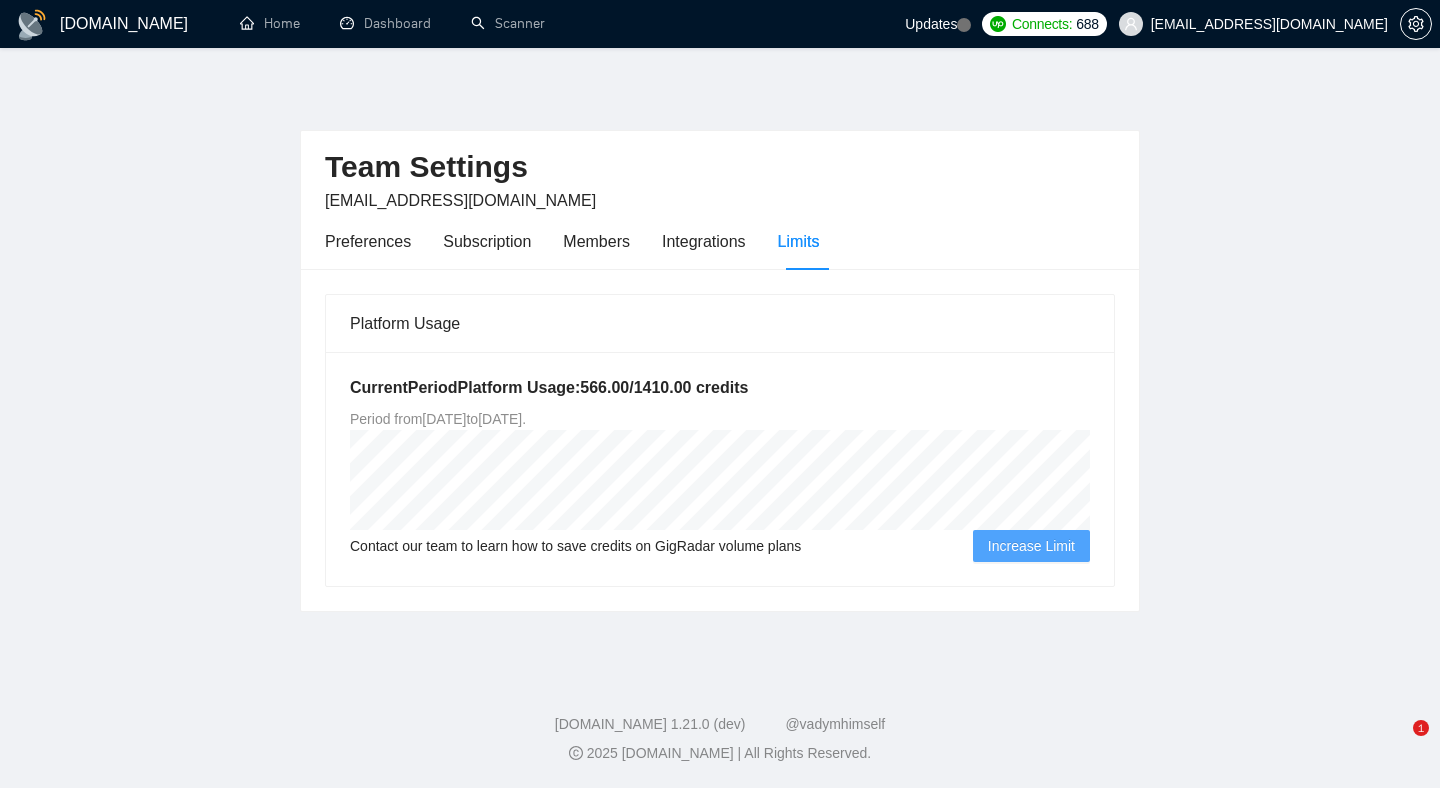 scroll, scrollTop: 0, scrollLeft: 0, axis: both 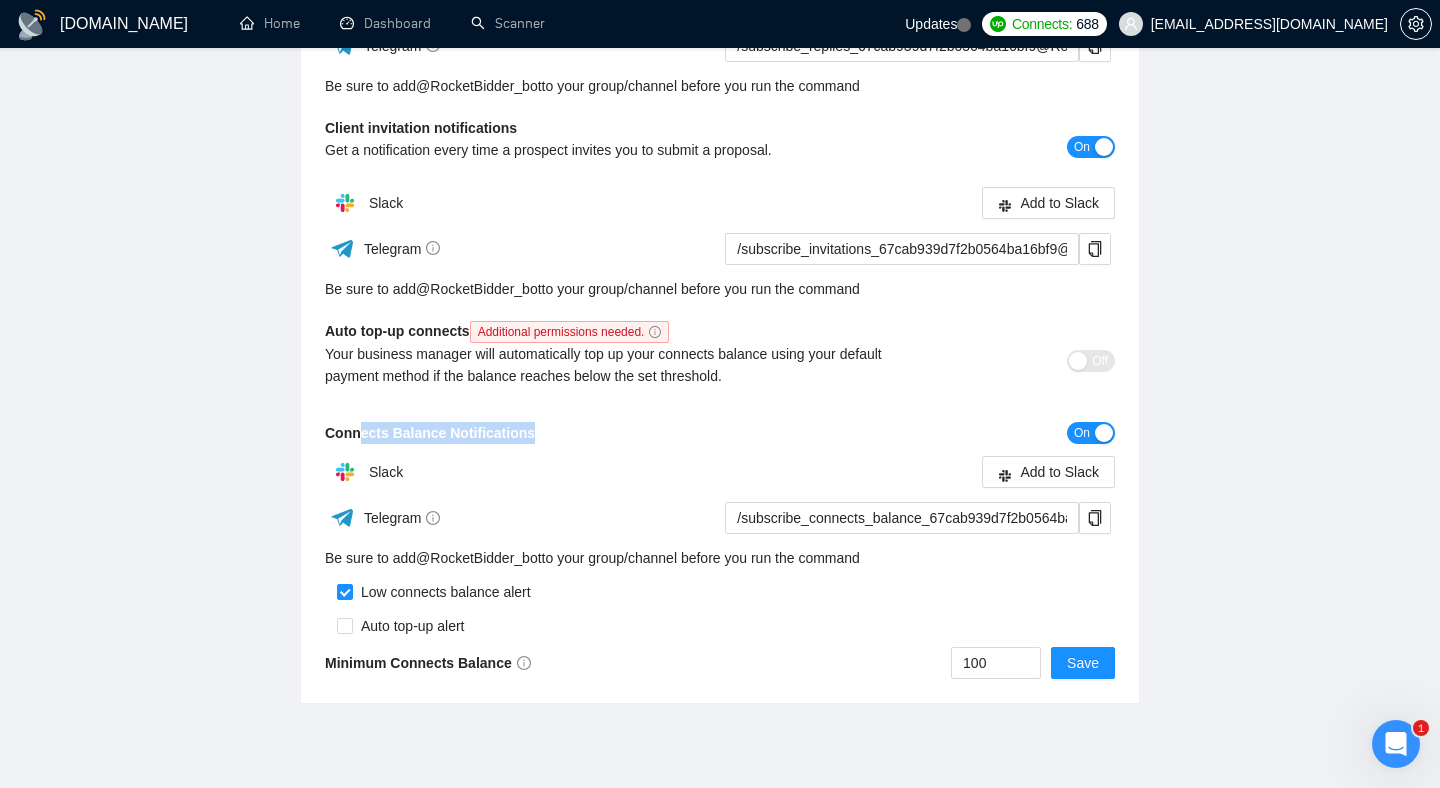drag, startPoint x: 358, startPoint y: 426, endPoint x: 592, endPoint y: 422, distance: 234.03418 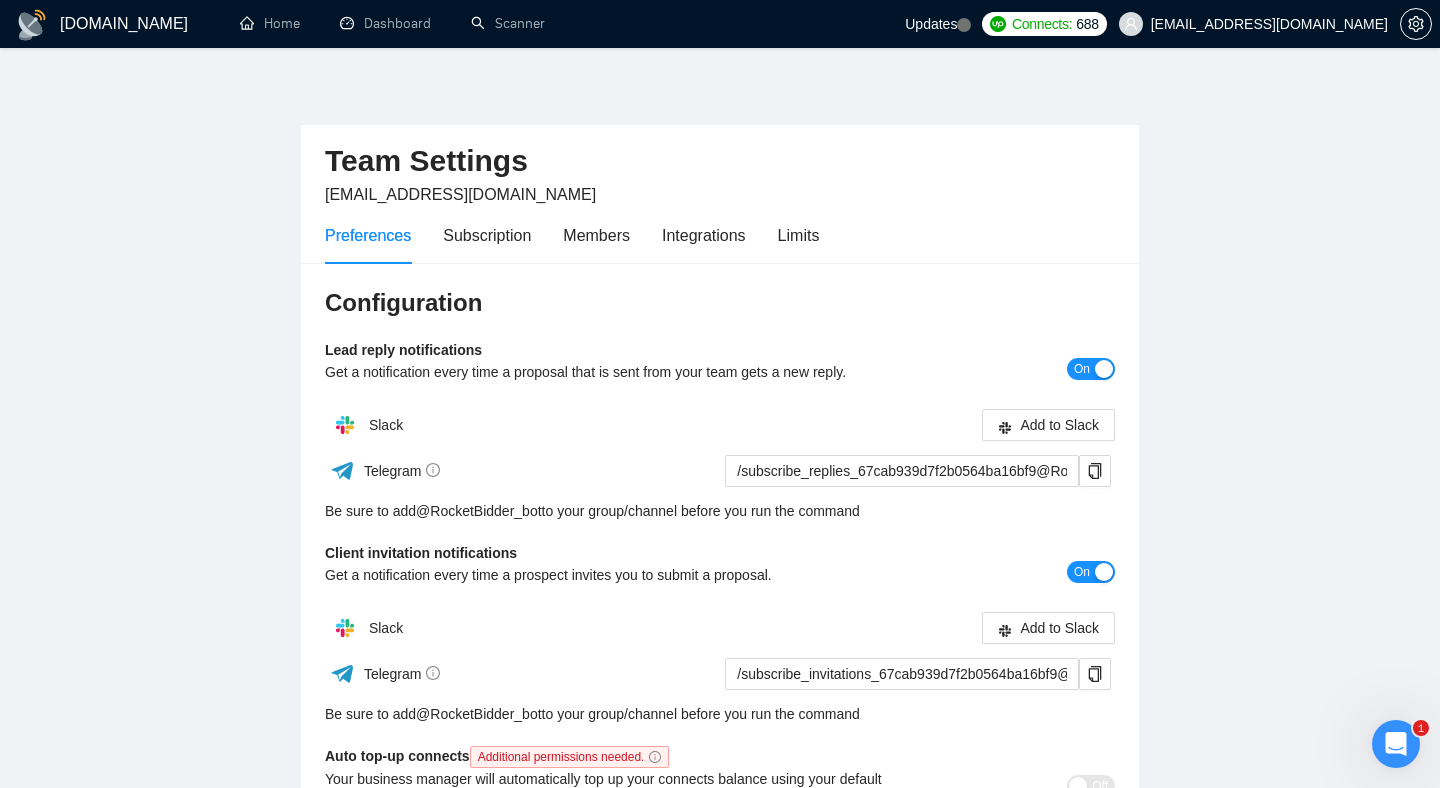 scroll, scrollTop: 0, scrollLeft: 0, axis: both 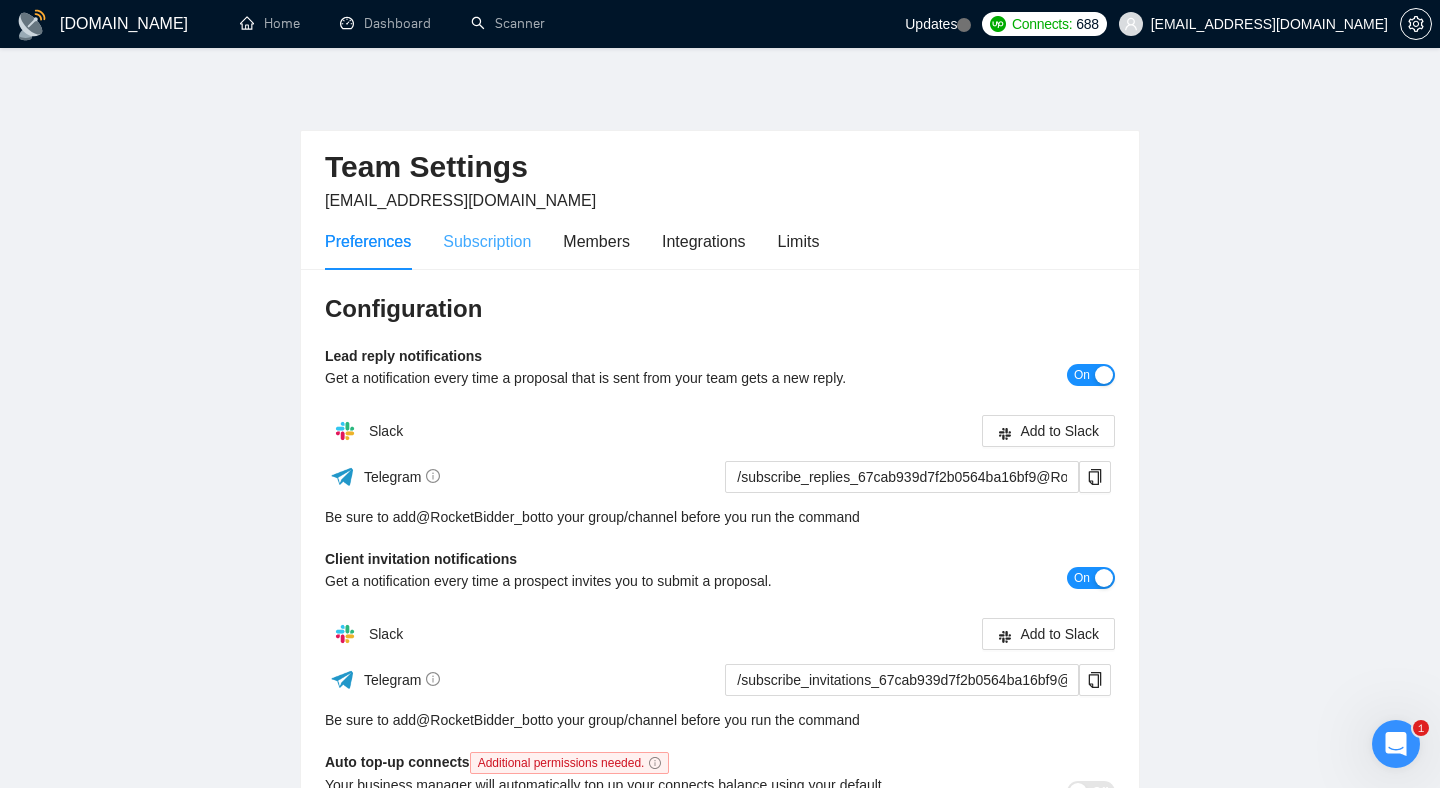 click on "Subscription" at bounding box center (487, 241) 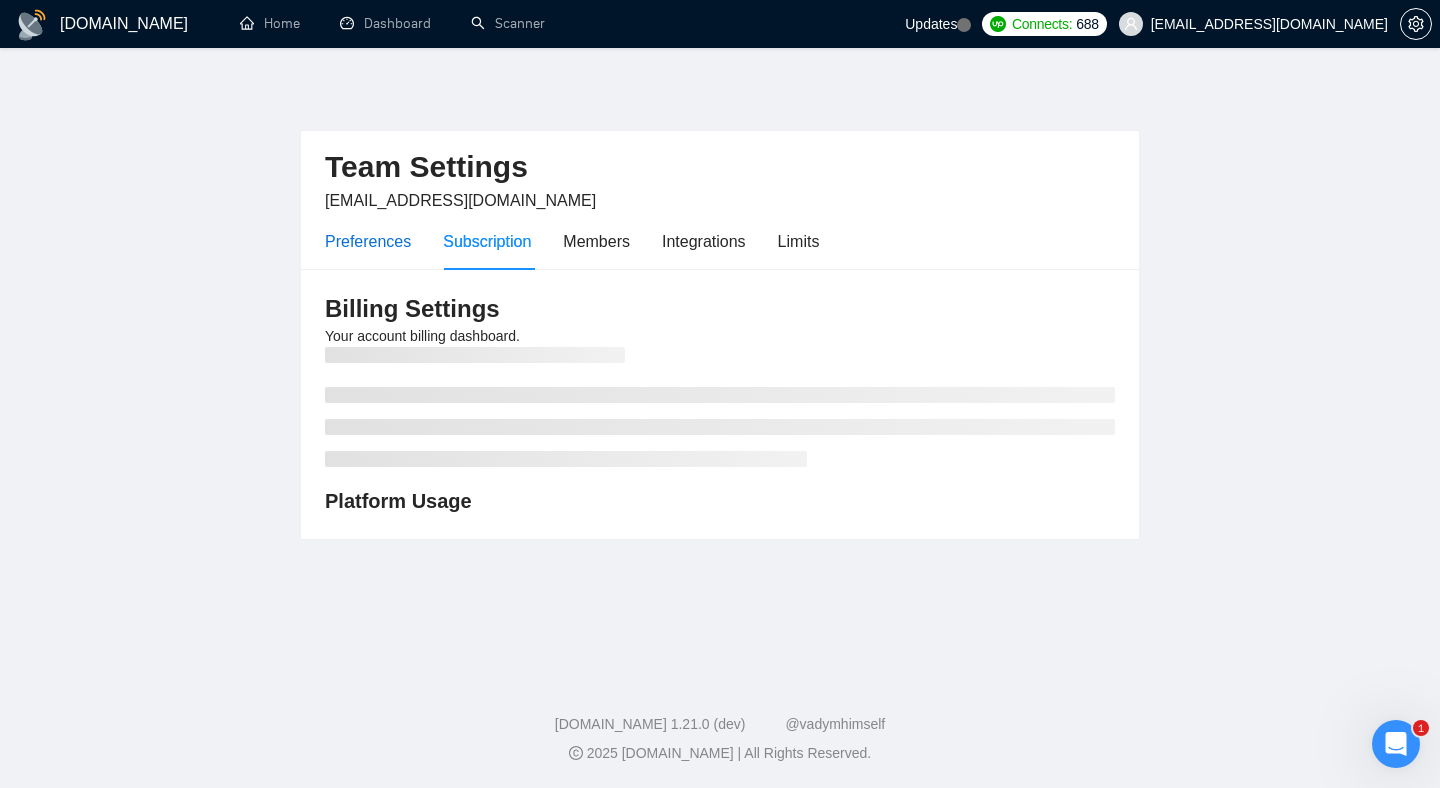 click on "Preferences" at bounding box center (368, 241) 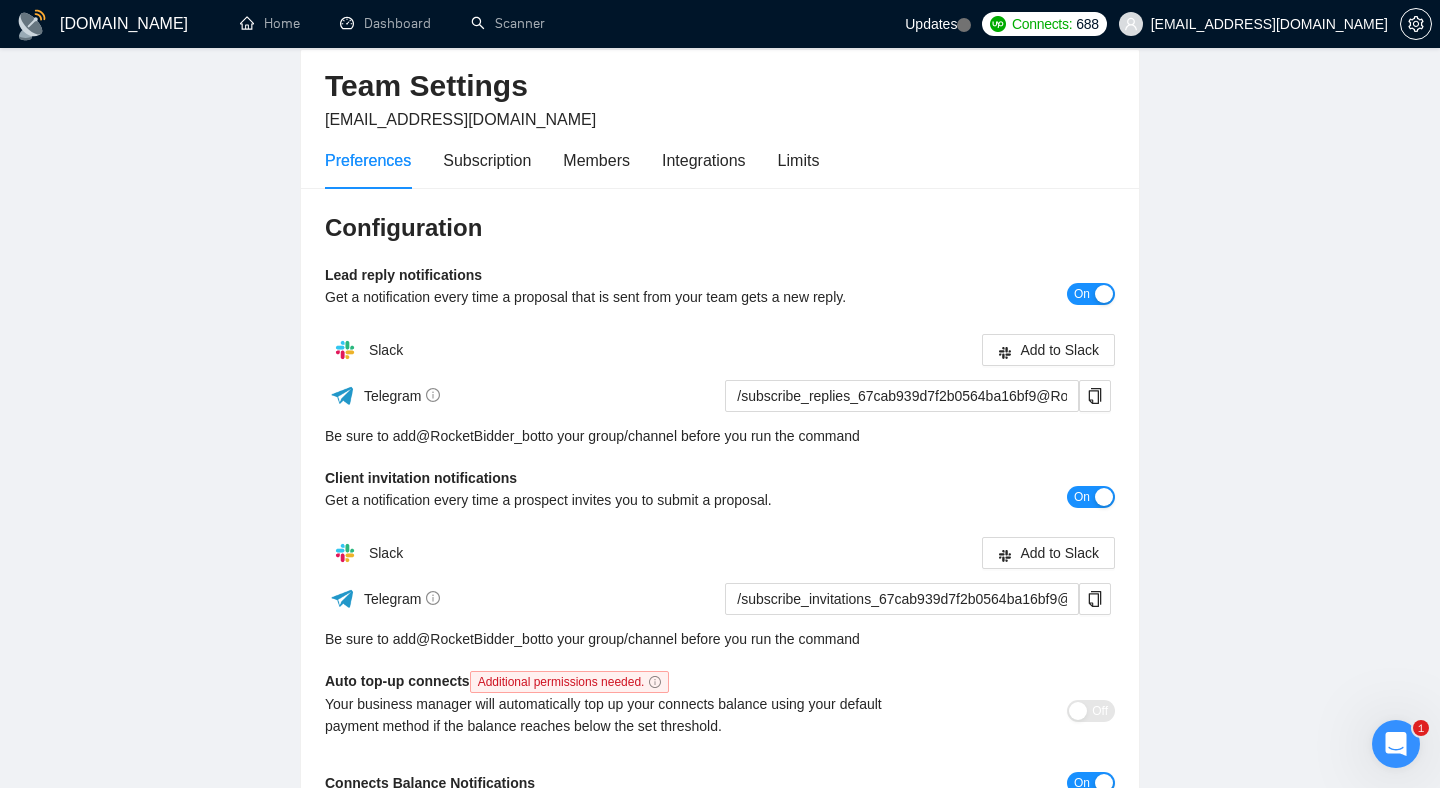 scroll, scrollTop: 0, scrollLeft: 0, axis: both 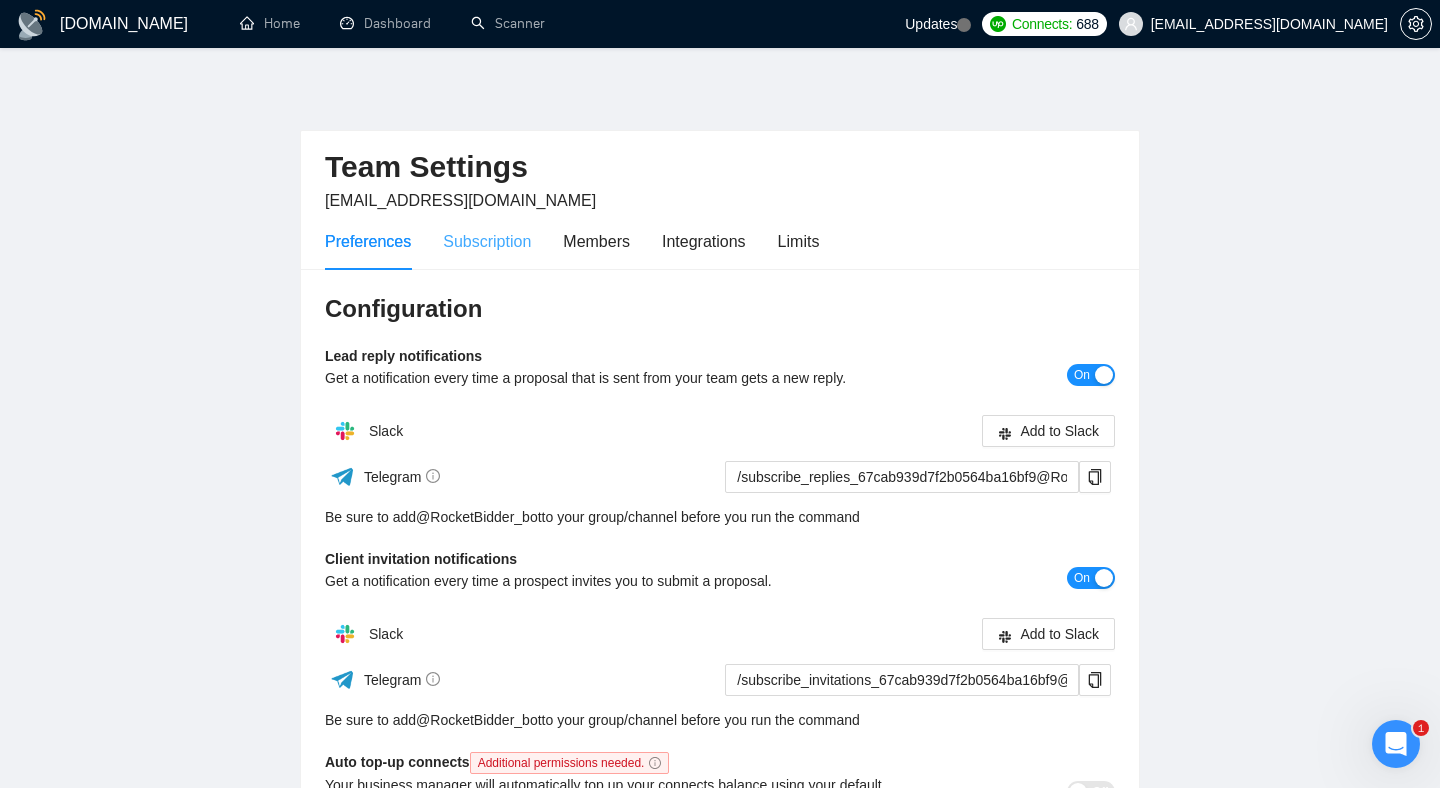 click on "Subscription" at bounding box center [487, 241] 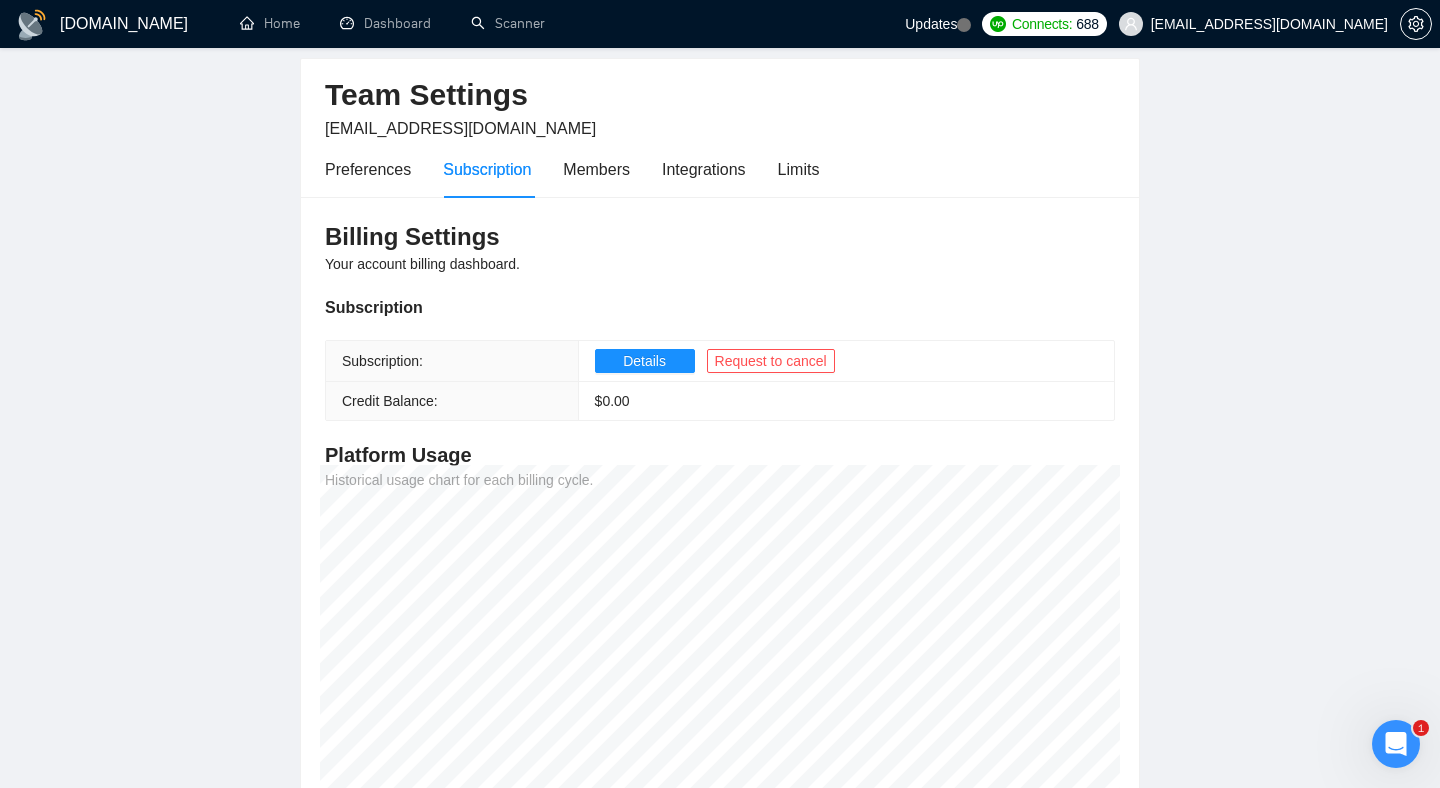scroll, scrollTop: 0, scrollLeft: 0, axis: both 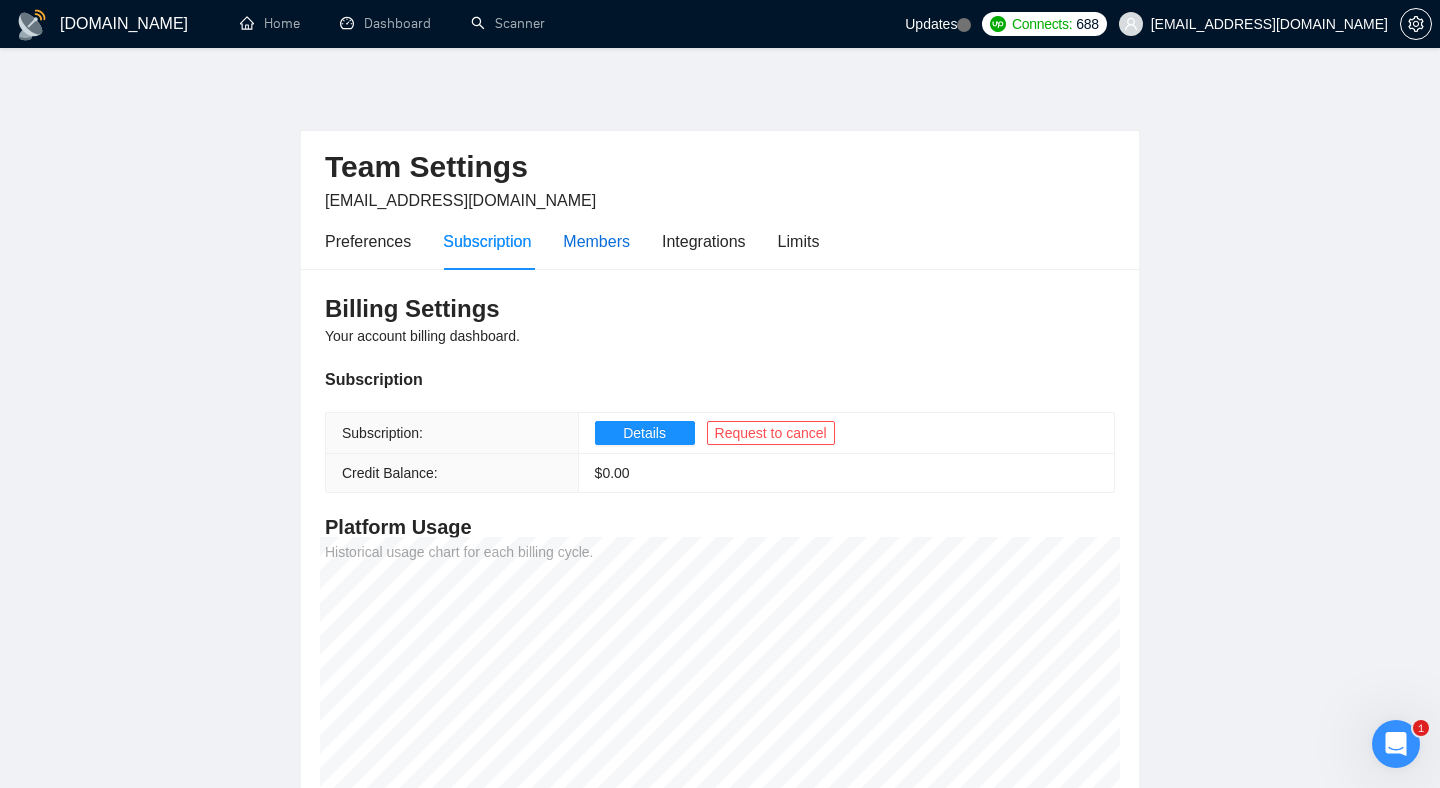 click on "Members" at bounding box center [596, 241] 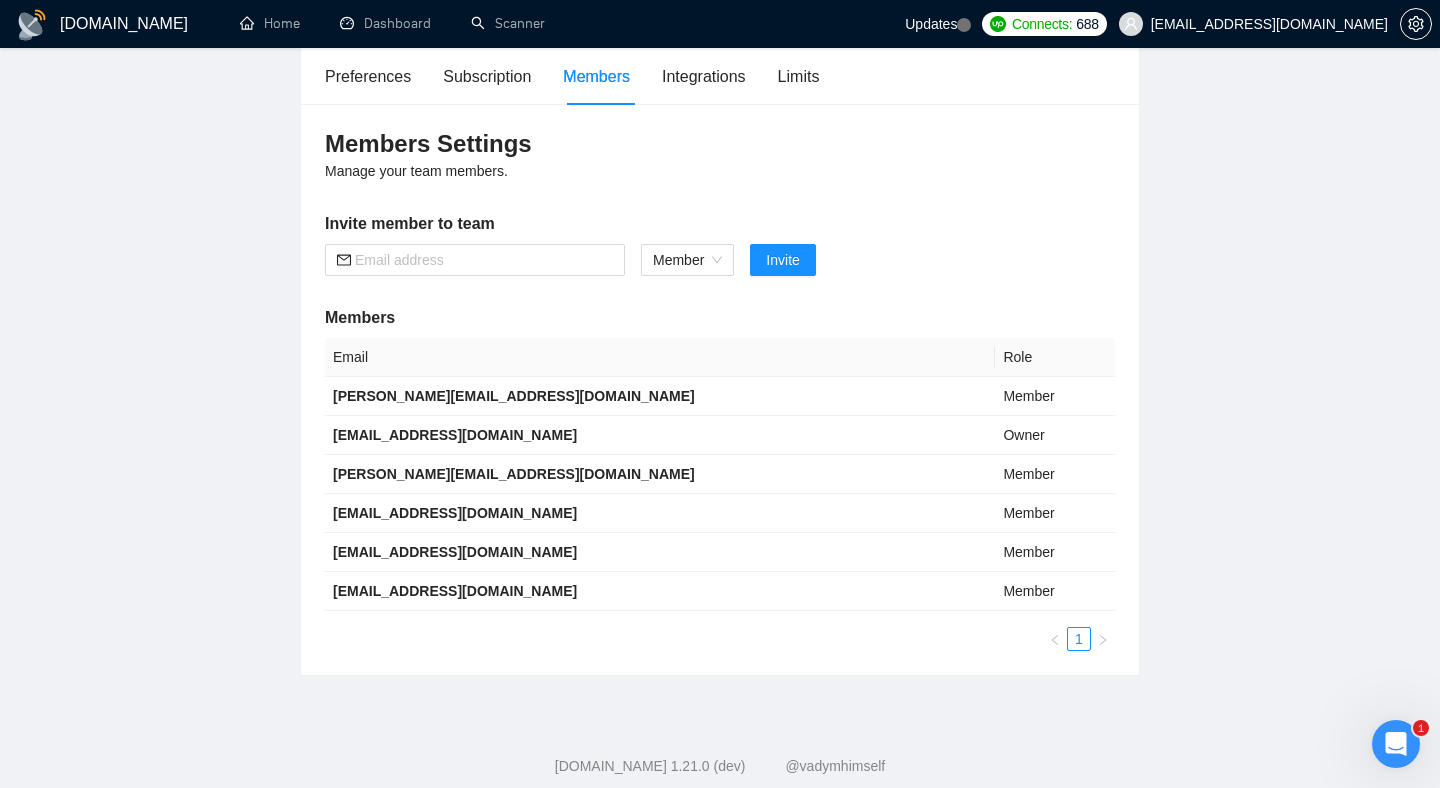 scroll, scrollTop: 207, scrollLeft: 0, axis: vertical 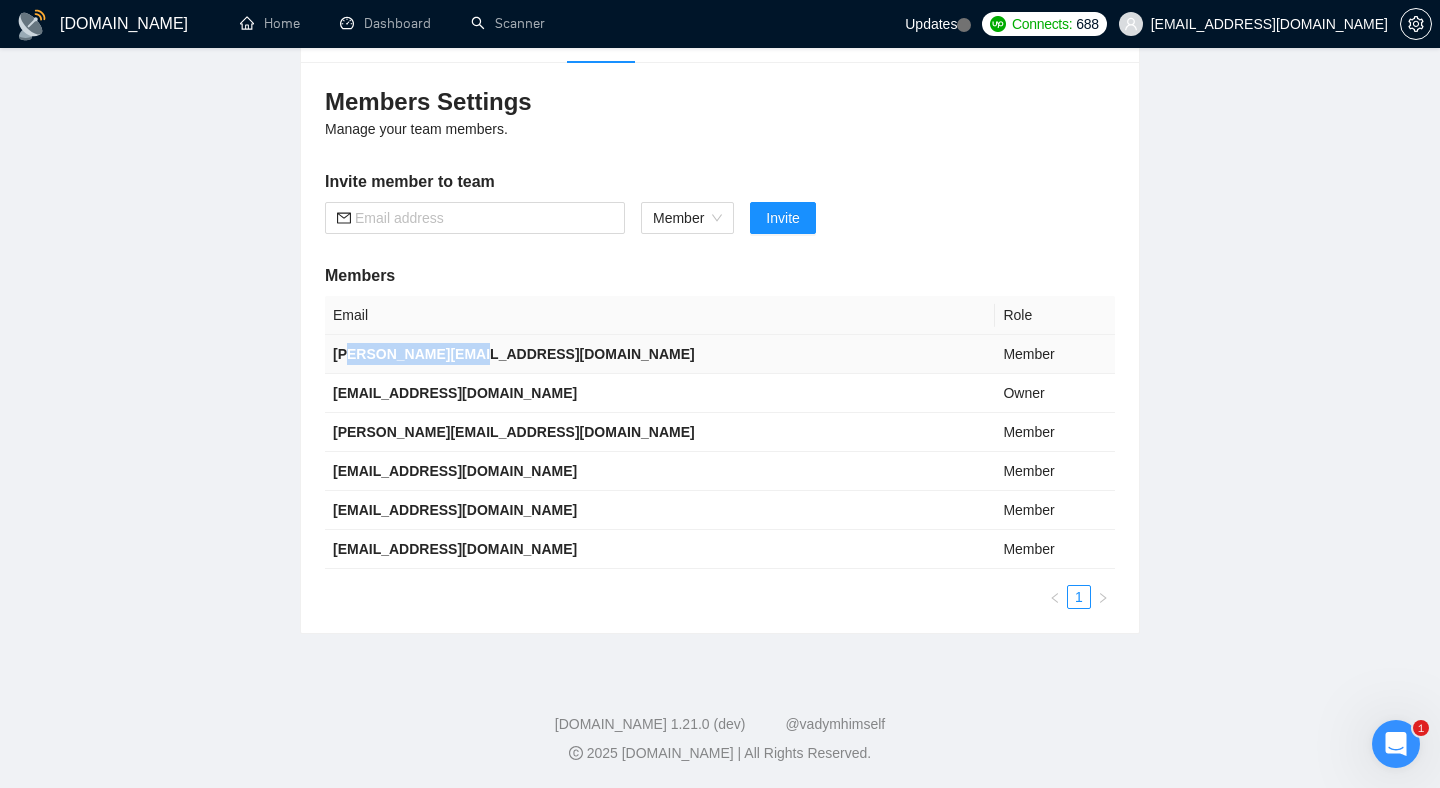 drag, startPoint x: 349, startPoint y: 358, endPoint x: 476, endPoint y: 364, distance: 127.141655 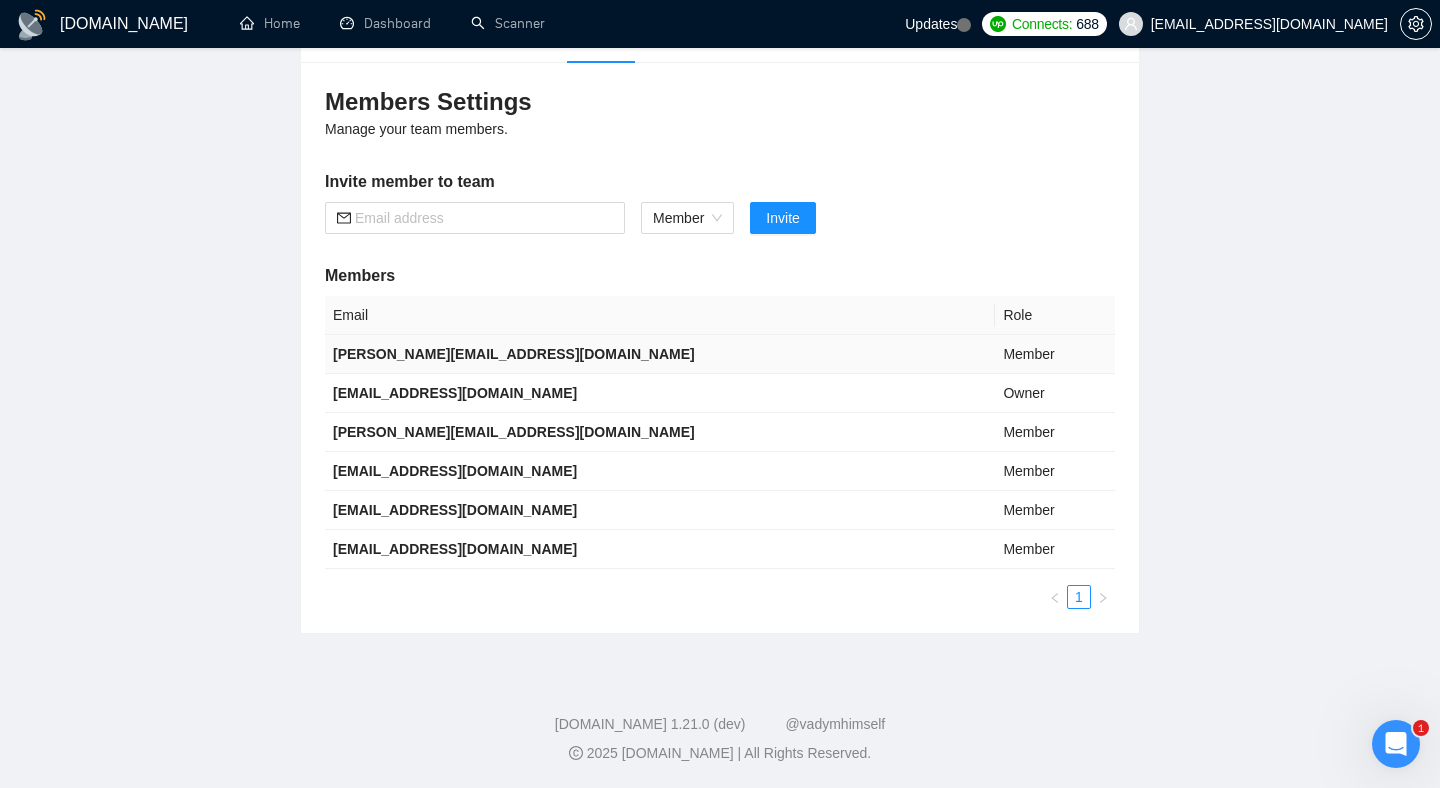 click on "[PERSON_NAME][EMAIL_ADDRESS][DOMAIN_NAME]" at bounding box center (660, 354) 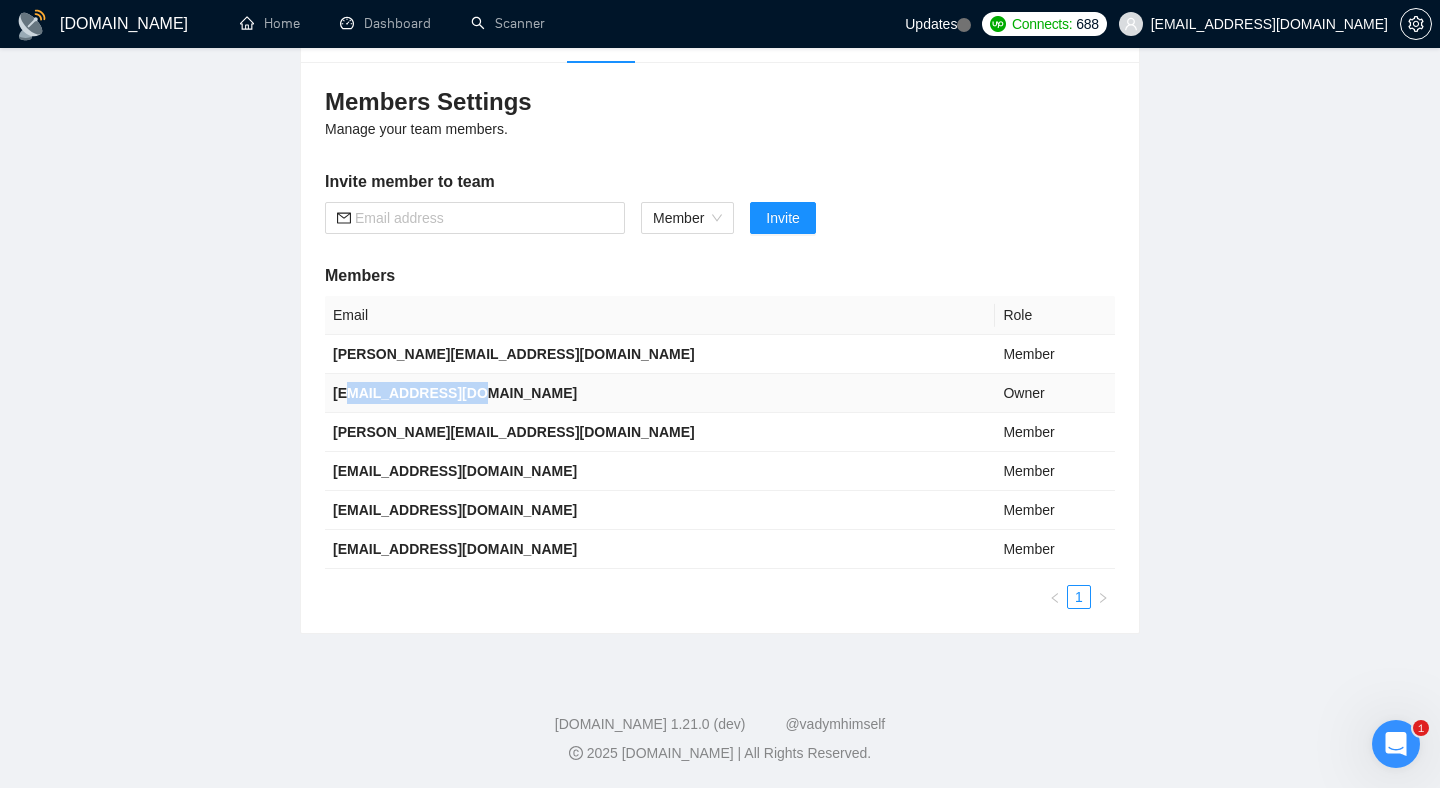 drag, startPoint x: 365, startPoint y: 391, endPoint x: 468, endPoint y: 388, distance: 103.04368 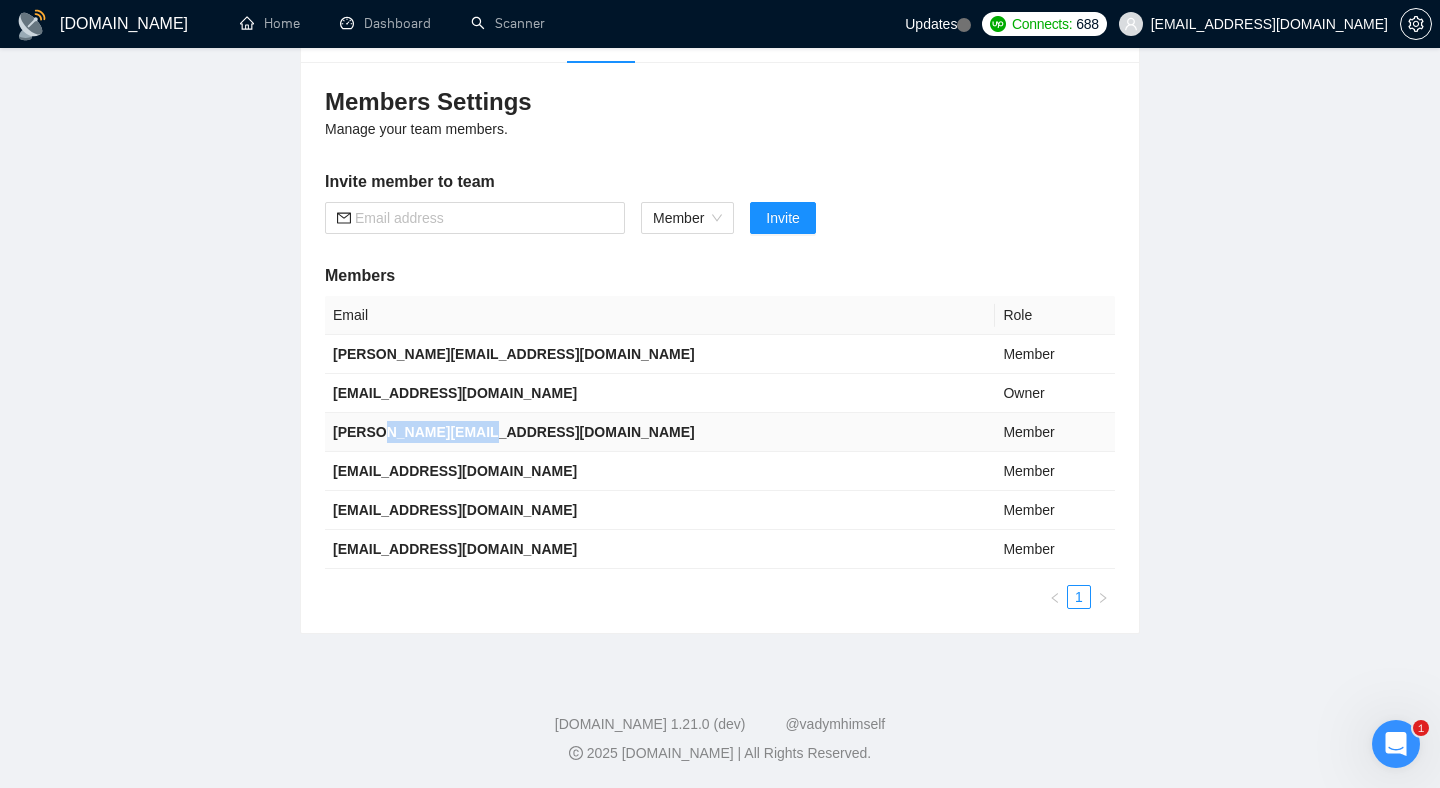 drag, startPoint x: 371, startPoint y: 426, endPoint x: 488, endPoint y: 428, distance: 117.01709 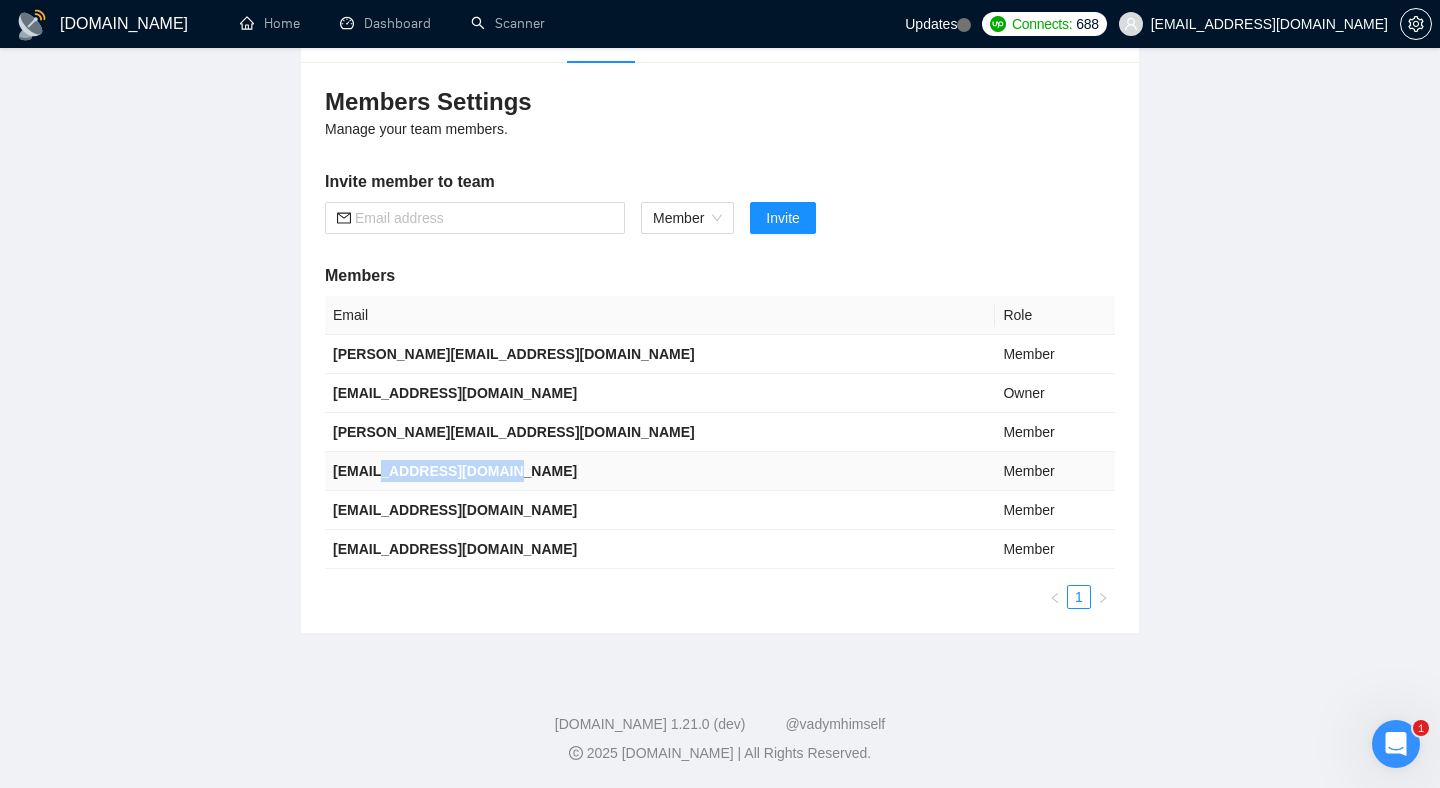 drag, startPoint x: 377, startPoint y: 466, endPoint x: 517, endPoint y: 474, distance: 140.22838 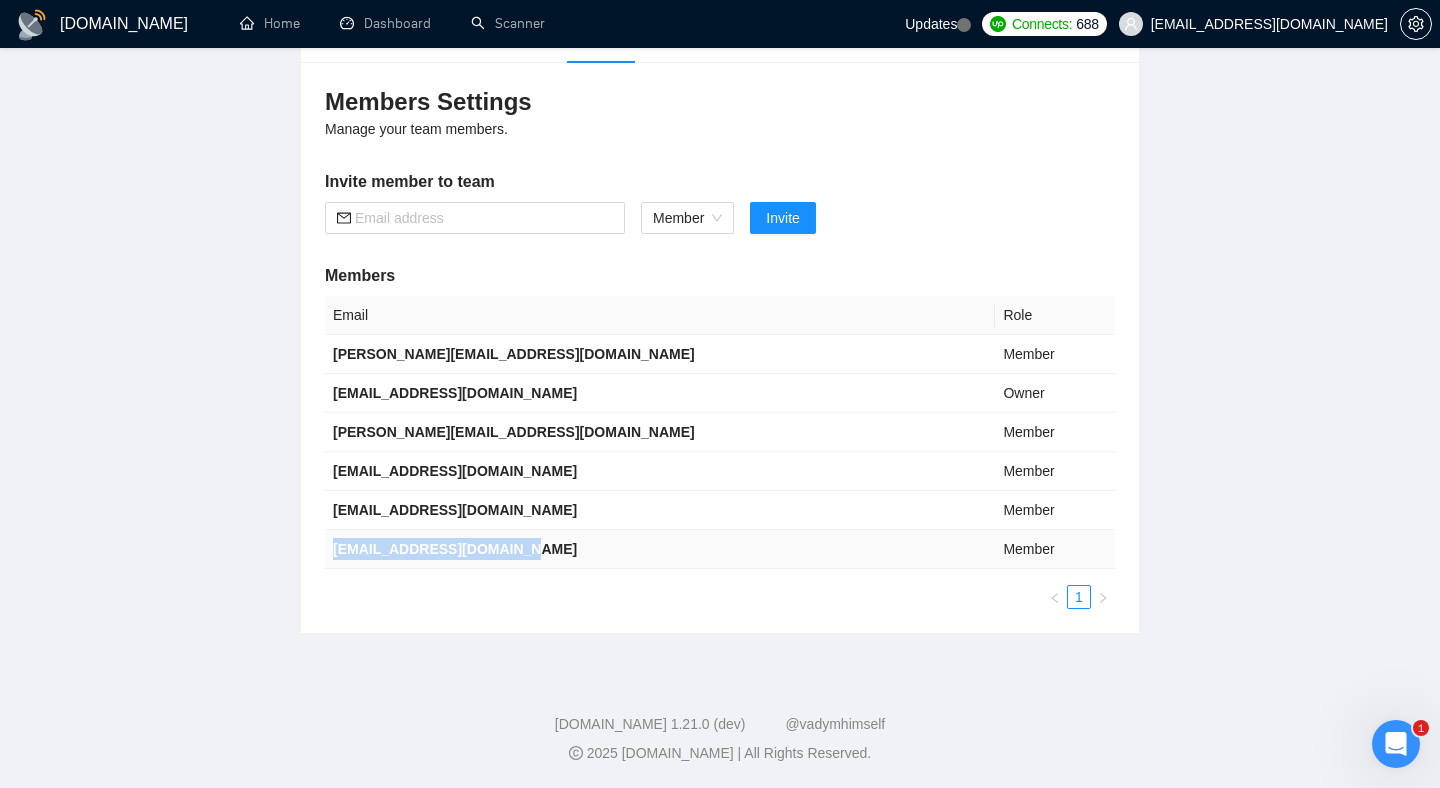 drag, startPoint x: 360, startPoint y: 535, endPoint x: 523, endPoint y: 554, distance: 164.10362 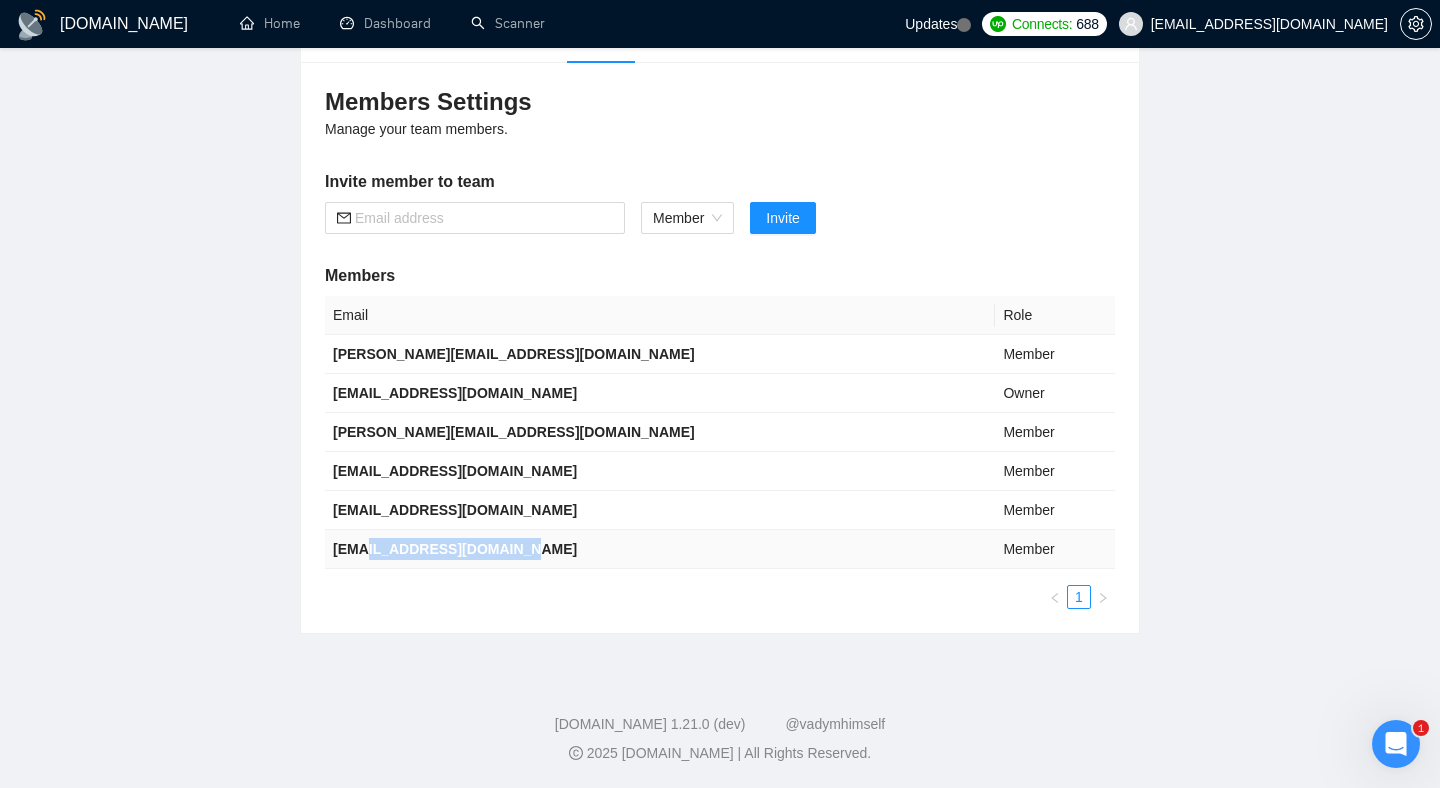 drag, startPoint x: 547, startPoint y: 543, endPoint x: 363, endPoint y: 539, distance: 184.04347 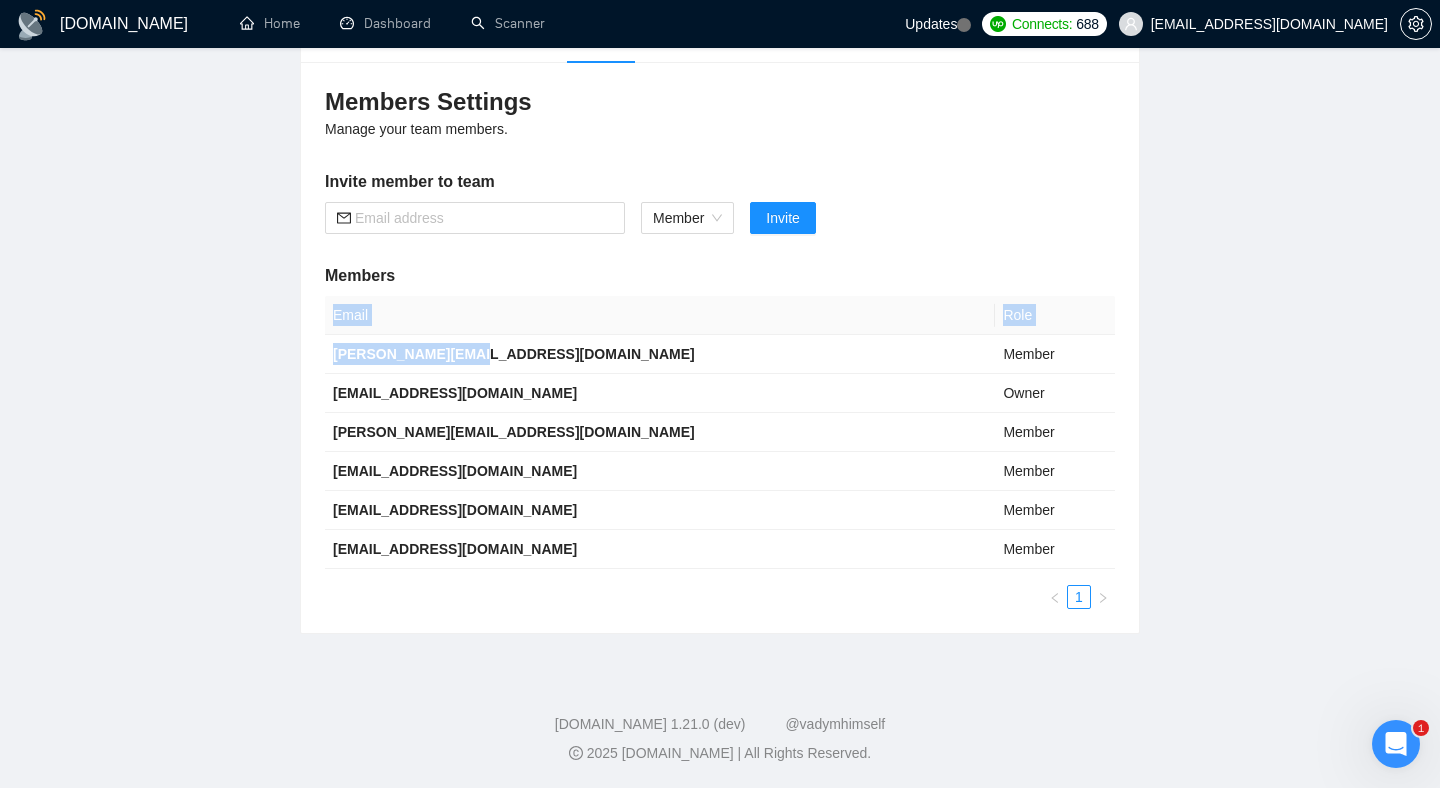 drag, startPoint x: 508, startPoint y: 354, endPoint x: 314, endPoint y: 346, distance: 194.16487 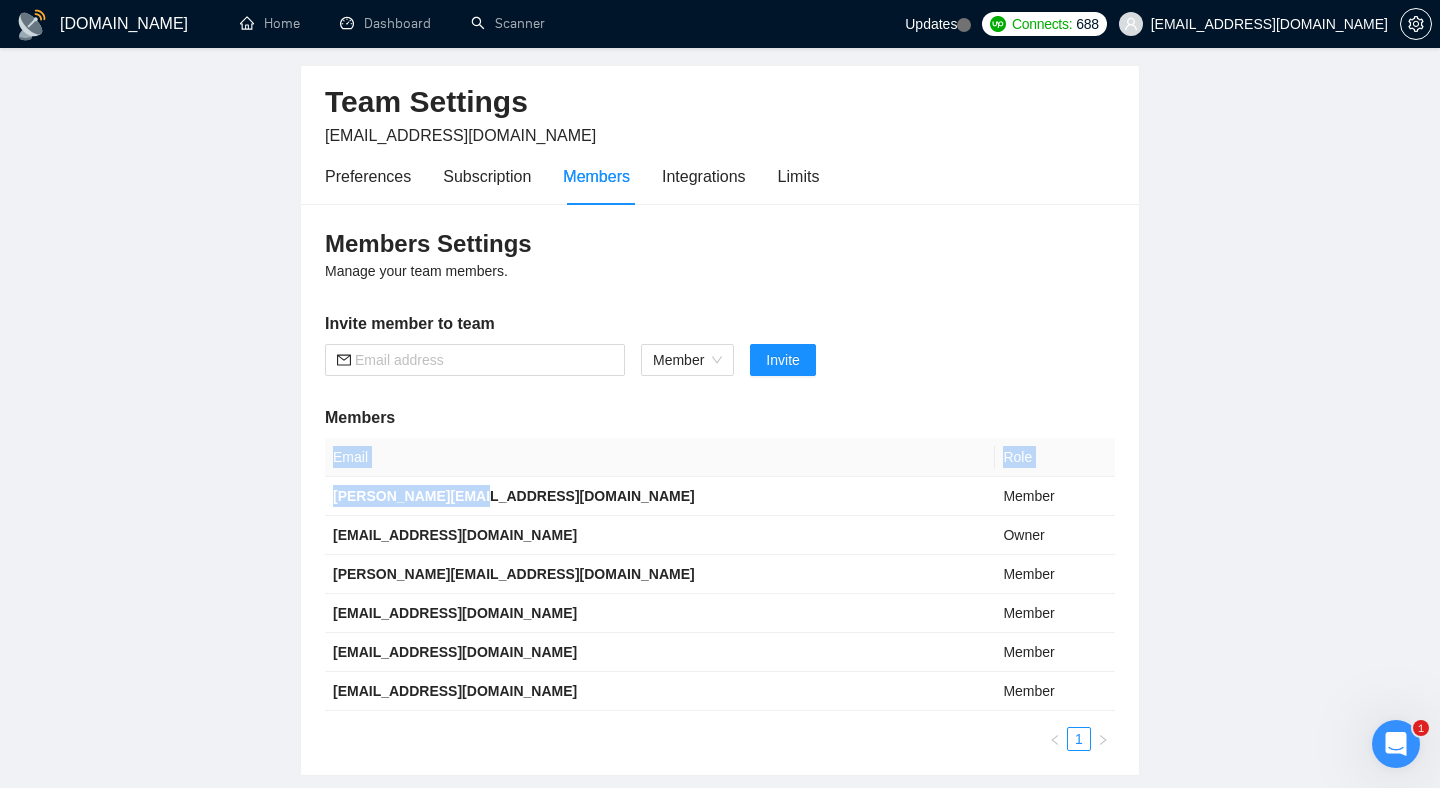 scroll, scrollTop: 48, scrollLeft: 0, axis: vertical 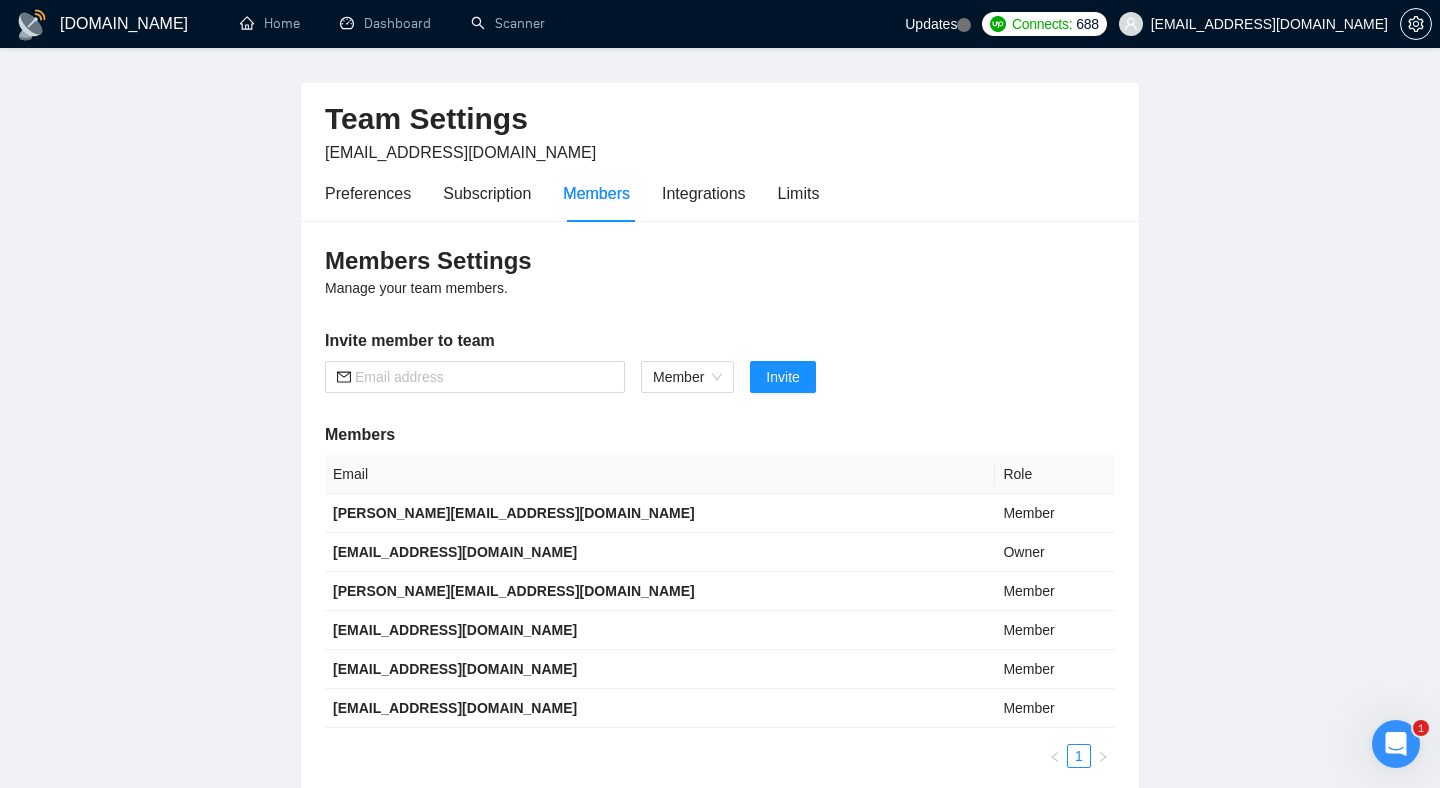 click on "Preferences Subscription Members Integrations Limits" at bounding box center (572, 193) 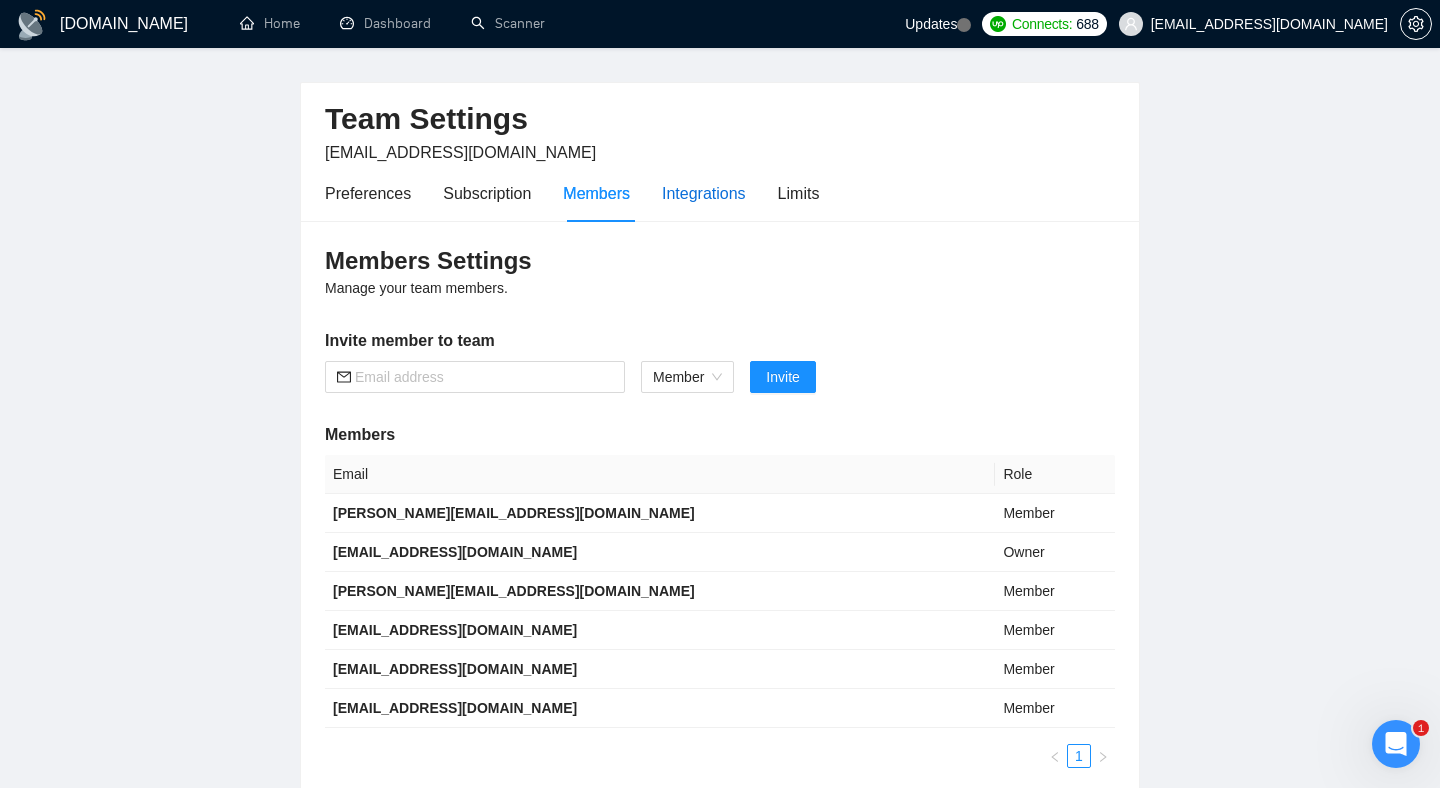 click on "Integrations" at bounding box center [704, 193] 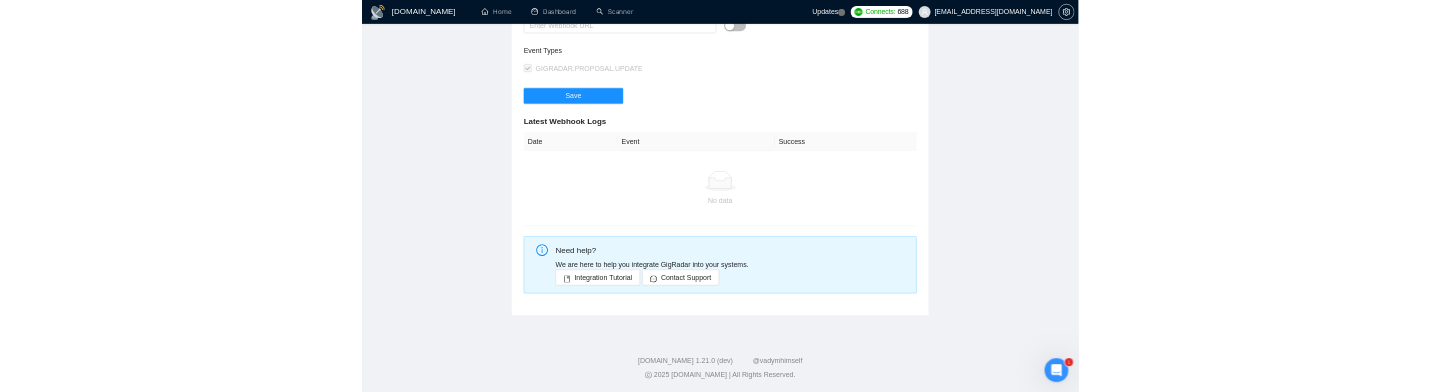 scroll, scrollTop: 0, scrollLeft: 0, axis: both 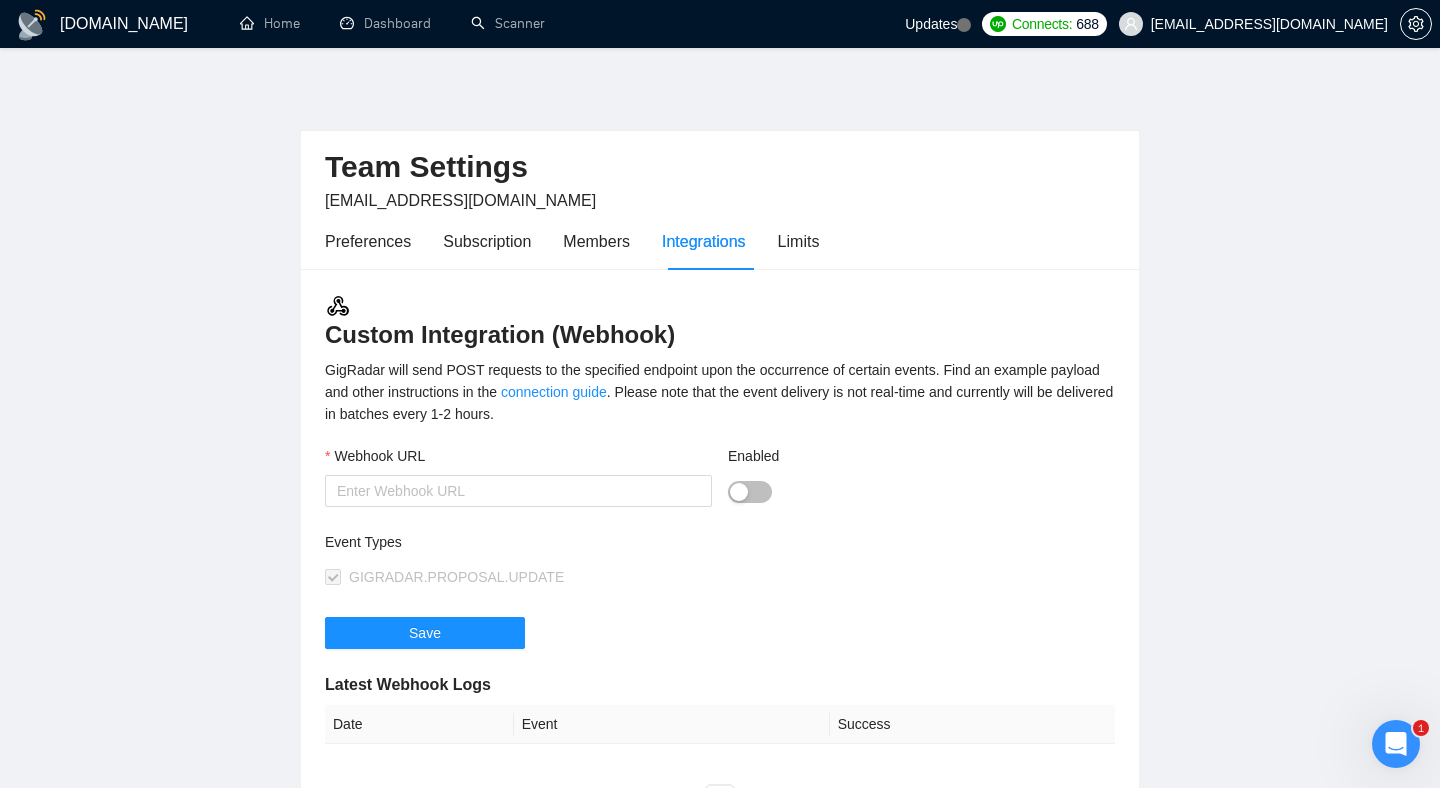 click on "Preferences Subscription Members Integrations Limits" at bounding box center (720, 241) 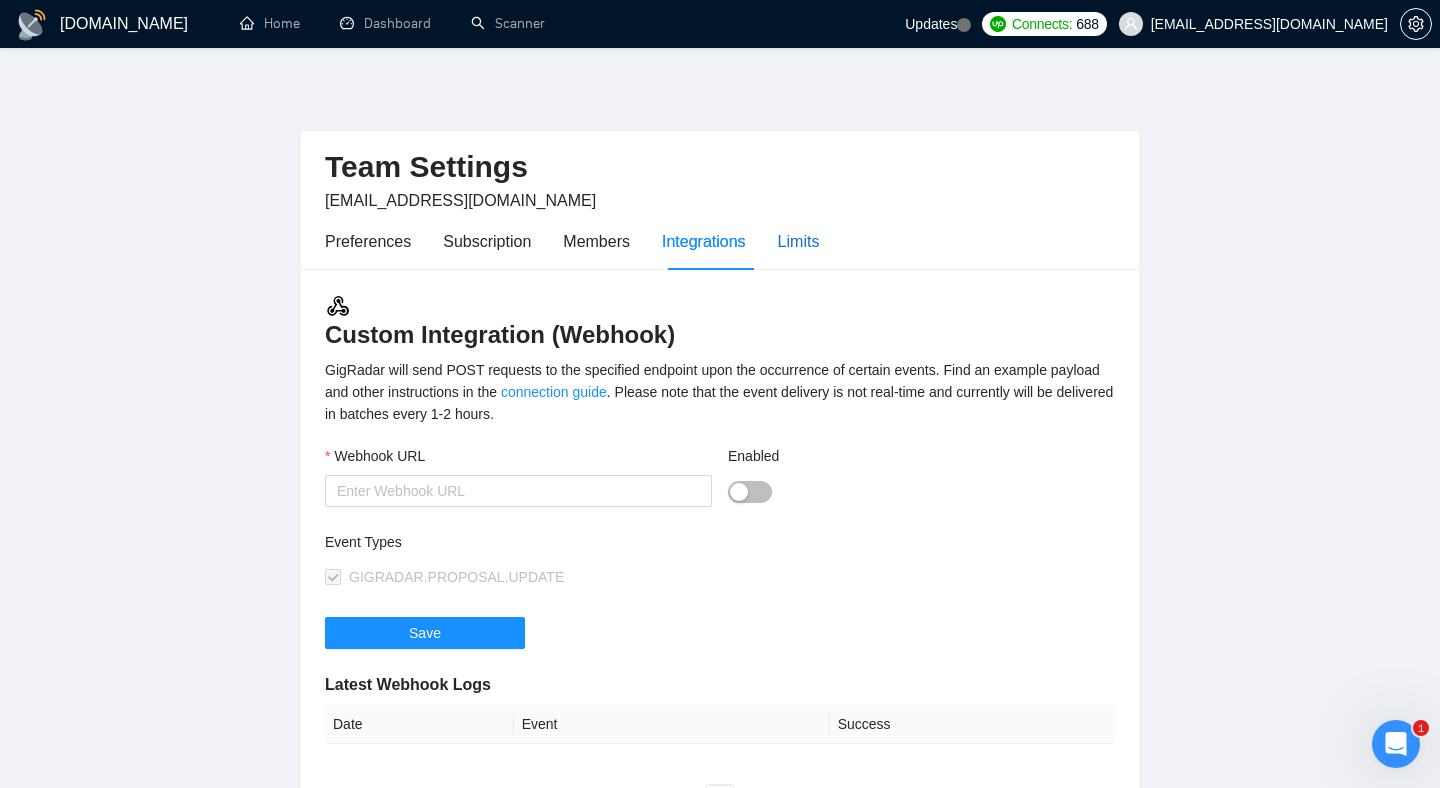 click on "Limits" at bounding box center (799, 241) 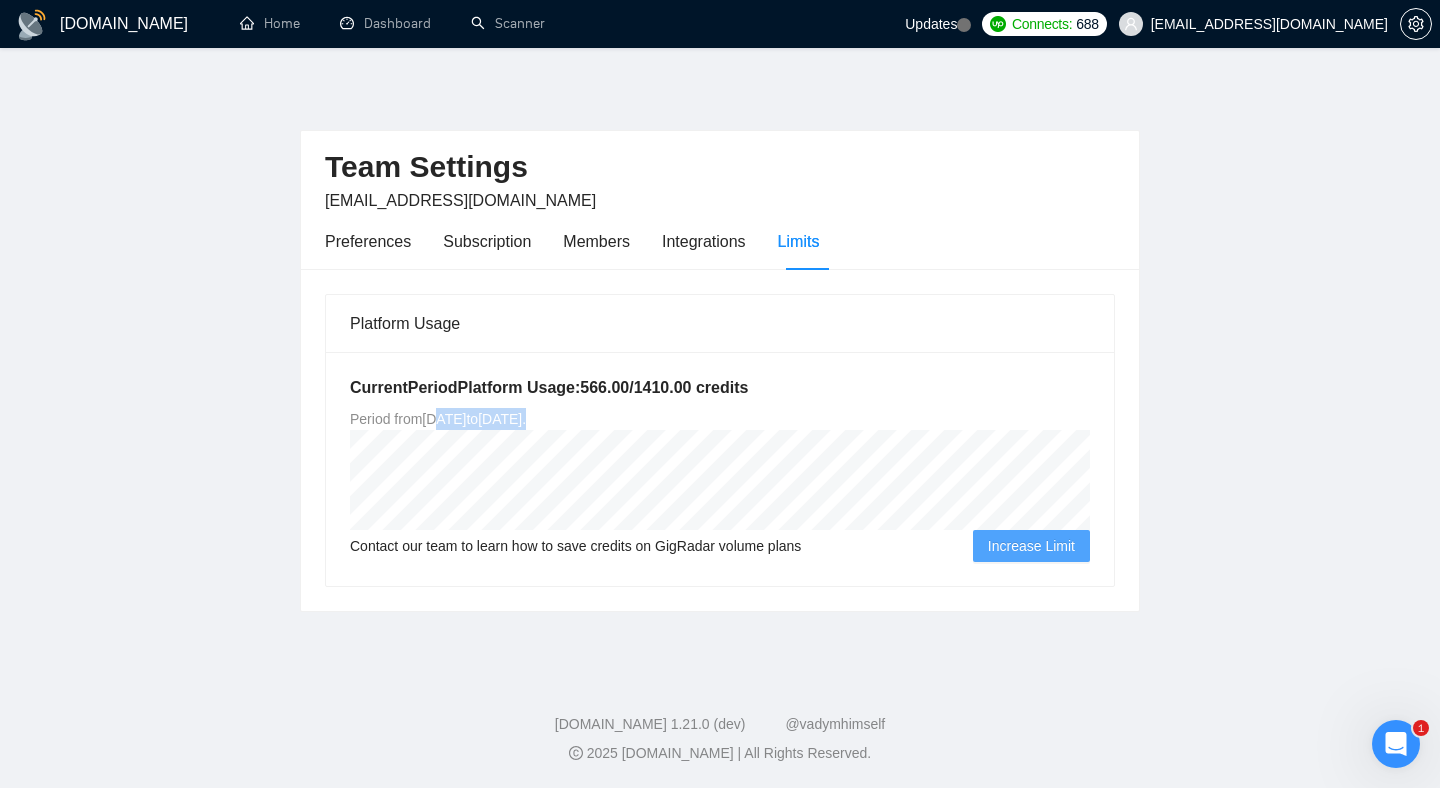 drag, startPoint x: 445, startPoint y: 422, endPoint x: 672, endPoint y: 424, distance: 227.0088 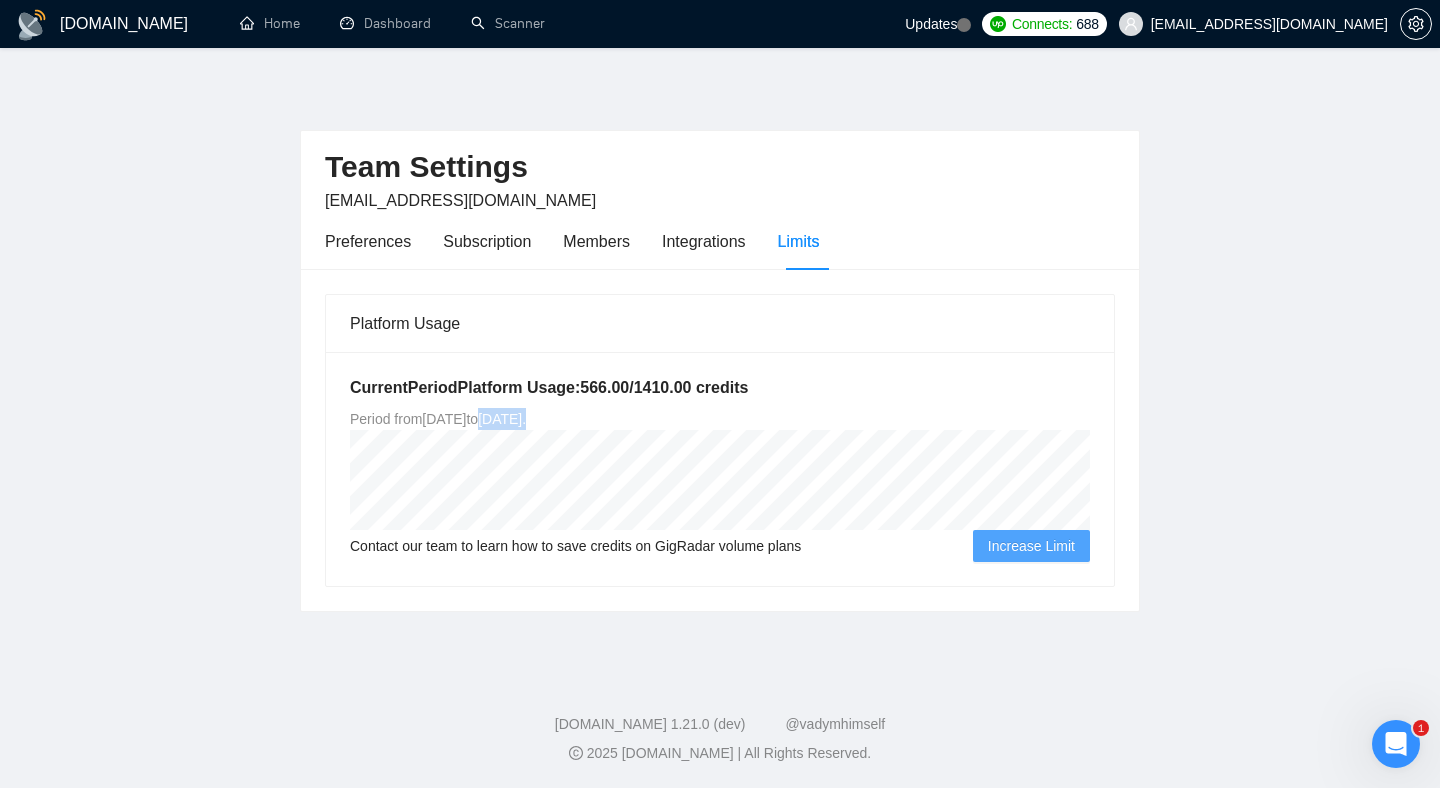 drag, startPoint x: 559, startPoint y: 411, endPoint x: 669, endPoint y: 413, distance: 110.01818 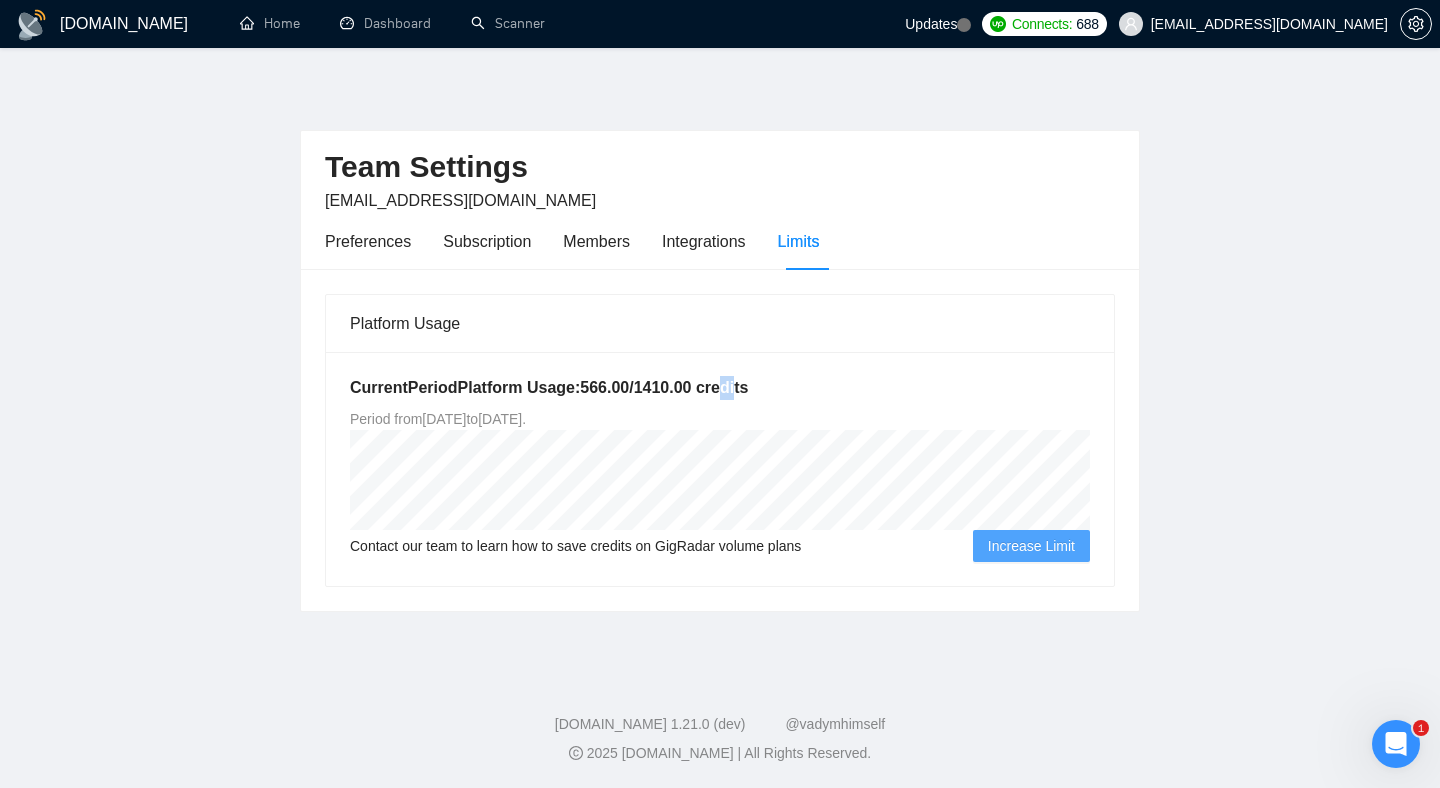 drag, startPoint x: 755, startPoint y: 398, endPoint x: 791, endPoint y: 391, distance: 36.67424 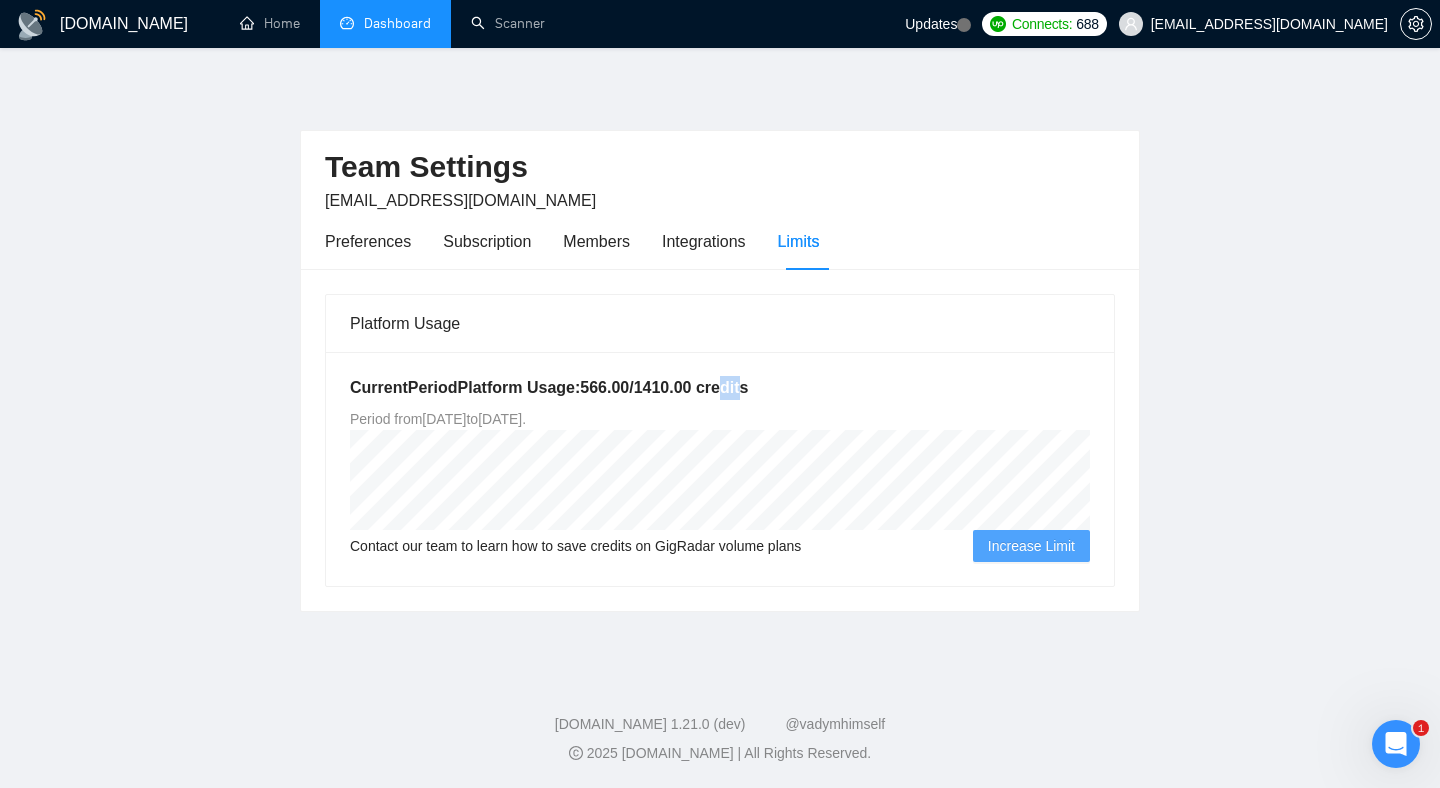 click on "Dashboard" at bounding box center (385, 23) 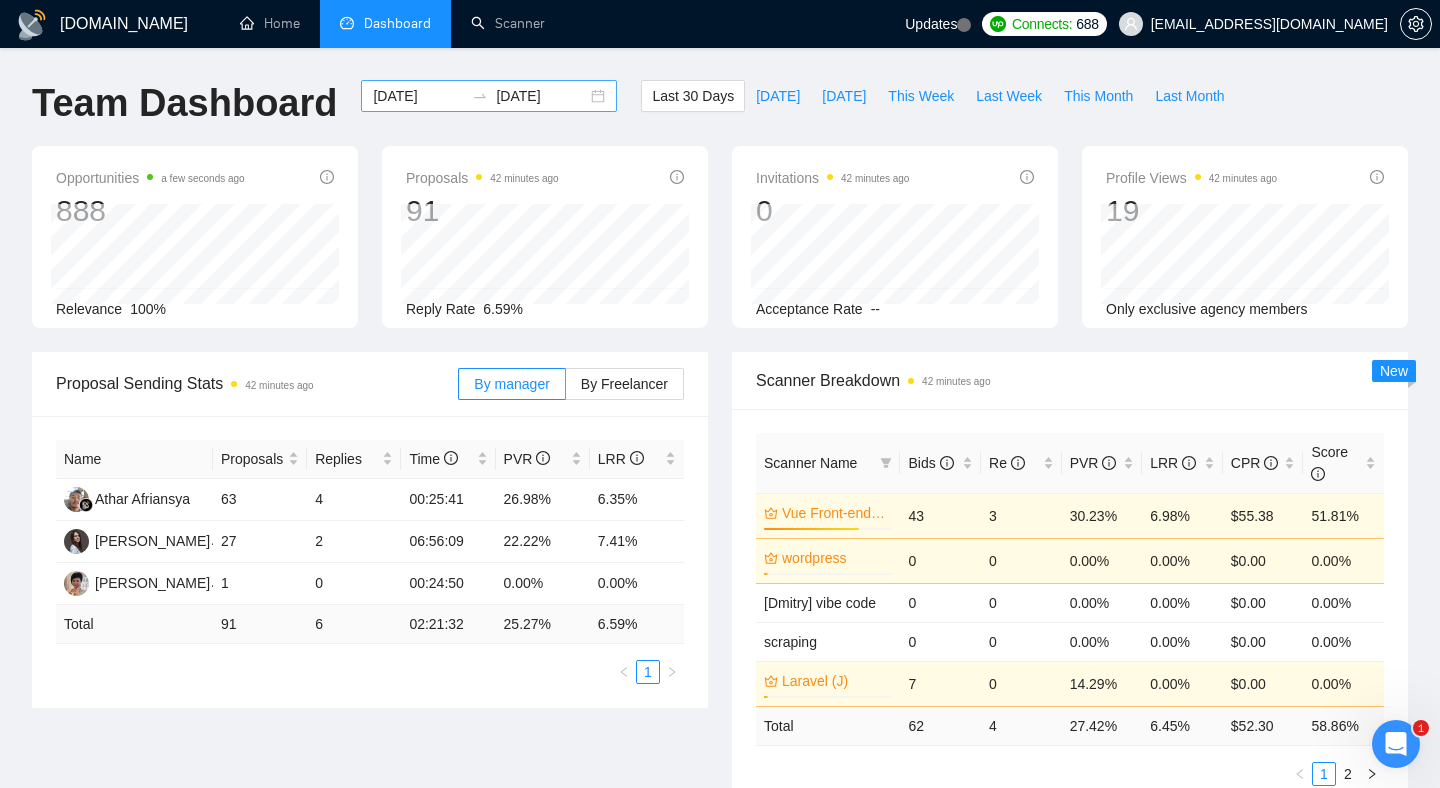 click at bounding box center [480, 96] 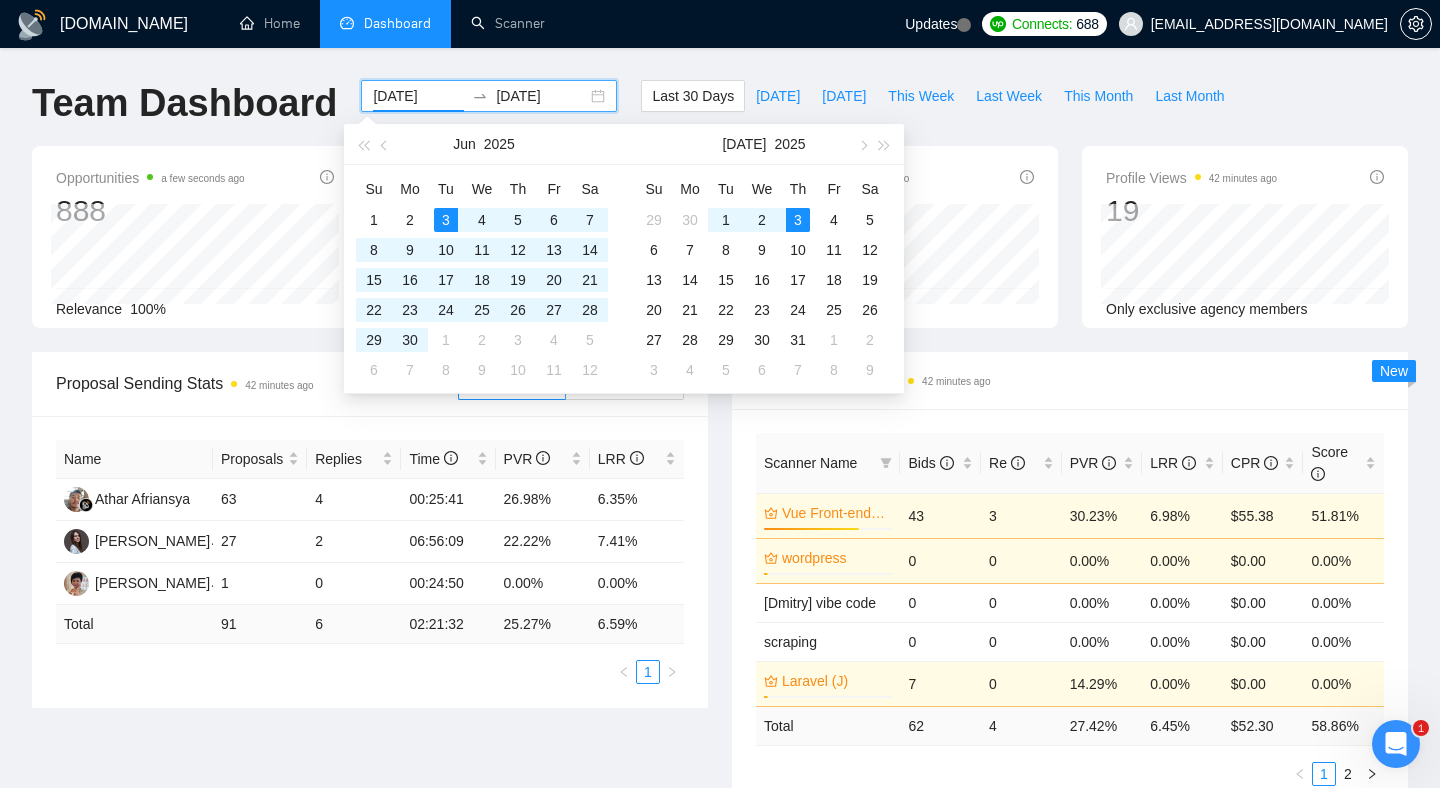 click on "[DATE]" at bounding box center [541, 96] 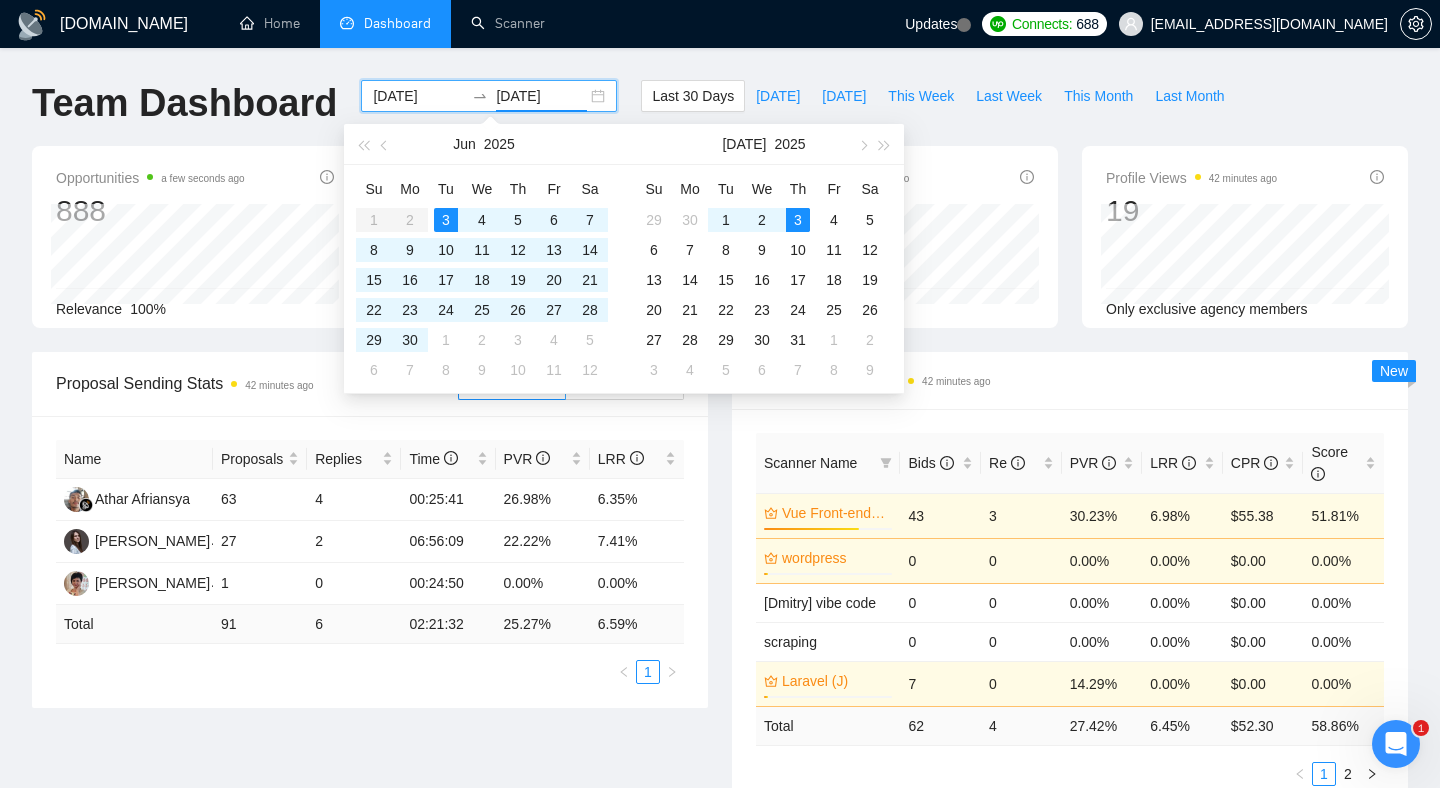 type on "[DATE]" 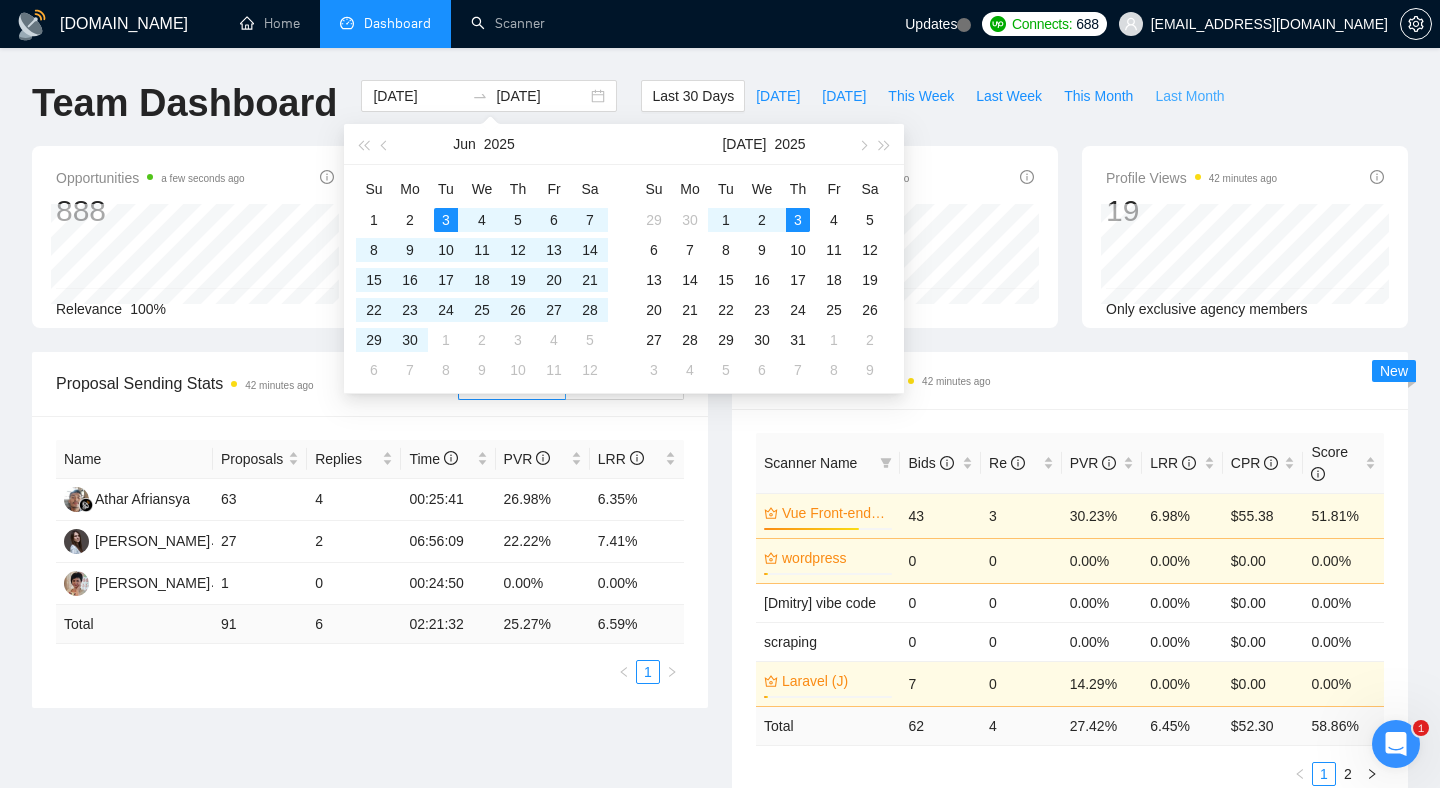 click on "Last Month" at bounding box center [1189, 96] 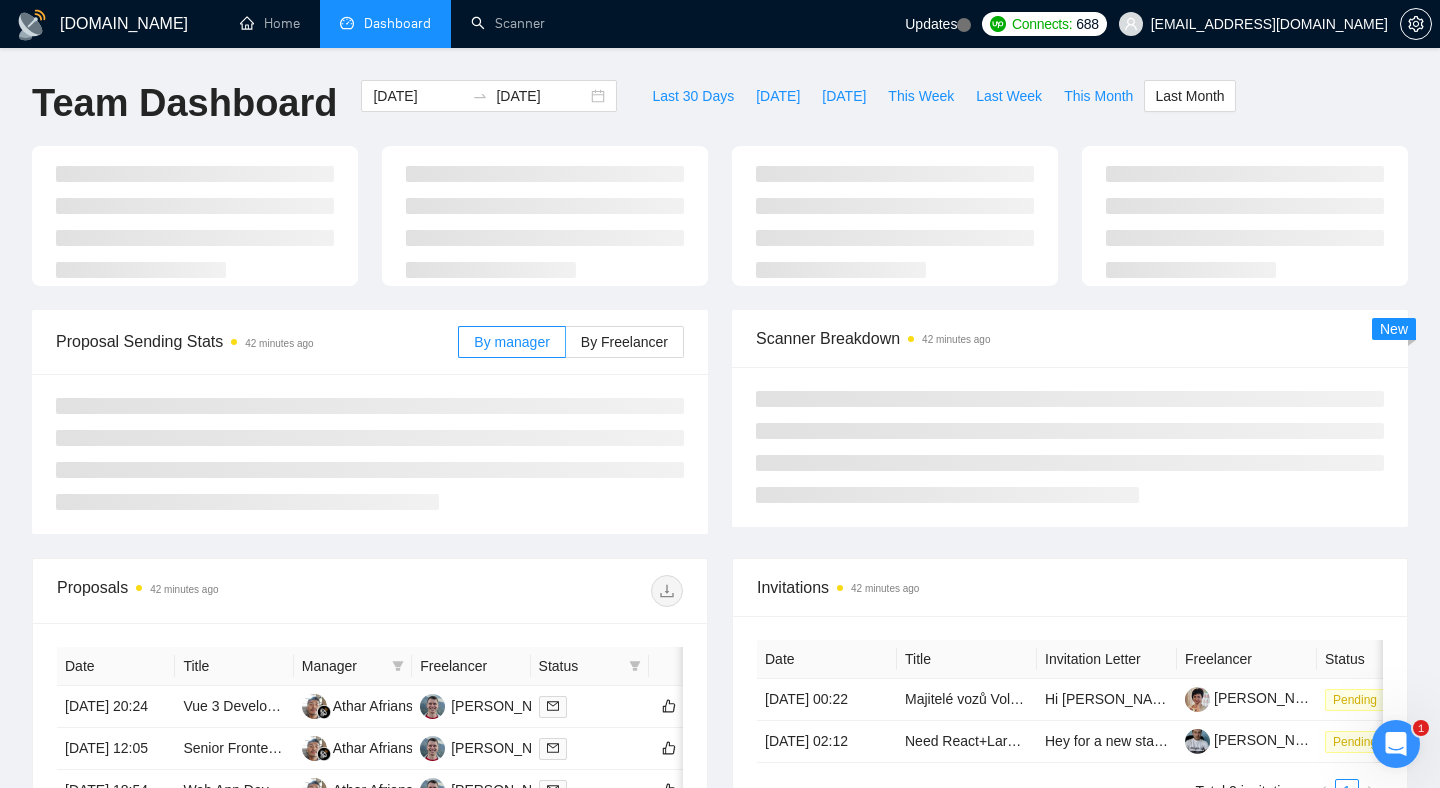 type on "[DATE]" 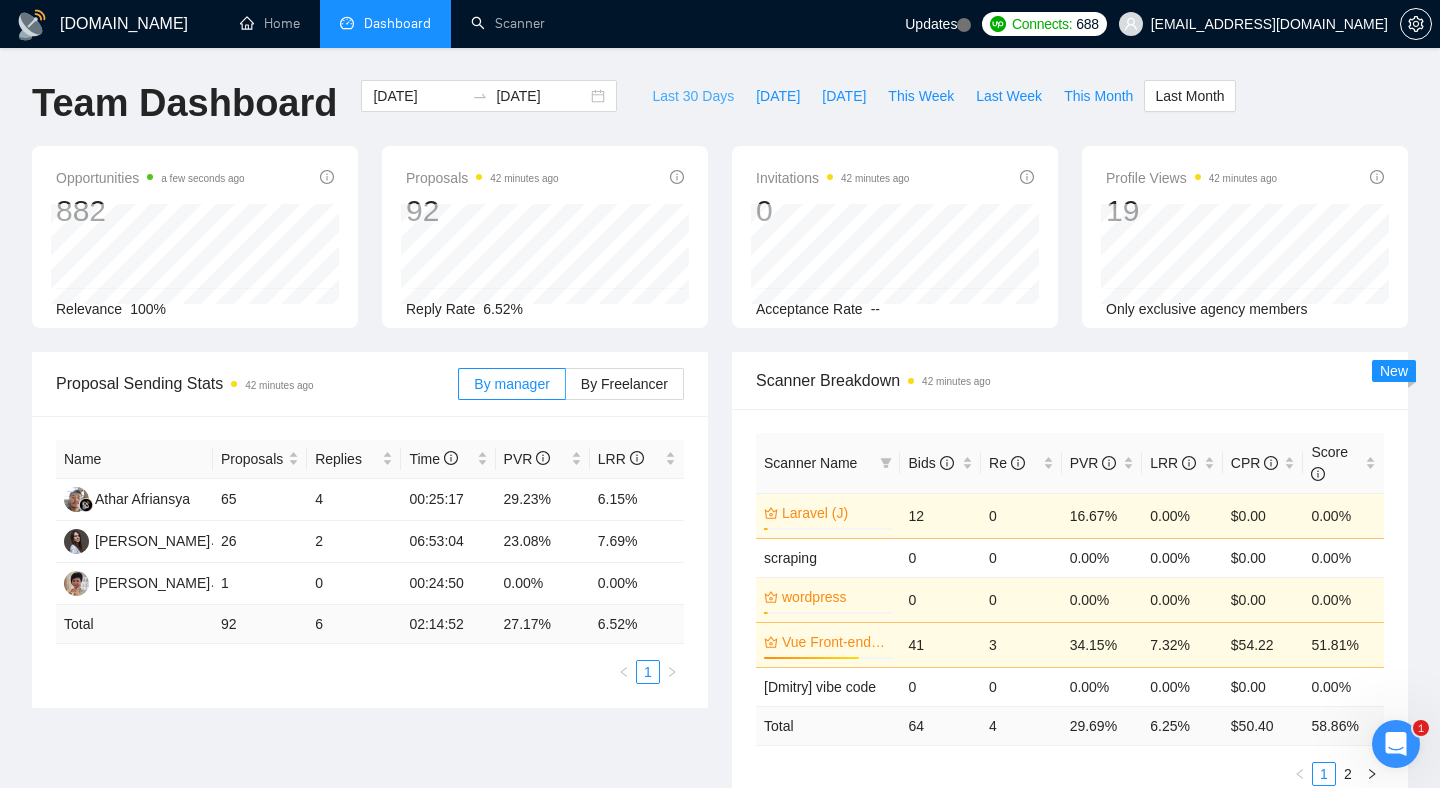 click on "Last 30 Days" at bounding box center [693, 96] 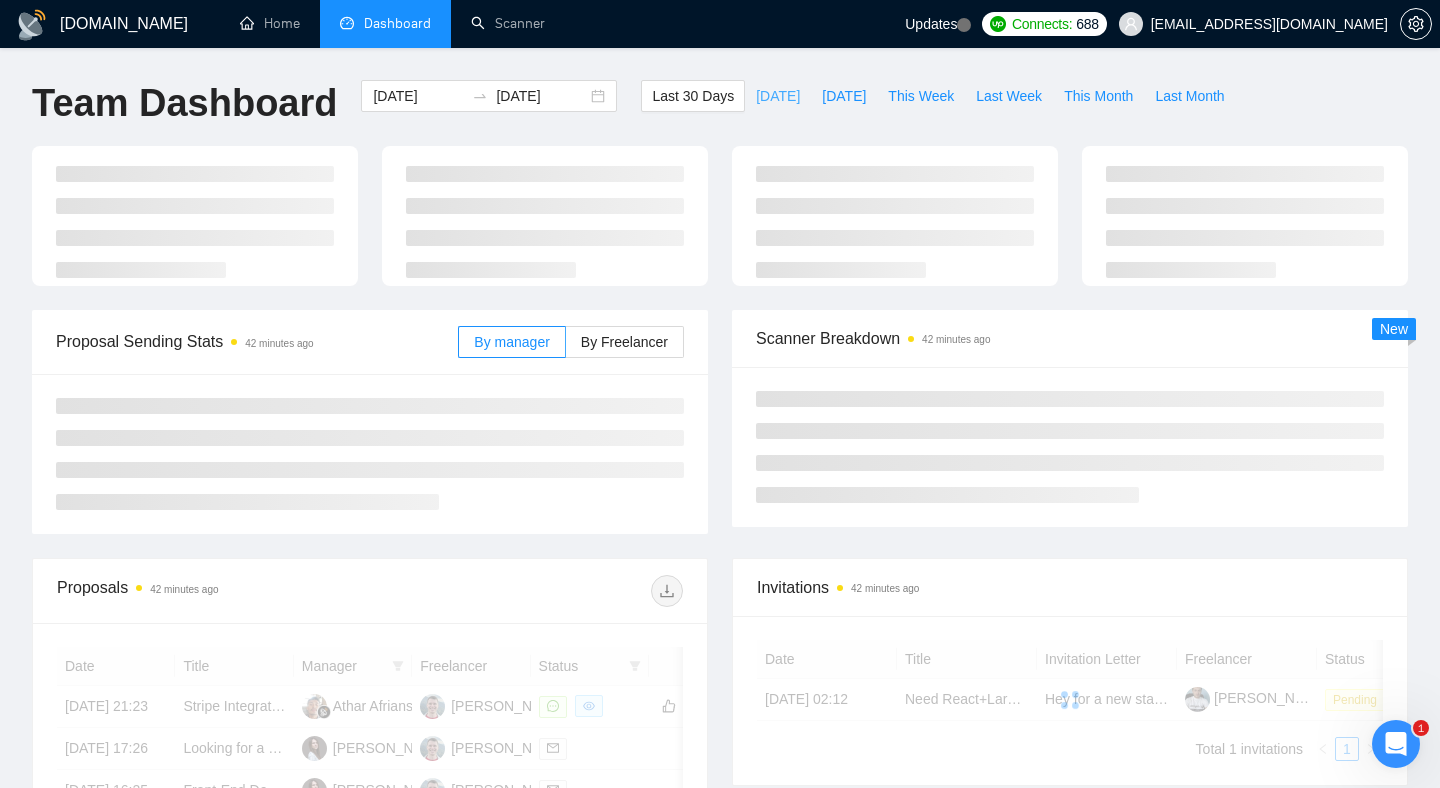 type on "[DATE]" 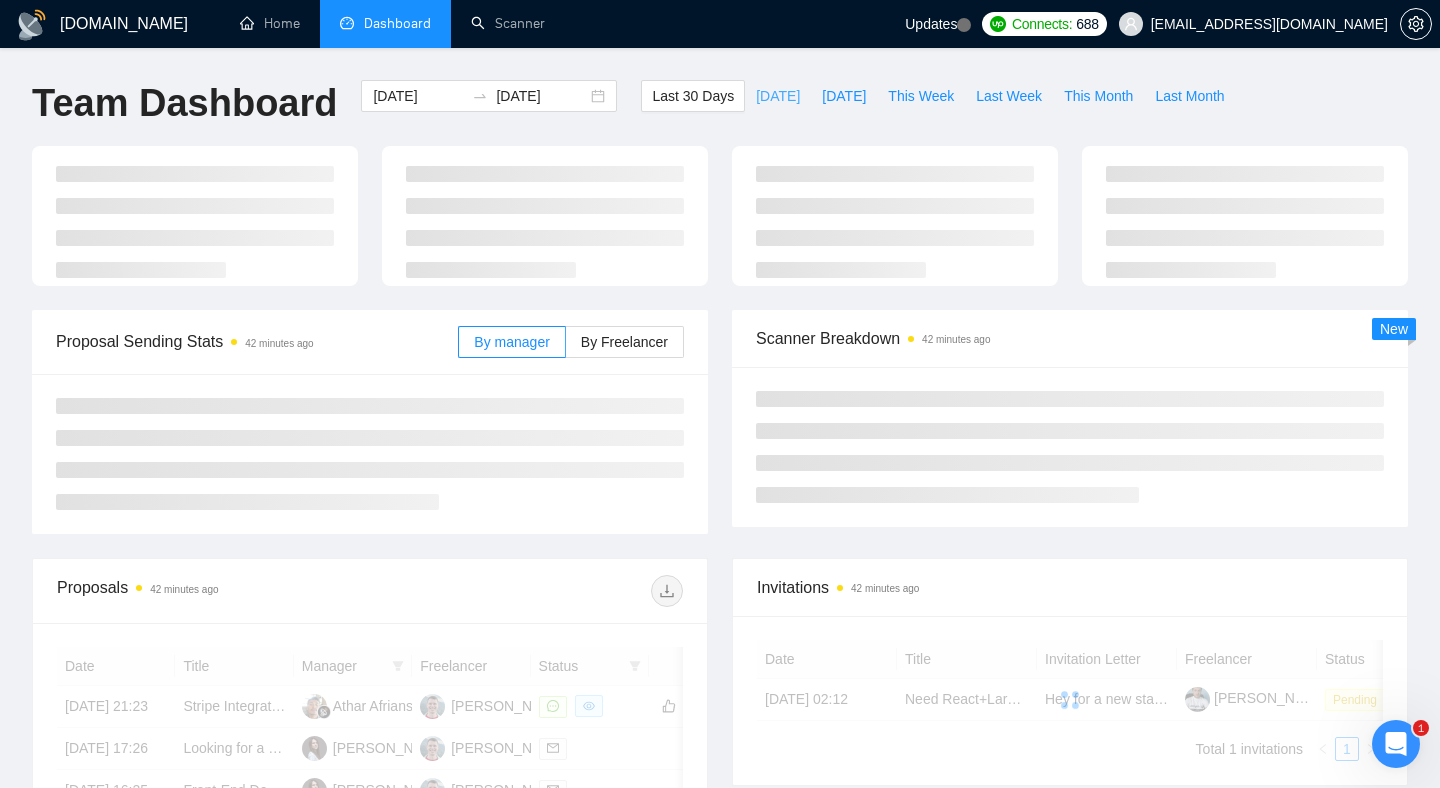 type on "[DATE]" 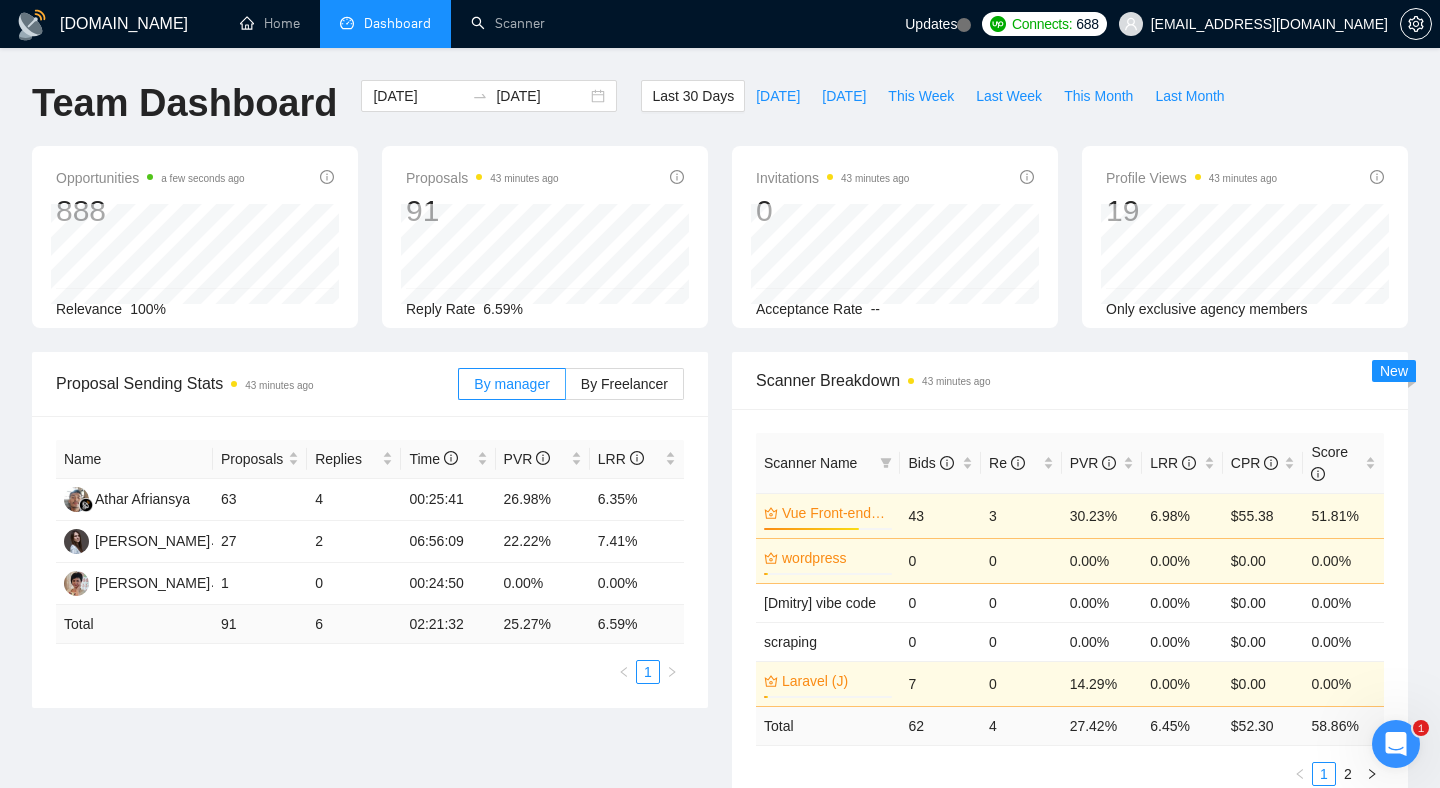 click on "Team Dashboard" at bounding box center (184, 103) 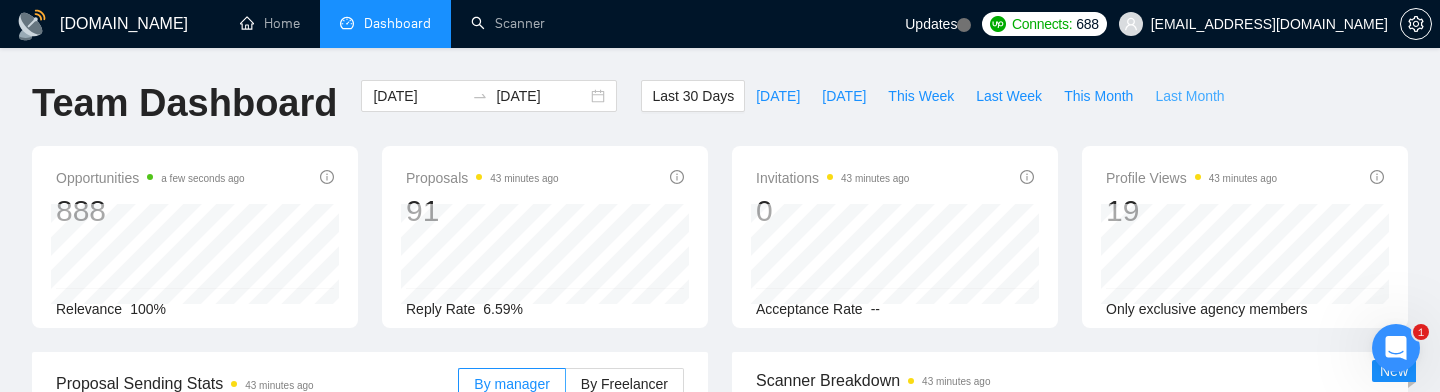 click on "Last Month" at bounding box center (1189, 96) 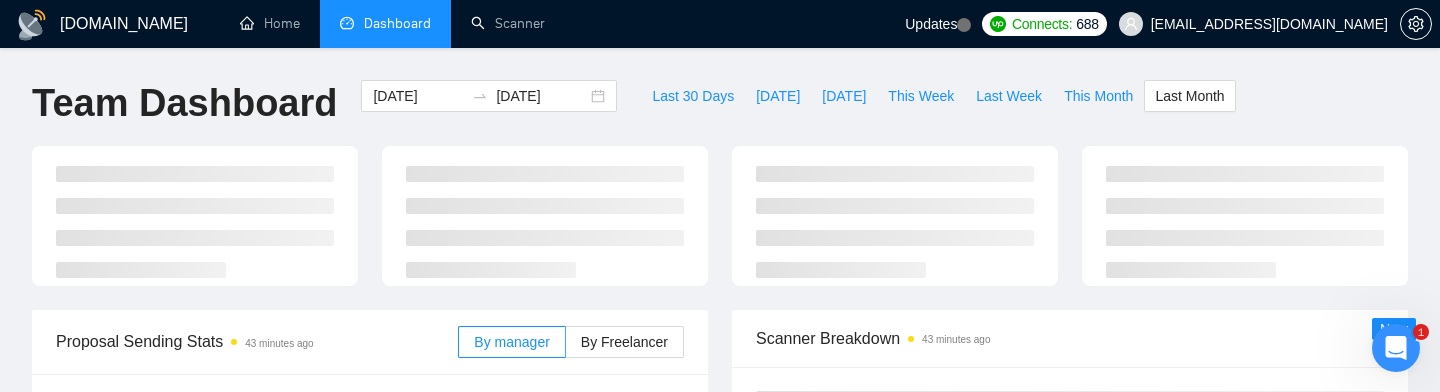 type on "[DATE]" 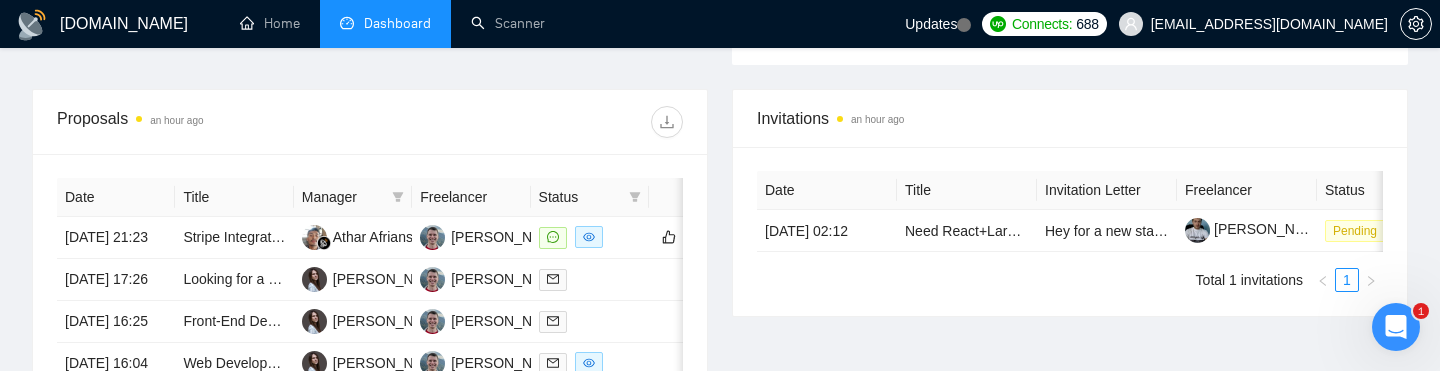 scroll, scrollTop: 742, scrollLeft: 0, axis: vertical 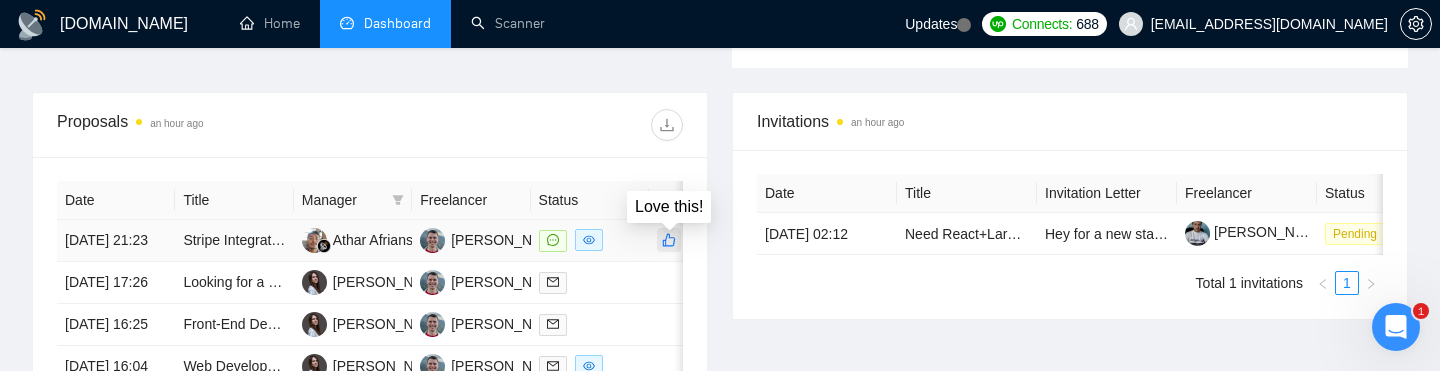 click 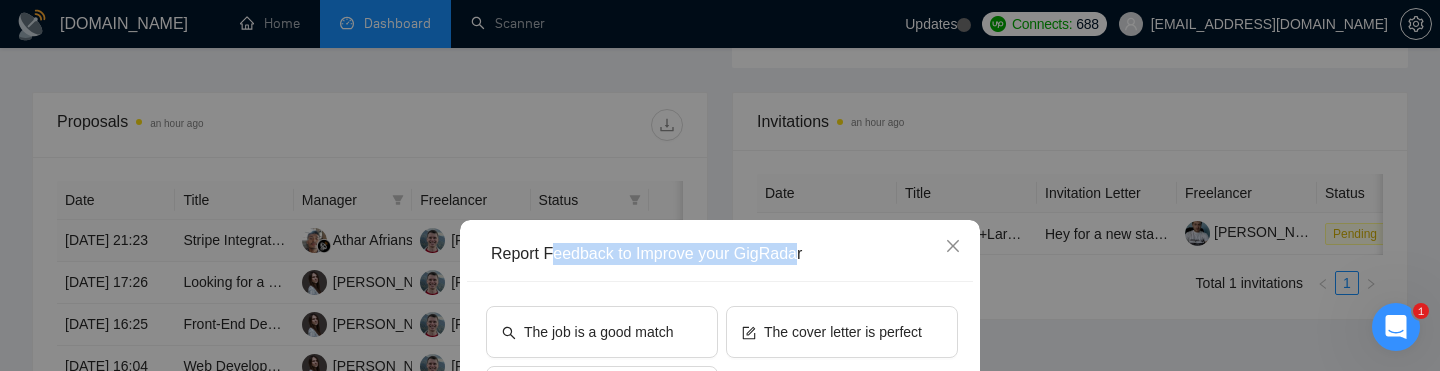 drag, startPoint x: 556, startPoint y: 246, endPoint x: 806, endPoint y: 263, distance: 250.57733 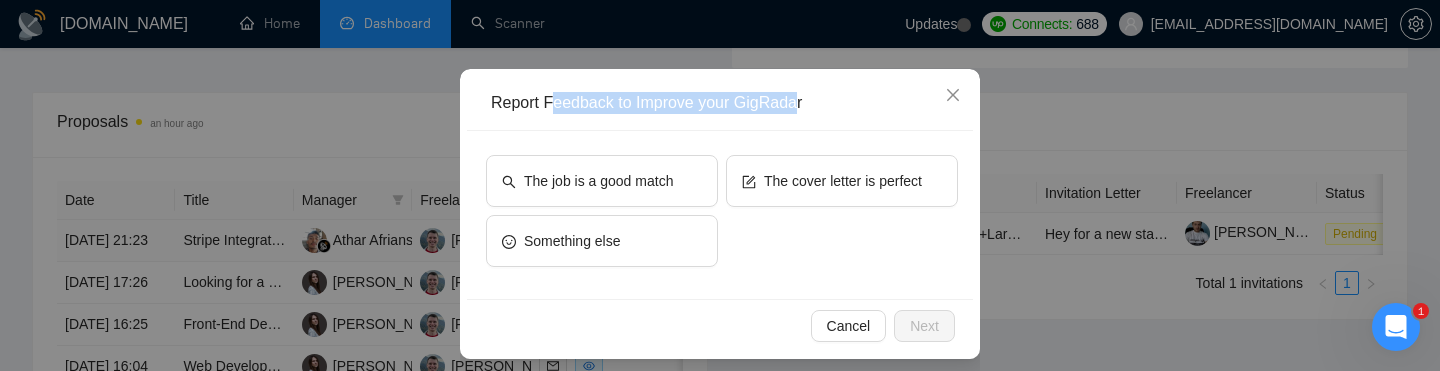 scroll, scrollTop: 163, scrollLeft: 0, axis: vertical 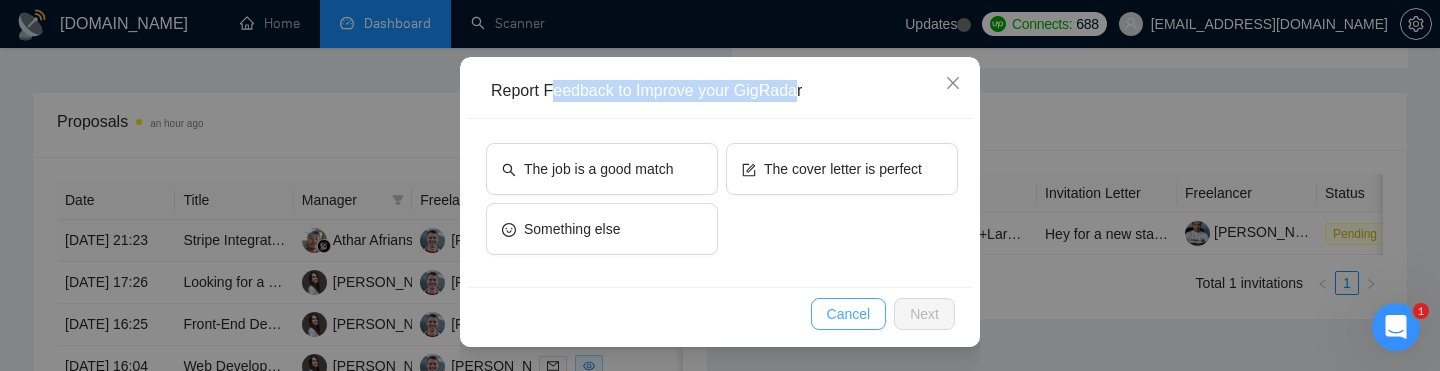 click on "Cancel" at bounding box center [849, 314] 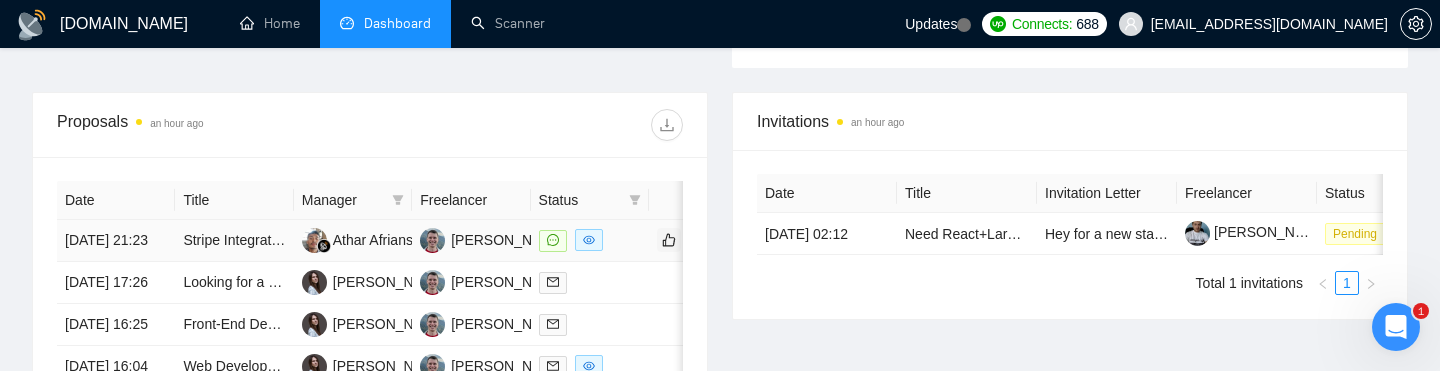 scroll, scrollTop: 0, scrollLeft: 0, axis: both 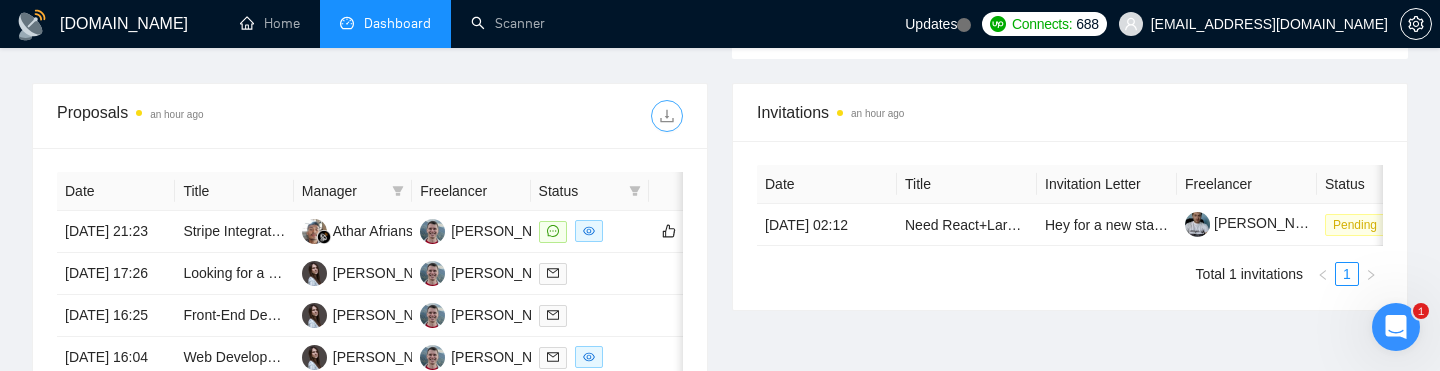click 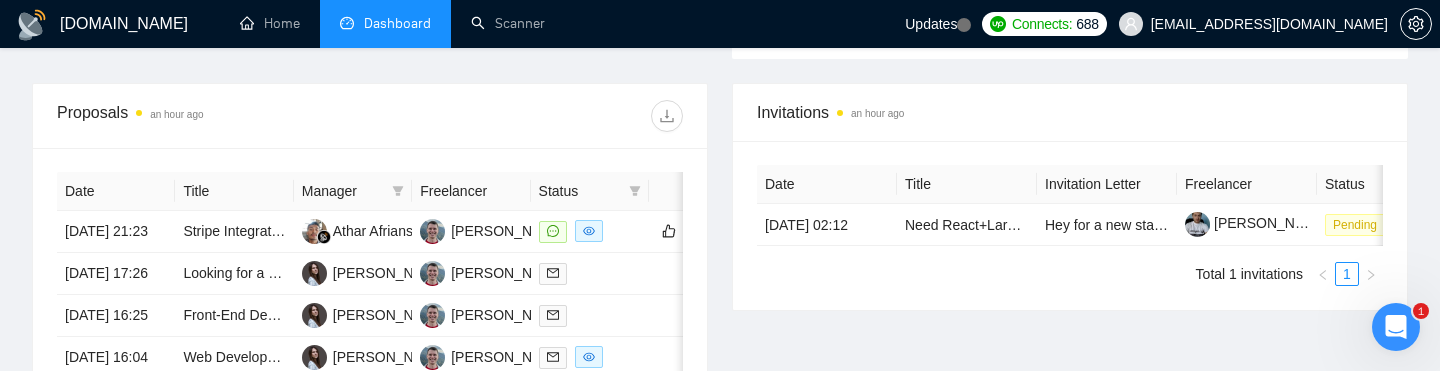 click on "Proposal Sending Stats an hour ago By manager By Freelancer Name Proposals Replies Time   PVR   LRR   Athar Afriansya 65 4 00:25:17 29.23% 6.15% [PERSON_NAME] 26 2 06:53:04 23.08% 7.69% [PERSON_NAME] 1 0 00:24:50 0.00% 0.00% Total 92 6 02:14:52 27.17 % 6.52 % 1 Scanner Breakdown an hour ago Scanner Name Bids   Re   PVR   LRR   CPR   Score   Vue + Laravel (J) 0 0 0.00% 0.00% $0.00 0.00% wordpress 3% 0 0 0.00% 0.00% $0.00 0.00% Website from scratch 3% 0 0 0.00% 0.00% $0.00 0.00% "Figma to HTML" 3% 11 1 27.27% 9.09% $38.95 80.00% Vue-Independent 0 0 0.00% 0.00% $0.00 0.00% Total 64 4 29.69 % 6.25 % $ 50.40 58.86 % 1 2 New" at bounding box center (720, -158) 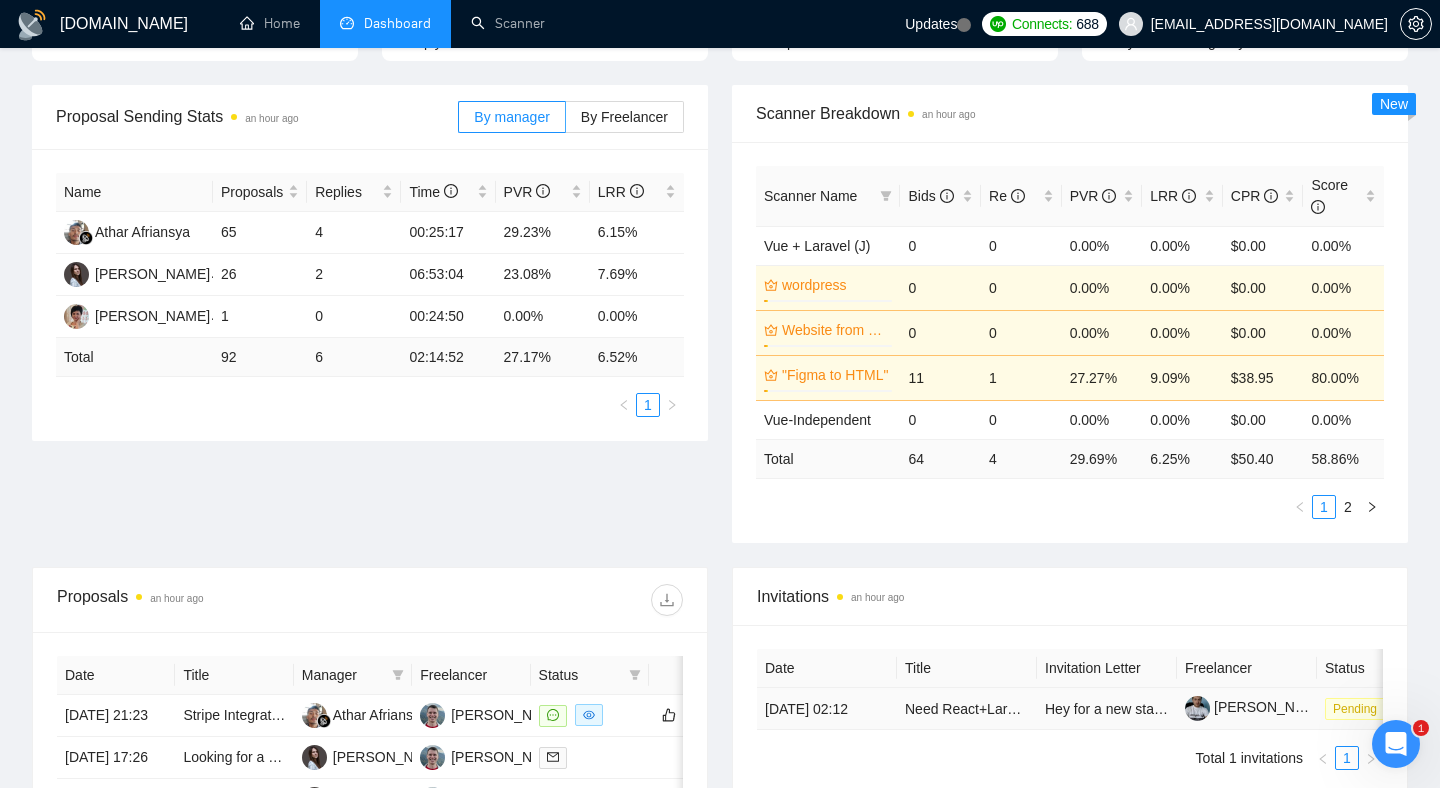 scroll, scrollTop: 0, scrollLeft: 0, axis: both 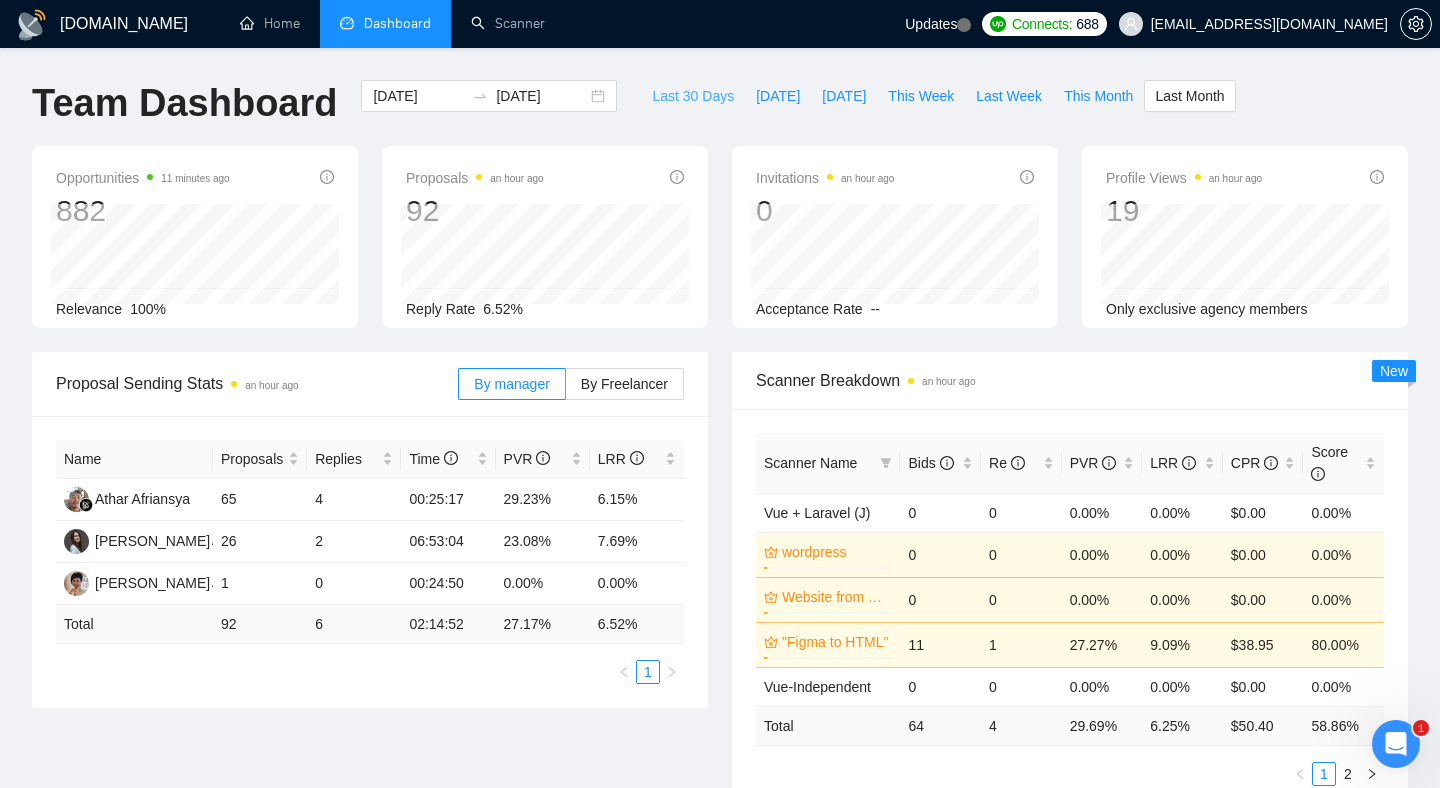 click on "Last 30 Days" at bounding box center (693, 96) 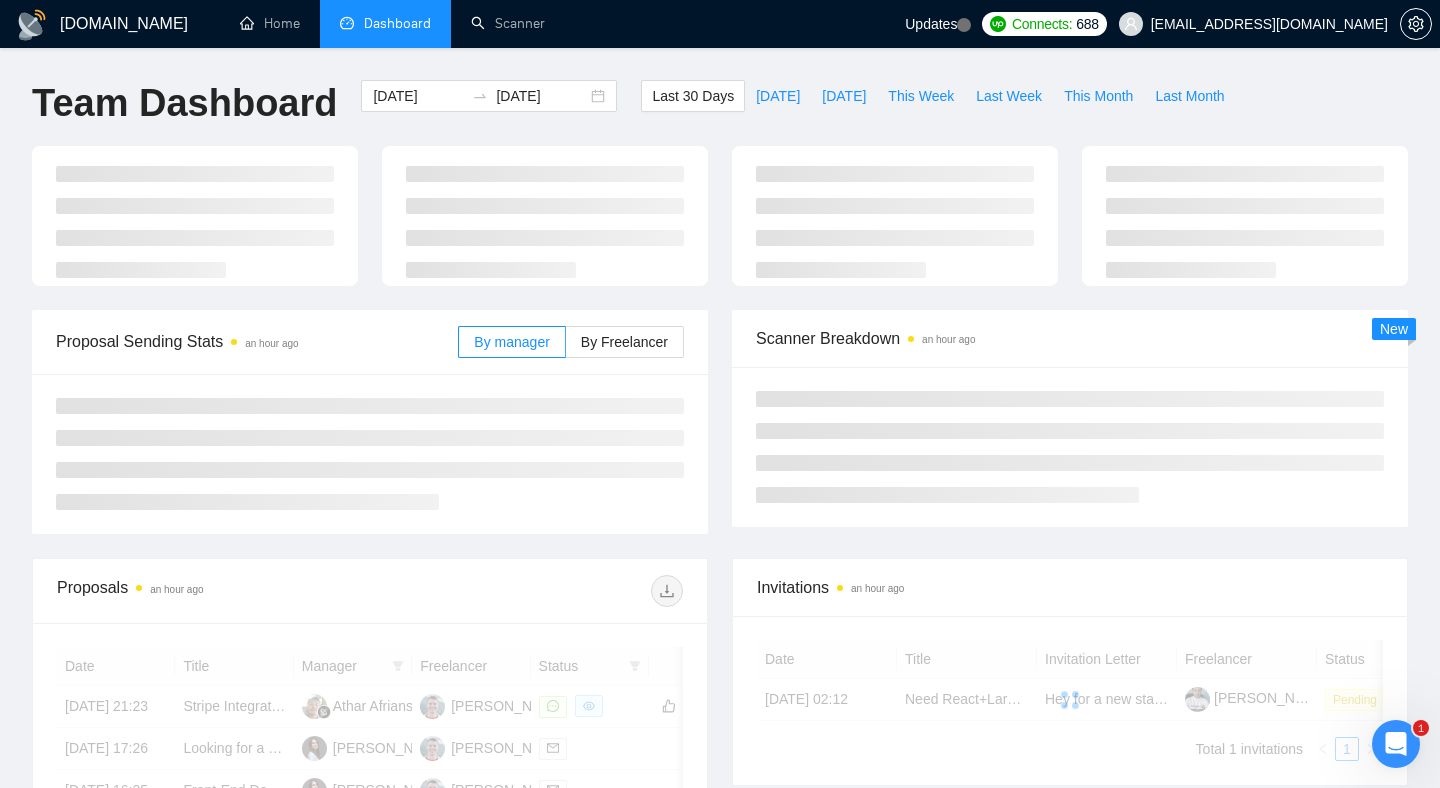 type on "[DATE]" 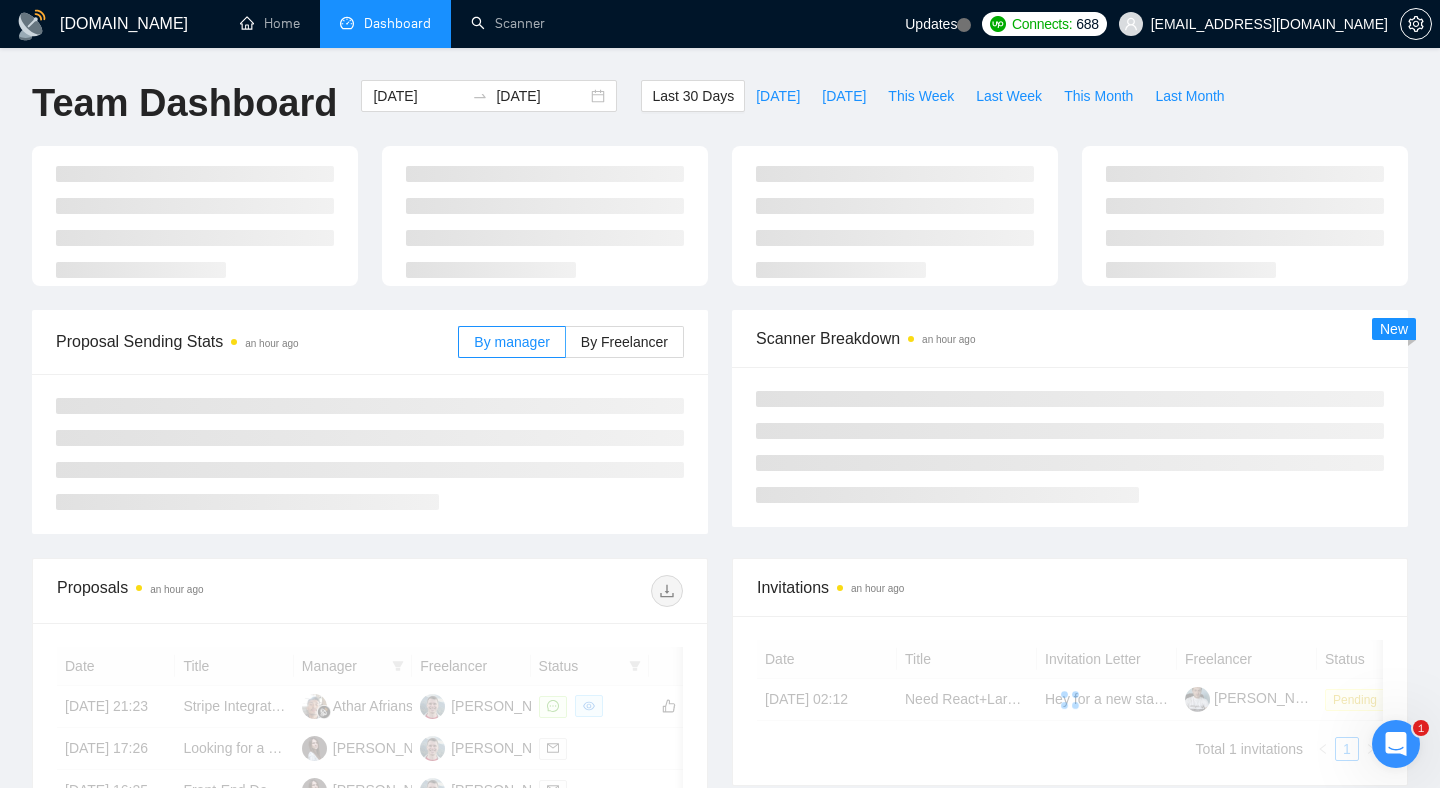 type on "[DATE]" 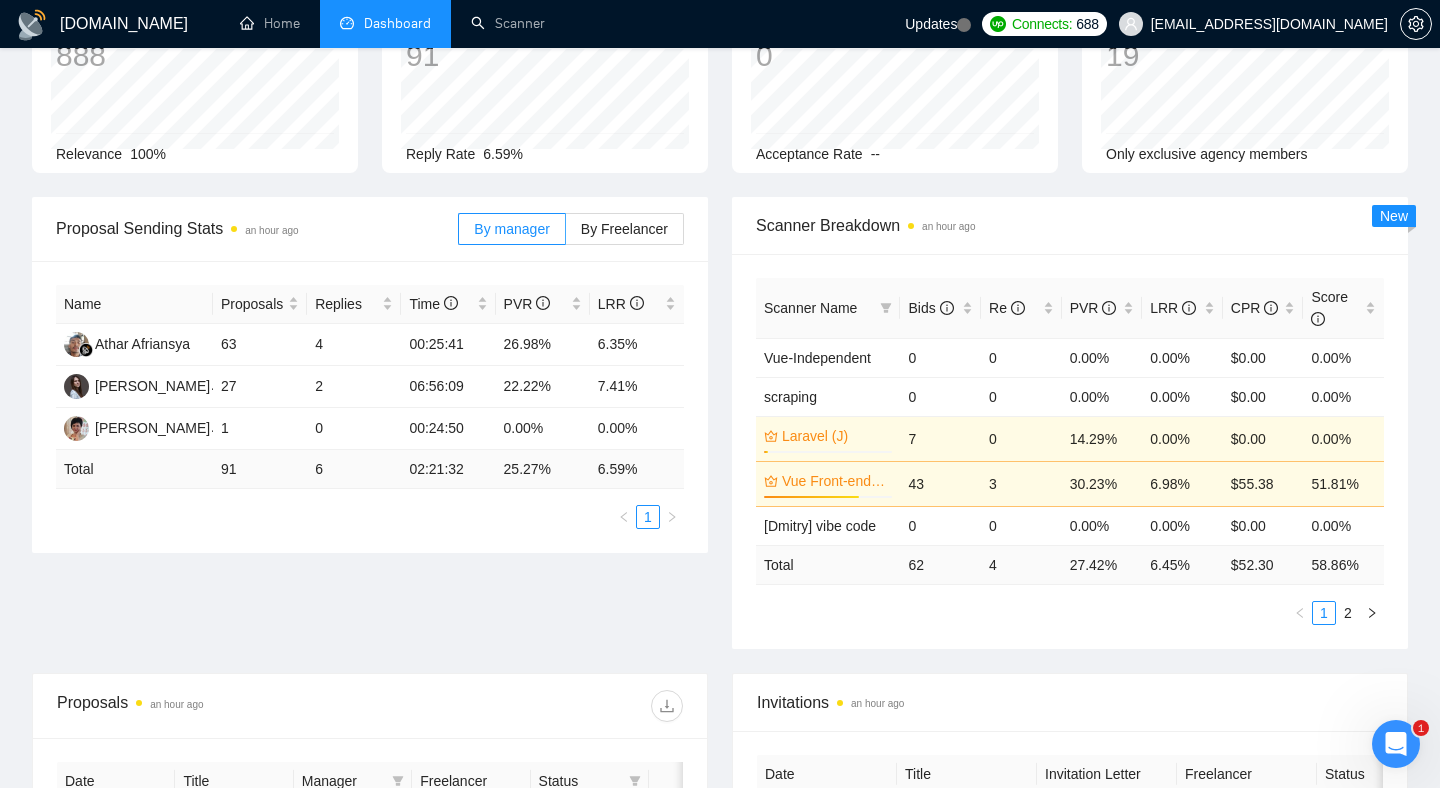 scroll, scrollTop: 153, scrollLeft: 0, axis: vertical 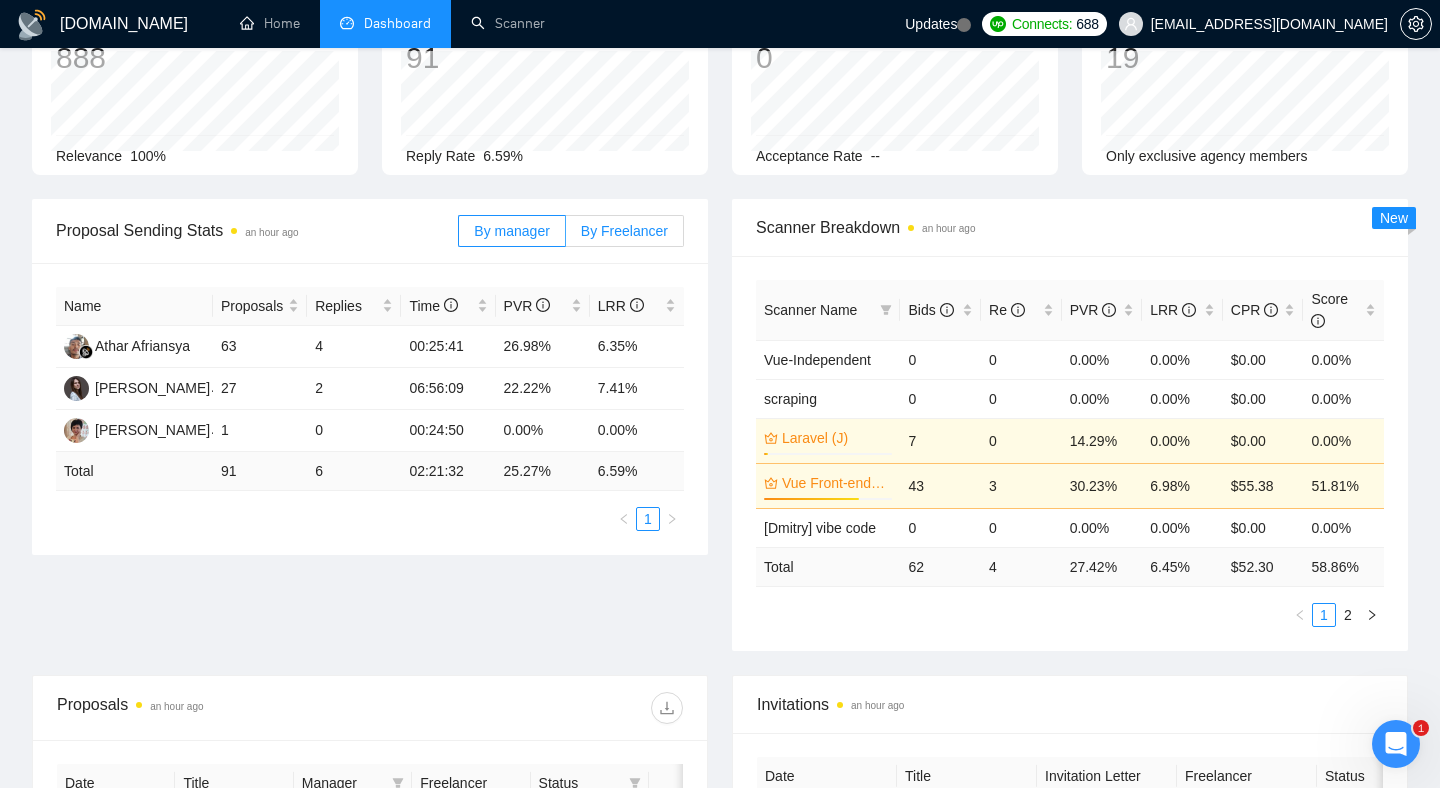 click on "By Freelancer" at bounding box center (625, 231) 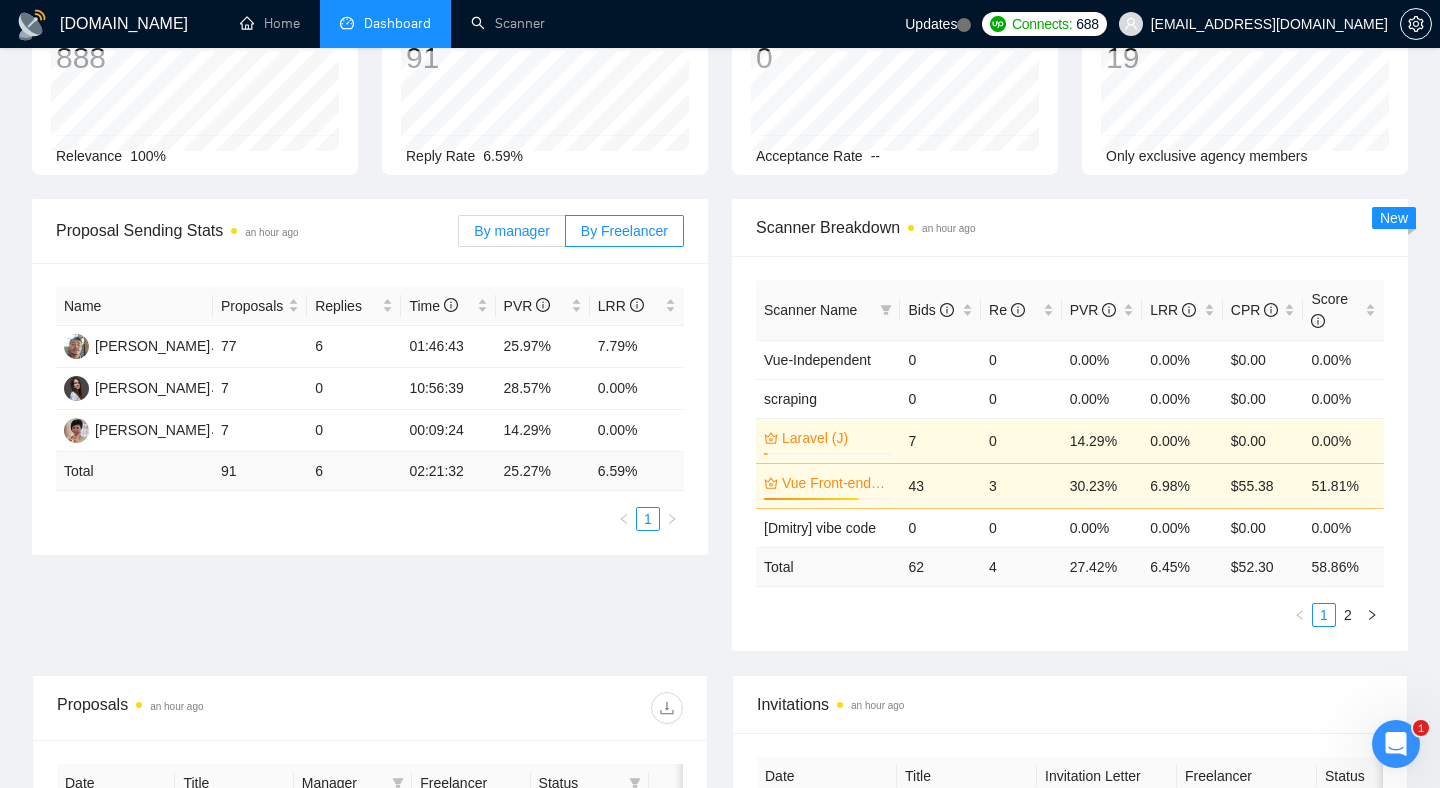 click on "By manager" at bounding box center (511, 231) 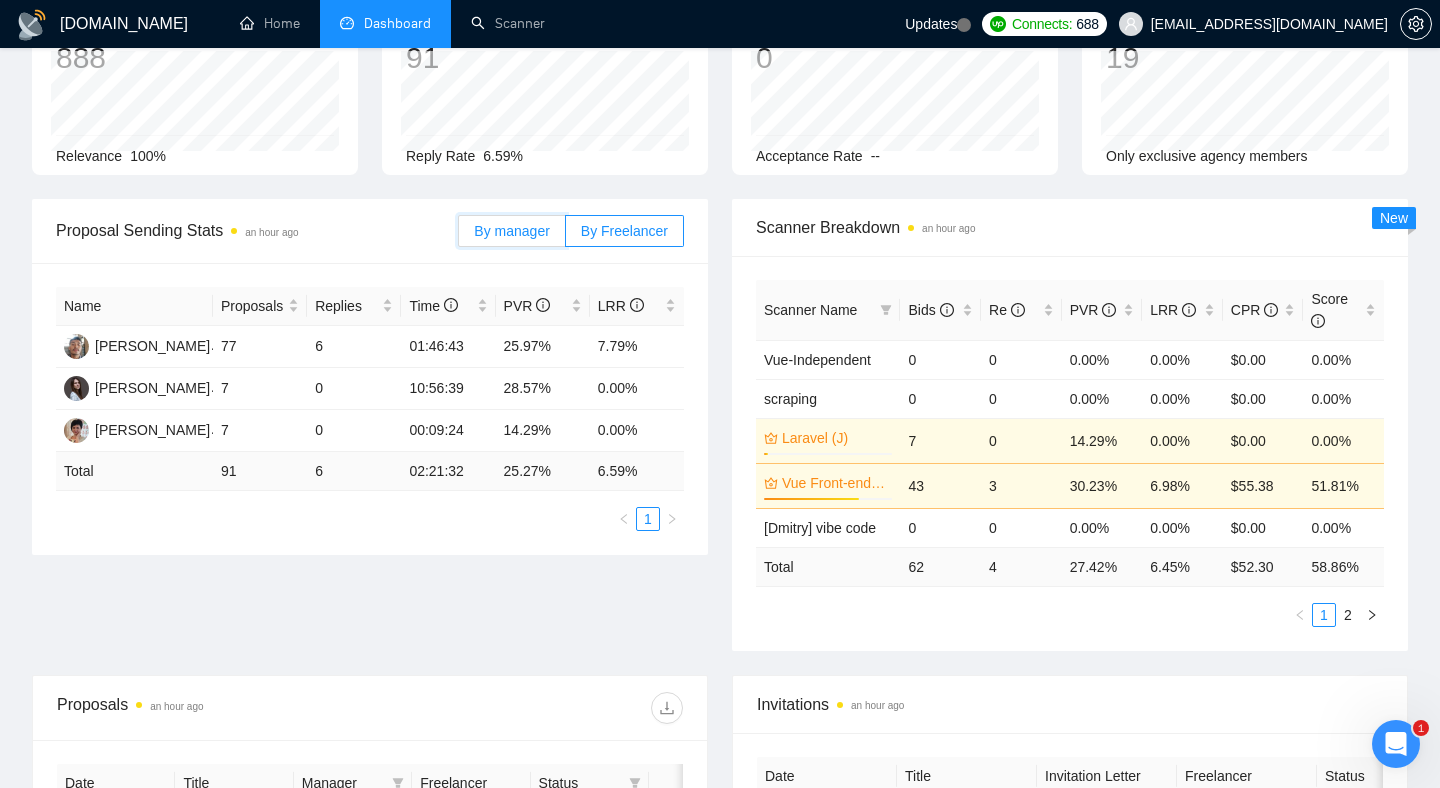 click on "By manager" at bounding box center [459, 236] 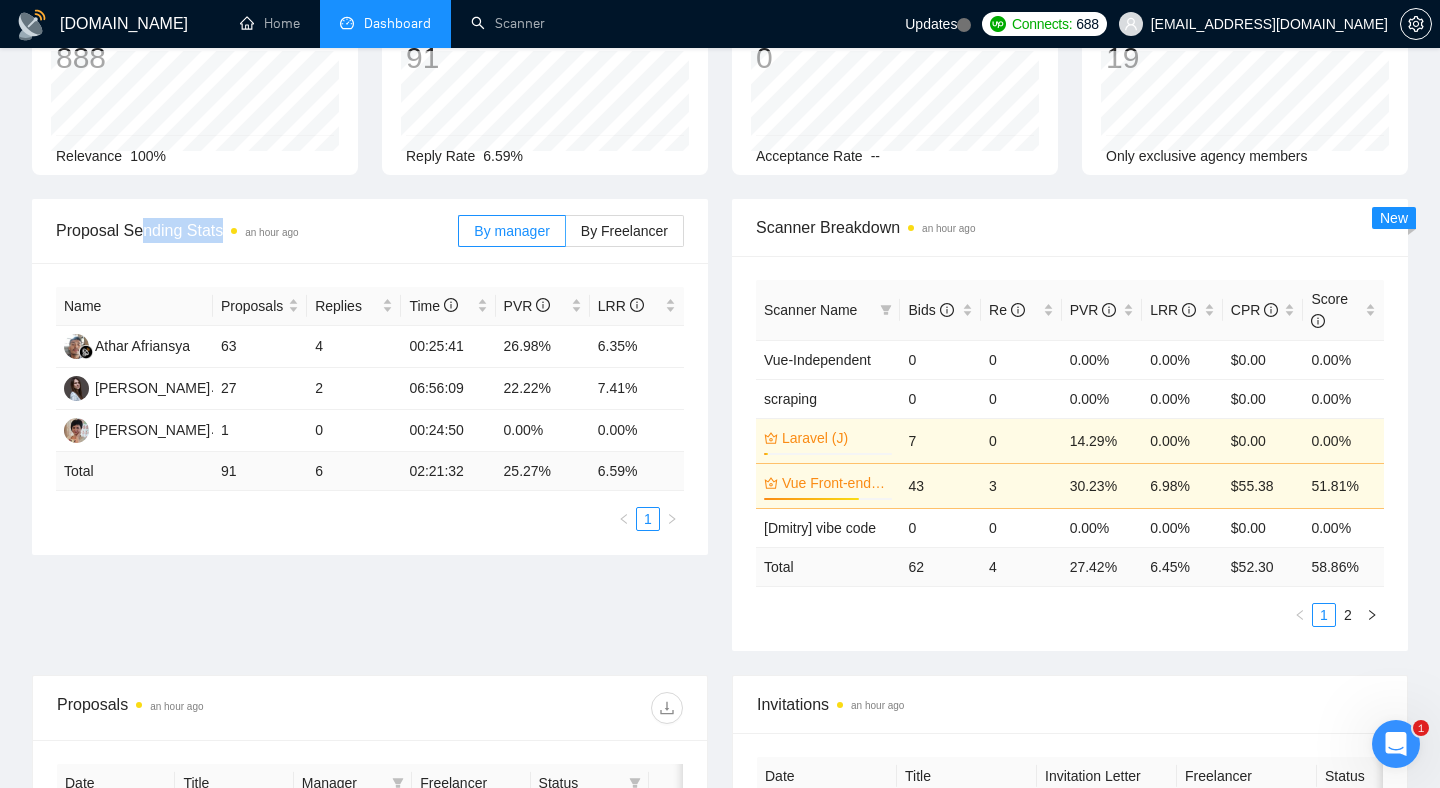 drag, startPoint x: 145, startPoint y: 232, endPoint x: 364, endPoint y: 229, distance: 219.02055 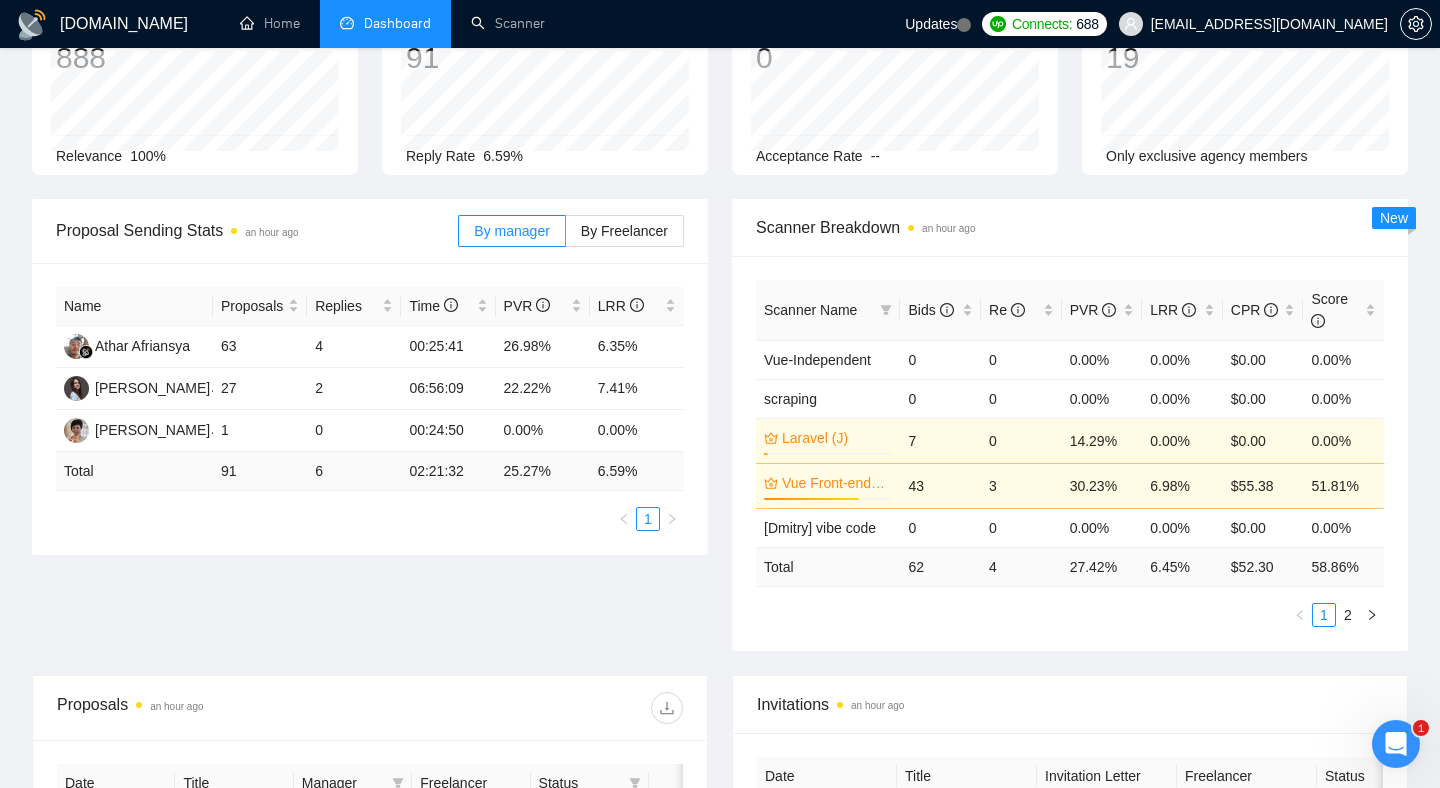 click on "Proposal Sending Stats an hour ago" at bounding box center (257, 230) 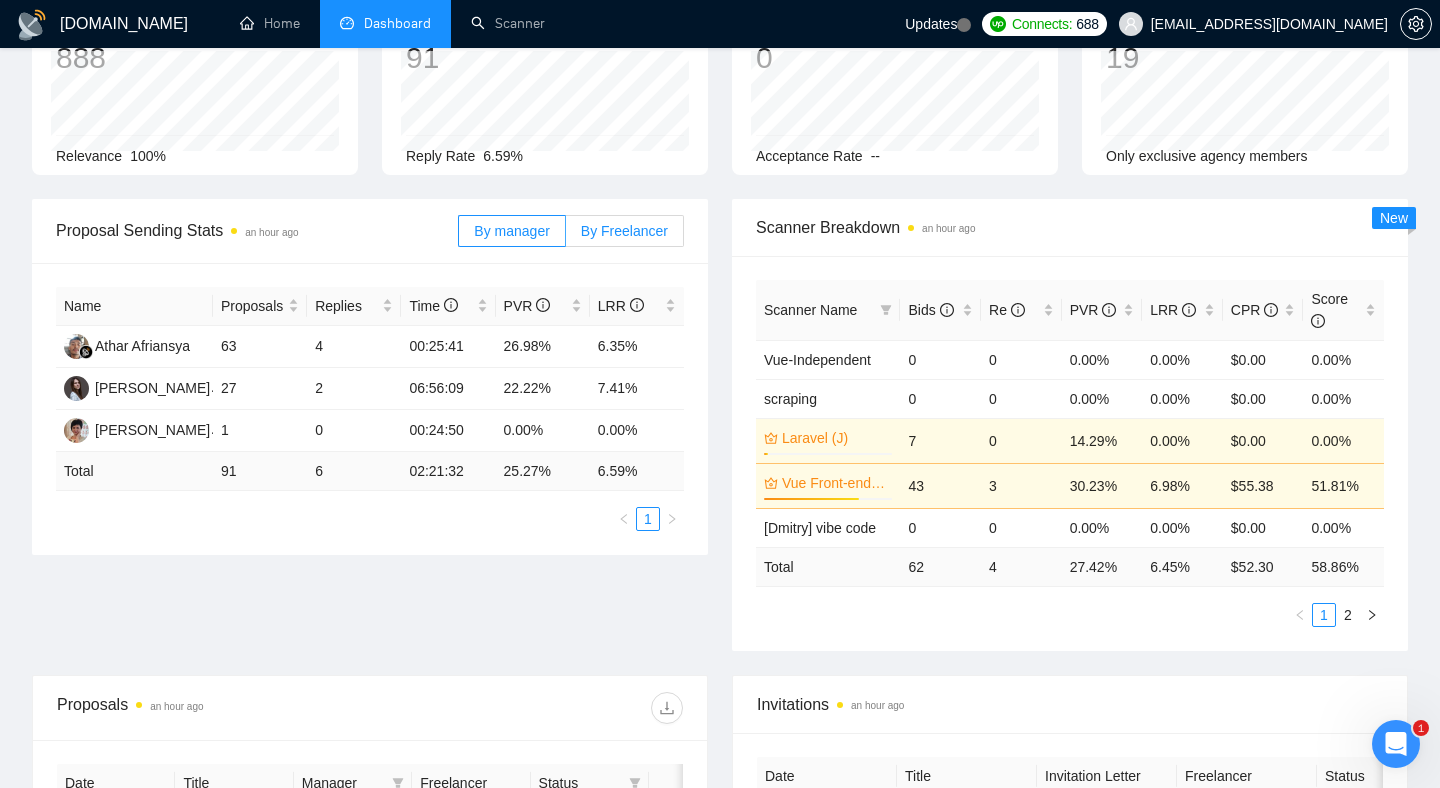 click on "By Freelancer" at bounding box center (624, 231) 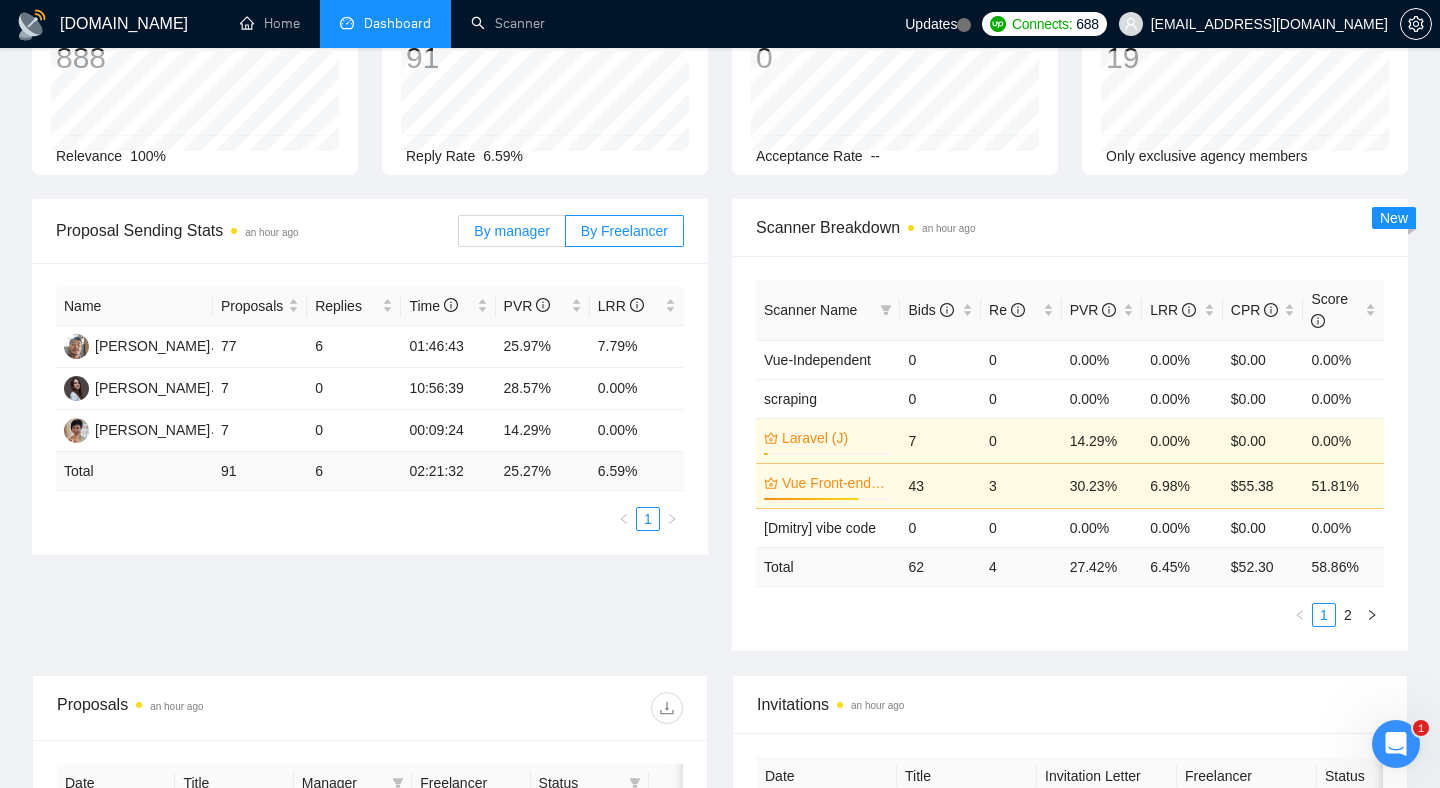 click on "By manager" at bounding box center (511, 231) 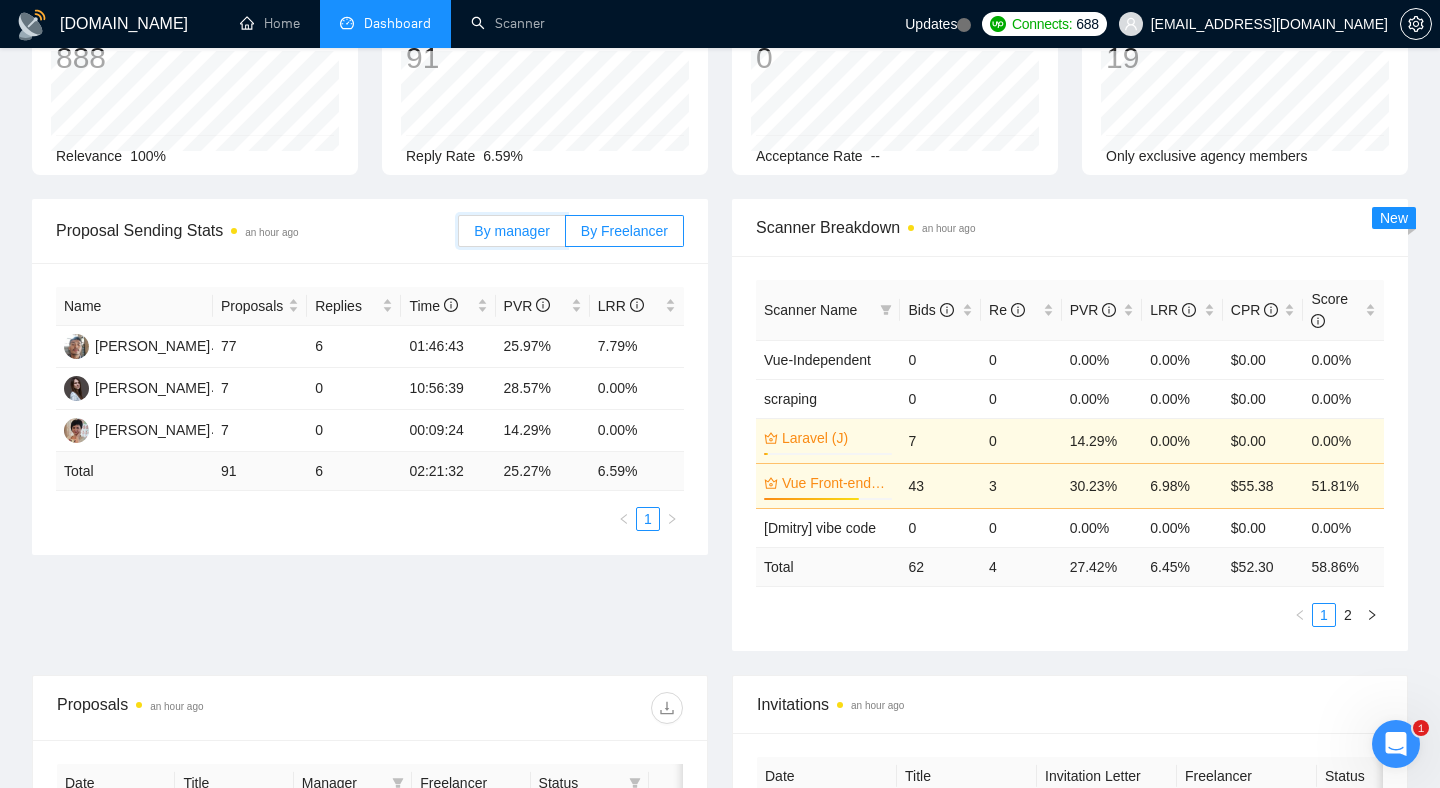 click on "By manager" at bounding box center (459, 236) 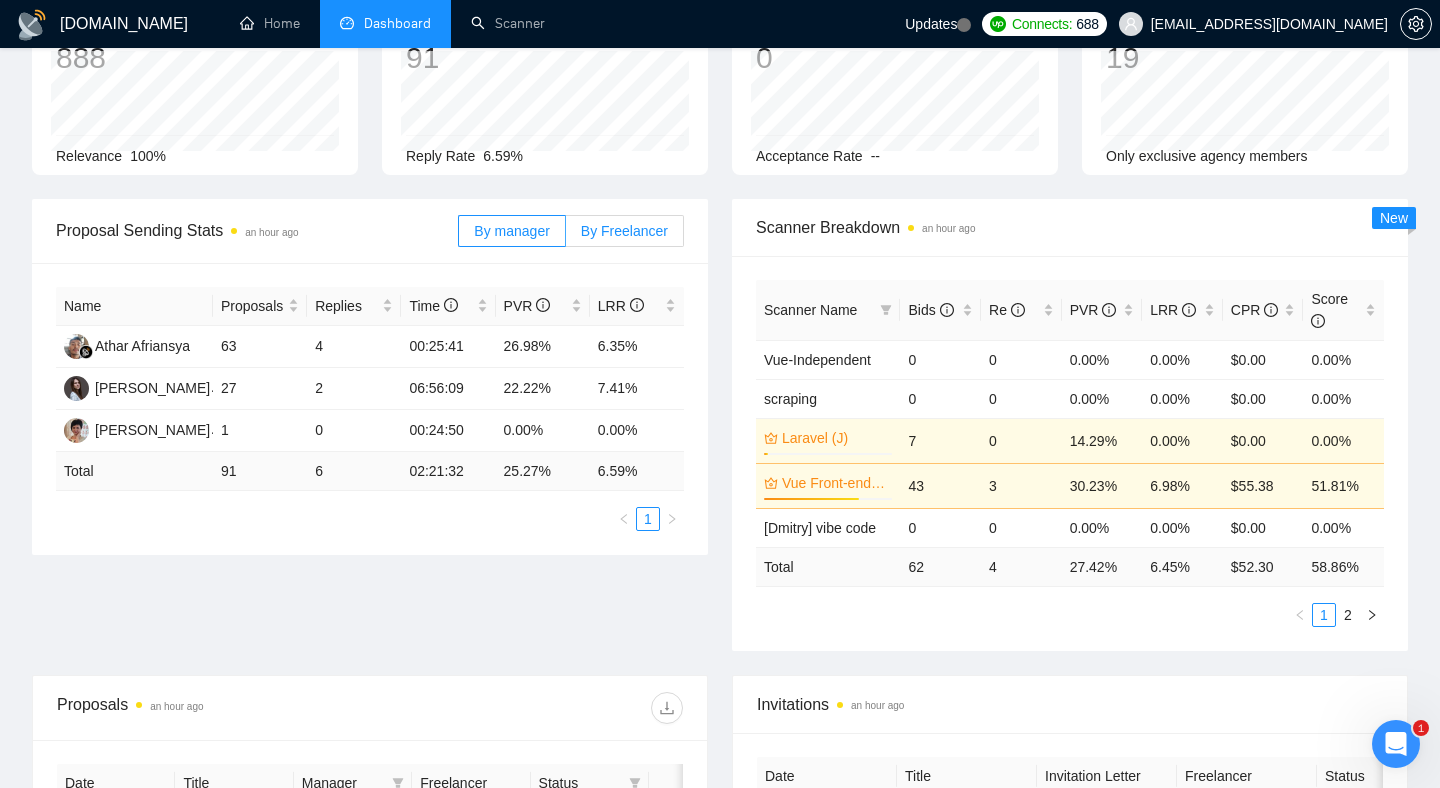 click on "By Freelancer" at bounding box center [624, 231] 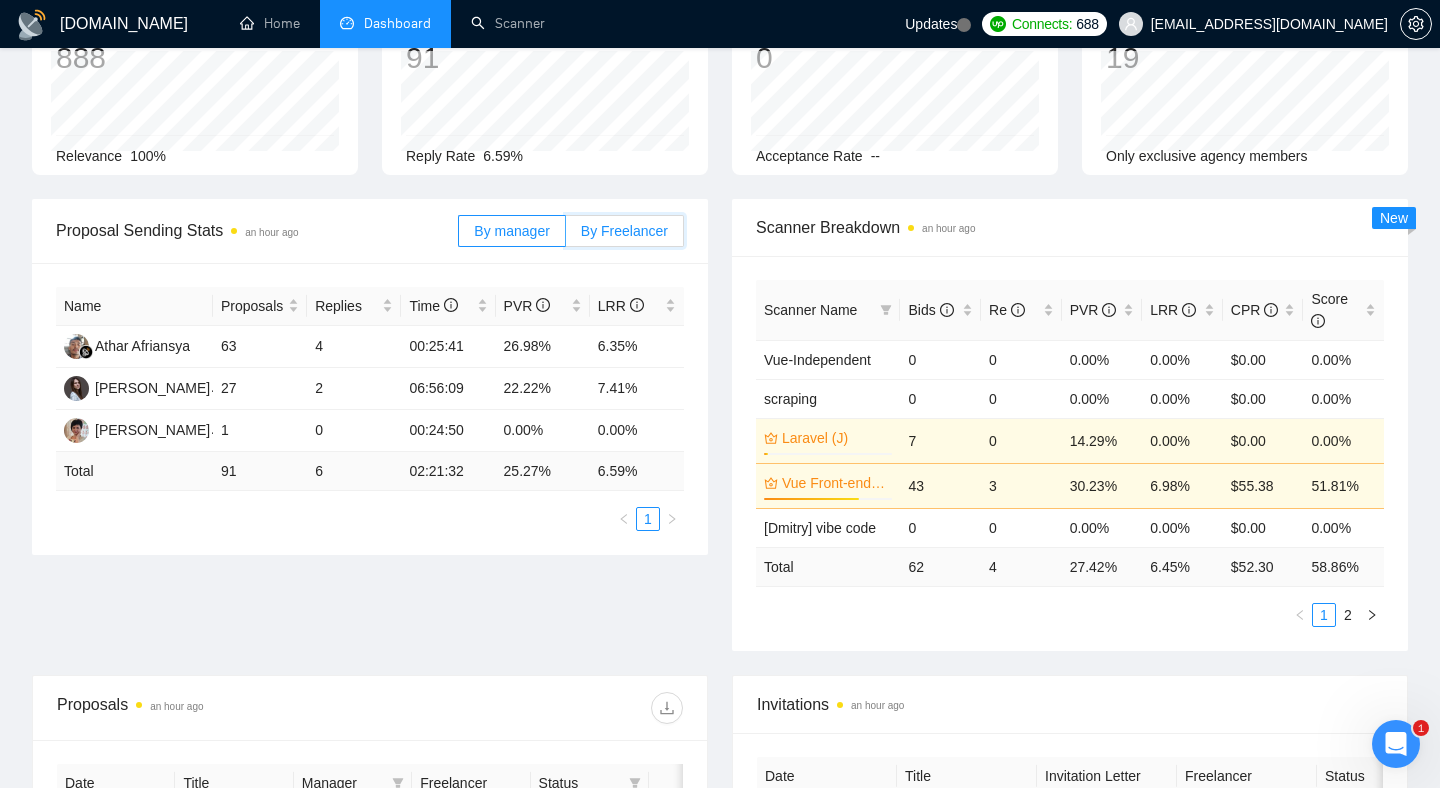 click on "By Freelancer" at bounding box center (566, 236) 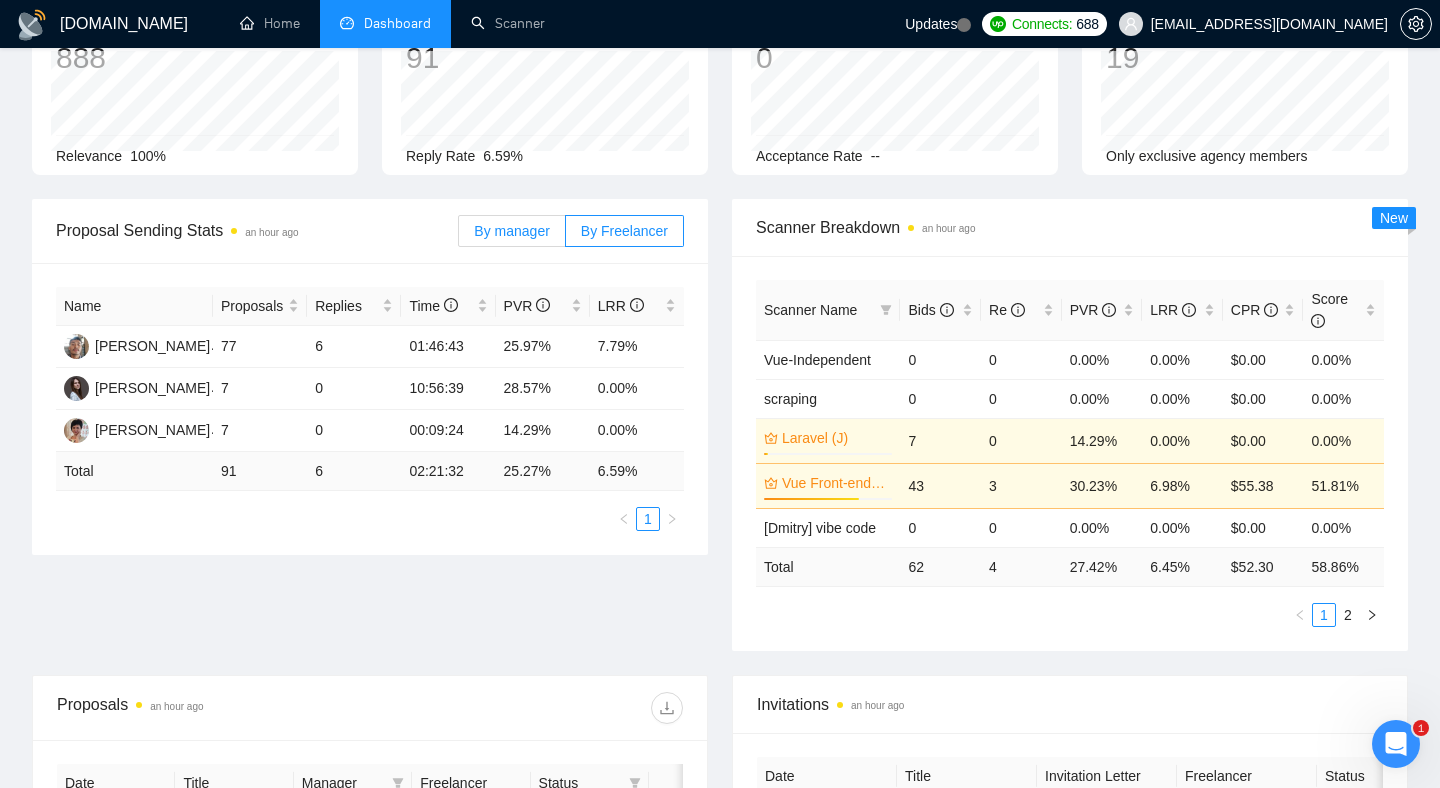 click on "By manager" at bounding box center (511, 231) 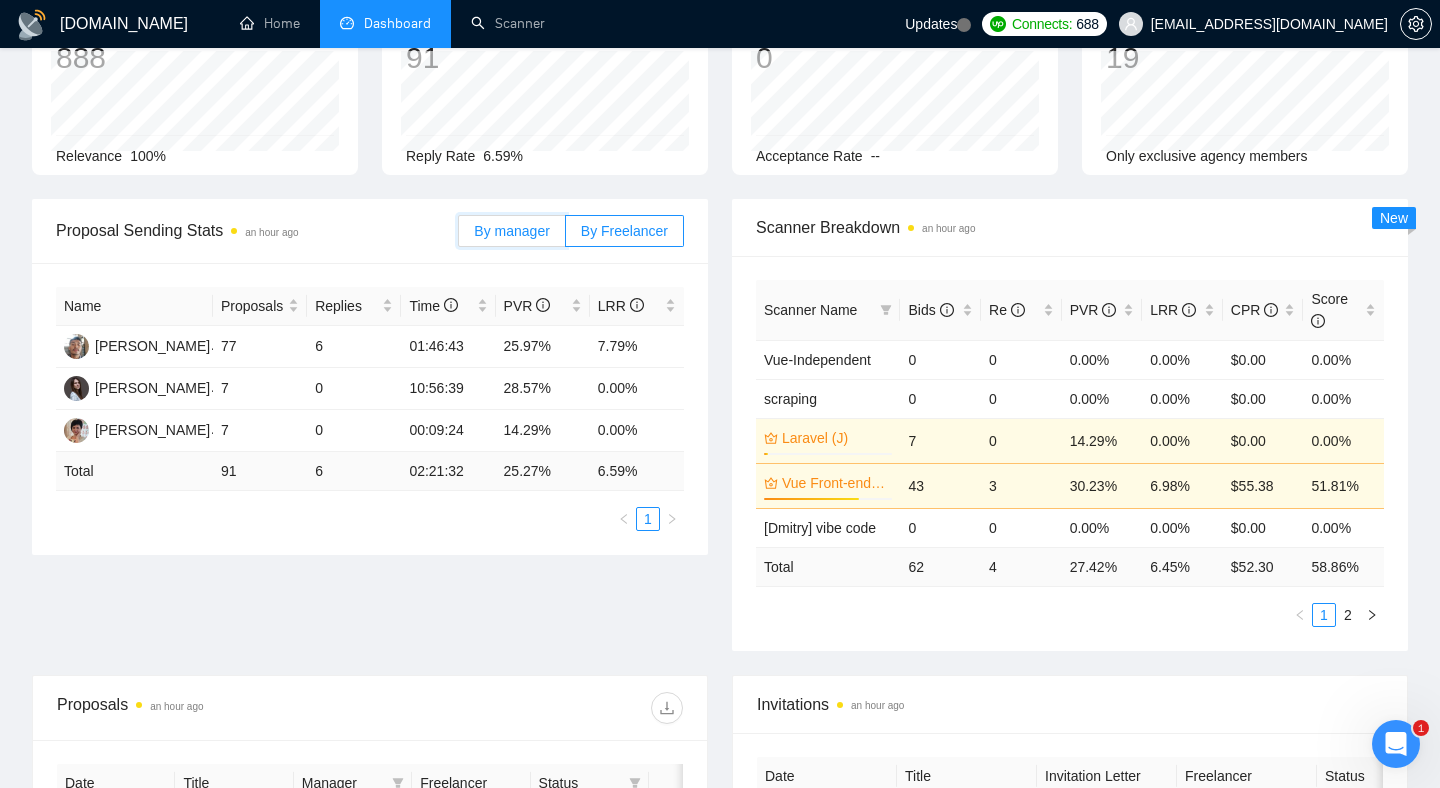 click on "By manager" at bounding box center [459, 236] 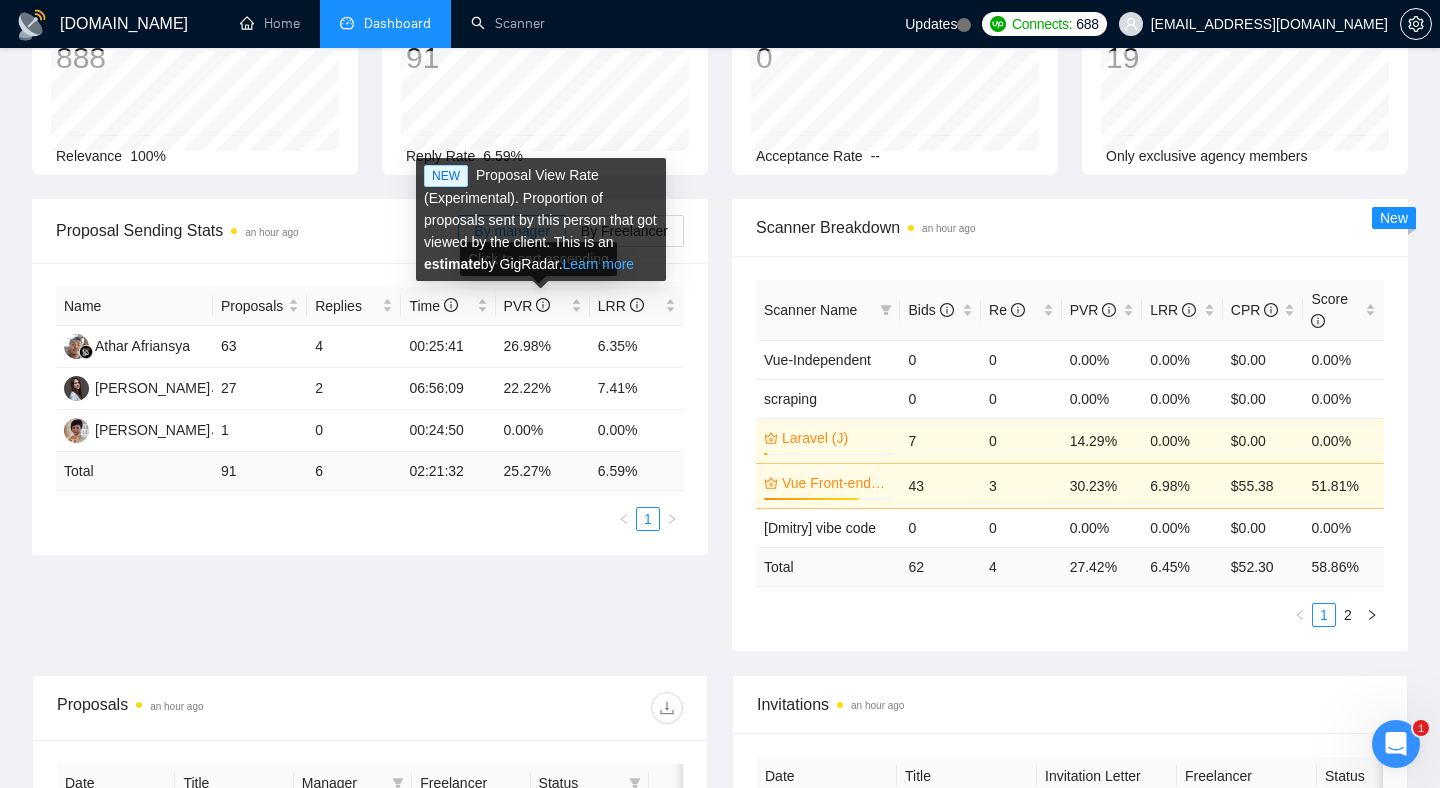 click on "Learn more" at bounding box center [599, 264] 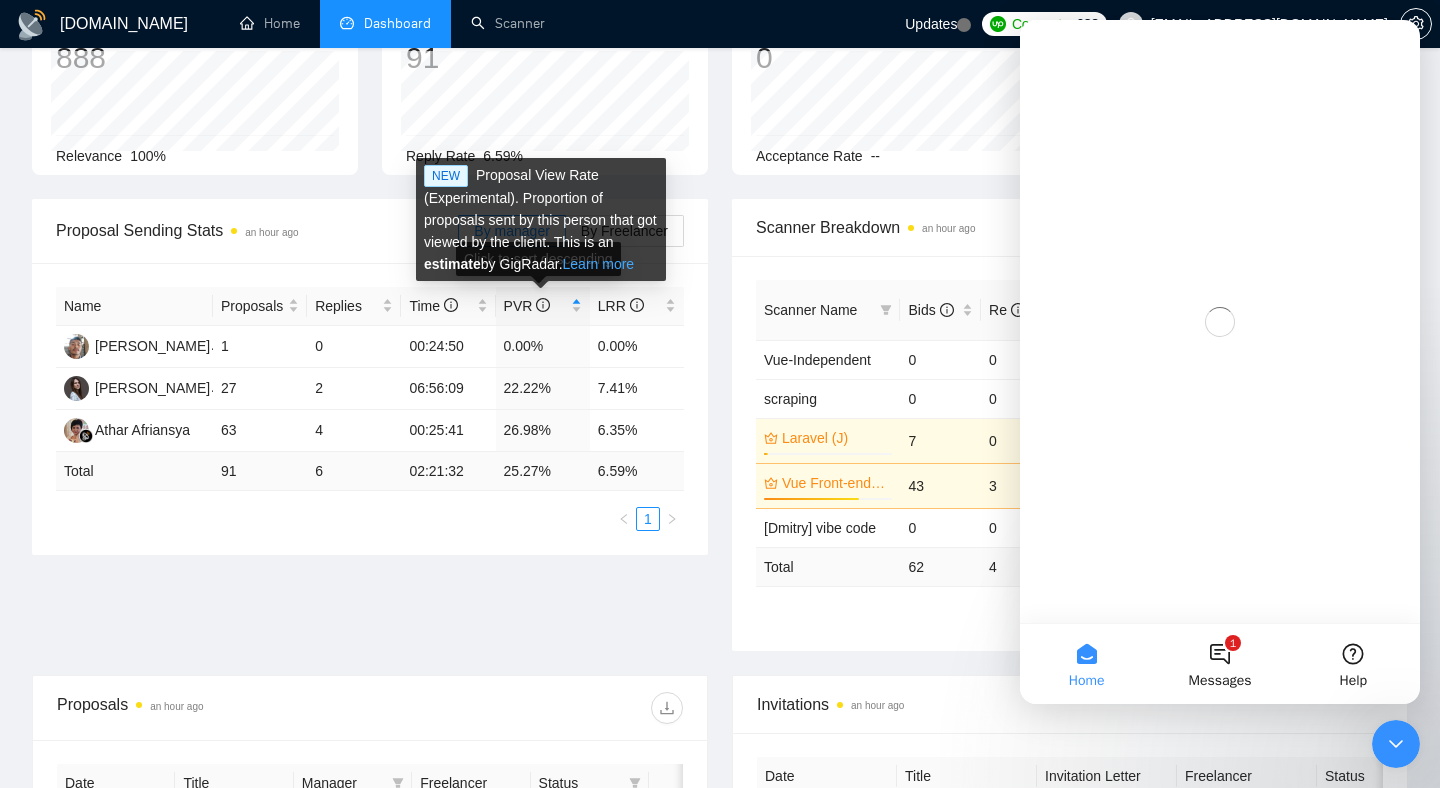 scroll, scrollTop: 0, scrollLeft: 0, axis: both 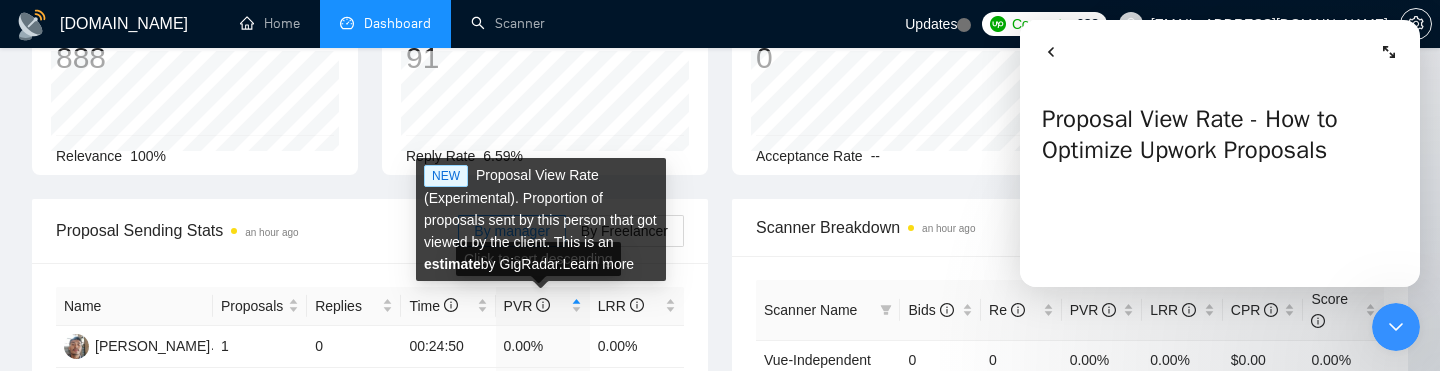 click on "NEW Proposal View Rate (Experimental). Proportion of proposals sent by this person that got viewed by the client. This is an   estimate  by GigRadar.   Learn more" at bounding box center [541, 219] 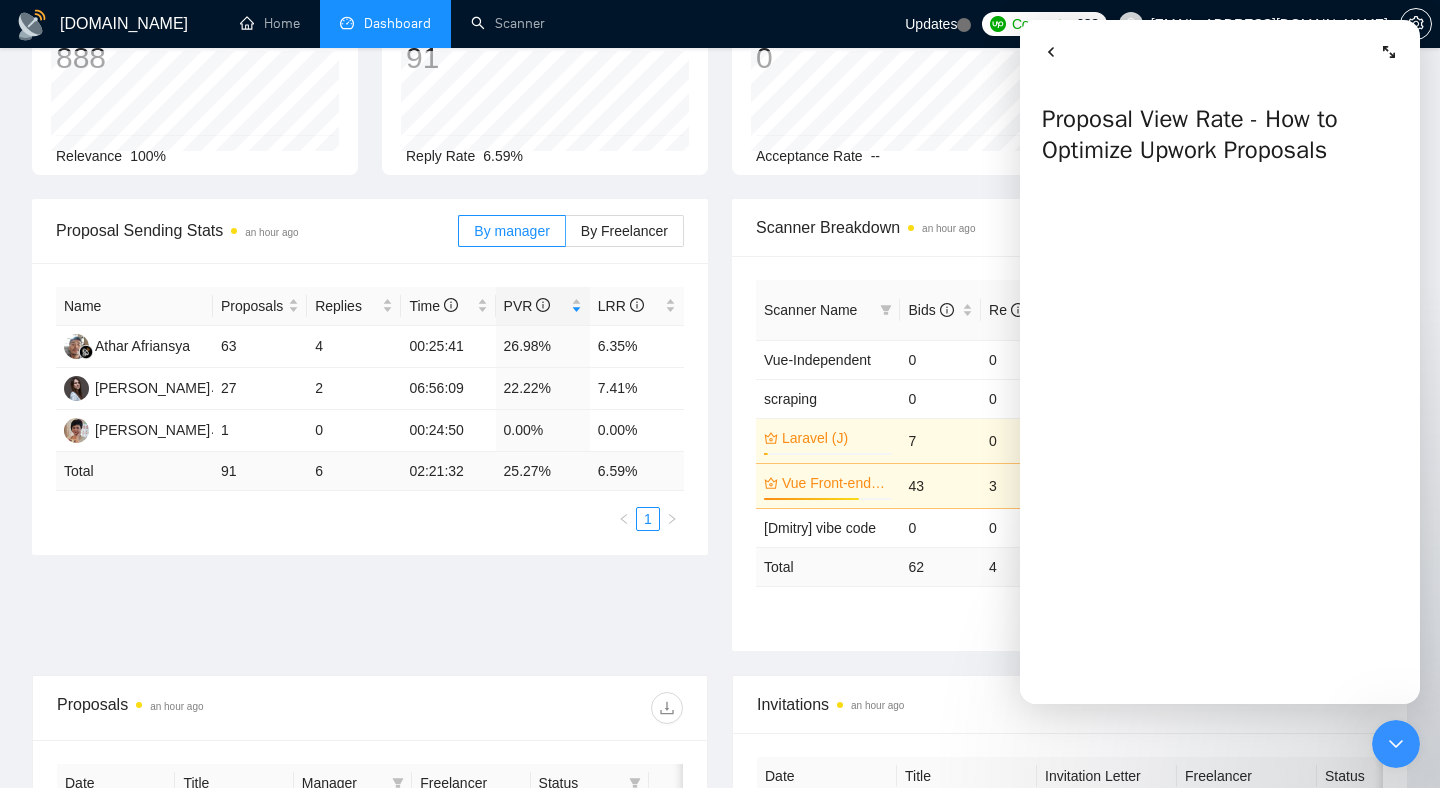 click 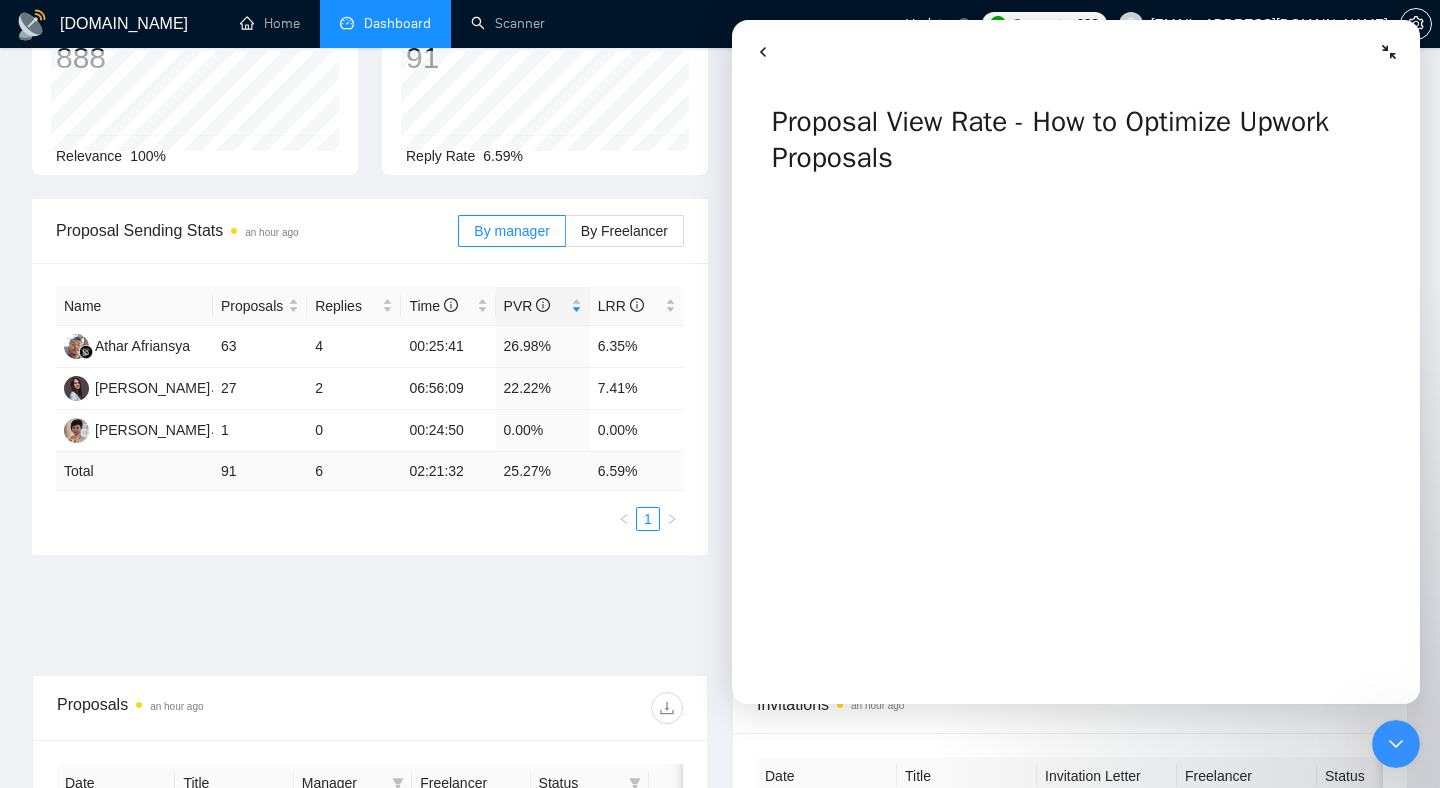 click at bounding box center (1396, 744) 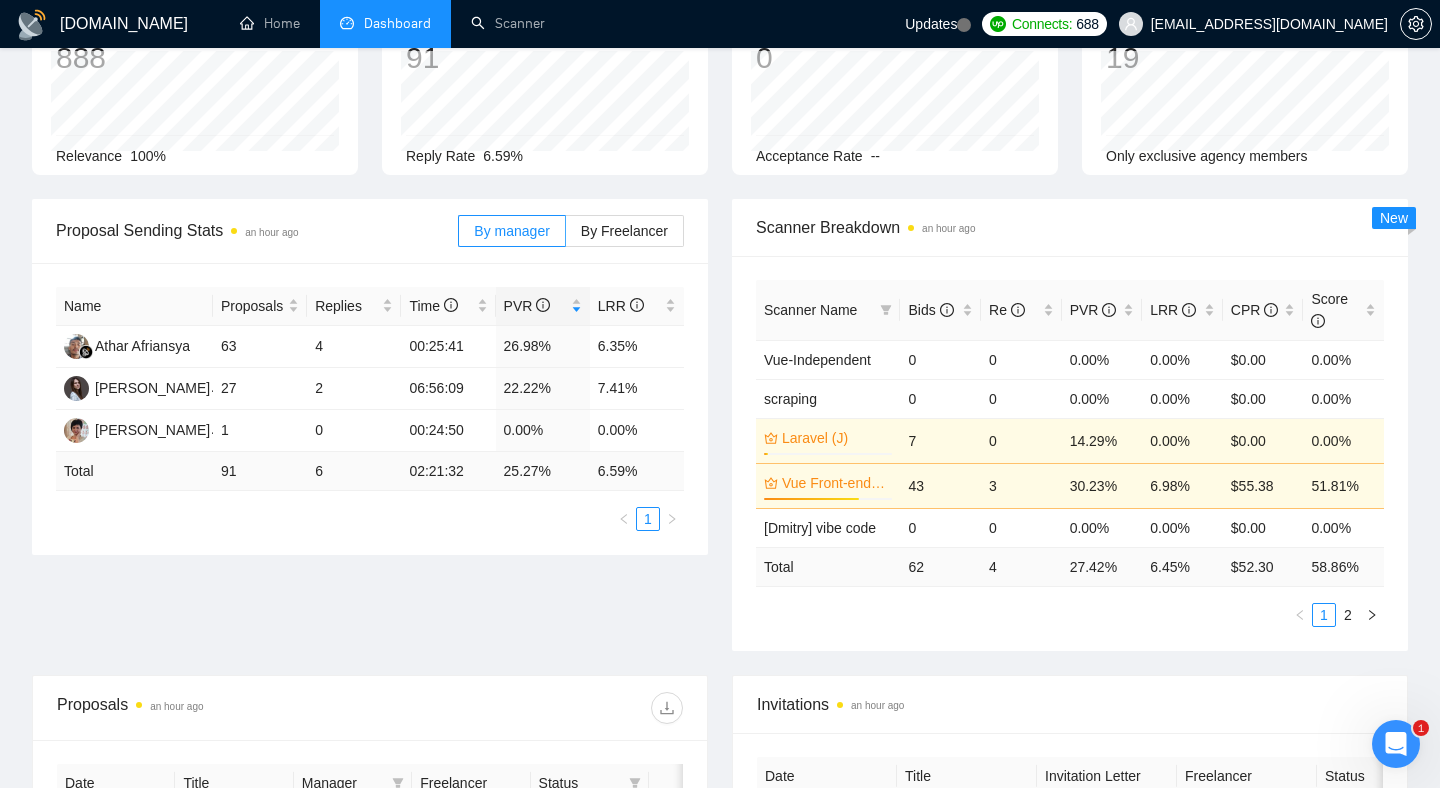 scroll, scrollTop: 0, scrollLeft: 0, axis: both 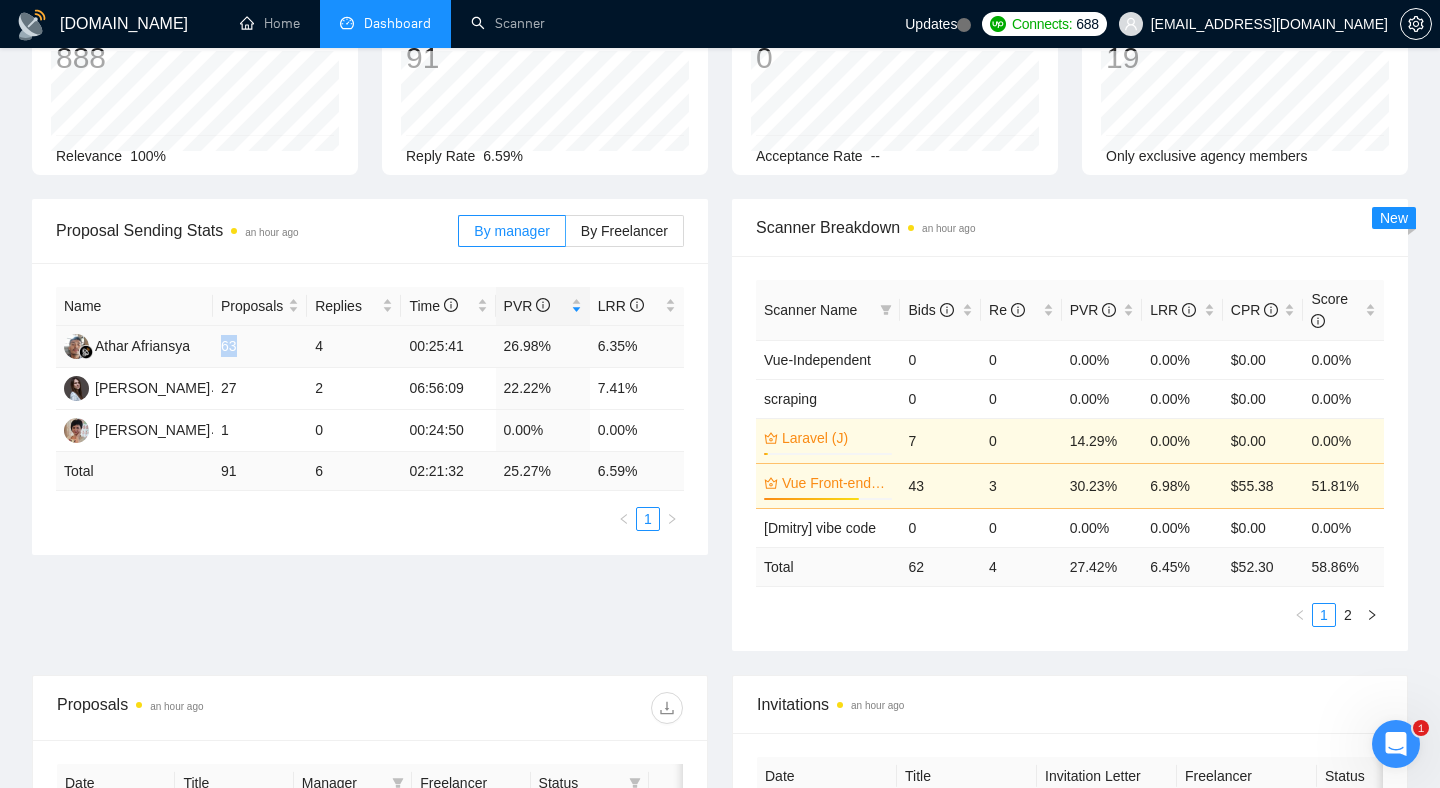 drag, startPoint x: 245, startPoint y: 343, endPoint x: 220, endPoint y: 345, distance: 25.079872 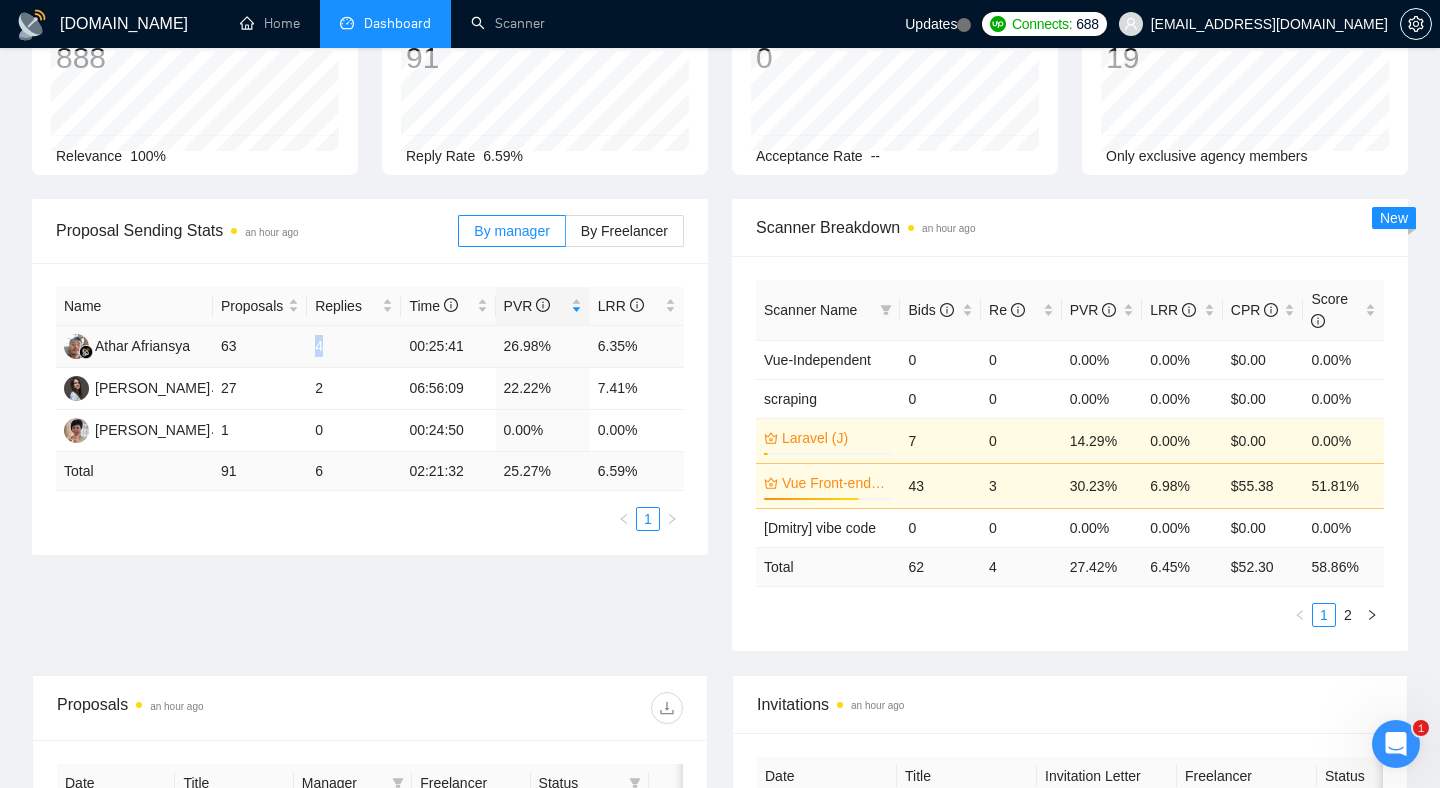 drag, startPoint x: 366, startPoint y: 351, endPoint x: 303, endPoint y: 349, distance: 63.03174 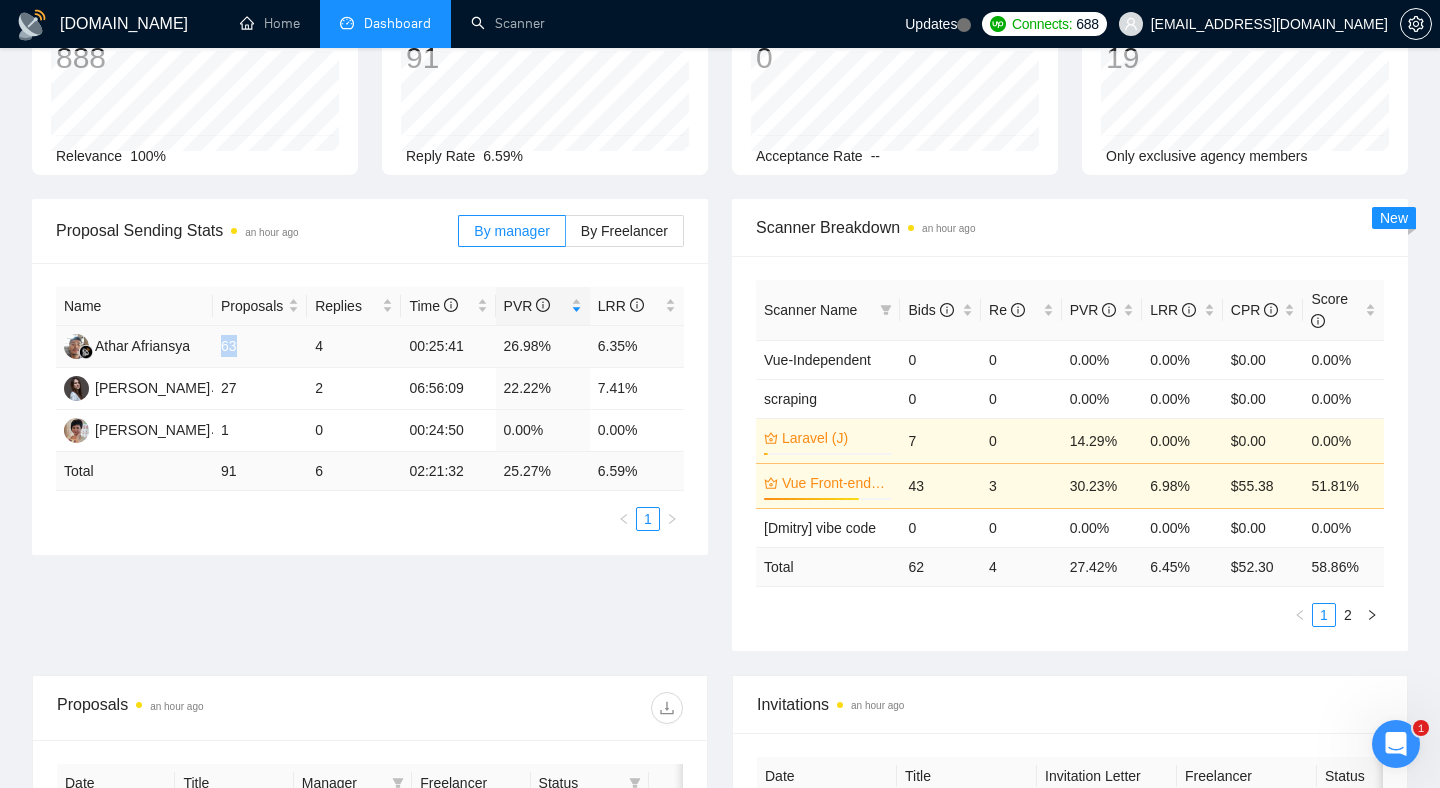 drag, startPoint x: 260, startPoint y: 339, endPoint x: 222, endPoint y: 341, distance: 38.052597 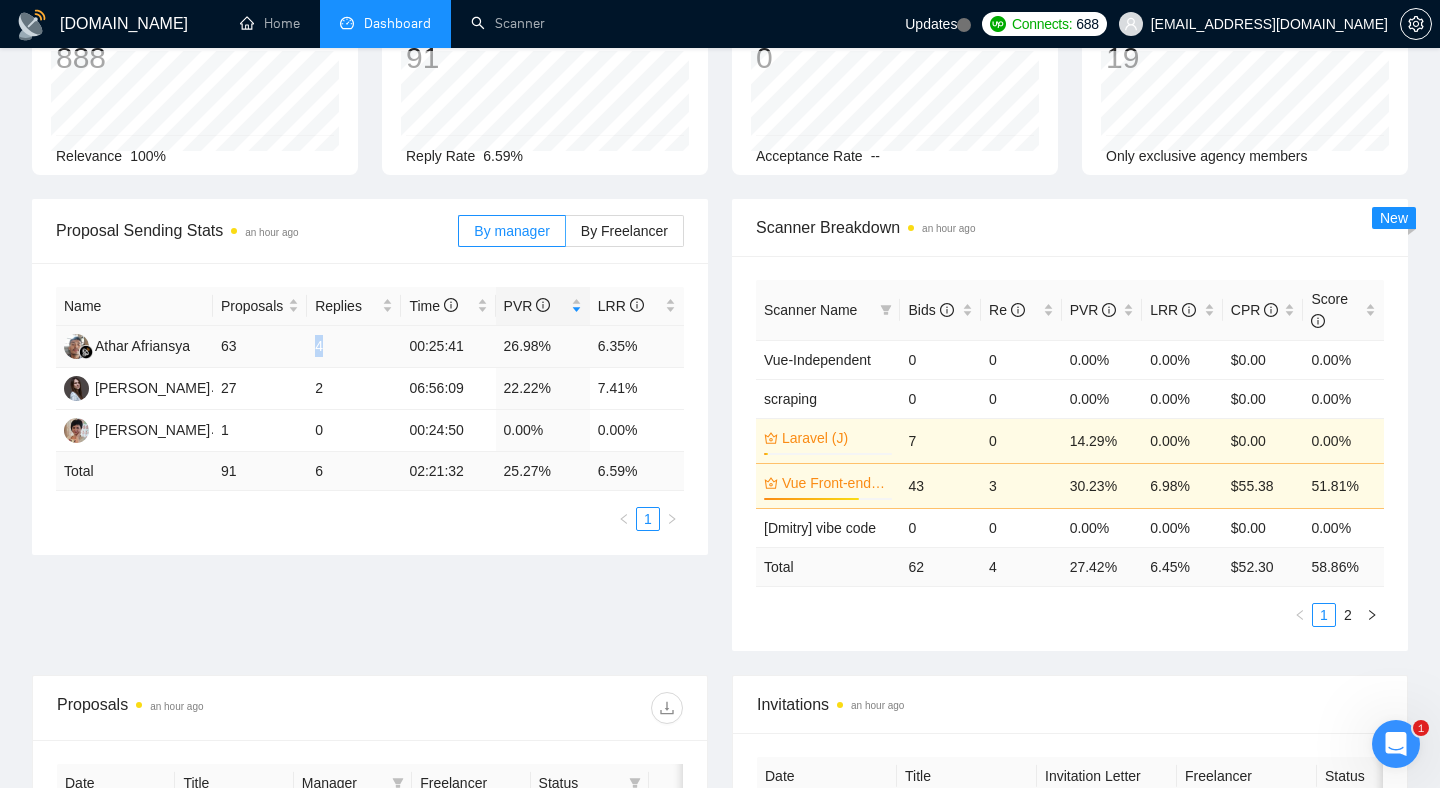 drag, startPoint x: 341, startPoint y: 338, endPoint x: 291, endPoint y: 337, distance: 50.01 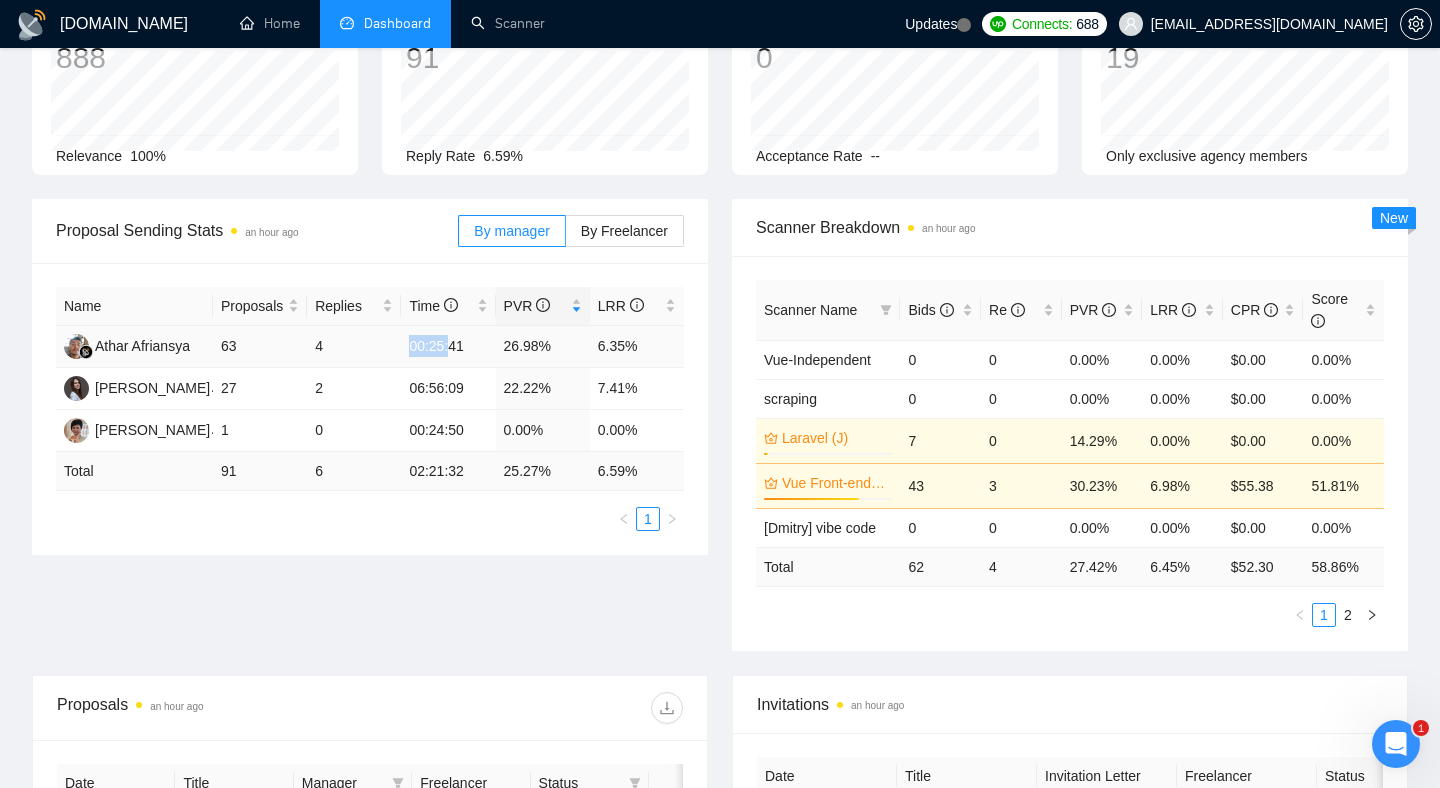 drag, startPoint x: 451, startPoint y: 343, endPoint x: 404, endPoint y: 342, distance: 47.010635 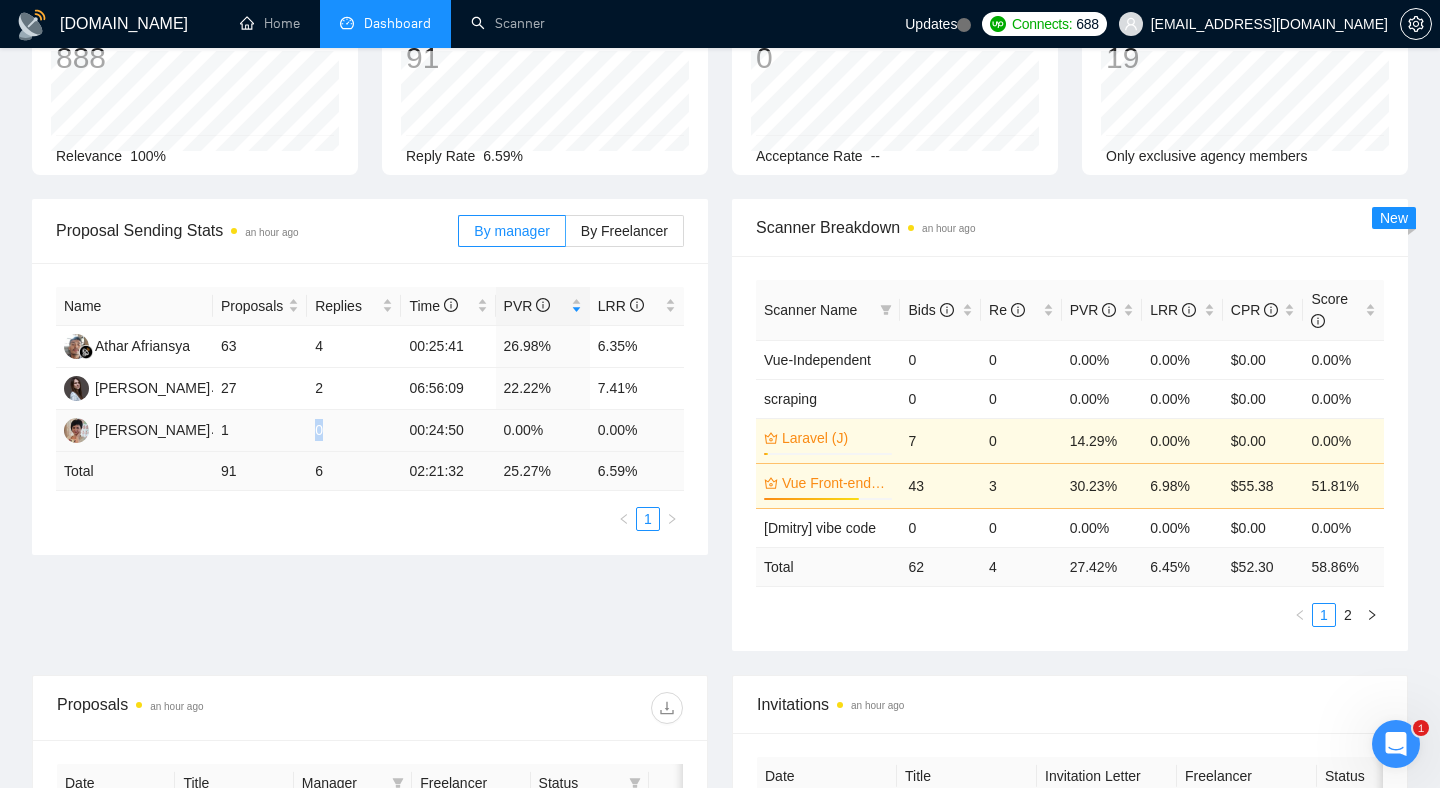 drag, startPoint x: 332, startPoint y: 426, endPoint x: 303, endPoint y: 427, distance: 29.017237 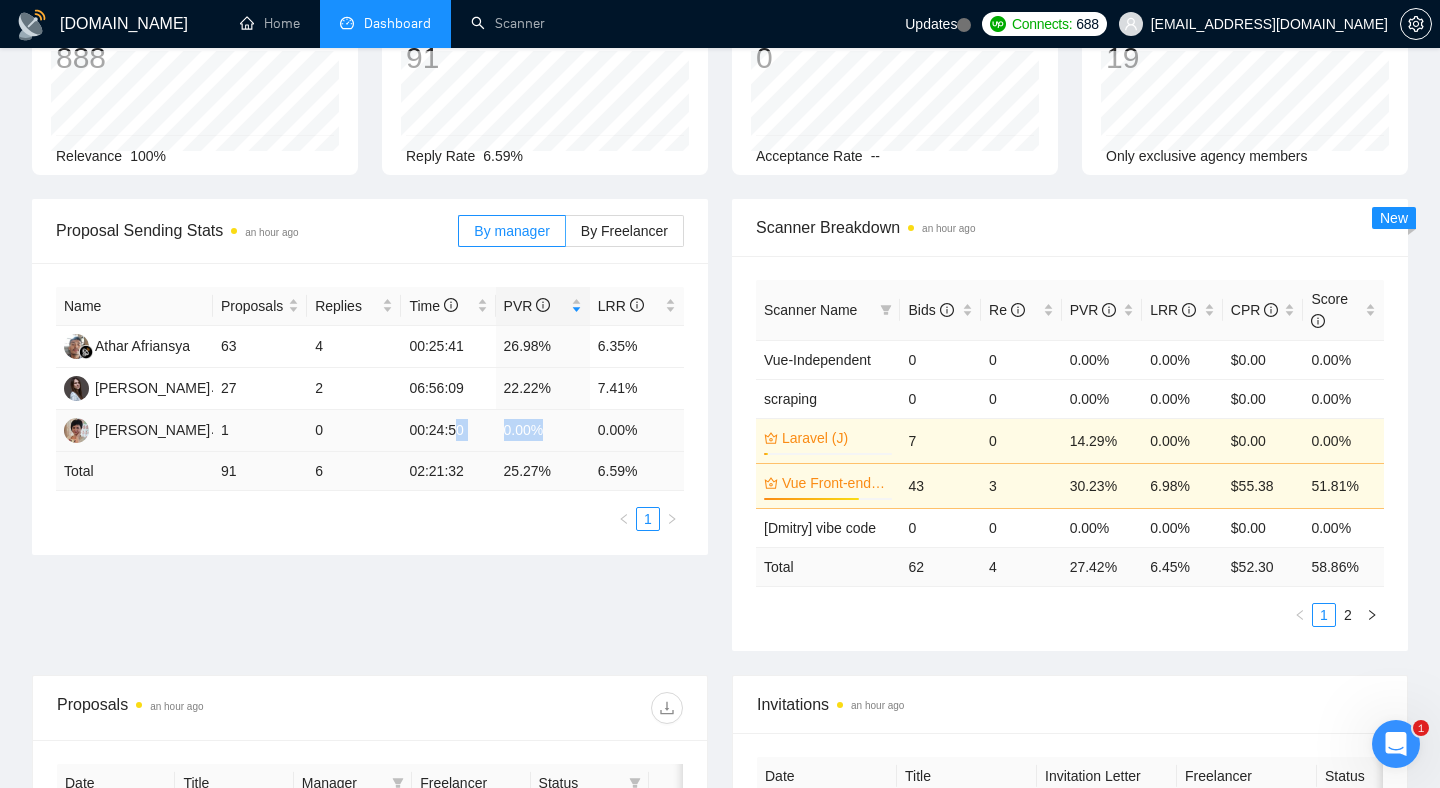 drag, startPoint x: 559, startPoint y: 423, endPoint x: 462, endPoint y: 425, distance: 97.020615 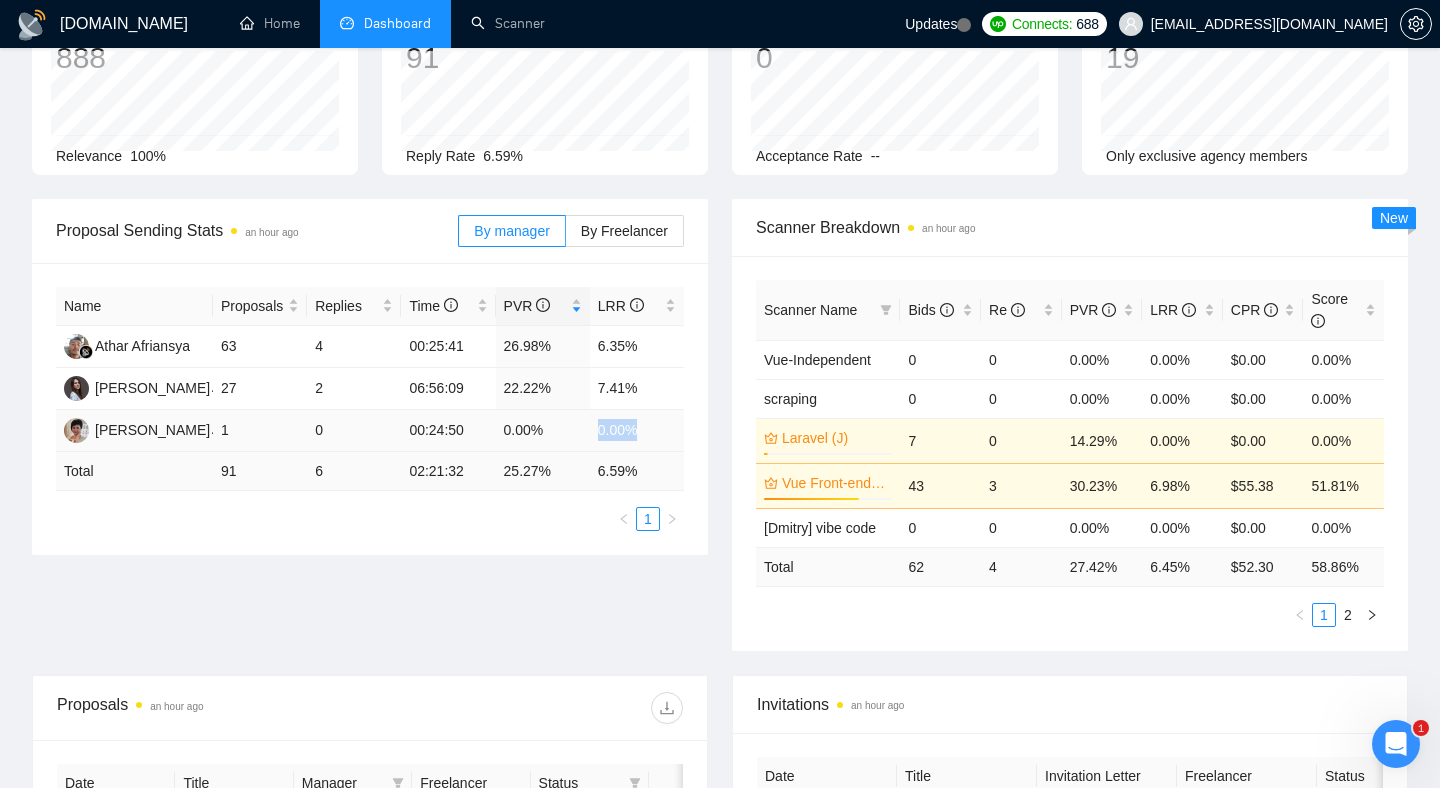 drag, startPoint x: 652, startPoint y: 435, endPoint x: 576, endPoint y: 423, distance: 76.941536 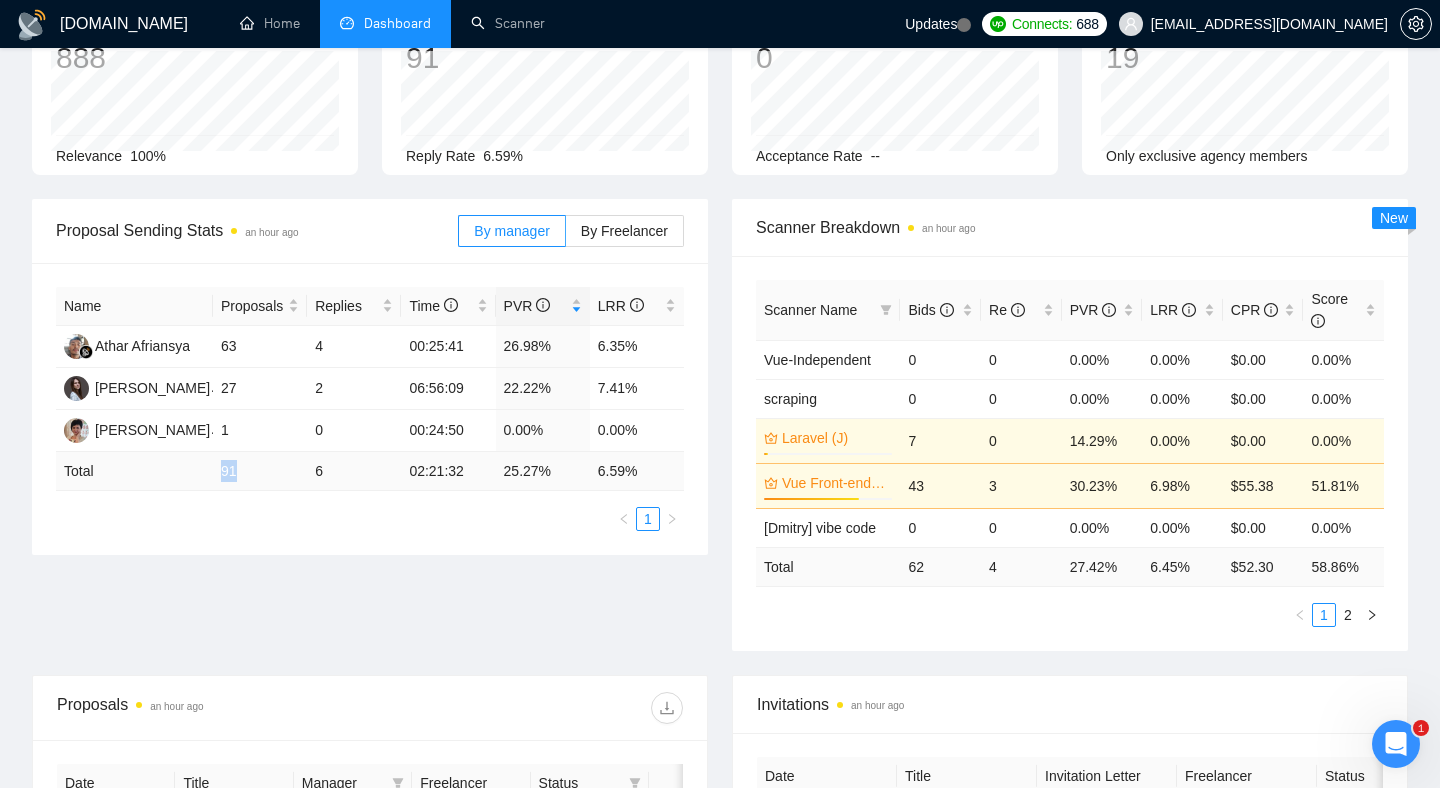 drag, startPoint x: 244, startPoint y: 474, endPoint x: 205, endPoint y: 469, distance: 39.319206 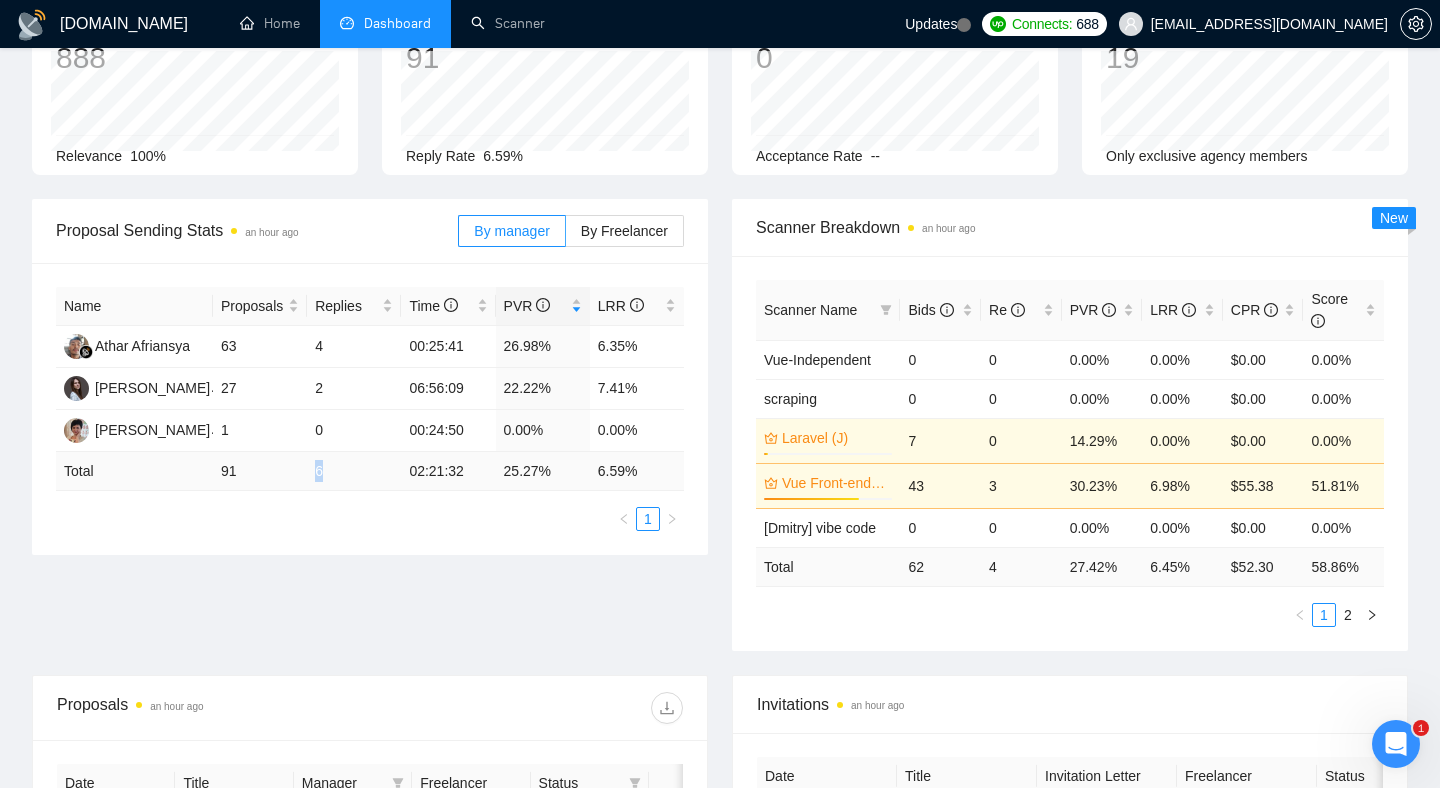 drag, startPoint x: 326, startPoint y: 470, endPoint x: 285, endPoint y: 471, distance: 41.01219 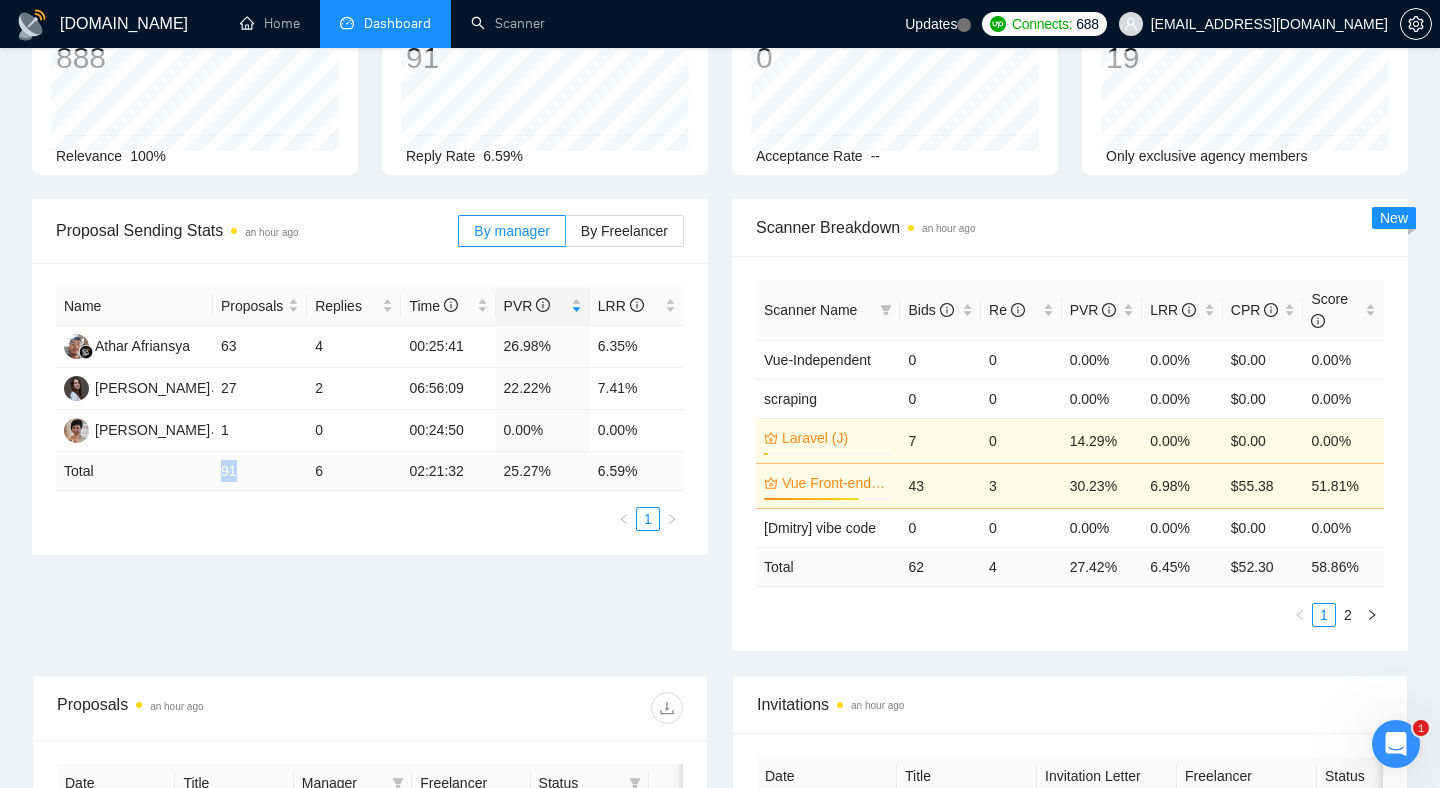 drag, startPoint x: 241, startPoint y: 479, endPoint x: 195, endPoint y: 474, distance: 46.270943 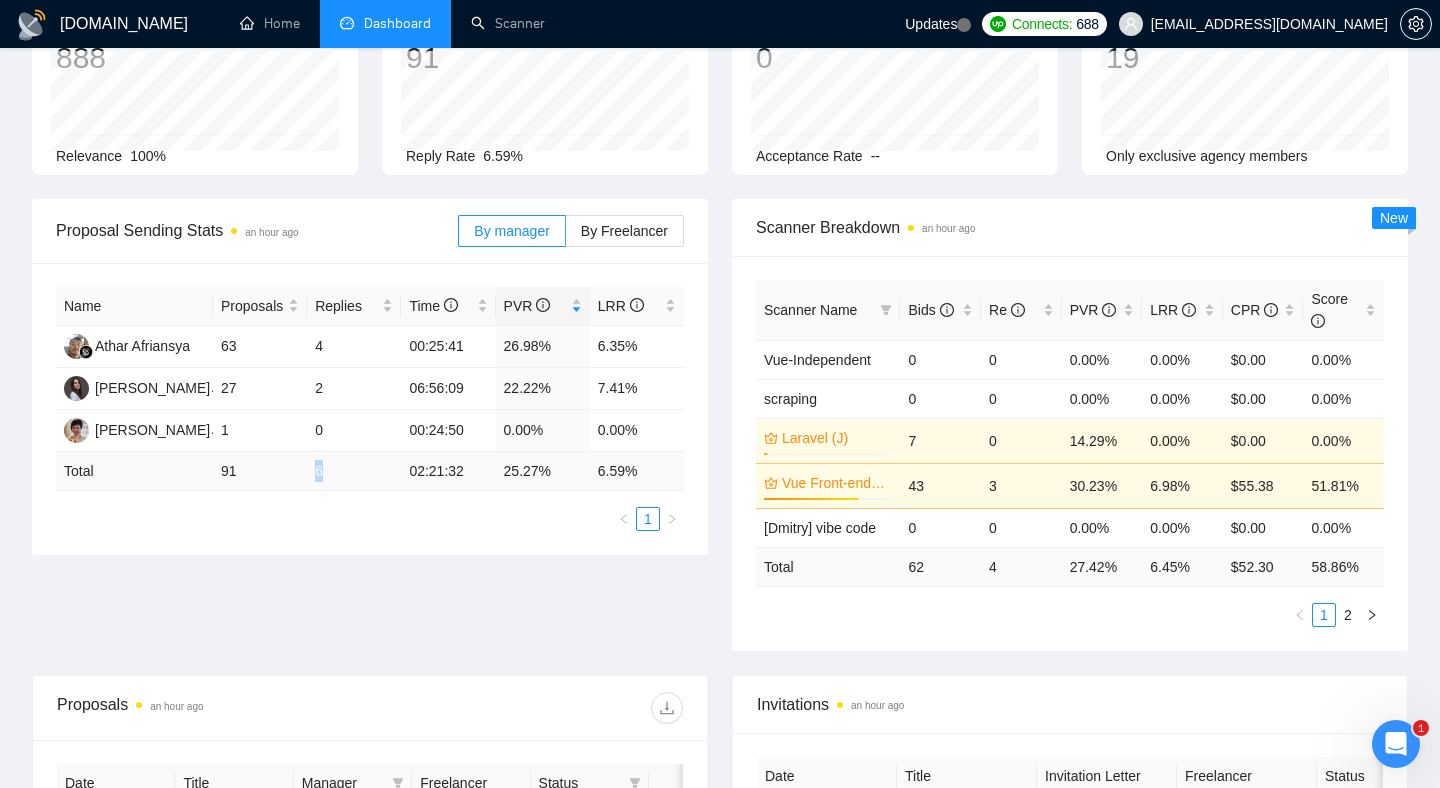 drag, startPoint x: 359, startPoint y: 477, endPoint x: 286, endPoint y: 471, distance: 73.24616 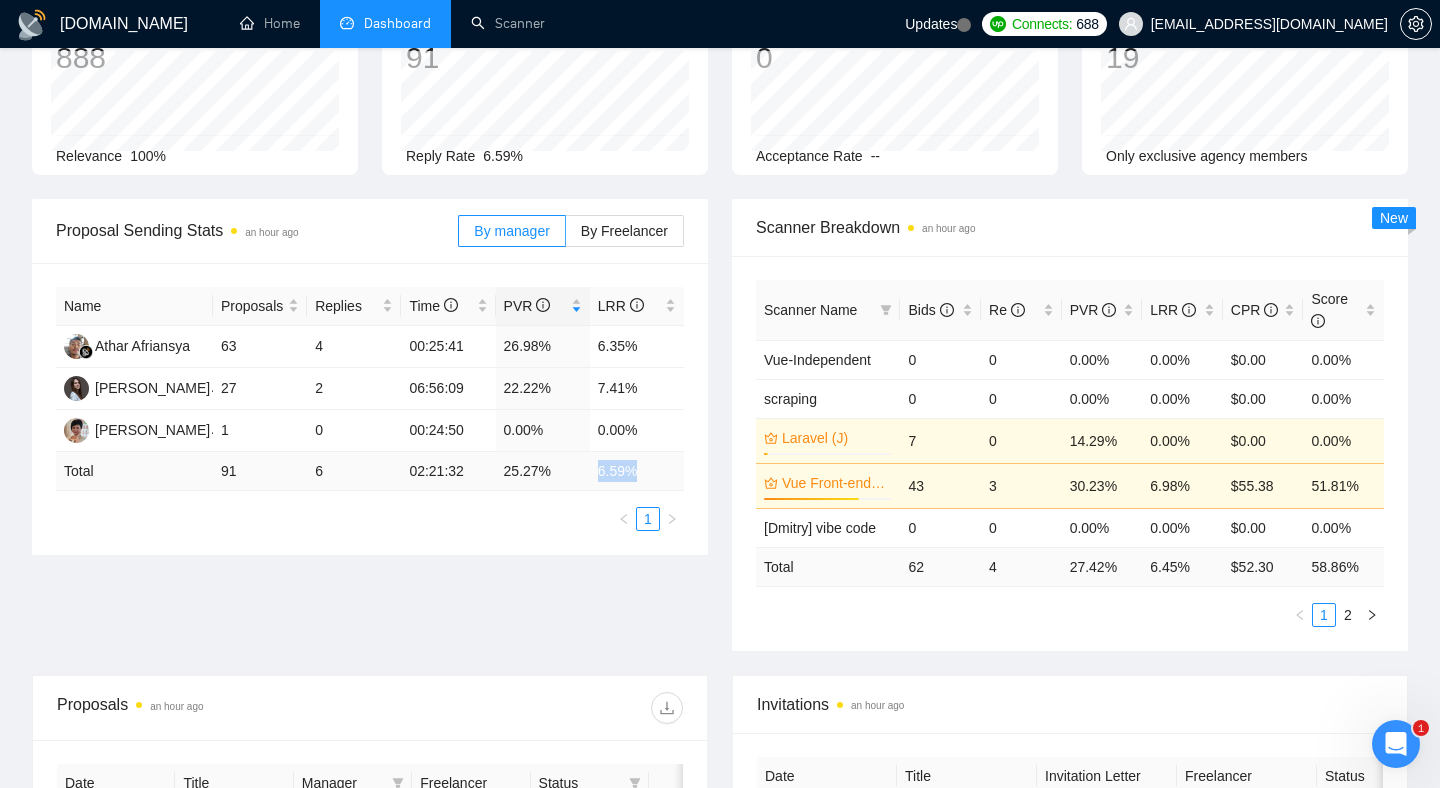 drag, startPoint x: 657, startPoint y: 466, endPoint x: 568, endPoint y: 473, distance: 89.27486 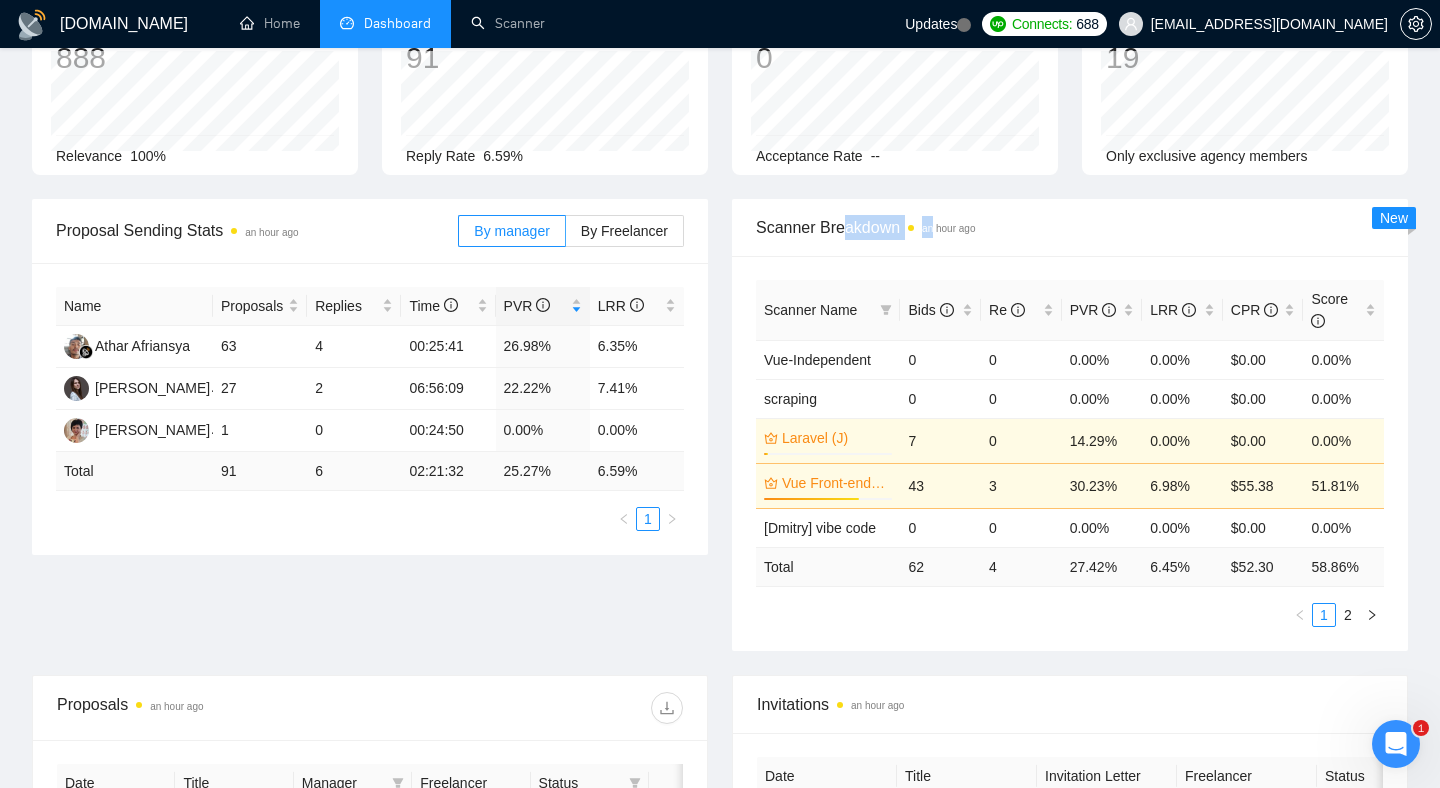 drag, startPoint x: 890, startPoint y: 224, endPoint x: 938, endPoint y: 231, distance: 48.507732 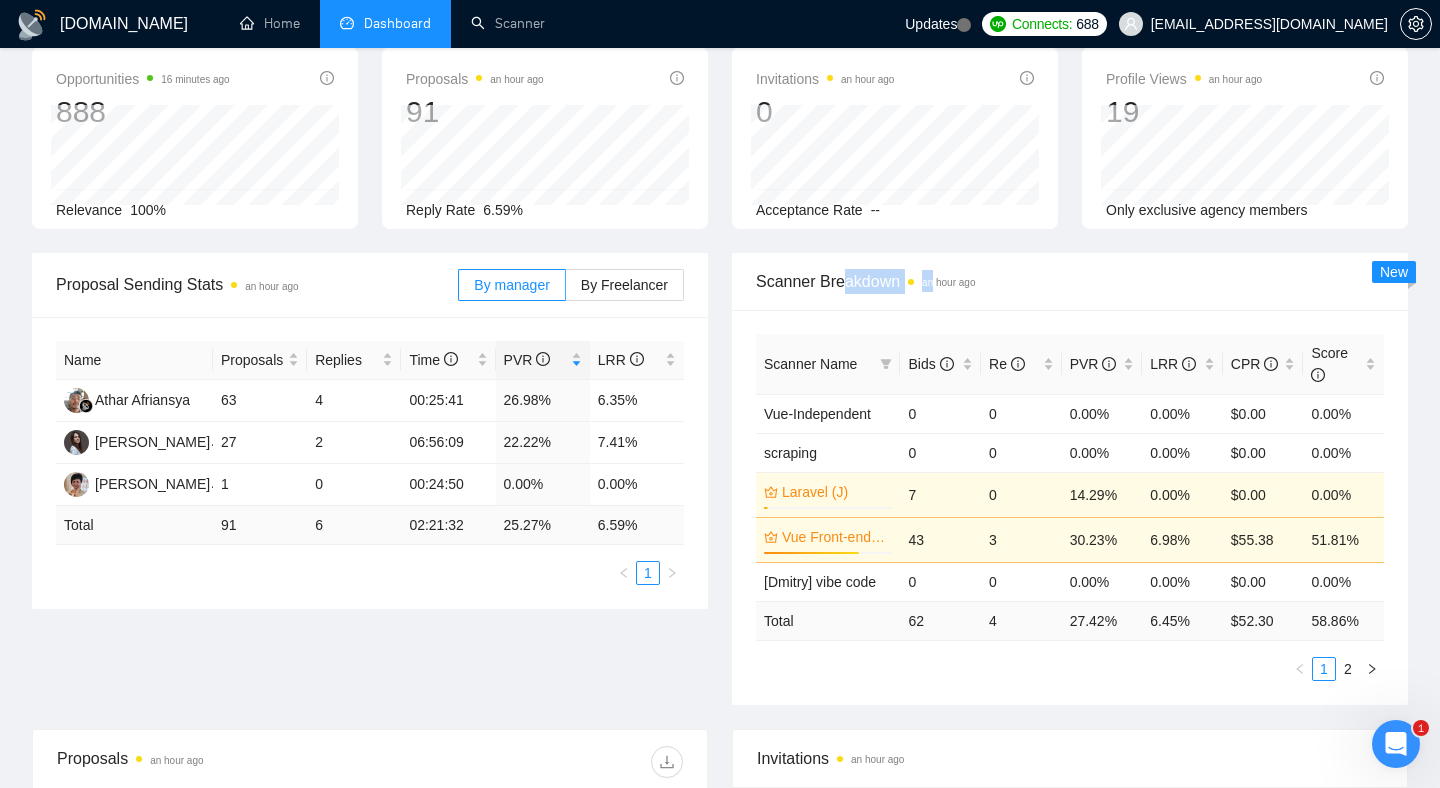 scroll, scrollTop: 0, scrollLeft: 0, axis: both 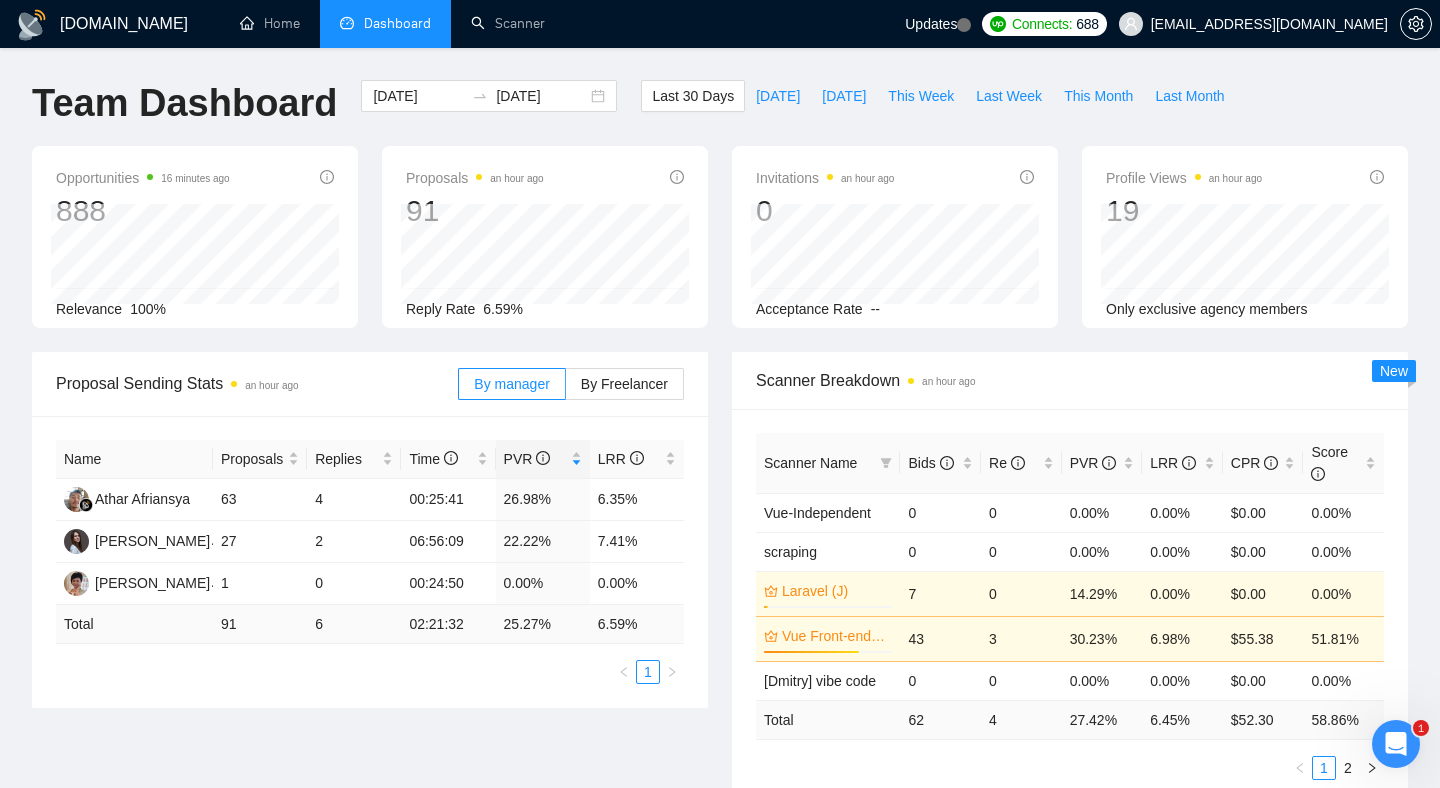 click on "Opportunities 16 minutes ago" at bounding box center (143, 178) 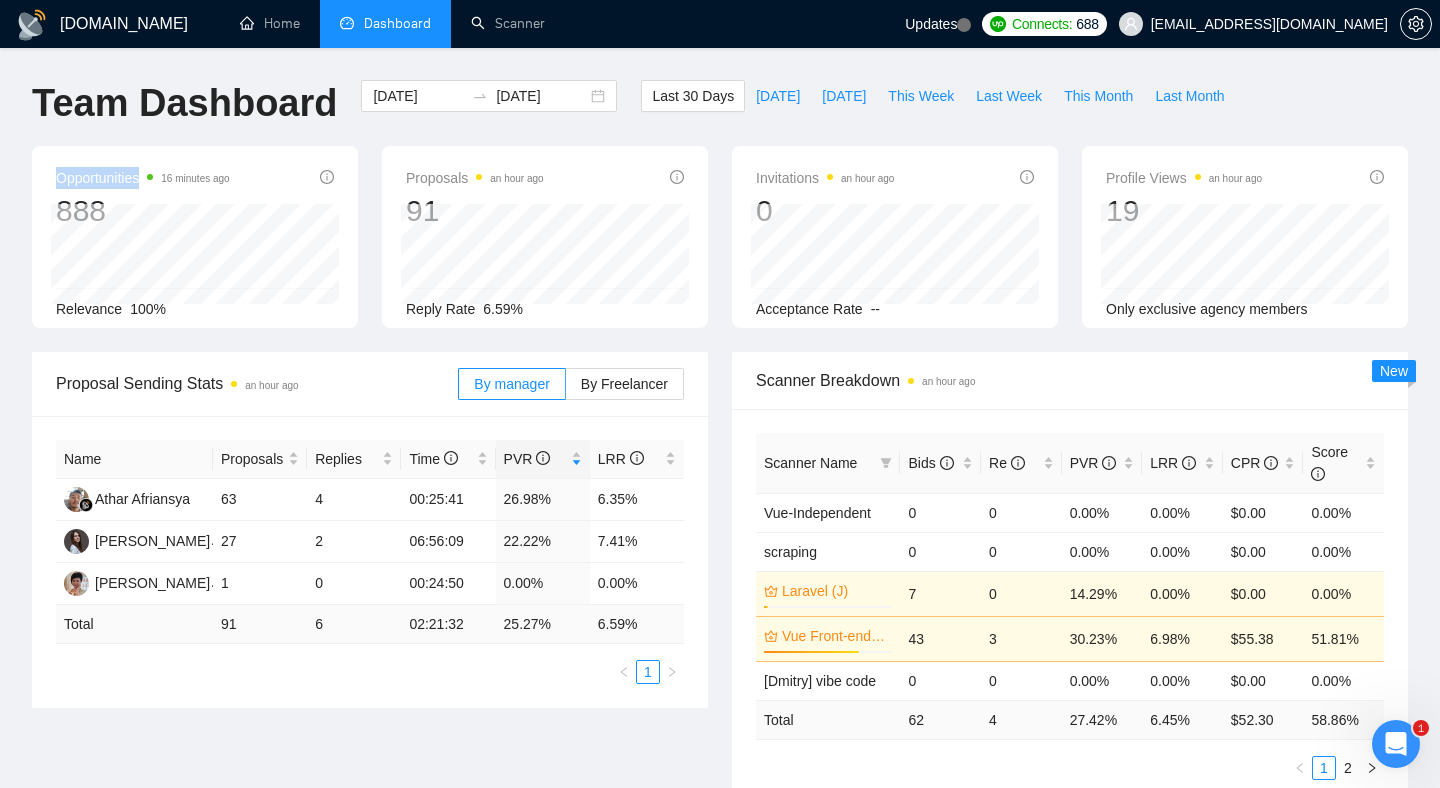 click on "Opportunities 16 minutes ago" at bounding box center [143, 178] 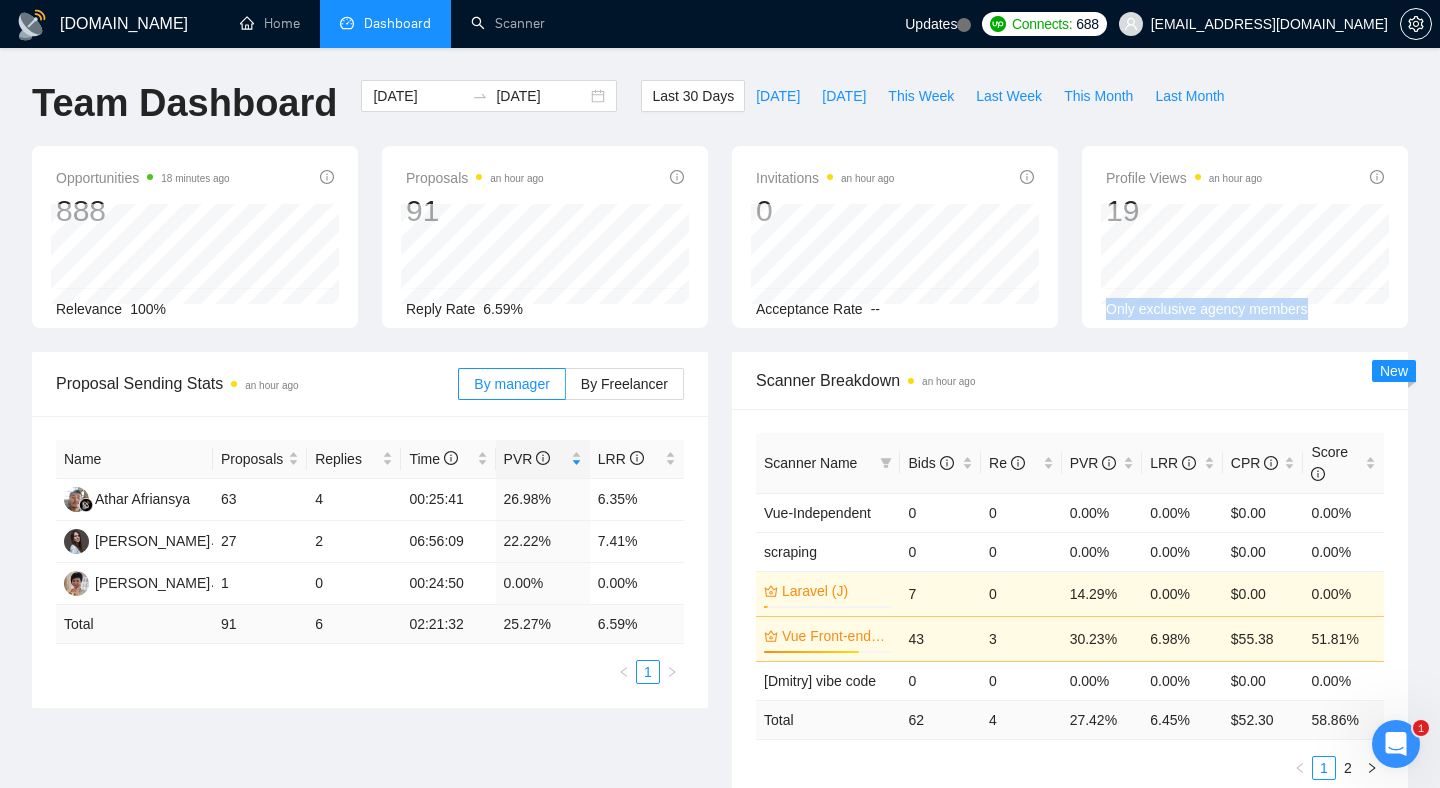 drag, startPoint x: 1339, startPoint y: 312, endPoint x: 1096, endPoint y: 307, distance: 243.05144 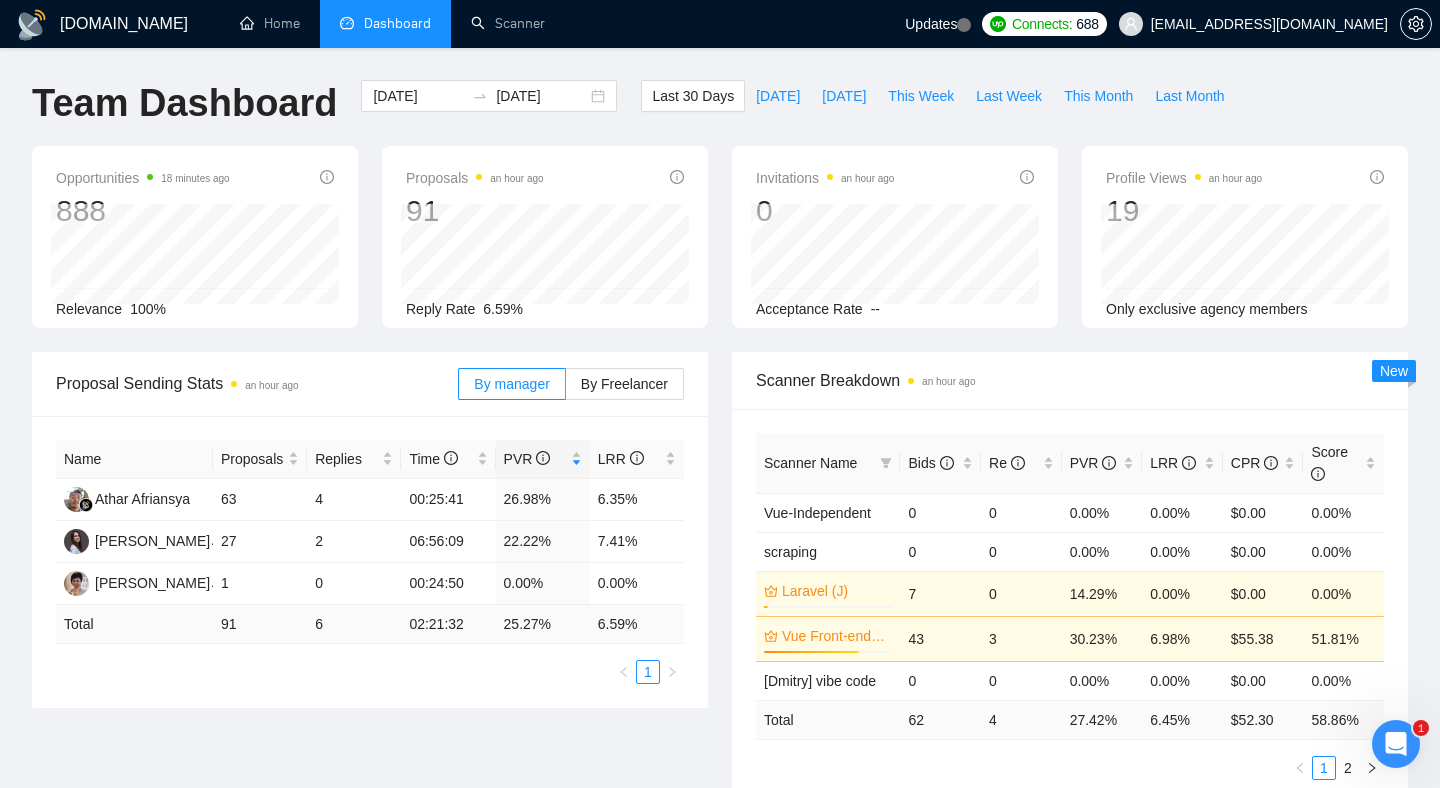 click on "Team Dashboard [DATE] [DATE] Last 30 Days [DATE] [DATE] This Week Last Week This Month Last Month" at bounding box center [720, 113] 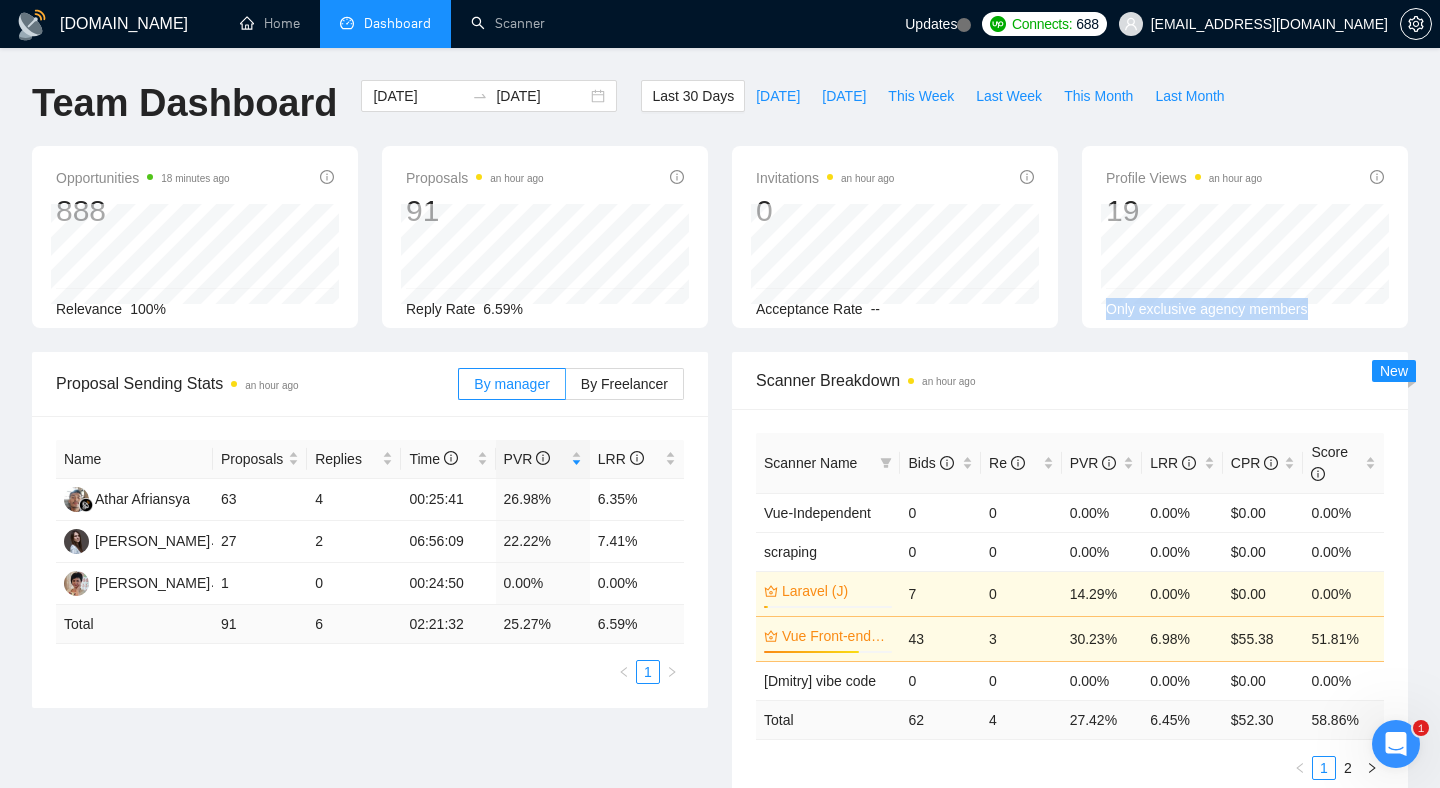 drag, startPoint x: 1348, startPoint y: 317, endPoint x: 1105, endPoint y: 311, distance: 243.07407 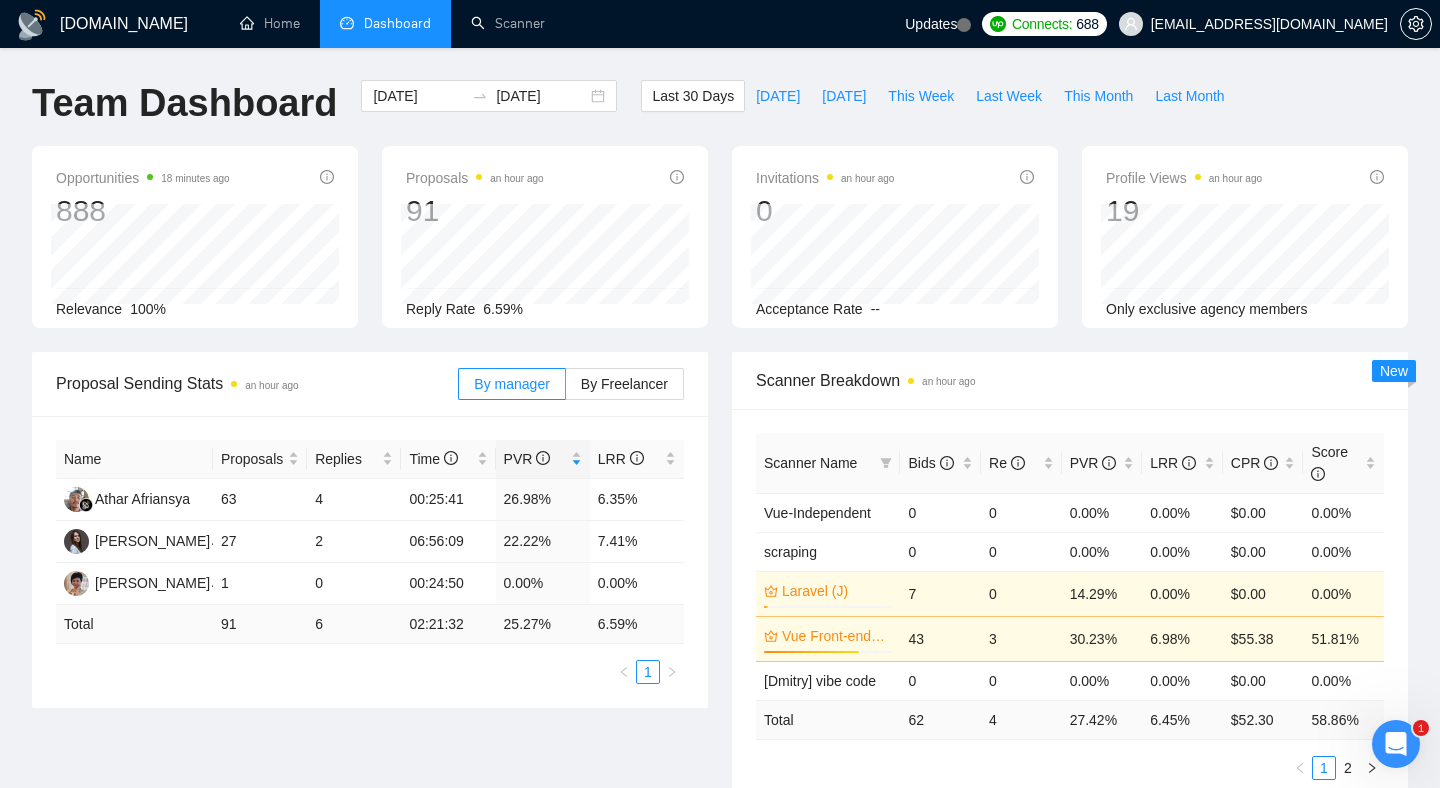 click on "Invitations an hour ago 0   [DATE]
[DATE] 0 Acceptance Rate --" at bounding box center [895, 237] 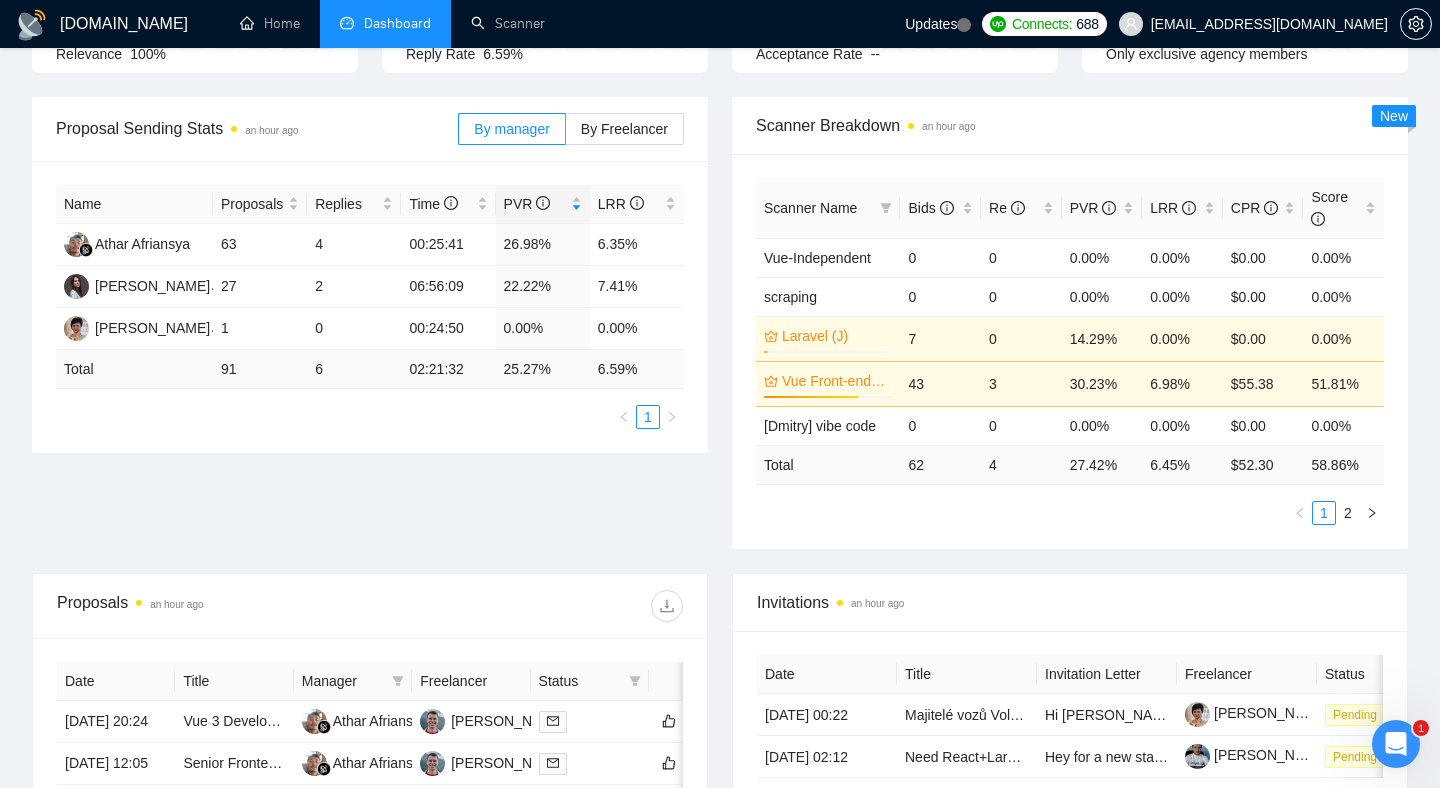 scroll, scrollTop: 0, scrollLeft: 0, axis: both 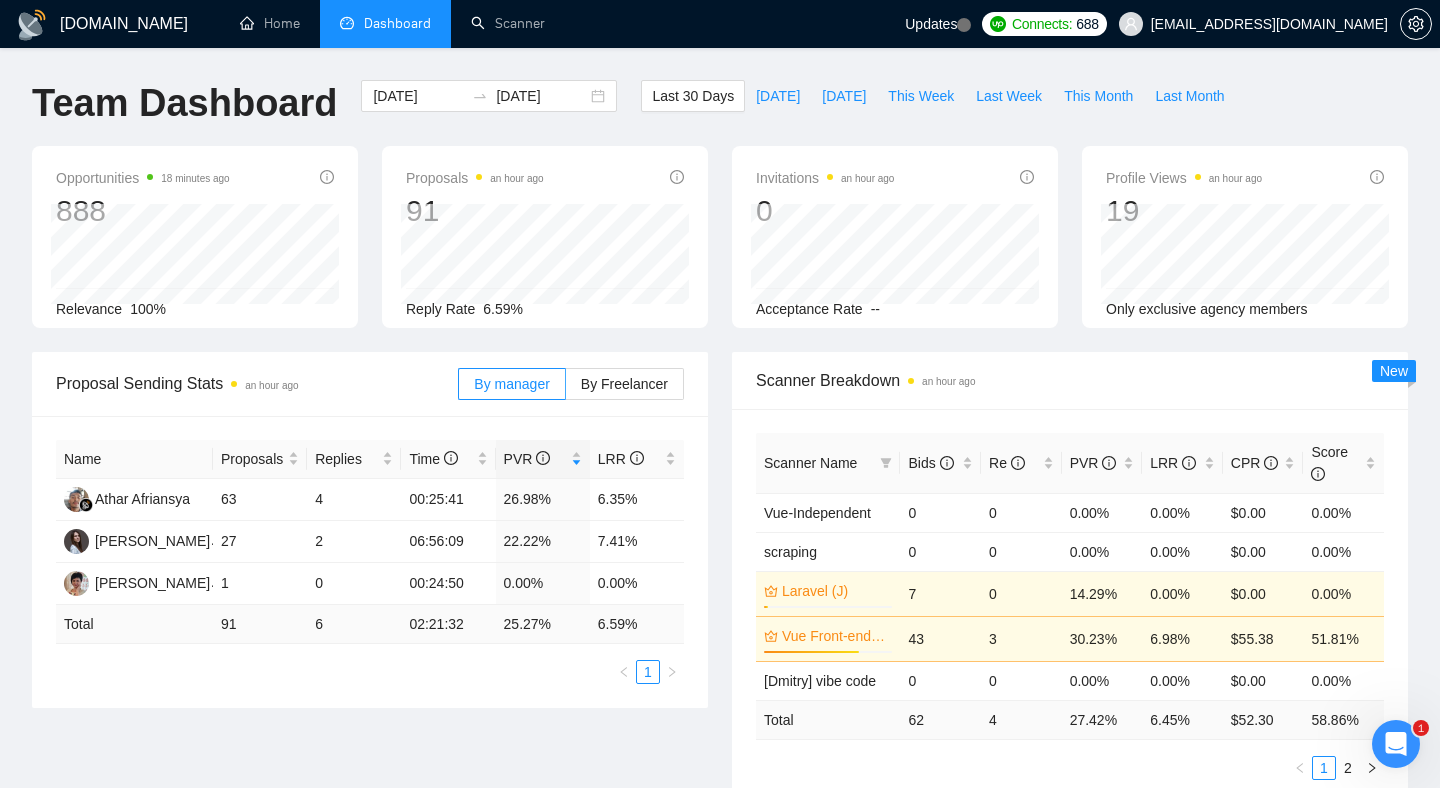 click on "New" at bounding box center [1394, 371] 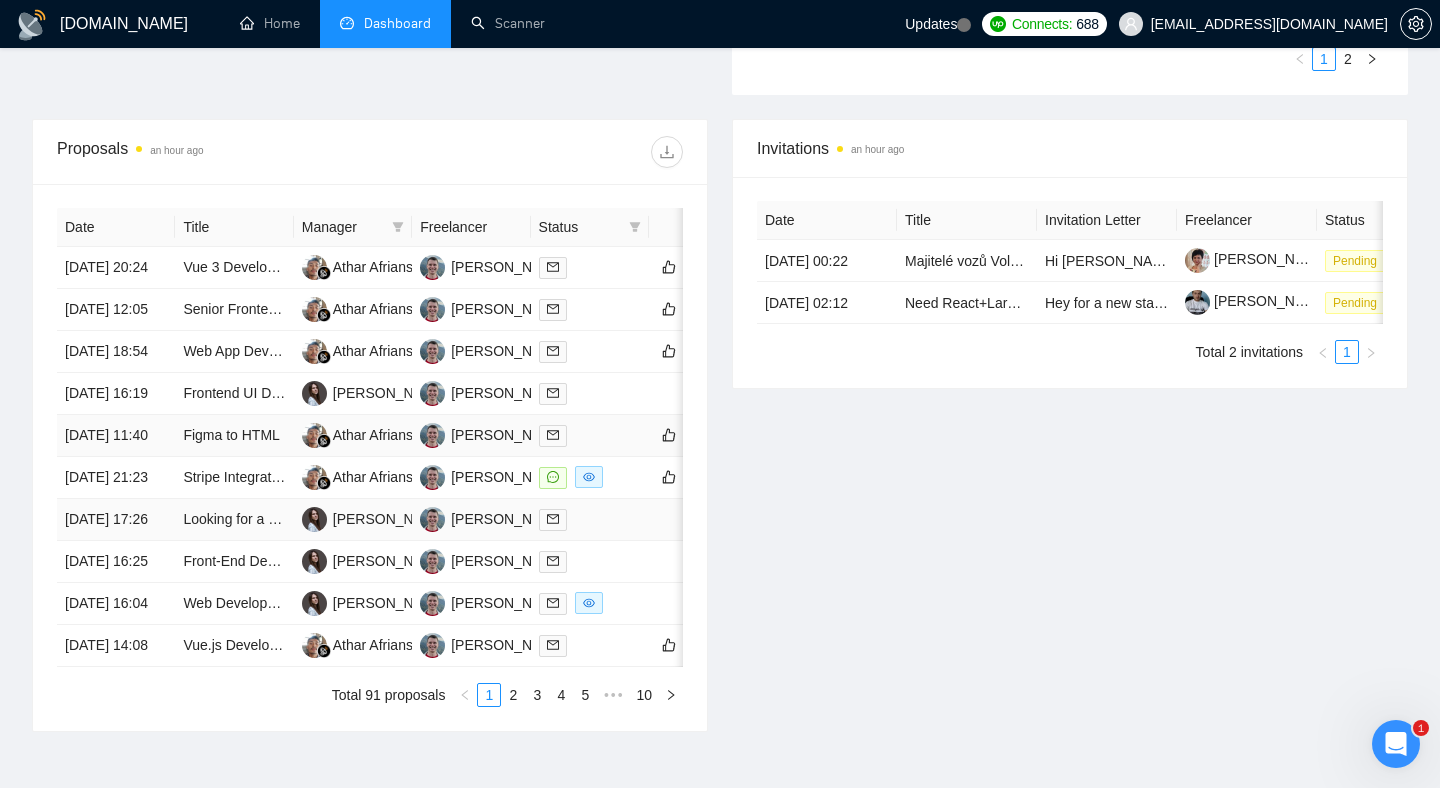 scroll, scrollTop: 803, scrollLeft: 0, axis: vertical 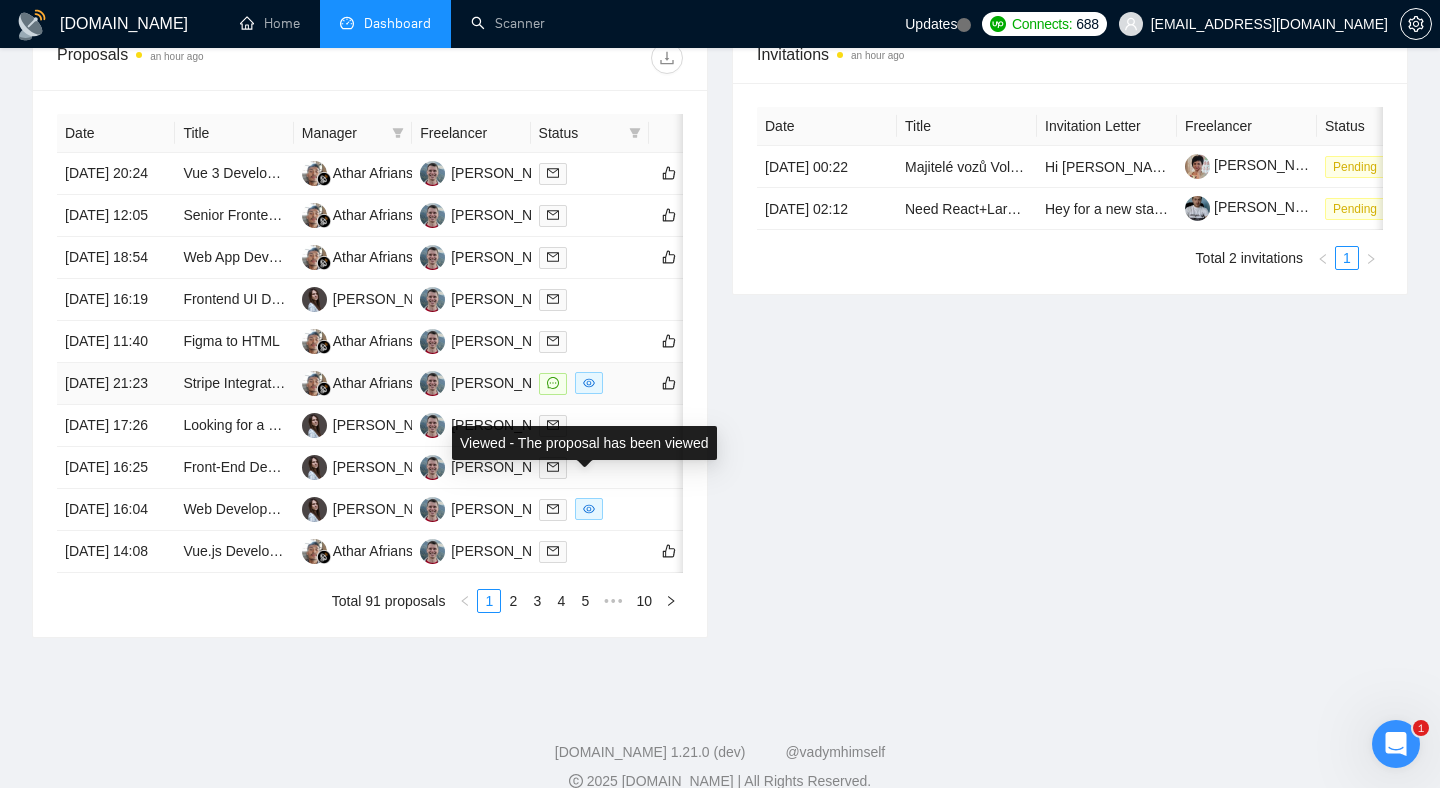 click 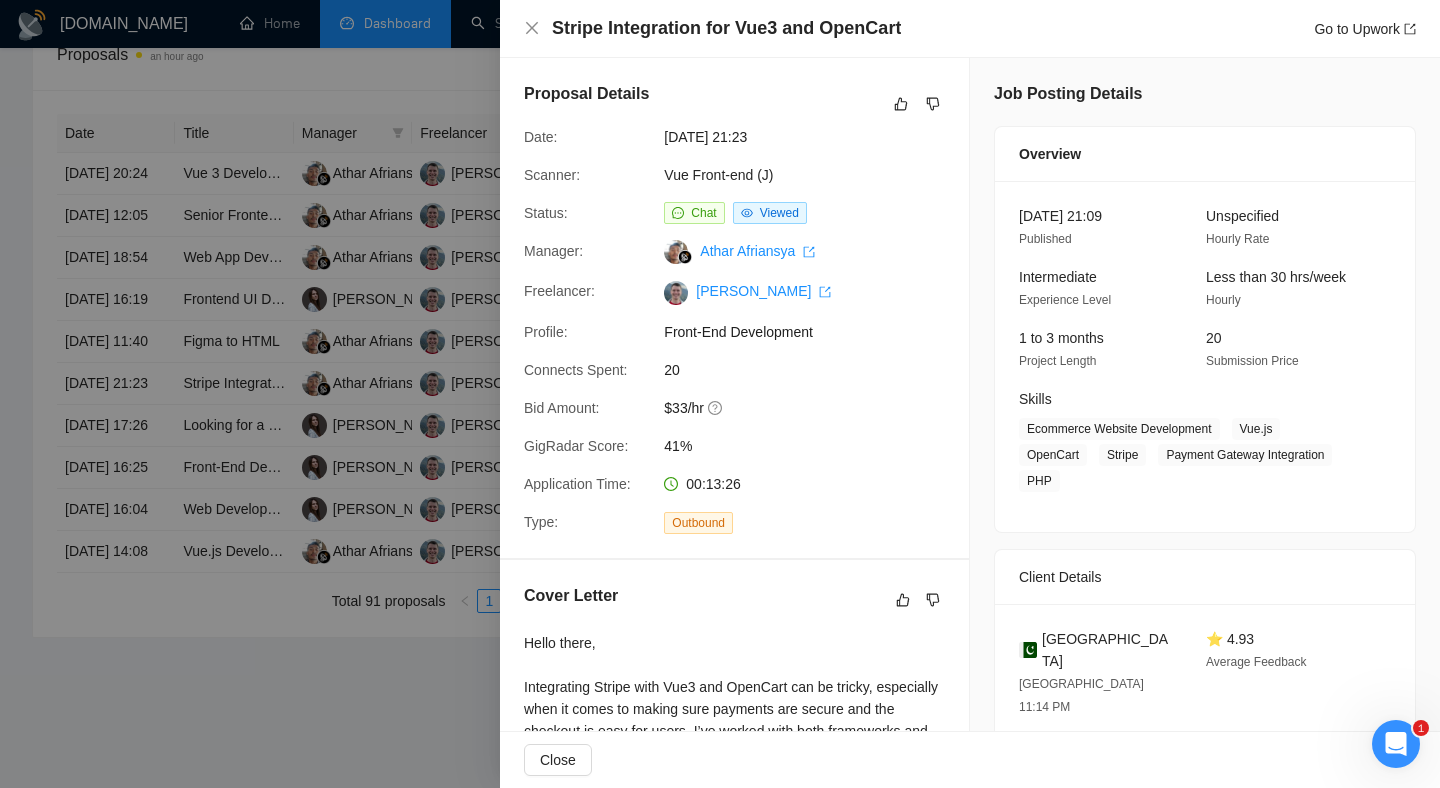 click at bounding box center [720, 394] 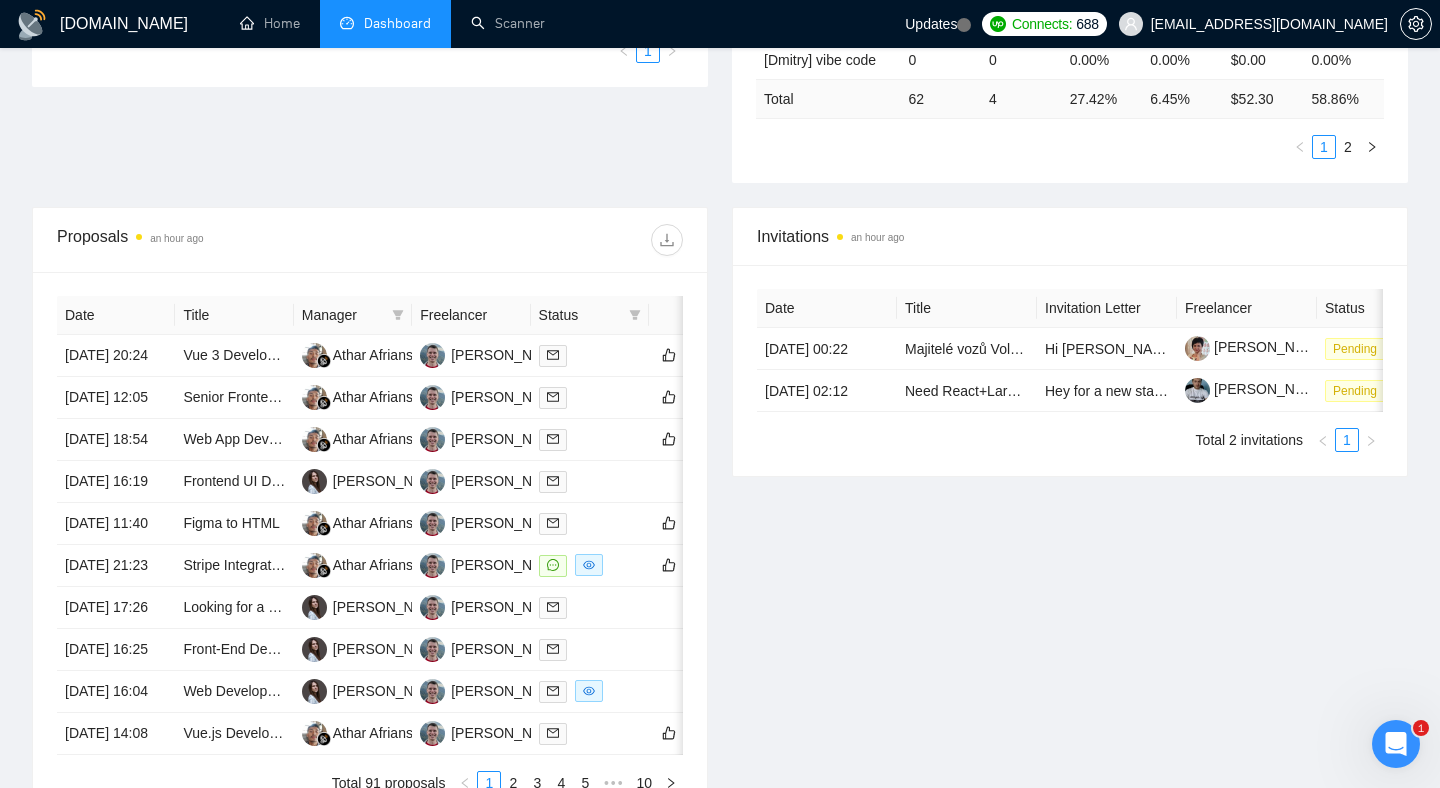 scroll, scrollTop: 392, scrollLeft: 0, axis: vertical 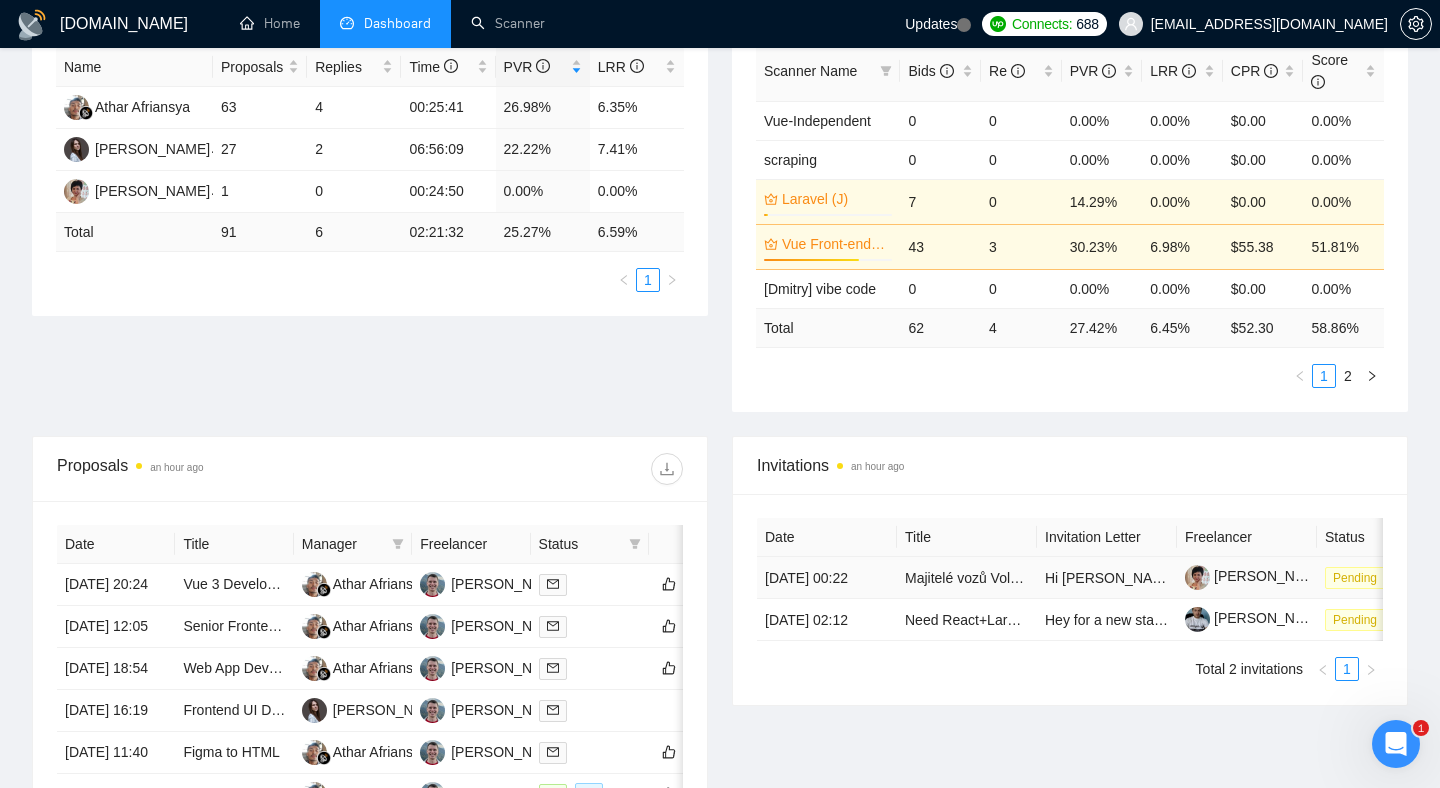 click on "[DATE] 00:22" at bounding box center [827, 578] 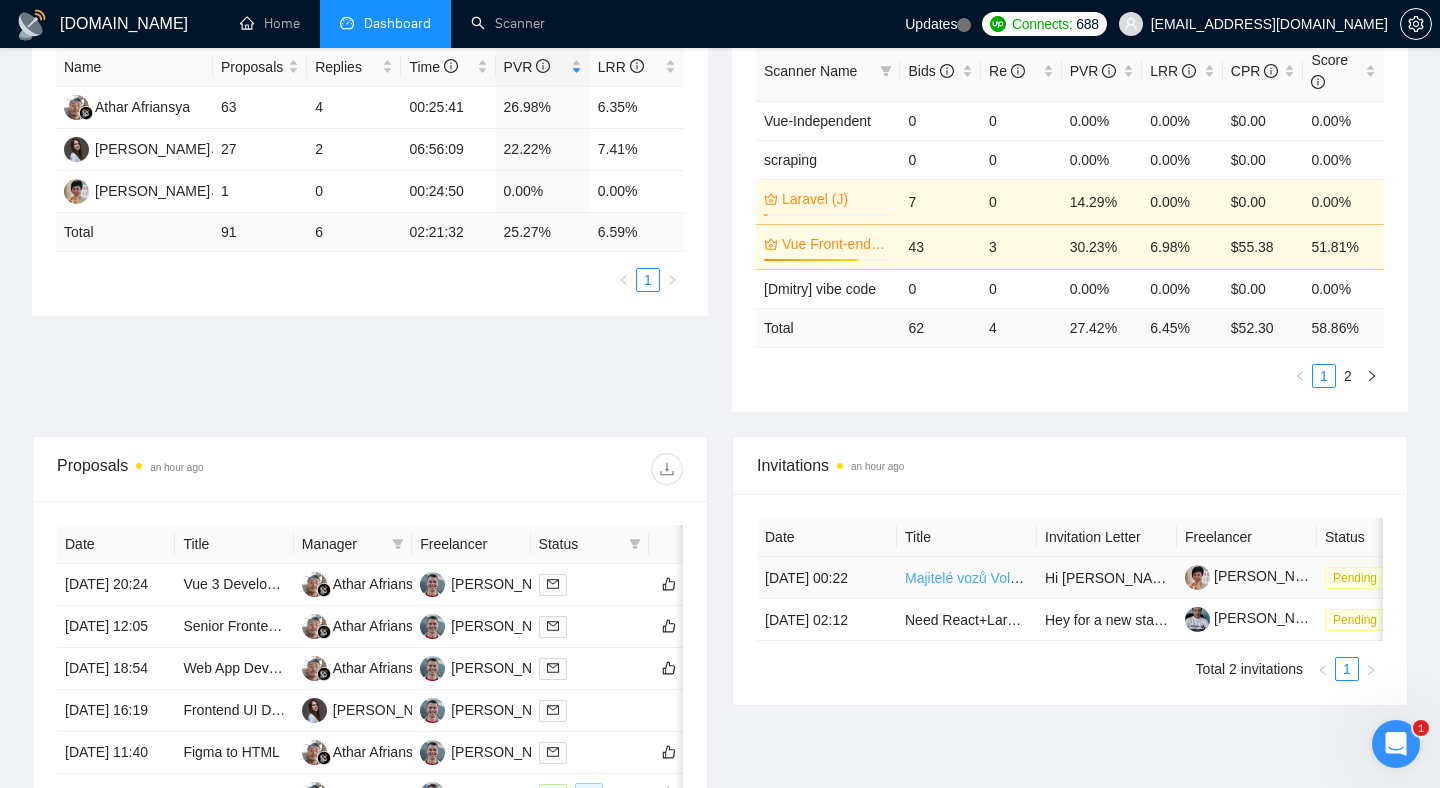 click on "Majitelé vozů Volkswagen a Hyundai v [GEOGRAPHIC_DATA]" at bounding box center [1099, 578] 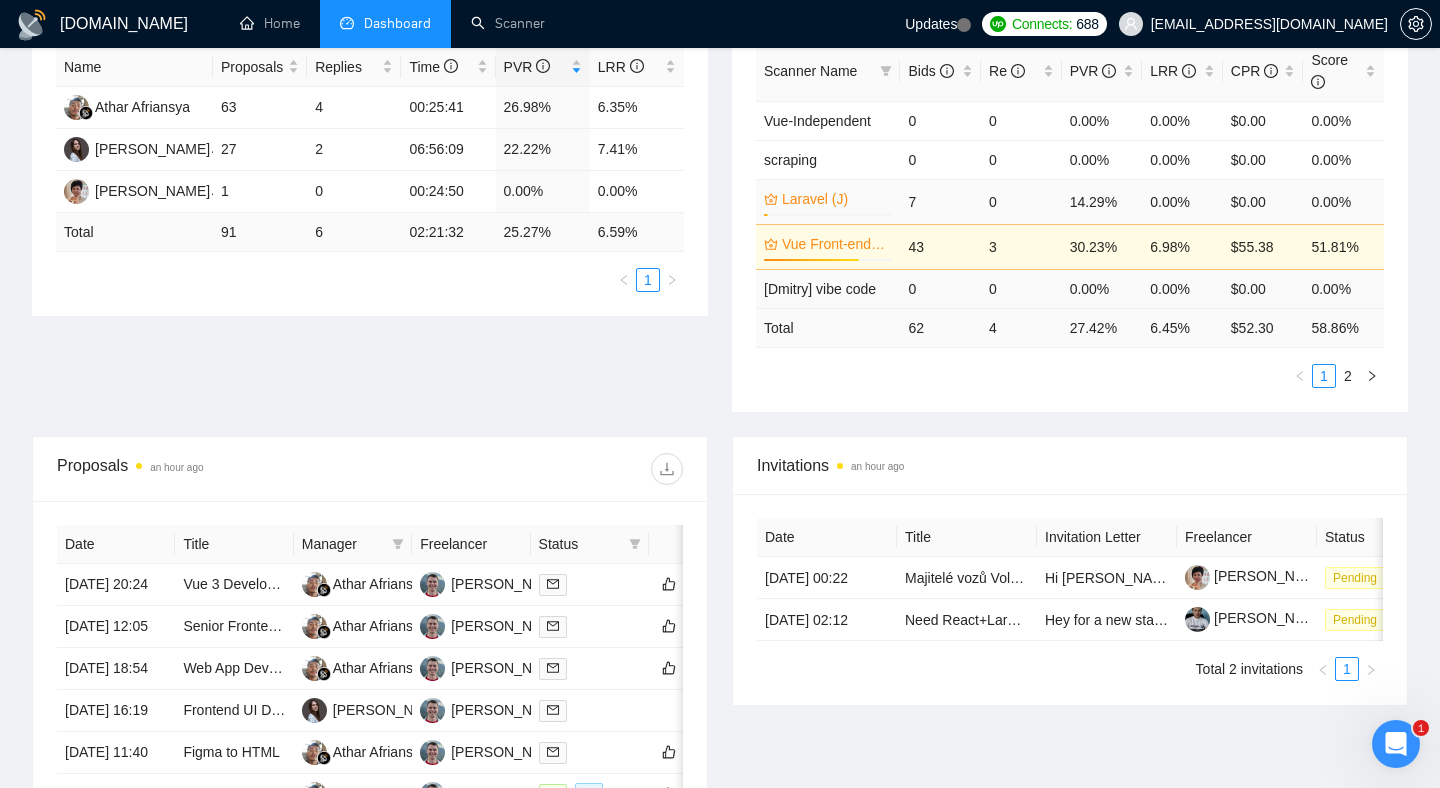 scroll, scrollTop: 40, scrollLeft: 0, axis: vertical 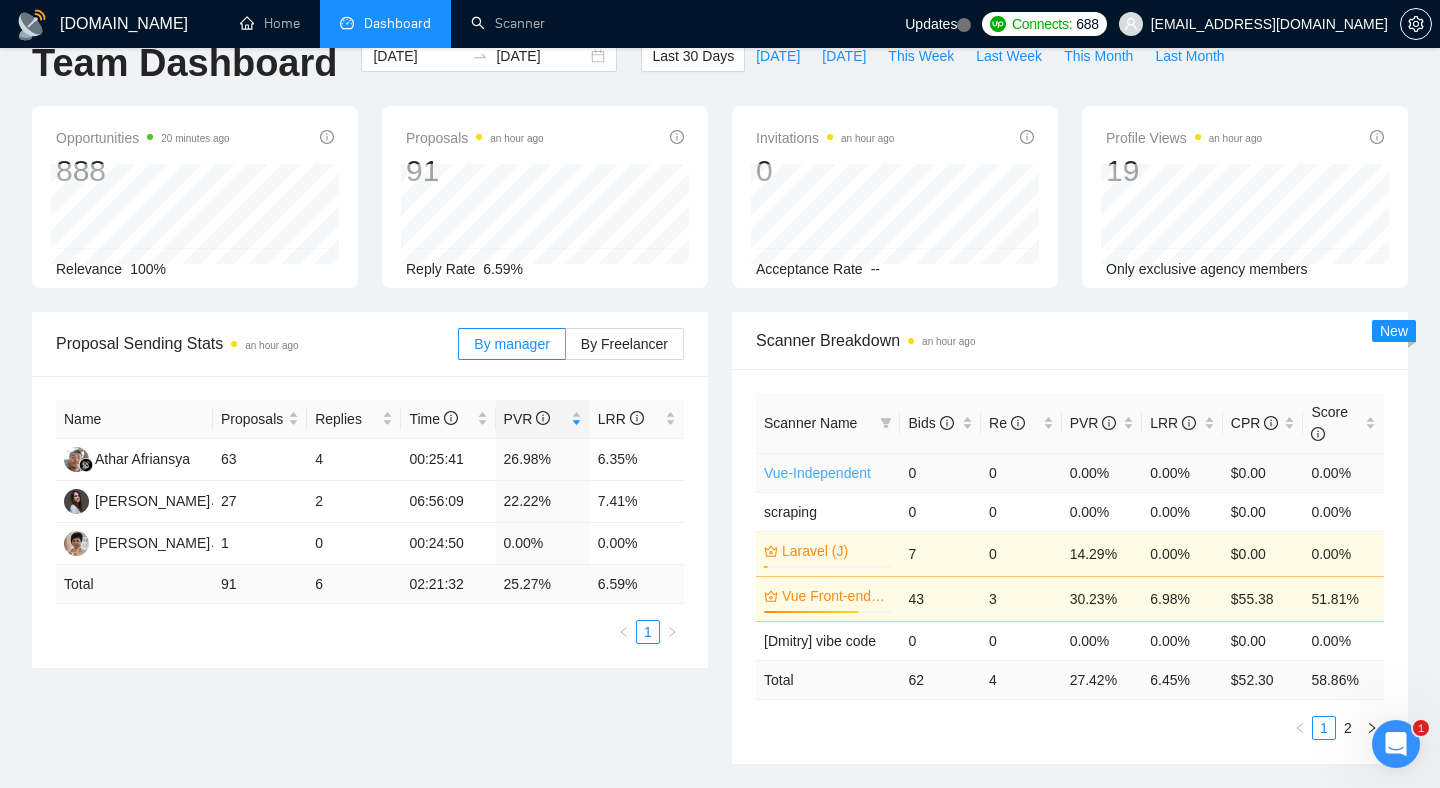 click on "Vue-Independent" at bounding box center (817, 473) 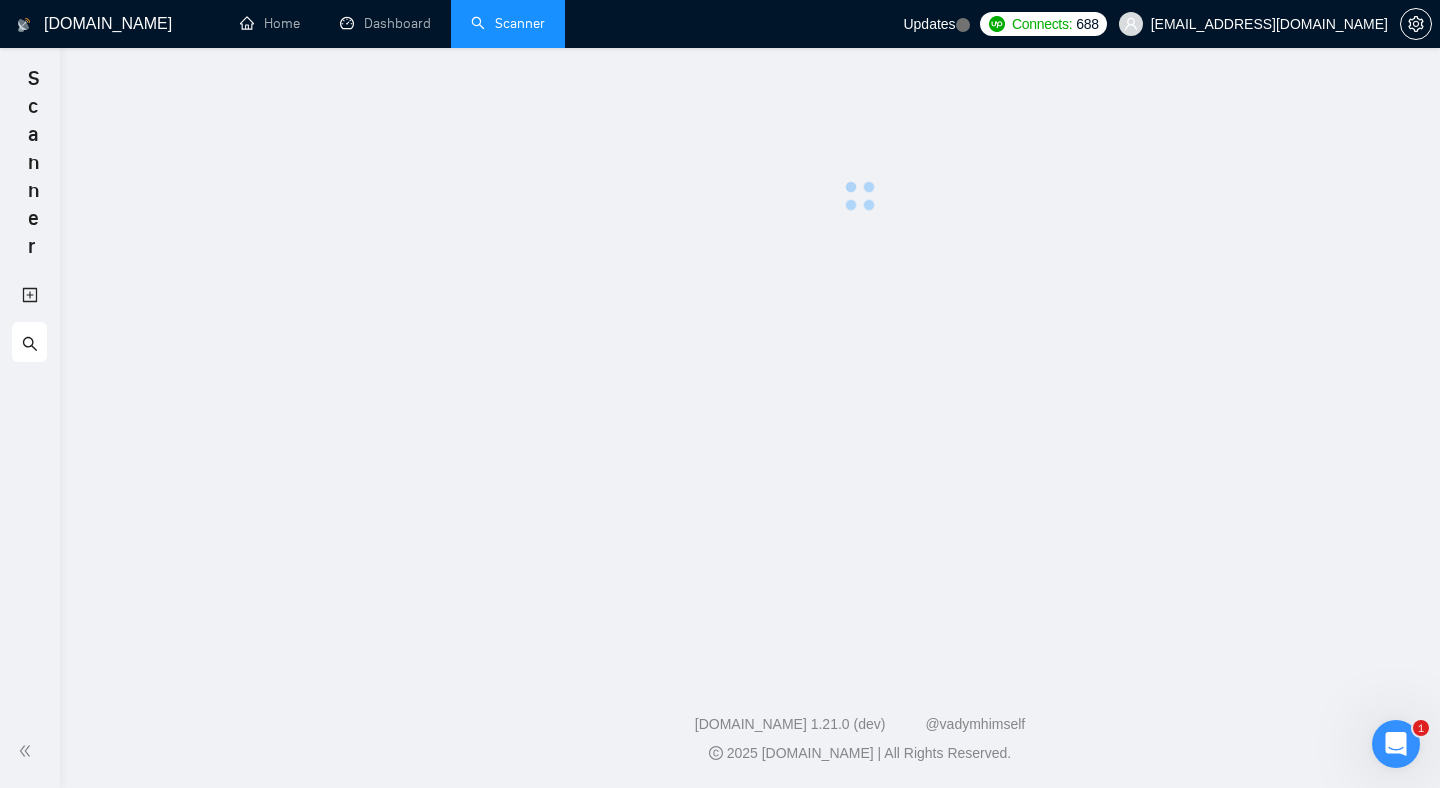 click at bounding box center (860, 357) 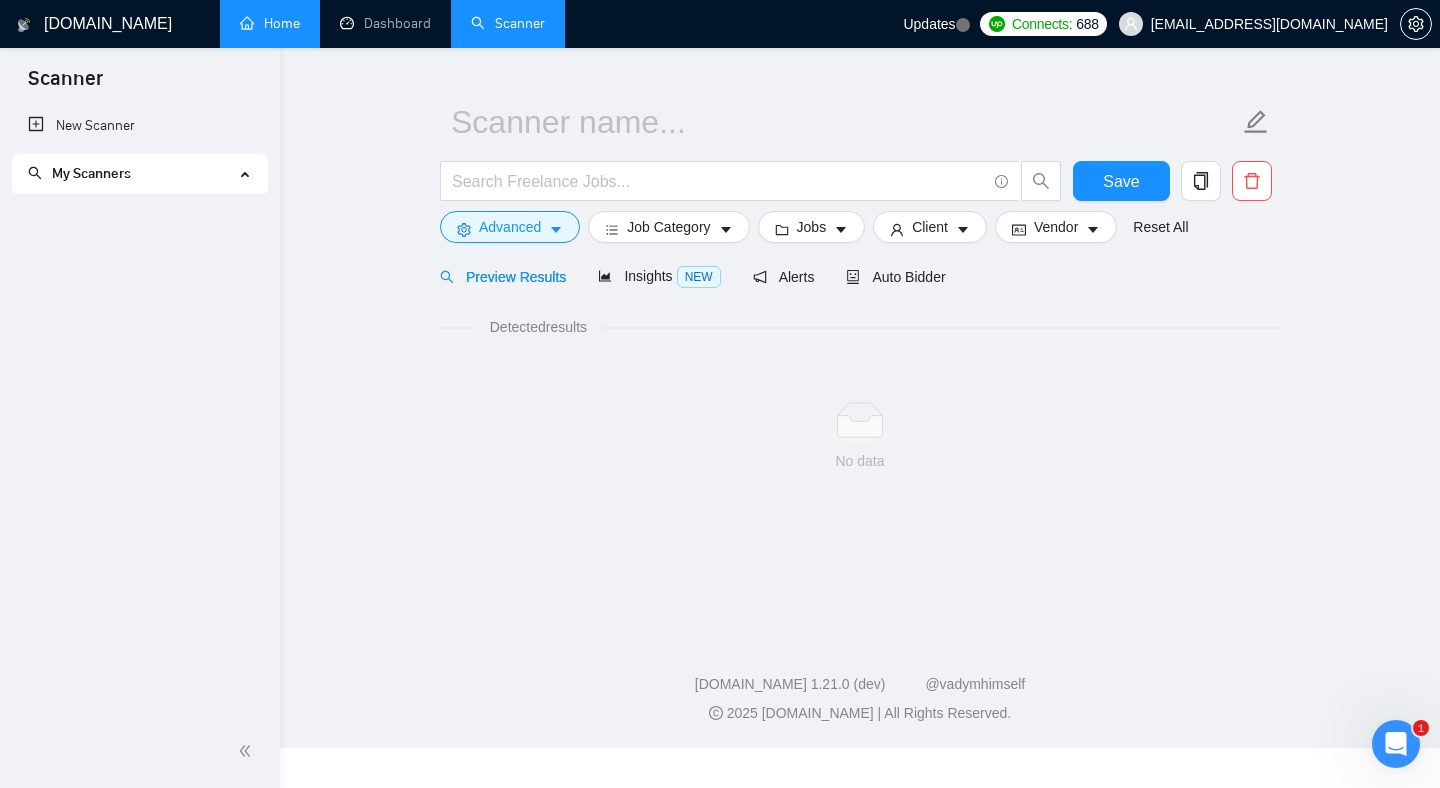 scroll, scrollTop: 0, scrollLeft: 0, axis: both 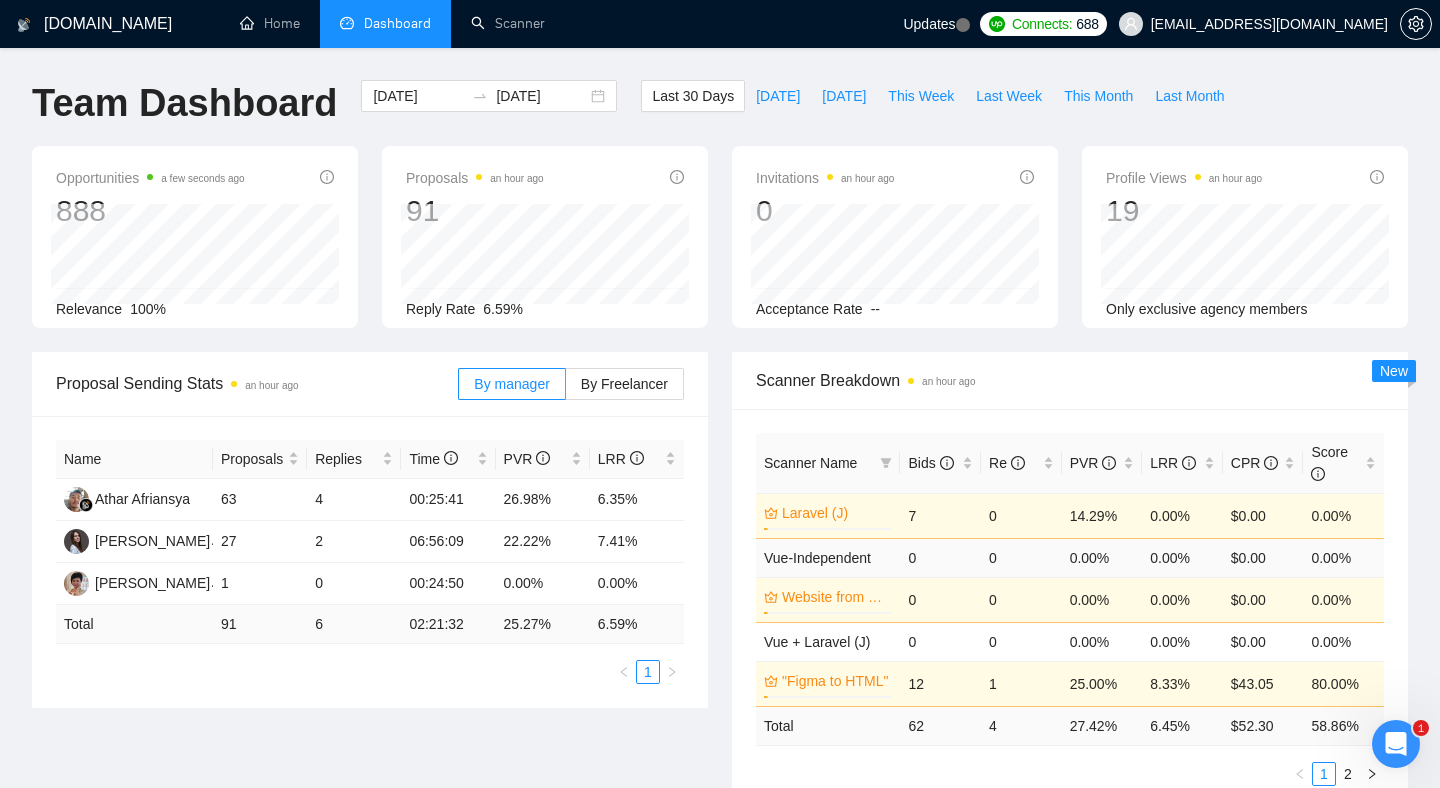 click on "0" at bounding box center (1021, 557) 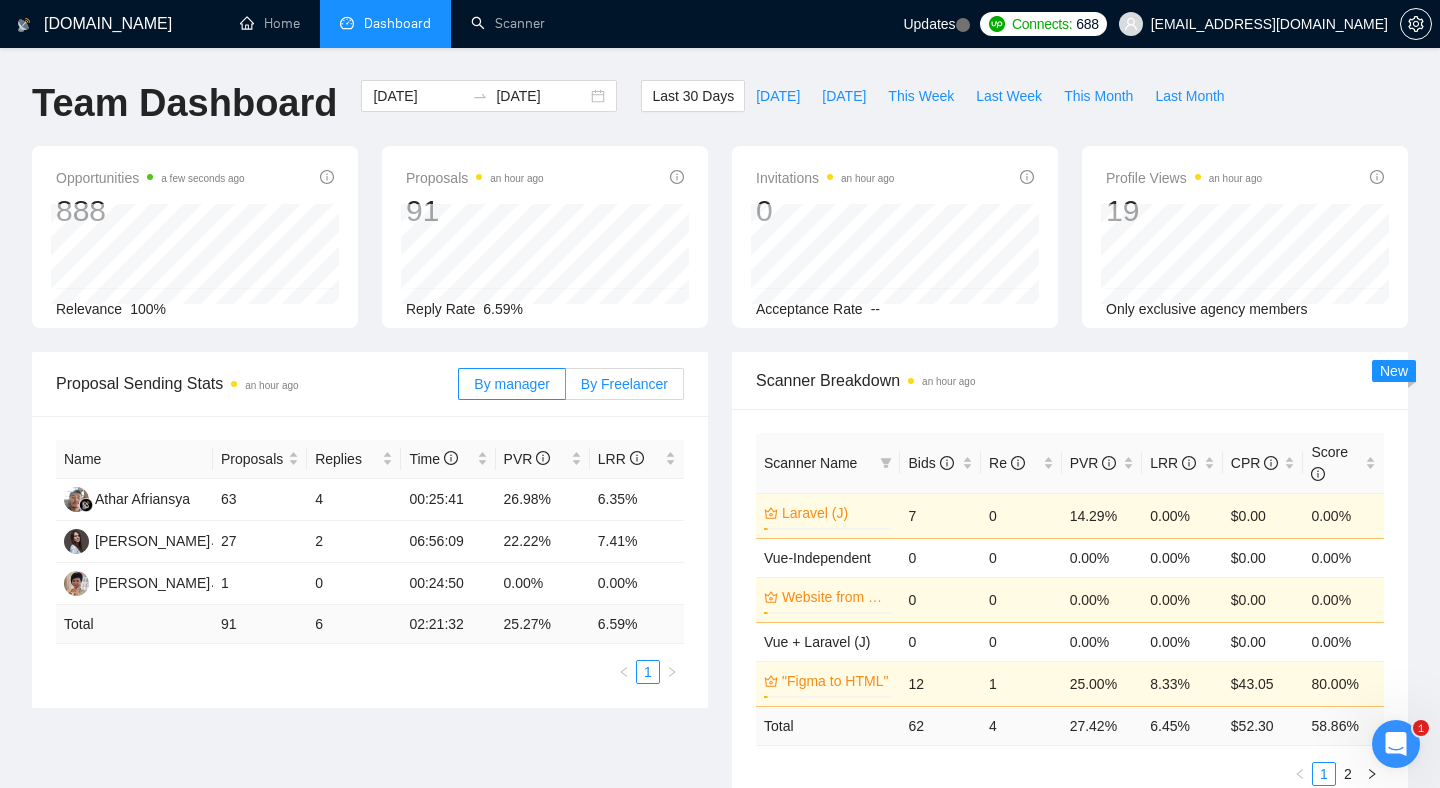 click on "By Freelancer" at bounding box center [624, 384] 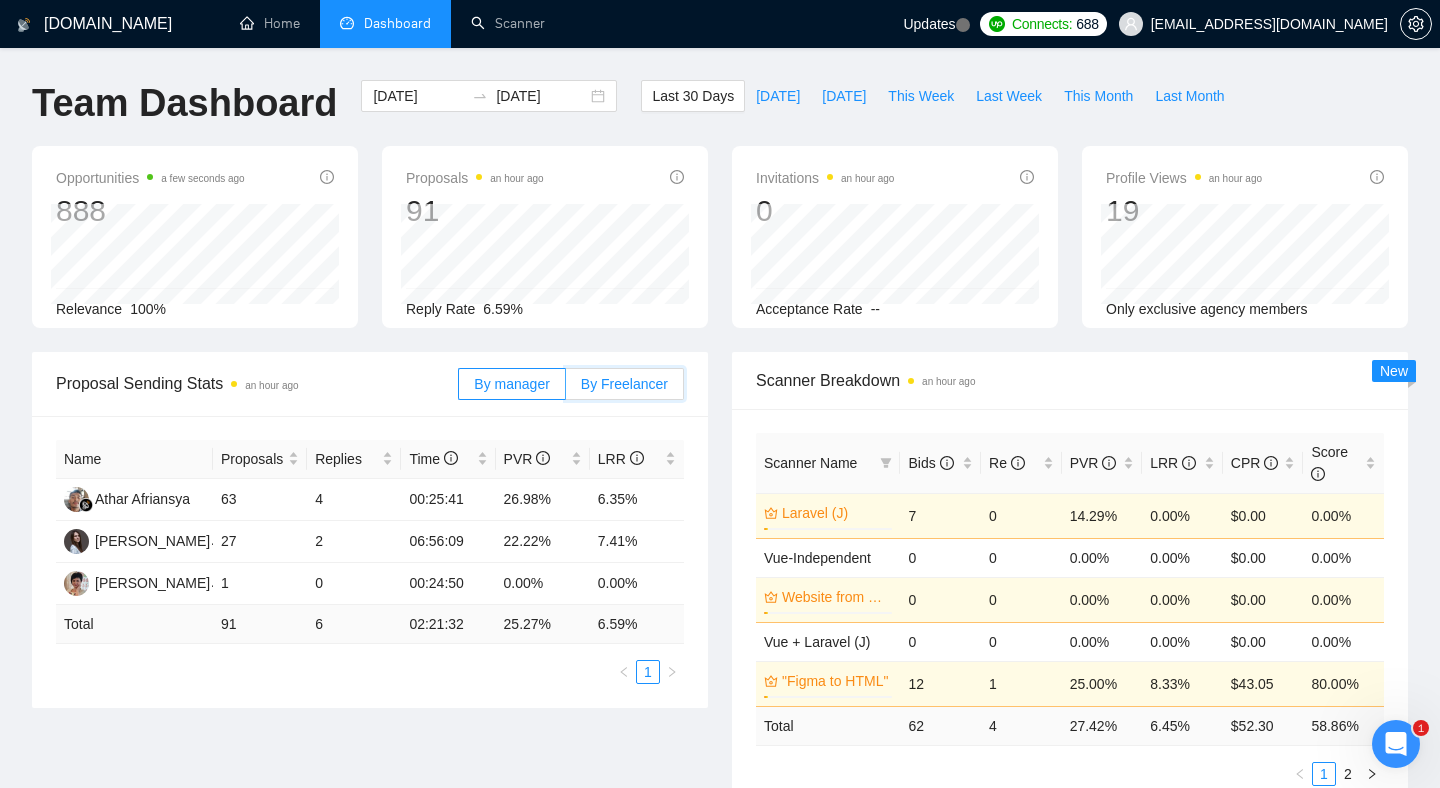 click on "By Freelancer" at bounding box center (566, 389) 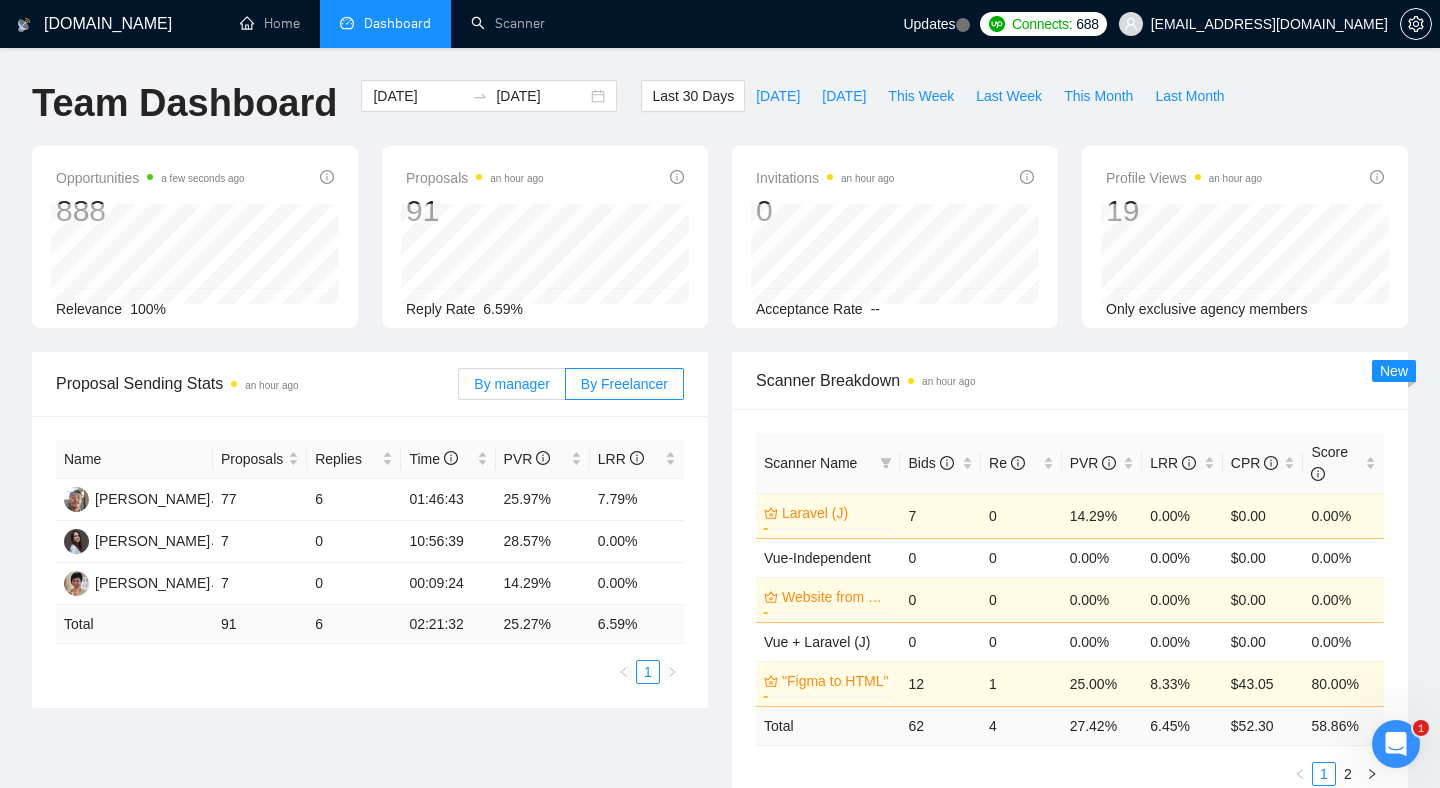 click on "By manager" at bounding box center [511, 384] 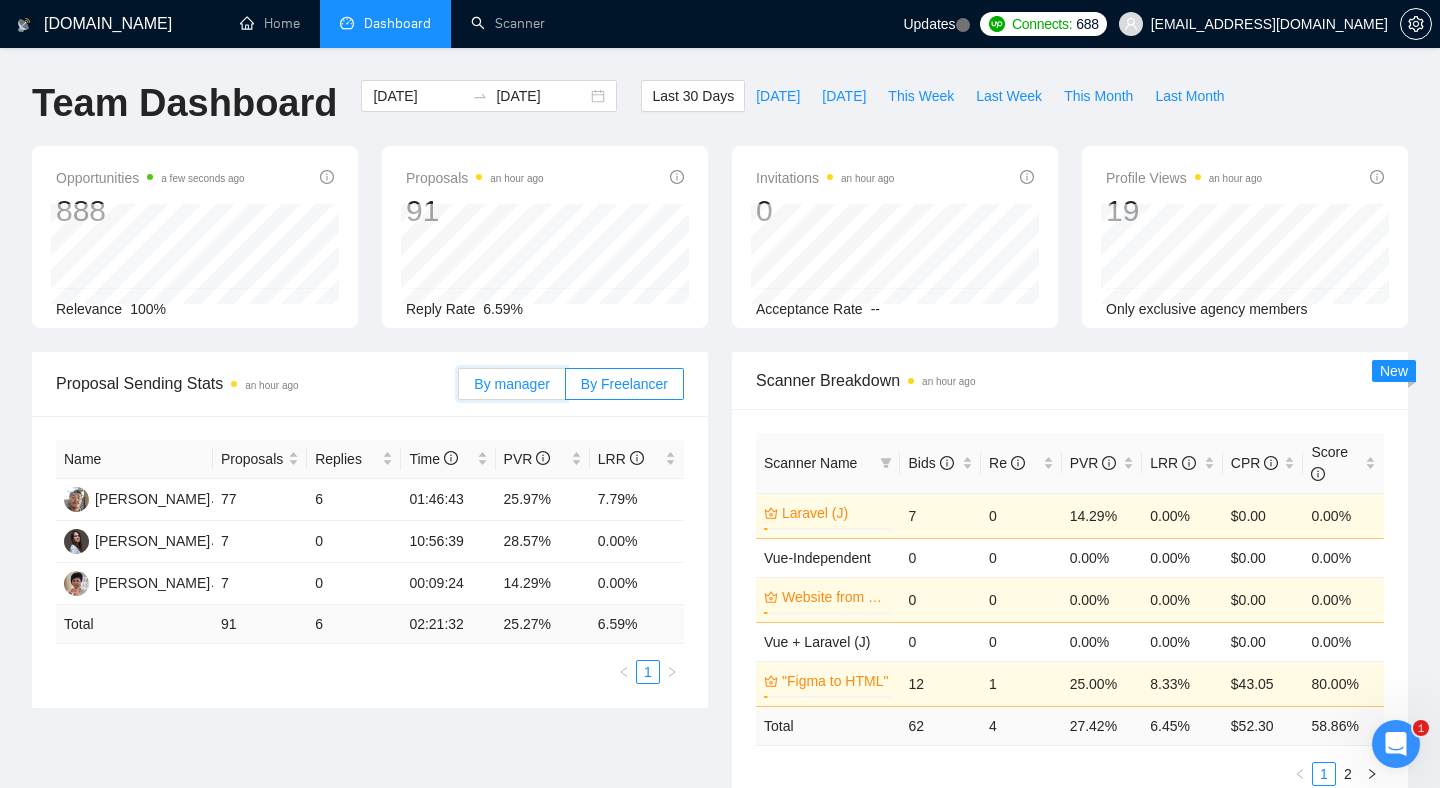 click on "By manager" at bounding box center [459, 389] 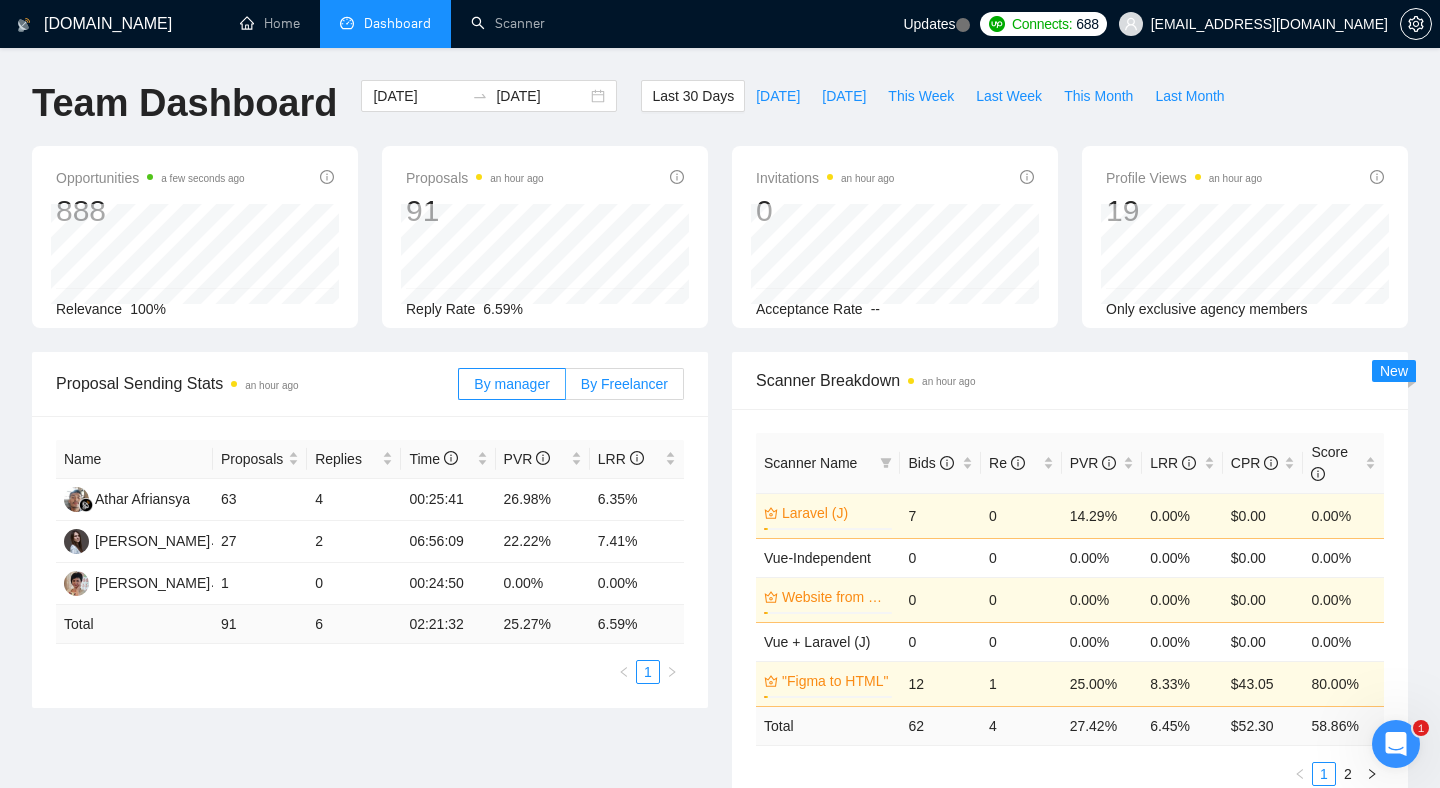 click on "By Freelancer" at bounding box center (625, 384) 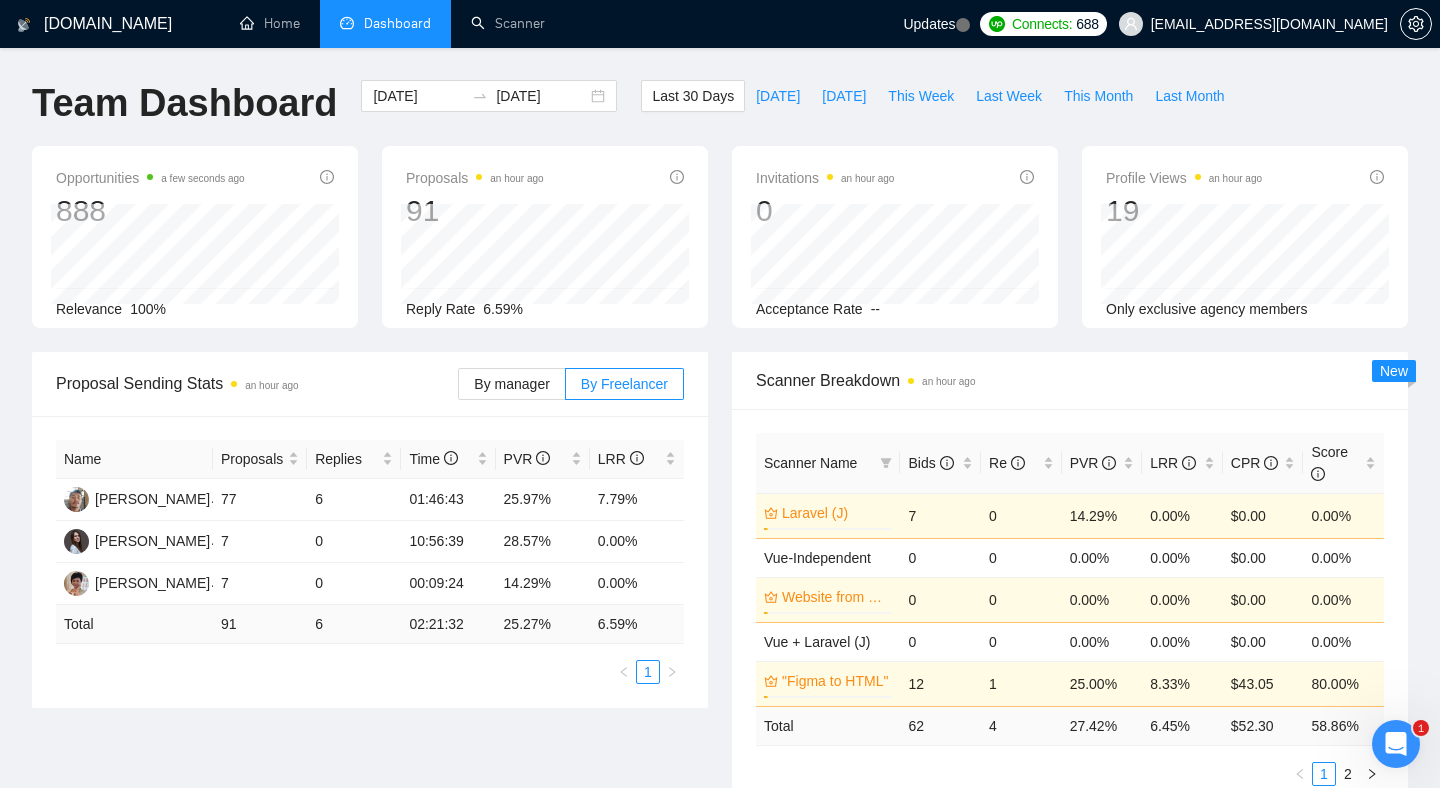 click on "By manager By Freelancer" at bounding box center (571, 384) 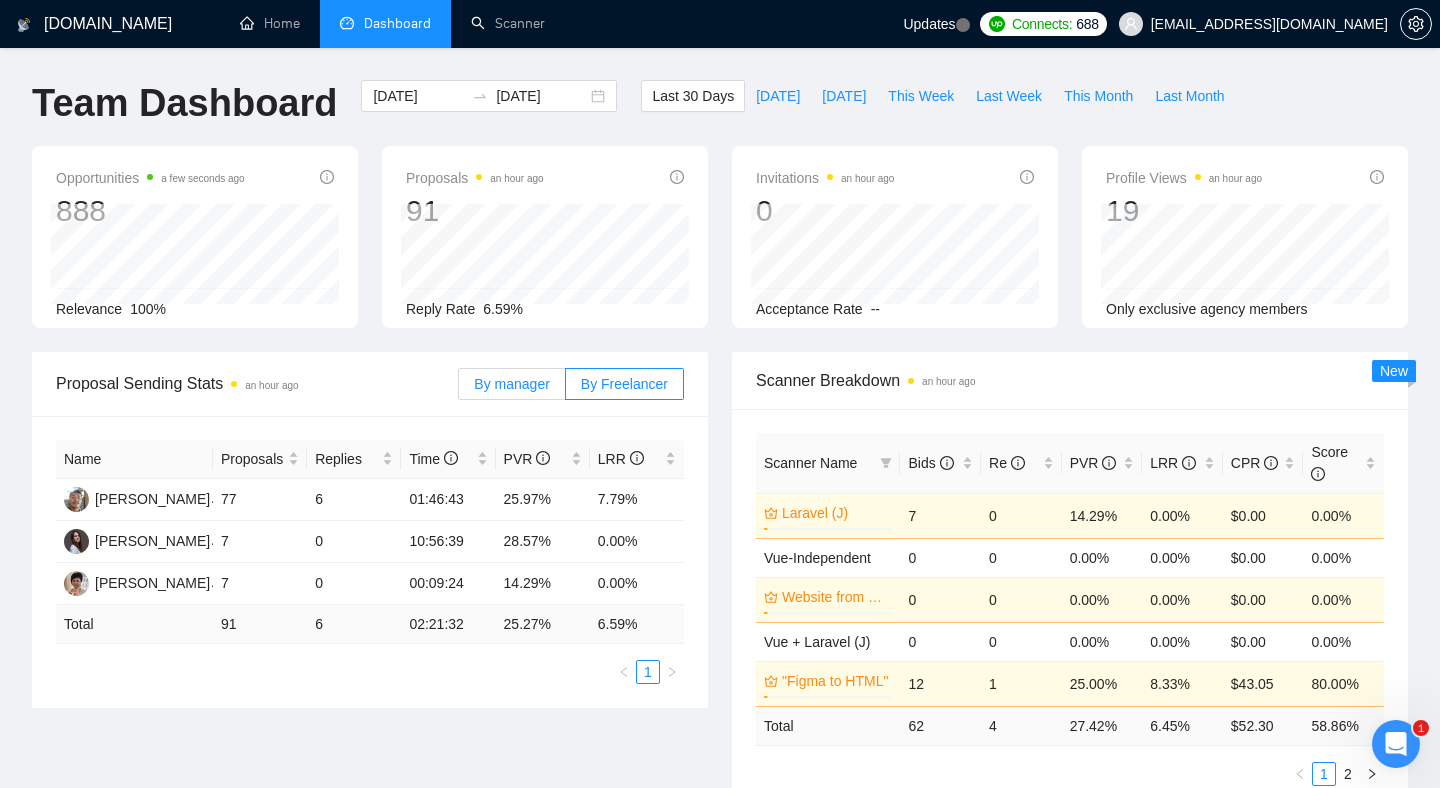 click on "By manager" at bounding box center [511, 384] 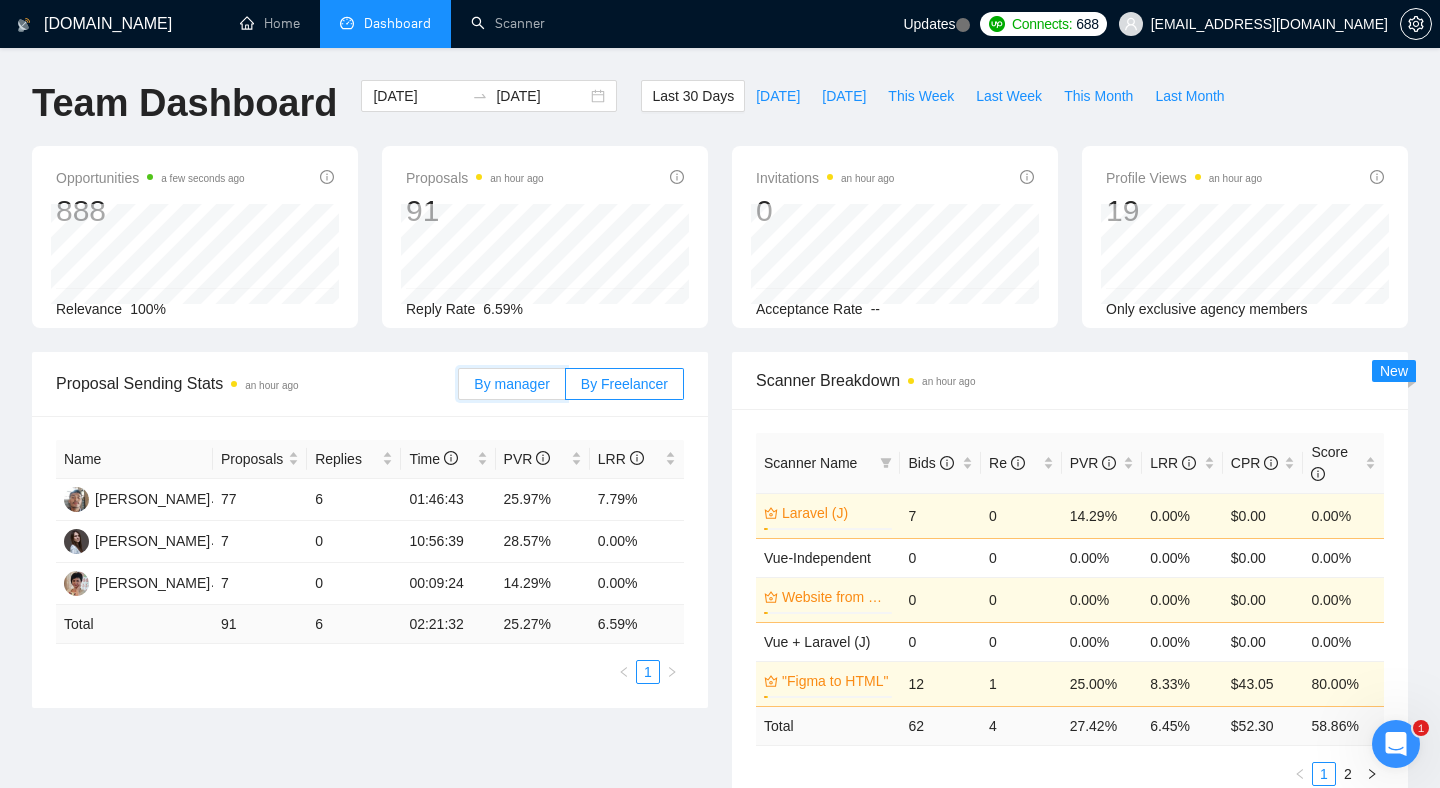 click on "By manager" at bounding box center (459, 389) 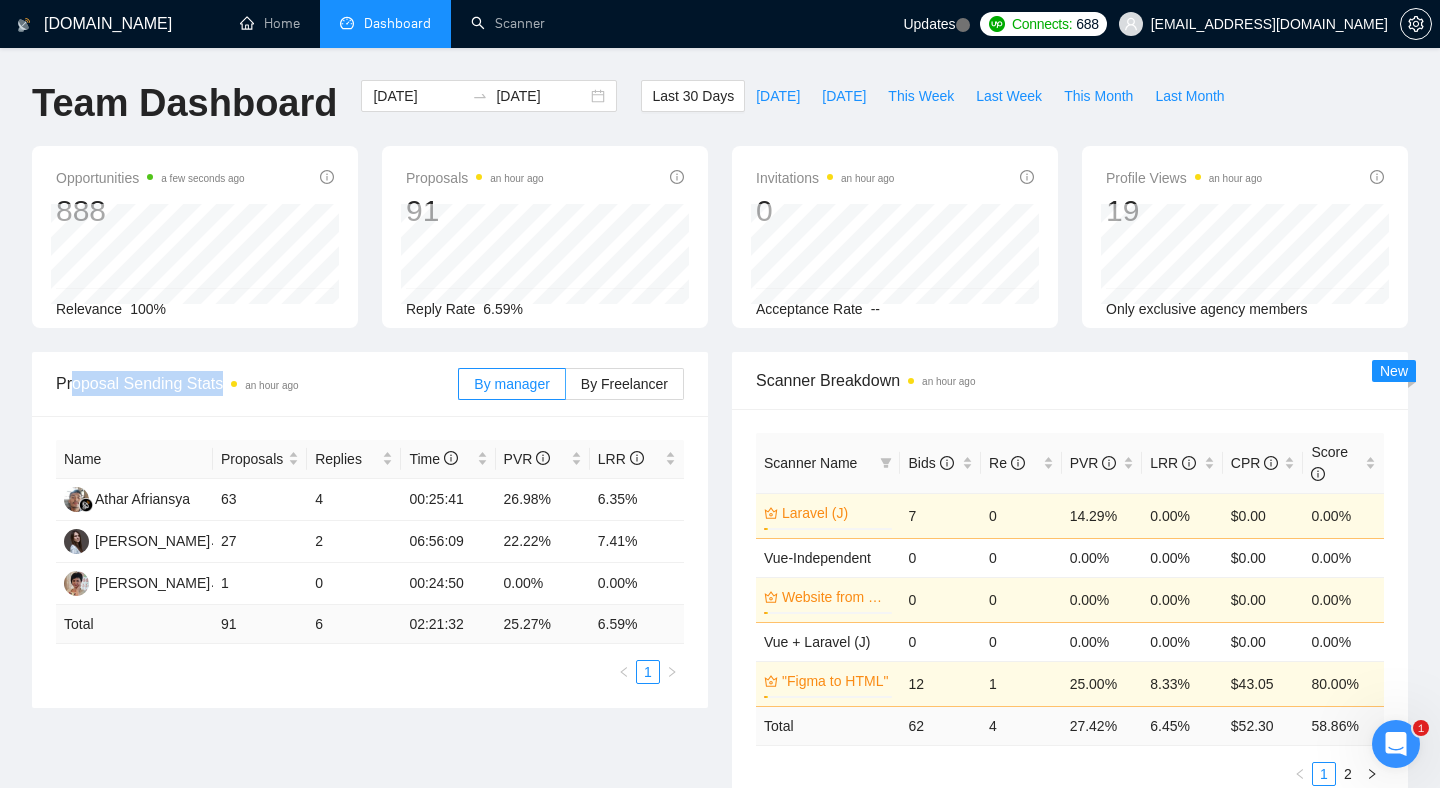 drag, startPoint x: 72, startPoint y: 394, endPoint x: 242, endPoint y: 393, distance: 170.00294 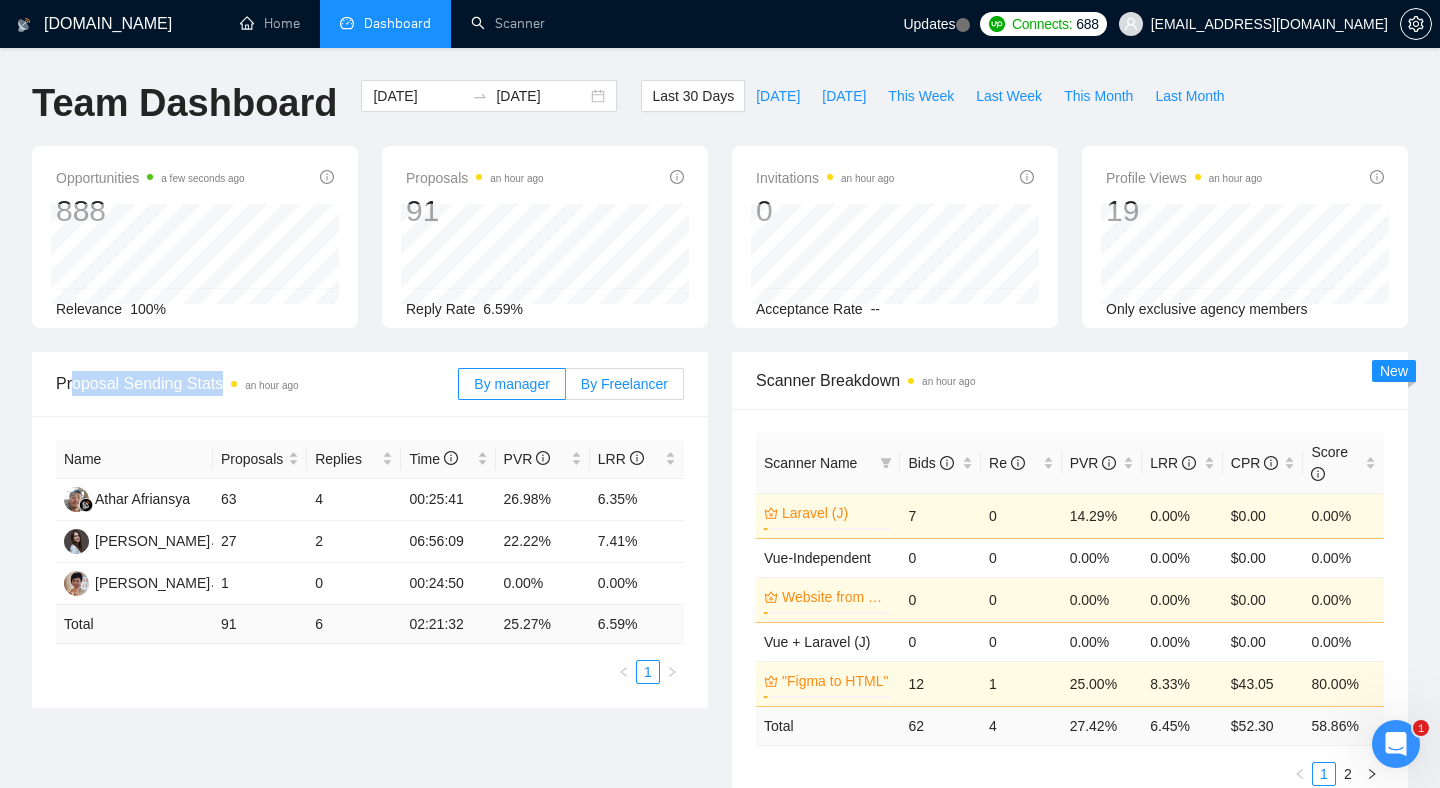 click on "By Freelancer" at bounding box center (624, 384) 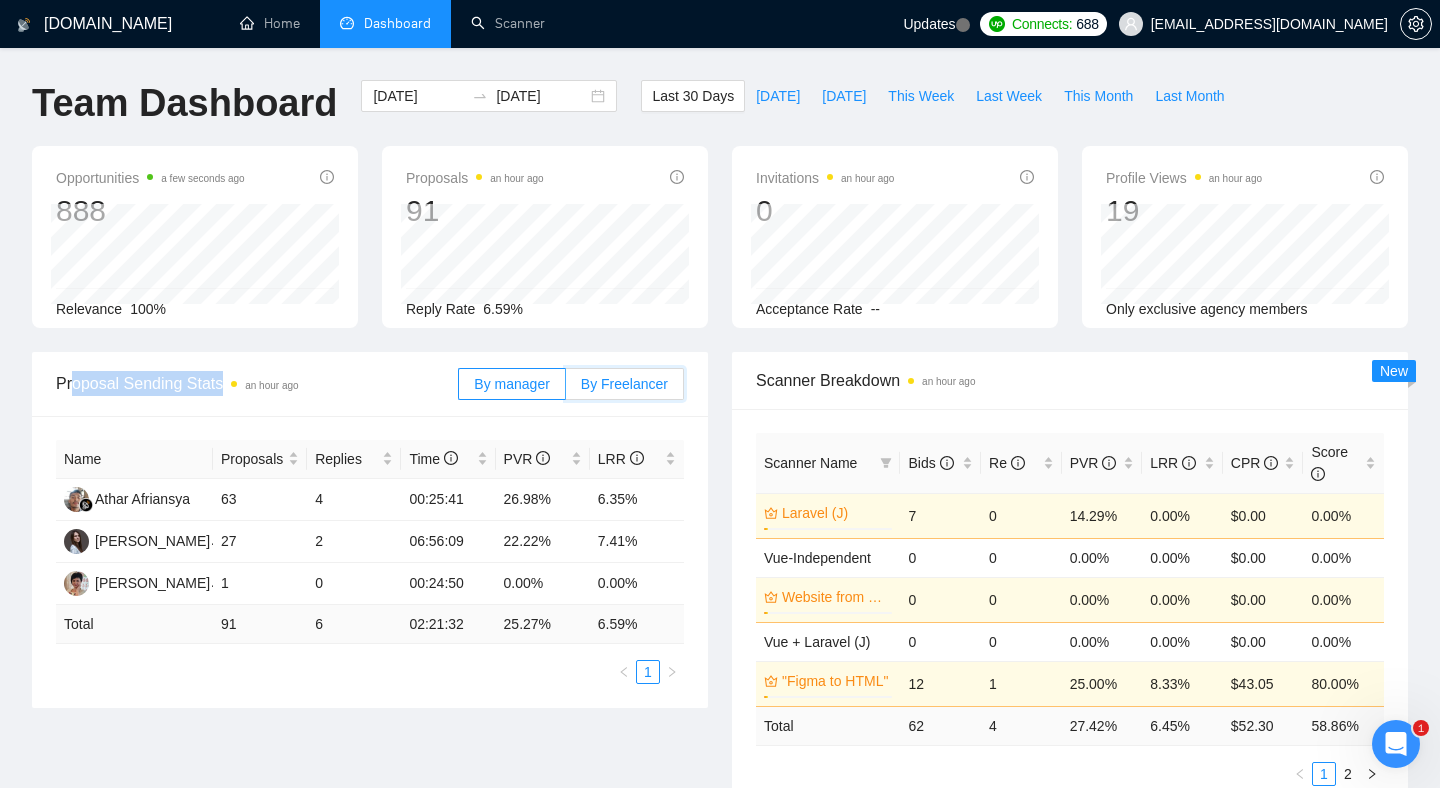 click on "By Freelancer" at bounding box center (566, 389) 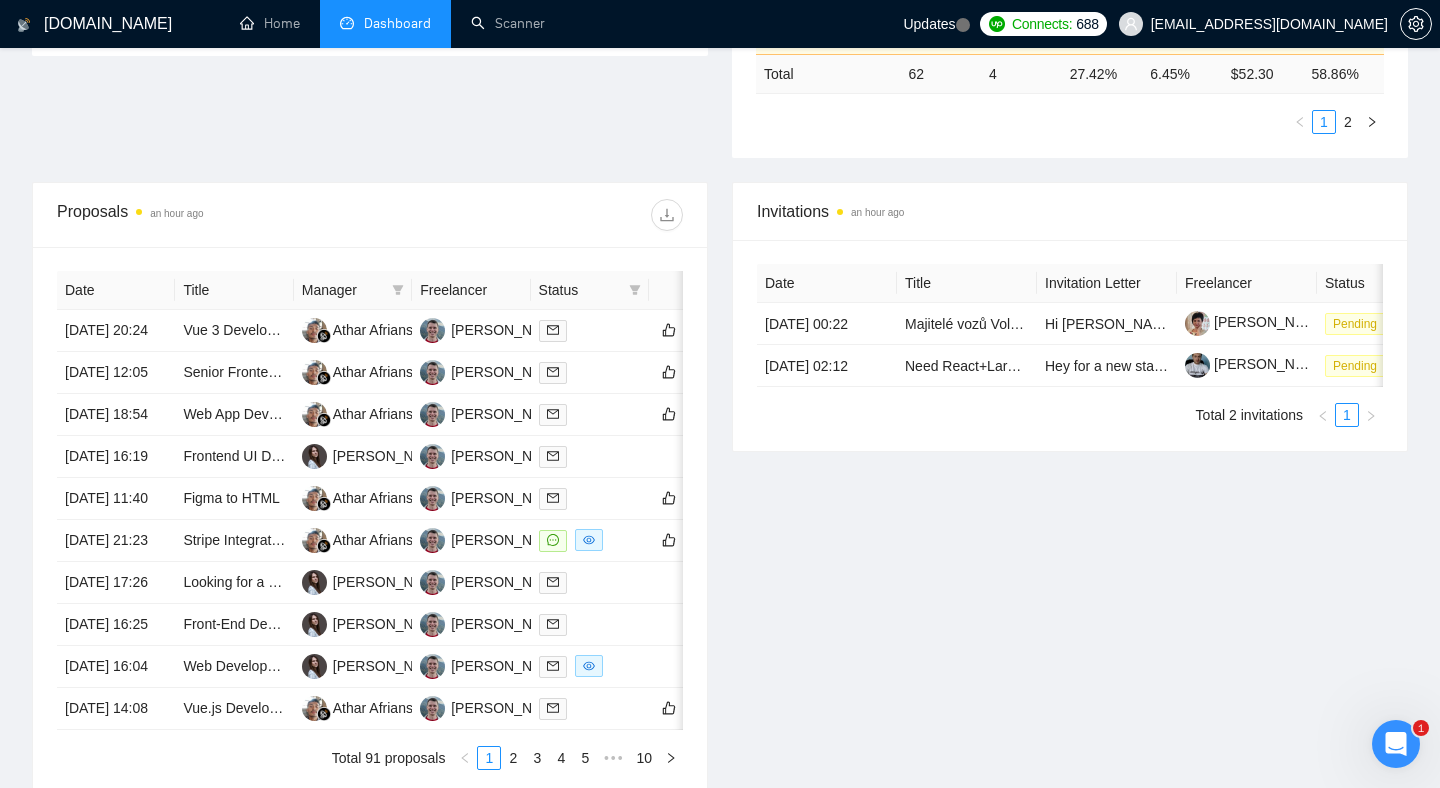 scroll, scrollTop: 685, scrollLeft: 0, axis: vertical 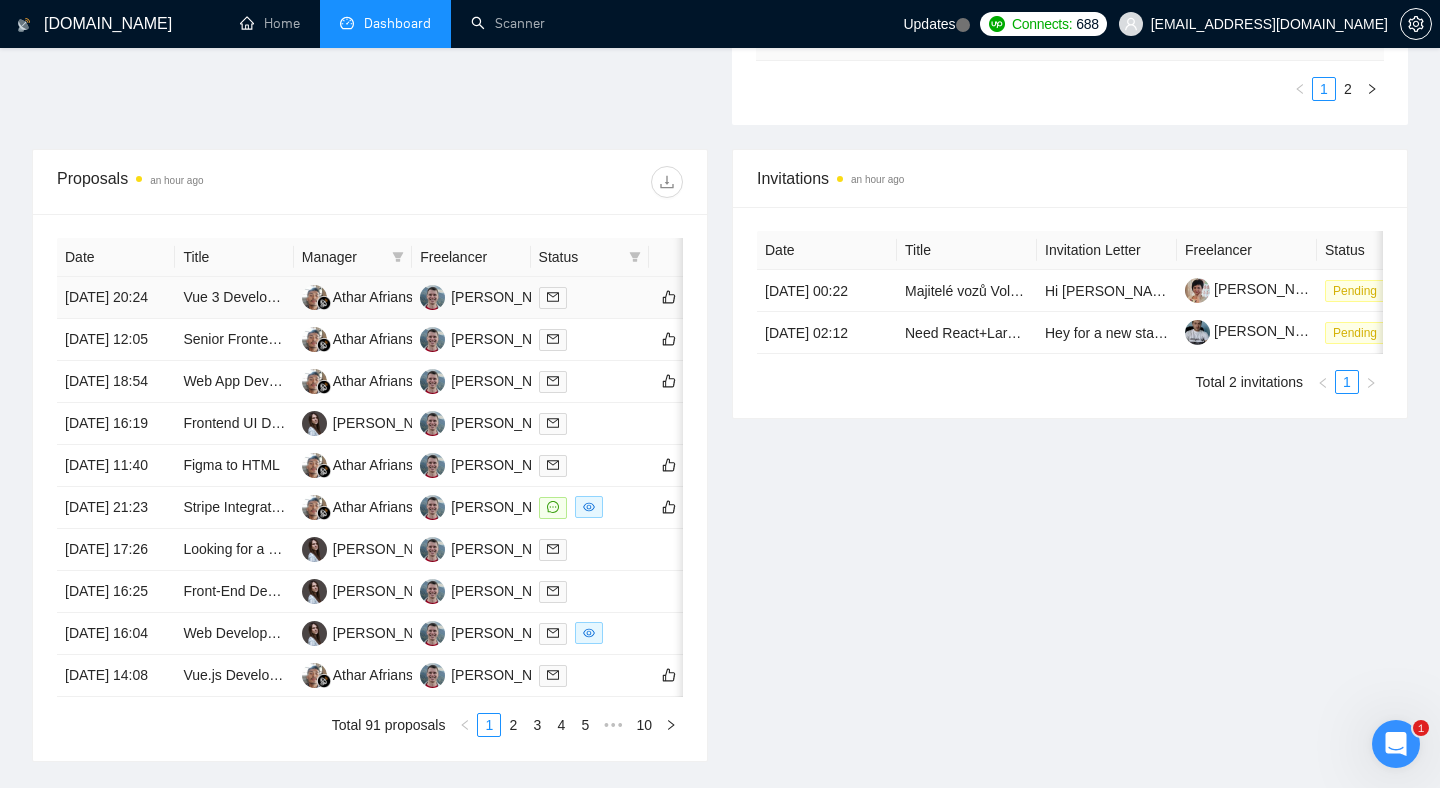 click at bounding box center [590, 297] 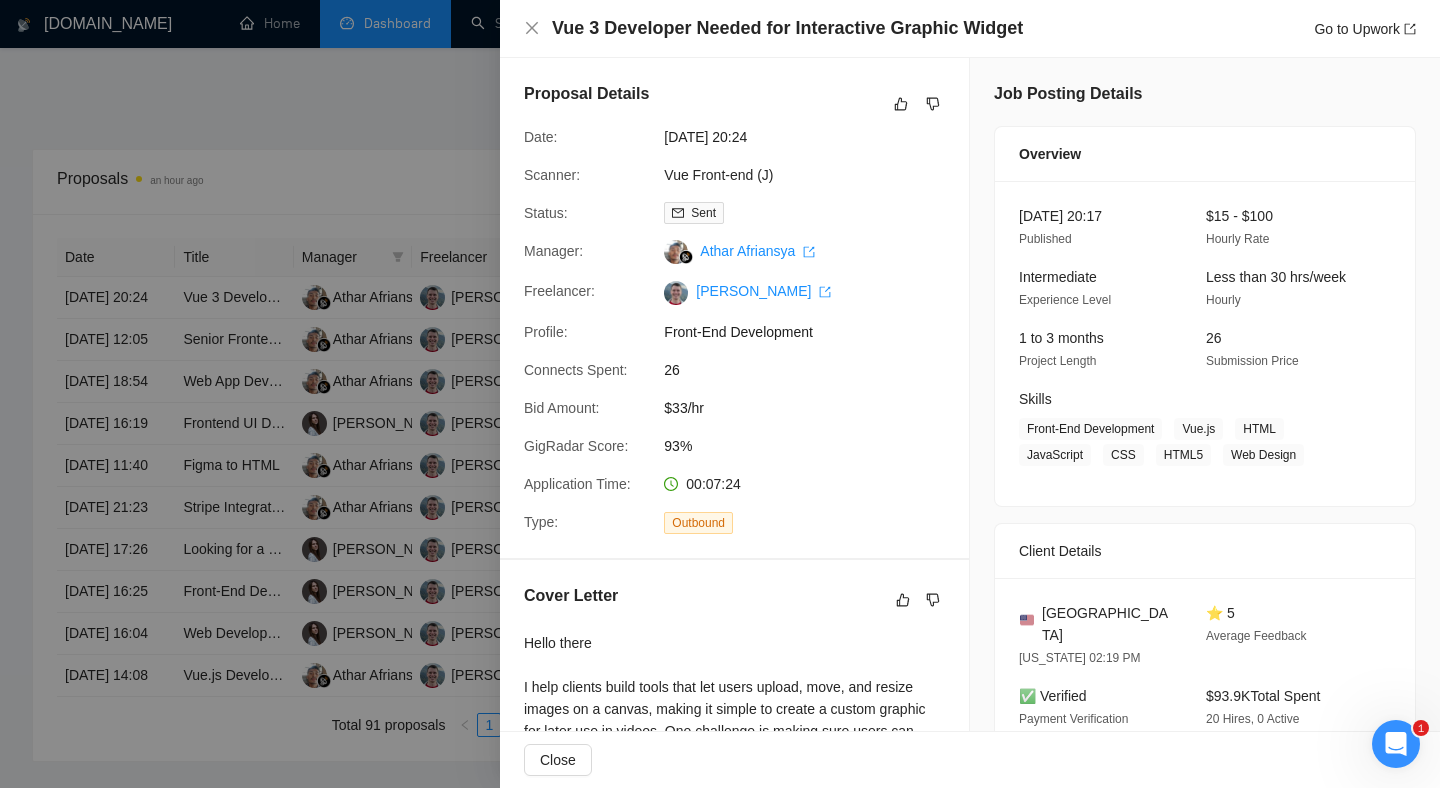 drag, startPoint x: 818, startPoint y: 129, endPoint x: 633, endPoint y: 126, distance: 185.02432 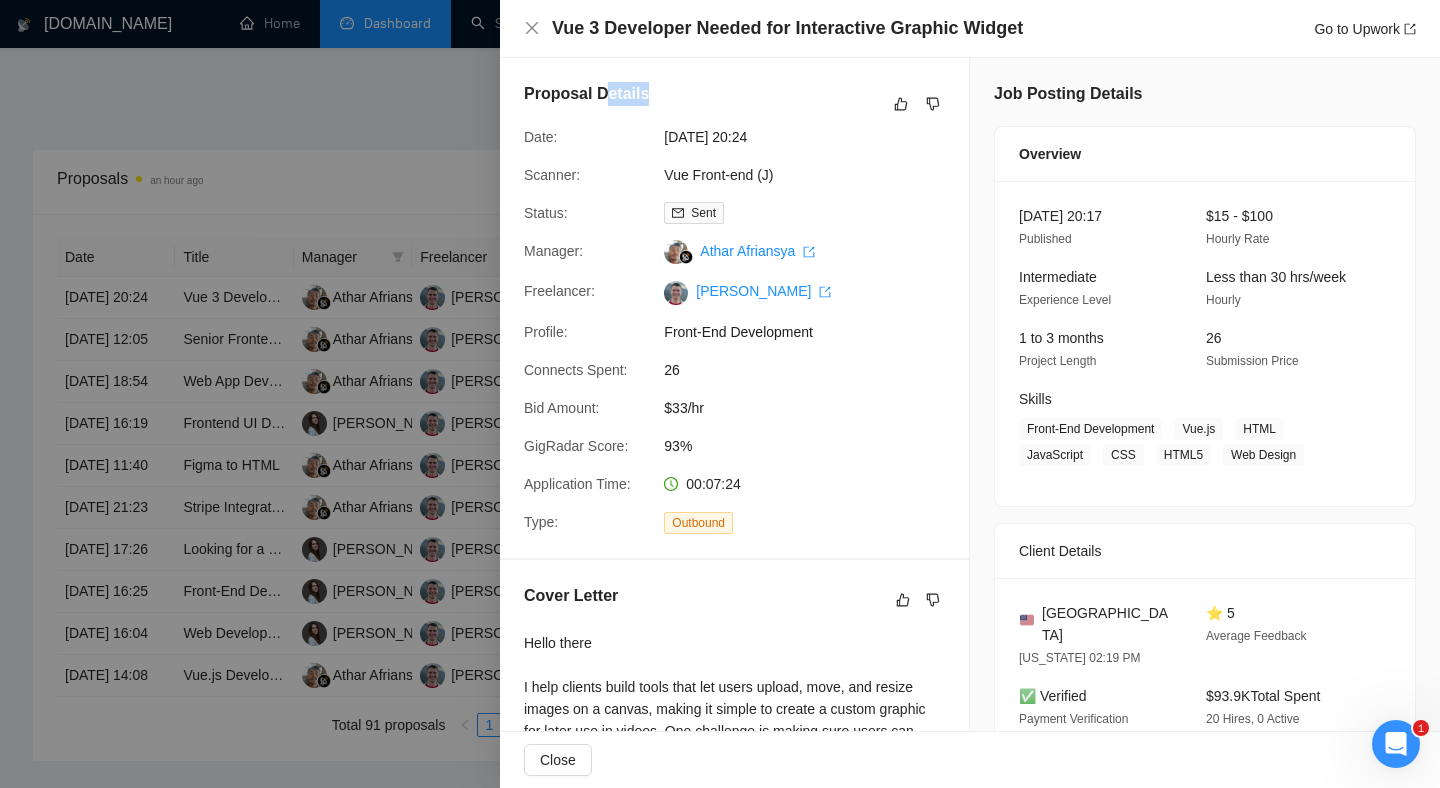 drag, startPoint x: 600, startPoint y: 89, endPoint x: 679, endPoint y: 110, distance: 81.7435 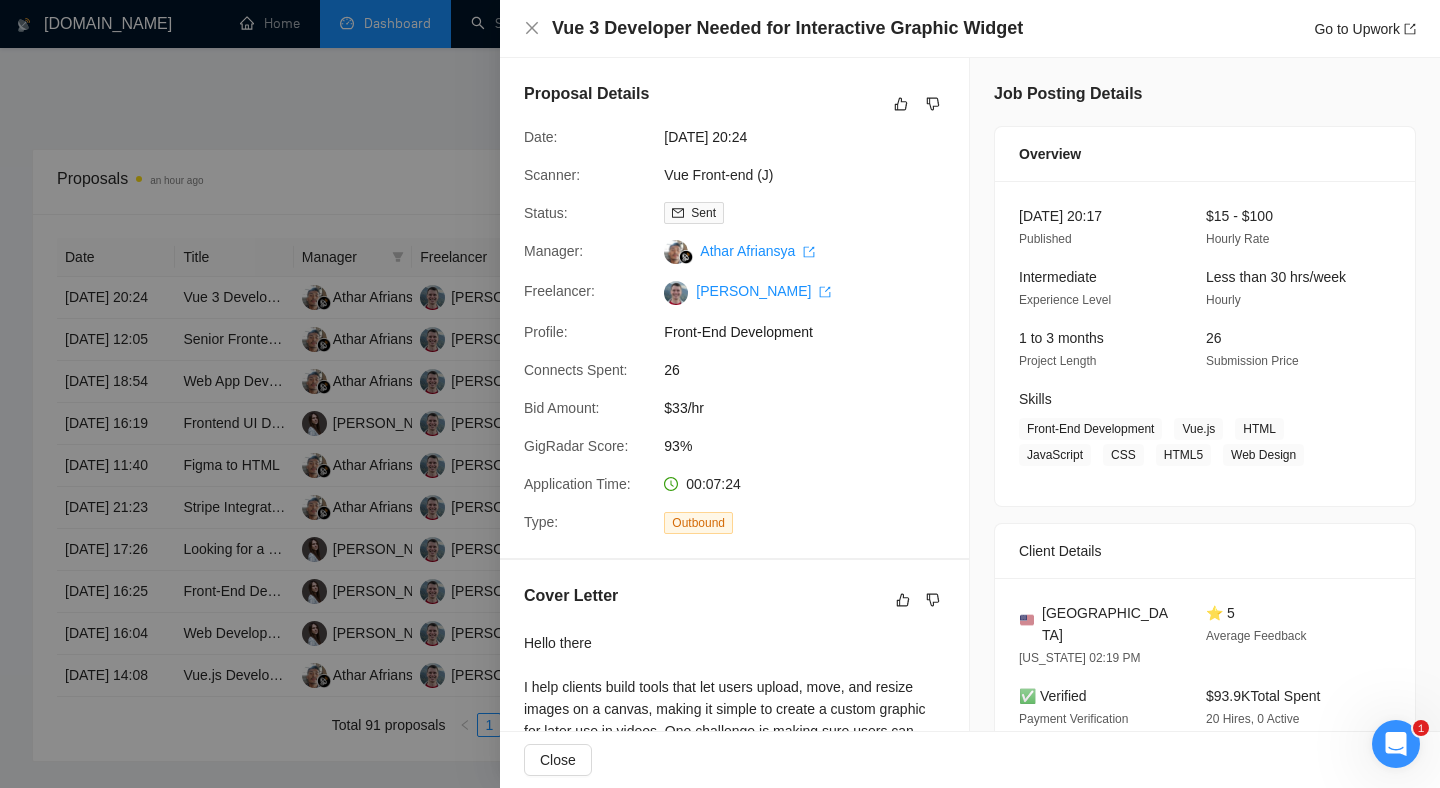click on "[DATE] 20:24" at bounding box center [814, 137] 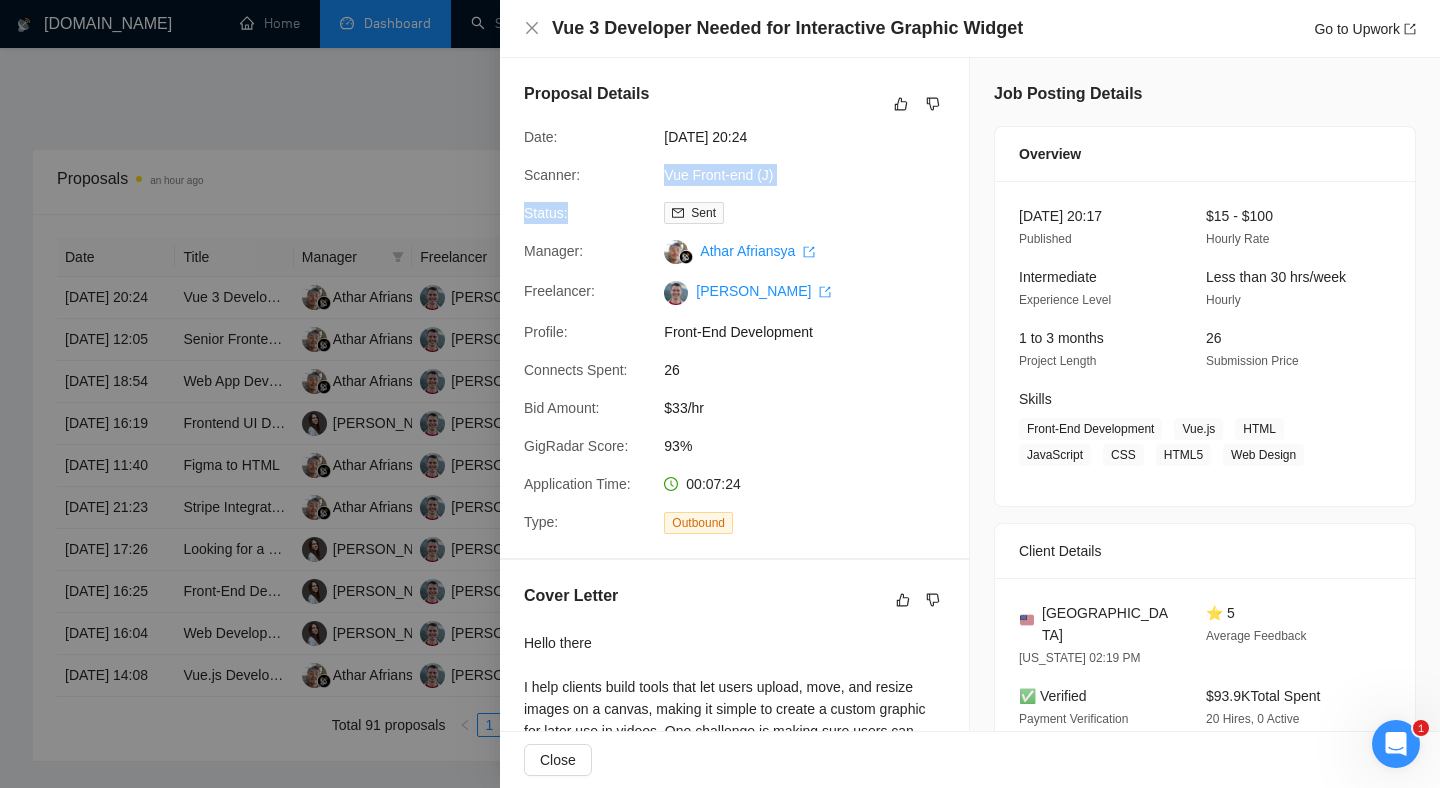 drag, startPoint x: 856, startPoint y: 187, endPoint x: 687, endPoint y: 177, distance: 169.2956 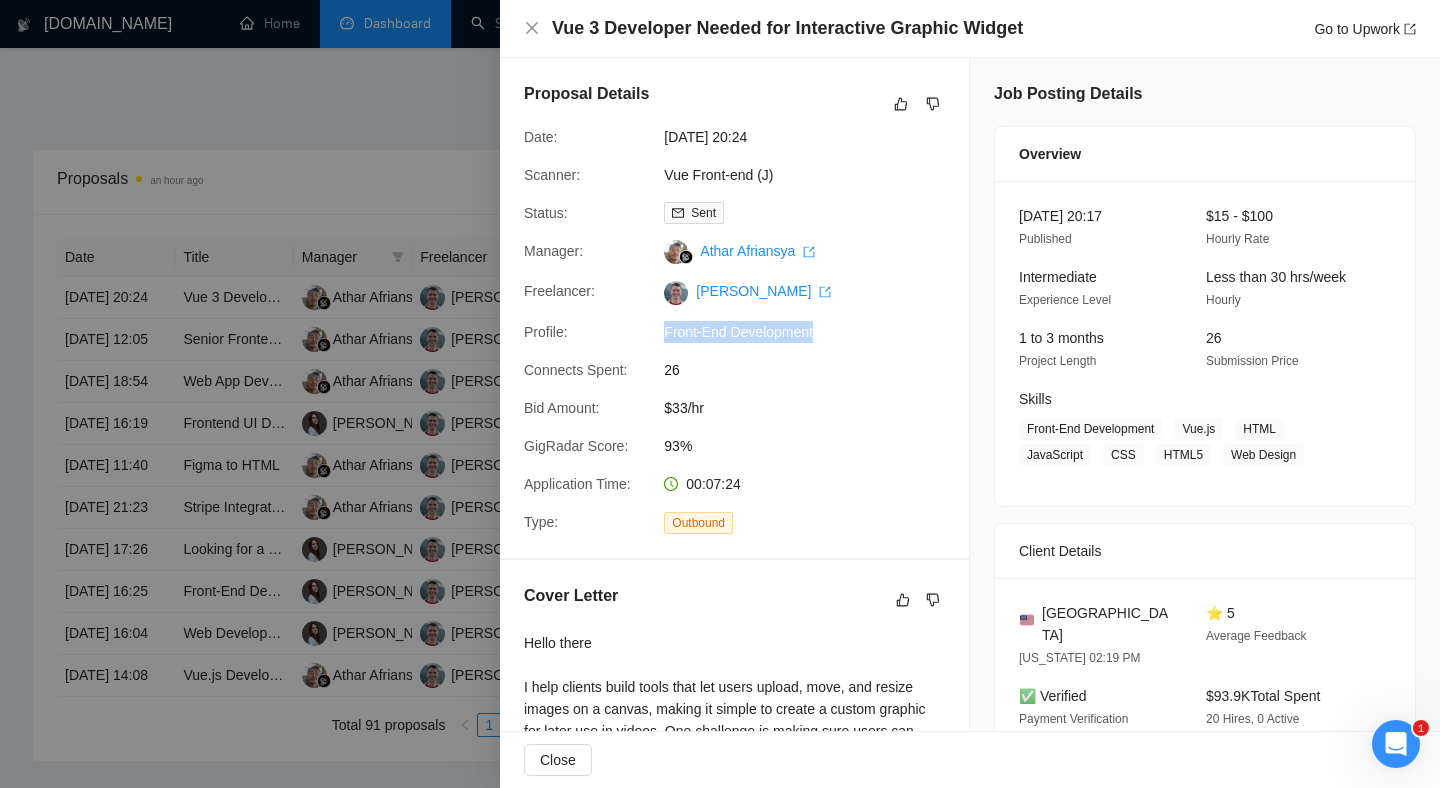 drag, startPoint x: 647, startPoint y: 336, endPoint x: 829, endPoint y: 325, distance: 182.3321 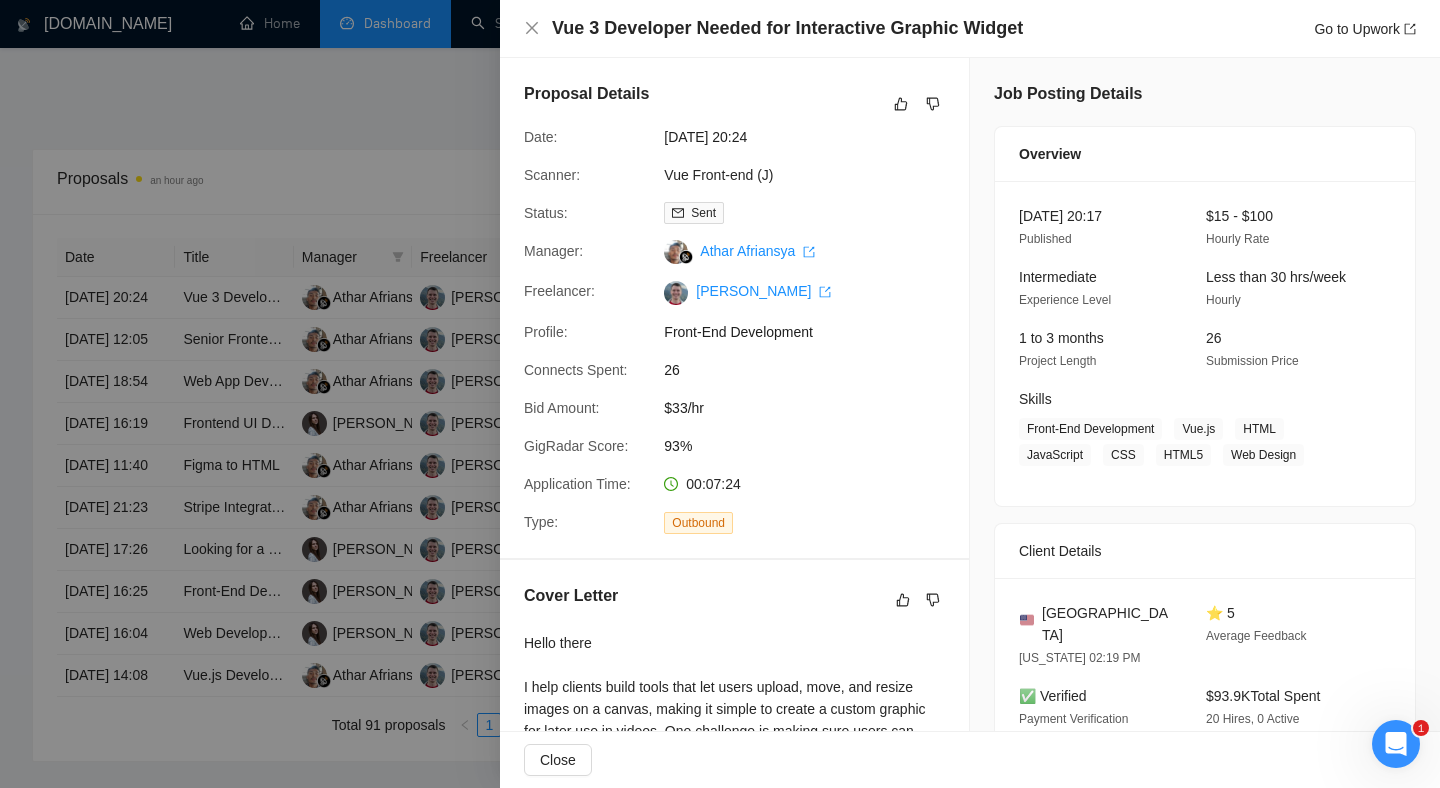 click on "Freelancer: [PERSON_NAME]" at bounding box center (726, 292) 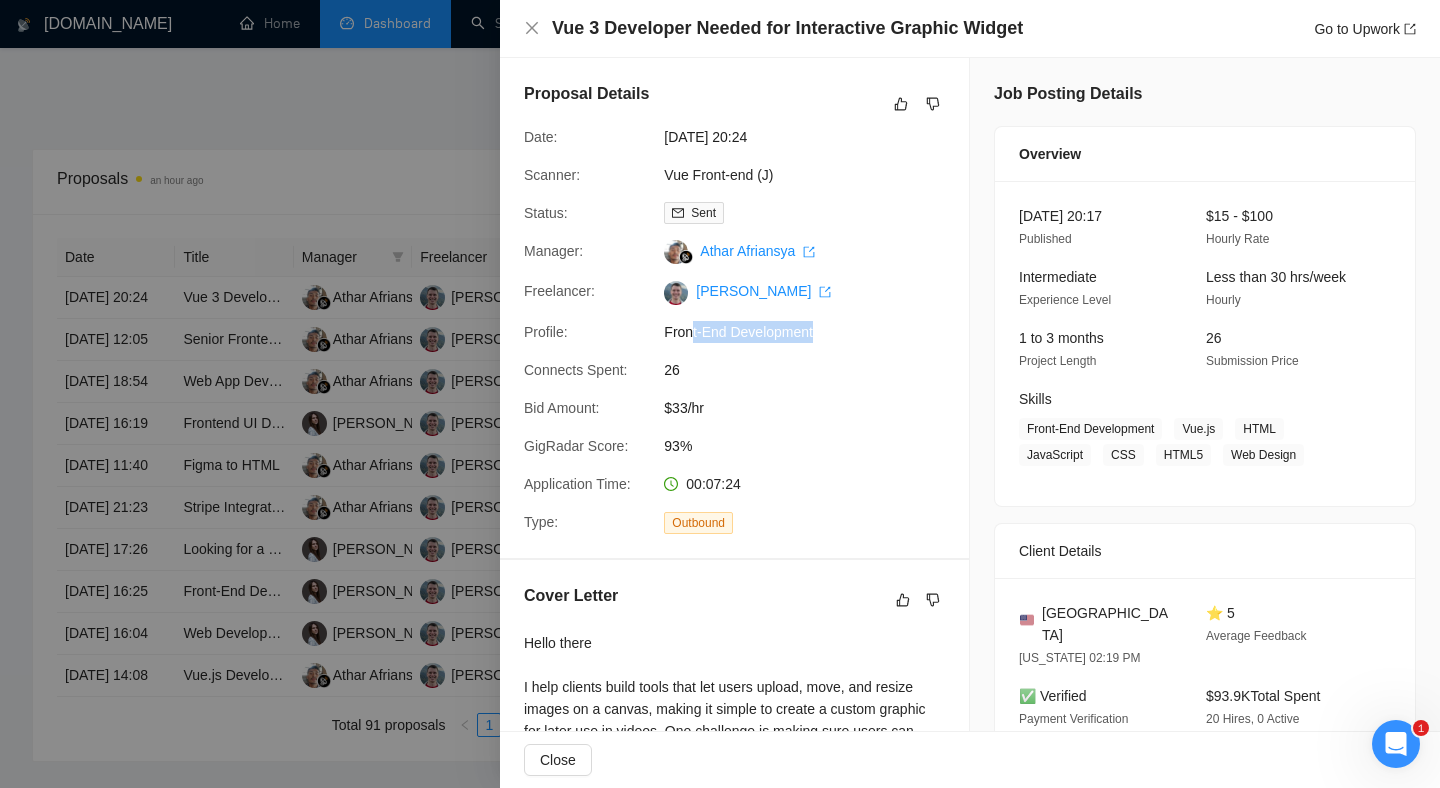 drag, startPoint x: 889, startPoint y: 323, endPoint x: 691, endPoint y: 326, distance: 198.02272 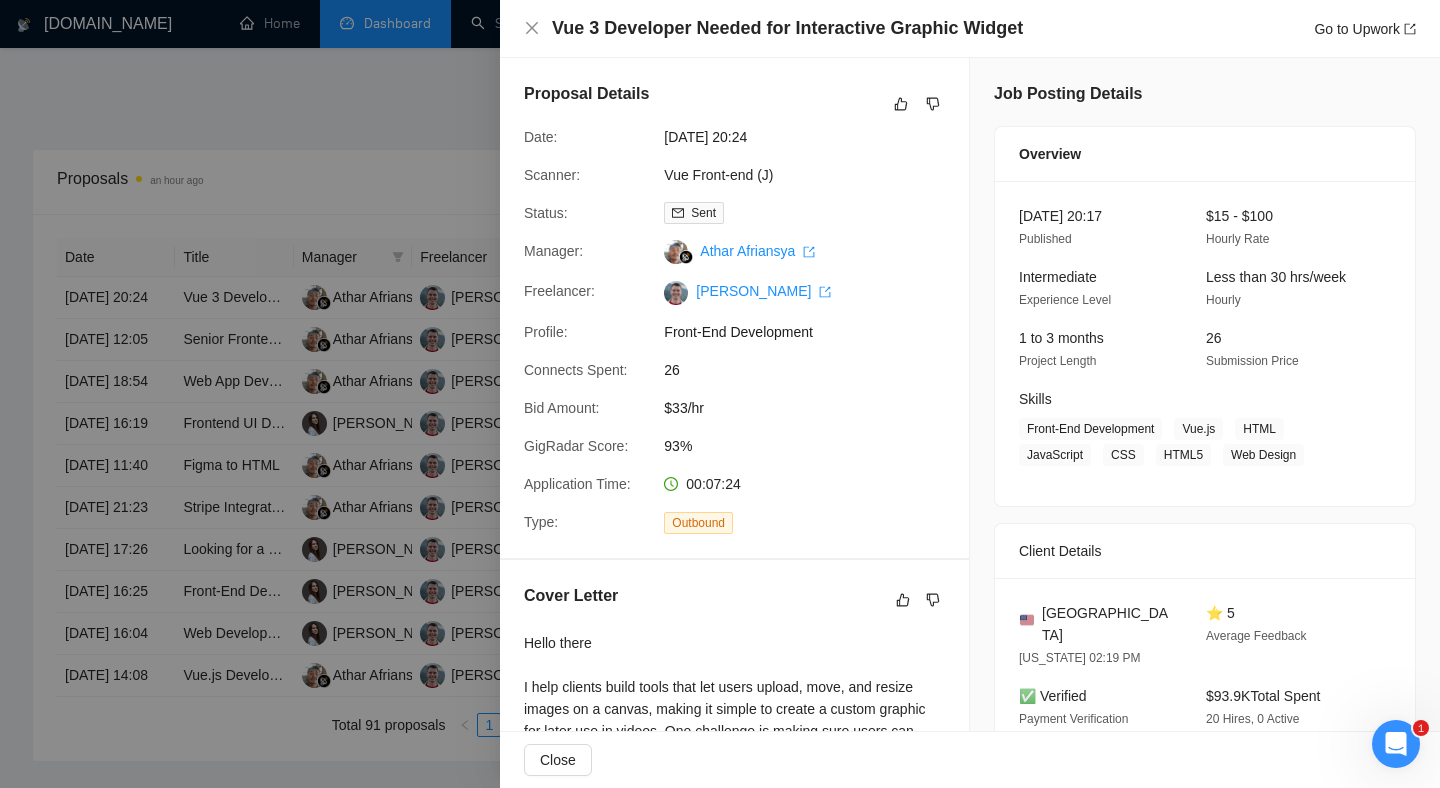 click on "26" at bounding box center (814, 370) 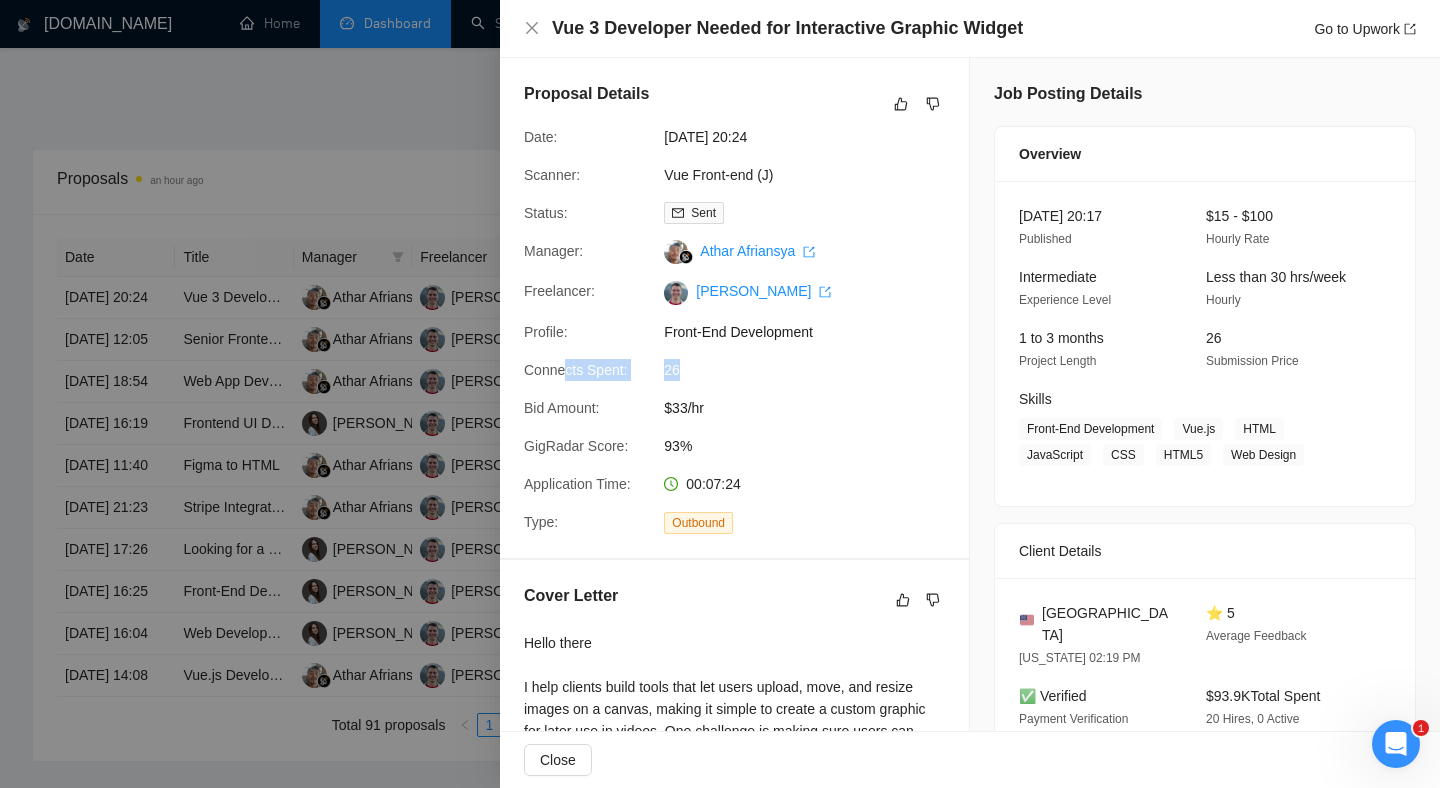 drag, startPoint x: 719, startPoint y: 369, endPoint x: 562, endPoint y: 363, distance: 157.11461 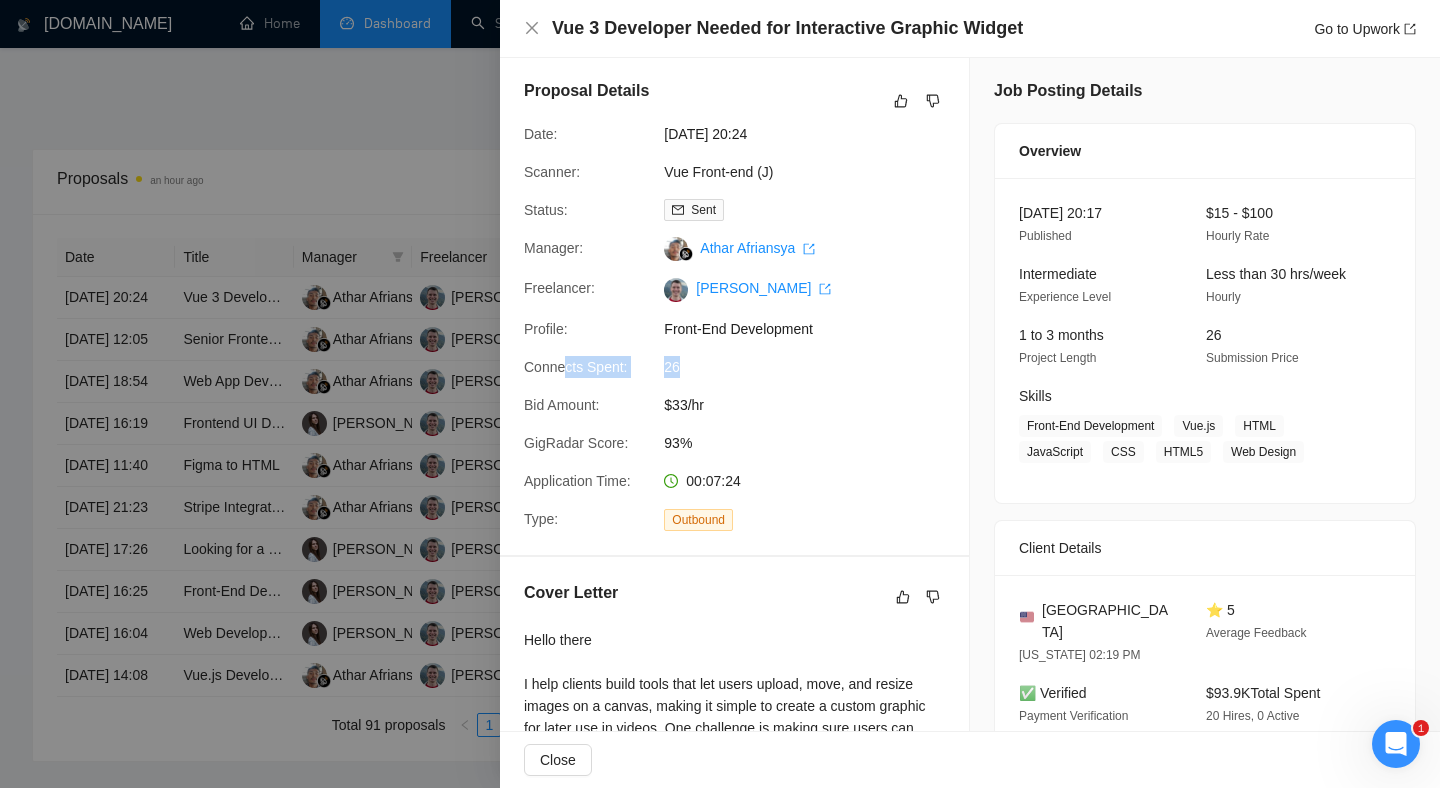 scroll, scrollTop: 8, scrollLeft: 0, axis: vertical 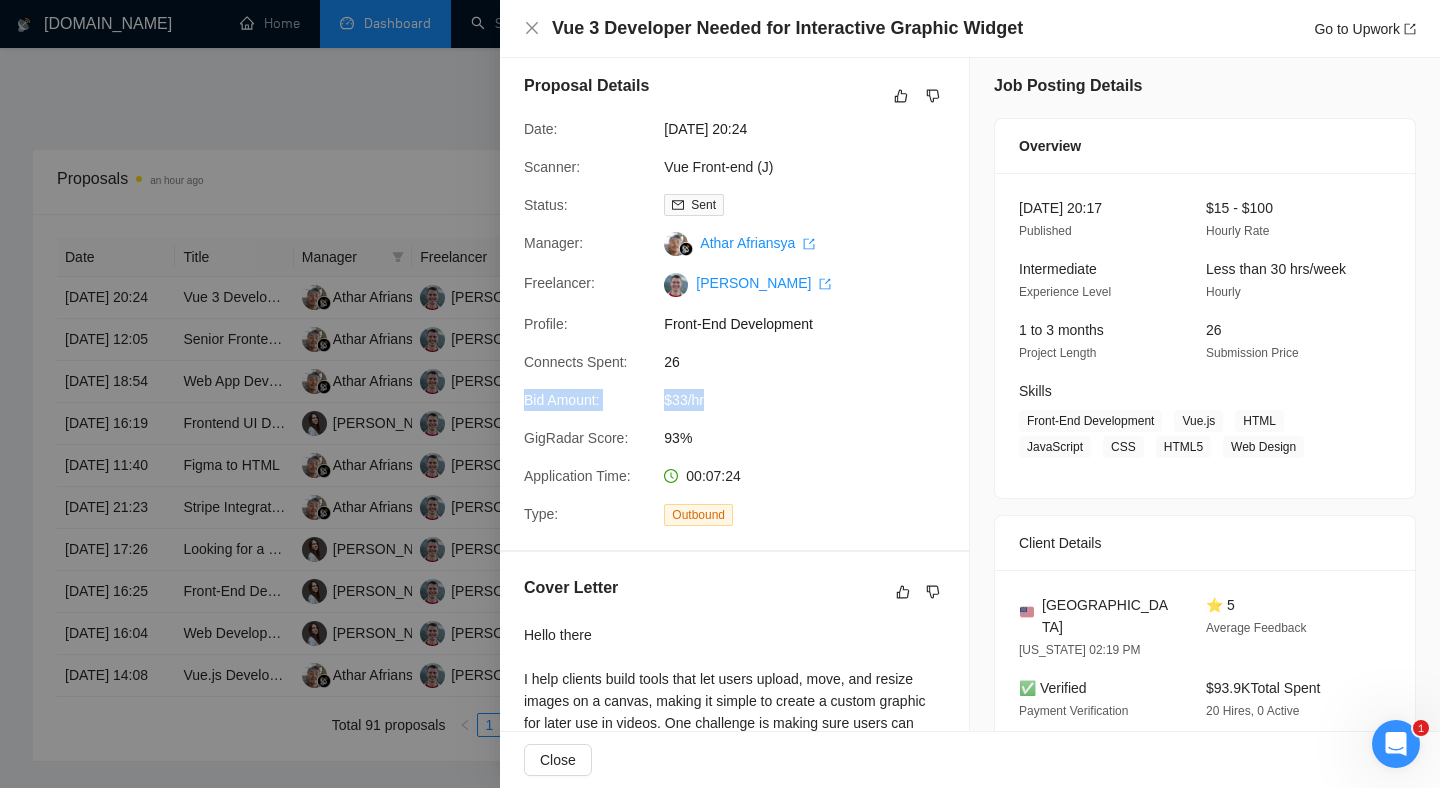 drag, startPoint x: 764, startPoint y: 400, endPoint x: 577, endPoint y: 381, distance: 187.96277 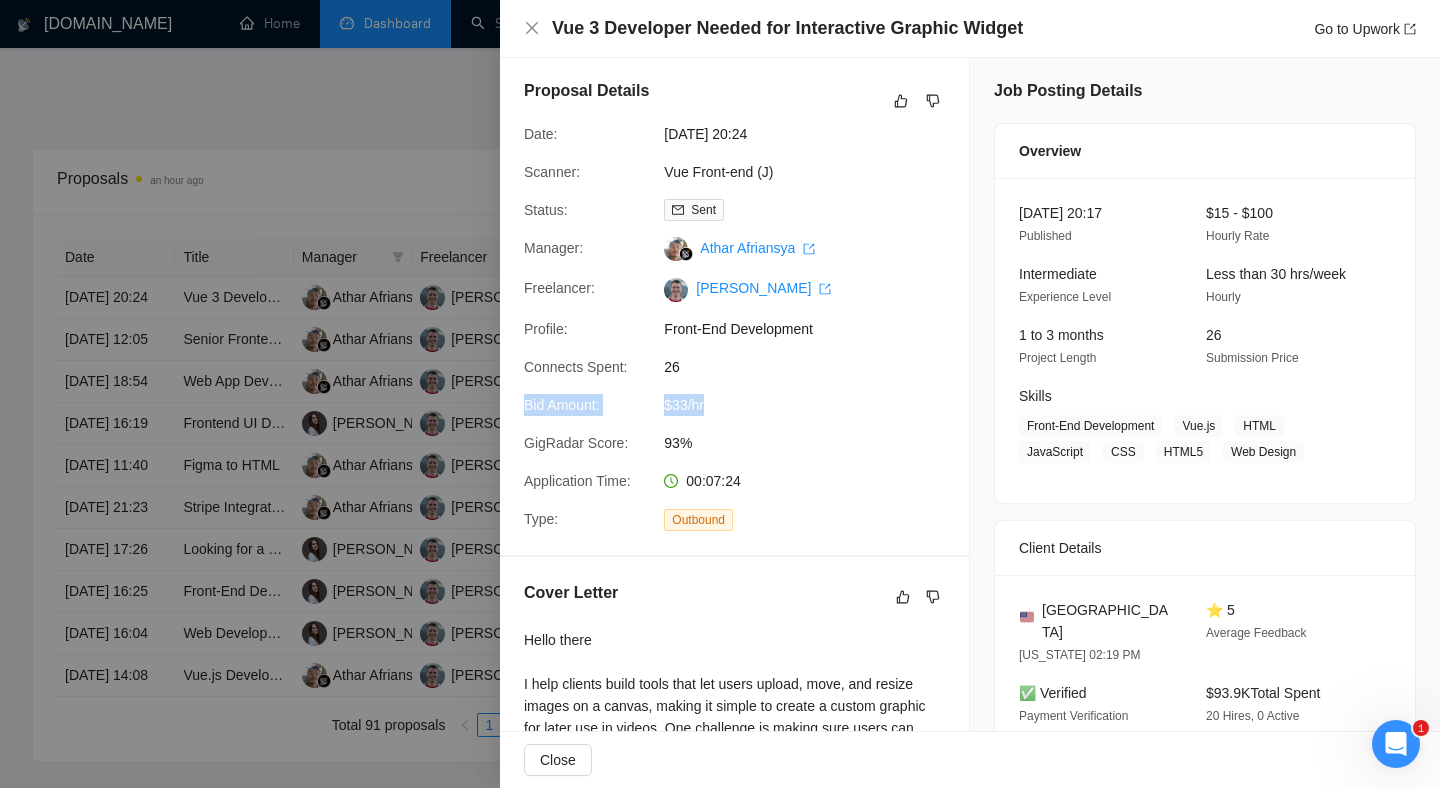 scroll, scrollTop: 0, scrollLeft: 0, axis: both 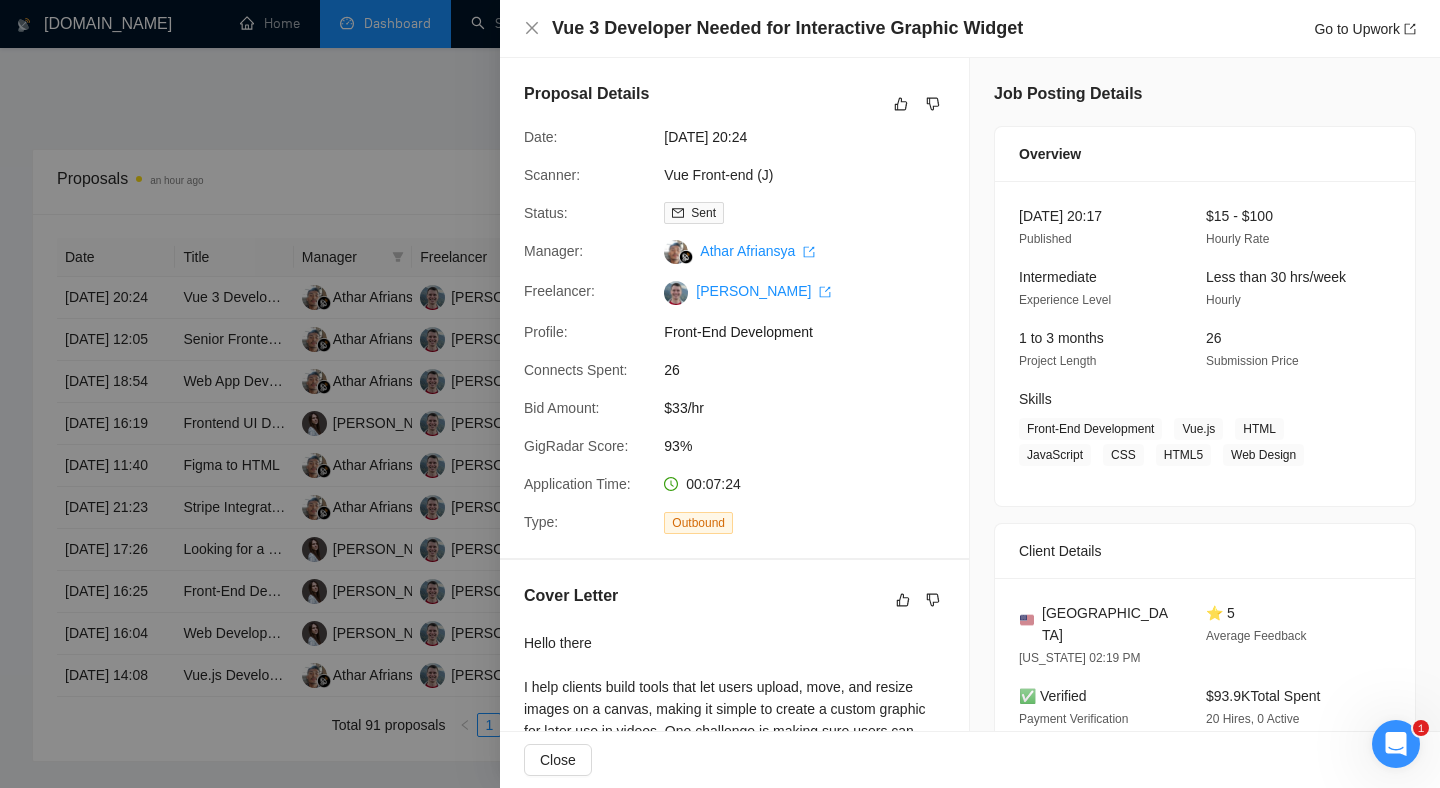 click on "Proposal Details Date: [DATE] 20:24 Scanner: Vue Front-end (J) Status: Sent     Manager: Athar Afriansya   Freelancer: [PERSON_NAME]   Profile: Front-End Development Connects Spent: 26 Bid Amount: $33/hr GigRadar Score: 93% Application Time: 00:07:24 Type: Outbound" at bounding box center (734, 308) 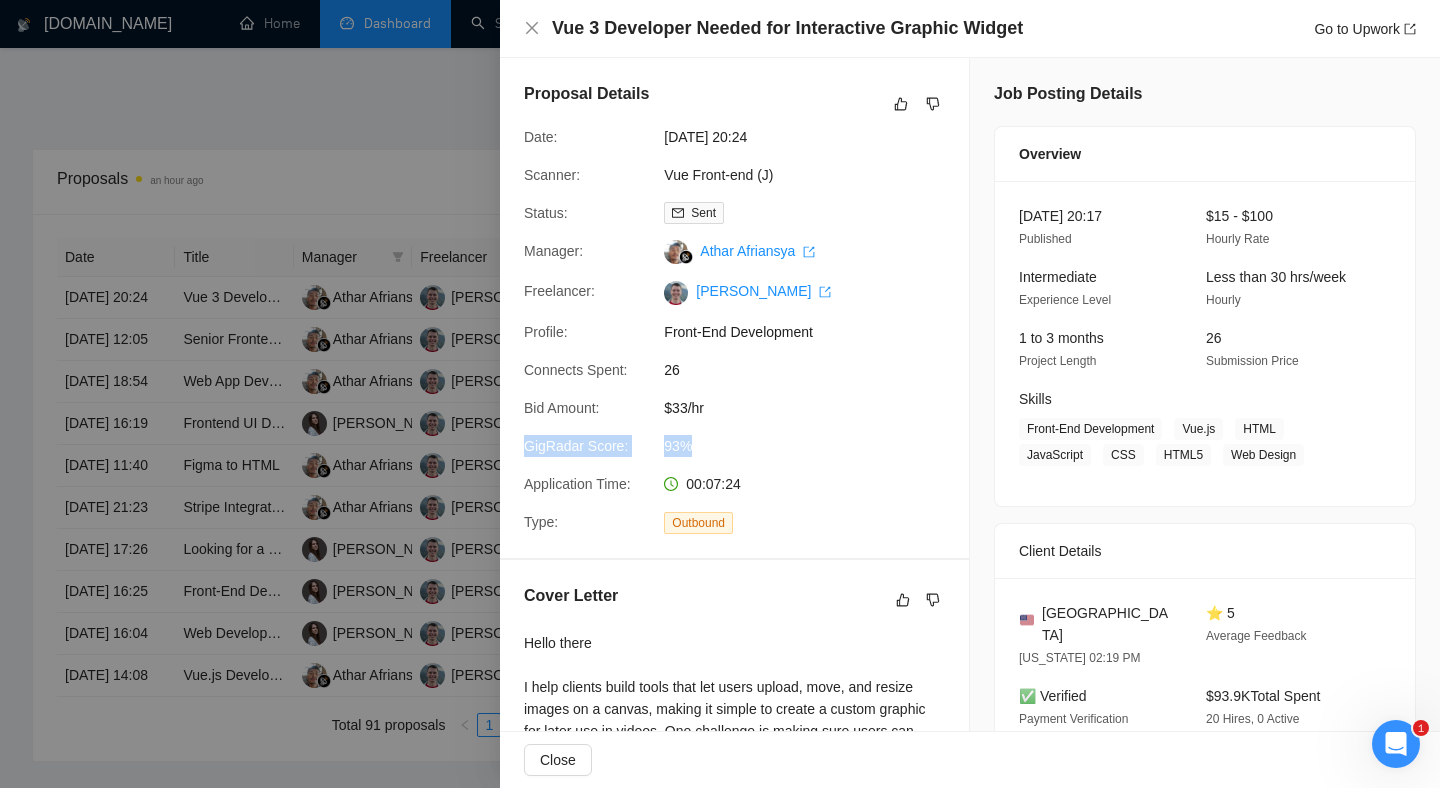 drag, startPoint x: 760, startPoint y: 442, endPoint x: 607, endPoint y: 429, distance: 153.5513 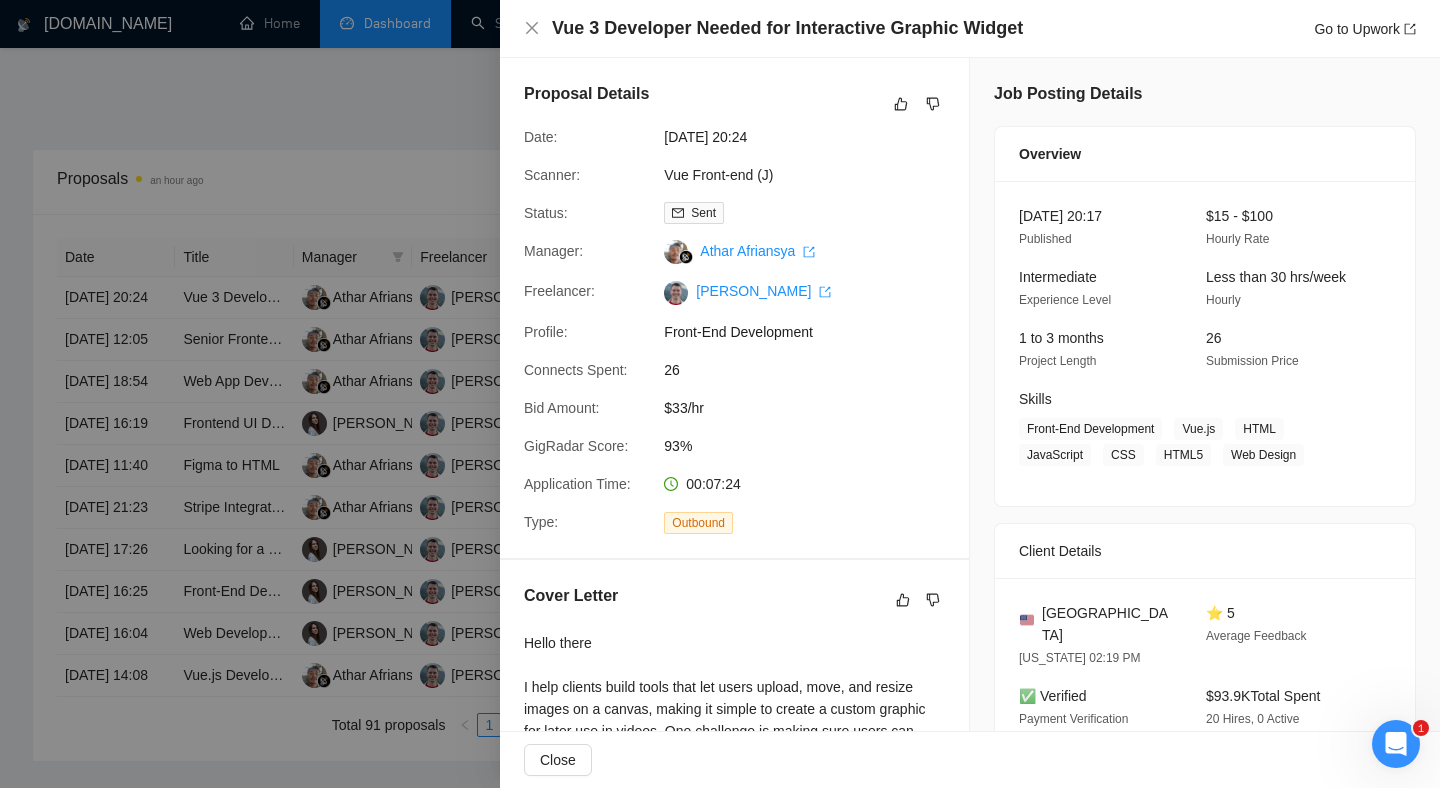 click on "Proposal Details Date: [DATE] 20:24 Scanner: Vue Front-end (J) Status: Sent     Manager: Athar Afriansya   Freelancer: [PERSON_NAME]   Profile: Front-End Development Connects Spent: 26 Bid Amount: $33/hr GigRadar Score: 93% Application Time: 00:07:24 Type: Outbound" at bounding box center [734, 308] 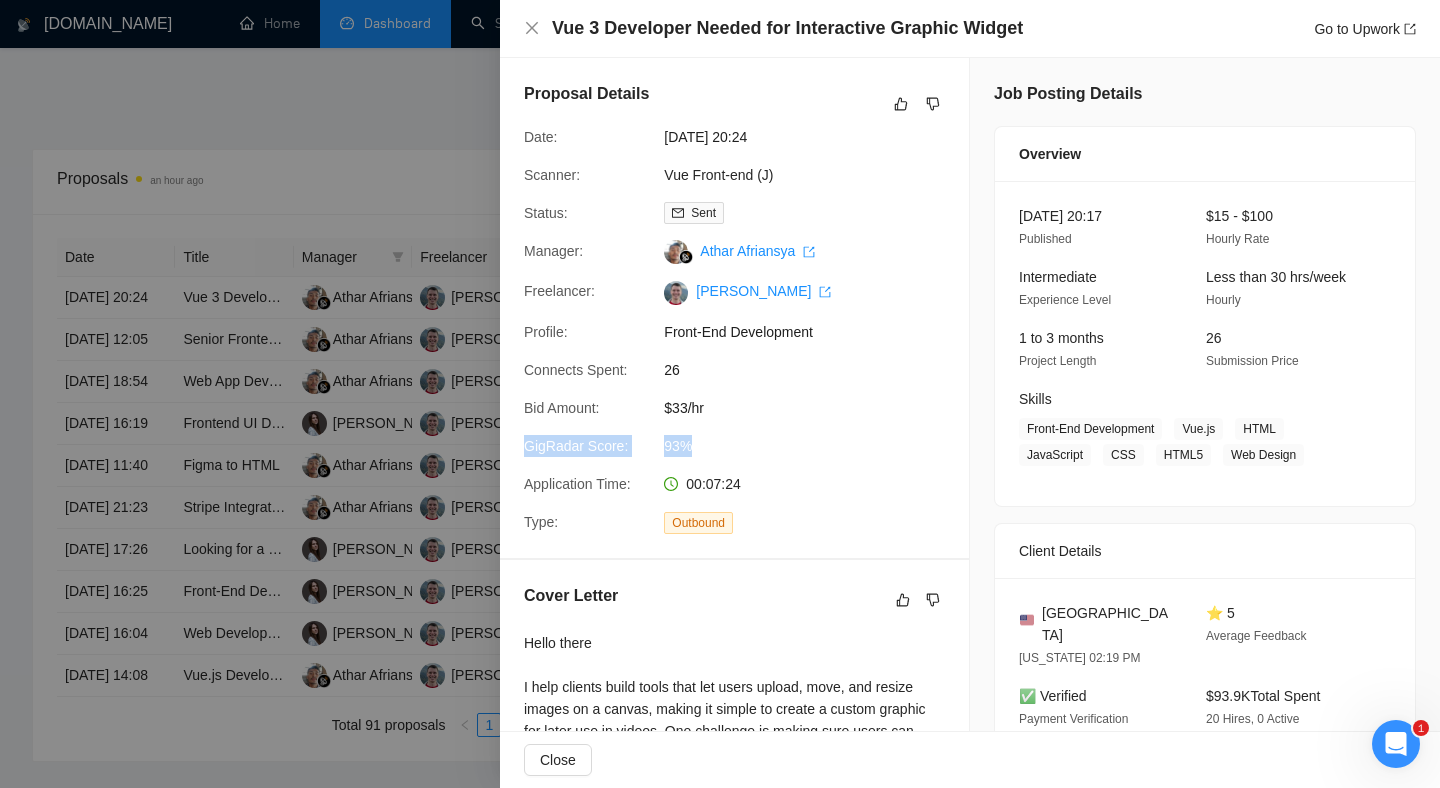 drag, startPoint x: 709, startPoint y: 441, endPoint x: 515, endPoint y: 447, distance: 194.09276 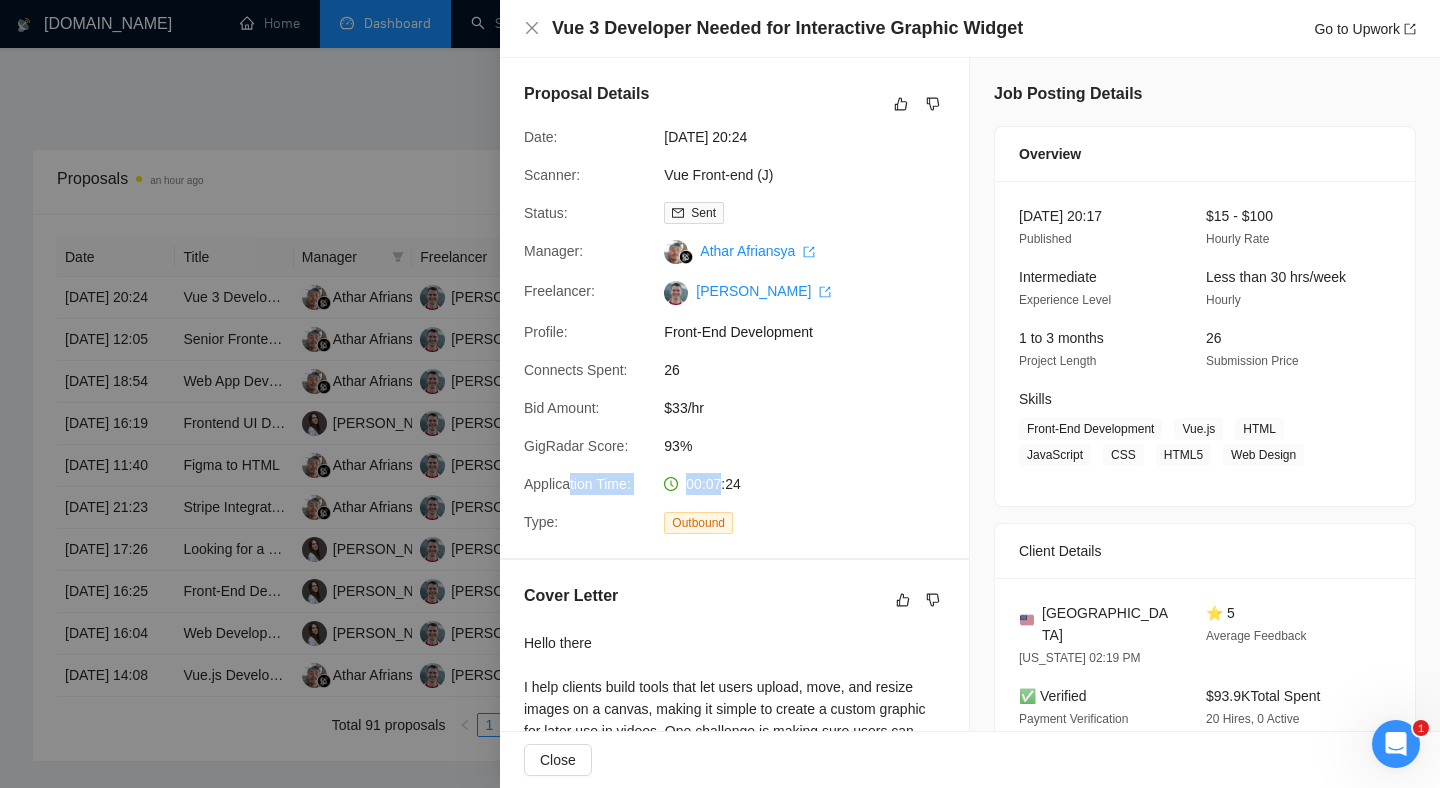 drag, startPoint x: 571, startPoint y: 486, endPoint x: 727, endPoint y: 487, distance: 156.0032 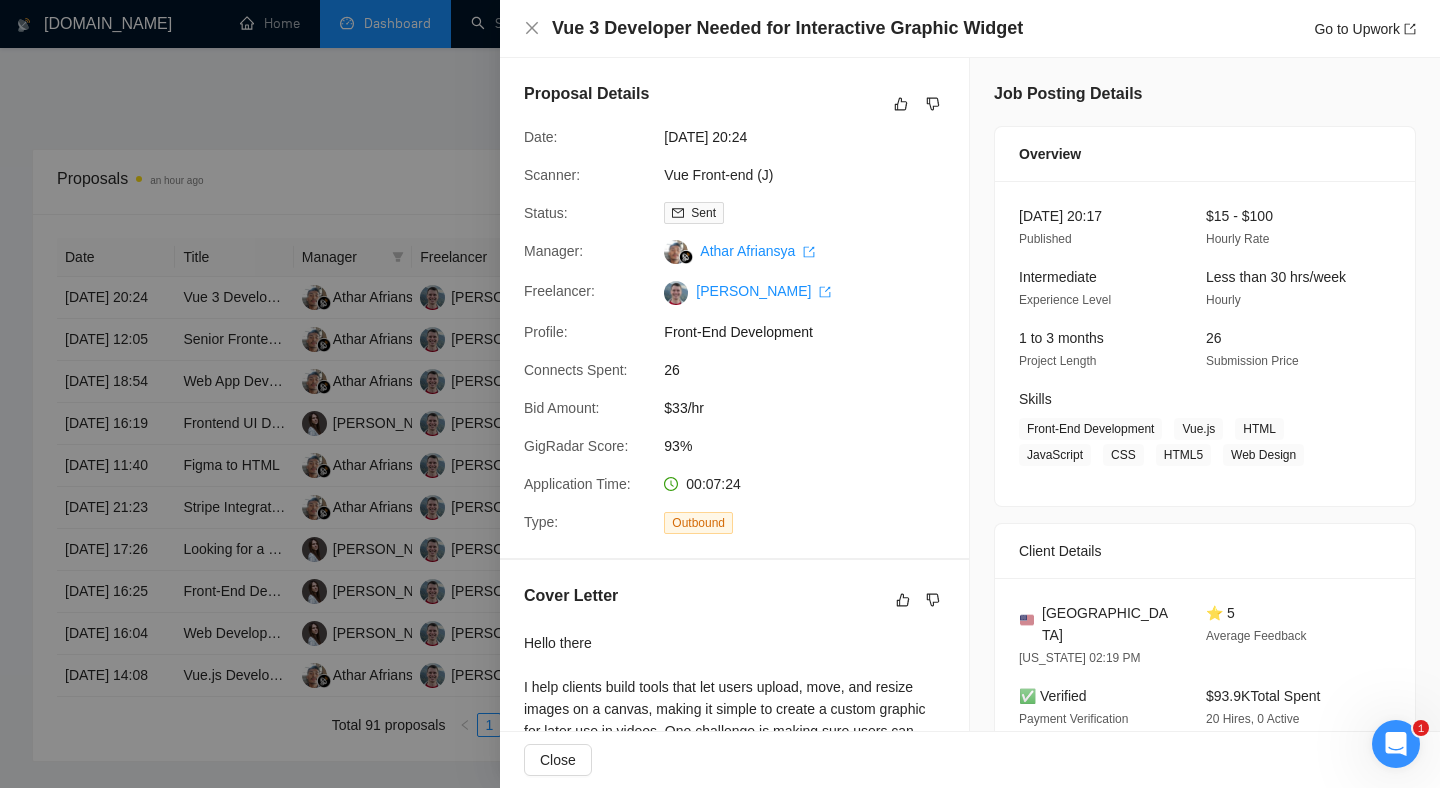 click on "00:07:24" at bounding box center (761, 484) 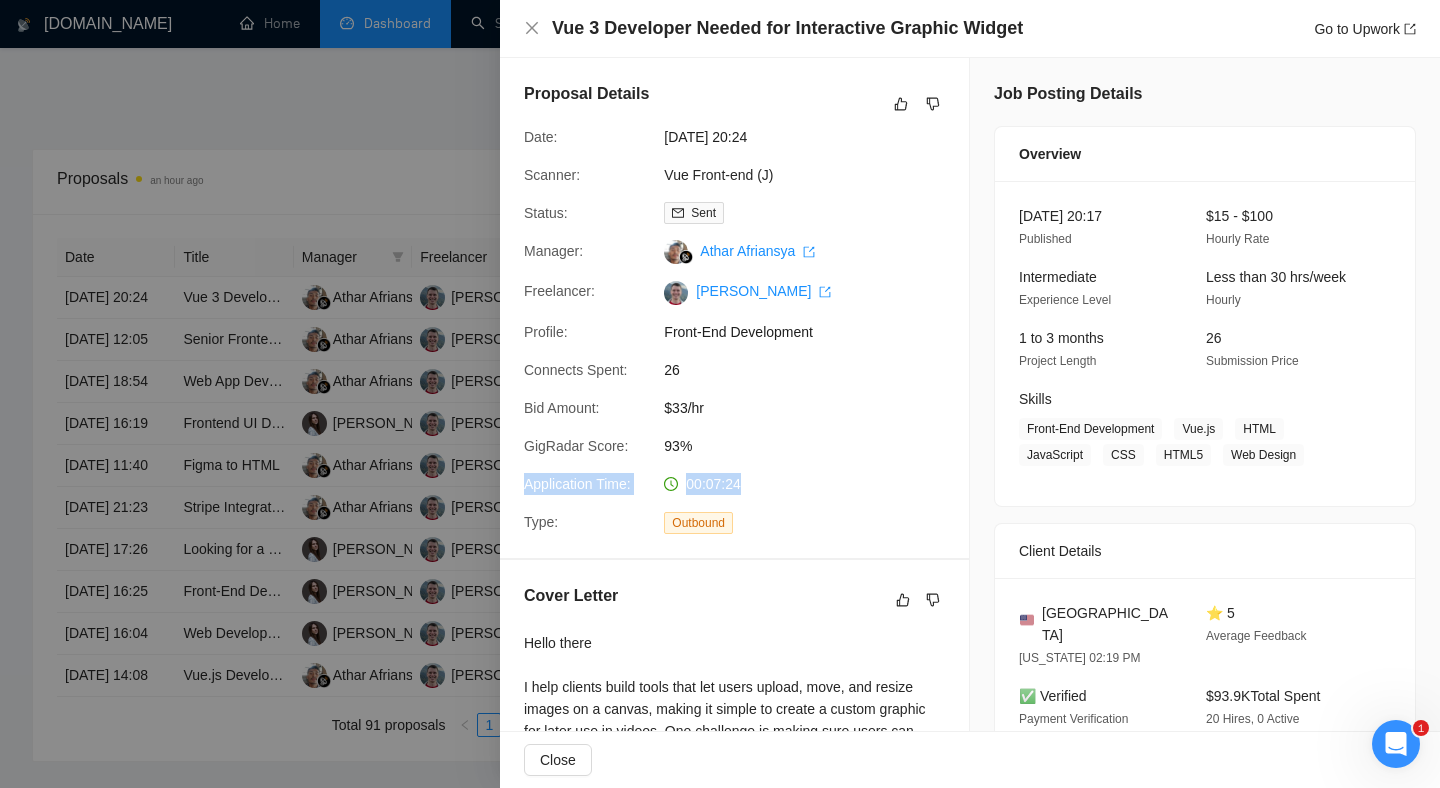 drag, startPoint x: 806, startPoint y: 486, endPoint x: 651, endPoint y: 459, distance: 157.33405 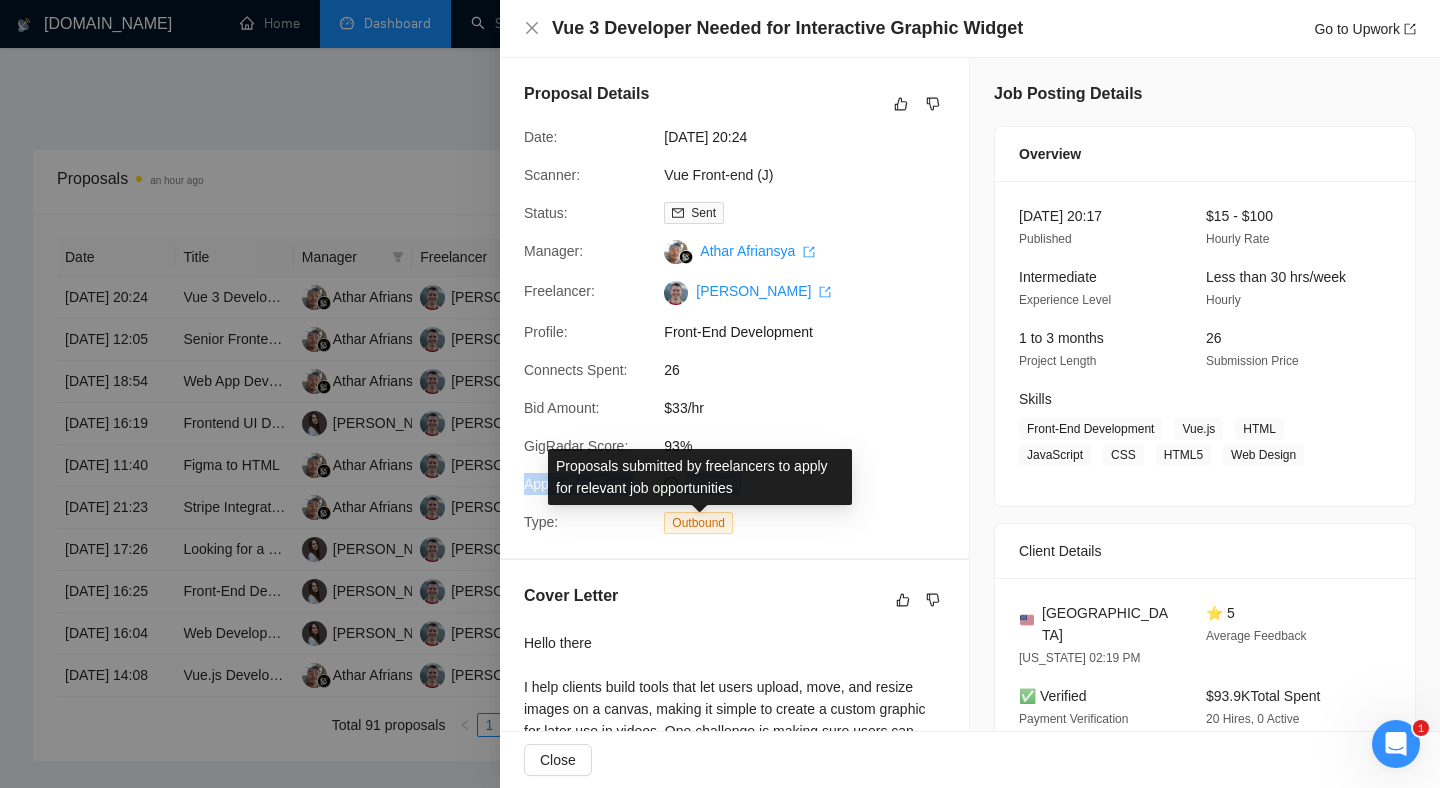 drag, startPoint x: 919, startPoint y: 486, endPoint x: 930, endPoint y: 484, distance: 11.18034 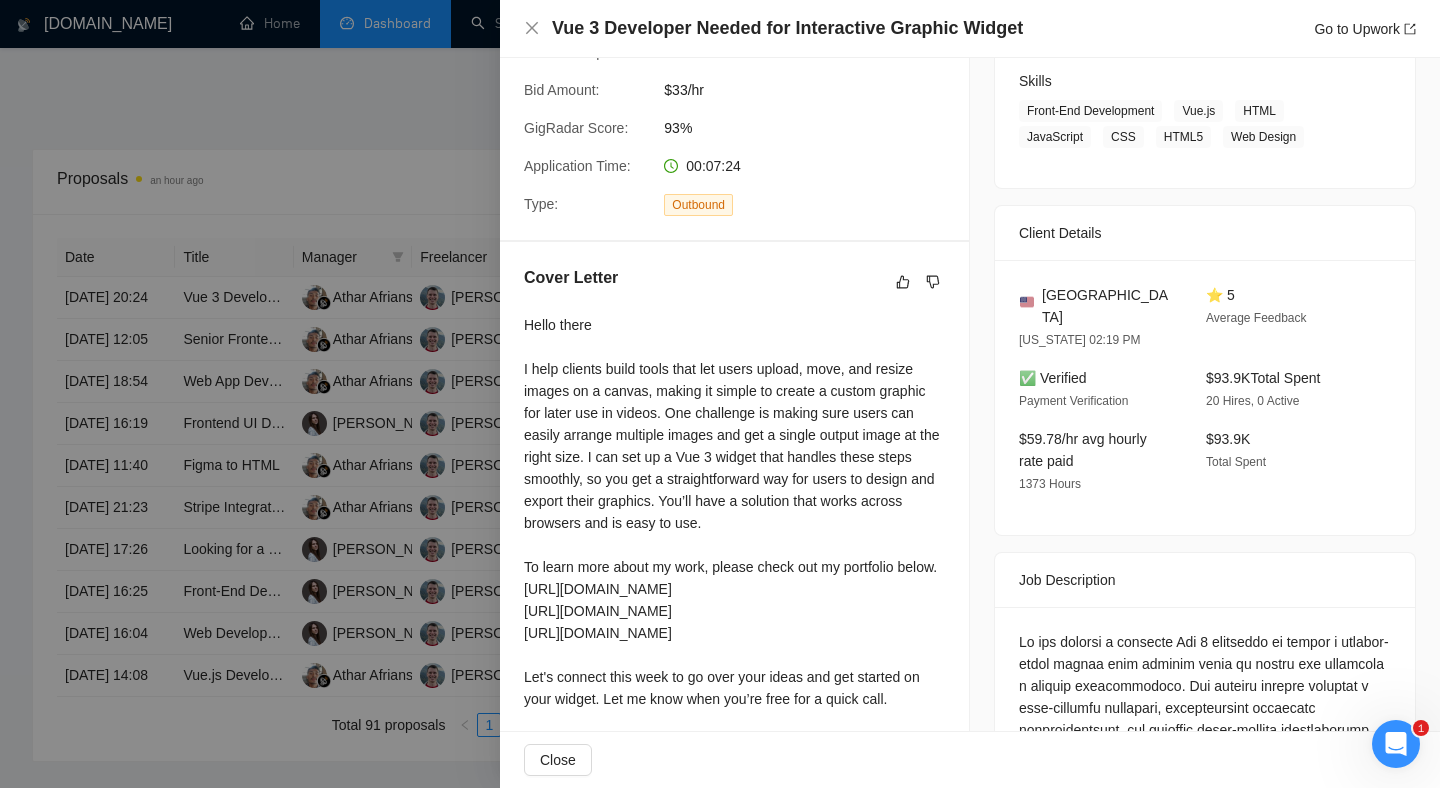 scroll, scrollTop: 350, scrollLeft: 0, axis: vertical 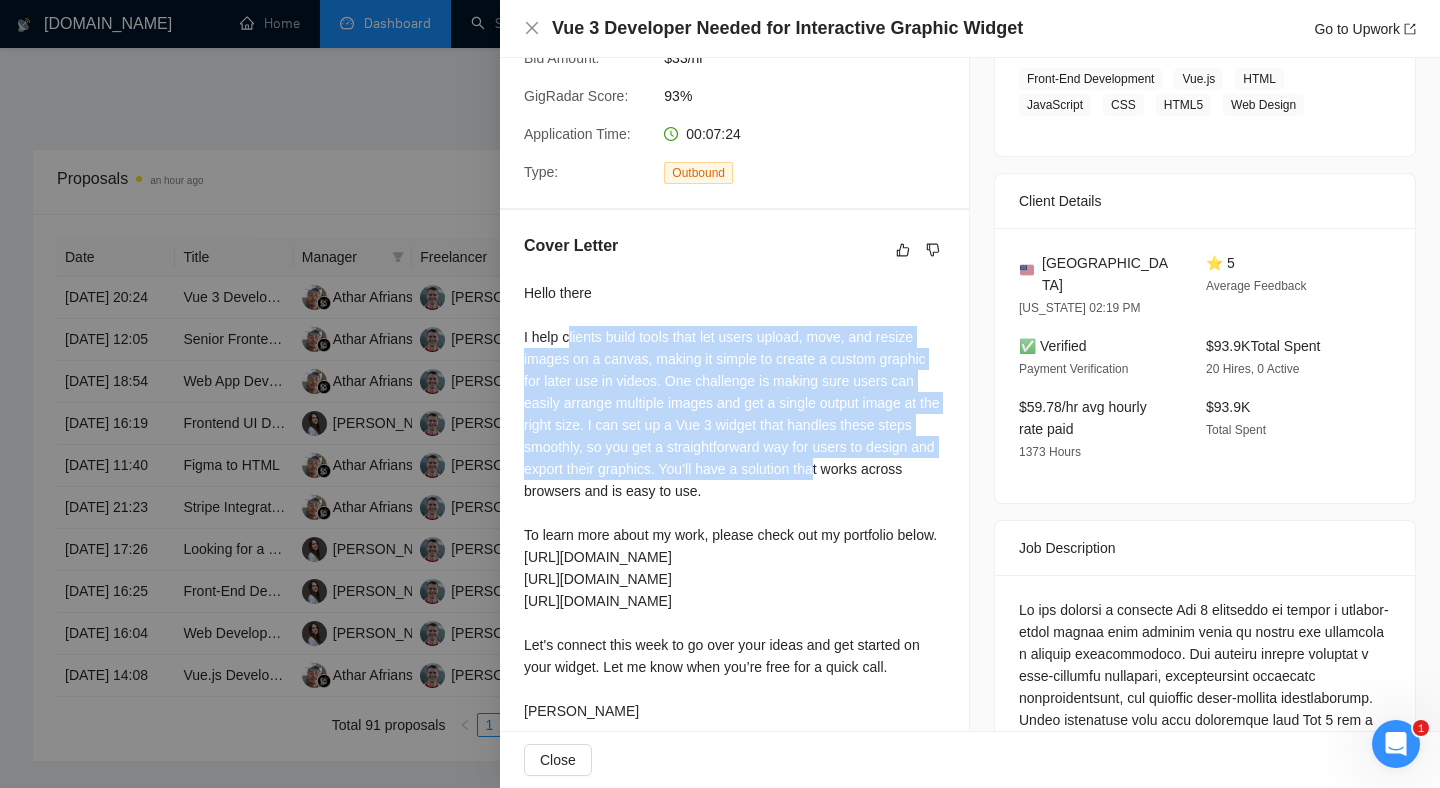drag, startPoint x: 571, startPoint y: 337, endPoint x: 902, endPoint y: 475, distance: 358.6154 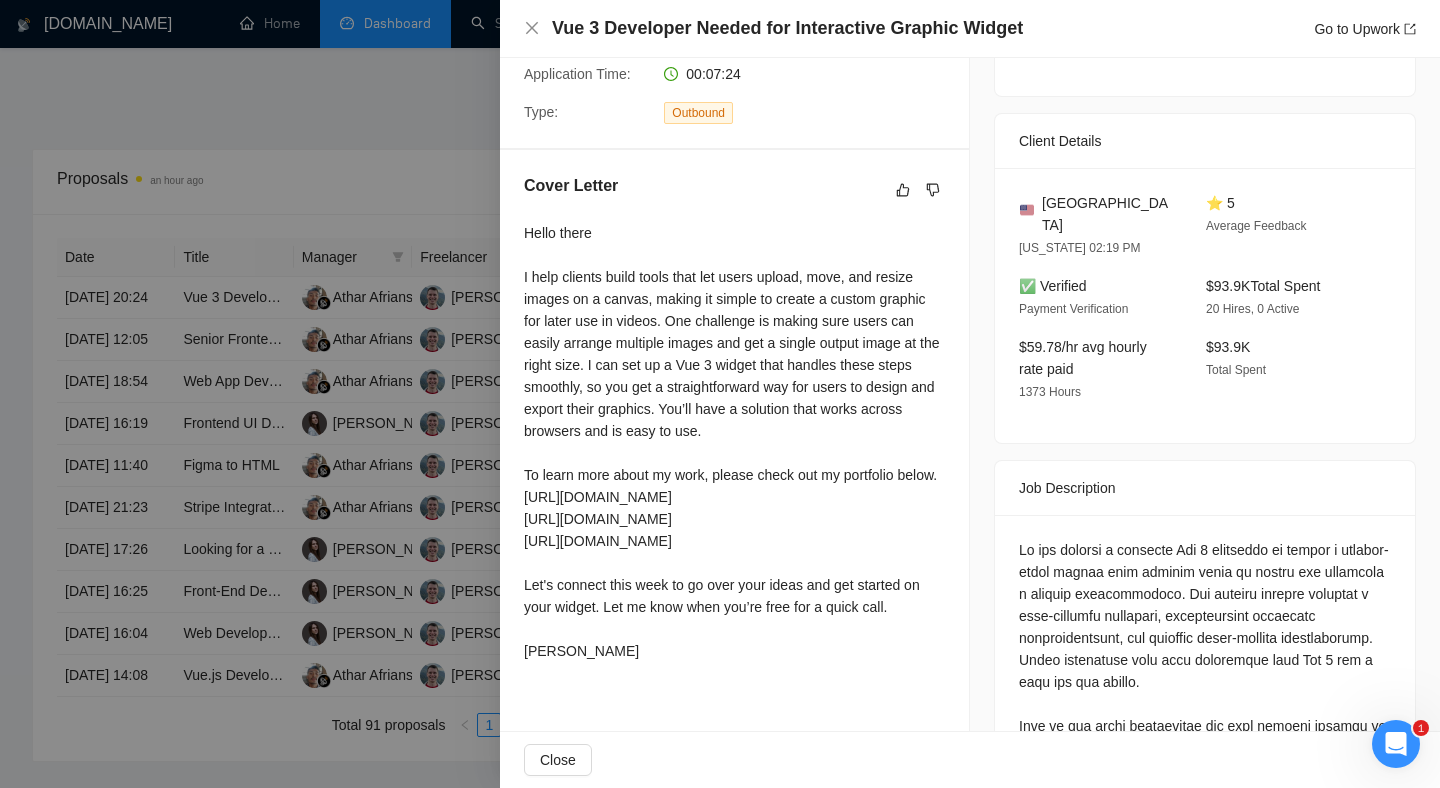 scroll, scrollTop: 441, scrollLeft: 0, axis: vertical 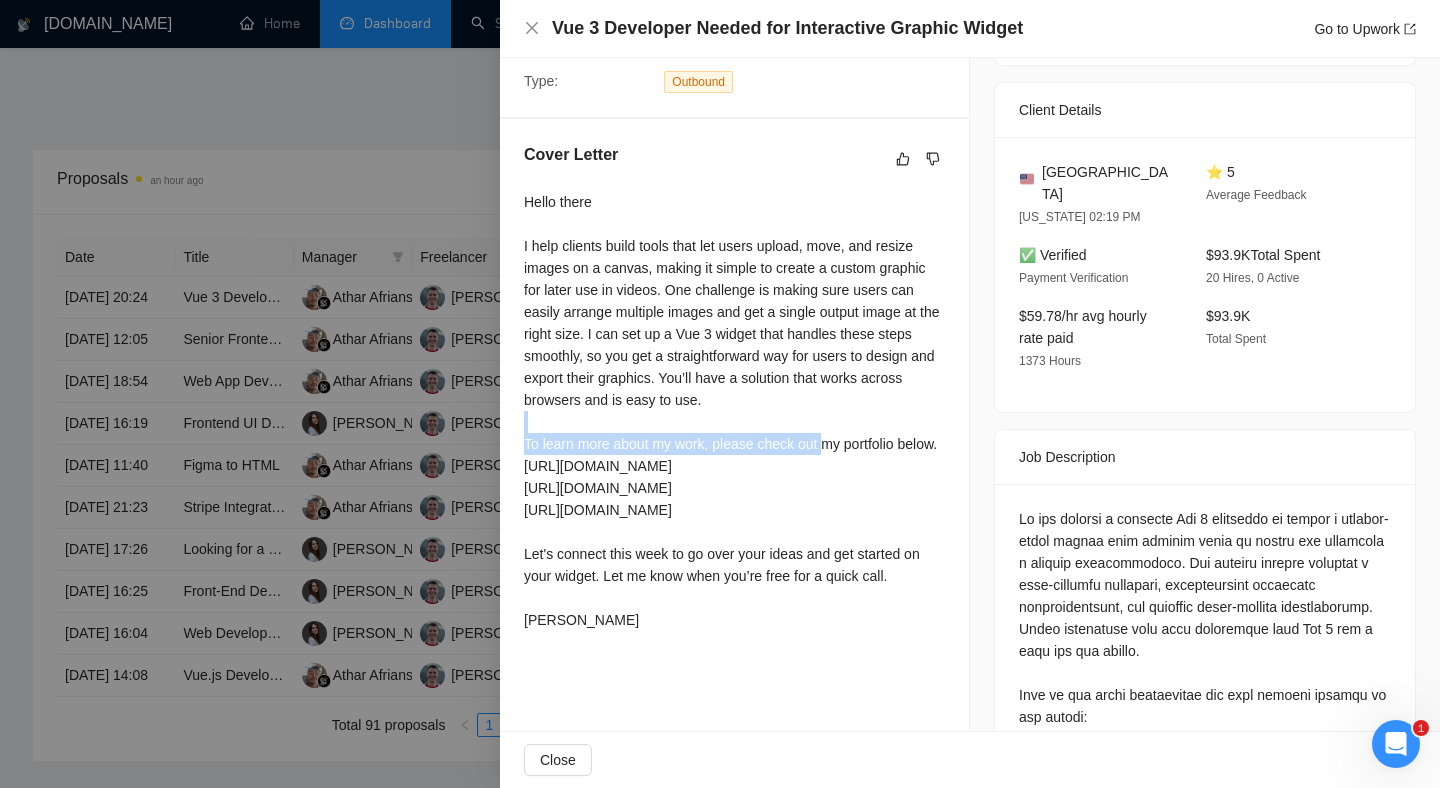 drag, startPoint x: 560, startPoint y: 430, endPoint x: 825, endPoint y: 425, distance: 265.04718 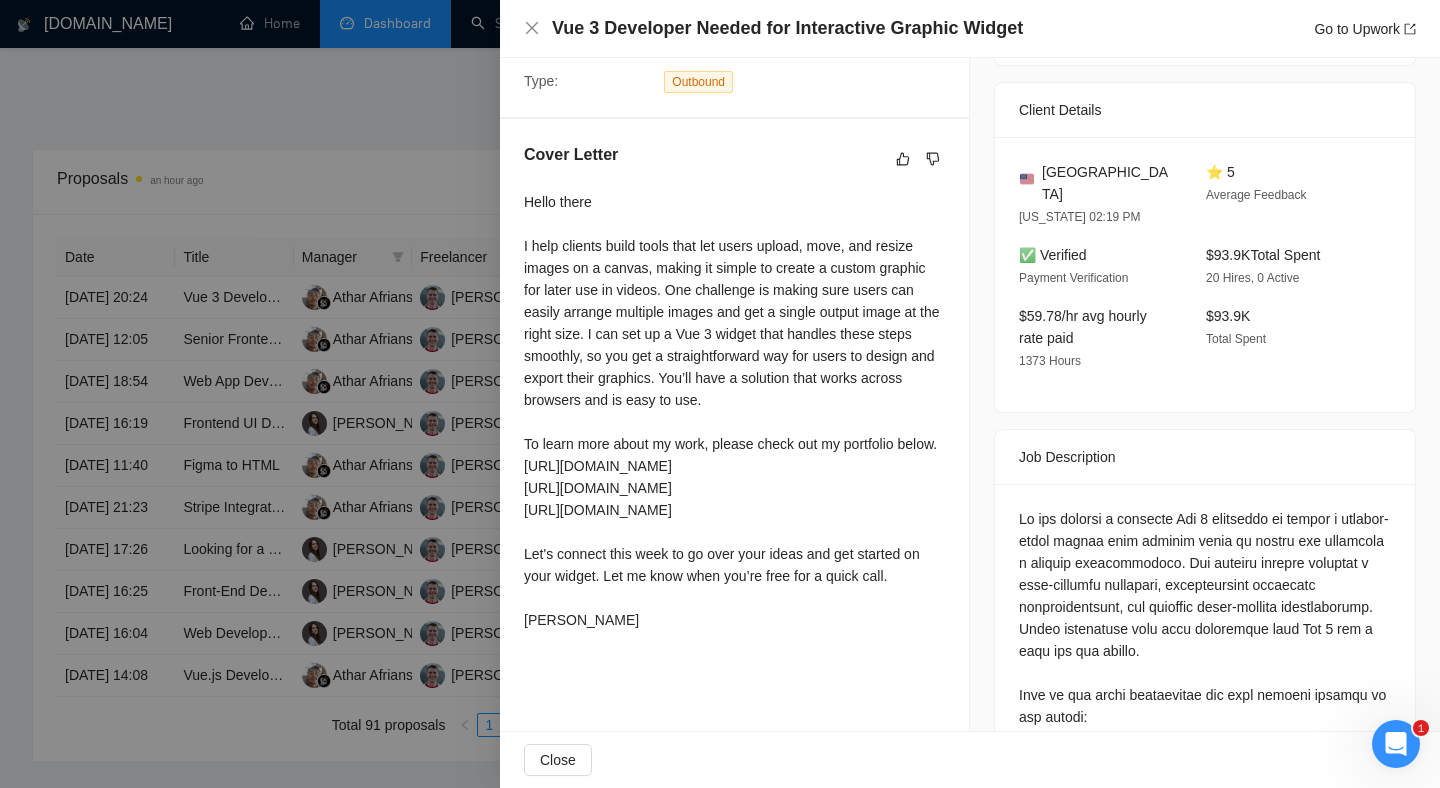 click on "Hello there
I help clients build tools that let users upload, move, and resize images on a canvas, making it simple to create a custom graphic for later use in videos. One challenge is making sure users can easily arrange multiple images and get a single output image at the right size. I can set up a Vue 3 widget that handles these steps smoothly, so you get a straightforward way for users to design and export their graphics. You’ll have a solution that works across browsers and is easy to use.
To learn more about my work, please check out my portfolio below.
[URL][DOMAIN_NAME]
[URL][DOMAIN_NAME]
[URL][DOMAIN_NAME]
Let's connect this week to go over your ideas and get started on your widget. Let me know when you’re free for a quick call.
[PERSON_NAME]" at bounding box center [734, 411] 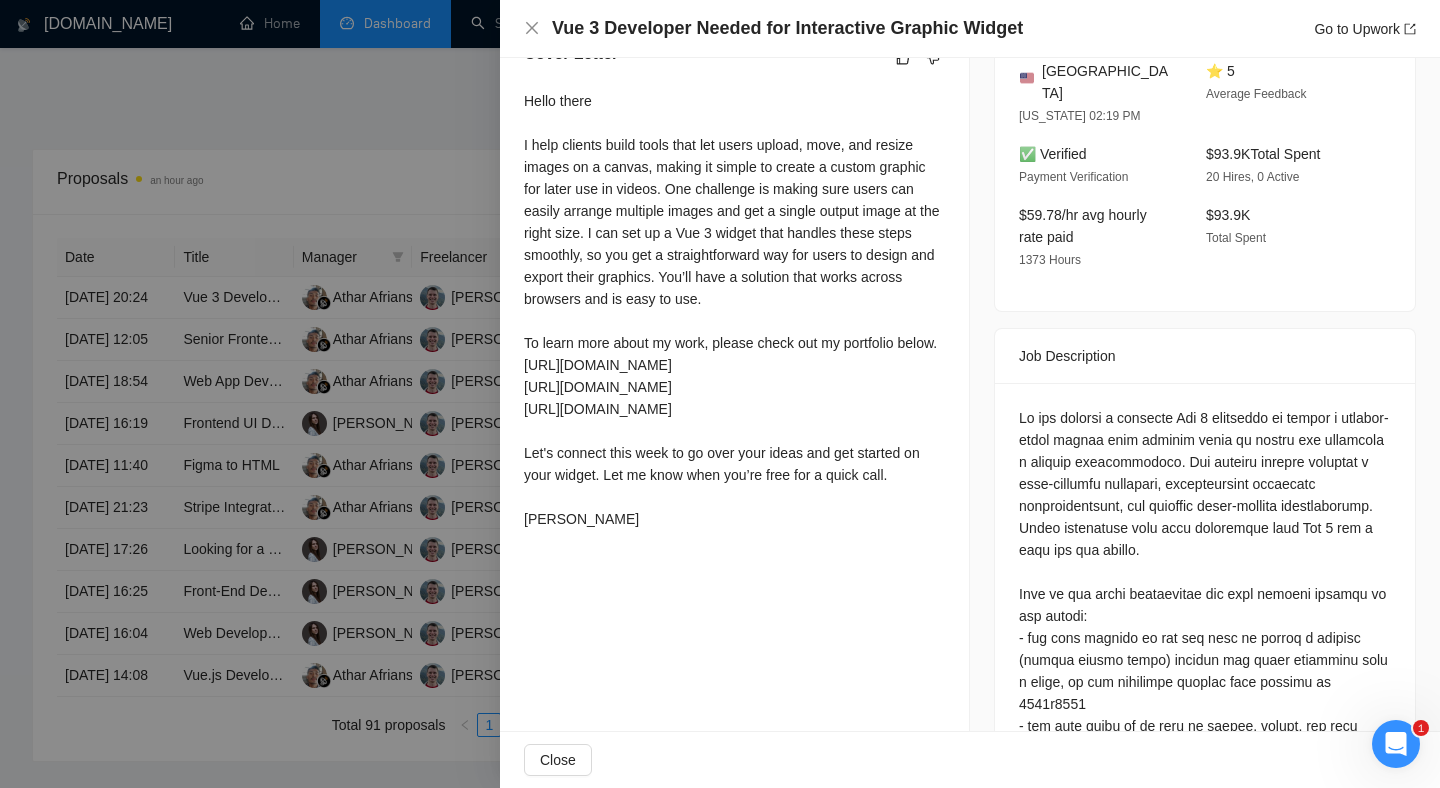 scroll, scrollTop: 544, scrollLeft: 0, axis: vertical 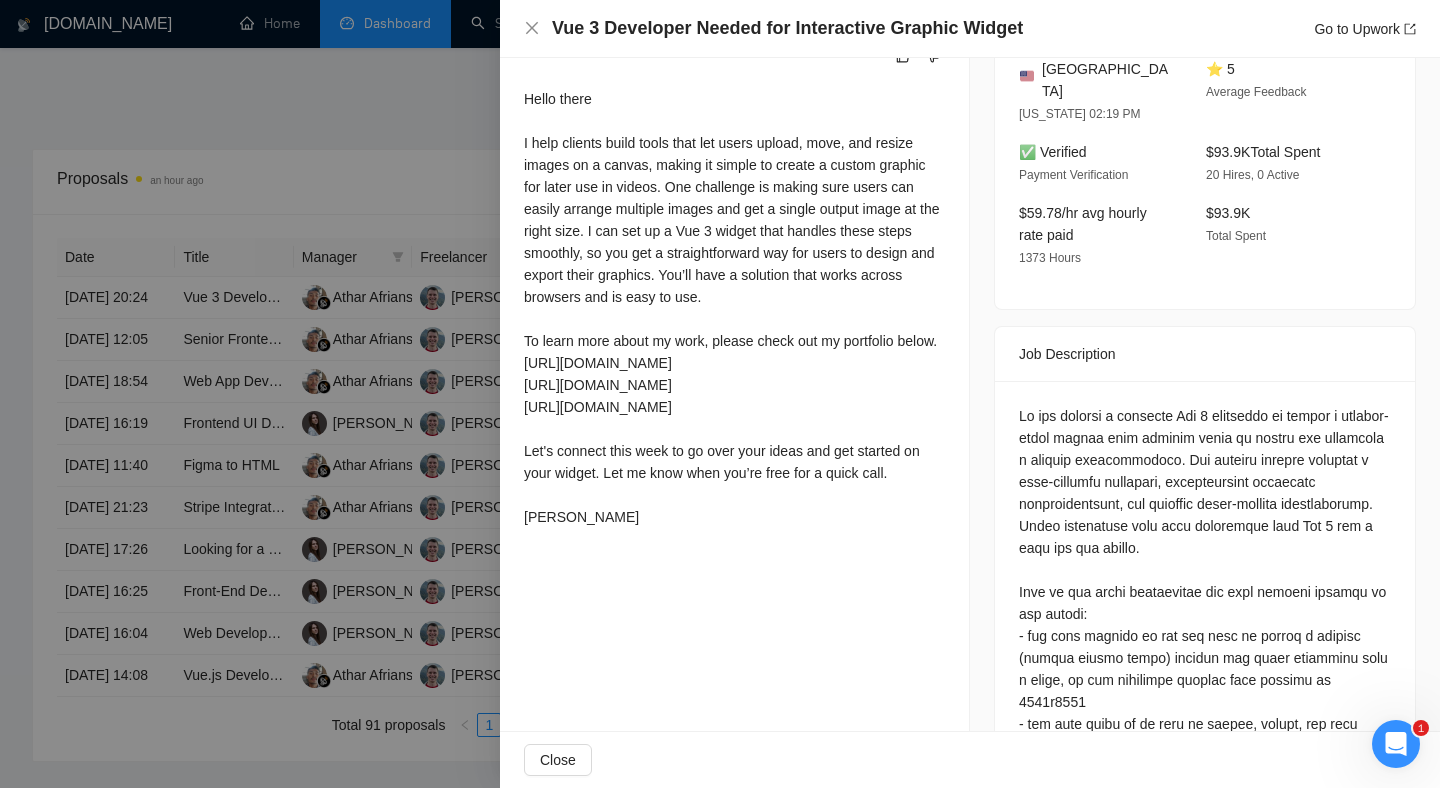 drag, startPoint x: 571, startPoint y: 532, endPoint x: 767, endPoint y: 531, distance: 196.00255 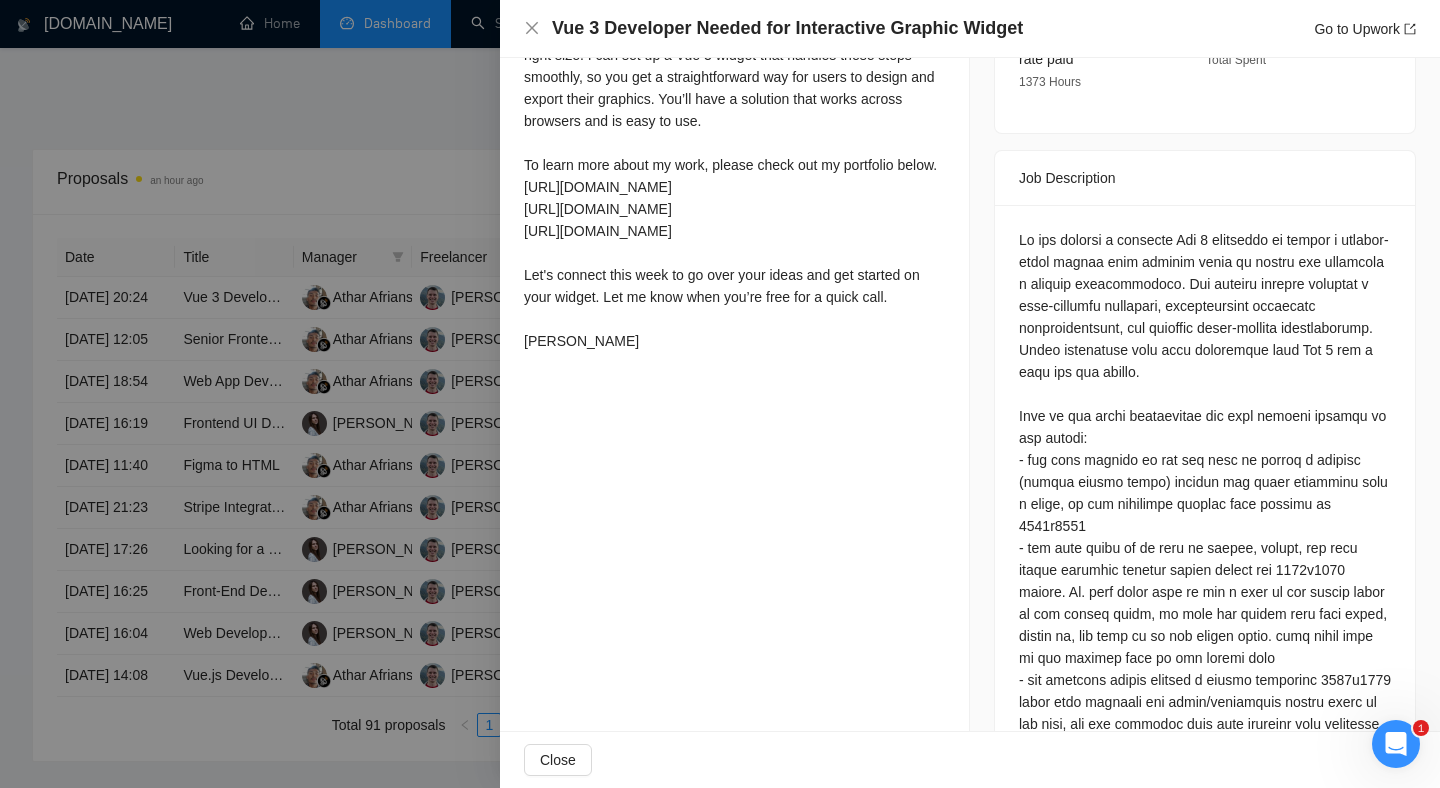 scroll, scrollTop: 778, scrollLeft: 0, axis: vertical 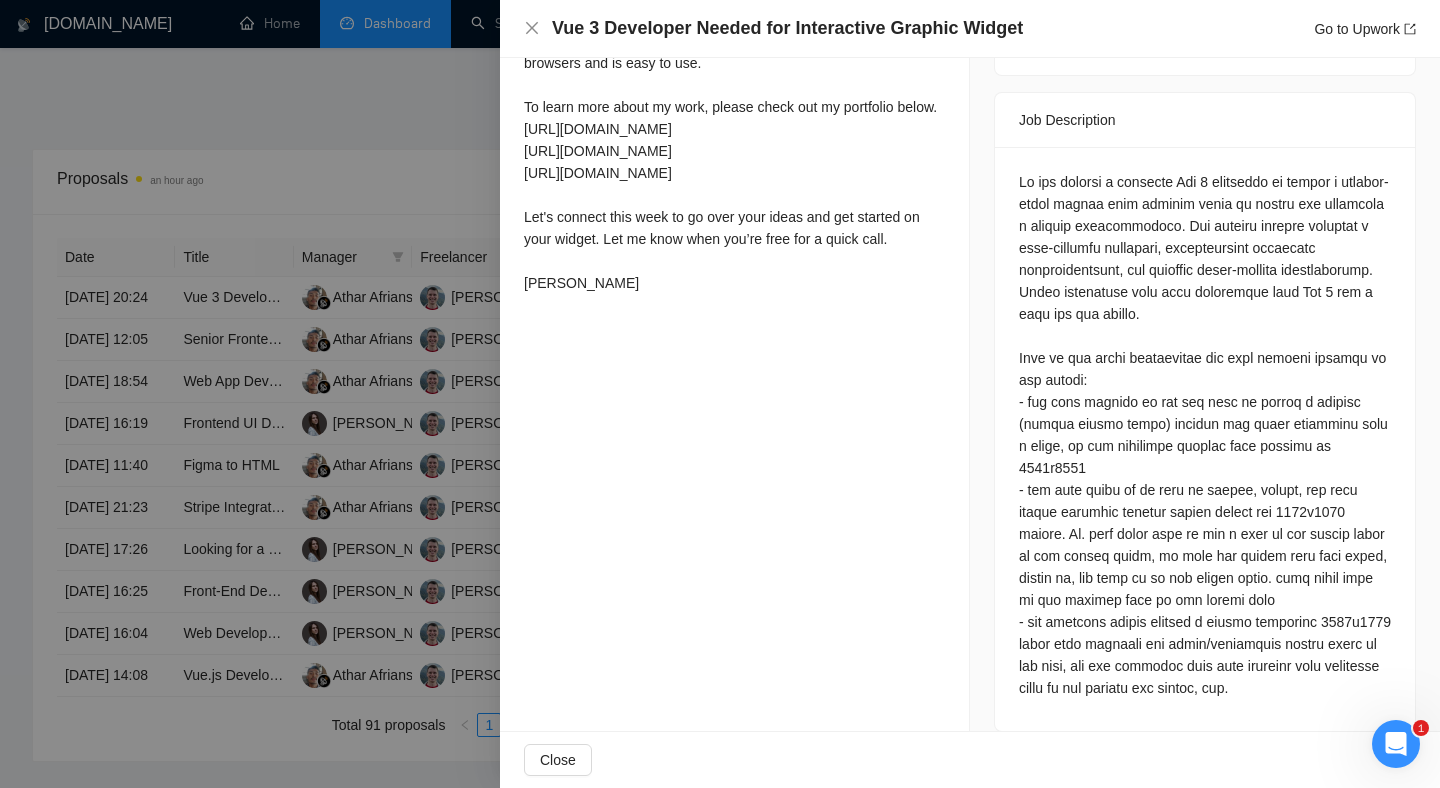 drag, startPoint x: 616, startPoint y: 446, endPoint x: 534, endPoint y: 307, distance: 161.38463 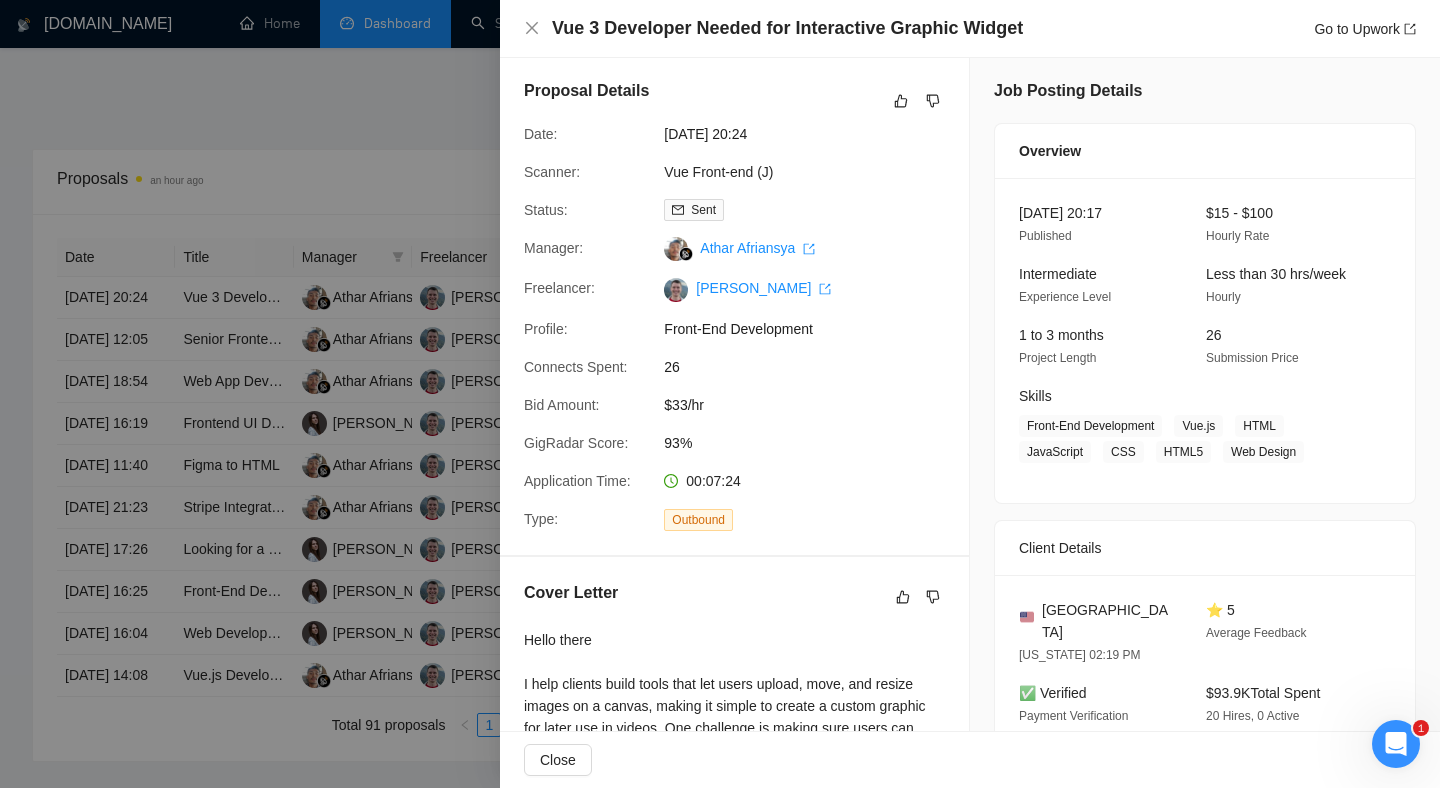 scroll, scrollTop: 0, scrollLeft: 0, axis: both 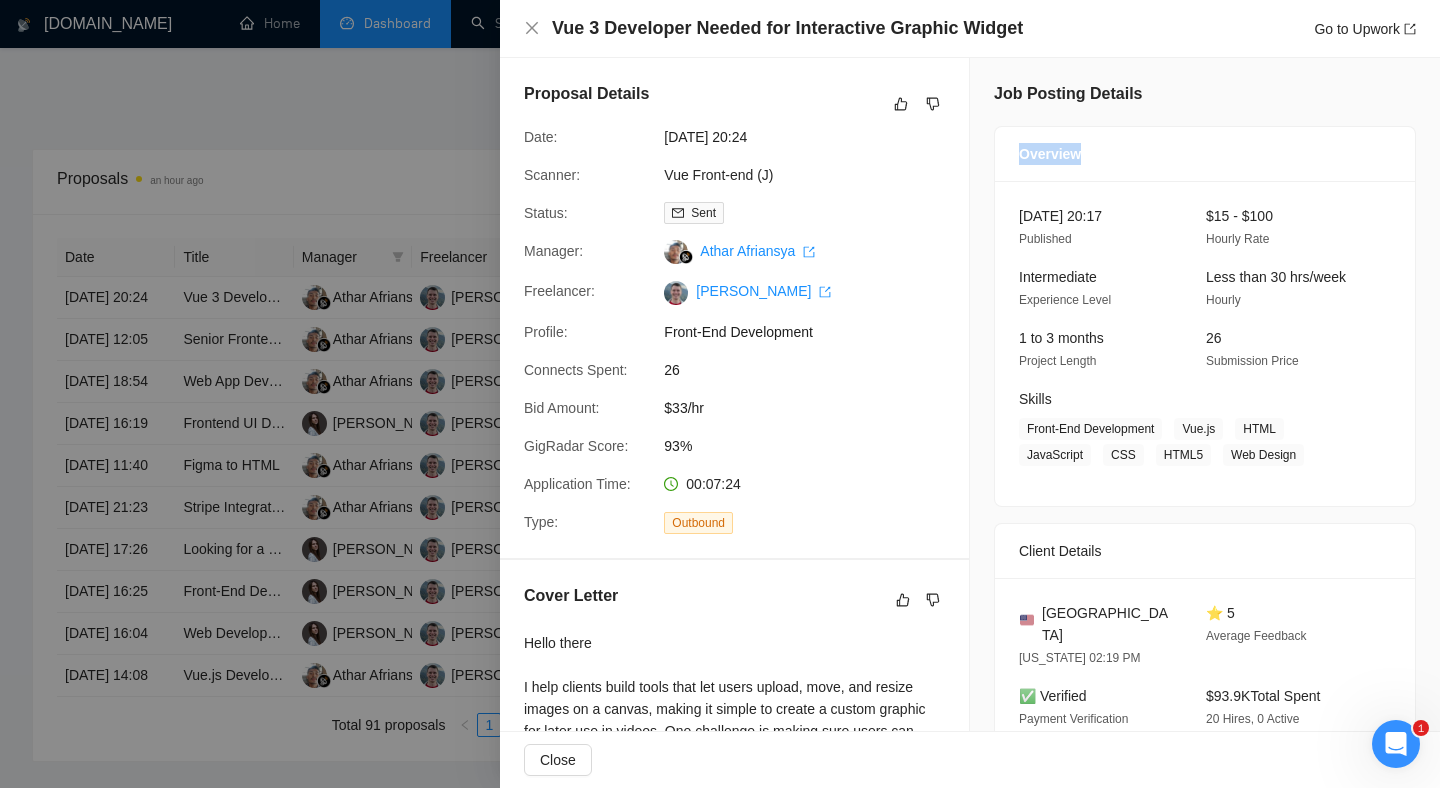 drag, startPoint x: 1018, startPoint y: 150, endPoint x: 1104, endPoint y: 164, distance: 87.13208 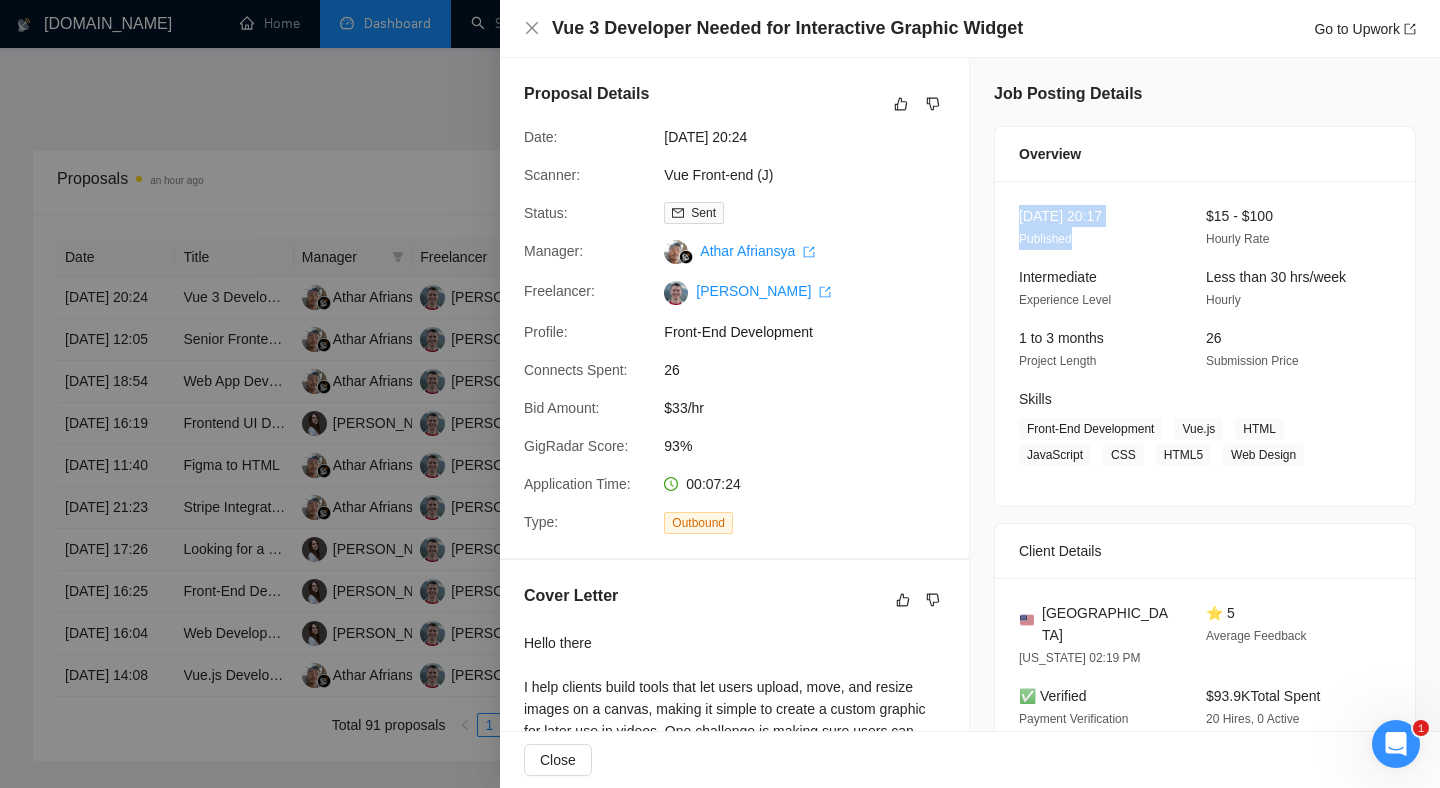 drag, startPoint x: 1012, startPoint y: 214, endPoint x: 1116, endPoint y: 234, distance: 105.90562 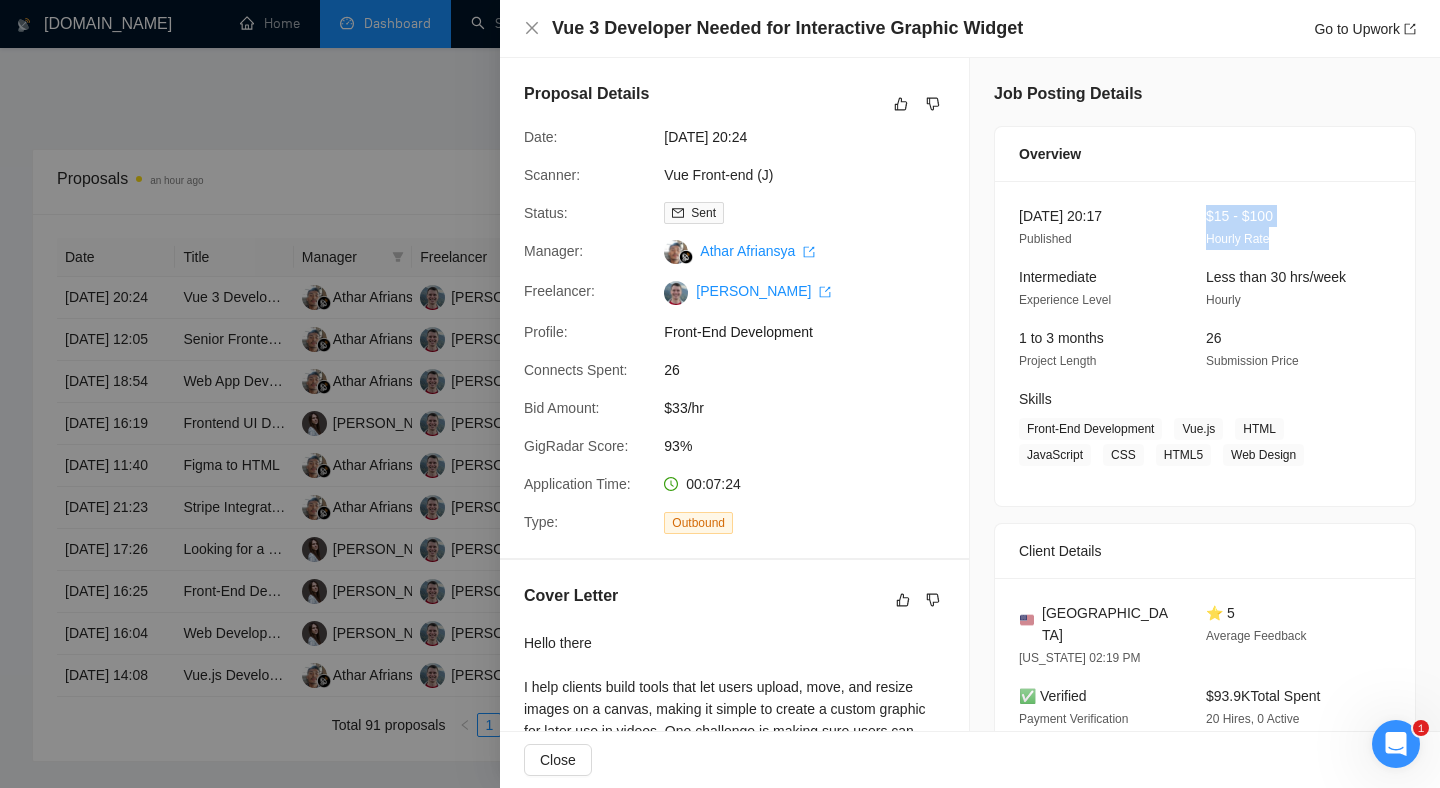 drag, startPoint x: 1281, startPoint y: 231, endPoint x: 1206, endPoint y: 216, distance: 76.48529 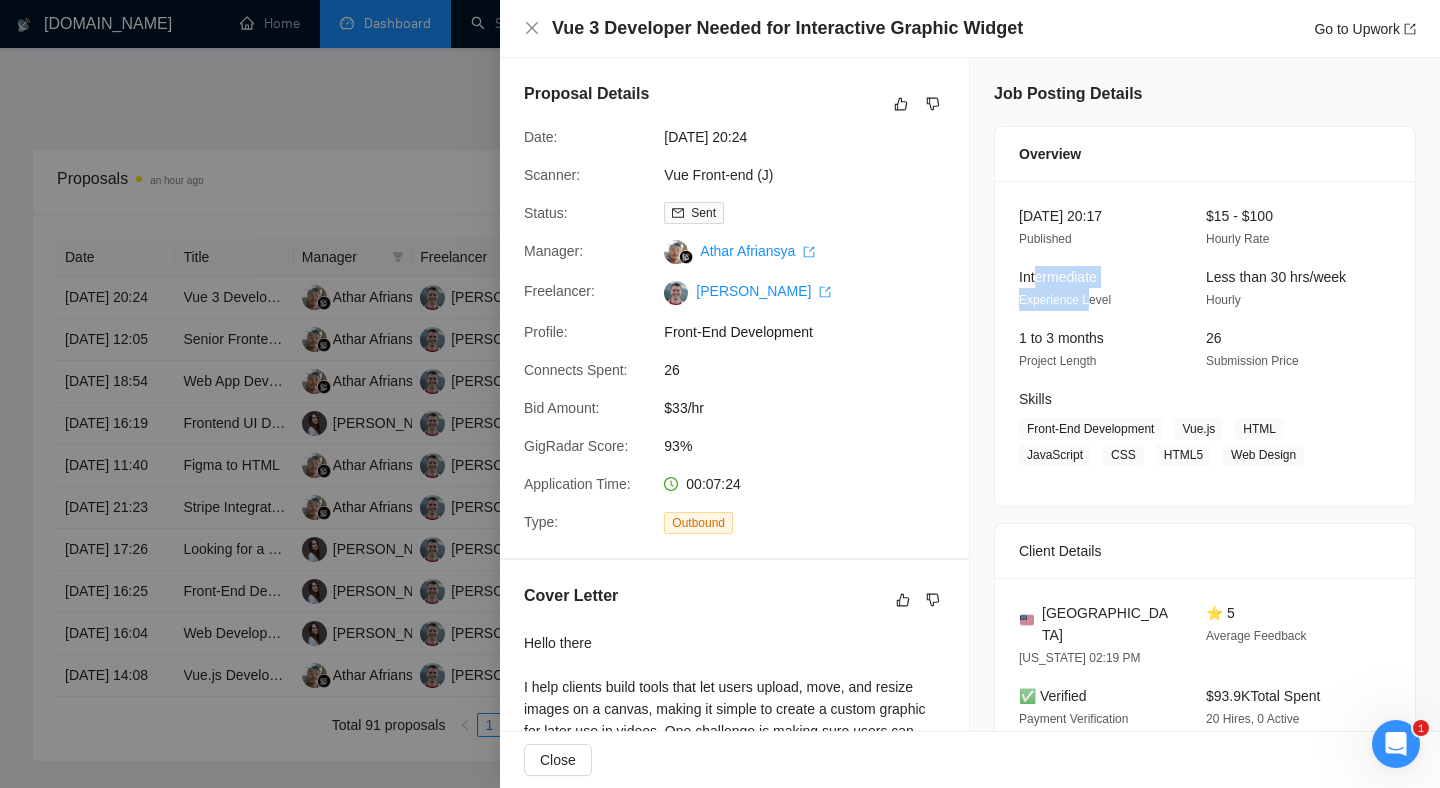 drag, startPoint x: 1039, startPoint y: 284, endPoint x: 1110, endPoint y: 302, distance: 73.24616 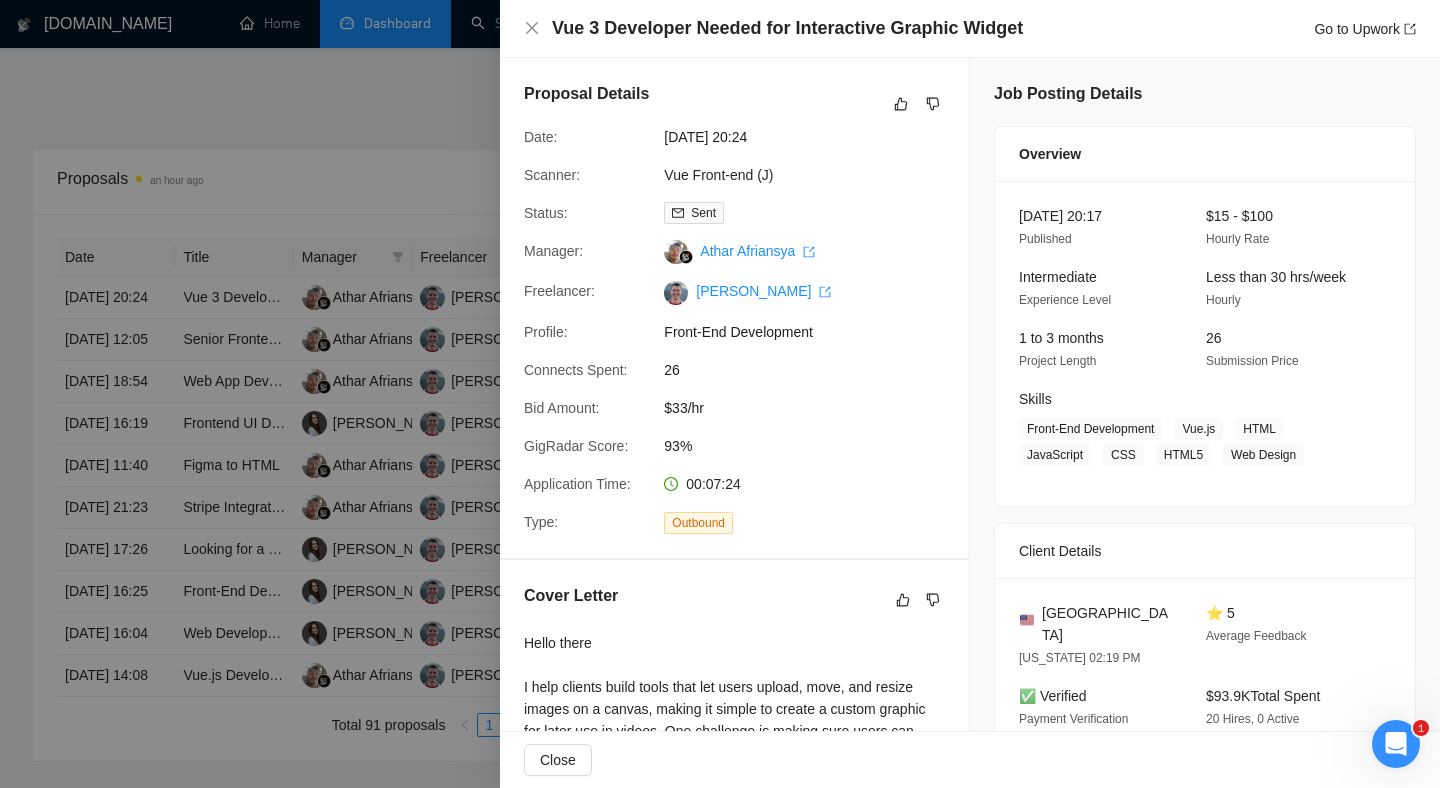 click on "Less than 30 hrs/week Hourly" at bounding box center (1283, 288) 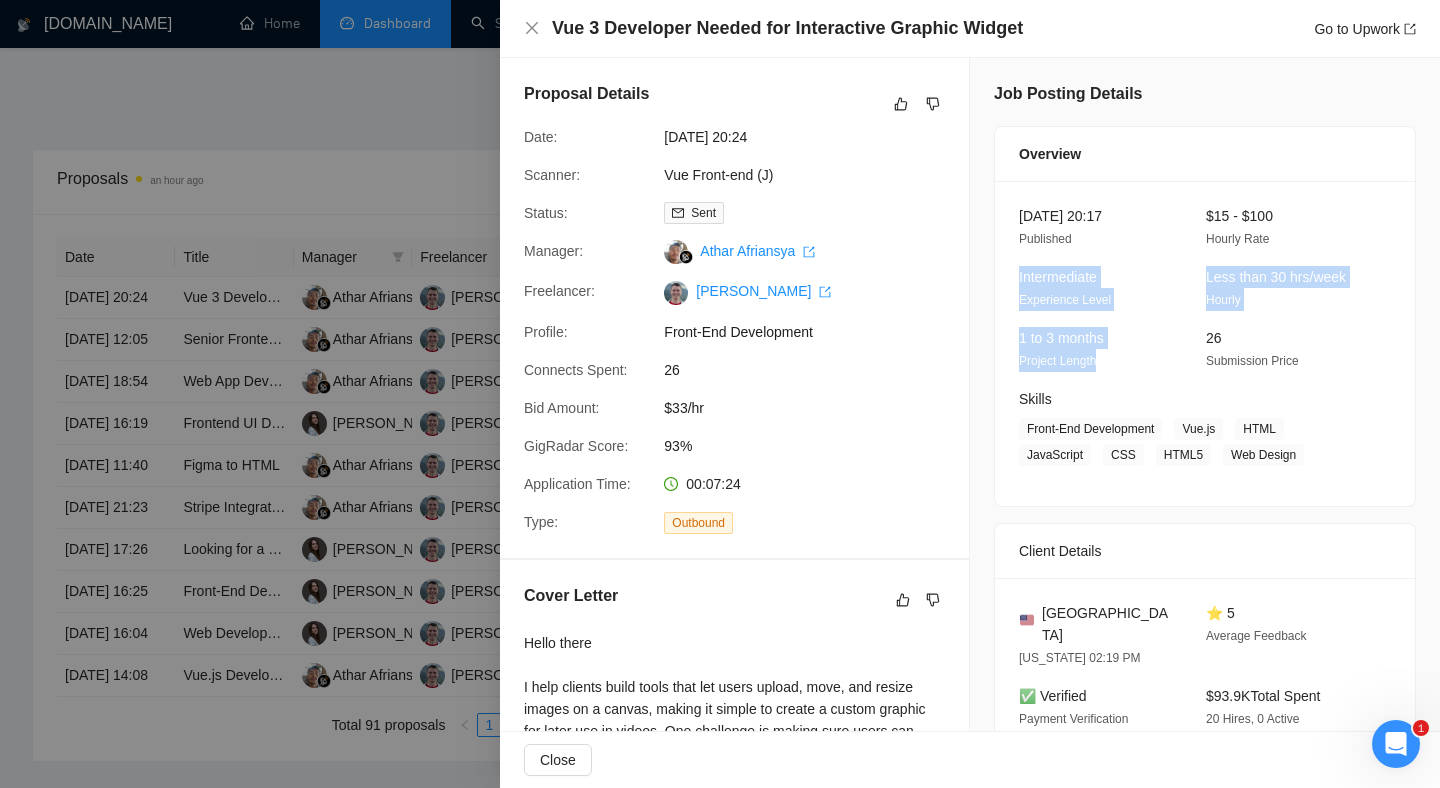 drag, startPoint x: 1183, startPoint y: 271, endPoint x: 1237, endPoint y: 312, distance: 67.80118 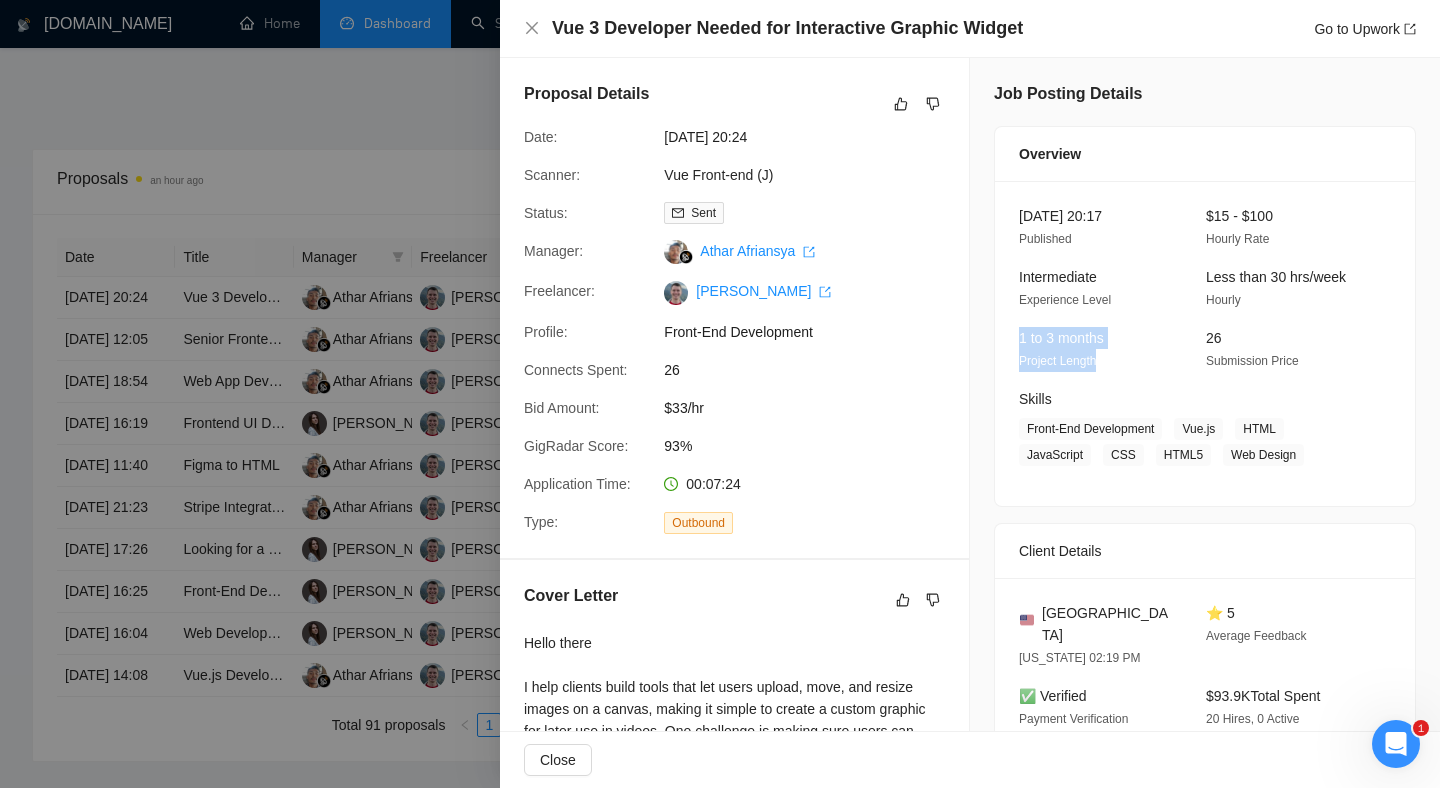 drag, startPoint x: 1046, startPoint y: 323, endPoint x: 1236, endPoint y: 359, distance: 193.38045 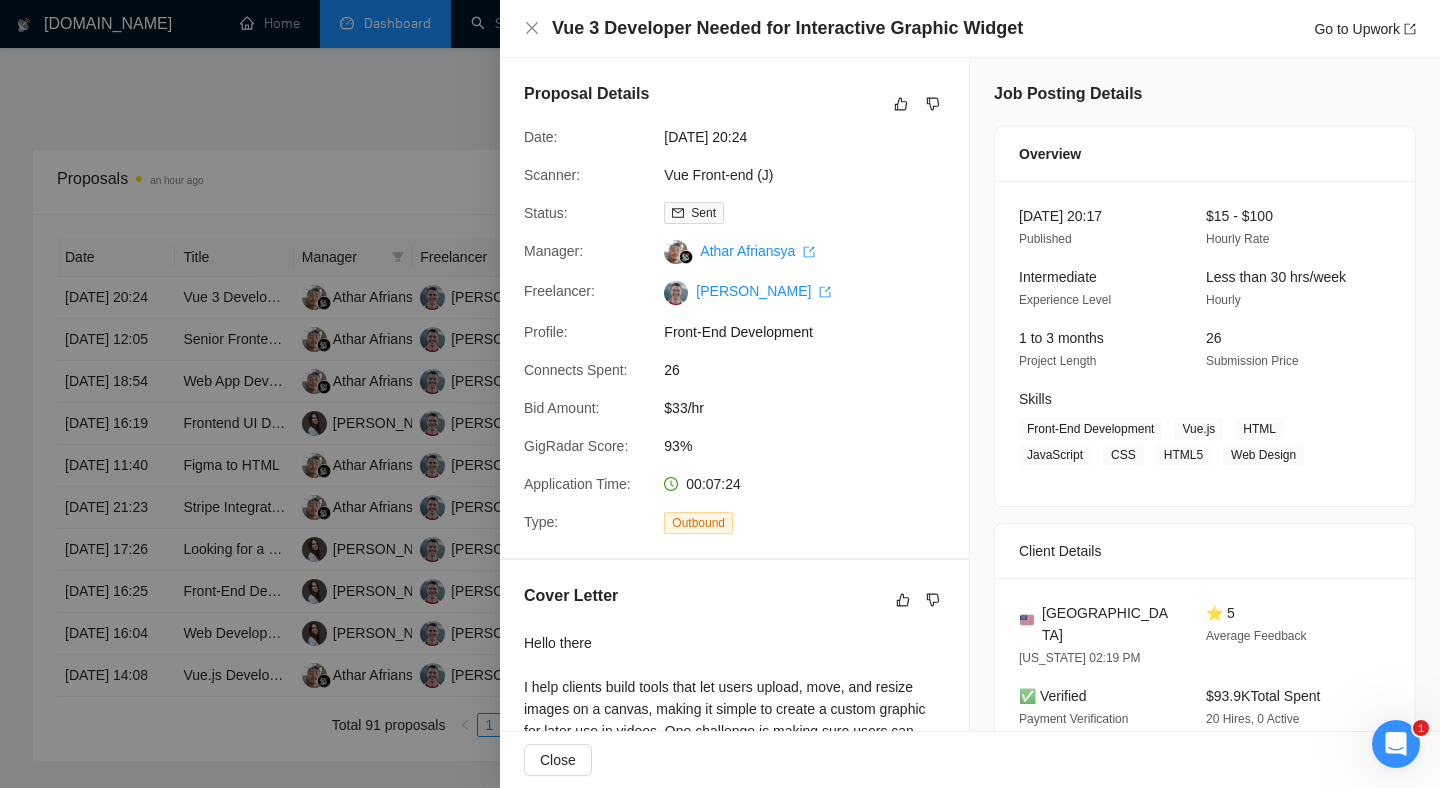 click on "Submission Price" at bounding box center (1252, 361) 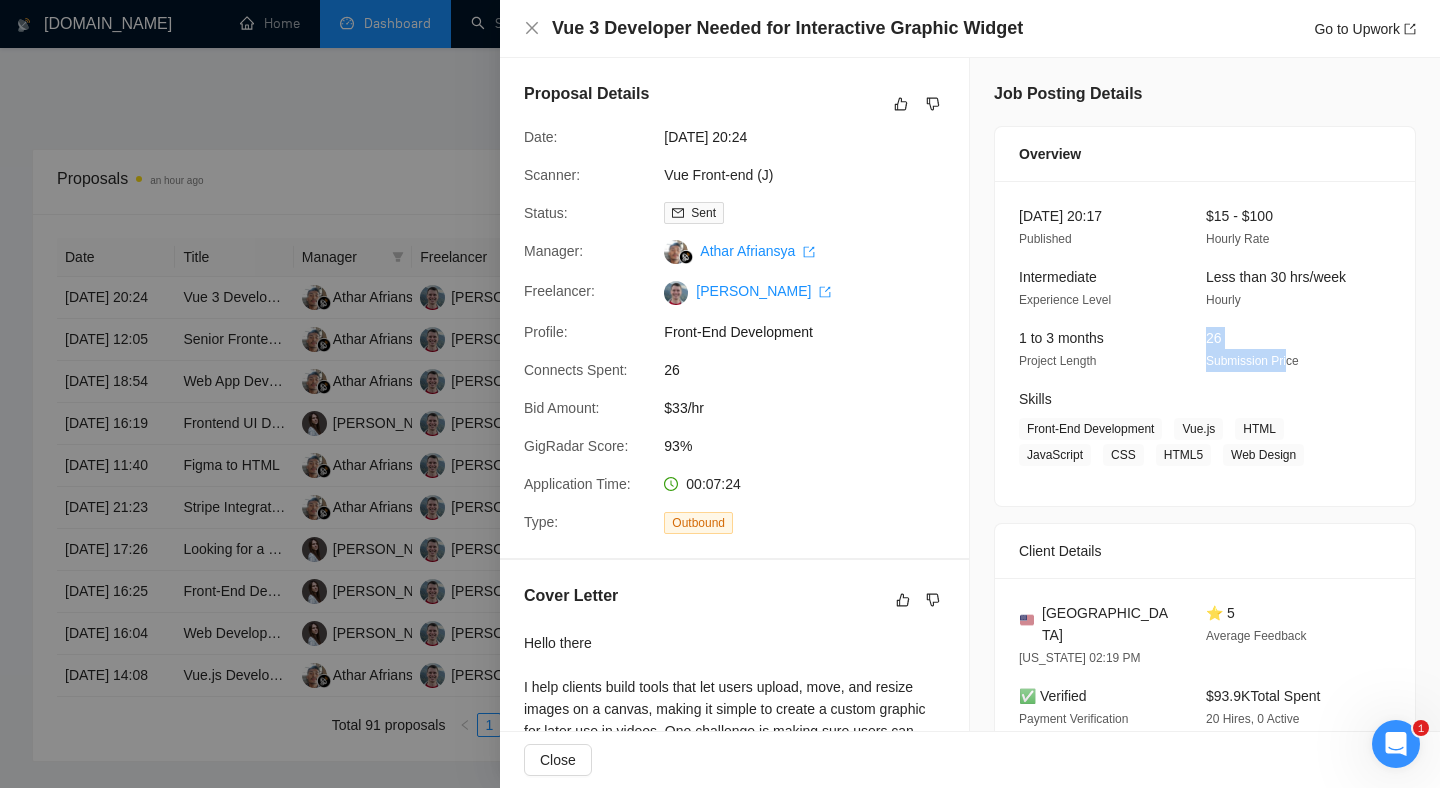 drag, startPoint x: 1193, startPoint y: 331, endPoint x: 1310, endPoint y: 354, distance: 119.23926 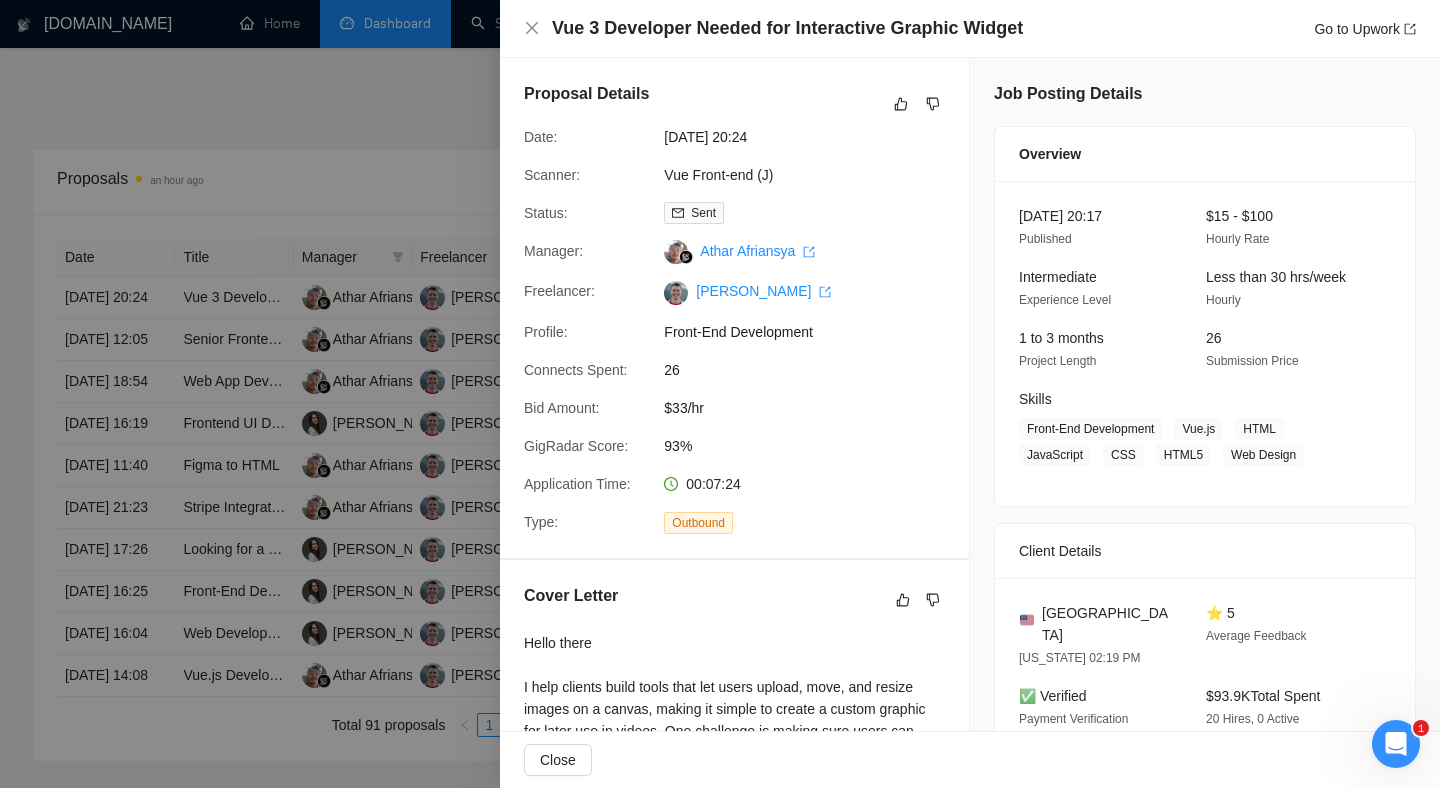 click on "Less than 30 hrs/week Hourly" at bounding box center [1283, 288] 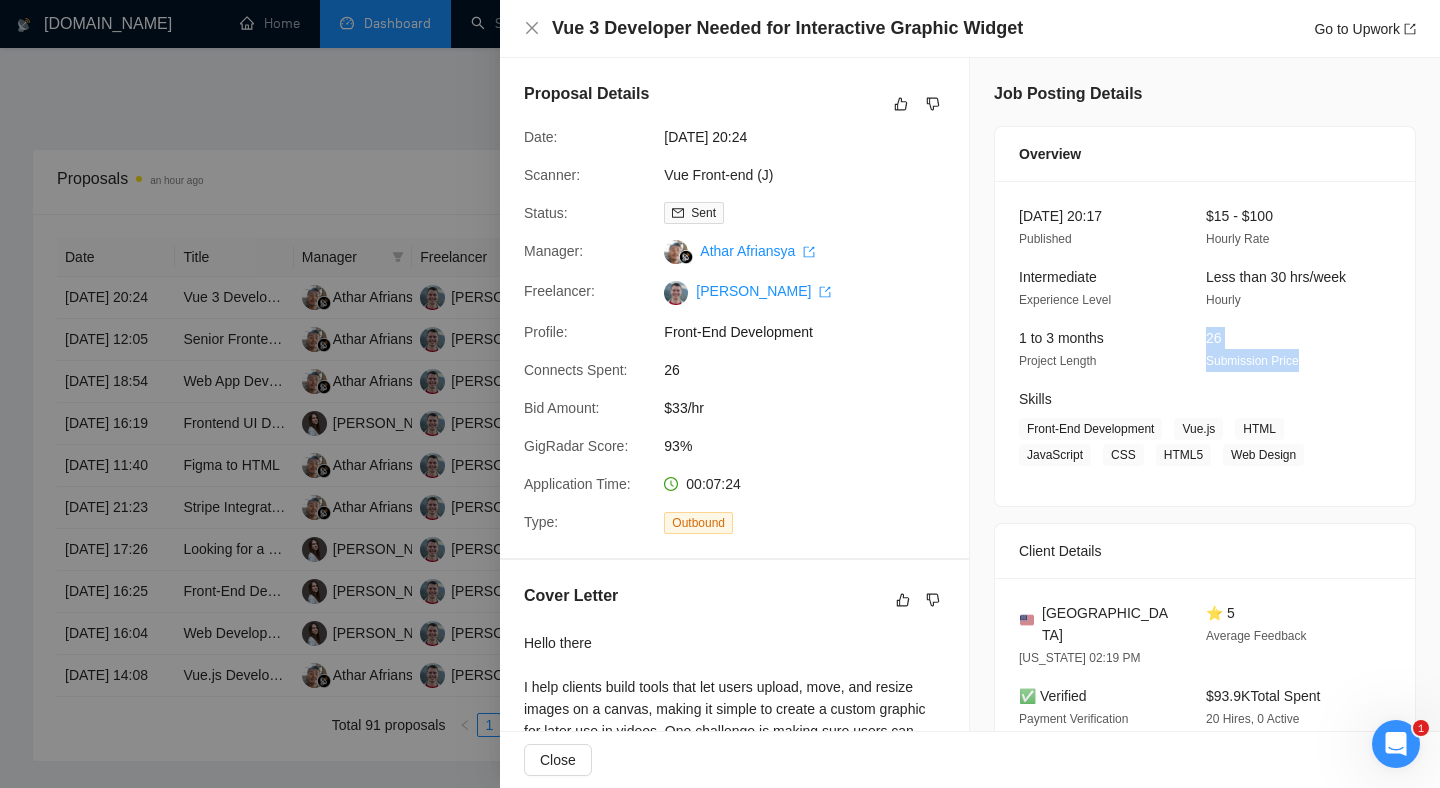 drag, startPoint x: 1321, startPoint y: 362, endPoint x: 1198, endPoint y: 335, distance: 125.92855 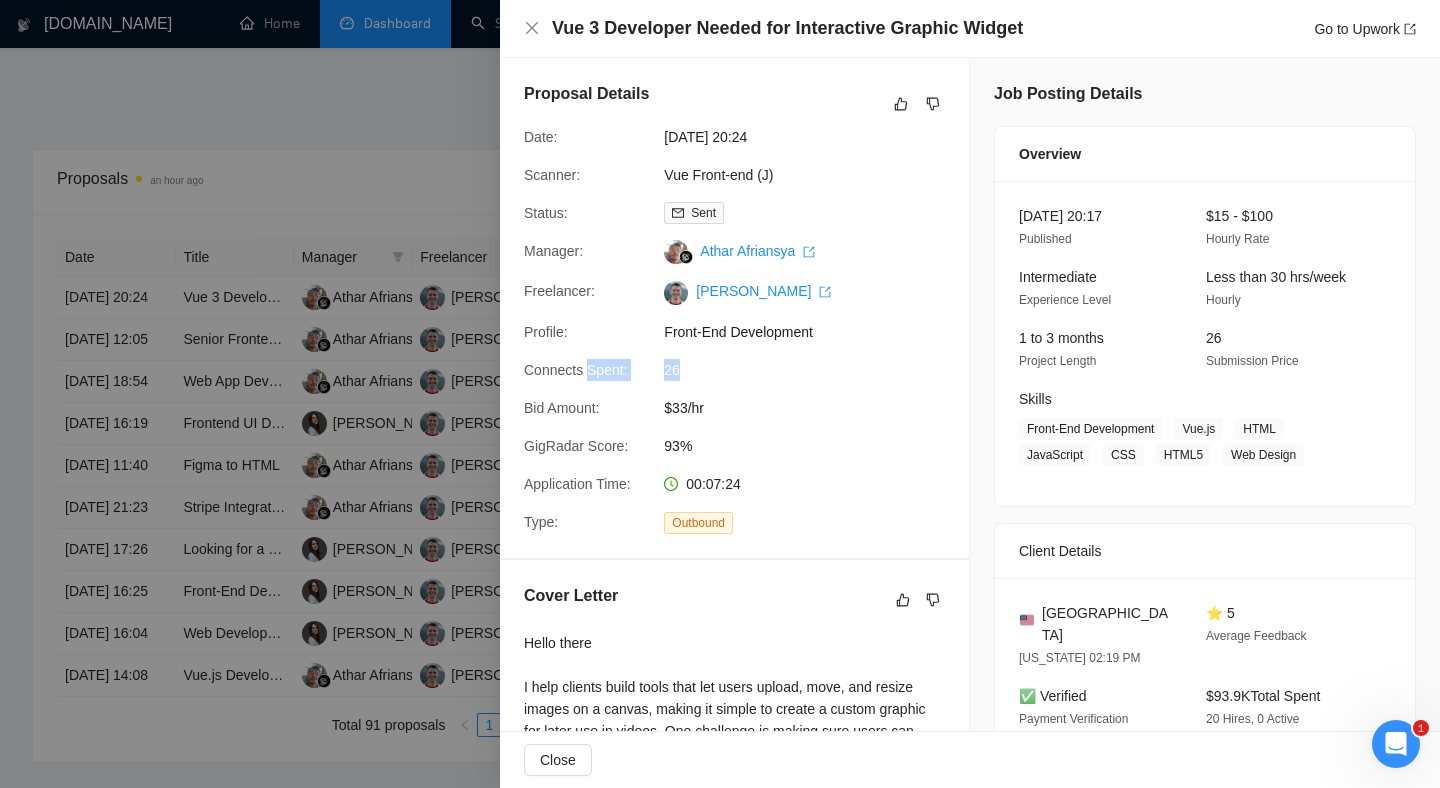 drag, startPoint x: 710, startPoint y: 370, endPoint x: 592, endPoint y: 367, distance: 118.03813 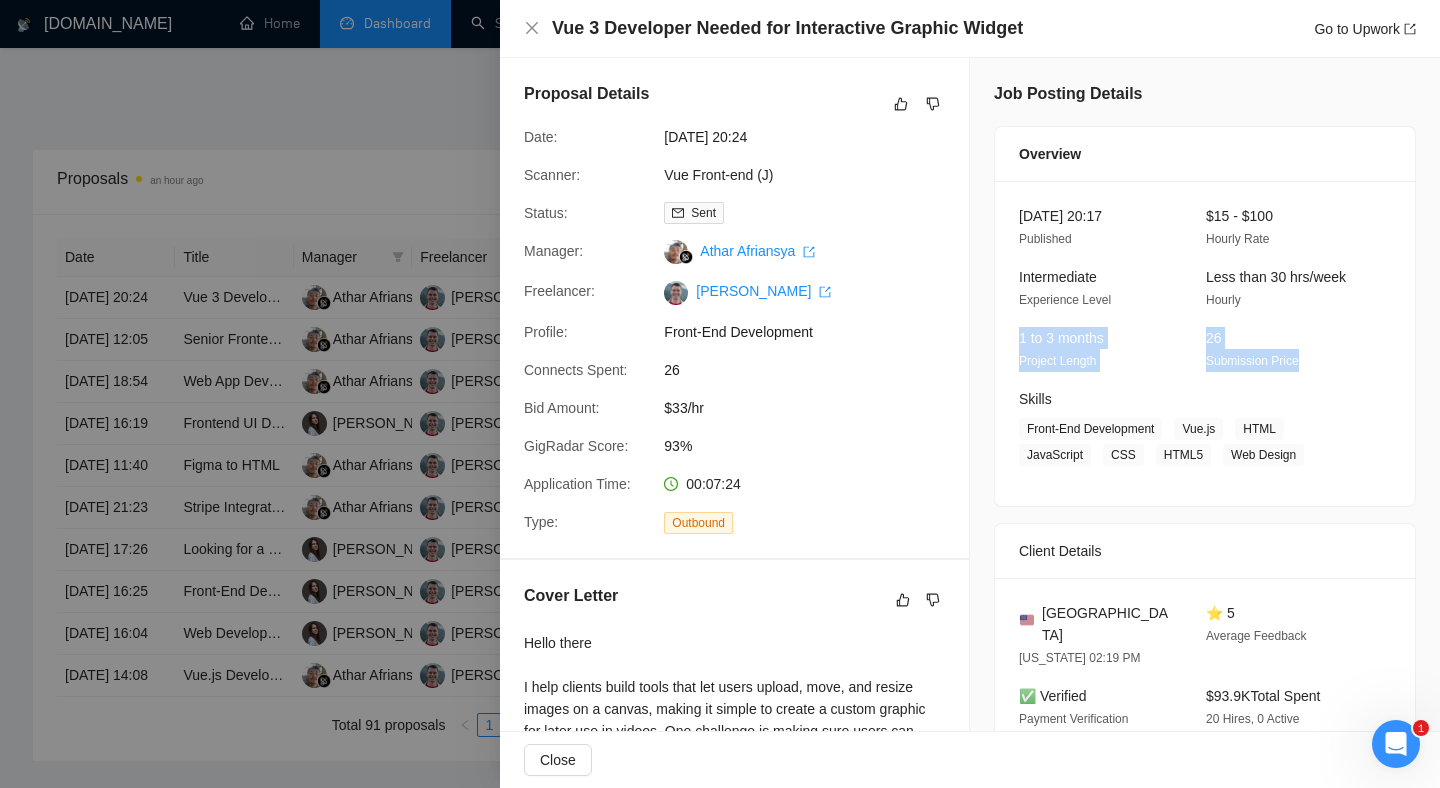 drag, startPoint x: 1328, startPoint y: 355, endPoint x: 1157, endPoint y: 310, distance: 176.82195 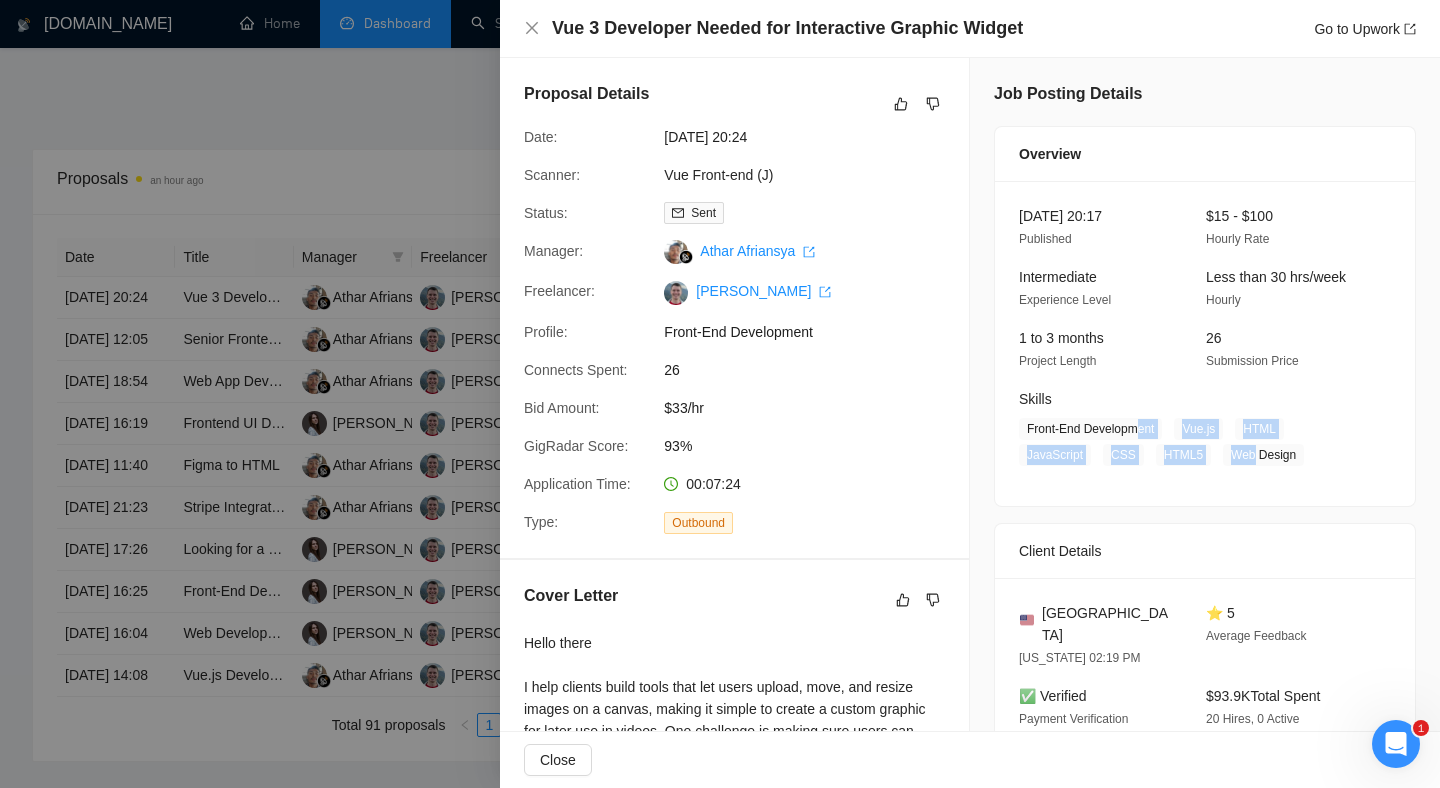 drag, startPoint x: 1139, startPoint y: 435, endPoint x: 1277, endPoint y: 445, distance: 138.36185 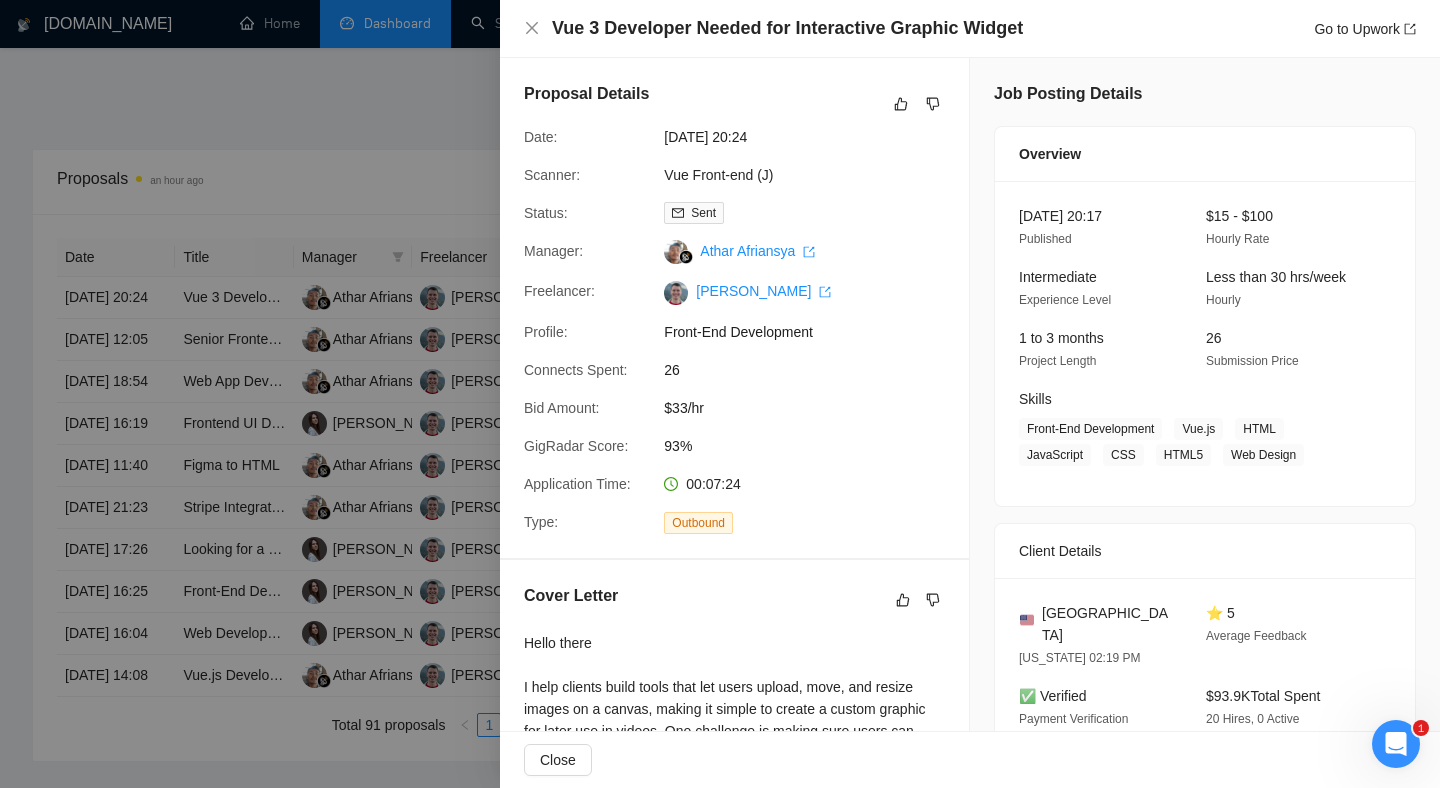 click on "26 Submission Price" at bounding box center [1283, 349] 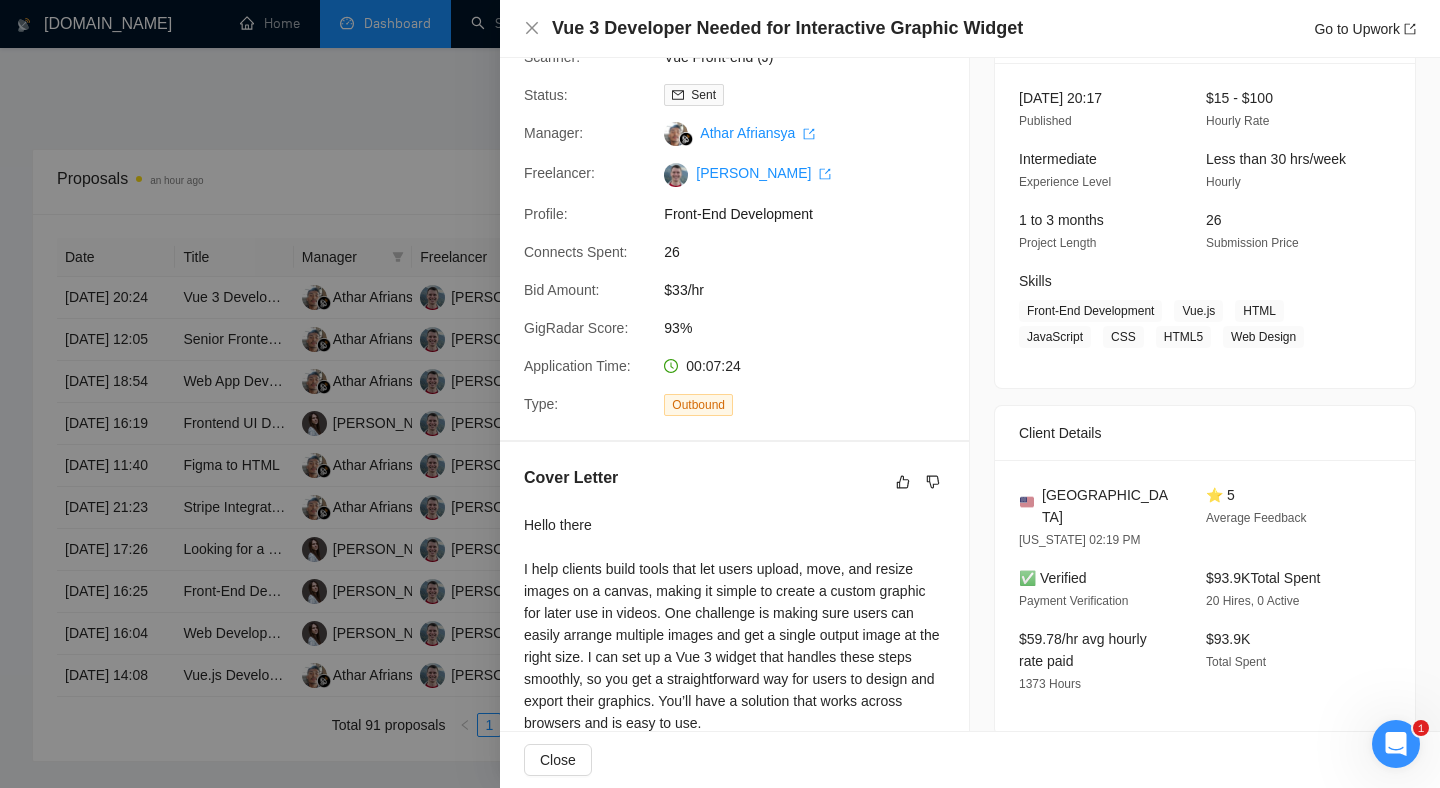 scroll, scrollTop: 121, scrollLeft: 0, axis: vertical 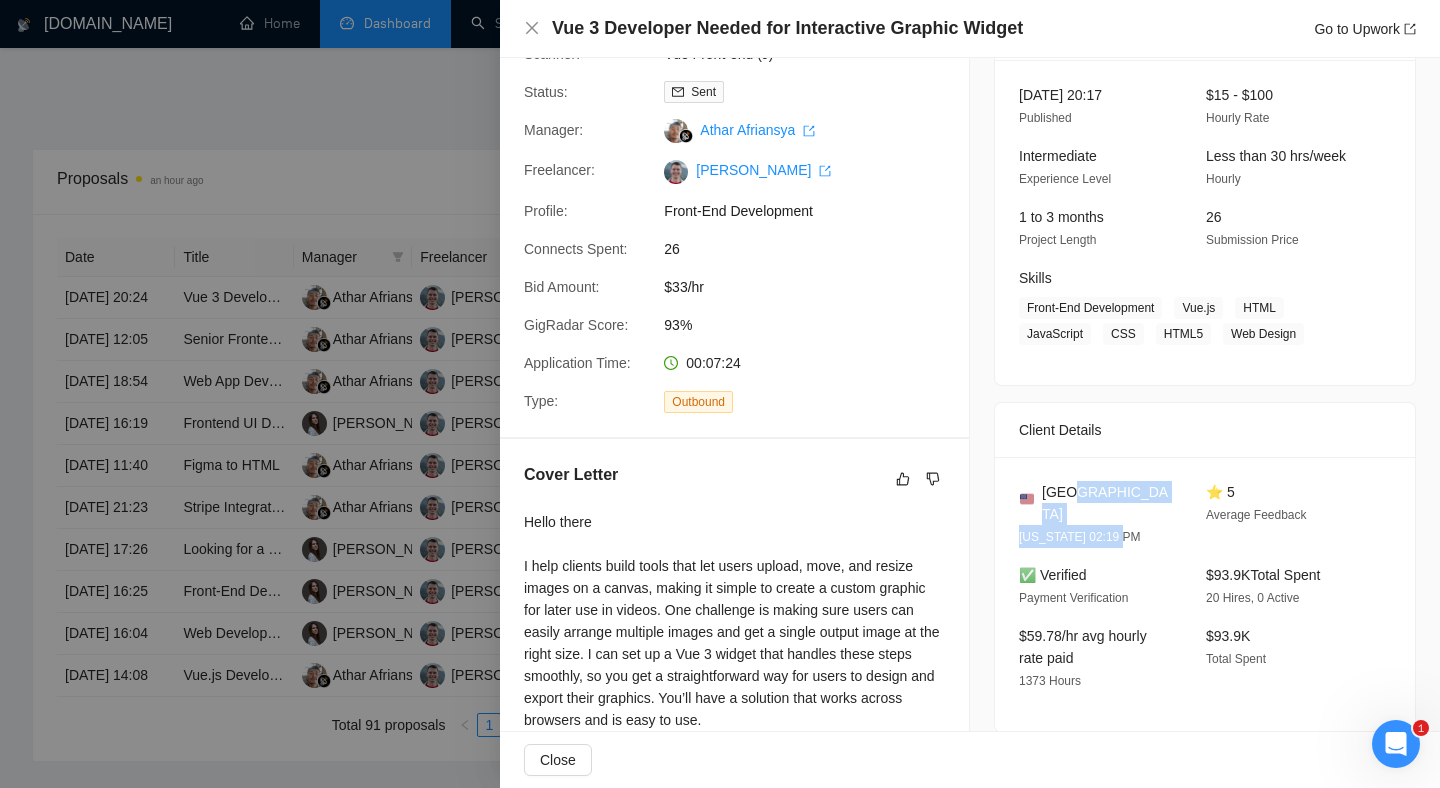 drag, startPoint x: 1069, startPoint y: 483, endPoint x: 1128, endPoint y: 520, distance: 69.641945 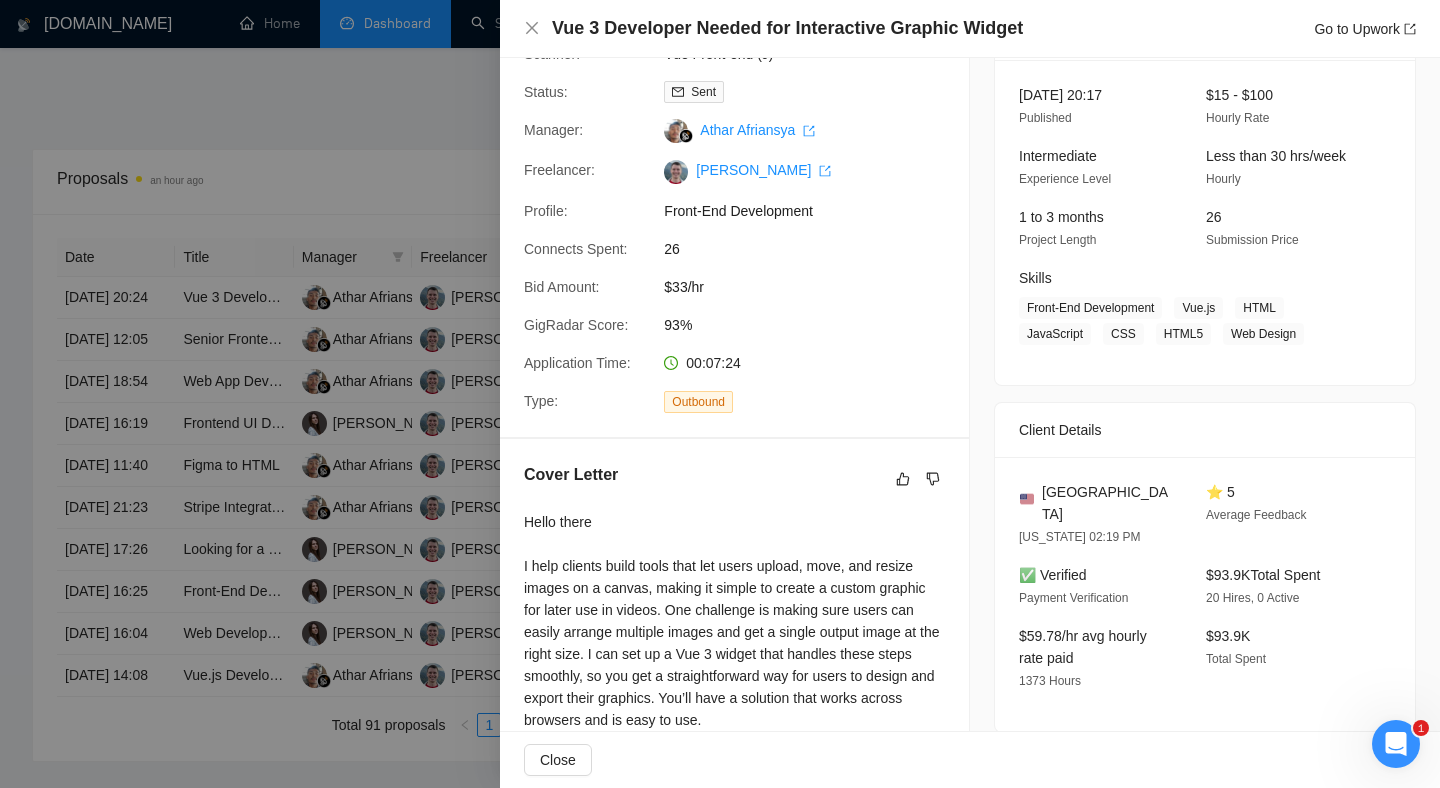click on "⭐ 5 Average Feedback" at bounding box center (1283, 514) 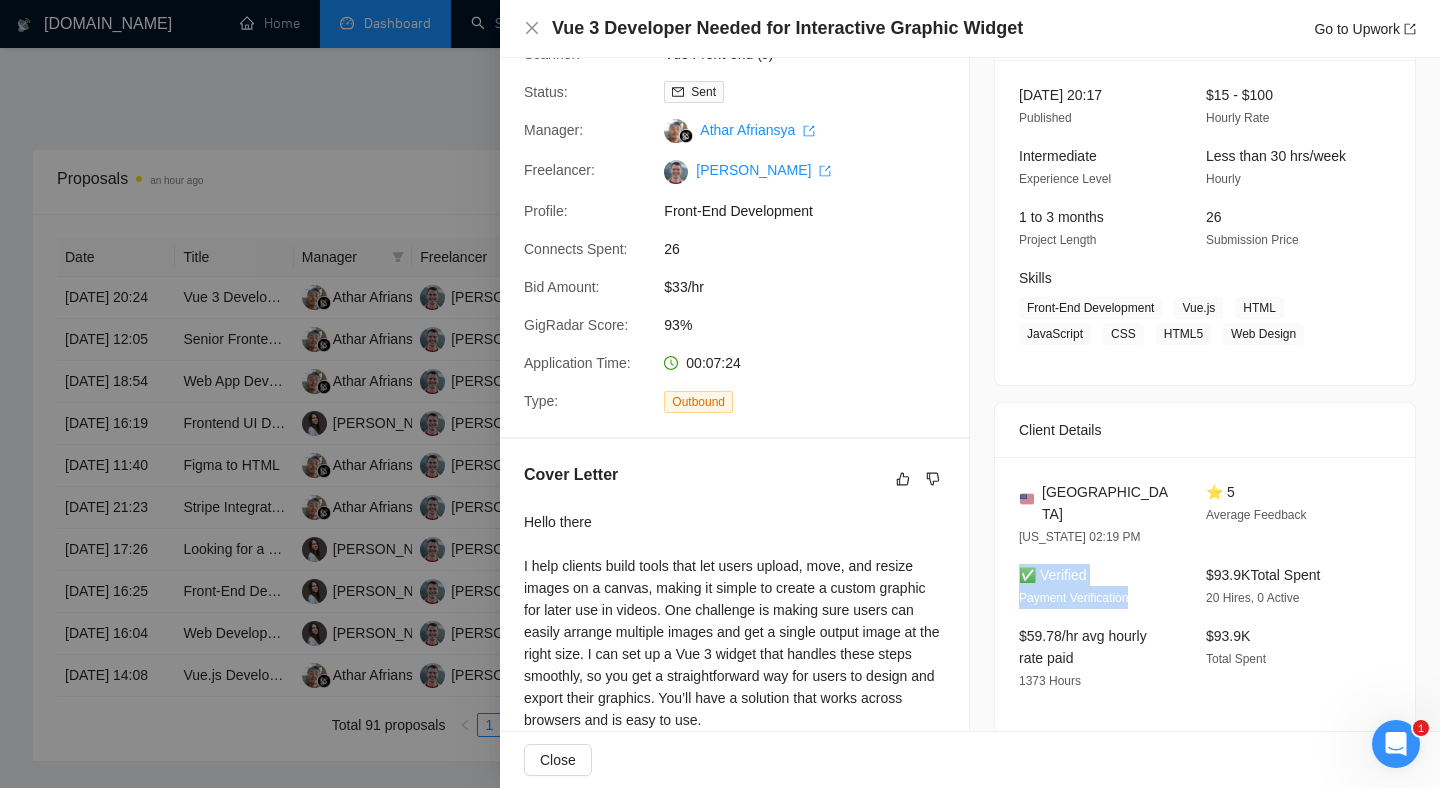drag, startPoint x: 1142, startPoint y: 569, endPoint x: 1019, endPoint y: 546, distance: 125.13193 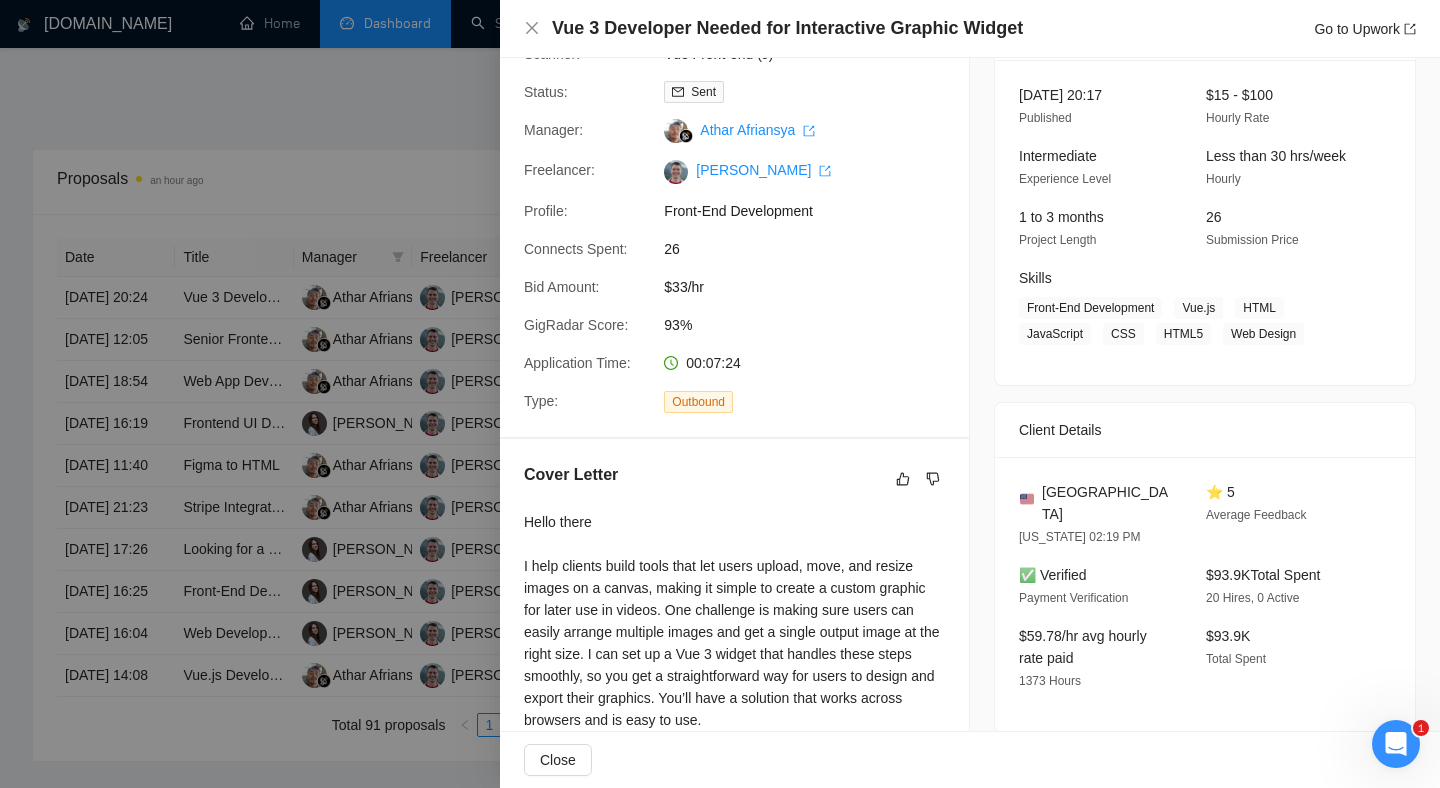 click on "Payment Verification" at bounding box center (1073, 598) 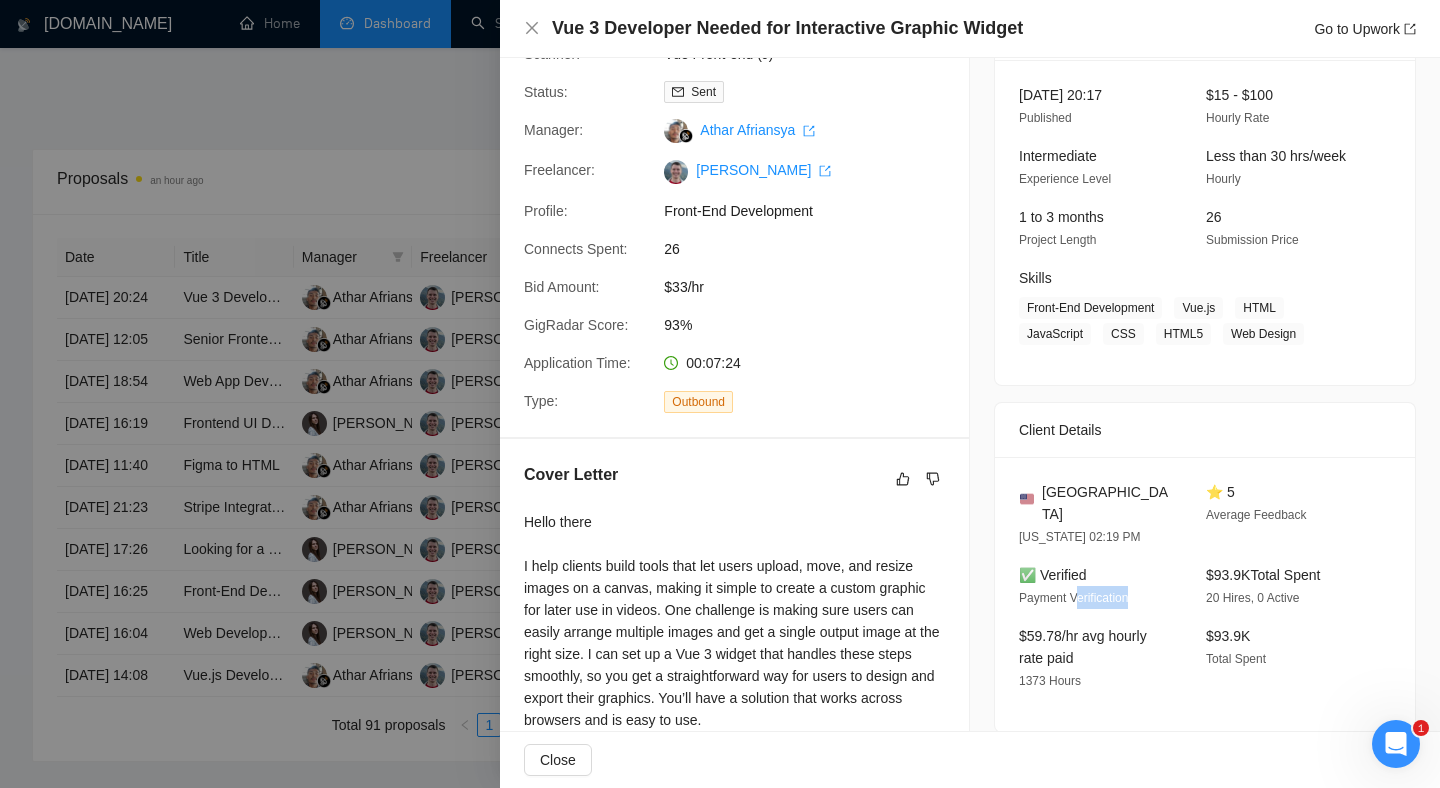click on "✅ Verified Payment Verification" at bounding box center (1096, 586) 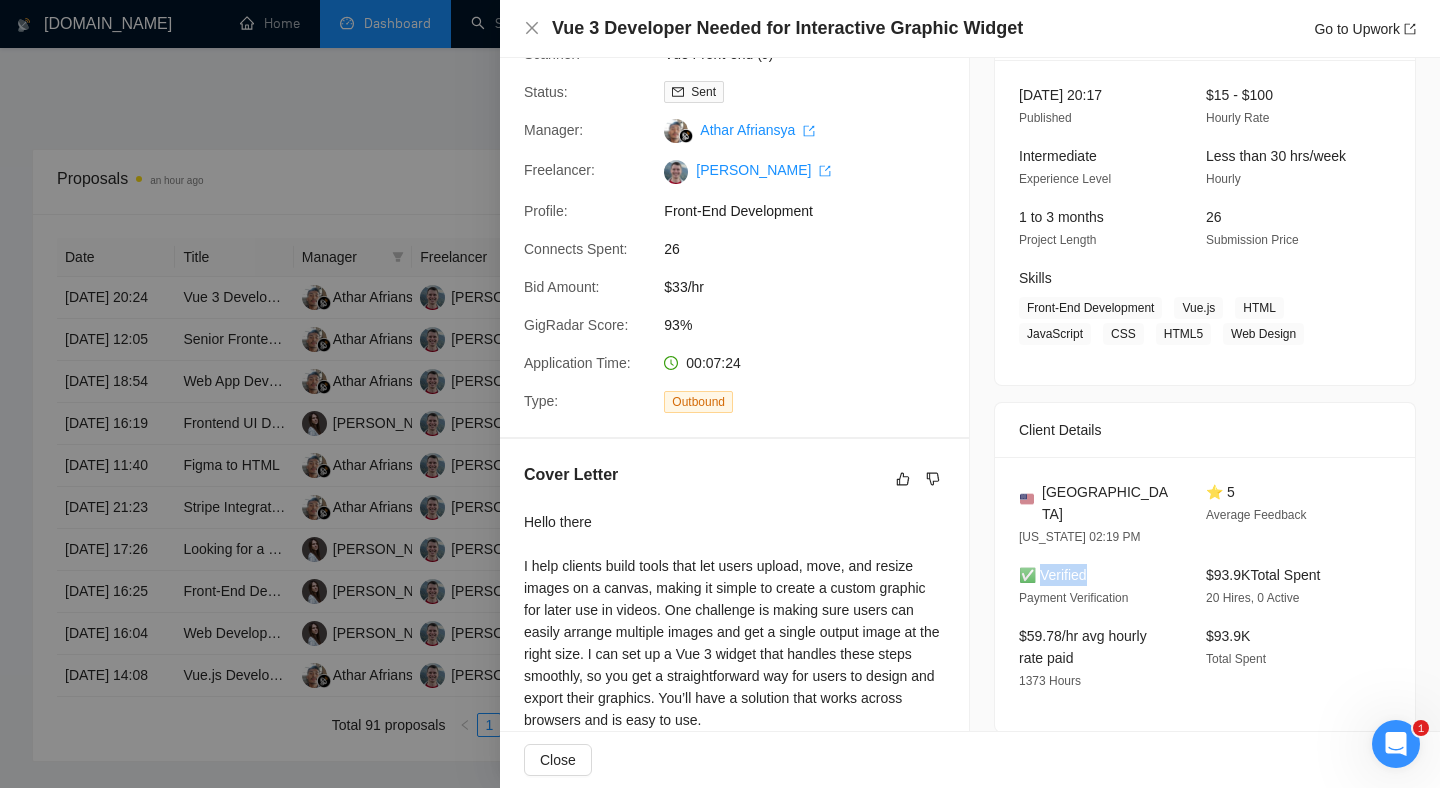 click on "✅ Verified" at bounding box center (1053, 575) 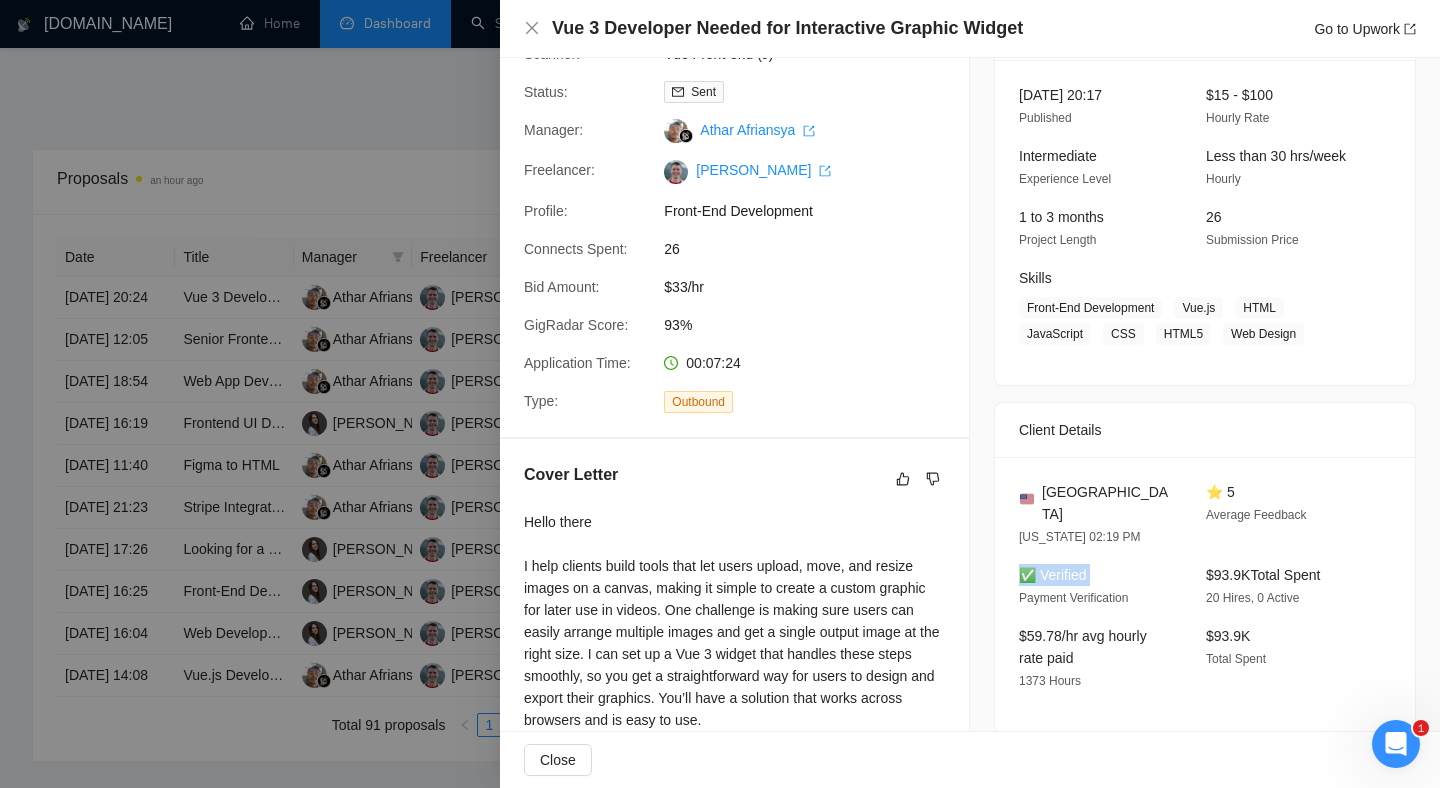 click on "✅ Verified" at bounding box center (1053, 575) 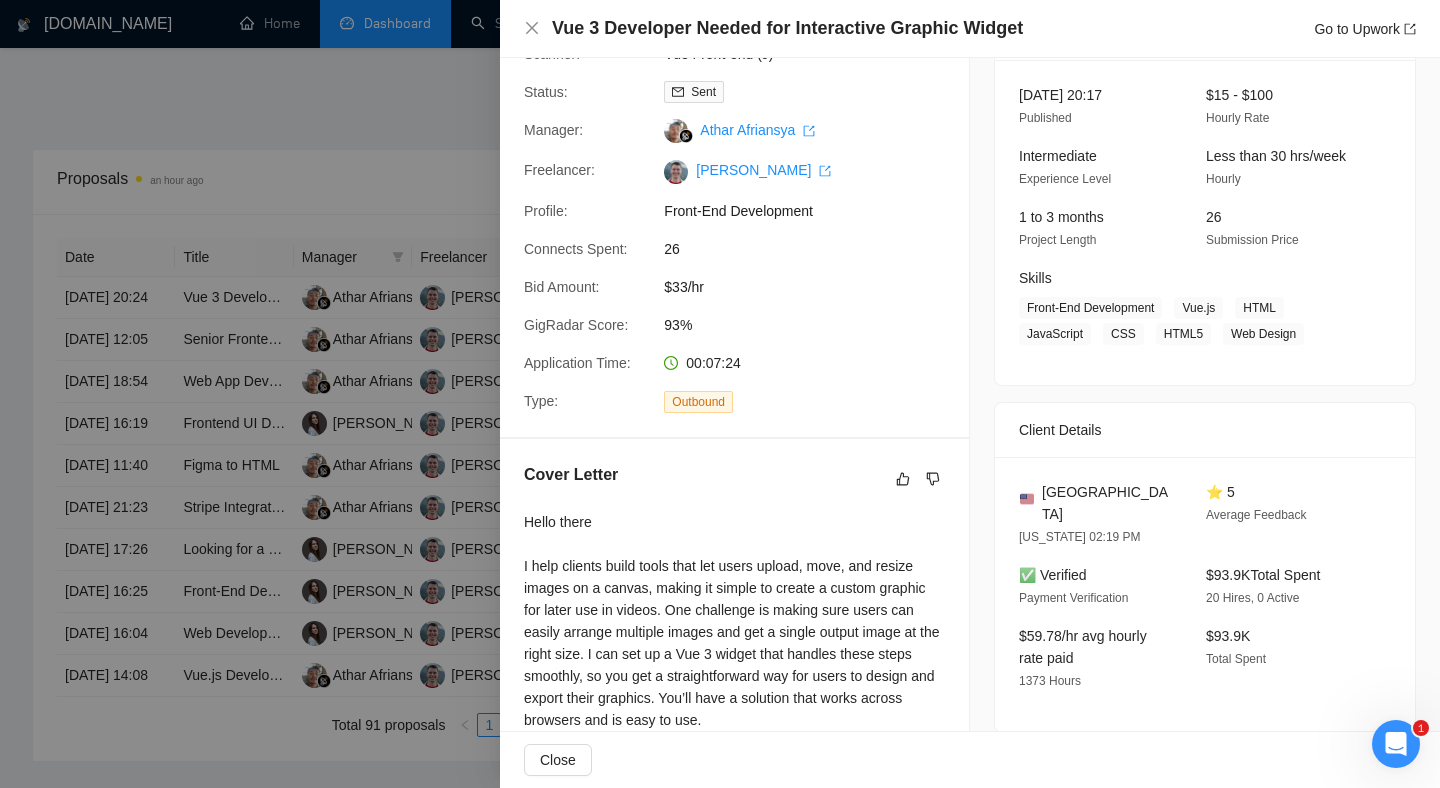 click on "✅ Verified Payment Verification" at bounding box center (1096, 586) 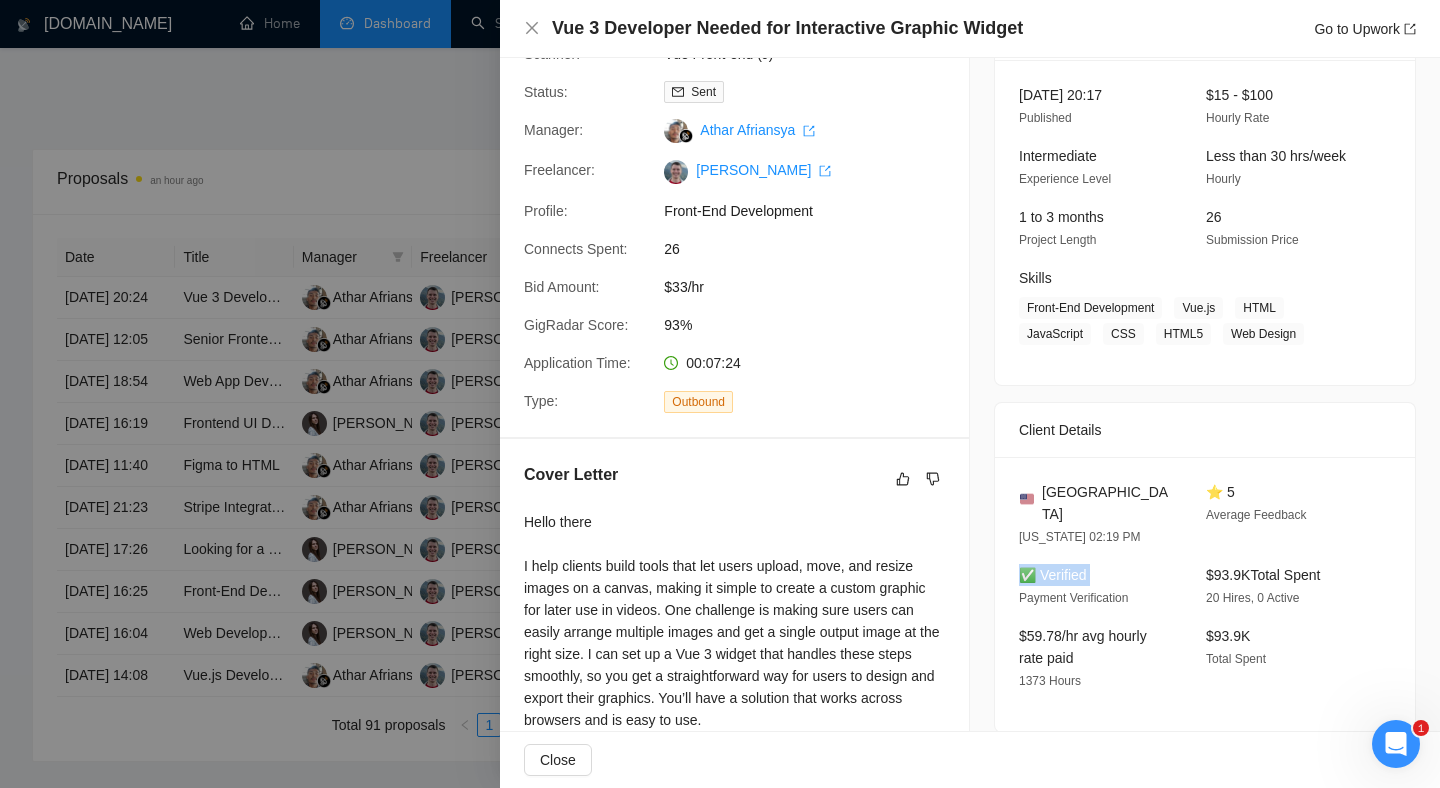 click on "✅ Verified Payment Verification" at bounding box center (1096, 586) 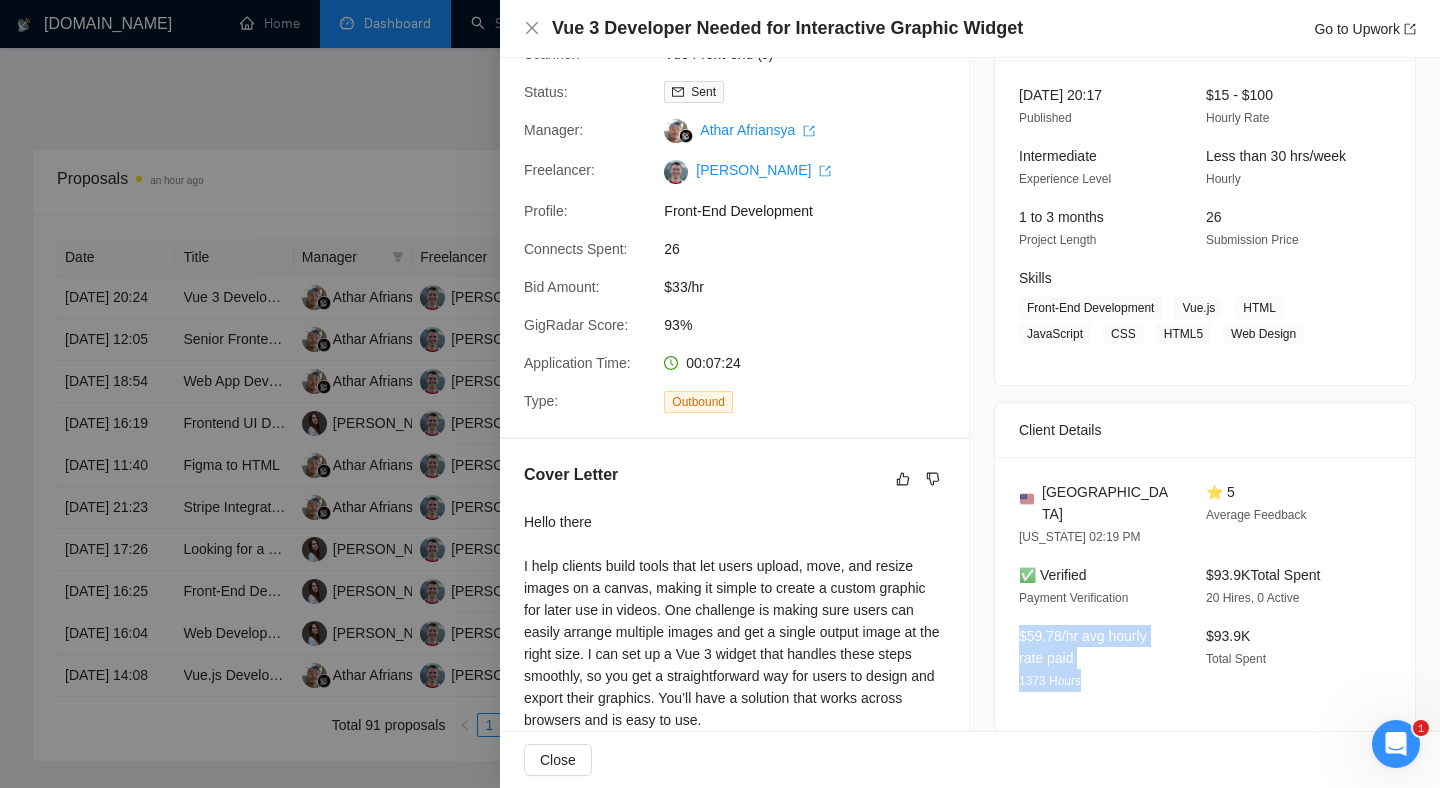 drag, startPoint x: 1112, startPoint y: 663, endPoint x: 1010, endPoint y: 617, distance: 111.89281 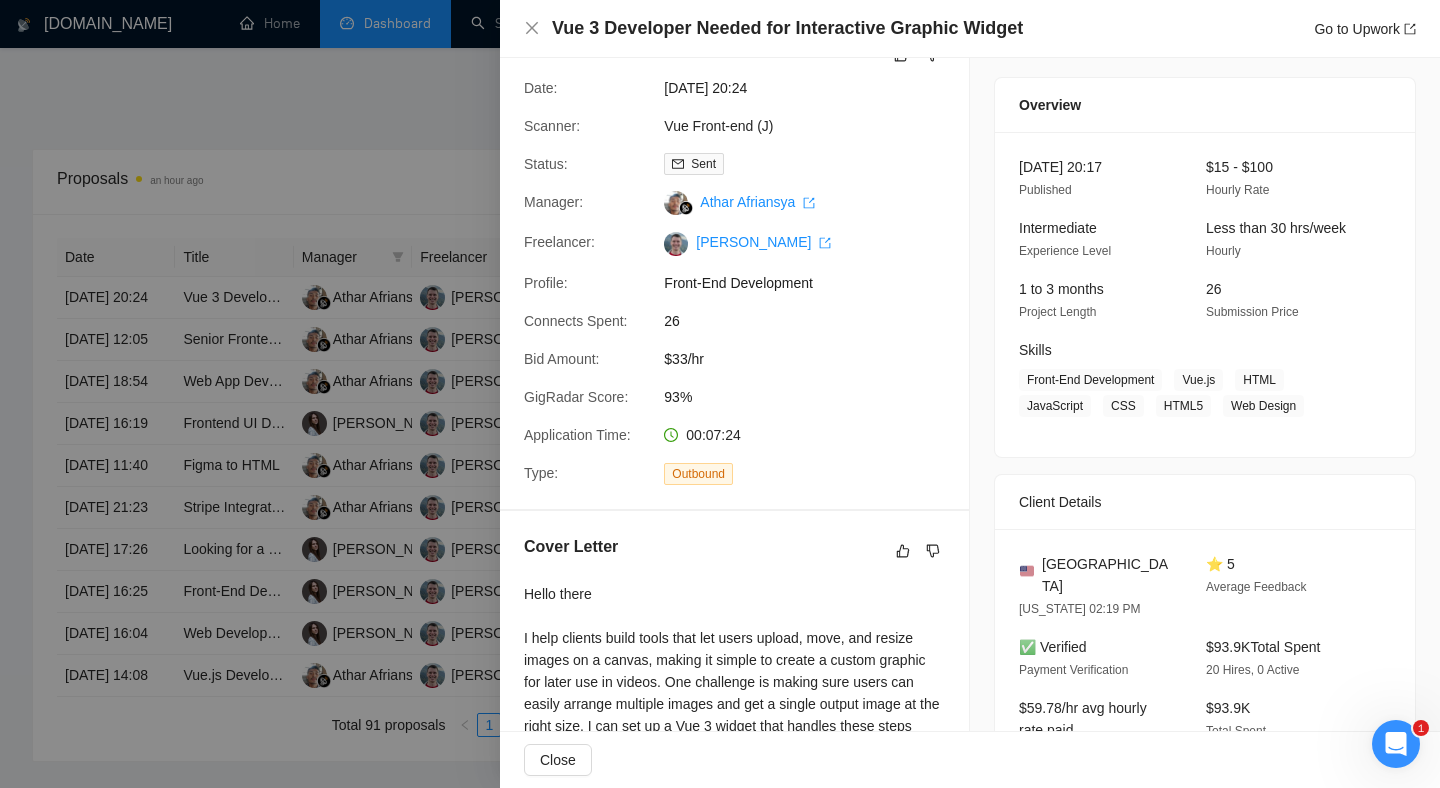 scroll, scrollTop: 285, scrollLeft: 0, axis: vertical 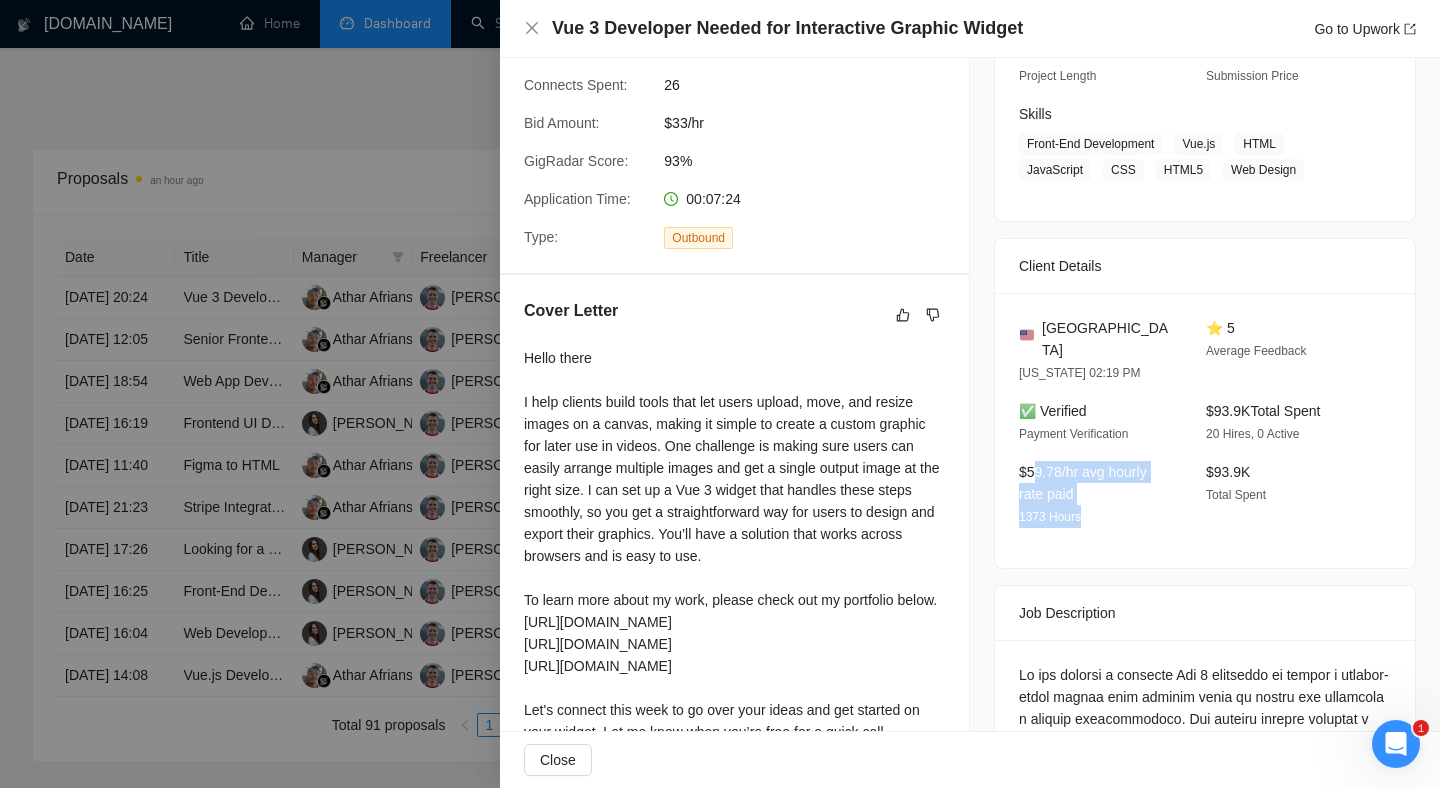 drag, startPoint x: 1106, startPoint y: 483, endPoint x: 1037, endPoint y: 446, distance: 78.29432 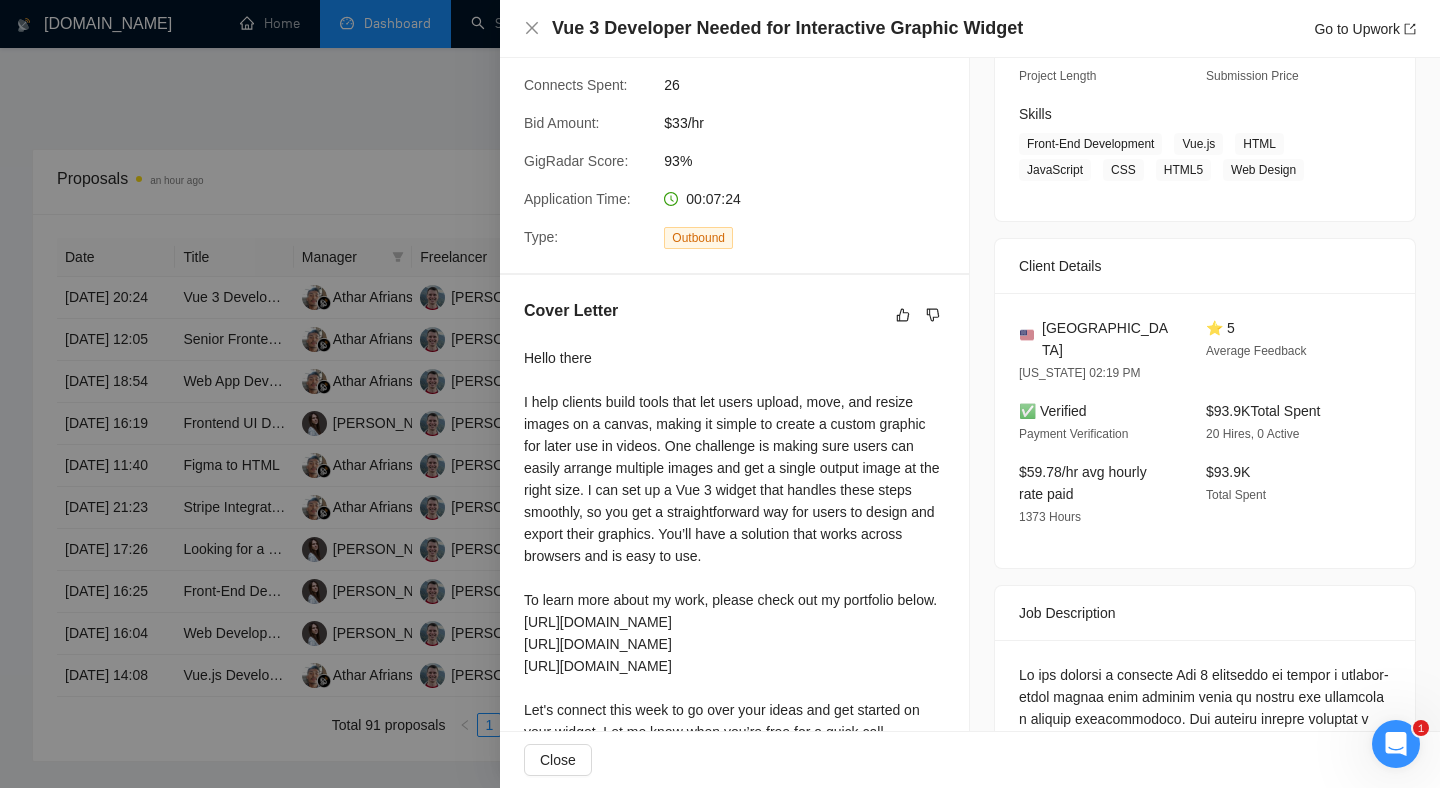 click on "$93.9K Total Spent" at bounding box center (1283, 494) 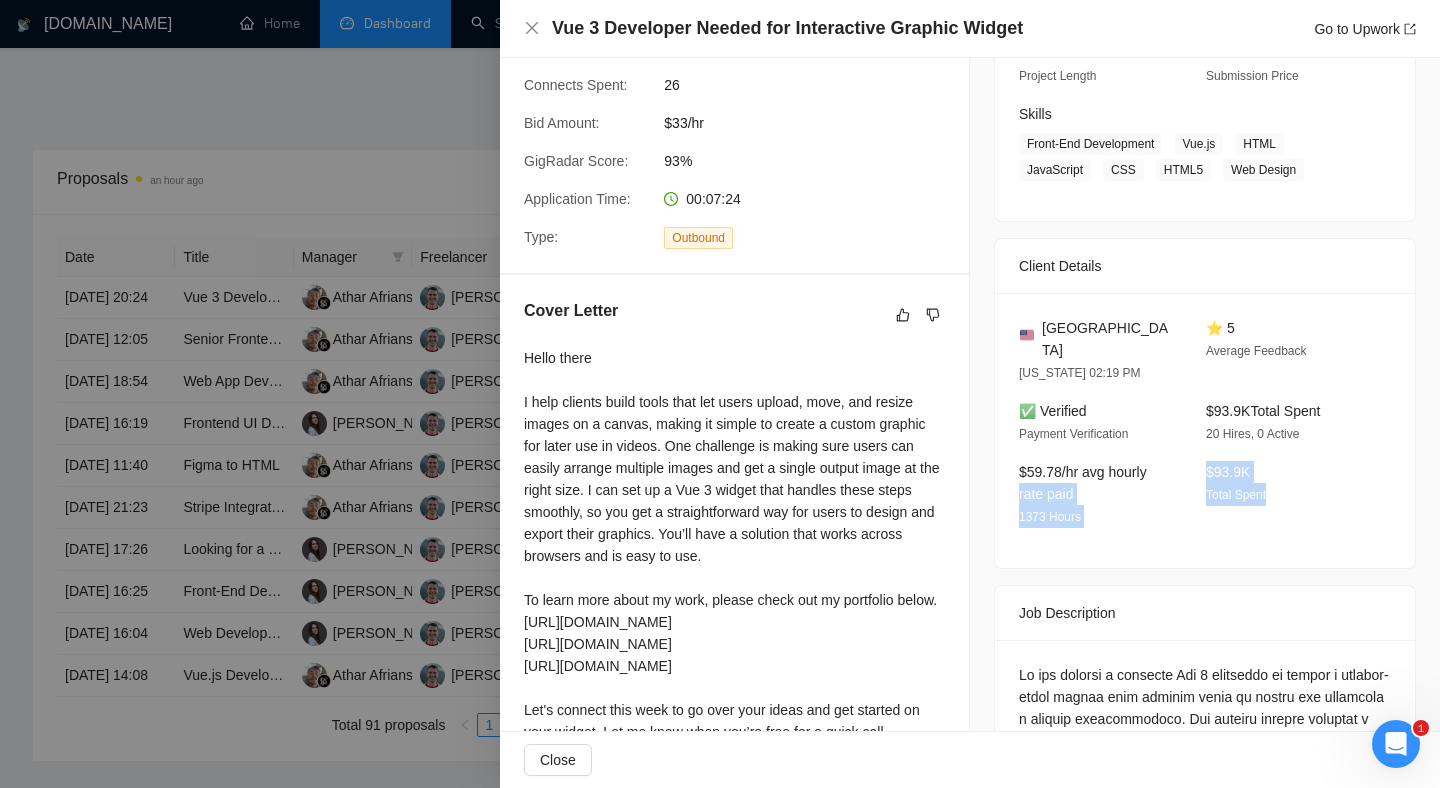 drag, startPoint x: 1281, startPoint y: 474, endPoint x: 1185, endPoint y: 438, distance: 102.528046 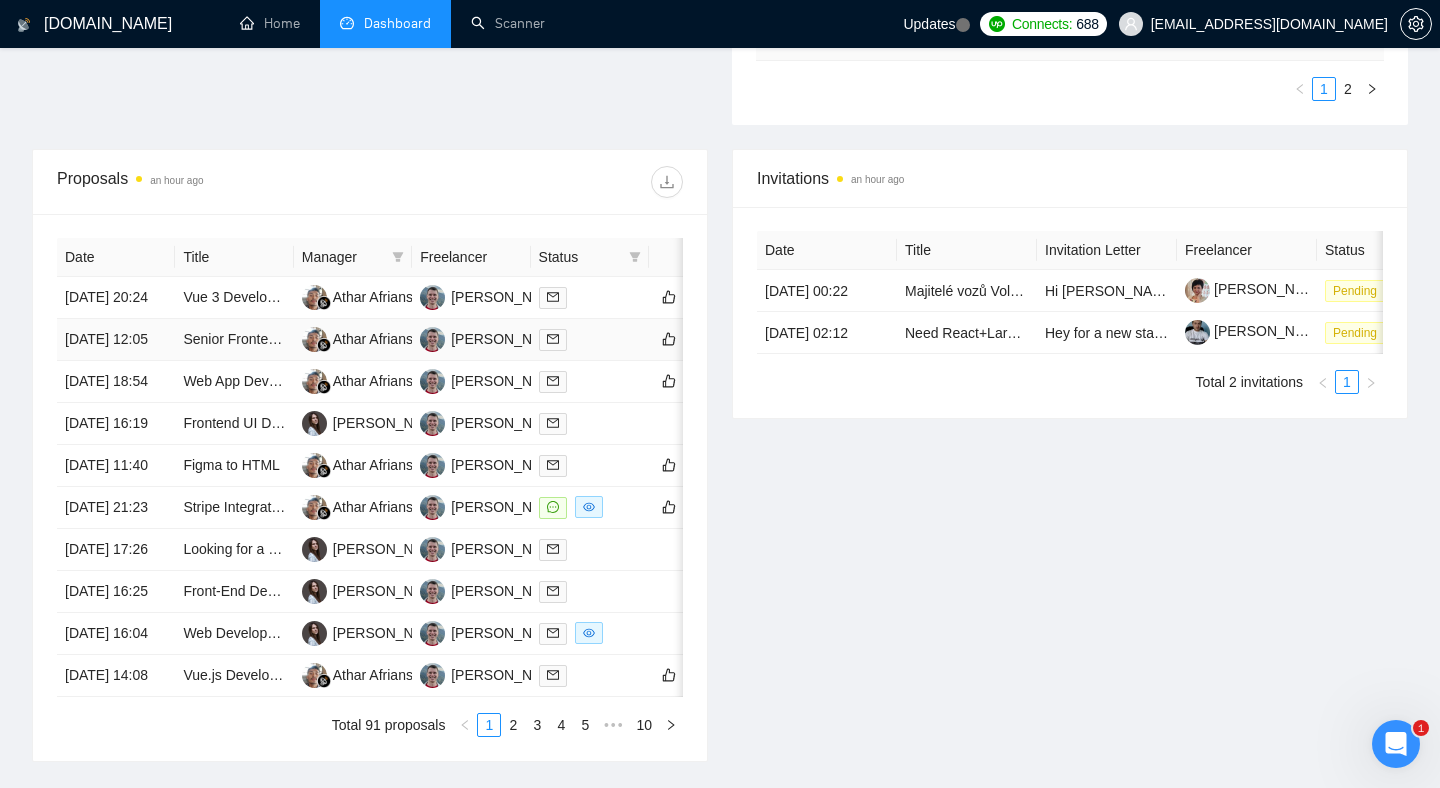 click on "Senior Frontend Developer — Flexible Monthly Side Hustle" at bounding box center (234, 340) 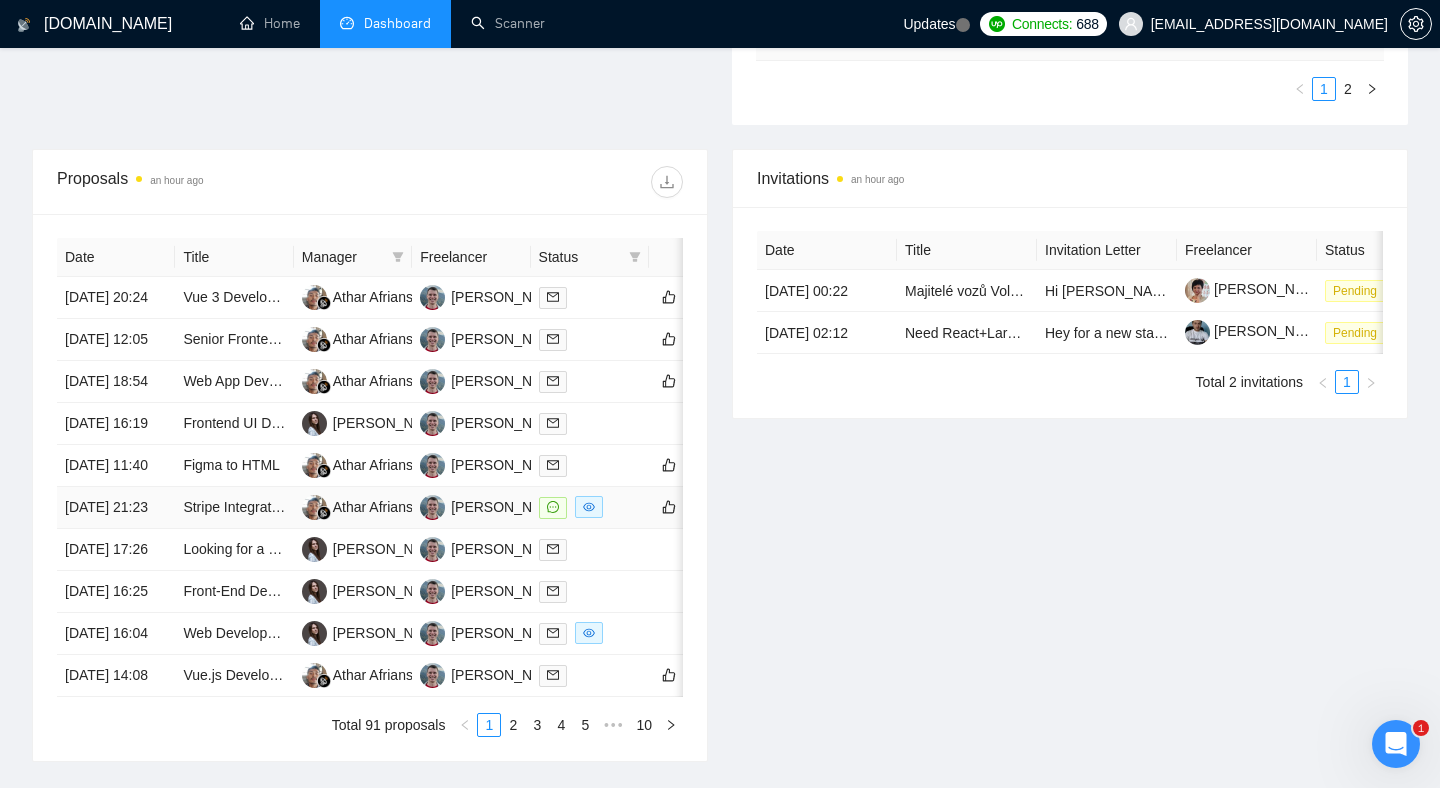 click on "Stripe Integration for Vue3 and OpenCart" at bounding box center [234, 508] 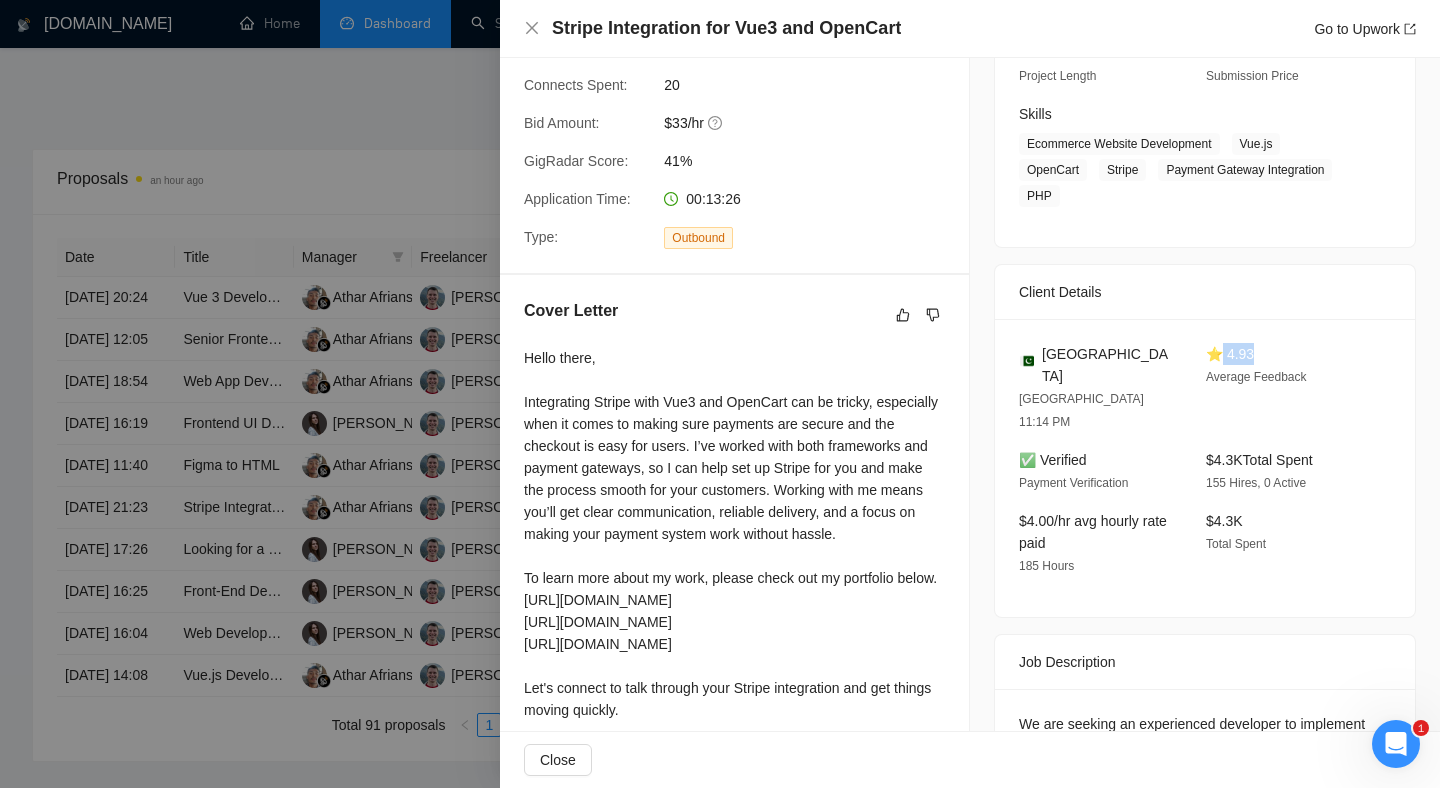 drag, startPoint x: 1264, startPoint y: 341, endPoint x: 1246, endPoint y: 359, distance: 25.455845 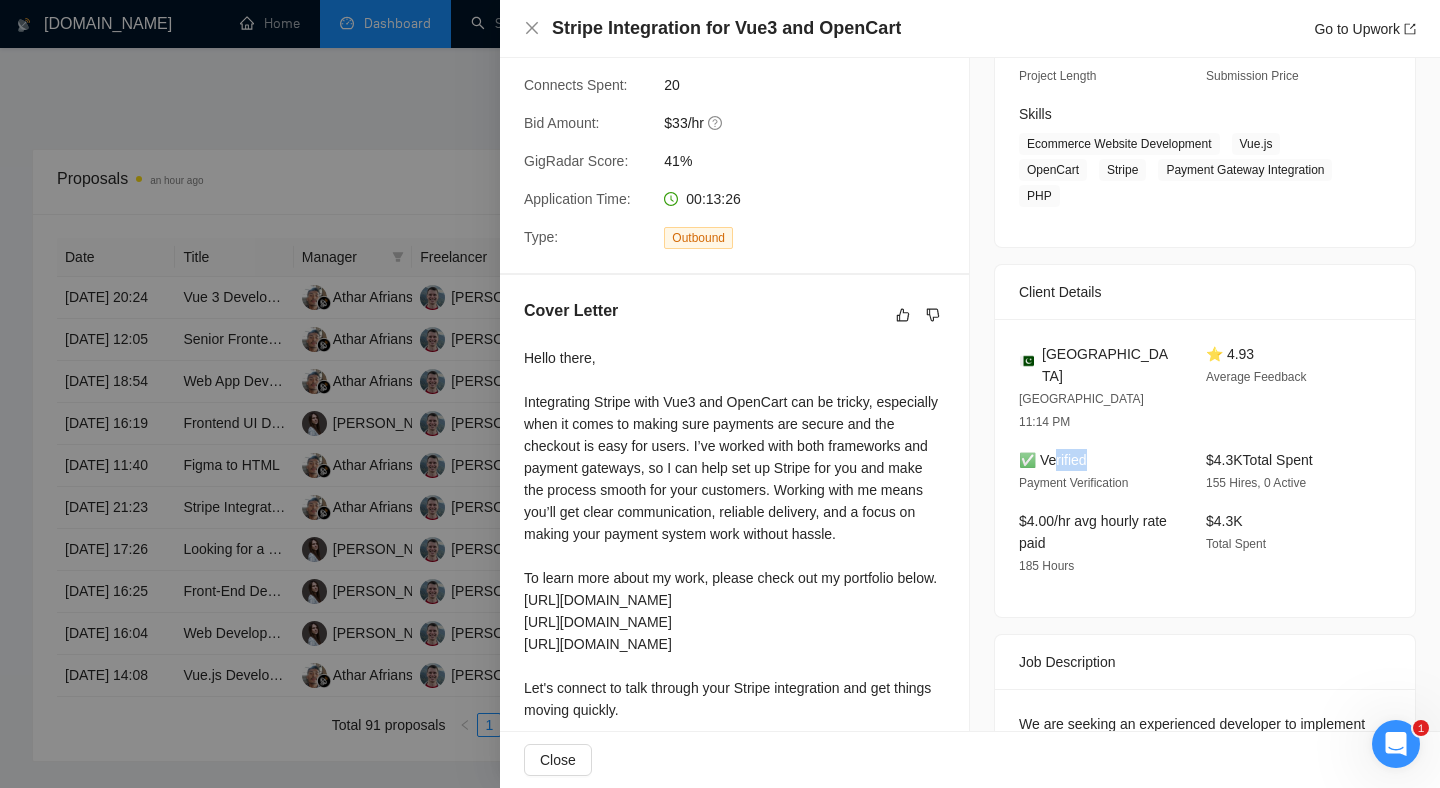 drag, startPoint x: 1112, startPoint y: 412, endPoint x: 1051, endPoint y: 411, distance: 61.008198 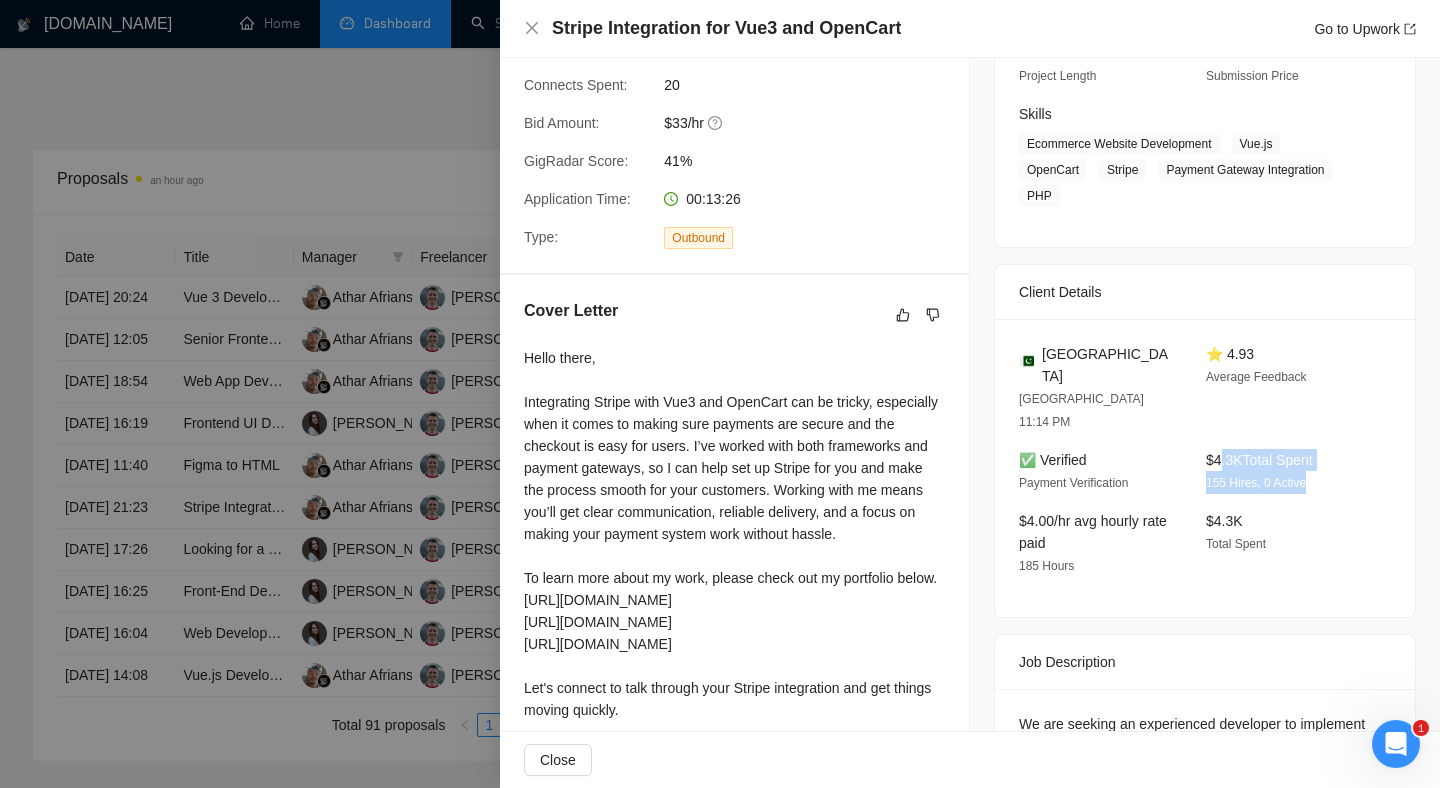 drag, startPoint x: 1332, startPoint y: 435, endPoint x: 1225, endPoint y: 407, distance: 110.60289 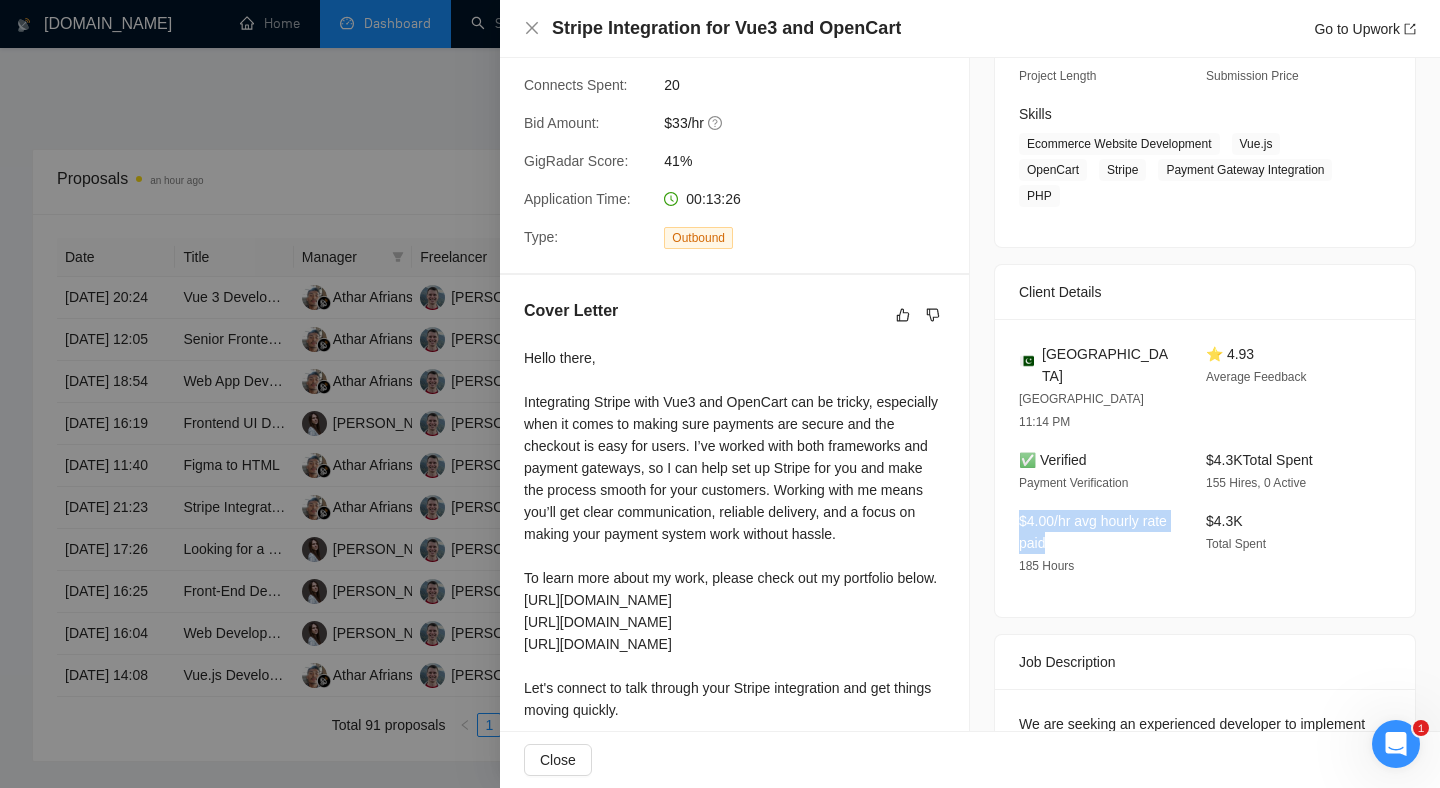 drag, startPoint x: 1090, startPoint y: 465, endPoint x: 1119, endPoint y: 491, distance: 38.948685 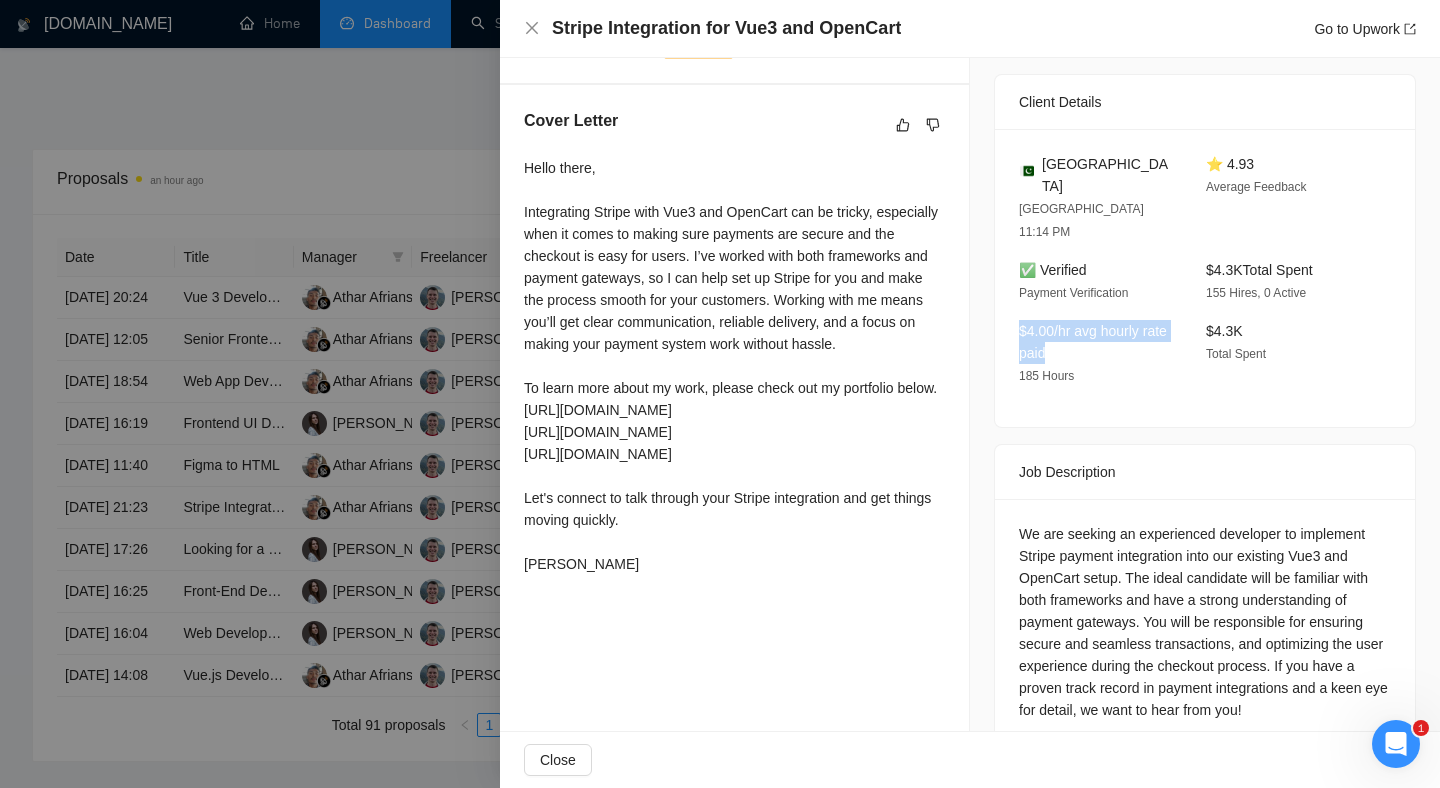 scroll, scrollTop: 417, scrollLeft: 0, axis: vertical 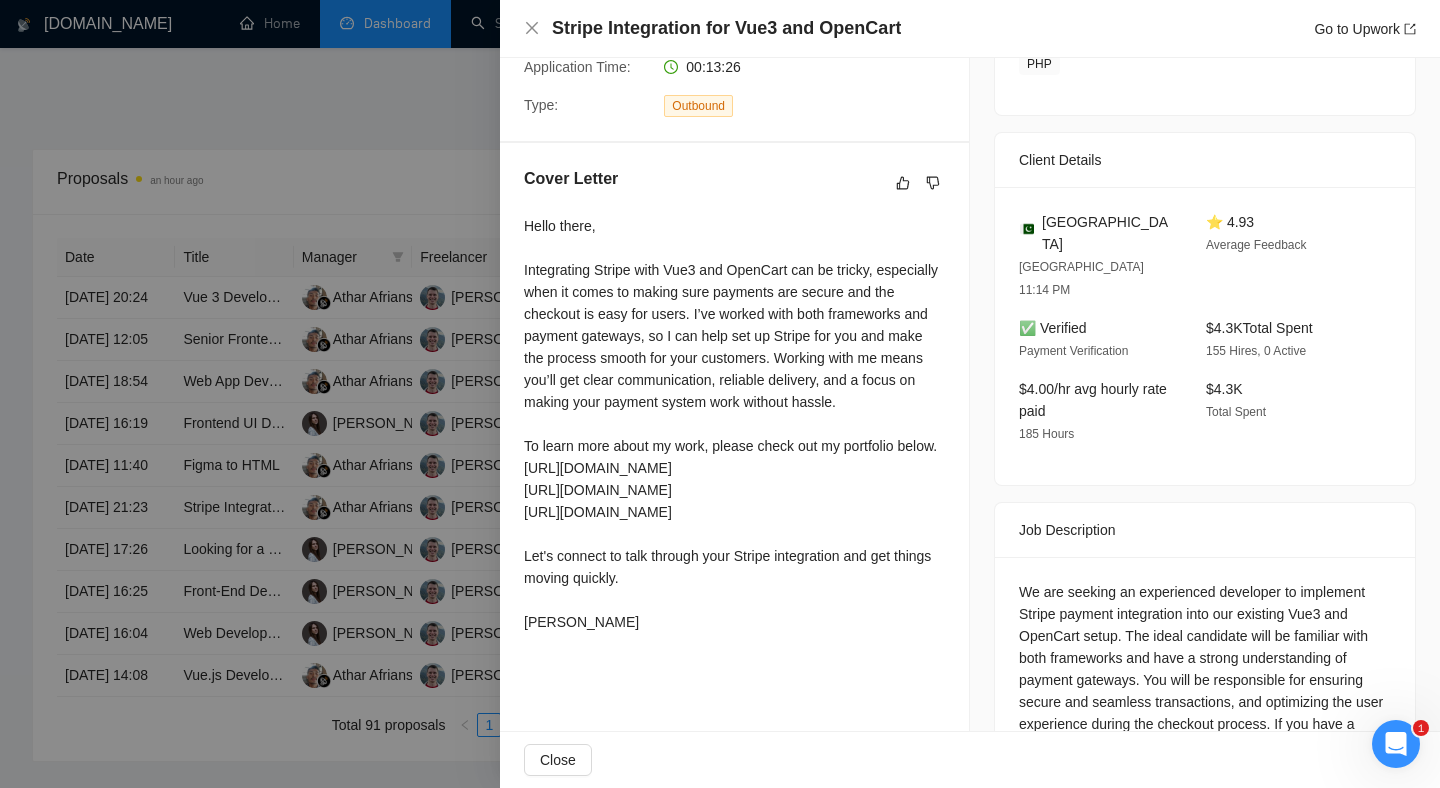 click on "$4.3K Total Spent" at bounding box center (1283, 411) 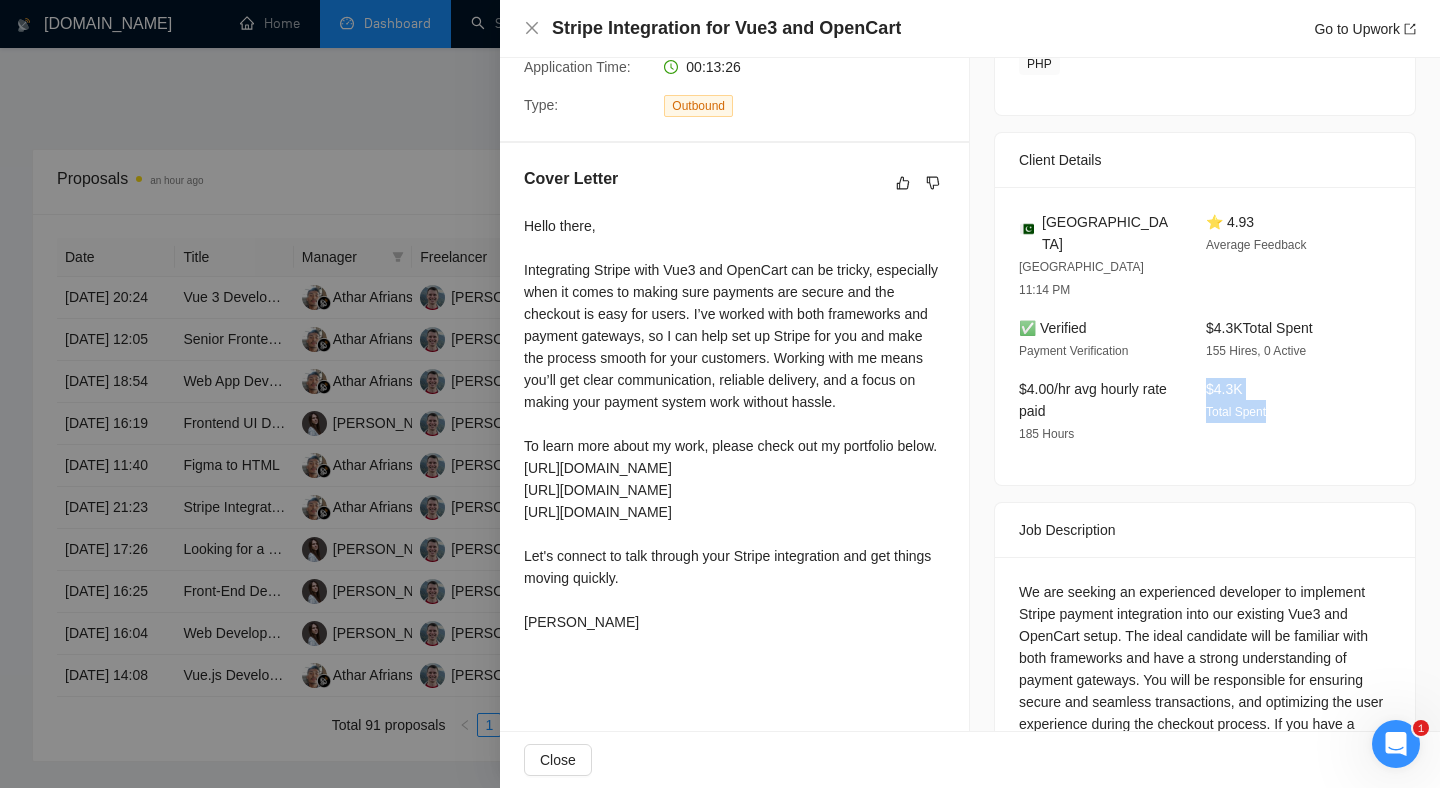 drag, startPoint x: 1277, startPoint y: 367, endPoint x: 1197, endPoint y: 339, distance: 84.758484 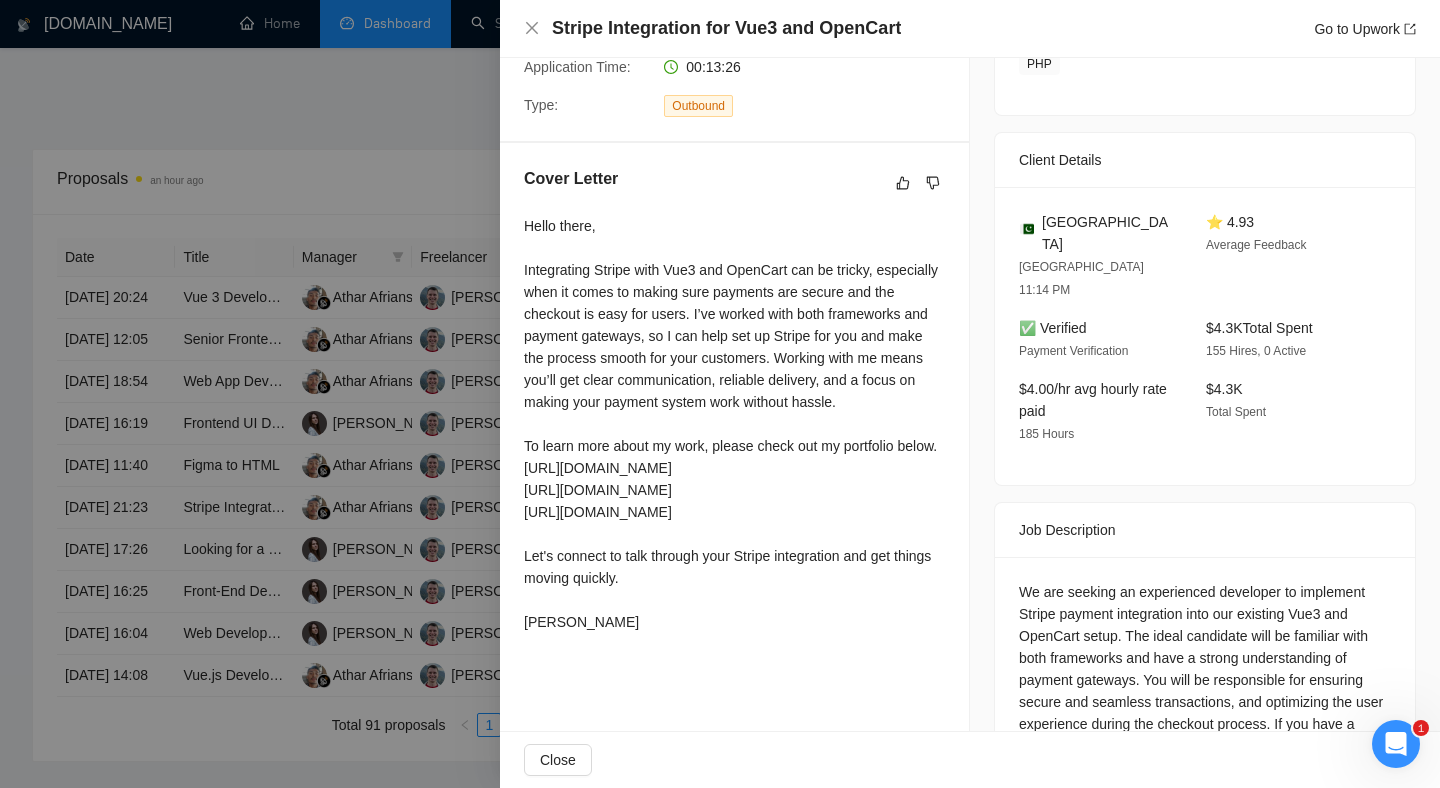 click on "155 Hires, 0 Active" at bounding box center (1256, 351) 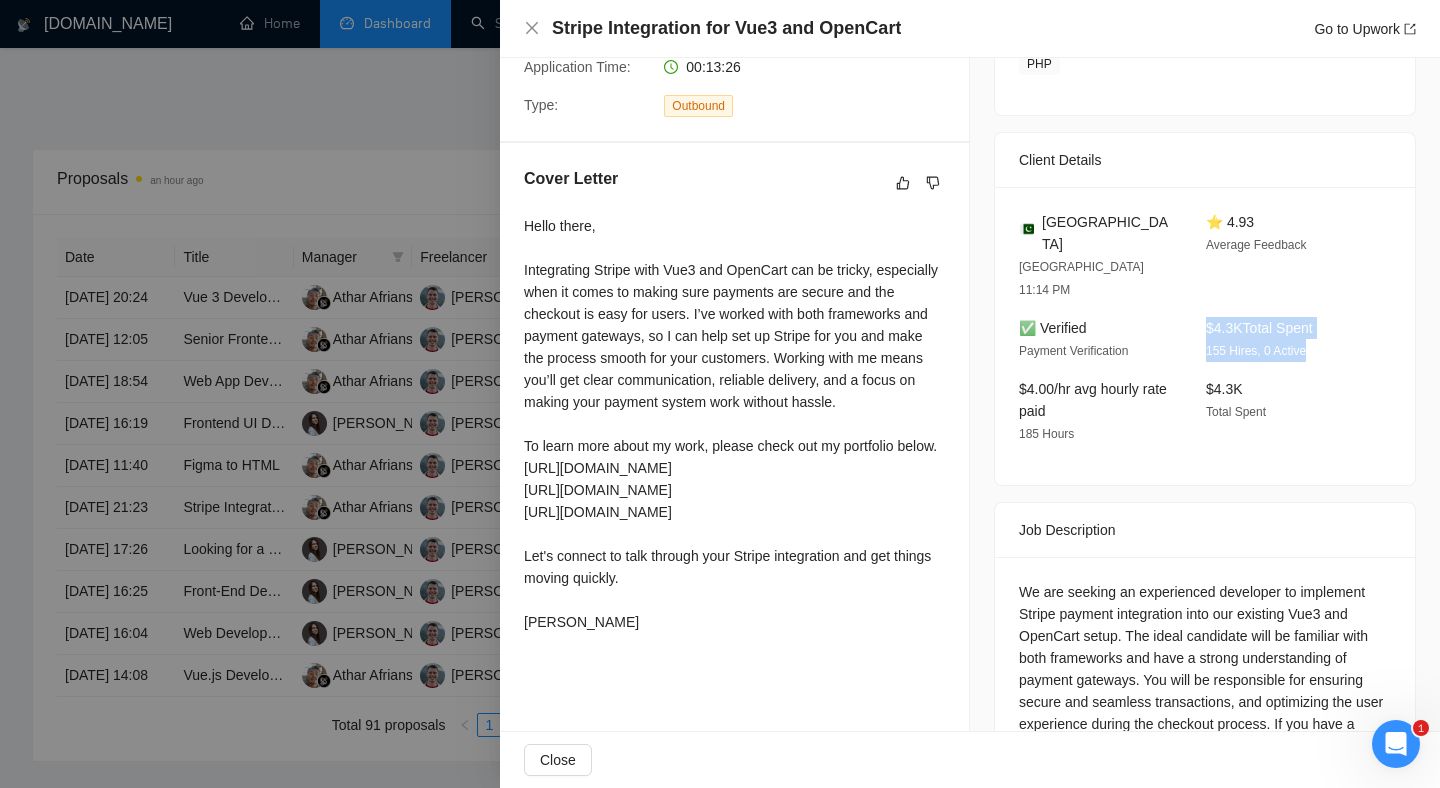 drag, startPoint x: 1341, startPoint y: 298, endPoint x: 1190, endPoint y: 287, distance: 151.40013 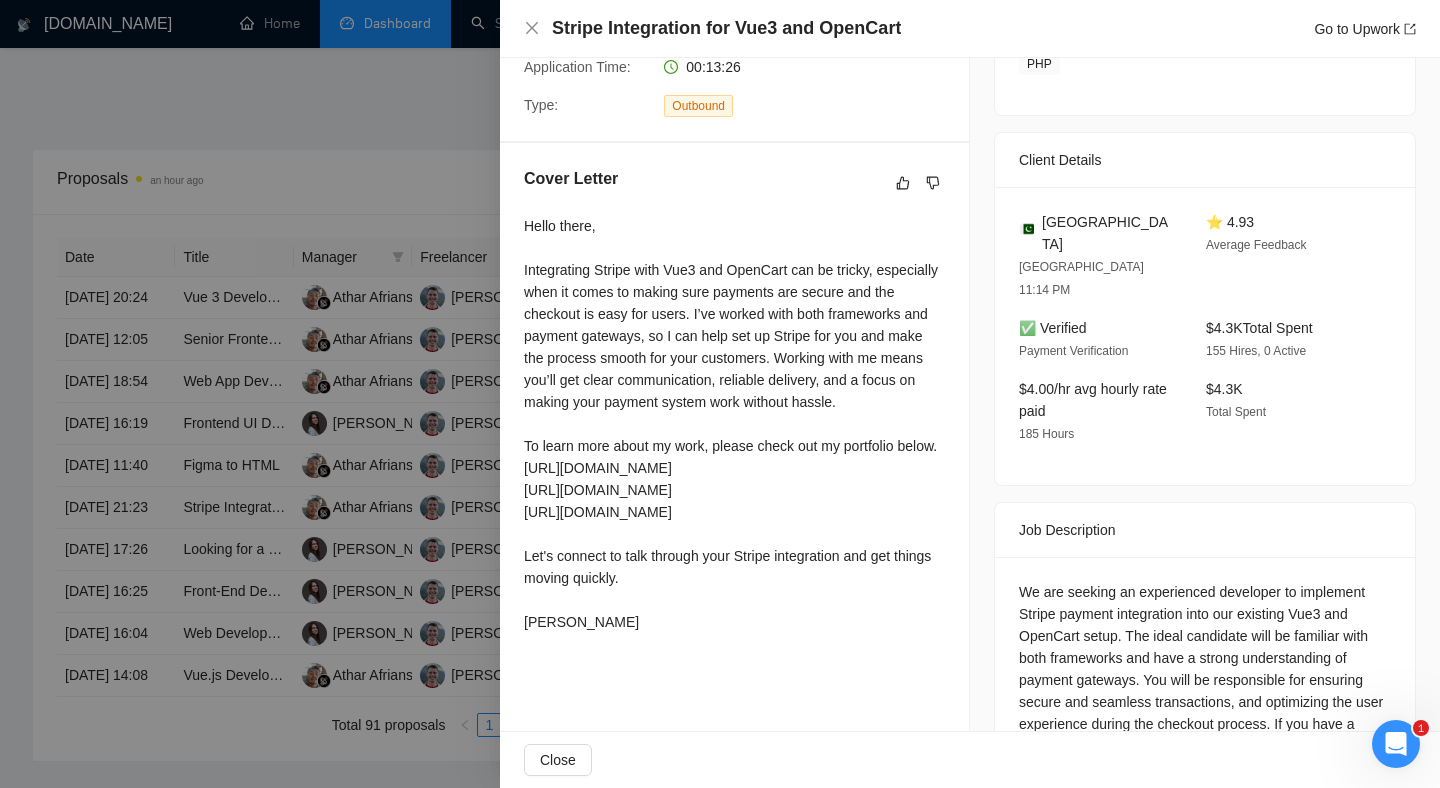 click on "[GEOGRAPHIC_DATA] [GEOGRAPHIC_DATA] 11:14 PM  ⭐ 4.93 Average Feedback ✅ Verified Payment Verification $4.3K  Total Spent 155 Hires, 0 Active $4.00/hr avg hourly rate paid 185 Hours $4.3K Total Spent" at bounding box center [1205, 336] 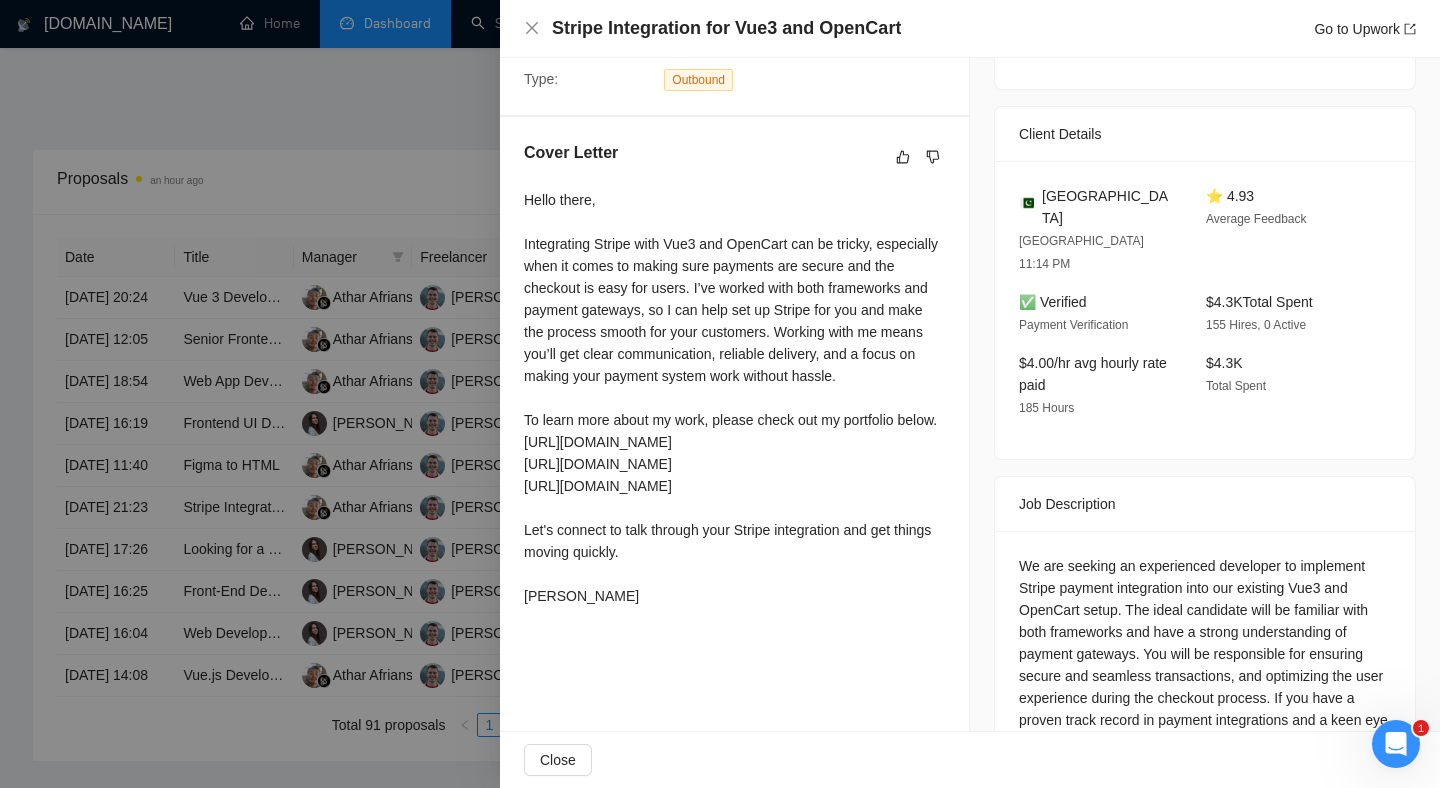 scroll, scrollTop: 482, scrollLeft: 0, axis: vertical 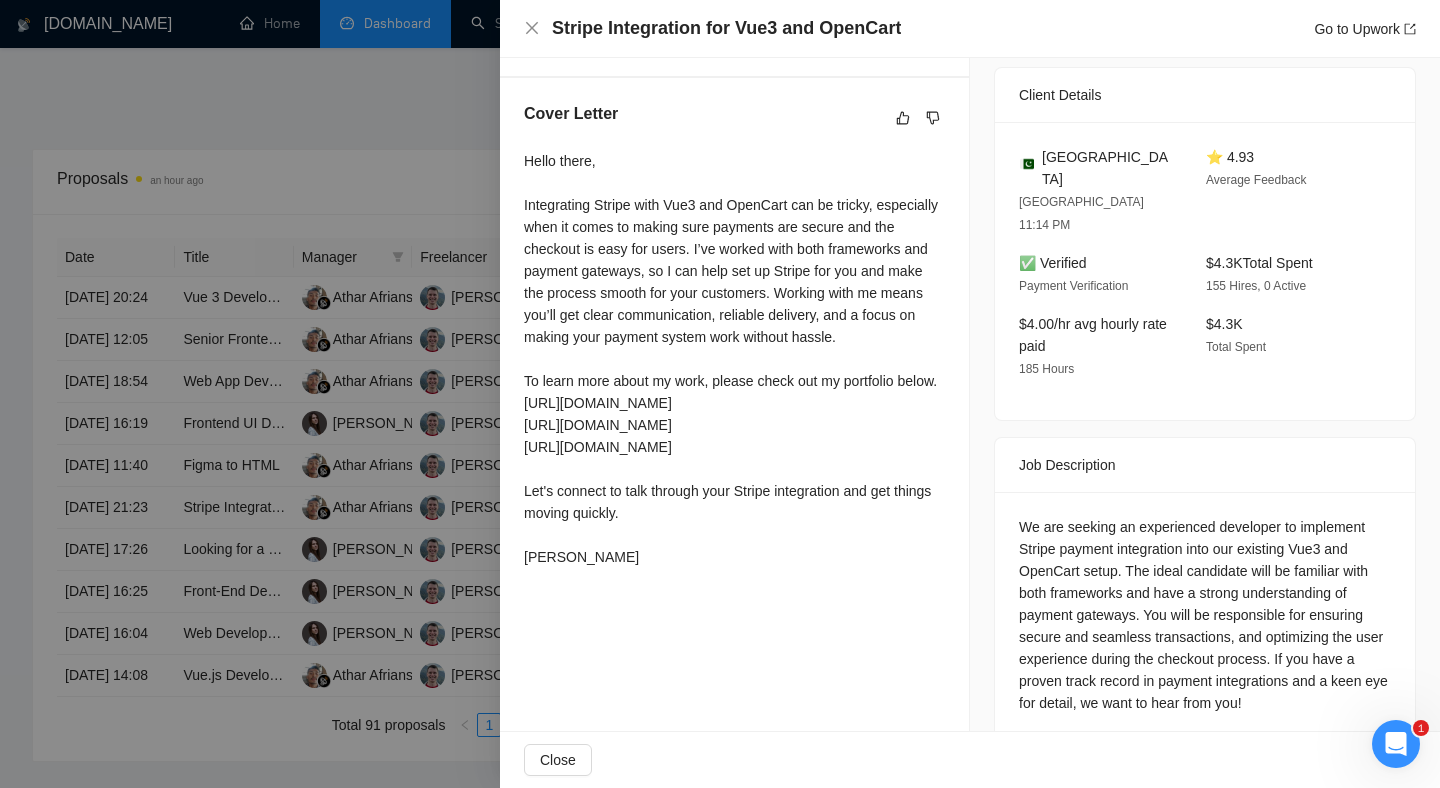 click on "Hello there,
Integrating Stripe with Vue3 and OpenCart can be tricky, especially when it comes to making sure payments are secure and the checkout is easy for users. I’ve worked with both frameworks and payment gateways, so I can help set up Stripe for you and make the process smooth for your customers. Working with me means you’ll get clear communication, reliable delivery, and a focus on making your payment system work without hassle.
To learn more about my work, please check out my portfolio below.
[URL][DOMAIN_NAME]
[URL][DOMAIN_NAME]
[URL][DOMAIN_NAME]
Let's connect to talk through your Stripe integration and get things moving quickly.
[PERSON_NAME]" at bounding box center (734, 359) 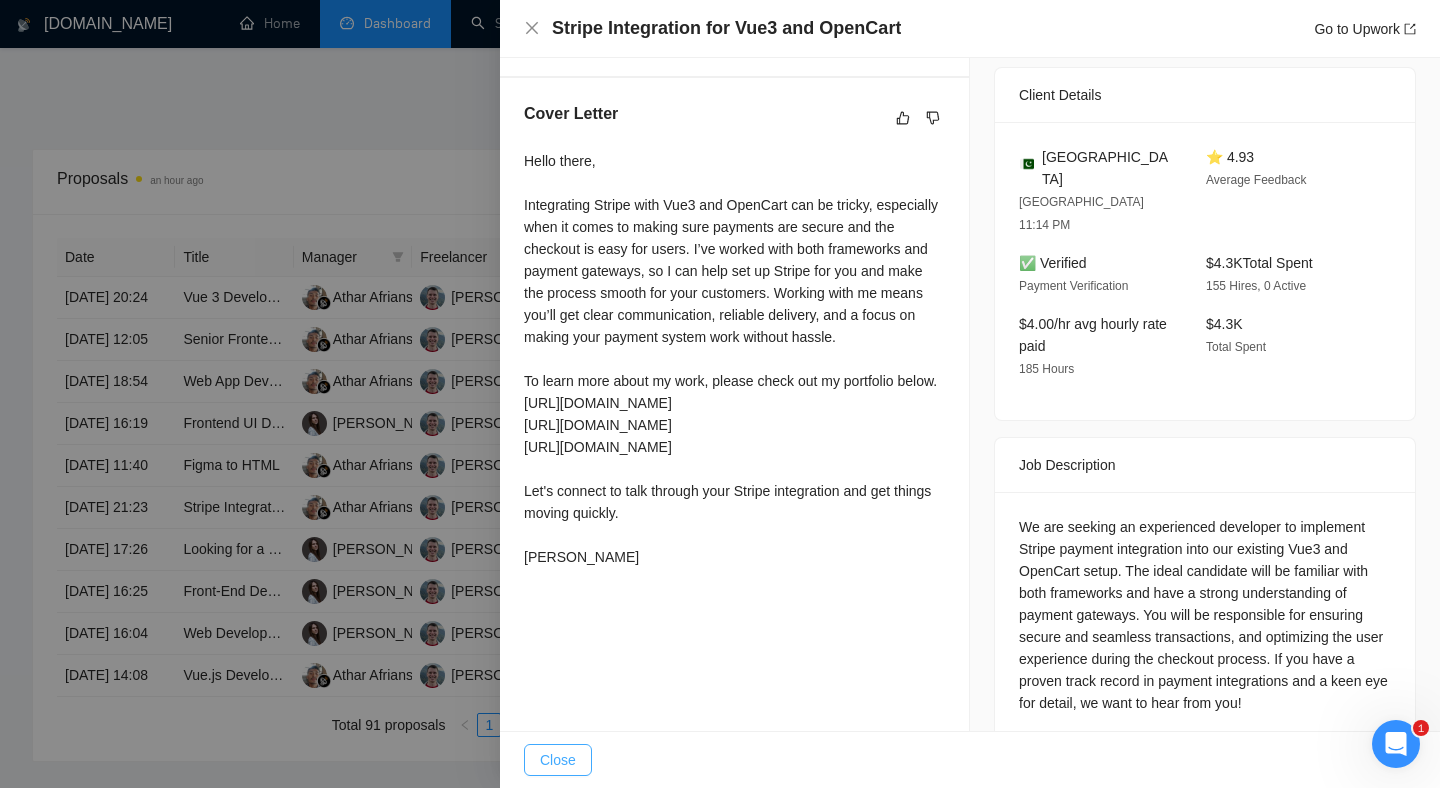 click on "Close" at bounding box center [558, 760] 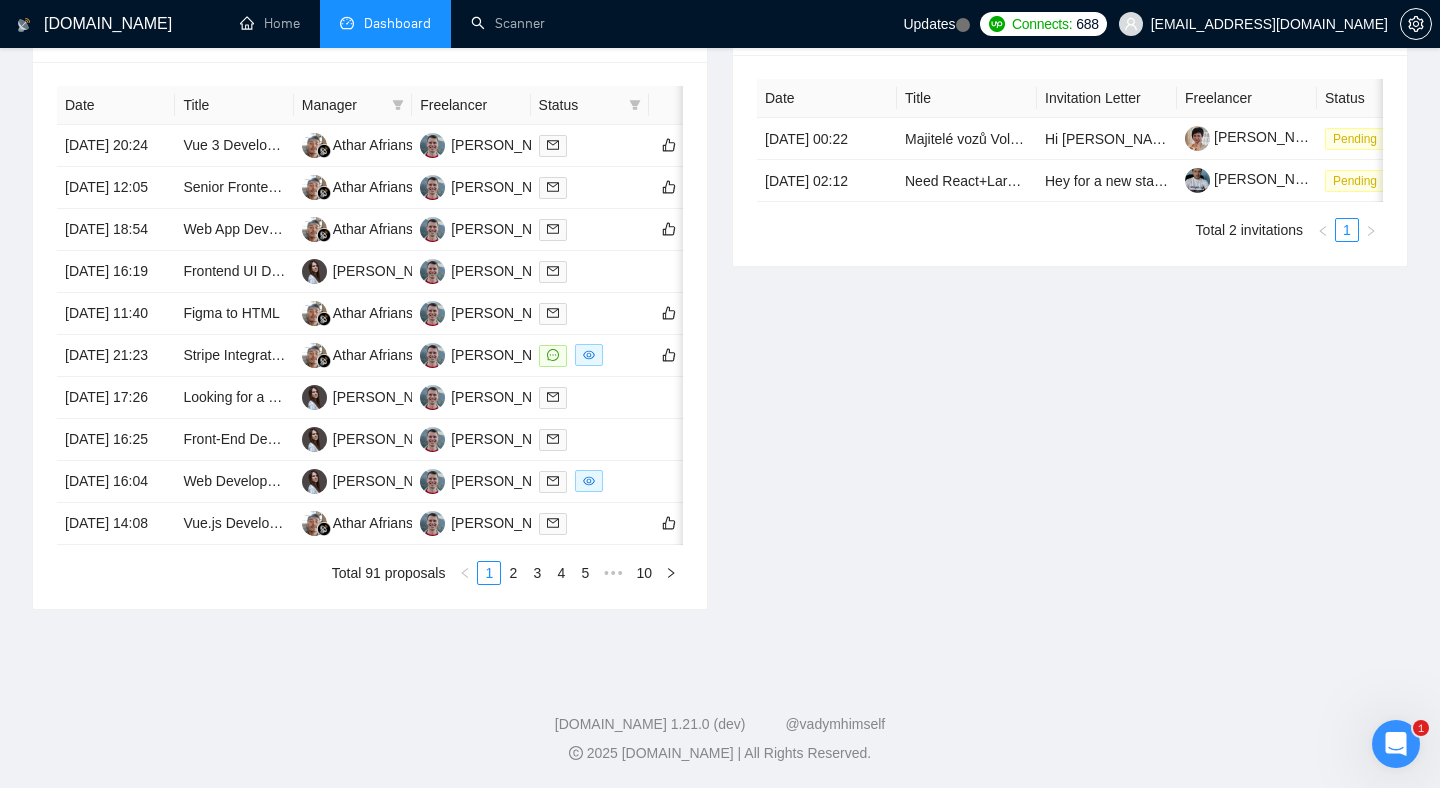 scroll, scrollTop: 0, scrollLeft: 0, axis: both 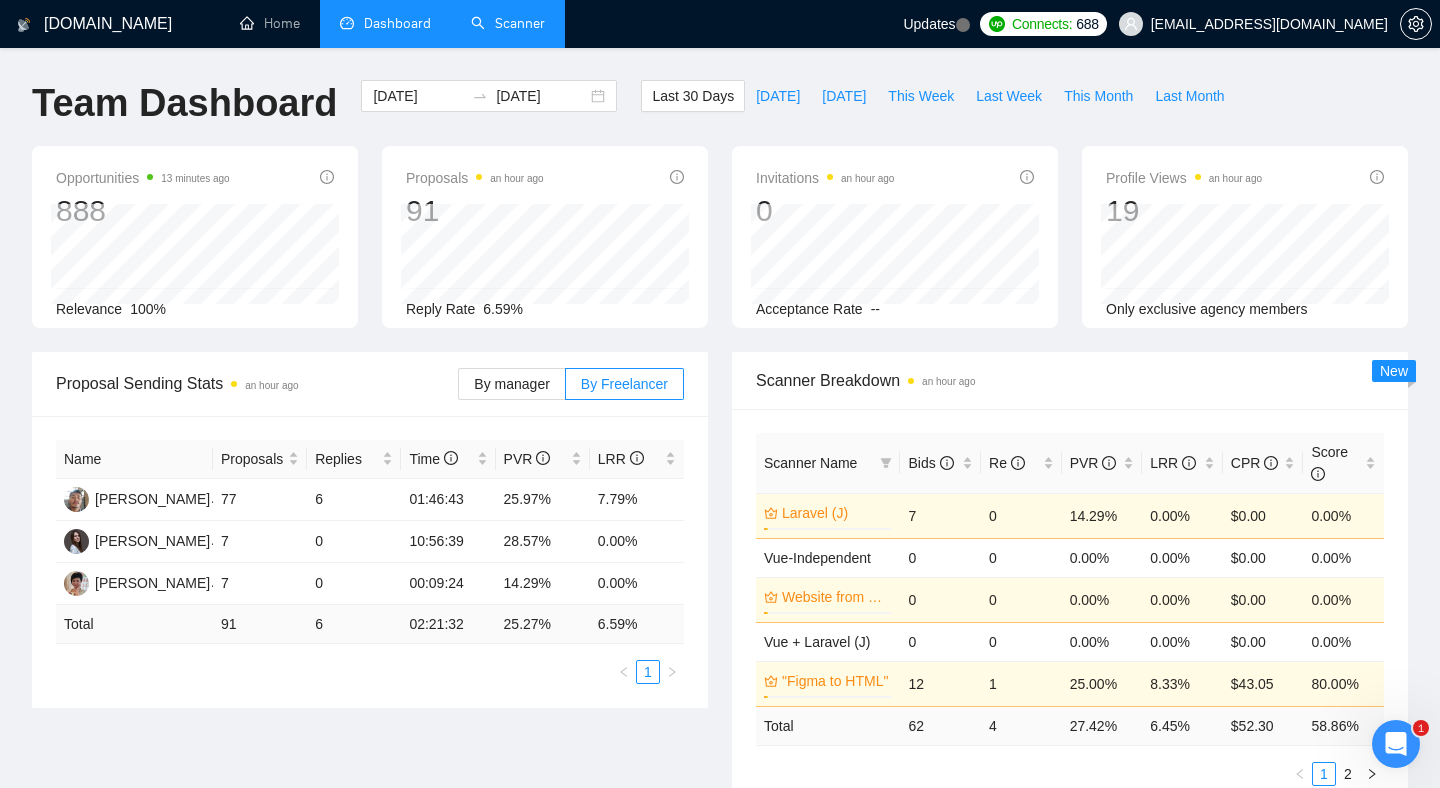 click on "Scanner" at bounding box center [508, 23] 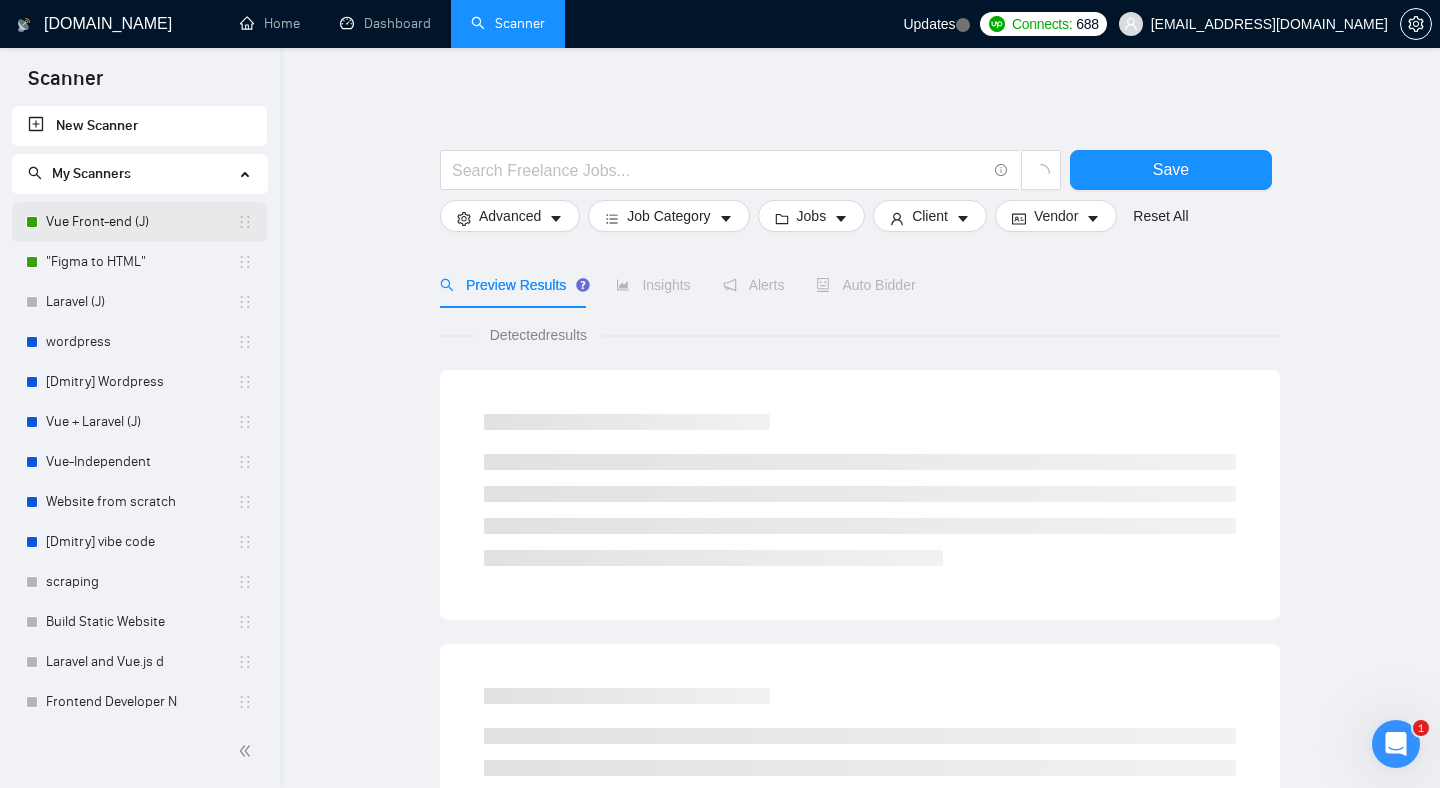 click on "Vue Front-end (J)" at bounding box center (141, 222) 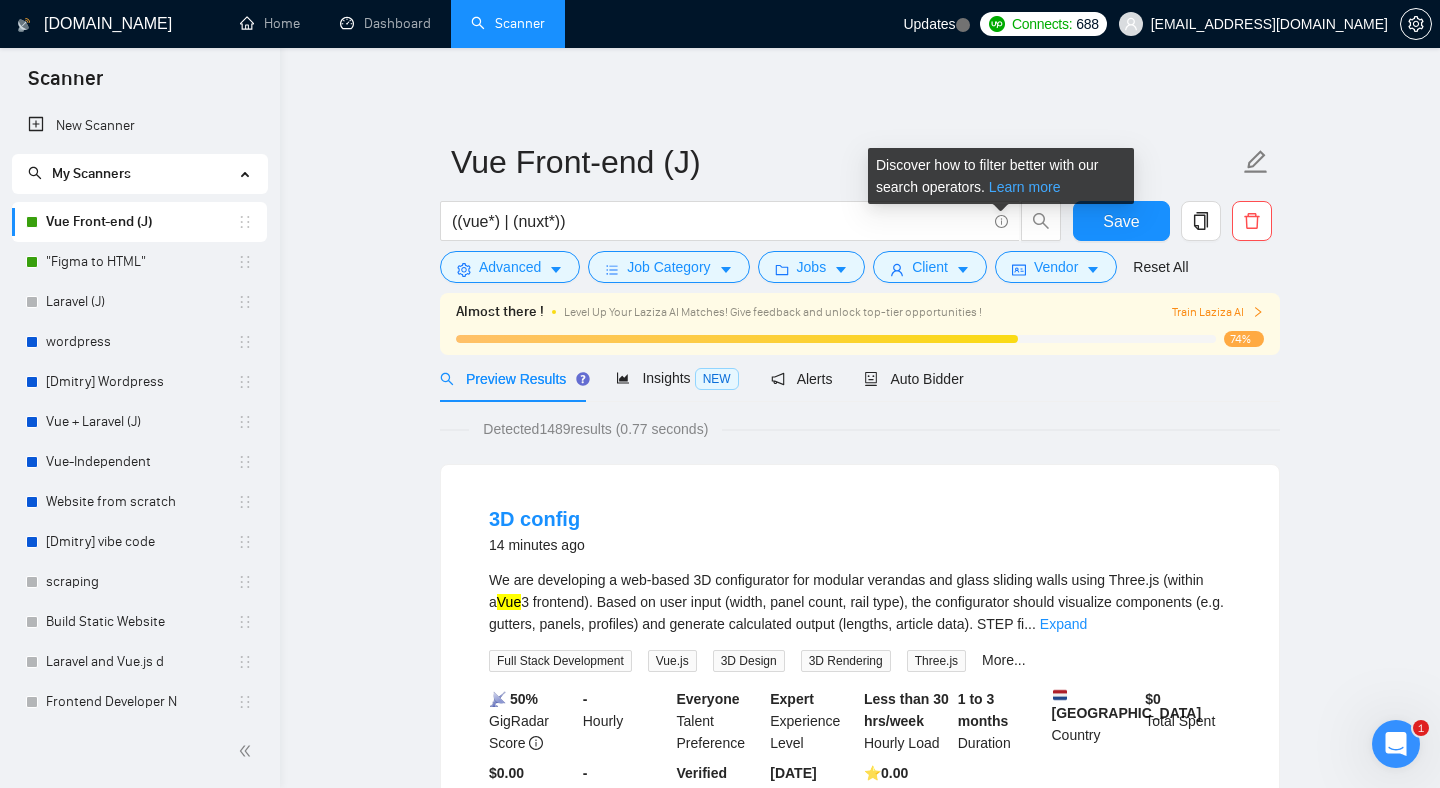 click on "Learn more" at bounding box center [1025, 187] 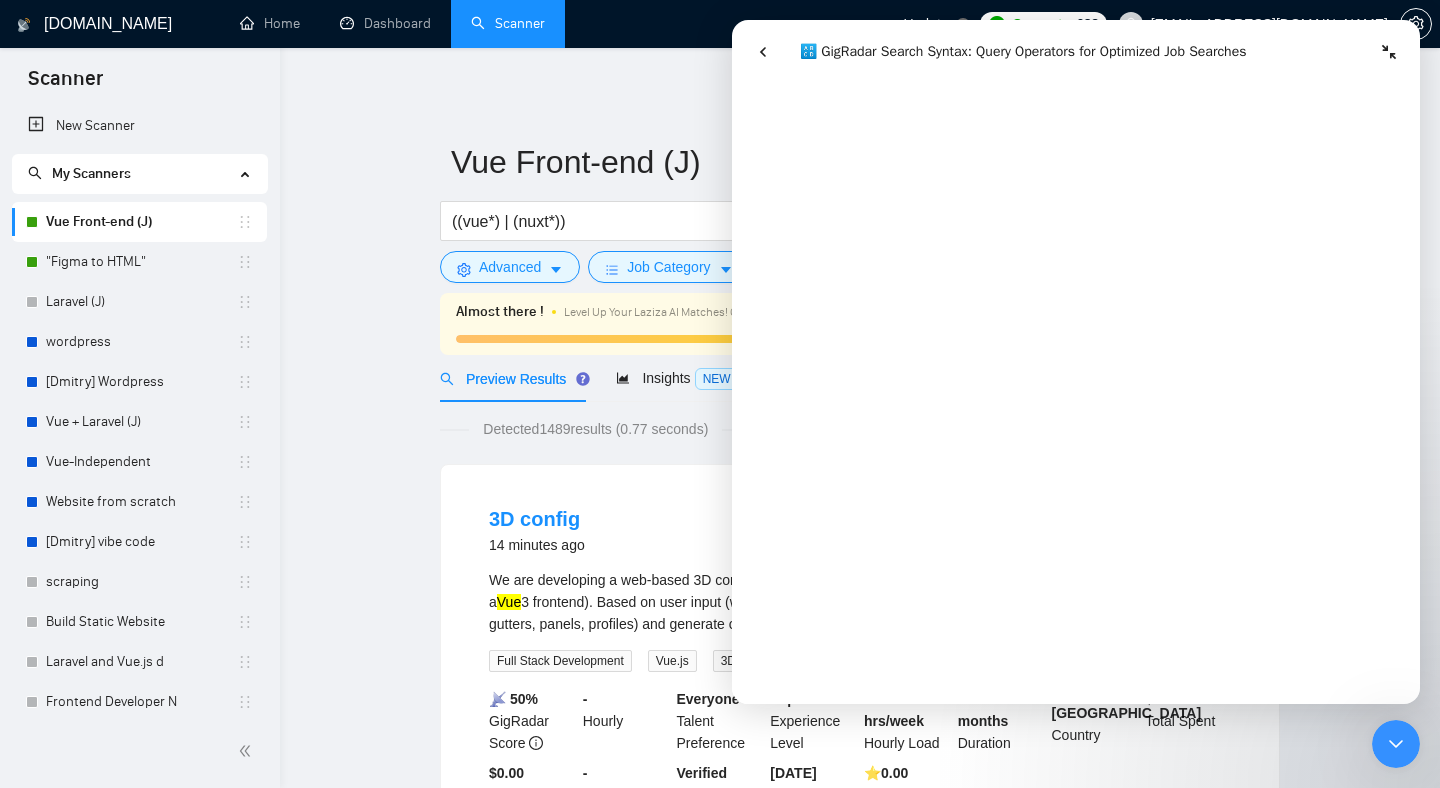 scroll, scrollTop: 7256, scrollLeft: 0, axis: vertical 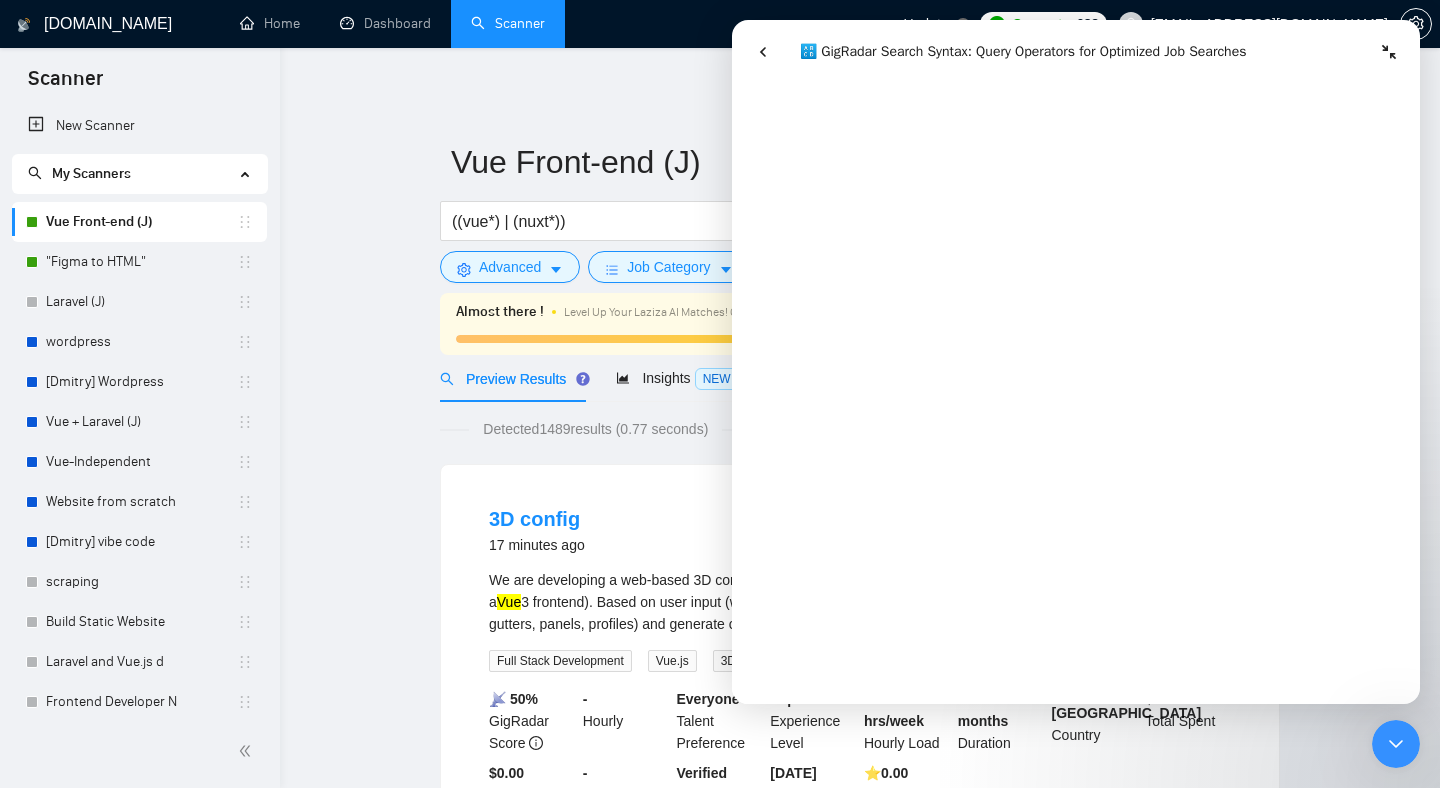 click at bounding box center [1396, 744] 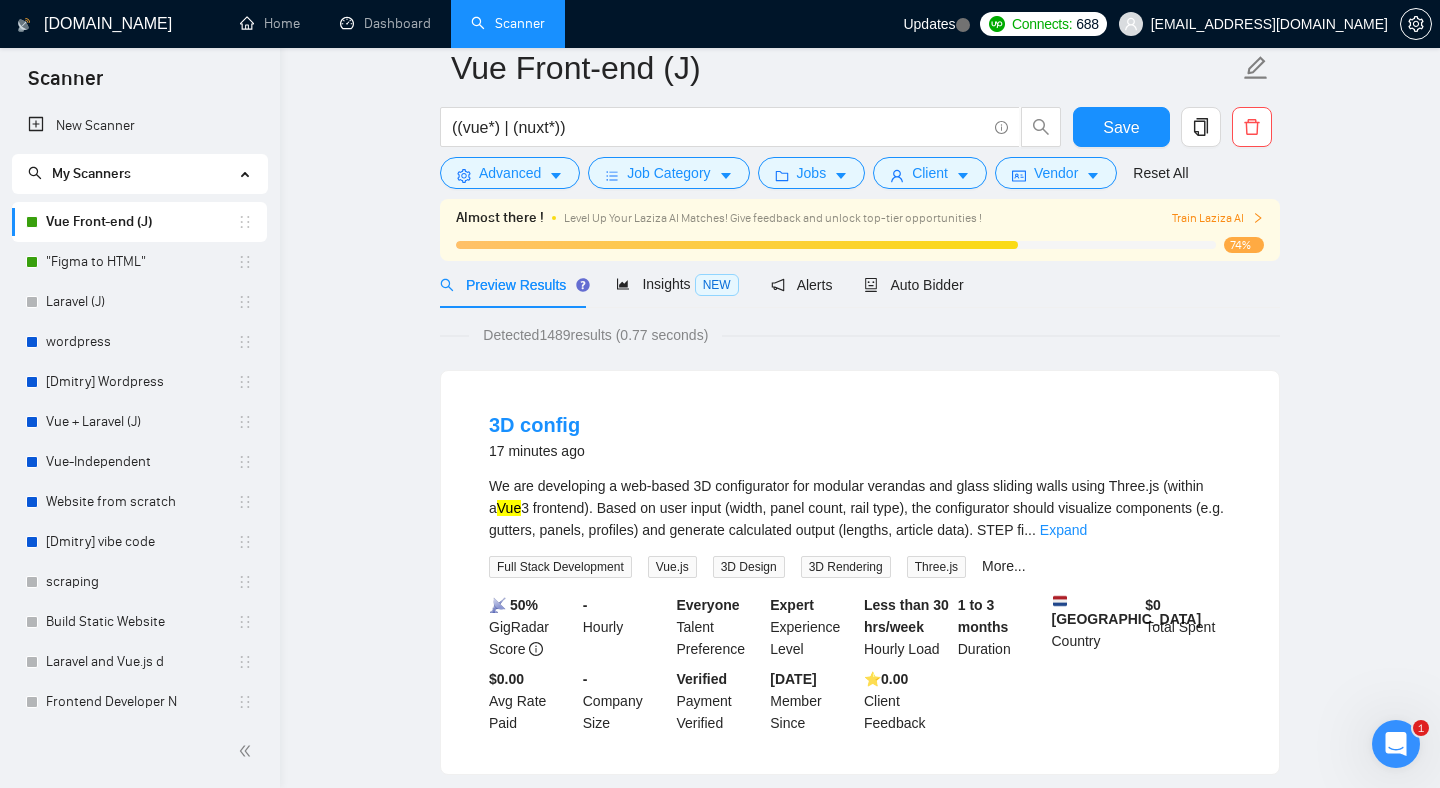 scroll, scrollTop: 0, scrollLeft: 0, axis: both 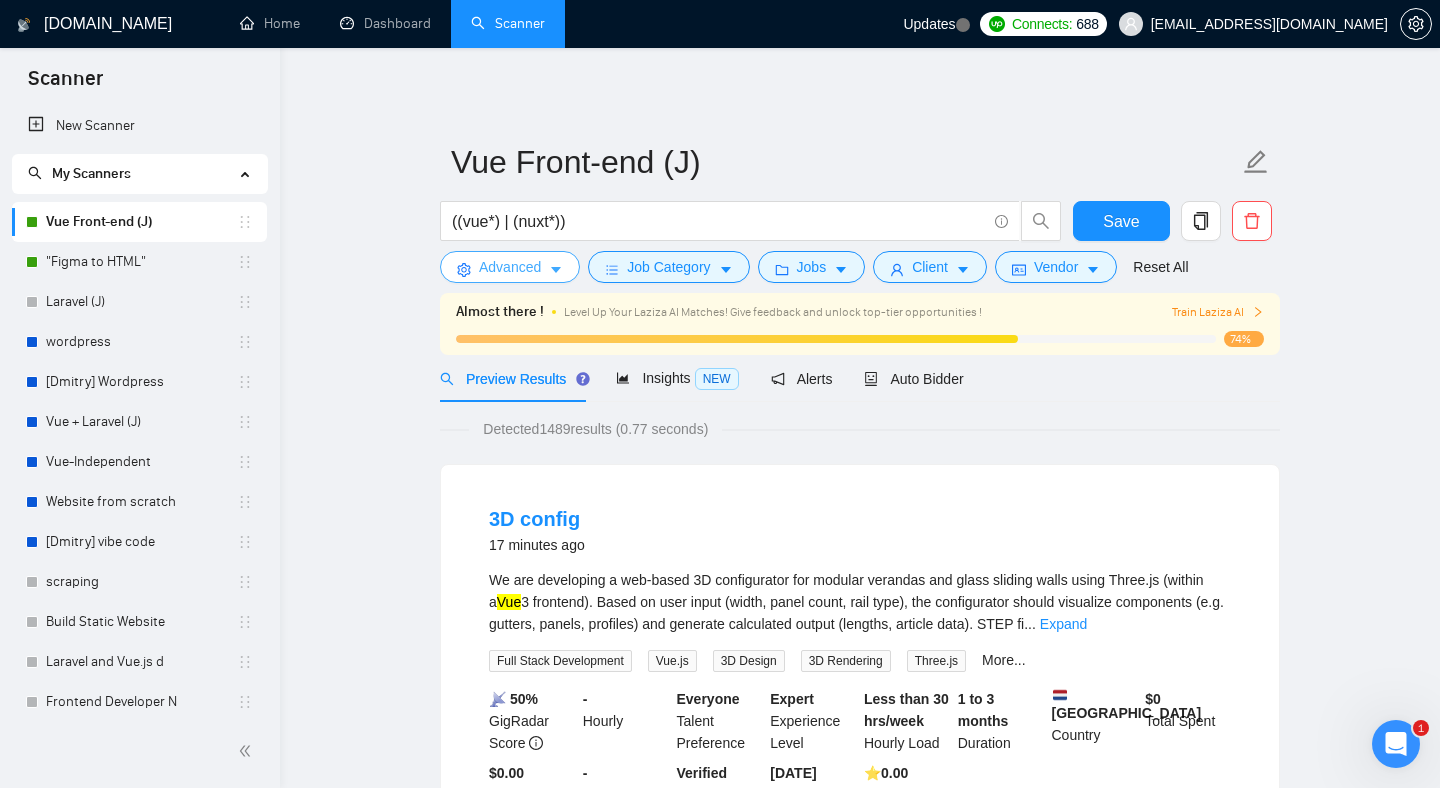 click on "Advanced" at bounding box center [510, 267] 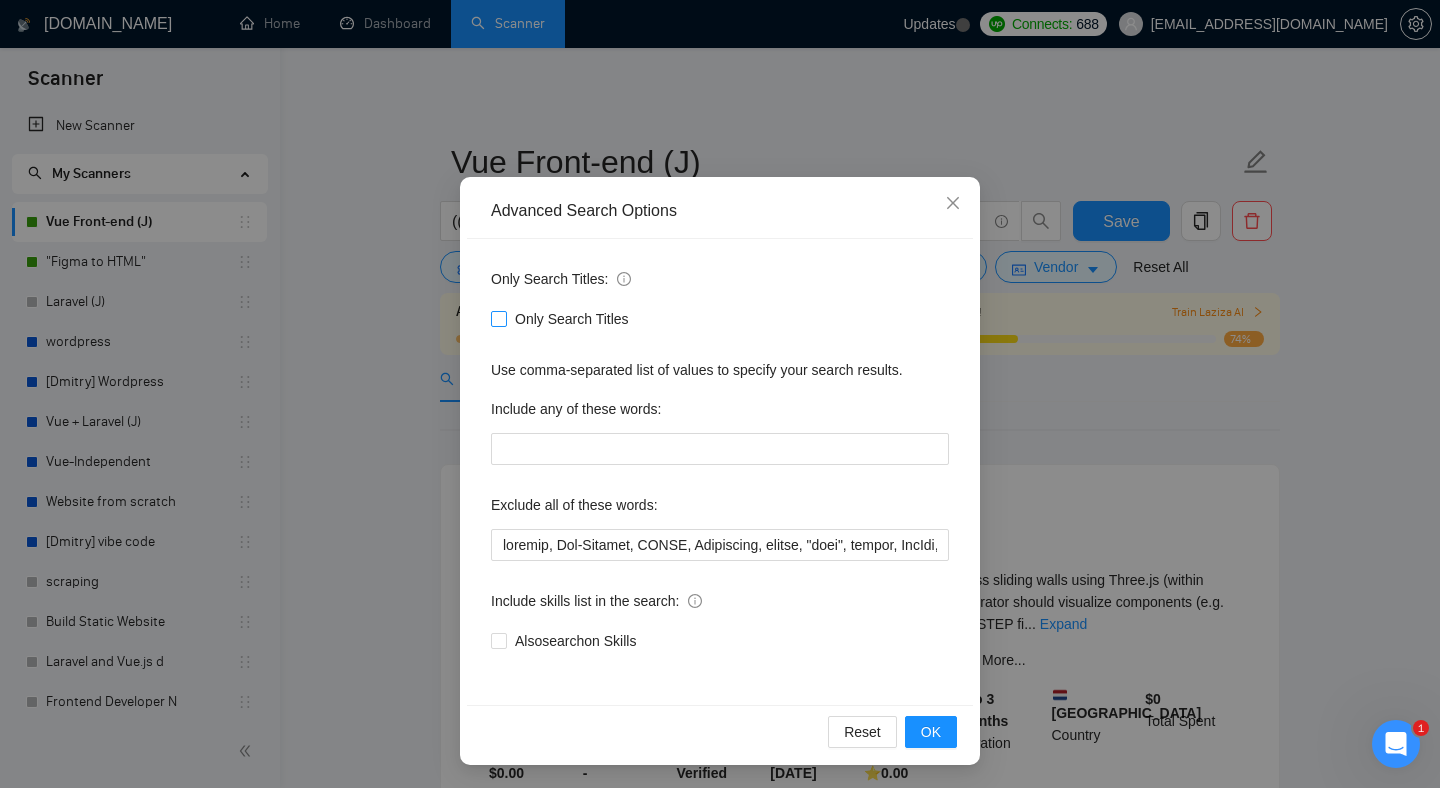 scroll, scrollTop: 44, scrollLeft: 0, axis: vertical 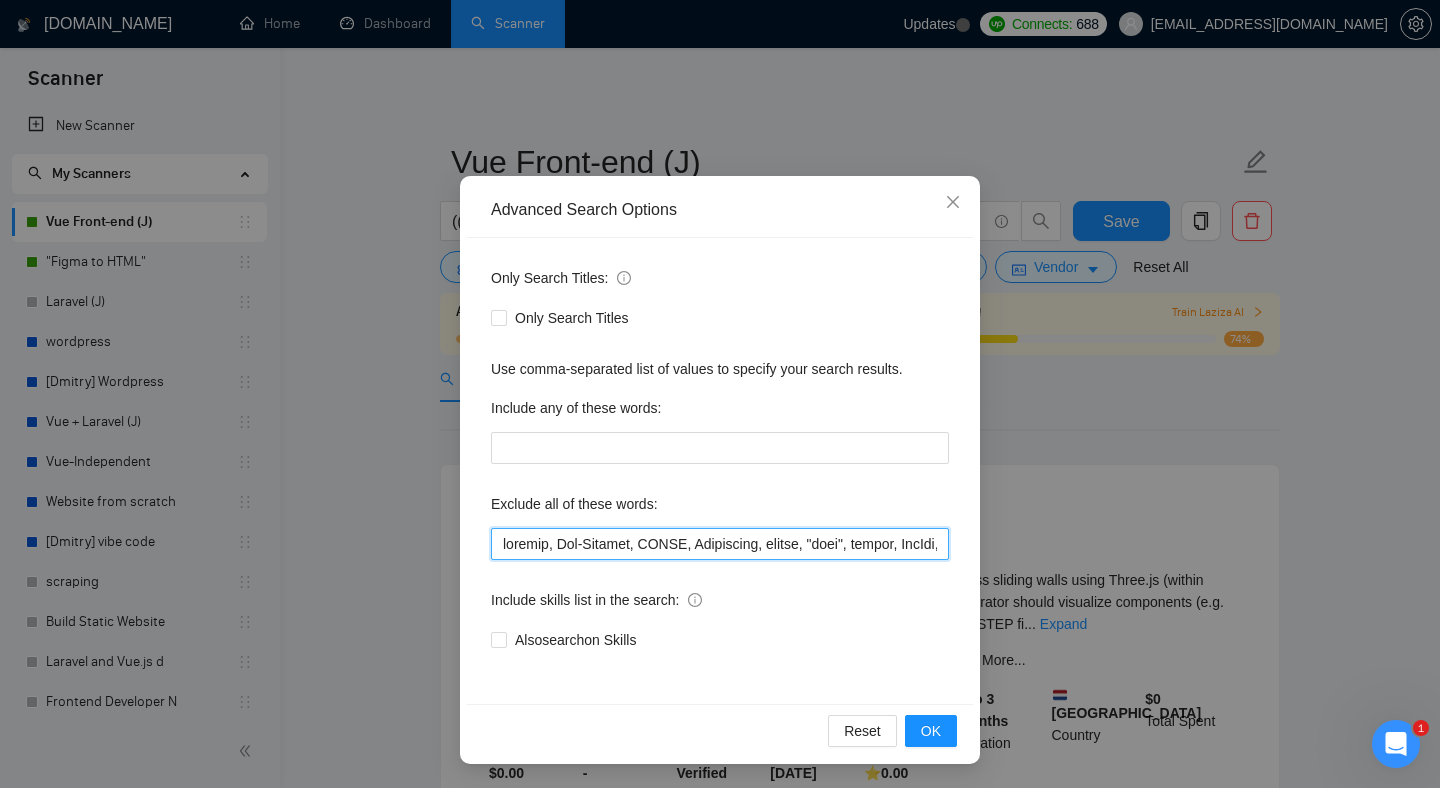 drag, startPoint x: 515, startPoint y: 544, endPoint x: 711, endPoint y: 550, distance: 196.09181 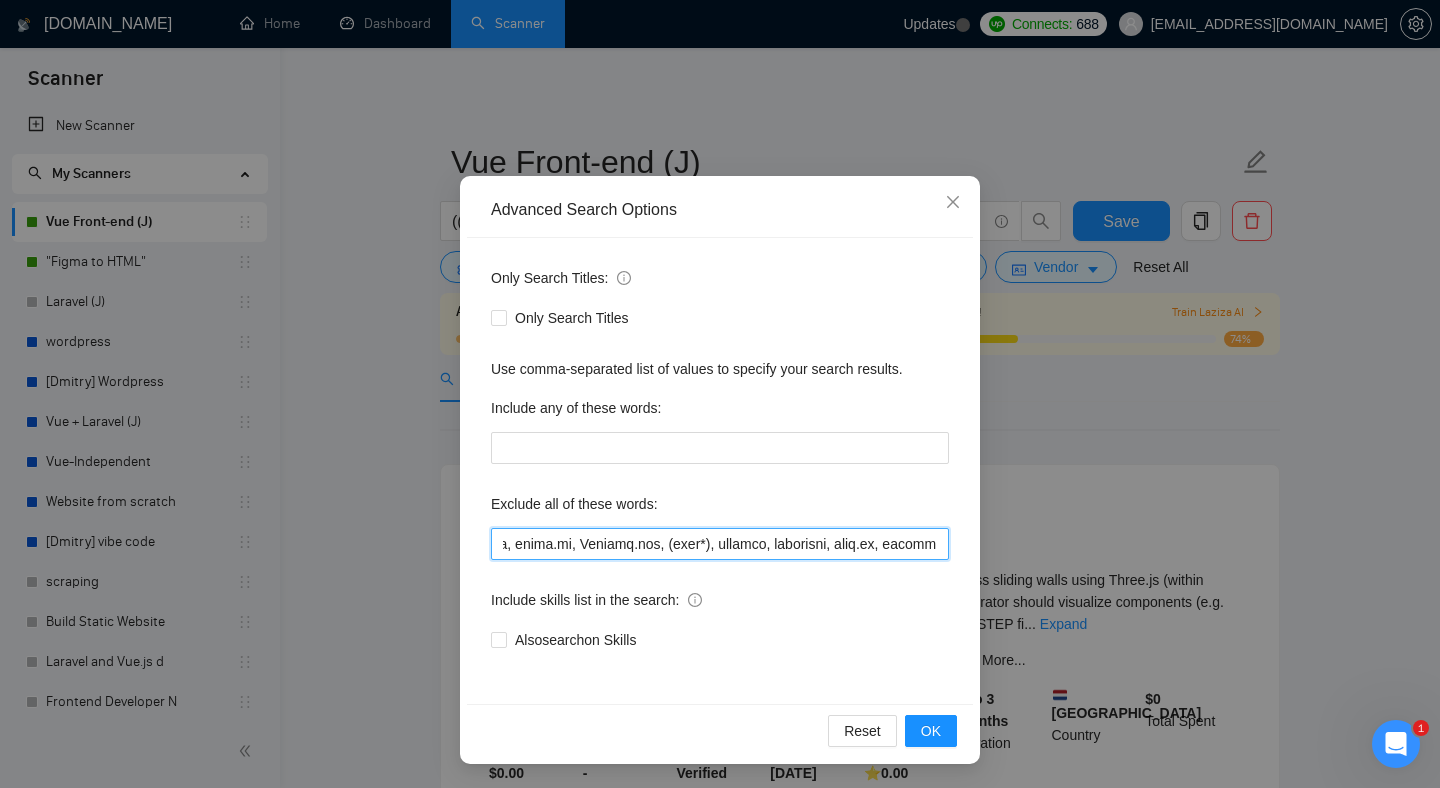 scroll, scrollTop: 0, scrollLeft: 605, axis: horizontal 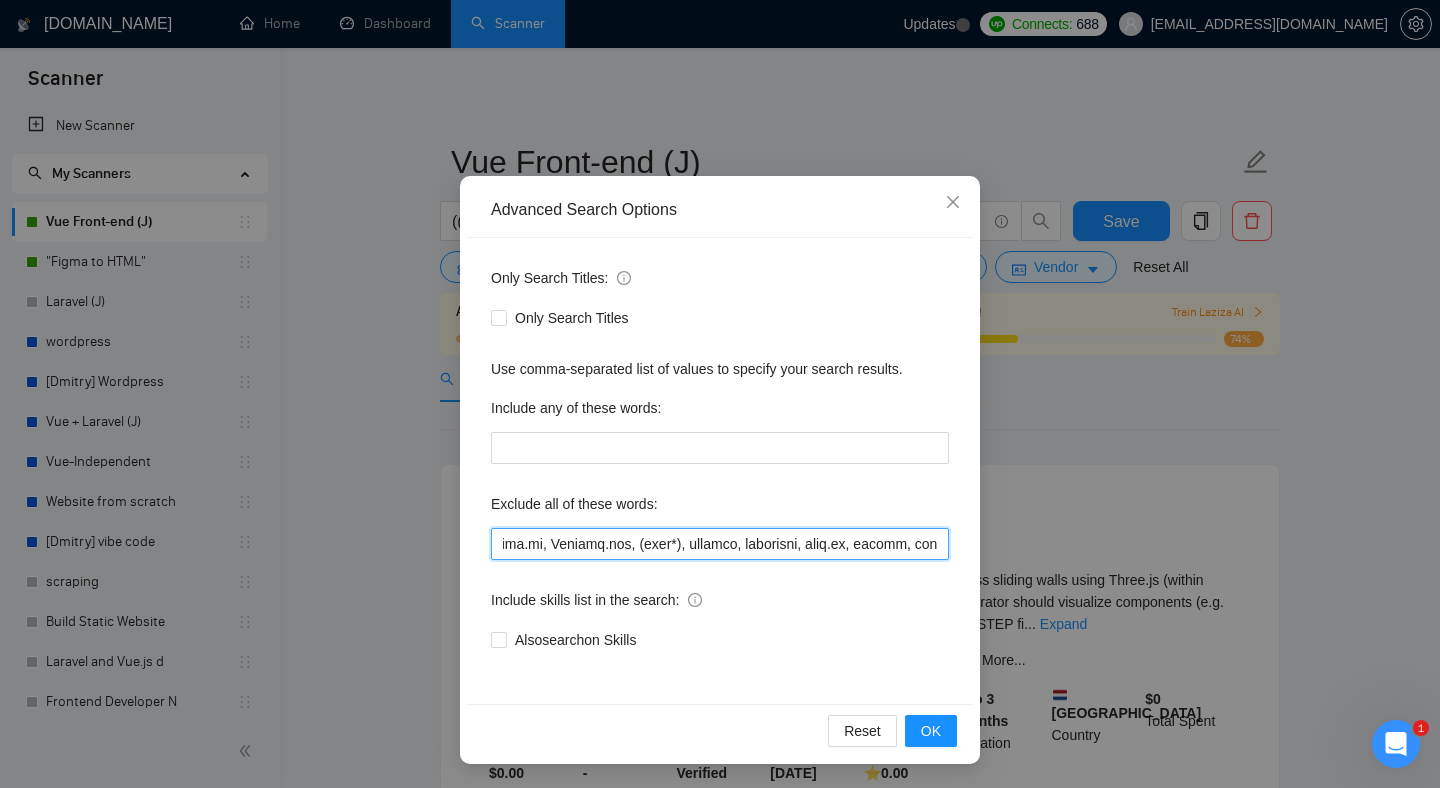 drag, startPoint x: 701, startPoint y: 544, endPoint x: 794, endPoint y: 539, distance: 93.13431 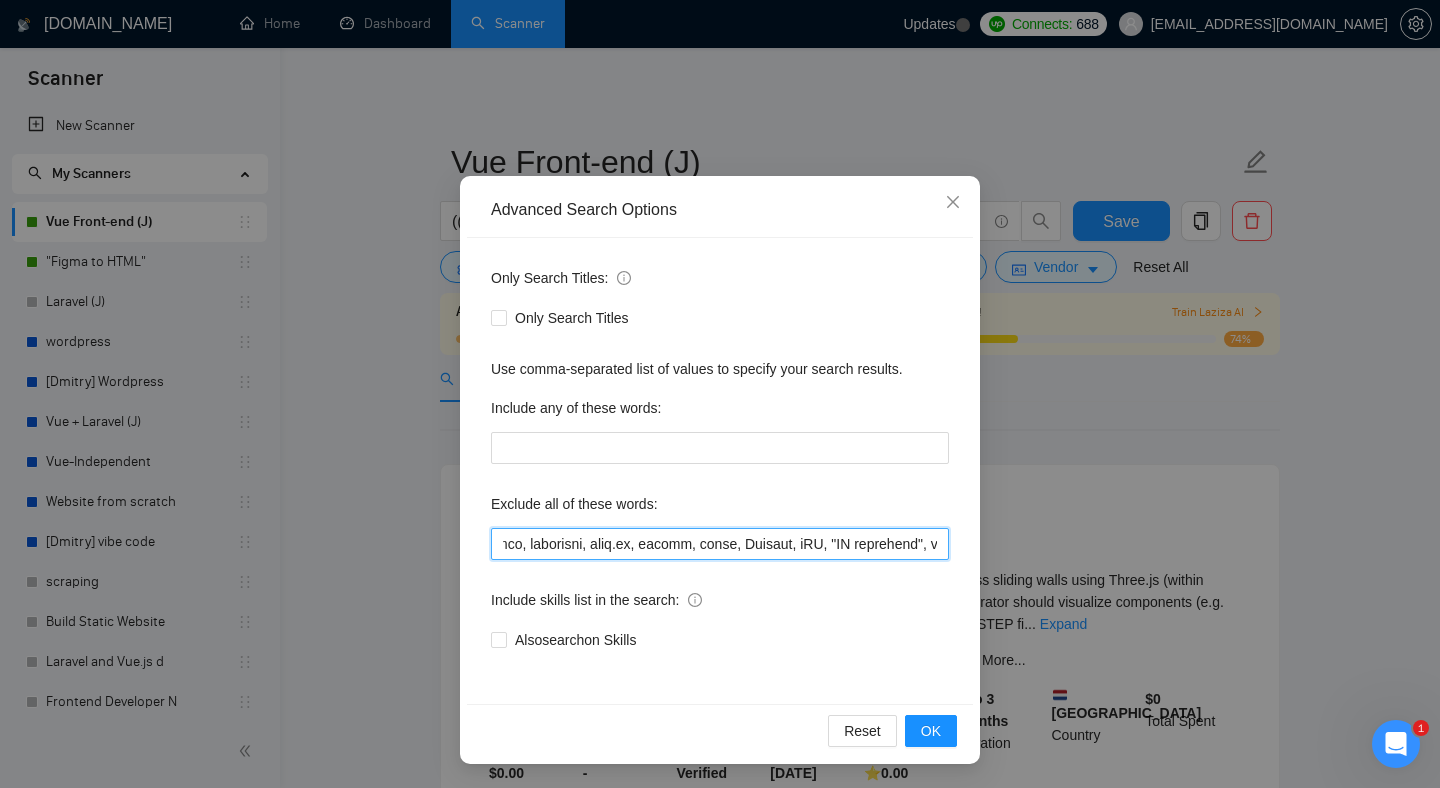 scroll, scrollTop: 0, scrollLeft: 689, axis: horizontal 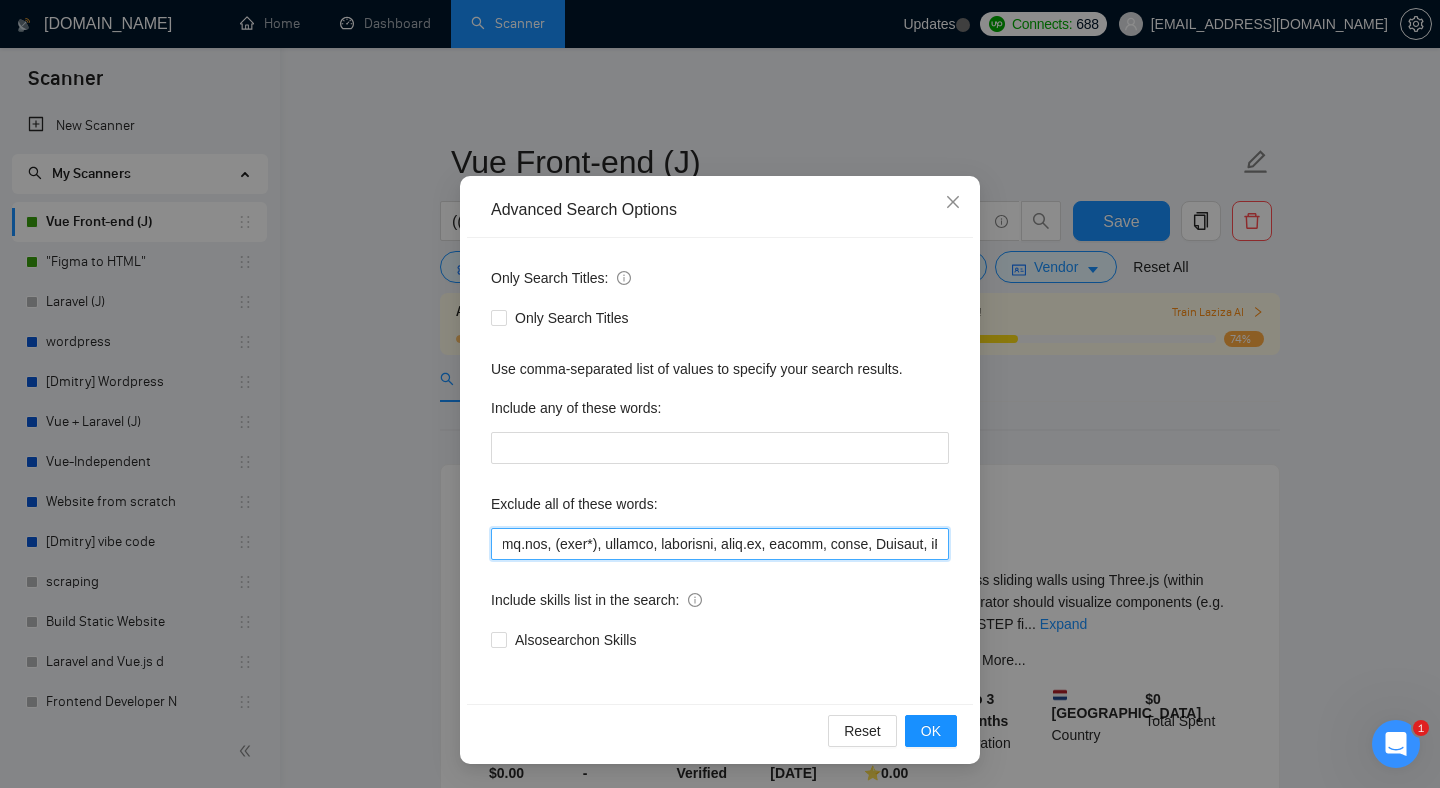 drag, startPoint x: 869, startPoint y: 543, endPoint x: 715, endPoint y: 551, distance: 154.20766 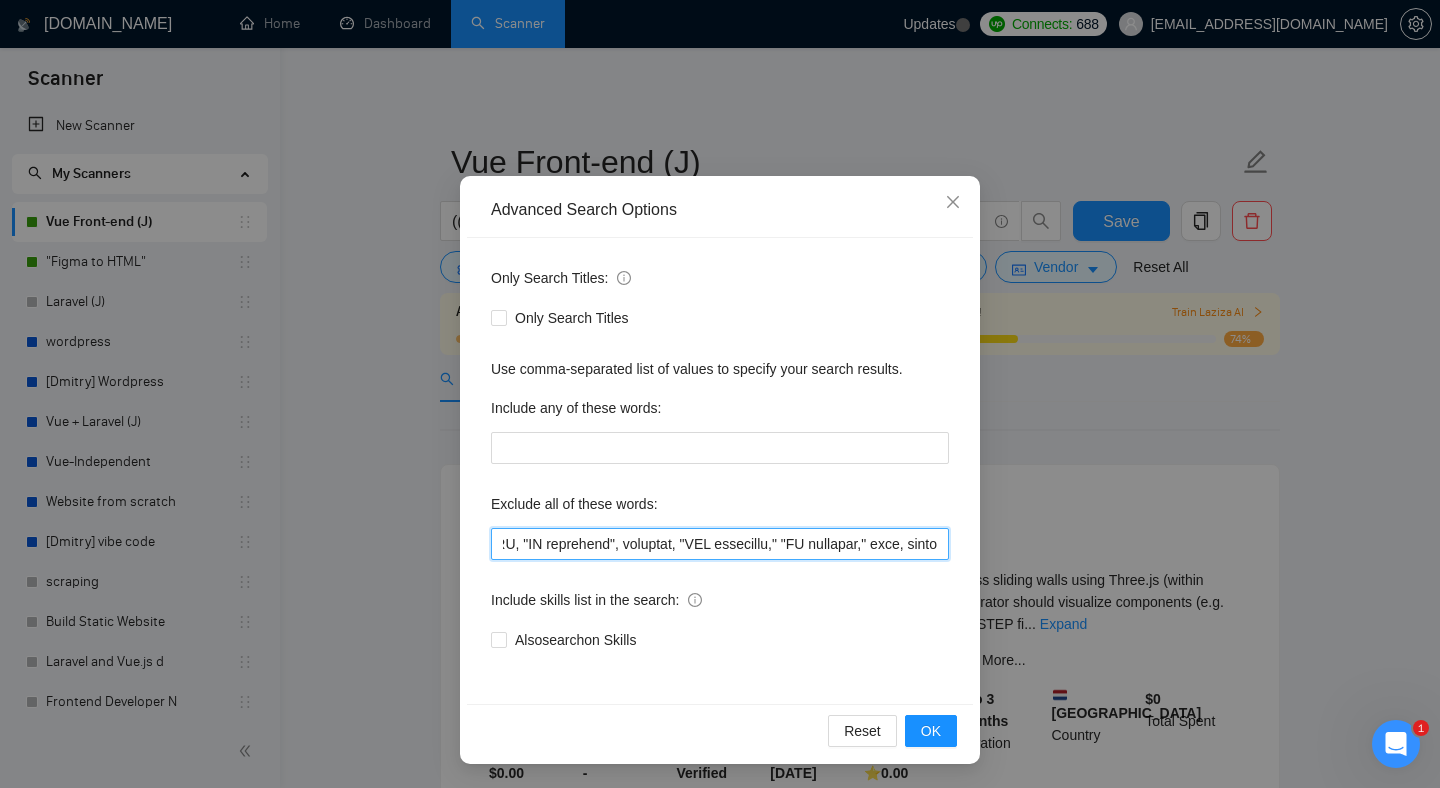 scroll, scrollTop: 0, scrollLeft: 1347, axis: horizontal 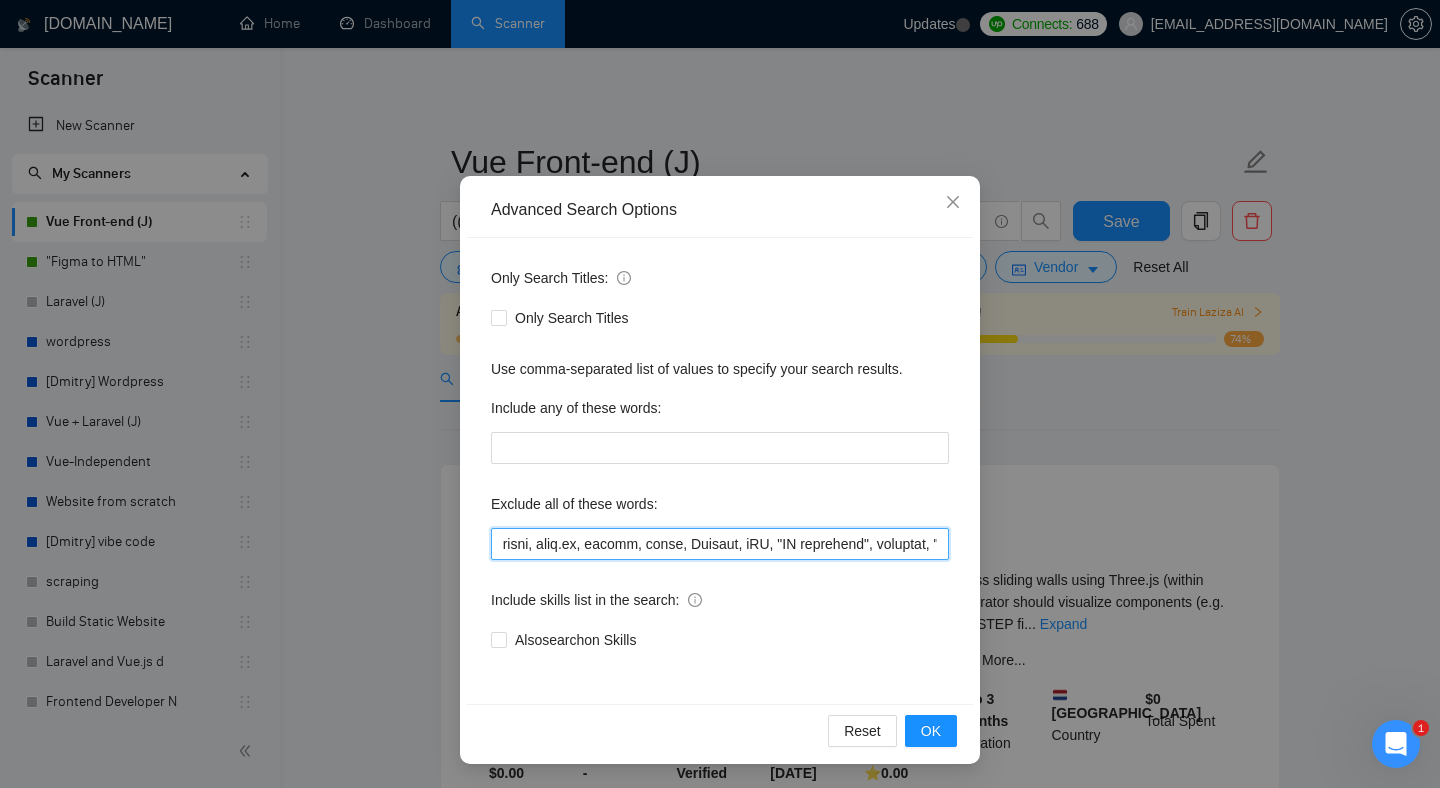 drag, startPoint x: 586, startPoint y: 540, endPoint x: 729, endPoint y: 531, distance: 143.28294 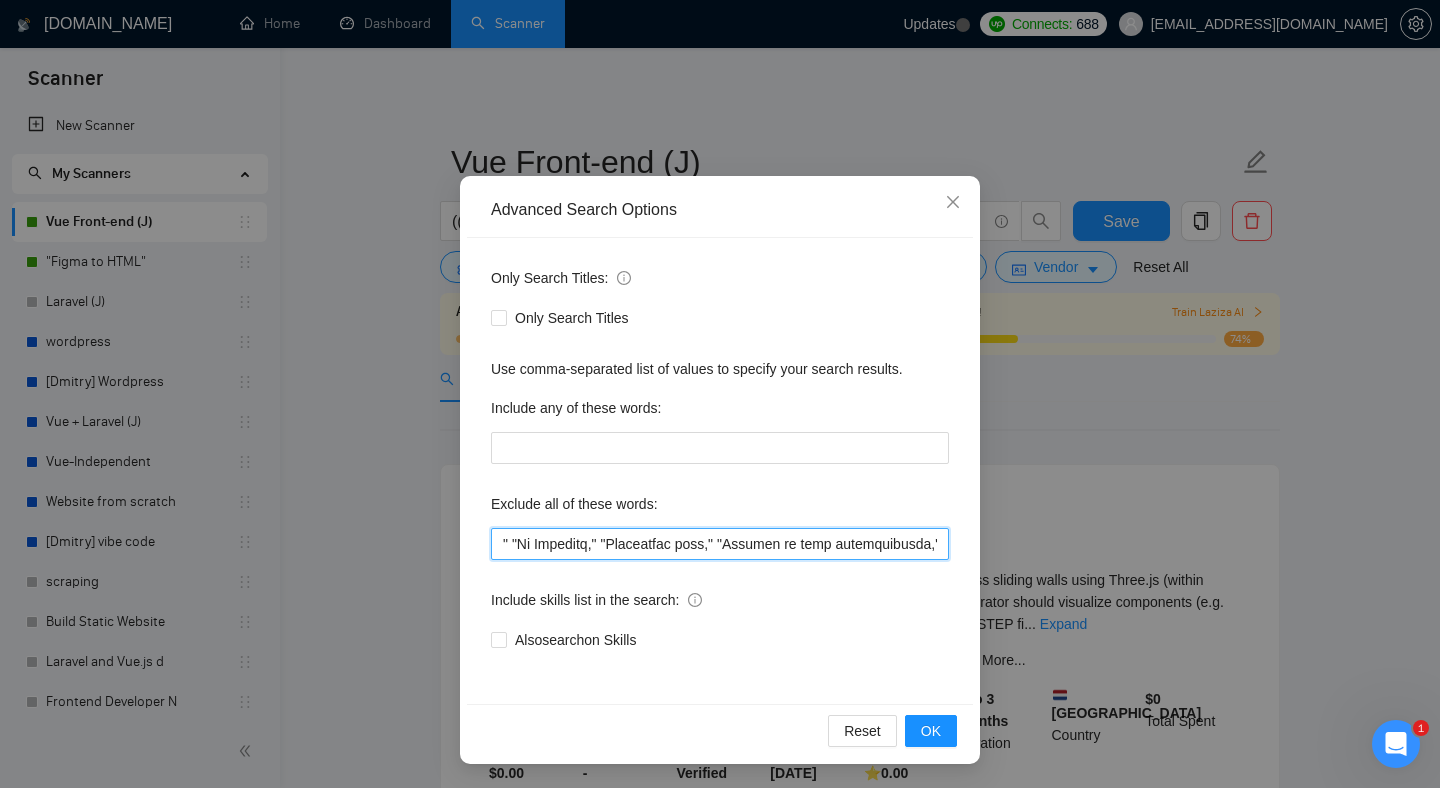 scroll, scrollTop: 0, scrollLeft: 0, axis: both 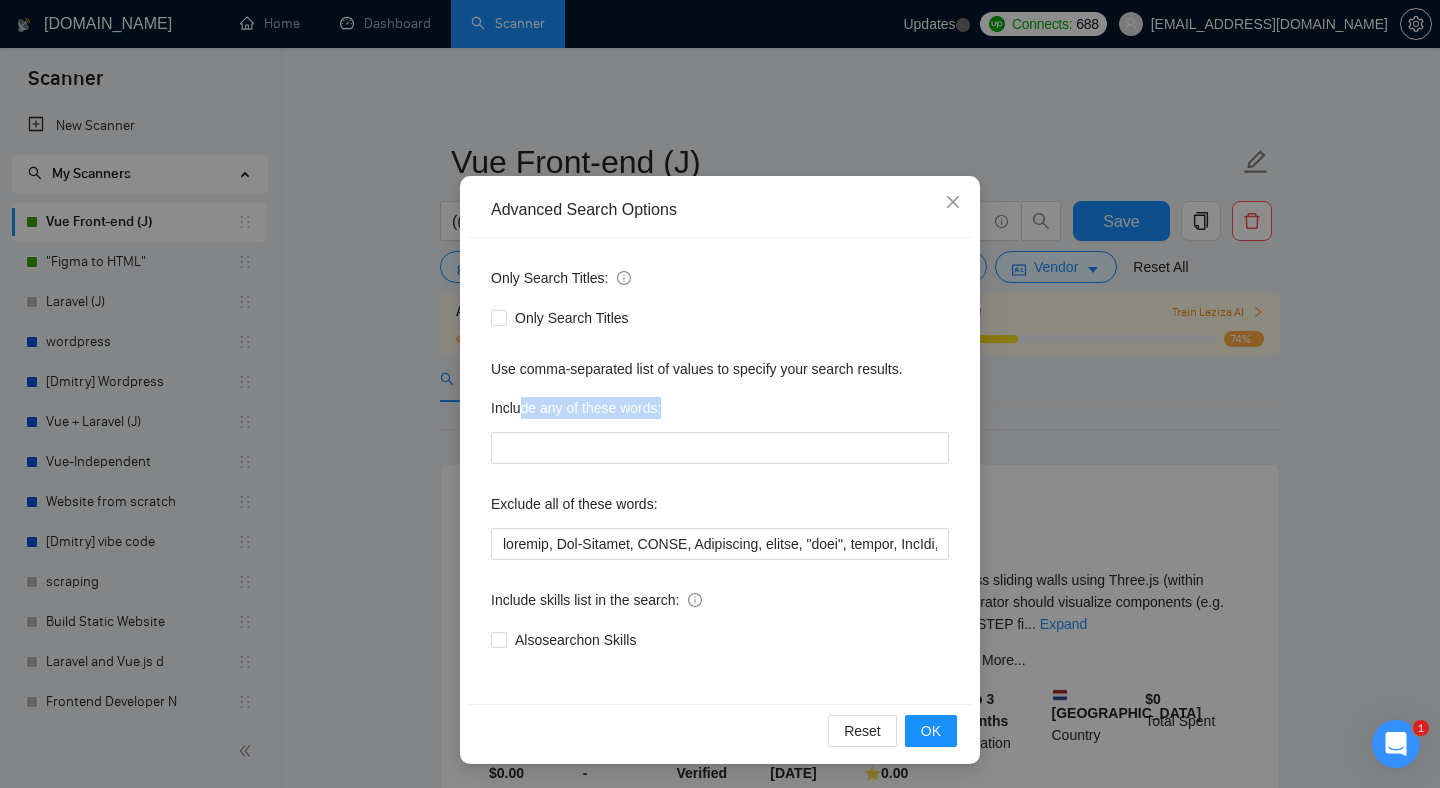 drag, startPoint x: 519, startPoint y: 401, endPoint x: 671, endPoint y: 399, distance: 152.01315 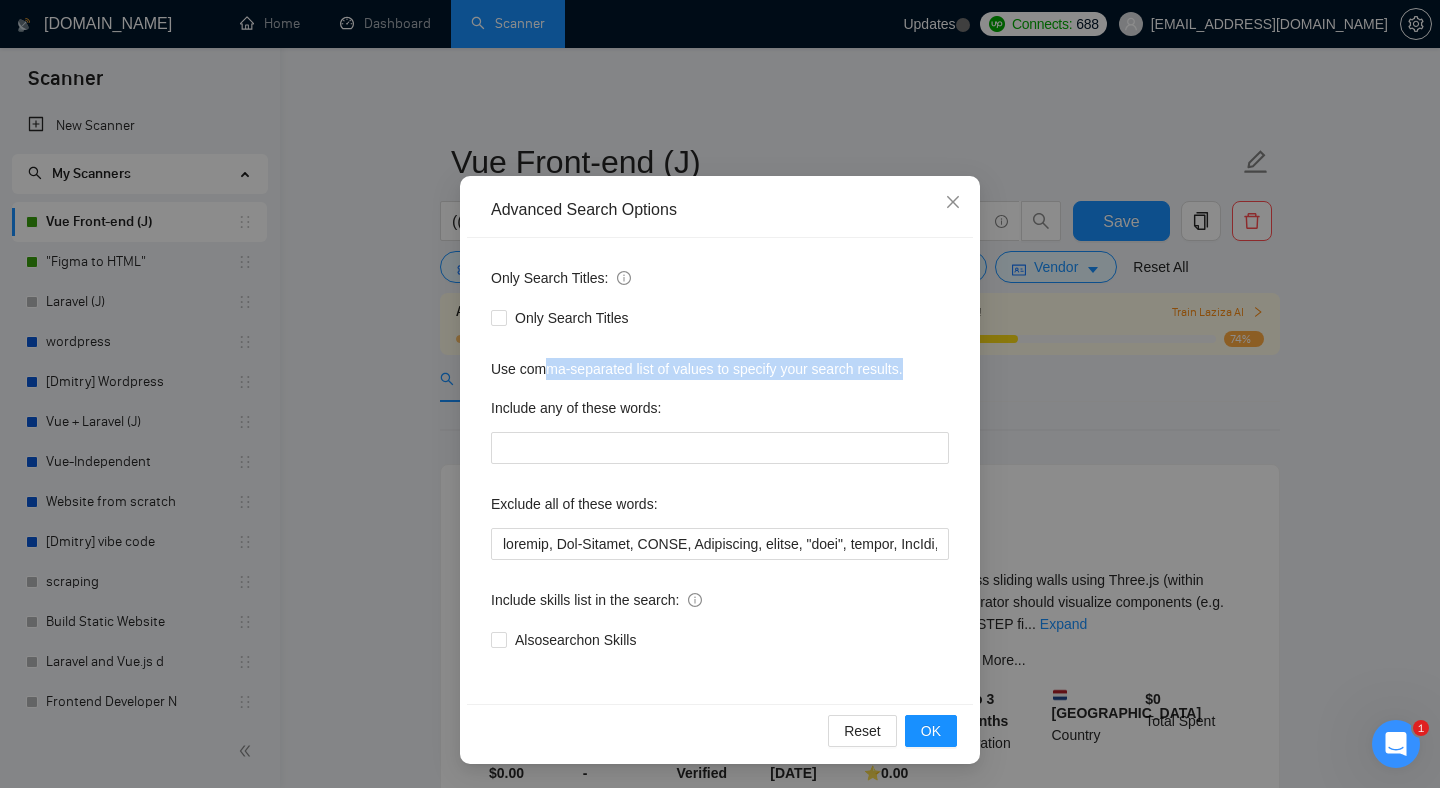 drag, startPoint x: 552, startPoint y: 378, endPoint x: 763, endPoint y: 382, distance: 211.03792 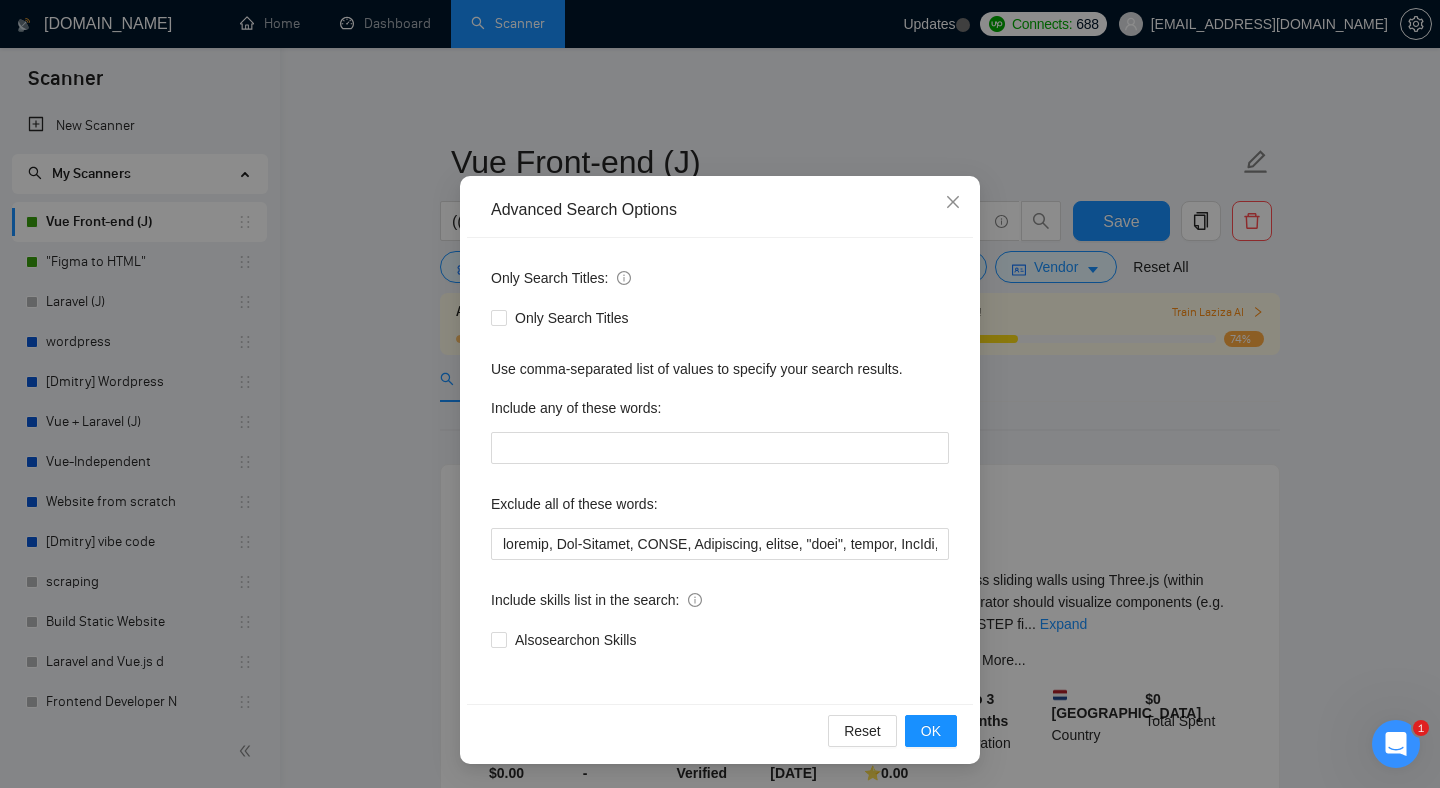 click on "Include skills list in the search:" at bounding box center (596, 600) 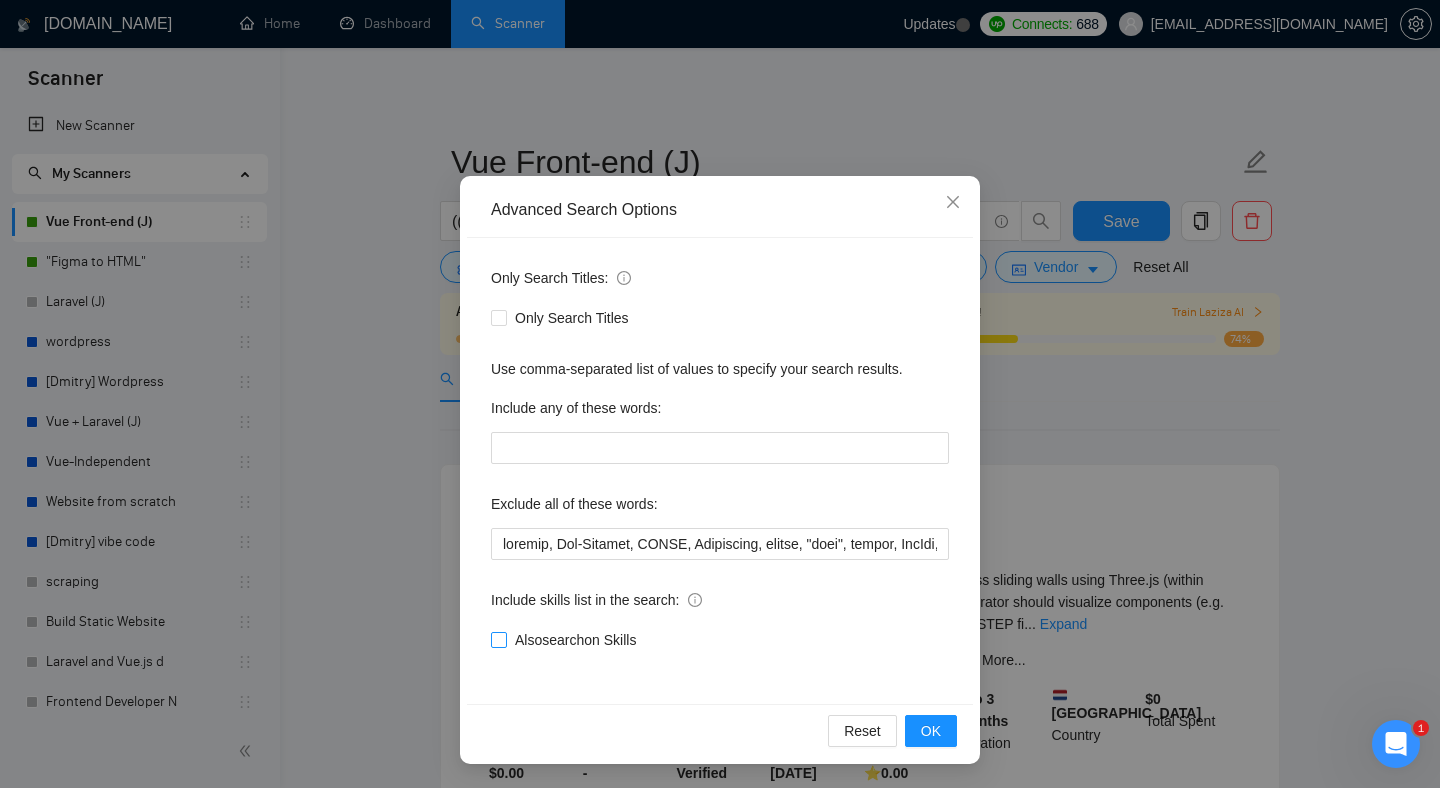 click on "Also  search  on Skills" at bounding box center (498, 639) 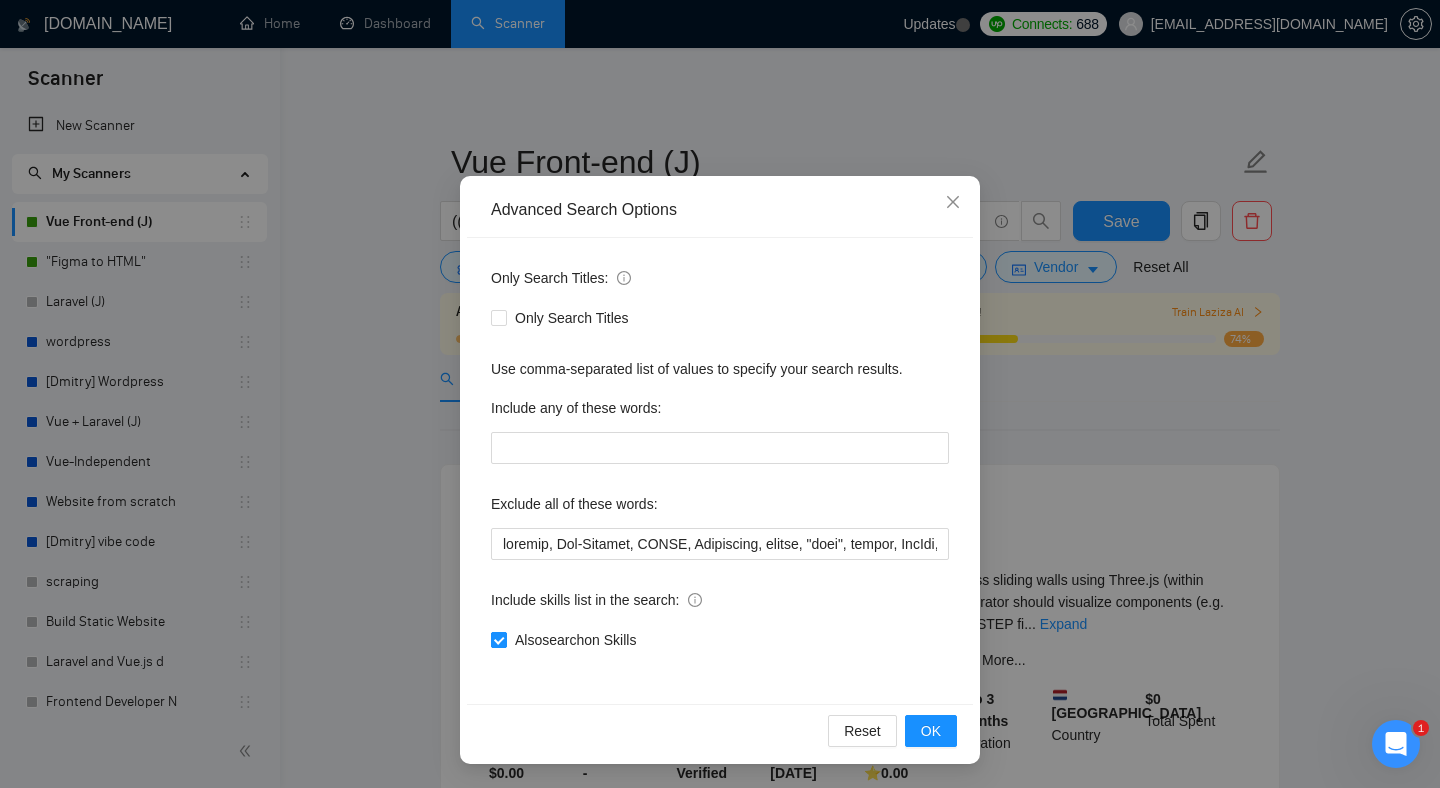 click on "Also  search  on Skills" at bounding box center [575, 640] 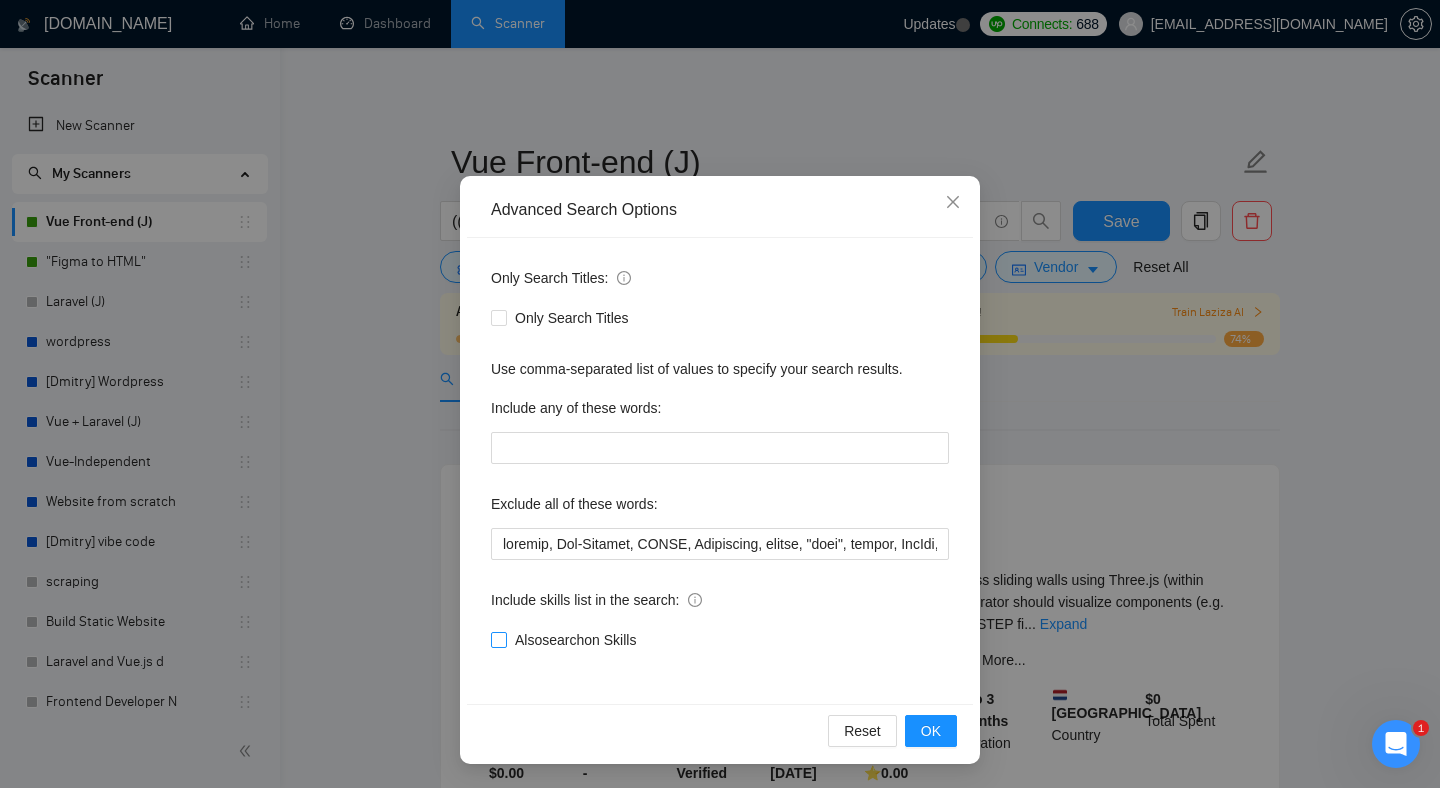 click on "Only Search Titles:   Only Search Titles Use comma-separated list of values to specify your search results. Include any of these words: Exclude all of these words: Include skills list in the search:   Also  search  on Skills" at bounding box center [720, 471] 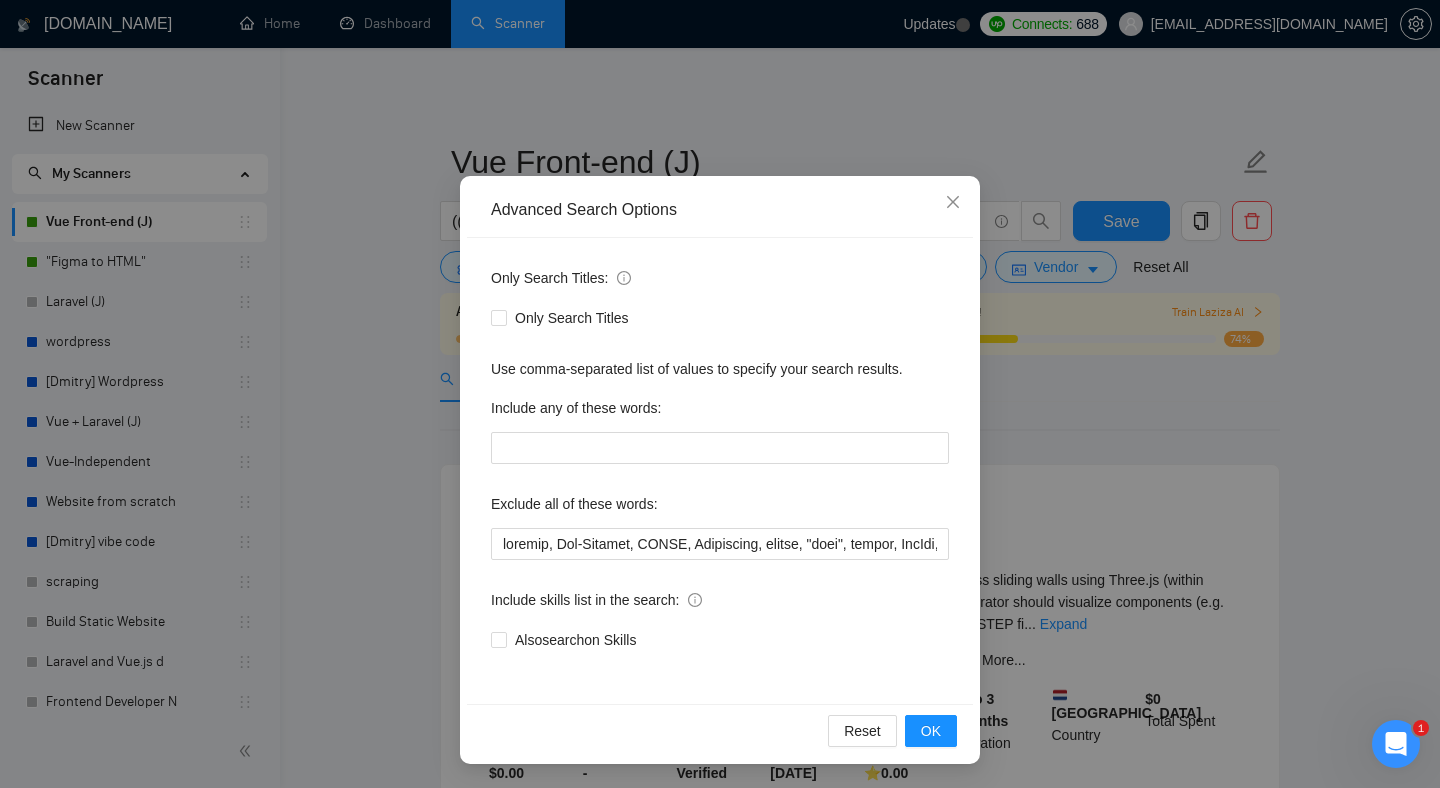 click on "Reset OK" at bounding box center (720, 730) 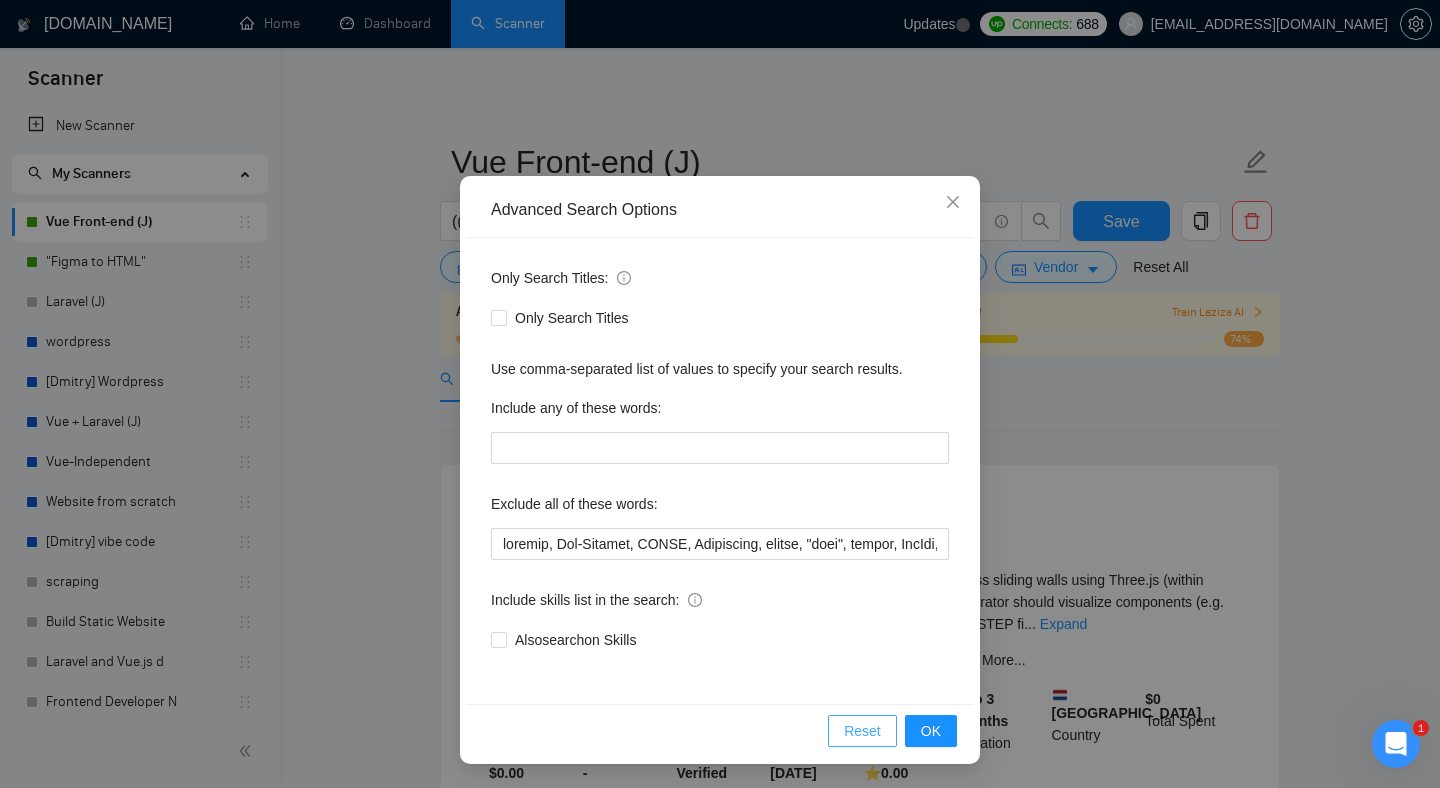 click on "Reset" at bounding box center [862, 731] 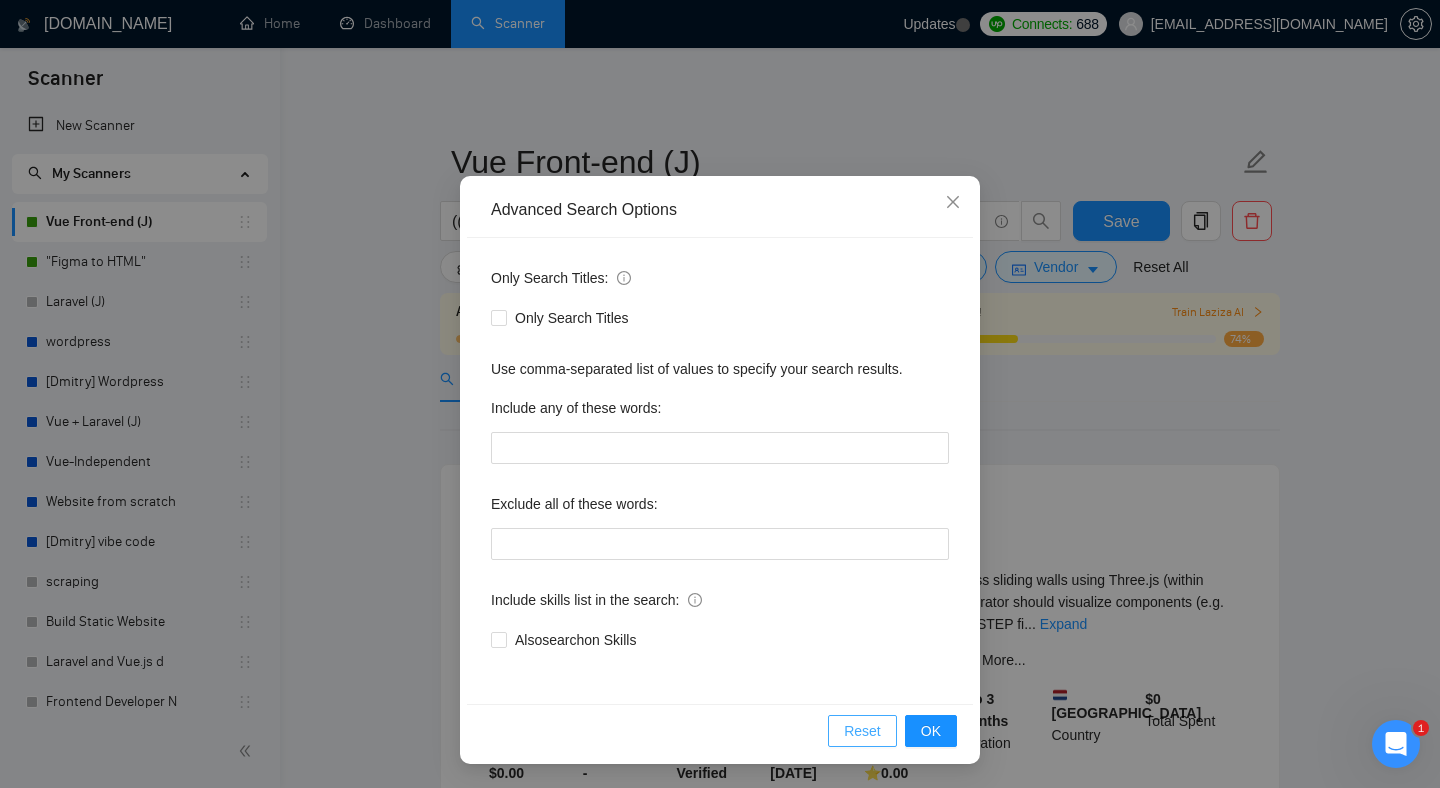 type 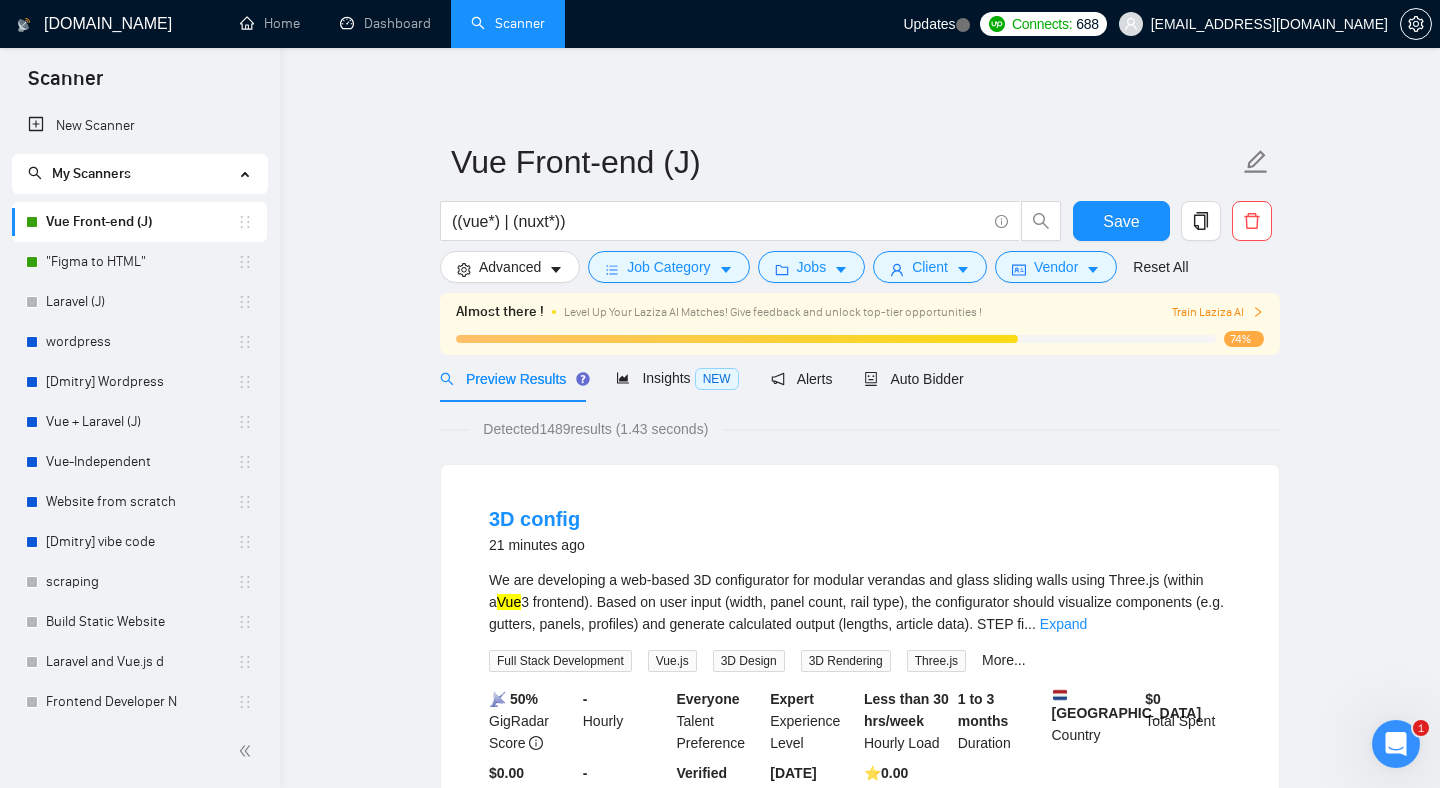 scroll, scrollTop: 0, scrollLeft: 0, axis: both 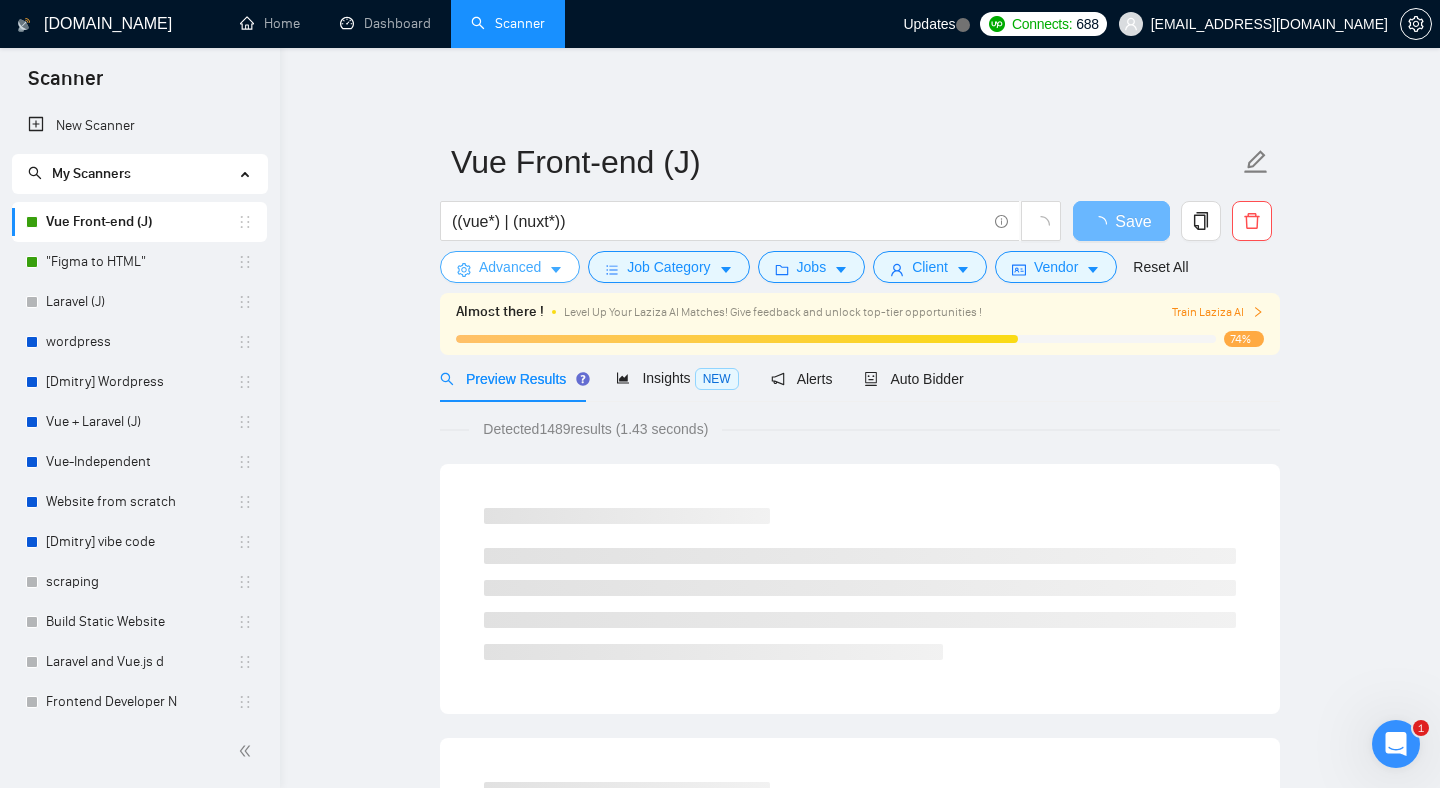 click 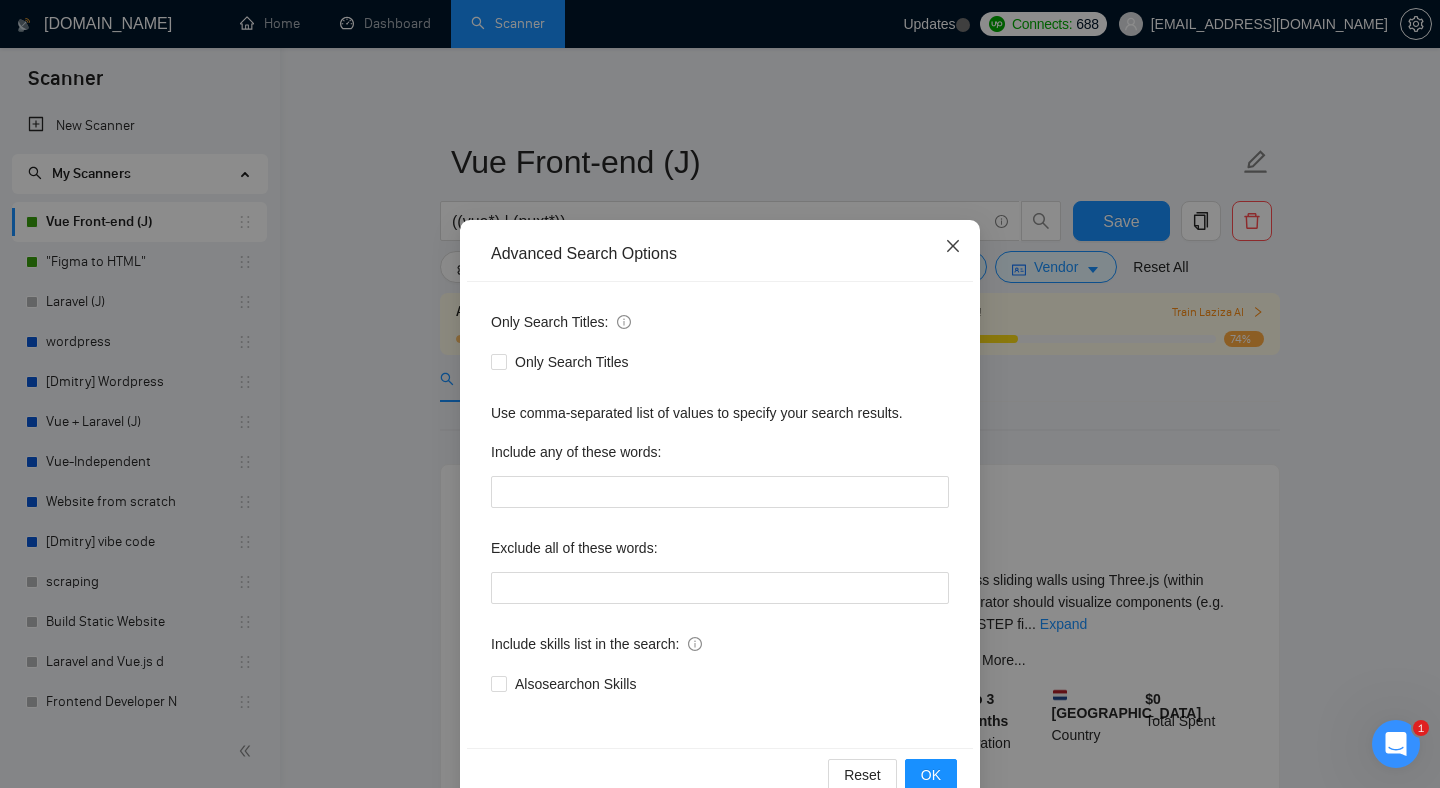 click 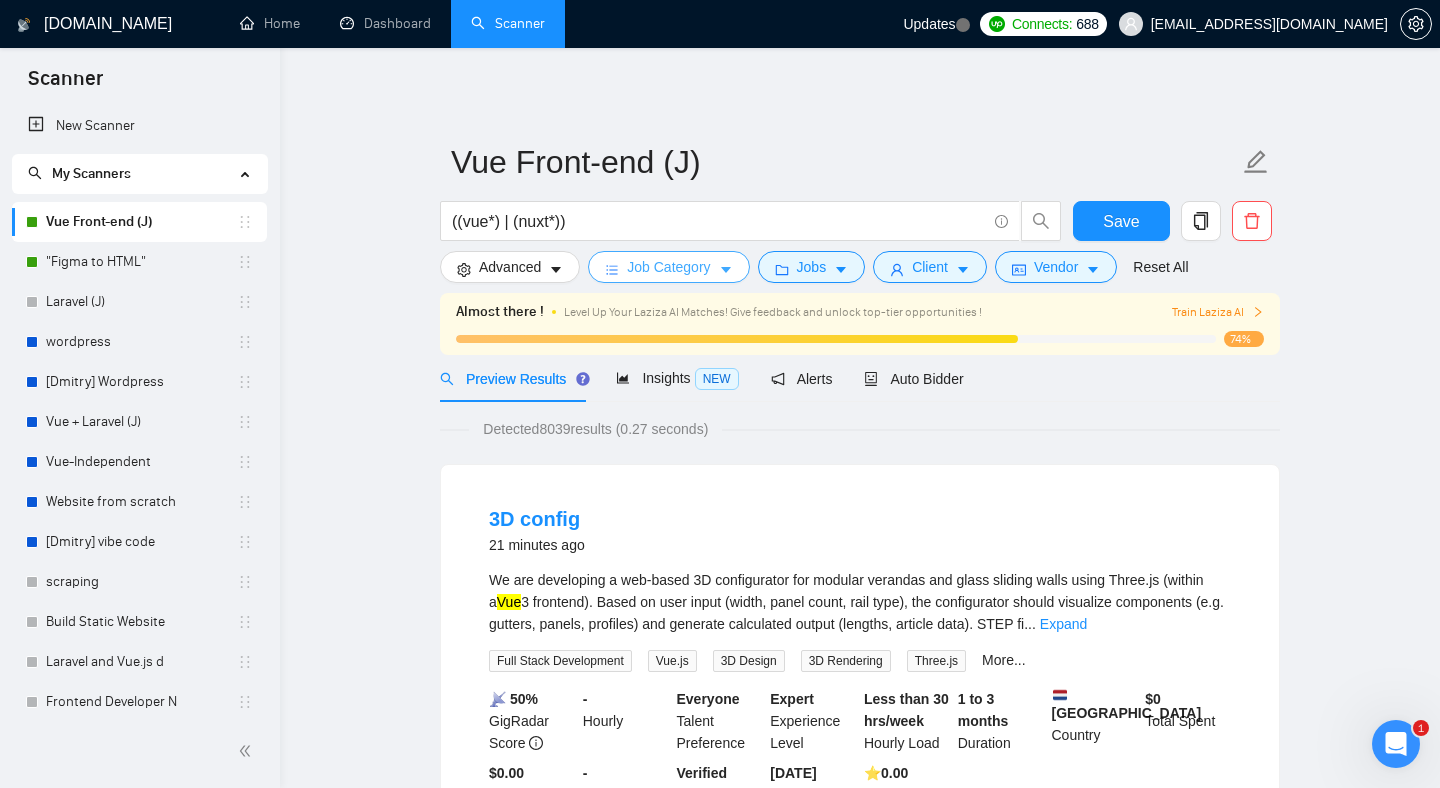 click 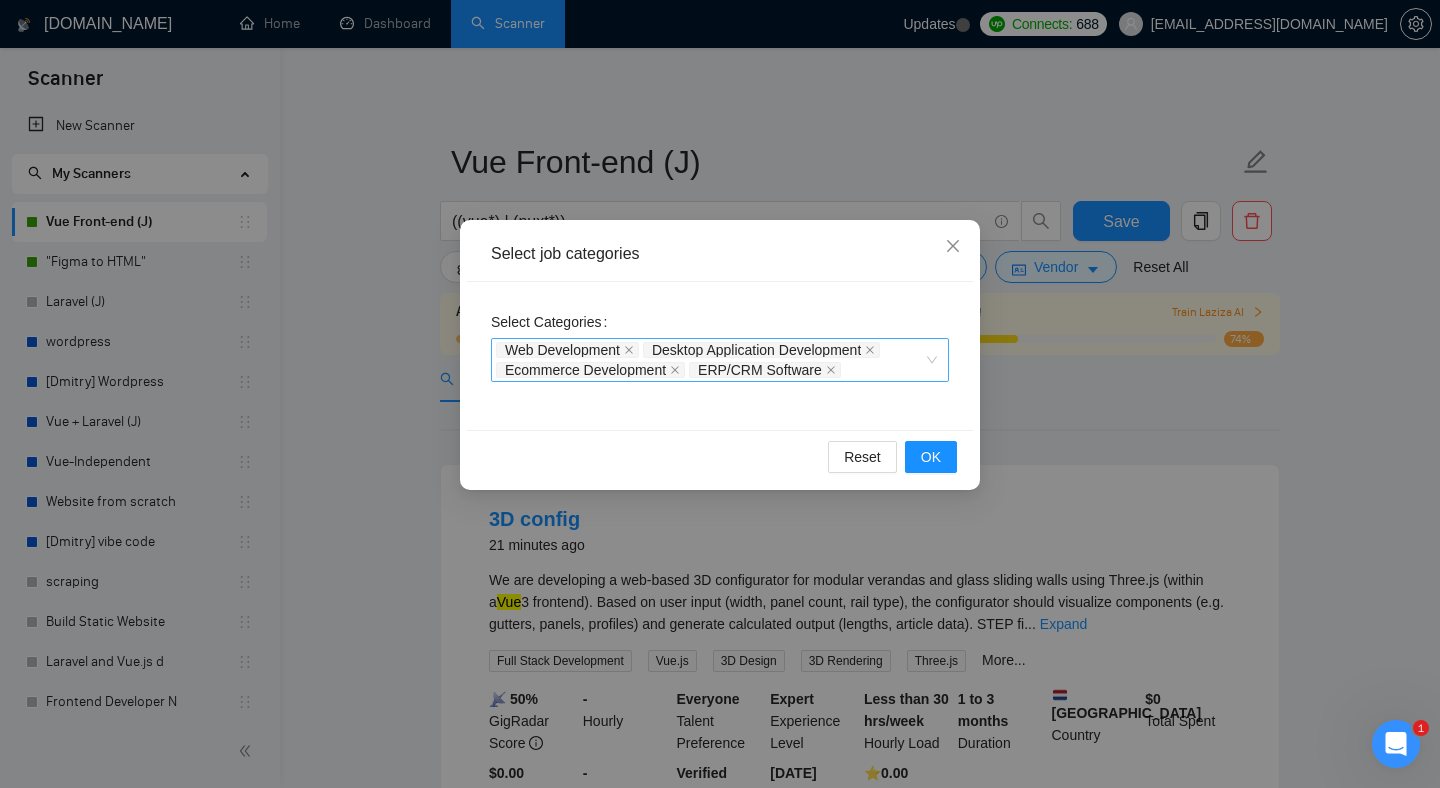 click on "Web Development Desktop Application Development Ecommerce Development ERP/CRM Software" at bounding box center (720, 360) 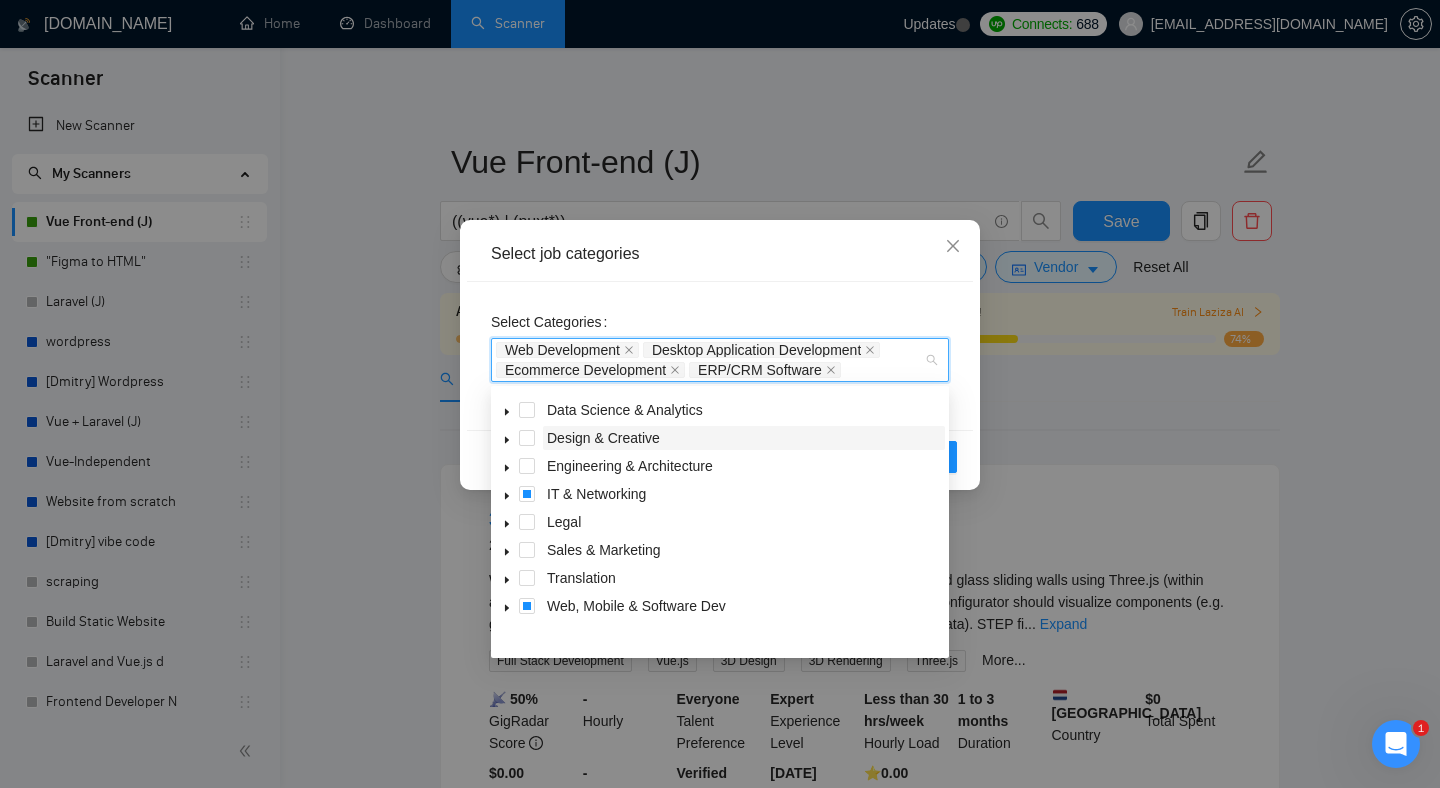 scroll, scrollTop: 0, scrollLeft: 0, axis: both 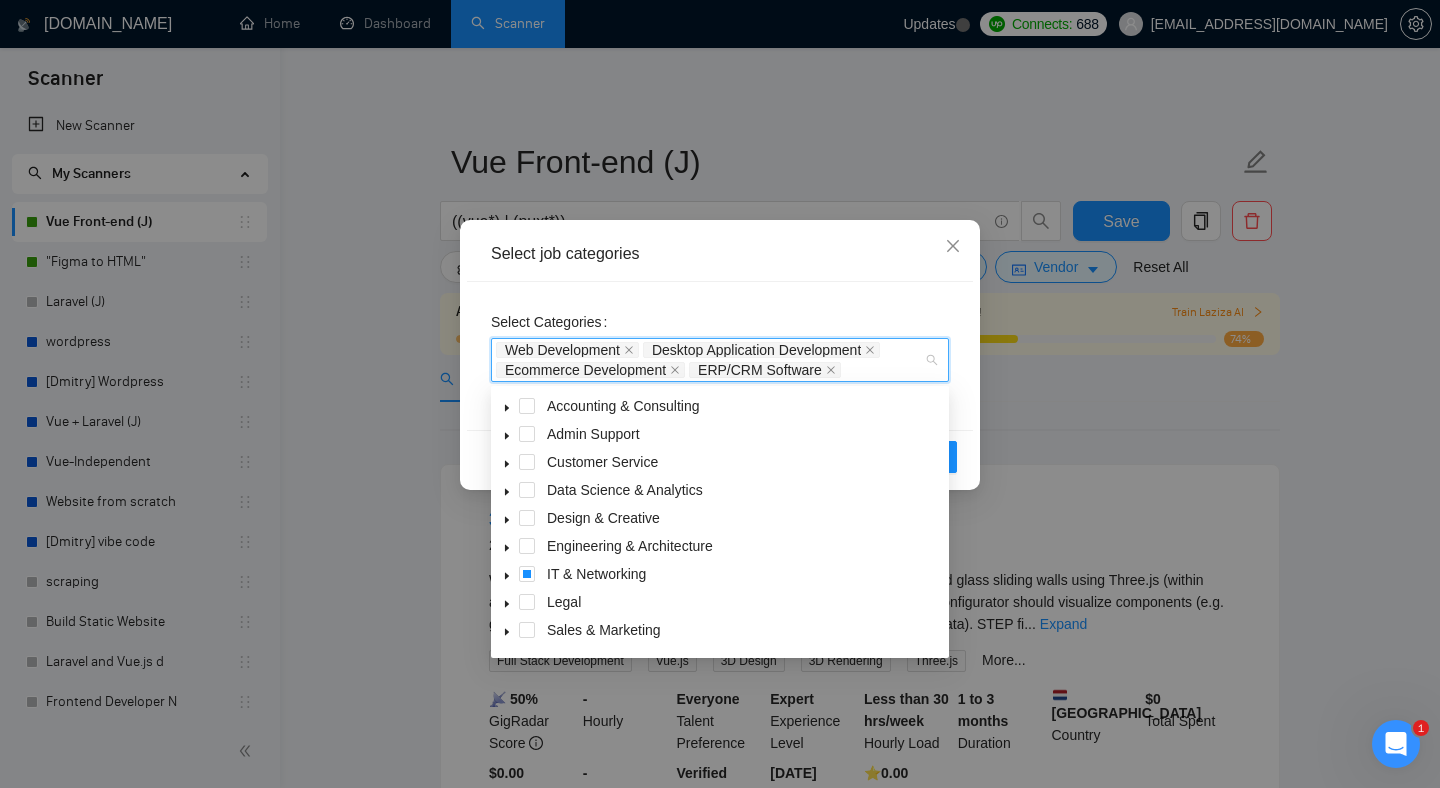 click 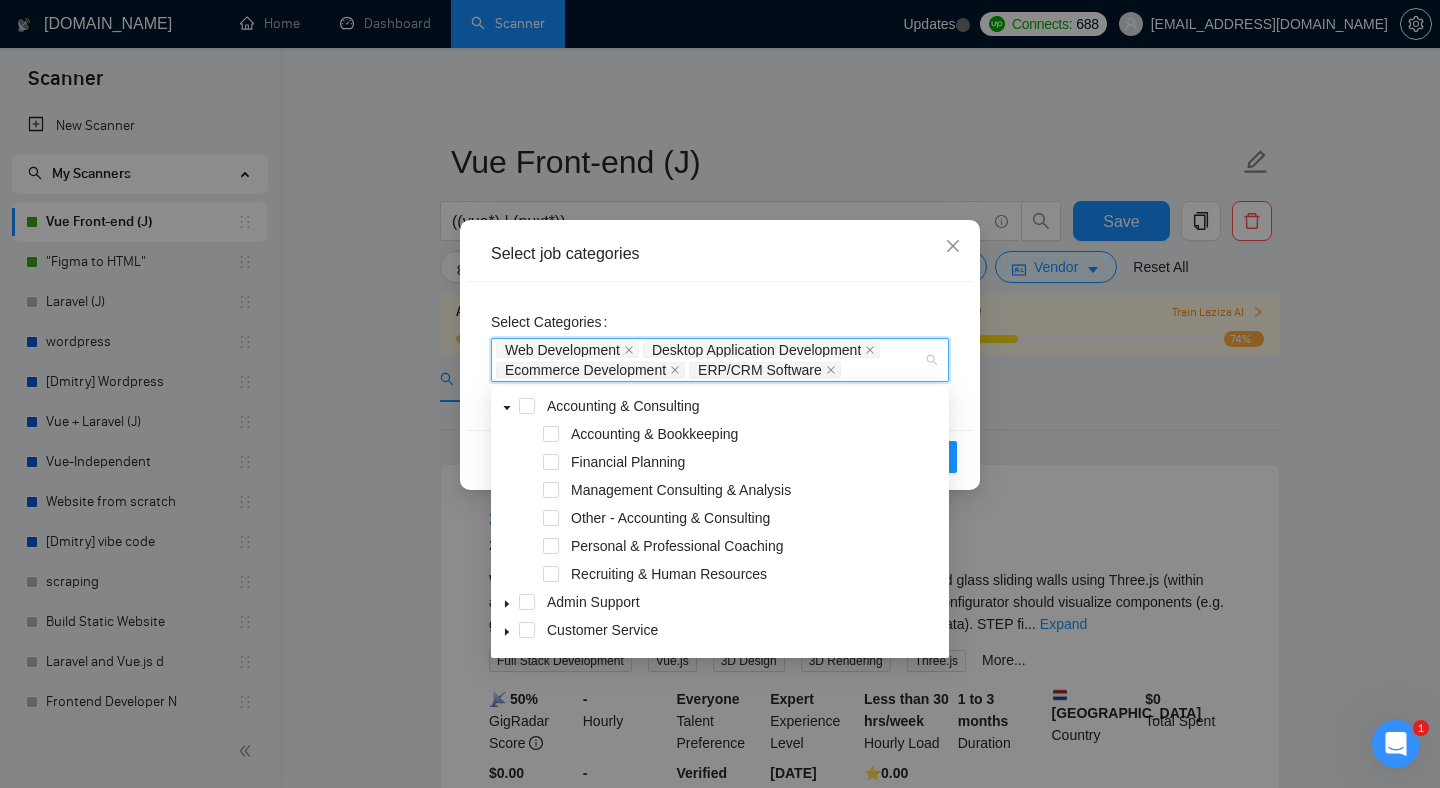 click 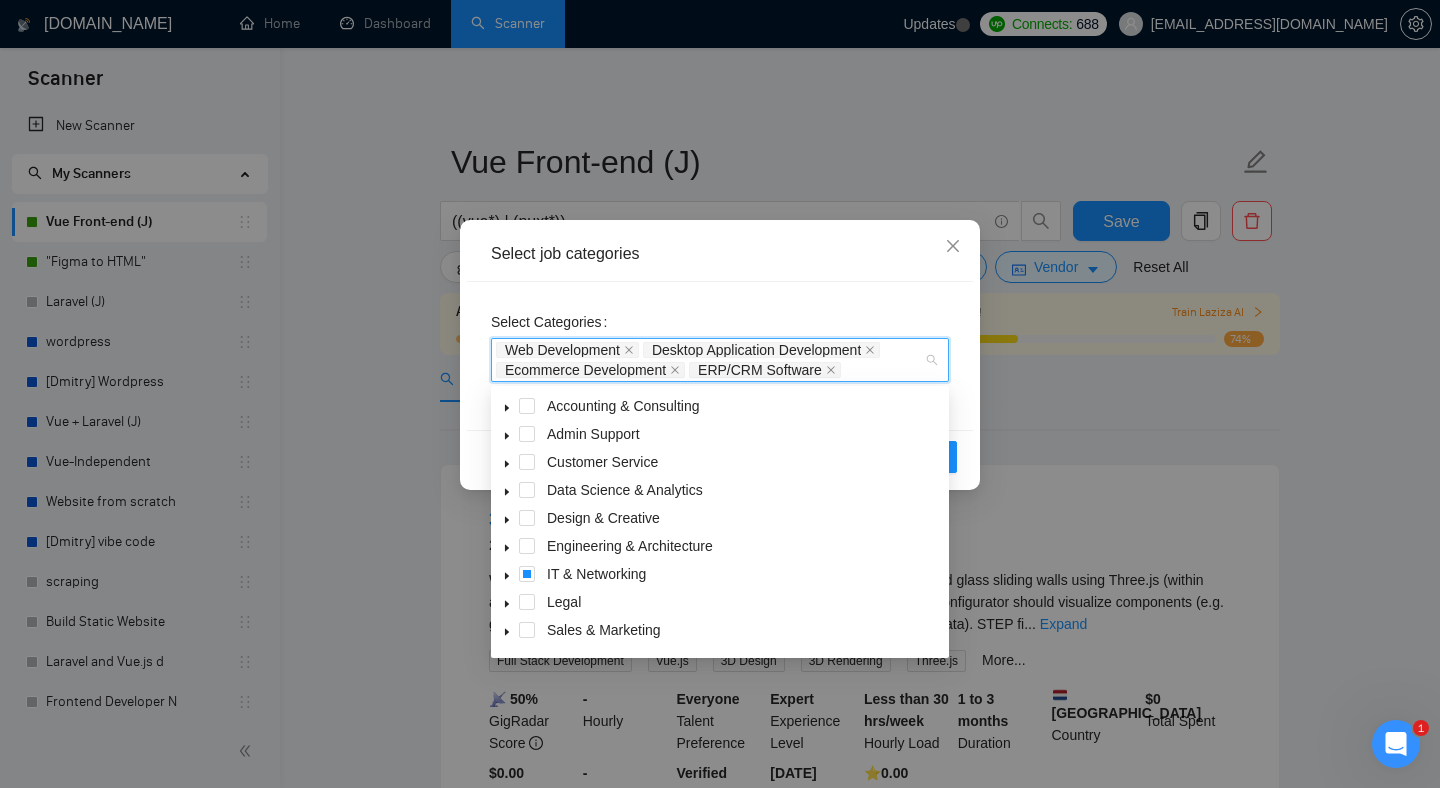 click at bounding box center [507, 574] 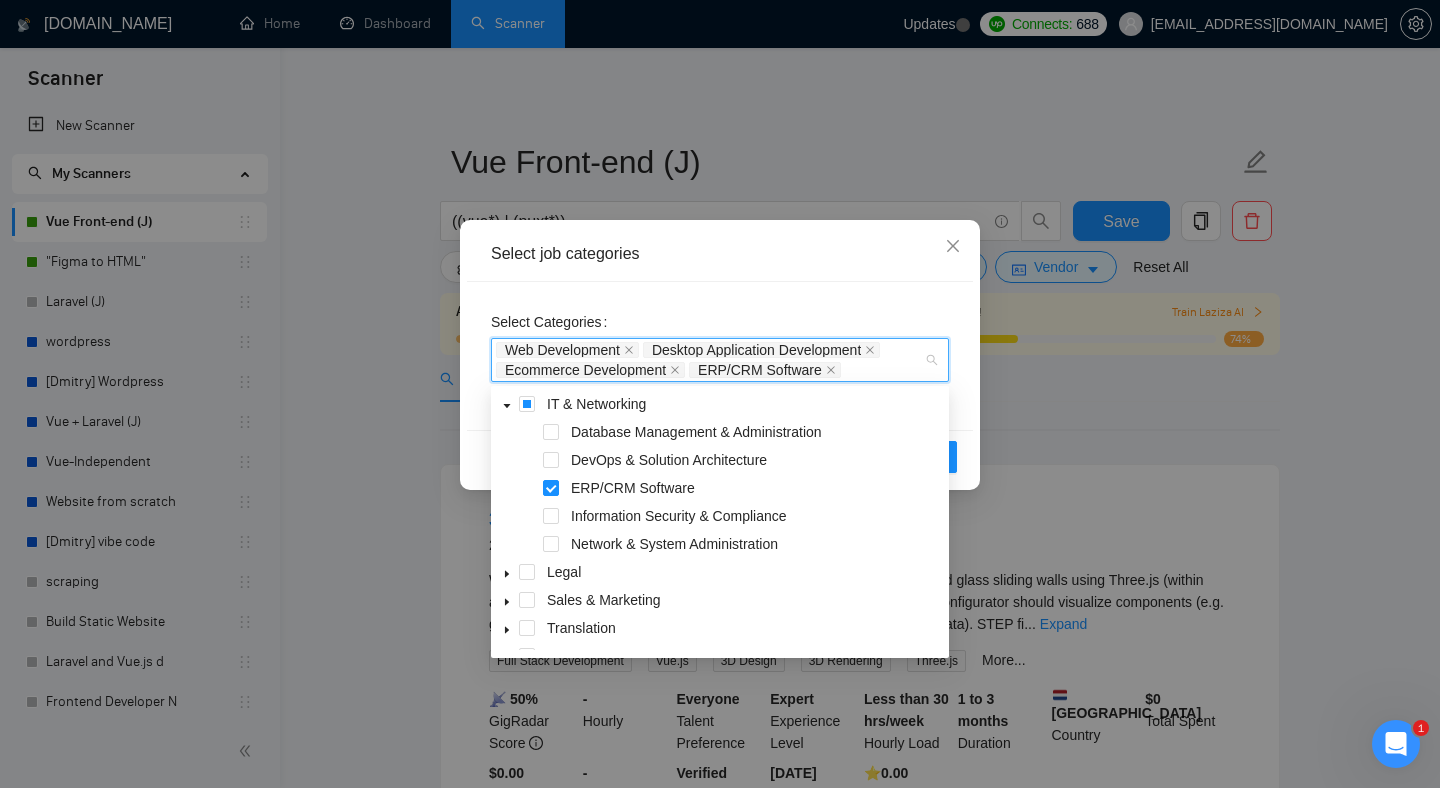 scroll, scrollTop: 220, scrollLeft: 0, axis: vertical 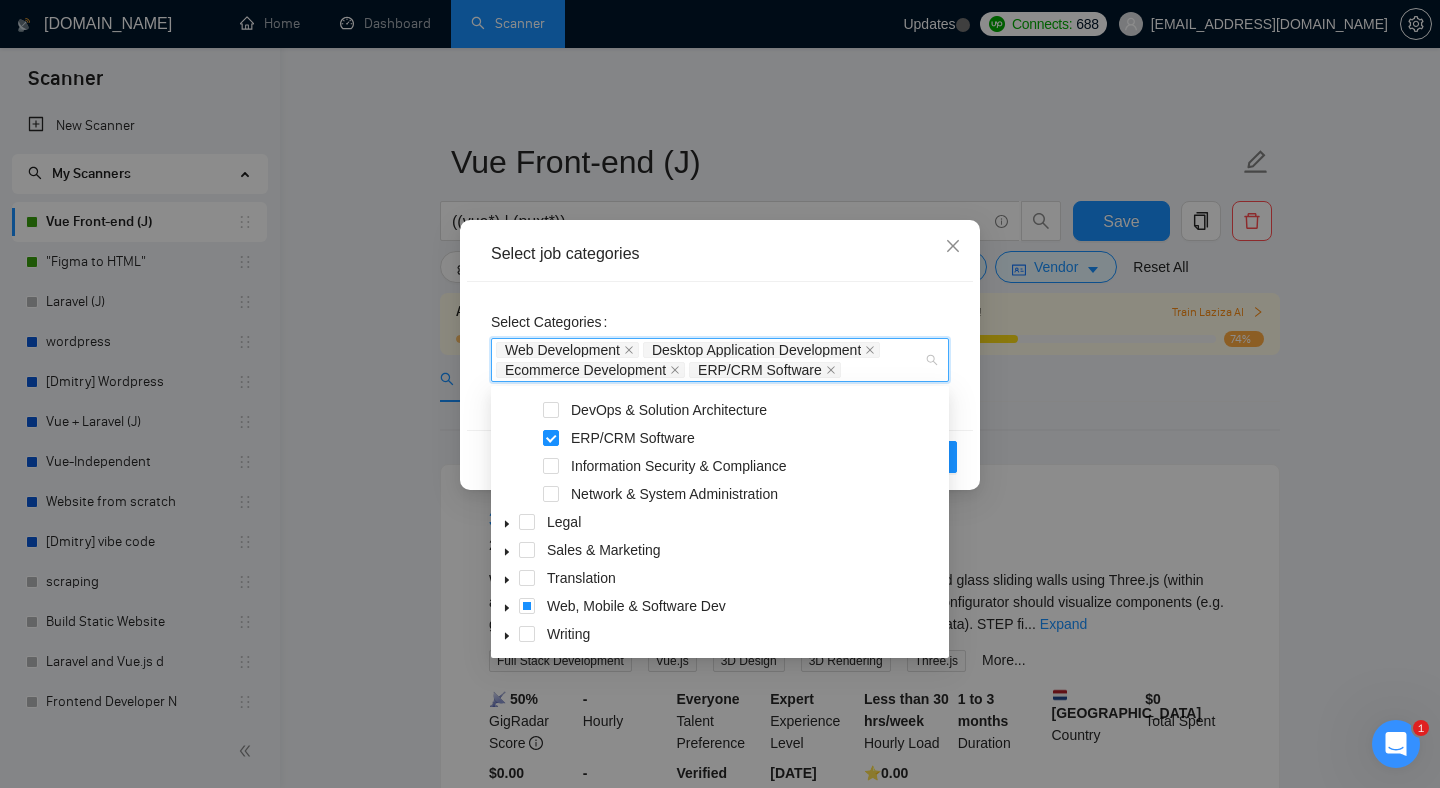 click 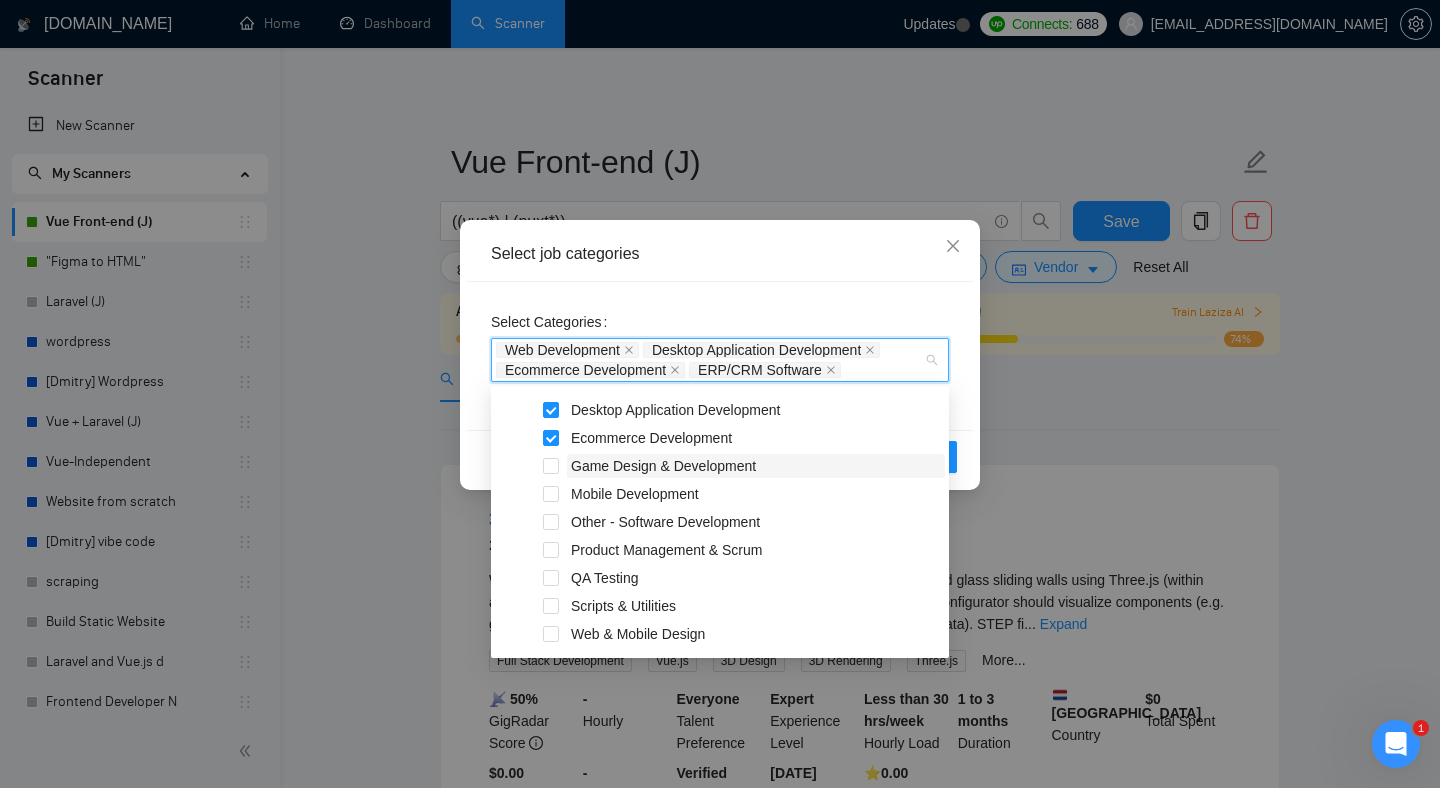 scroll, scrollTop: 556, scrollLeft: 0, axis: vertical 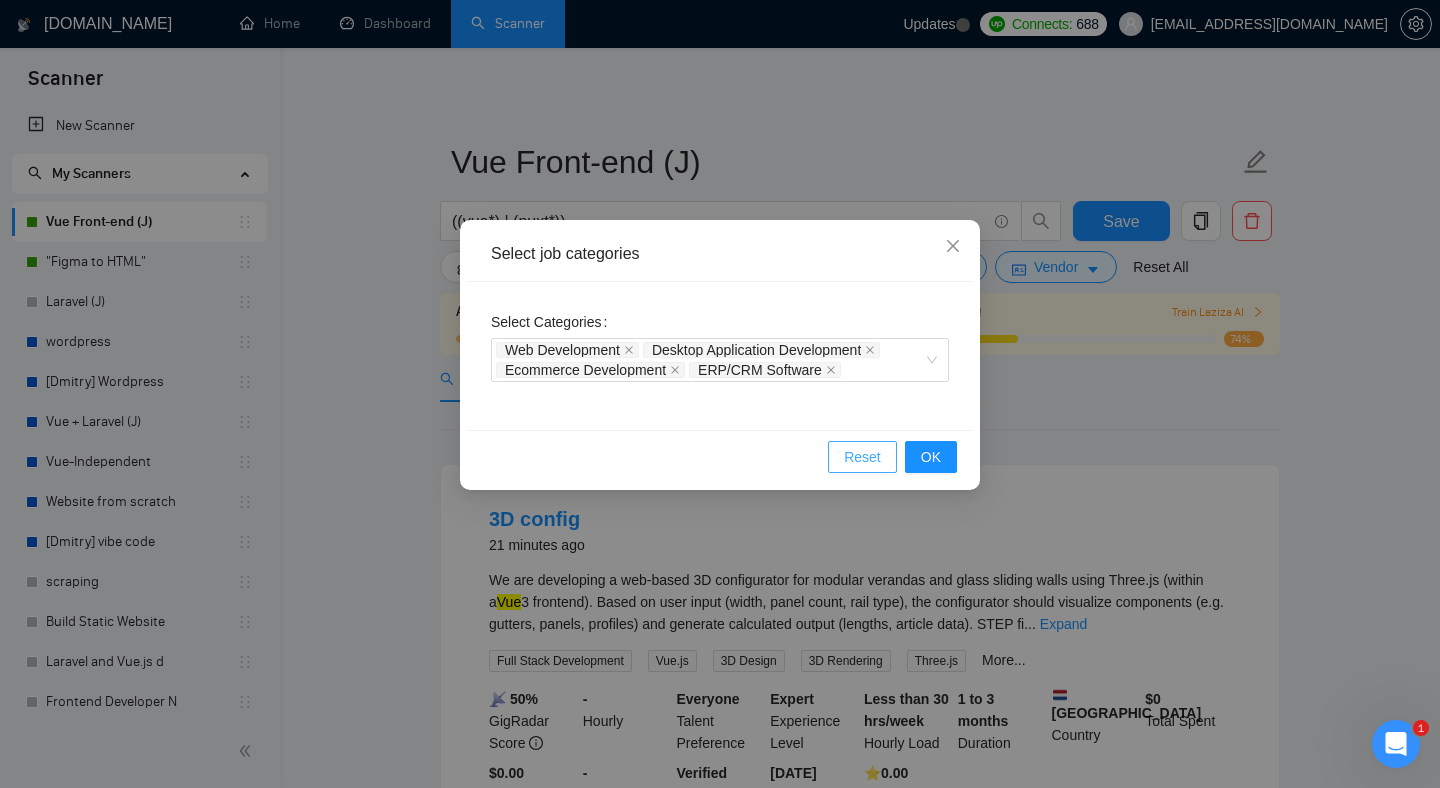 click on "Reset" at bounding box center [862, 457] 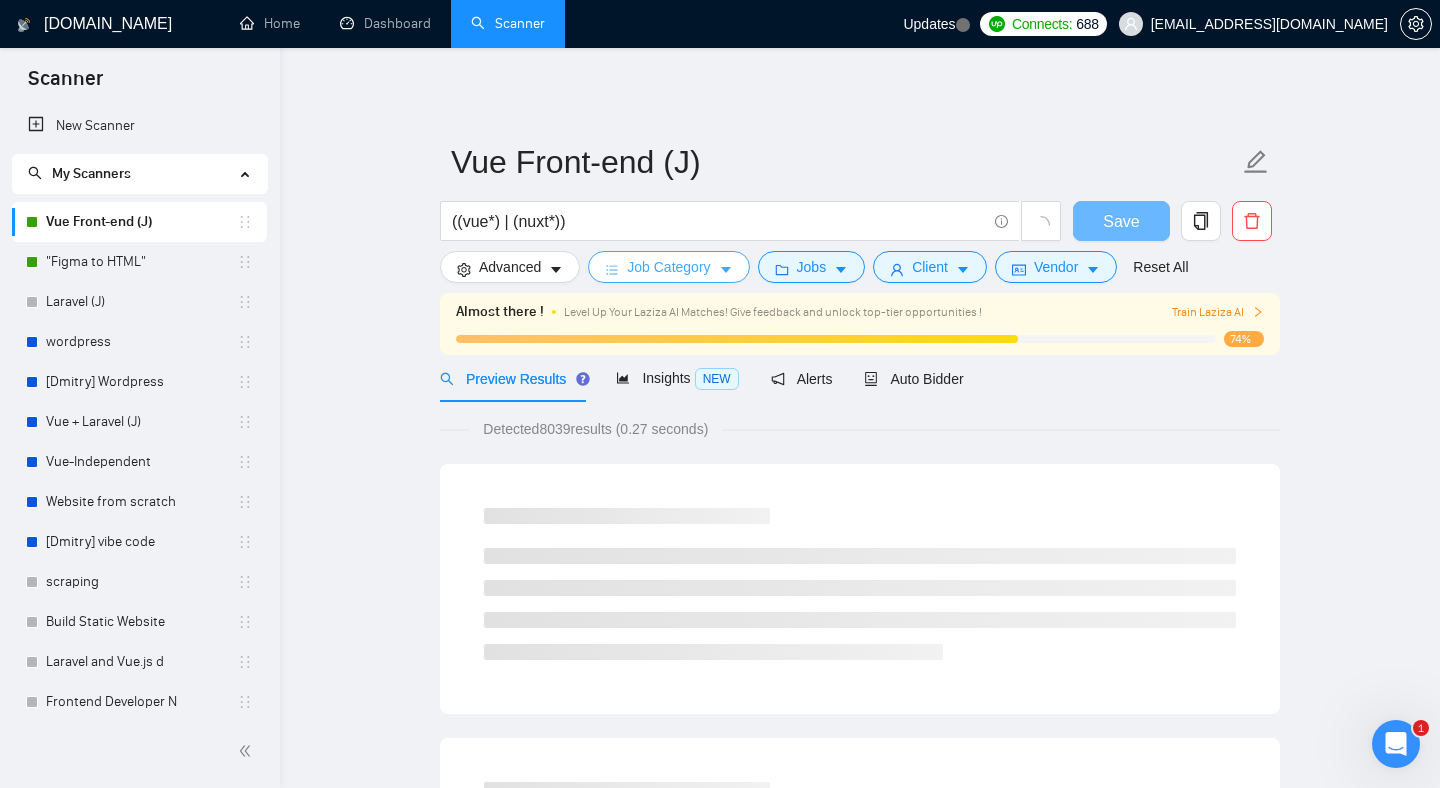 click on "Job Category" at bounding box center (668, 267) 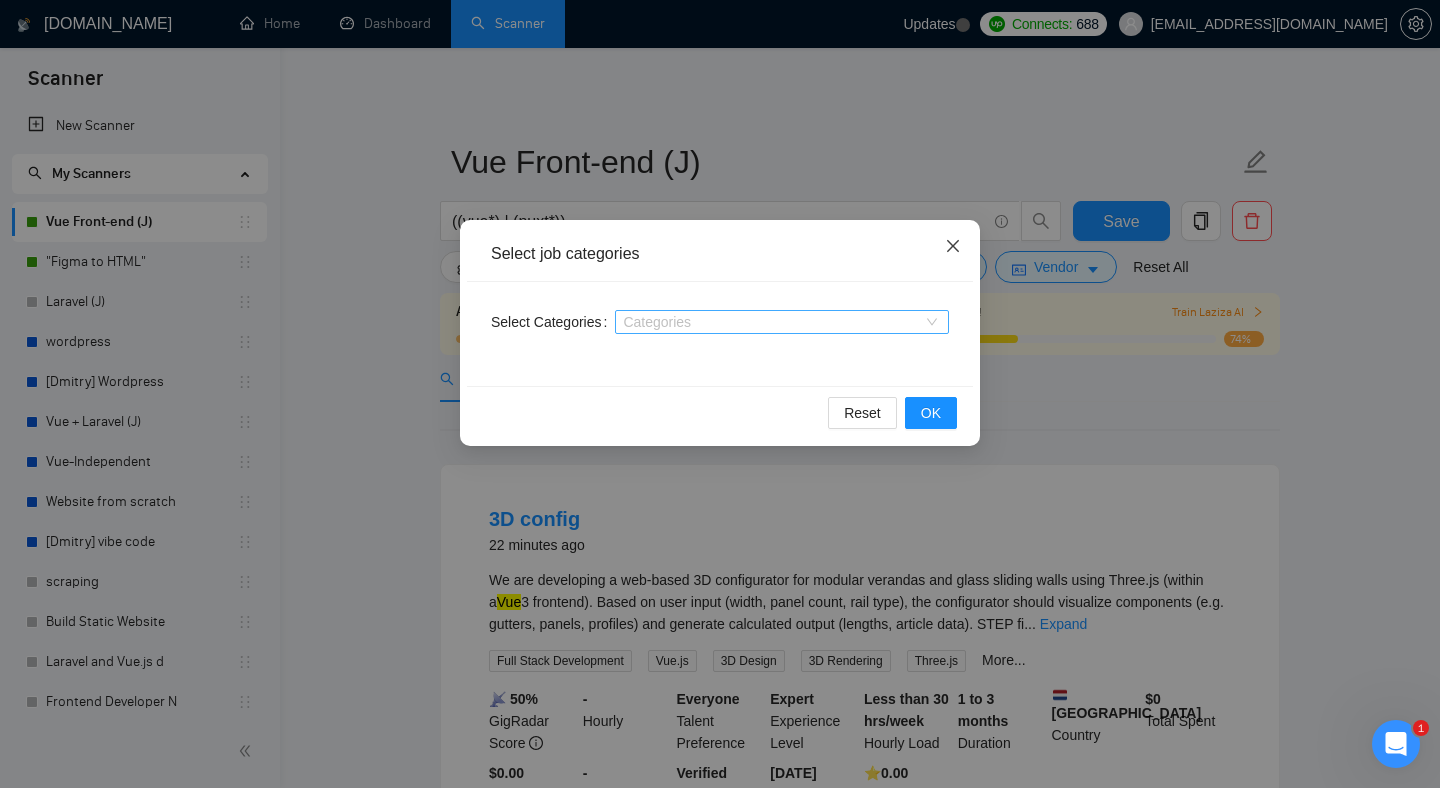 drag, startPoint x: 950, startPoint y: 245, endPoint x: 792, endPoint y: 311, distance: 171.23083 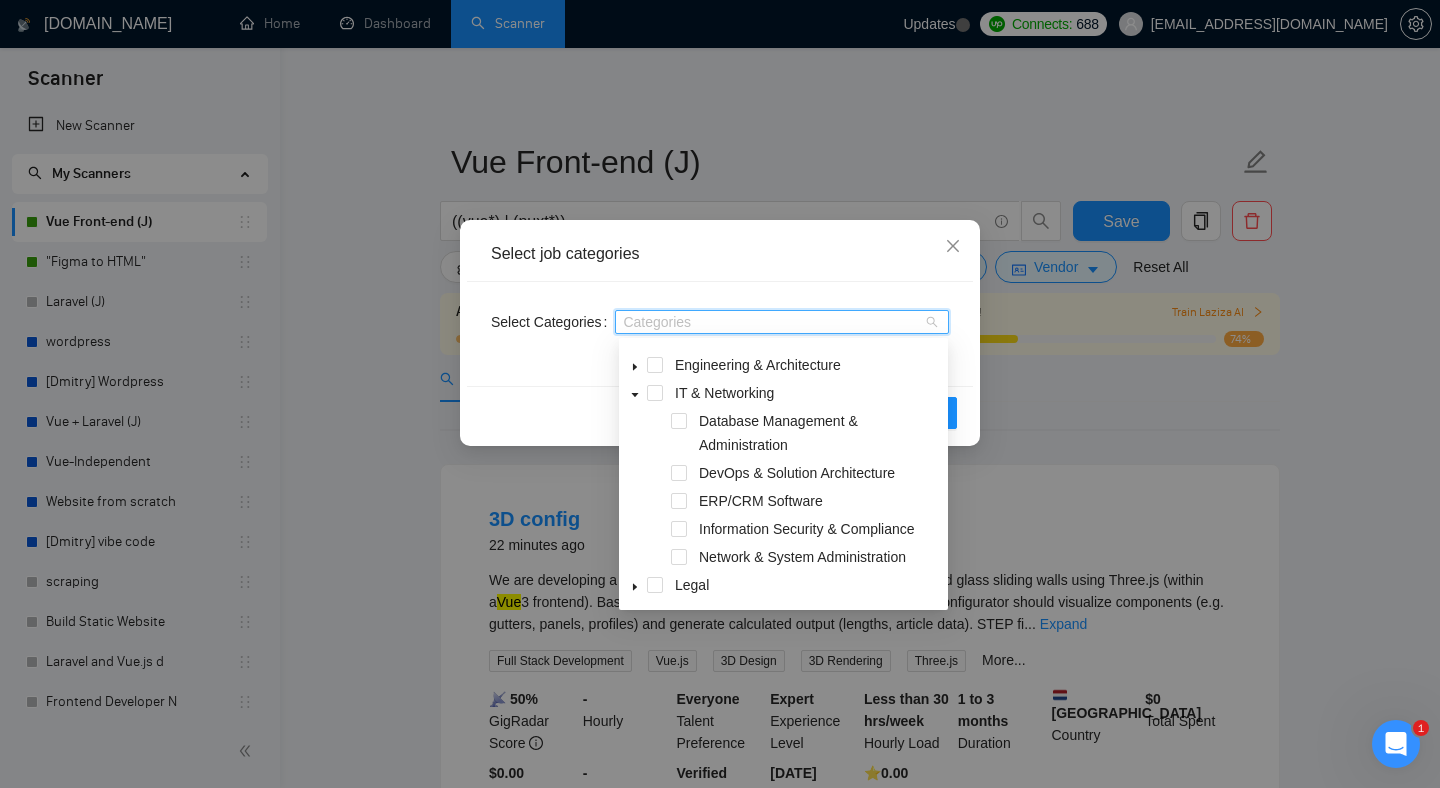 scroll, scrollTop: 580, scrollLeft: 0, axis: vertical 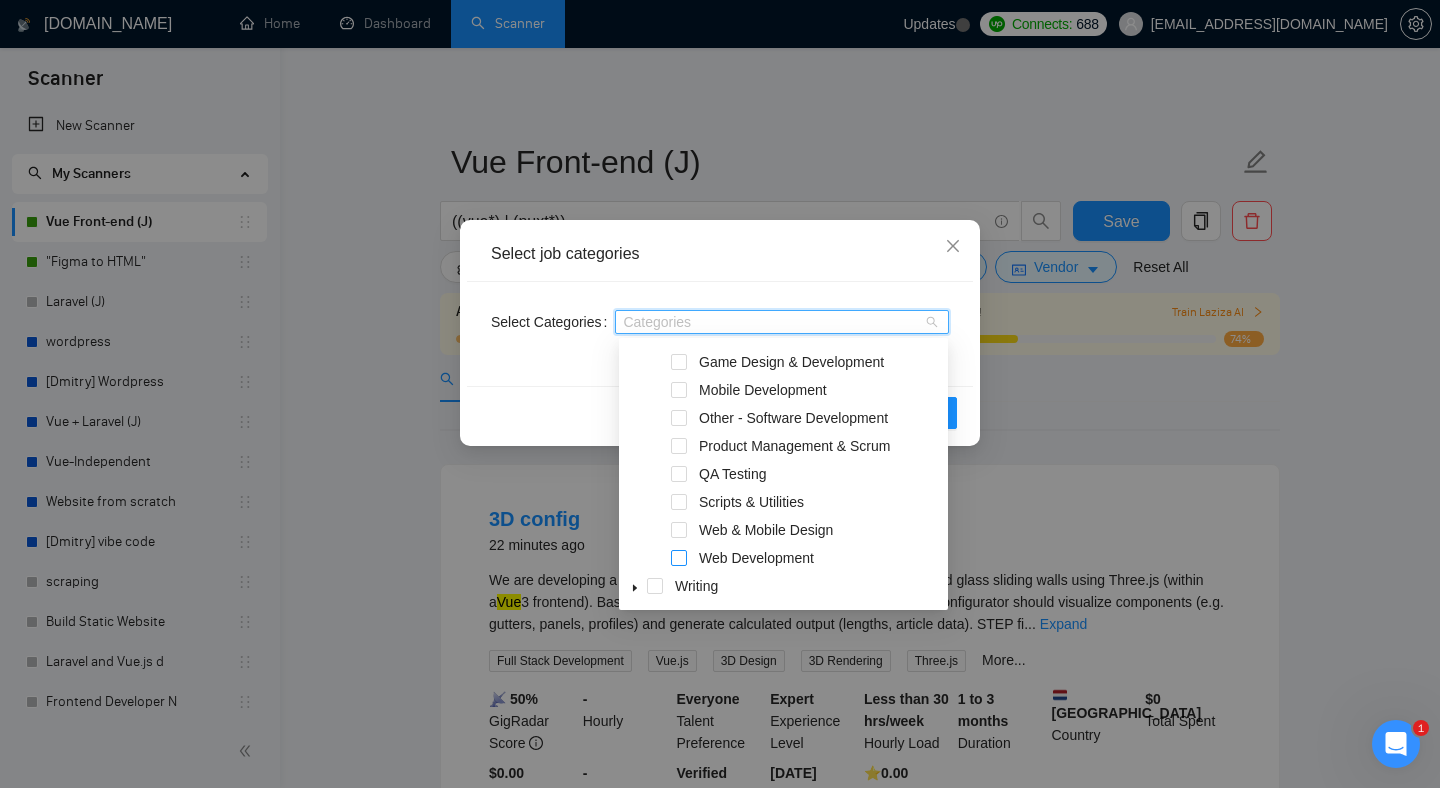 click at bounding box center [679, 558] 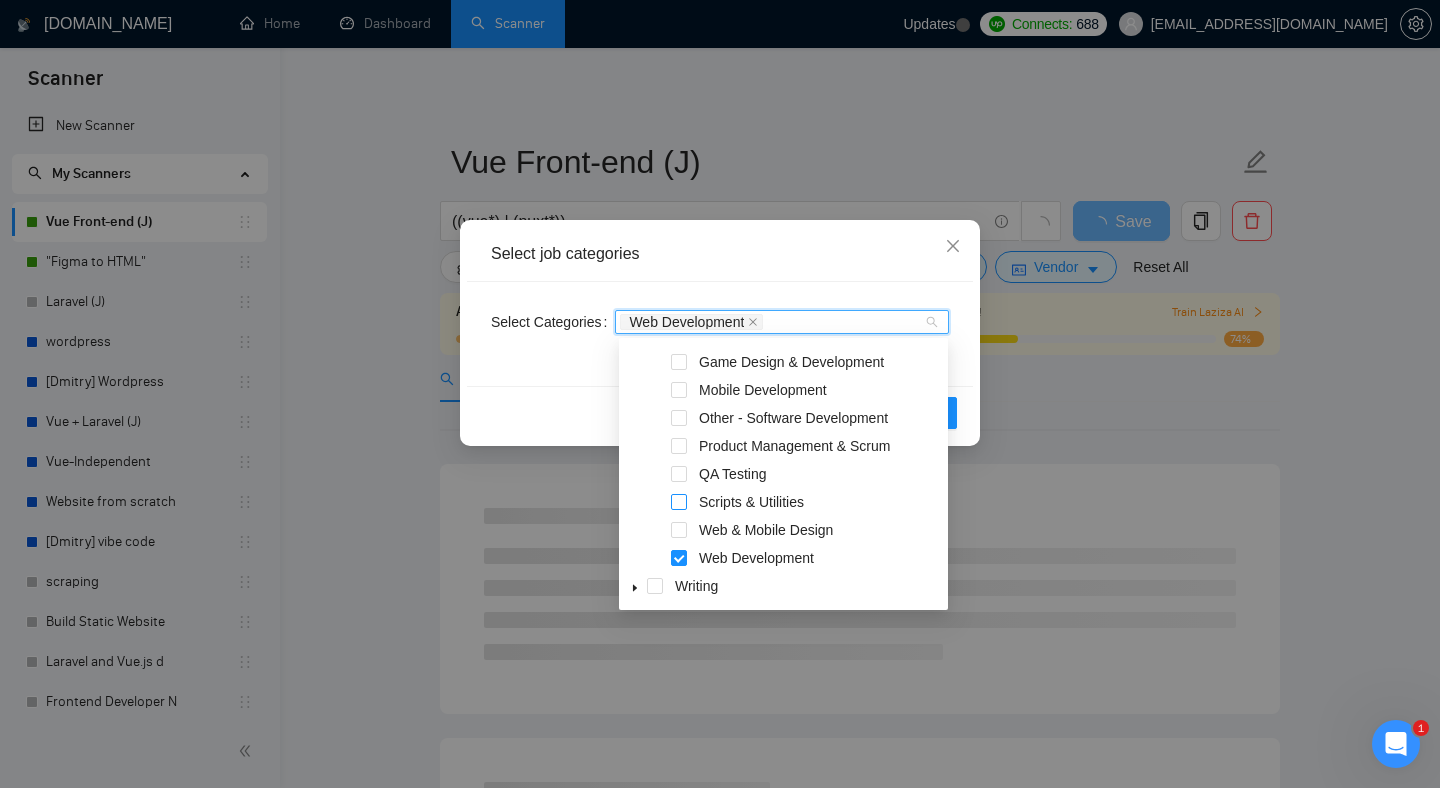 click at bounding box center (679, 502) 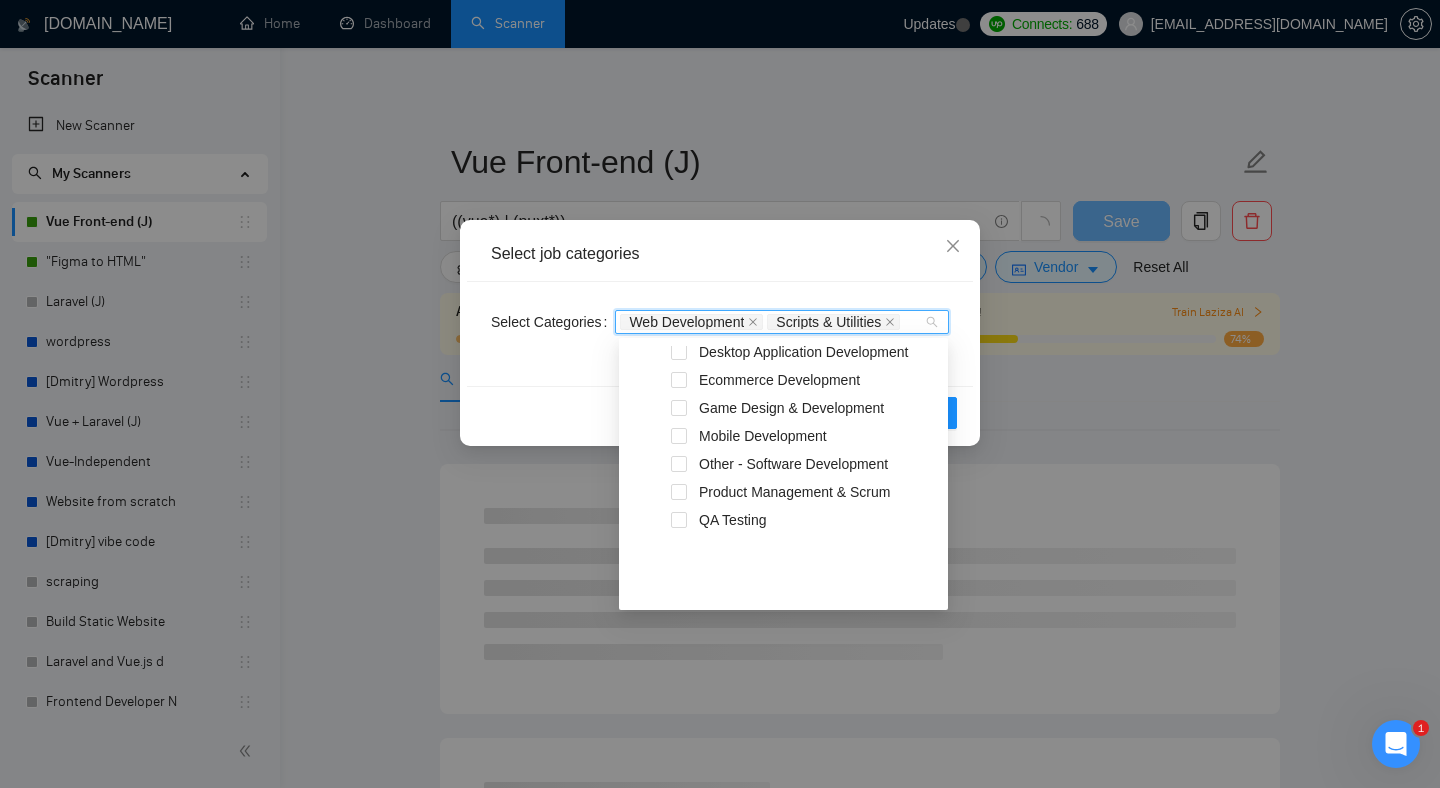 scroll, scrollTop: 412, scrollLeft: 0, axis: vertical 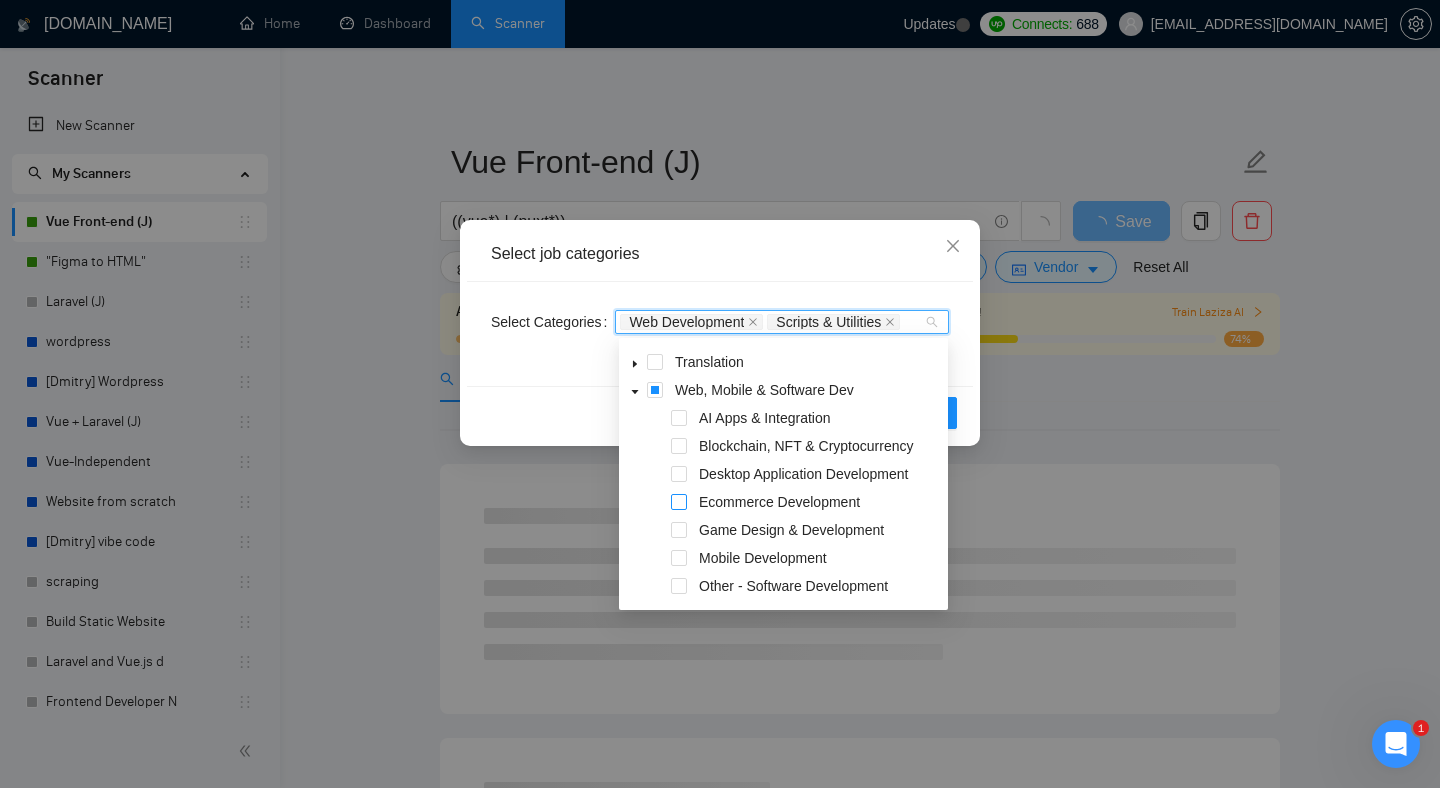 click at bounding box center (679, 502) 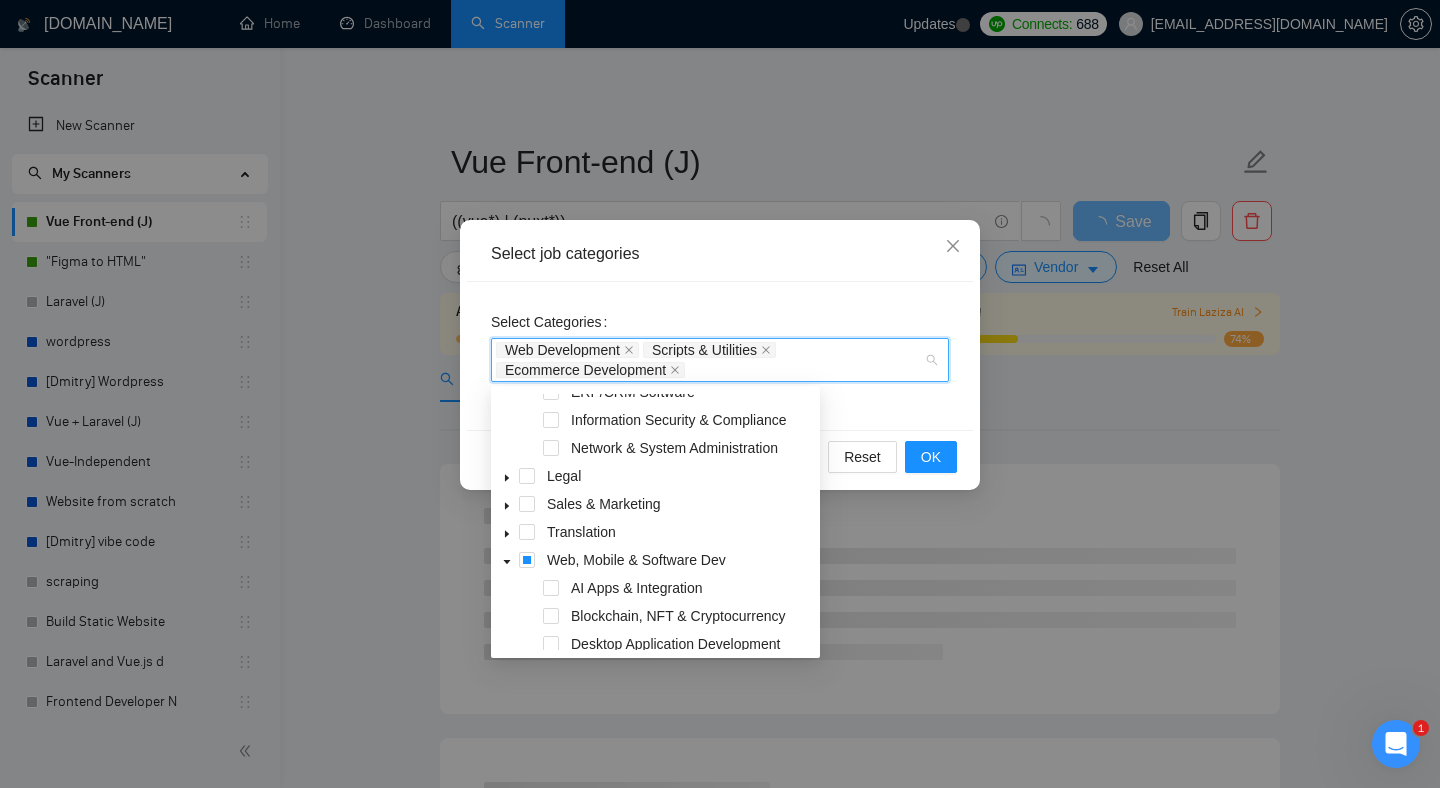 scroll, scrollTop: 262, scrollLeft: 0, axis: vertical 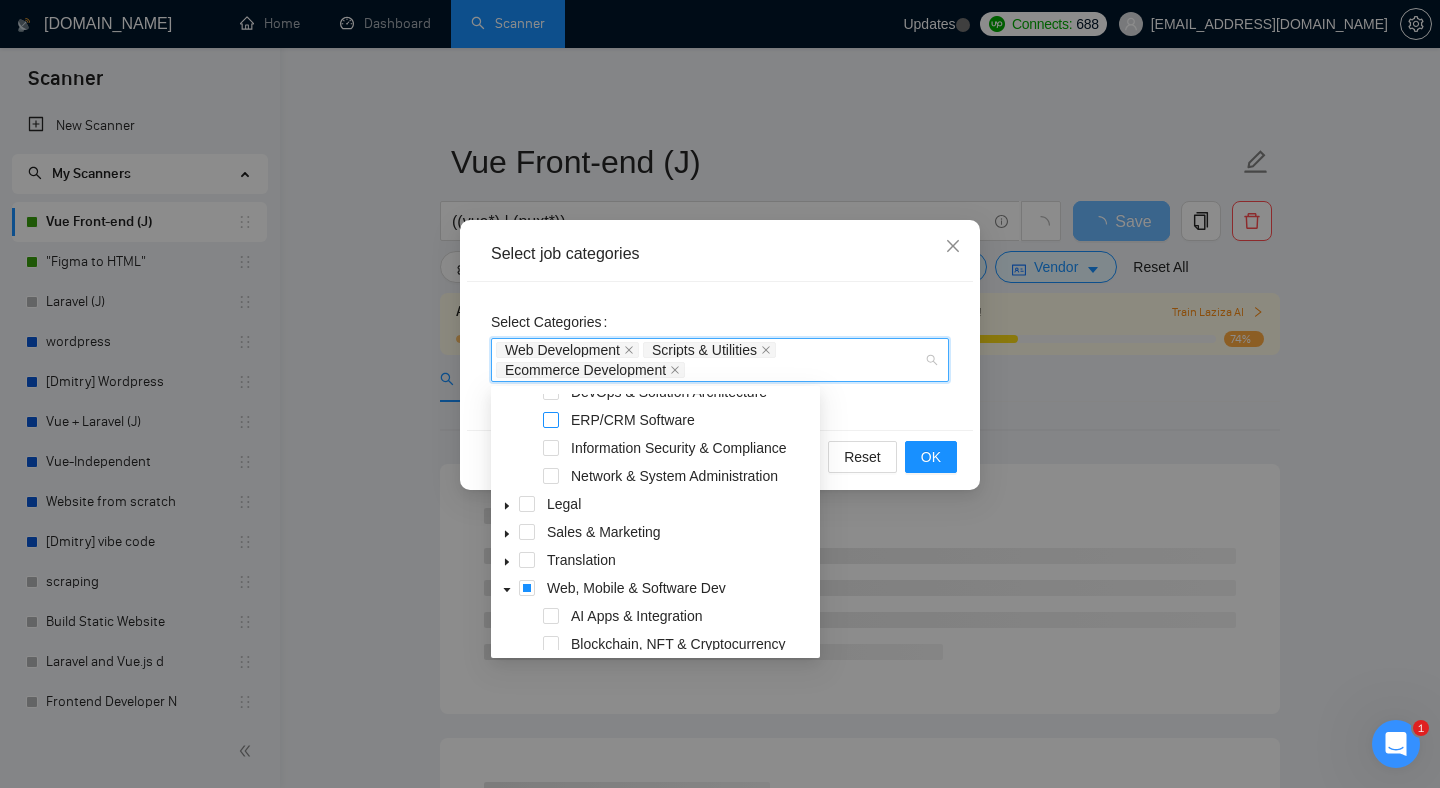 click at bounding box center [551, 420] 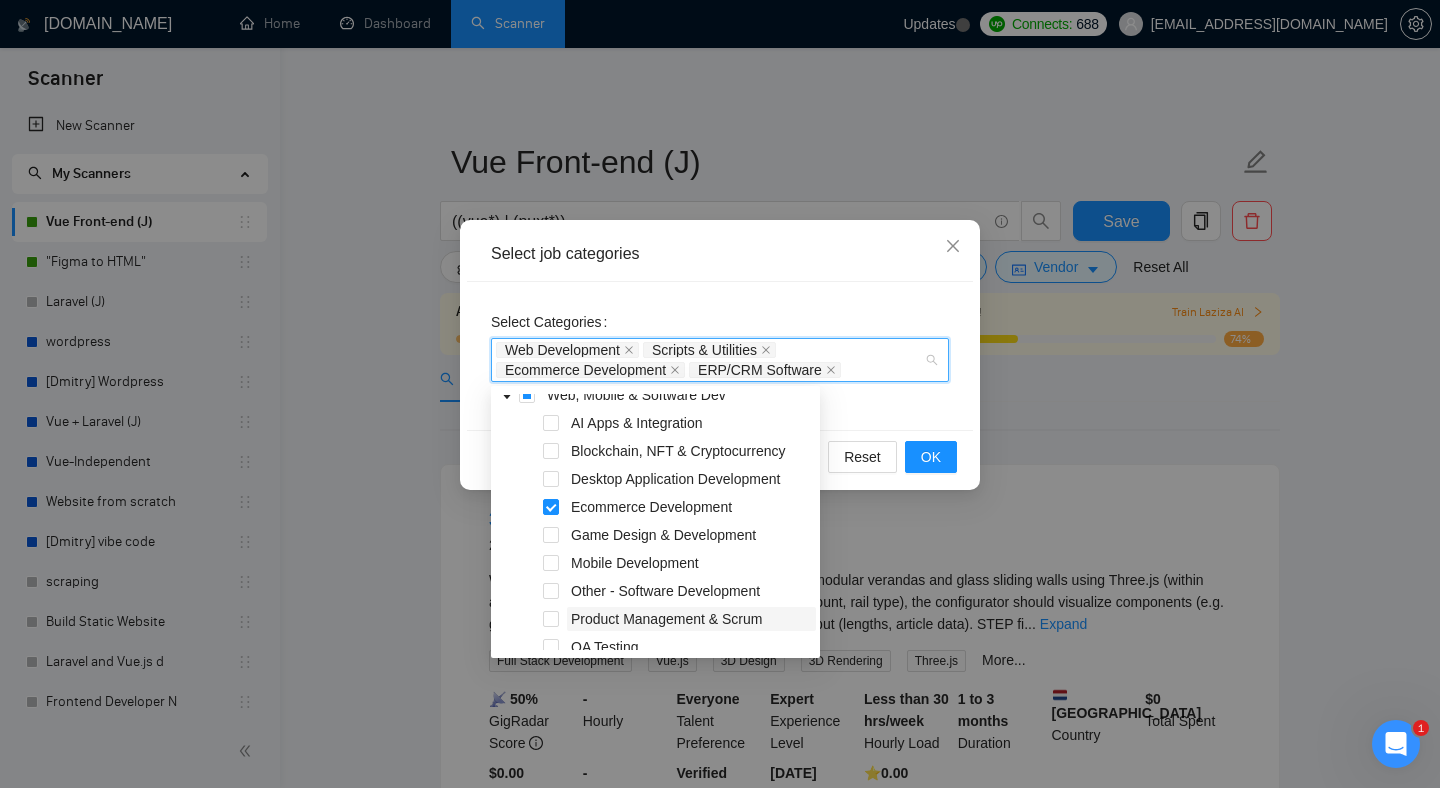 scroll, scrollTop: 580, scrollLeft: 0, axis: vertical 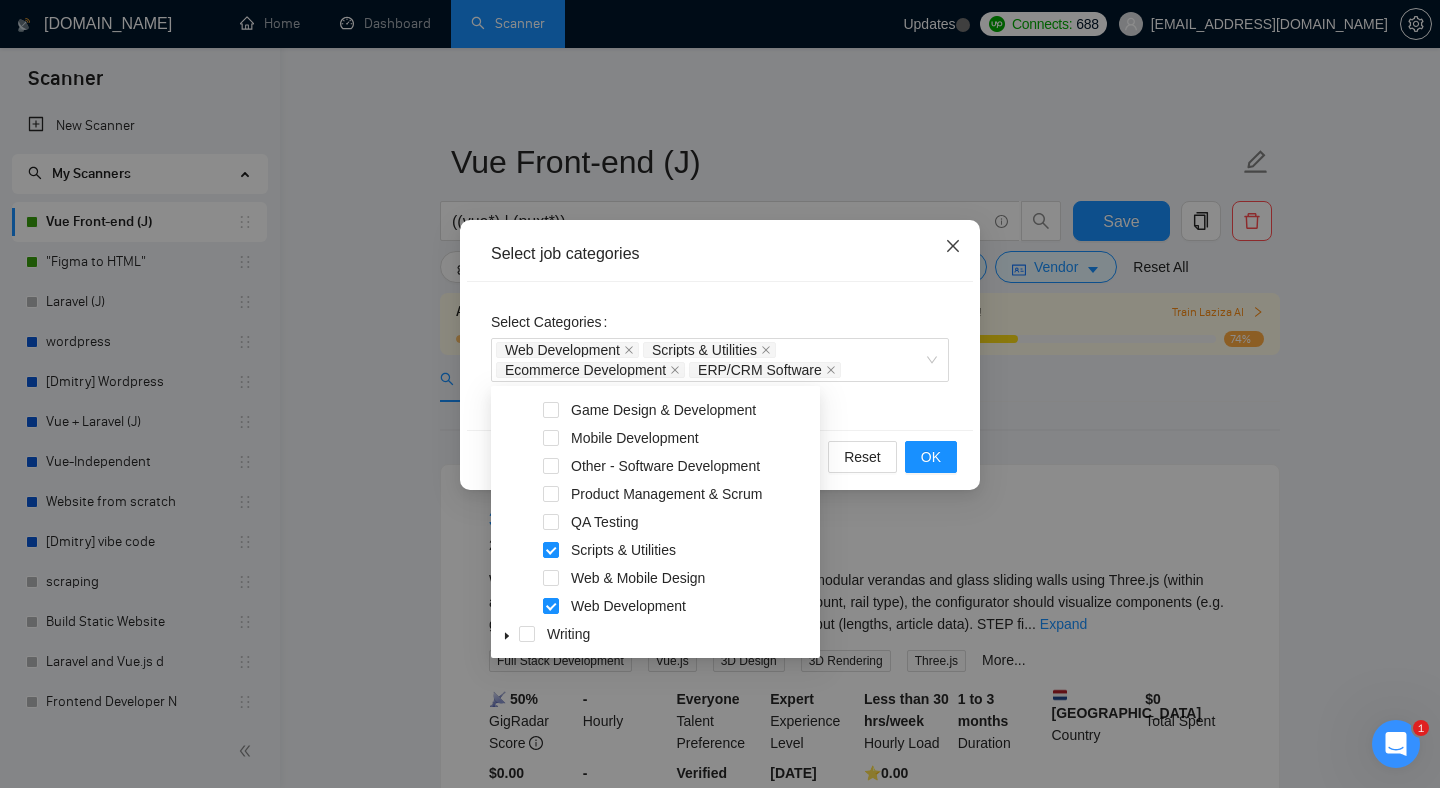 click 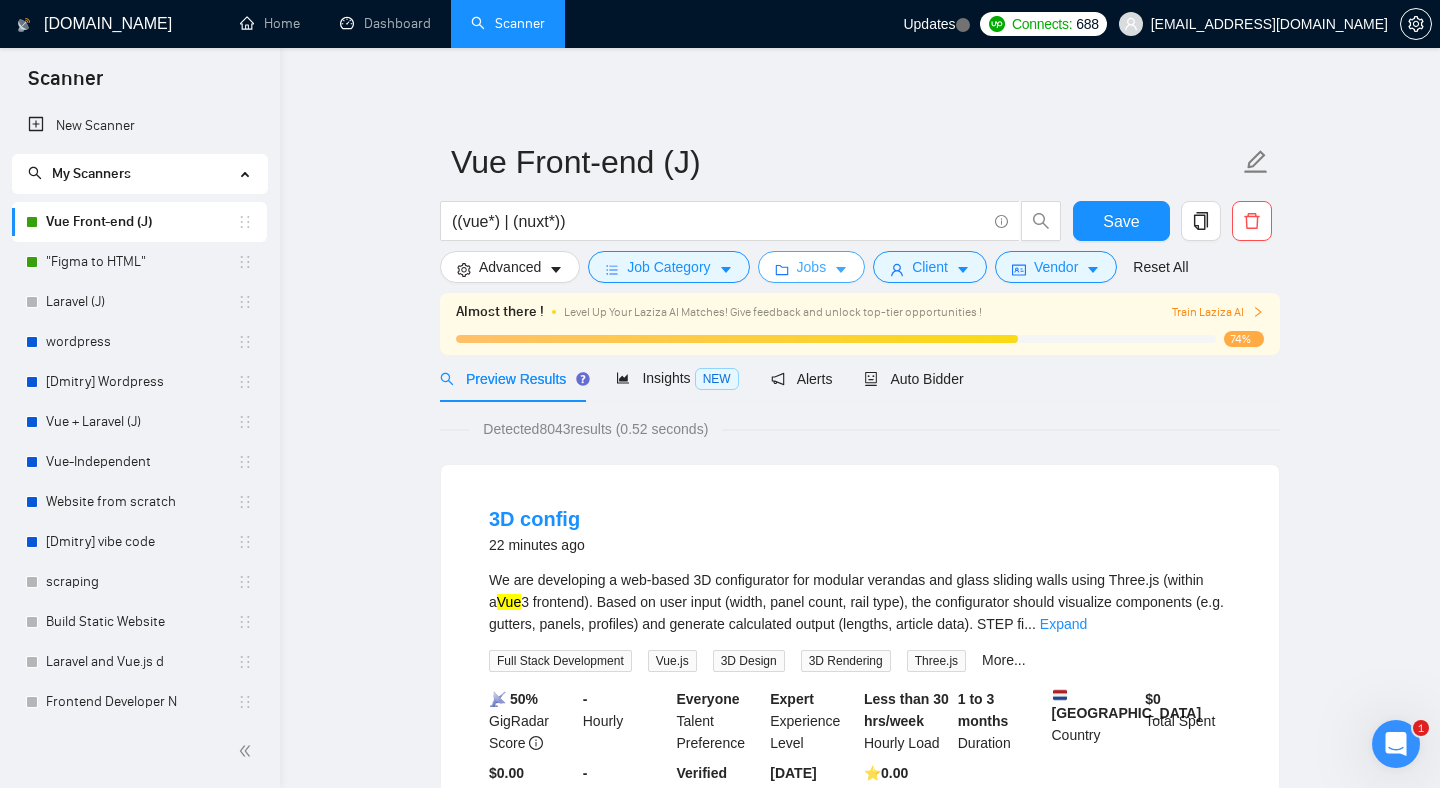click on "Jobs" at bounding box center [812, 267] 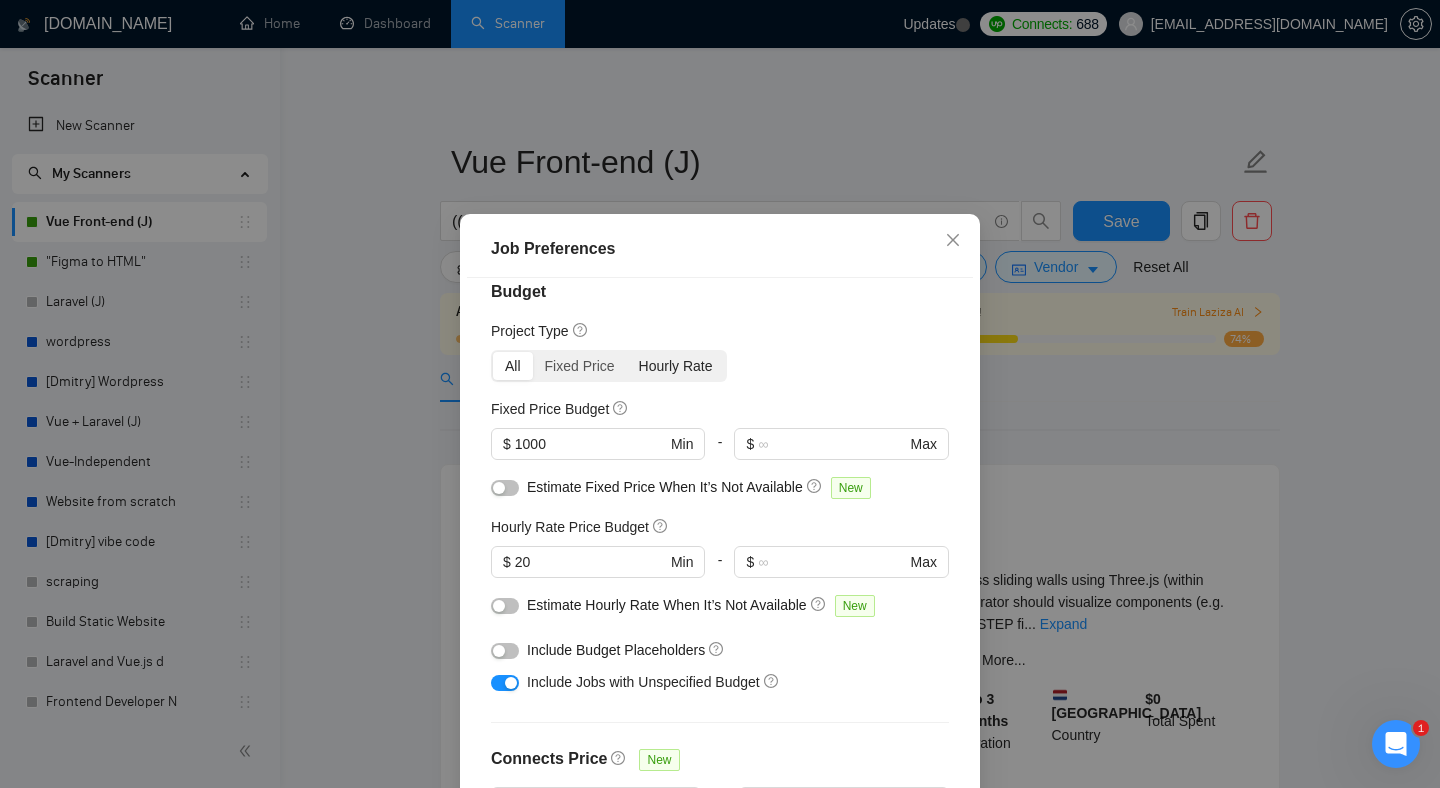 scroll, scrollTop: 0, scrollLeft: 0, axis: both 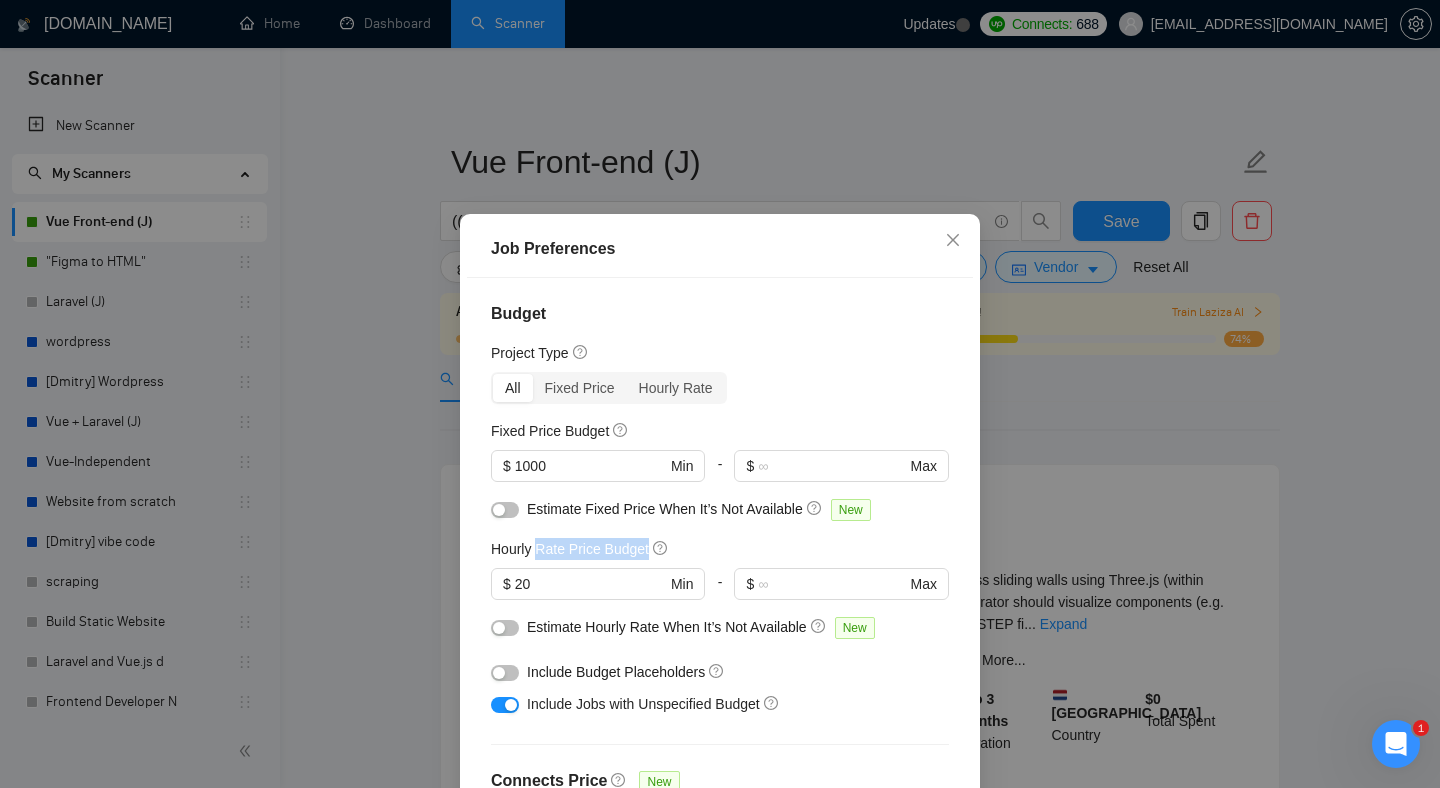 drag, startPoint x: 537, startPoint y: 547, endPoint x: 655, endPoint y: 547, distance: 118 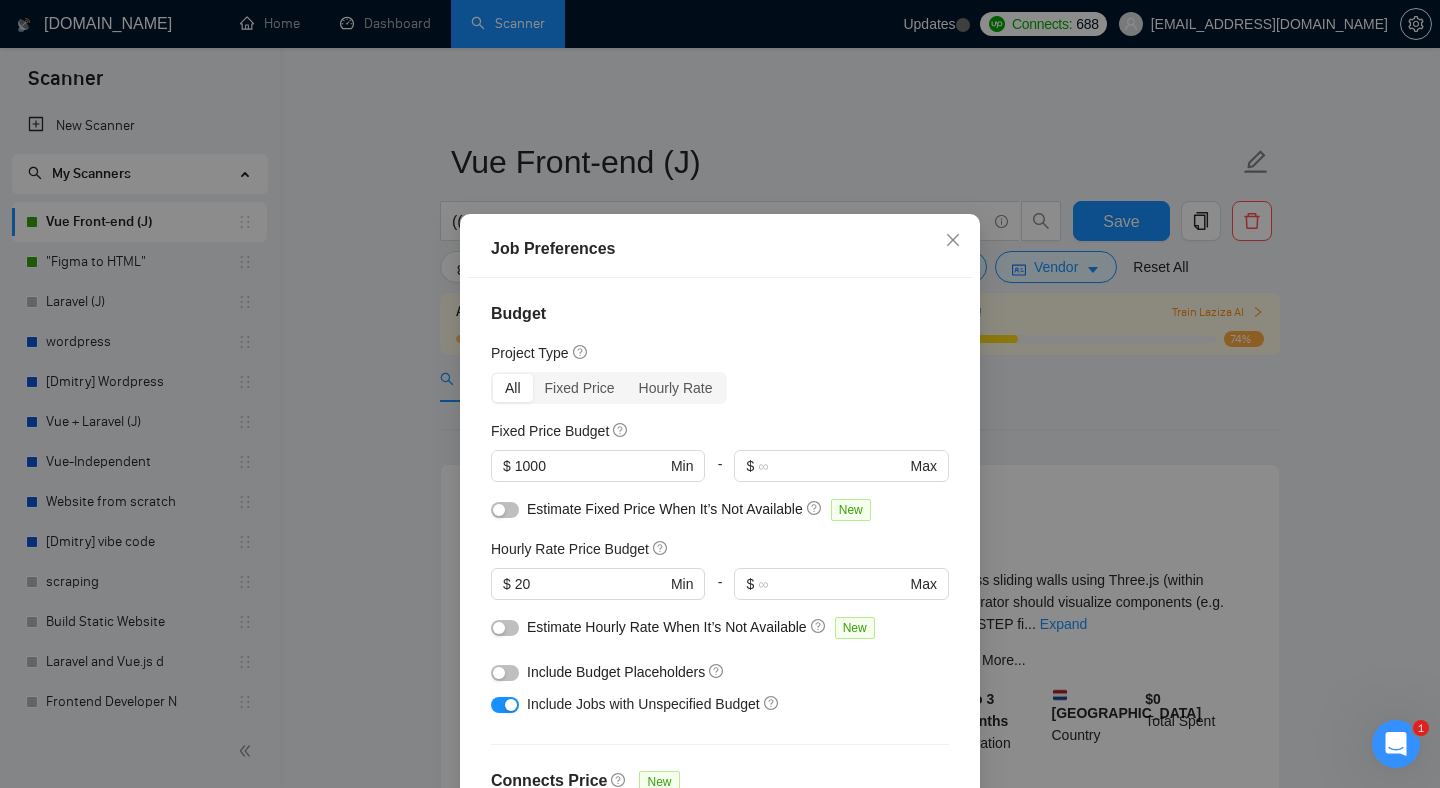 click on "Budget Project Type All Fixed Price Hourly Rate   Fixed Price Budget $ 1000 Min - $ Max Estimate Fixed Price When It’s Not Available New   Hourly Rate Price Budget $ 20 Min - $ Max Estimate Hourly Rate When It’s Not Available New Include Budget Placeholders Include Jobs with Unspecified Budget   Connects Price New Min - Max Project Duration   Unspecified Less than 1 month 1 to 3 months 3 to 6 months More than 6 months Hourly Workload   Unspecified <30 hrs/week >30 hrs/week Hours TBD Unsure Job Posting Questions New   Any posting questions Description Preferences Description Size New   Any description size" at bounding box center (720, 554) 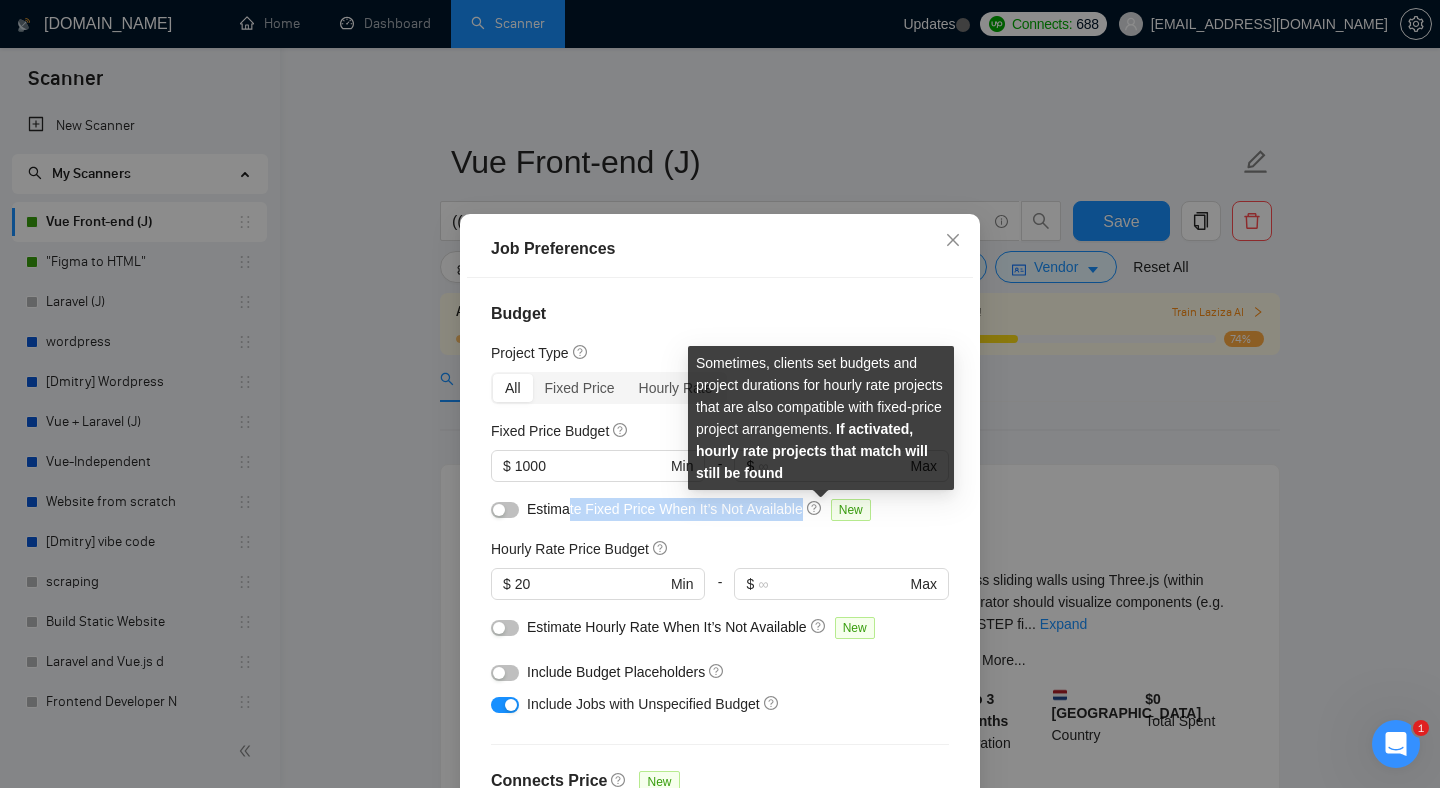 drag, startPoint x: 566, startPoint y: 508, endPoint x: 829, endPoint y: 513, distance: 263.04752 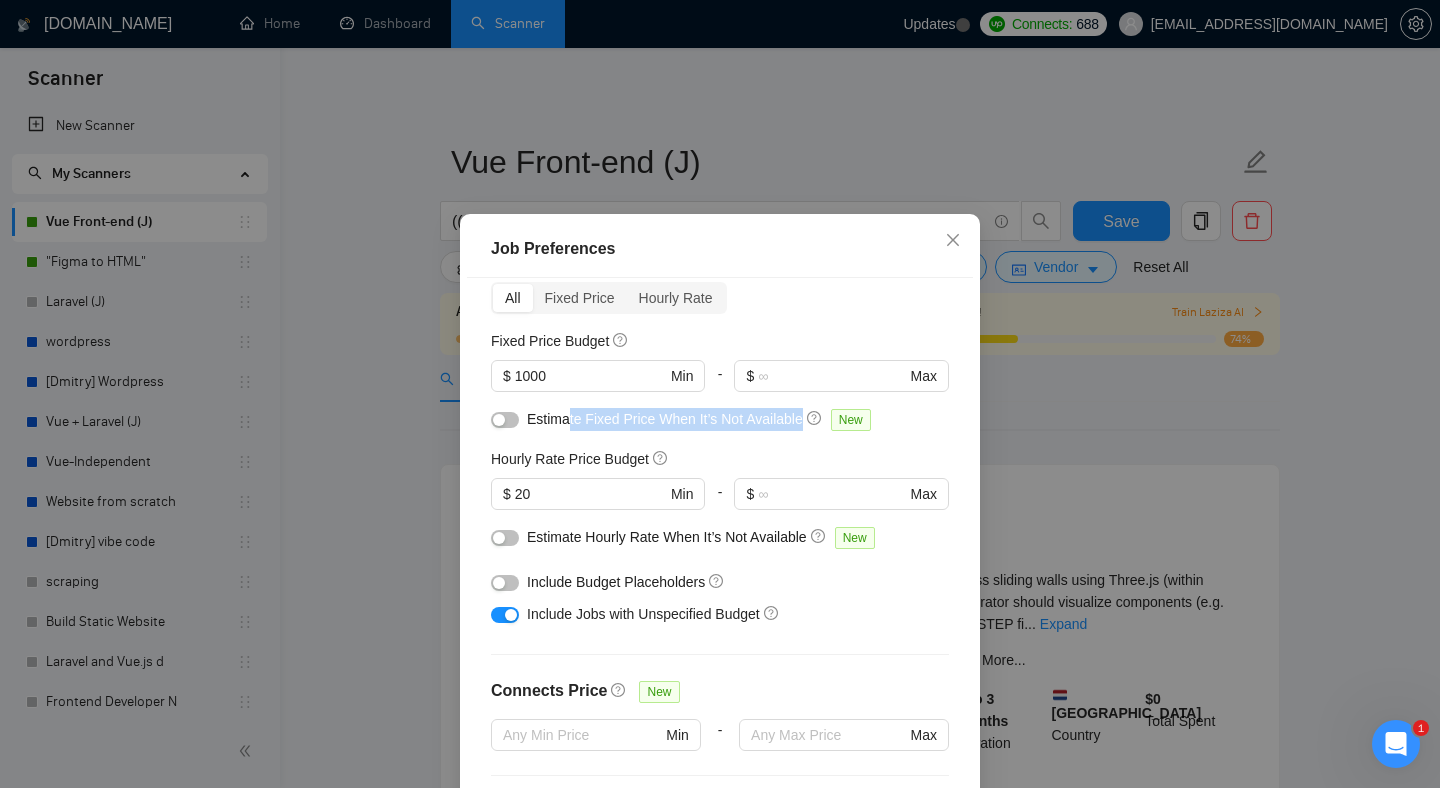 scroll, scrollTop: 91, scrollLeft: 0, axis: vertical 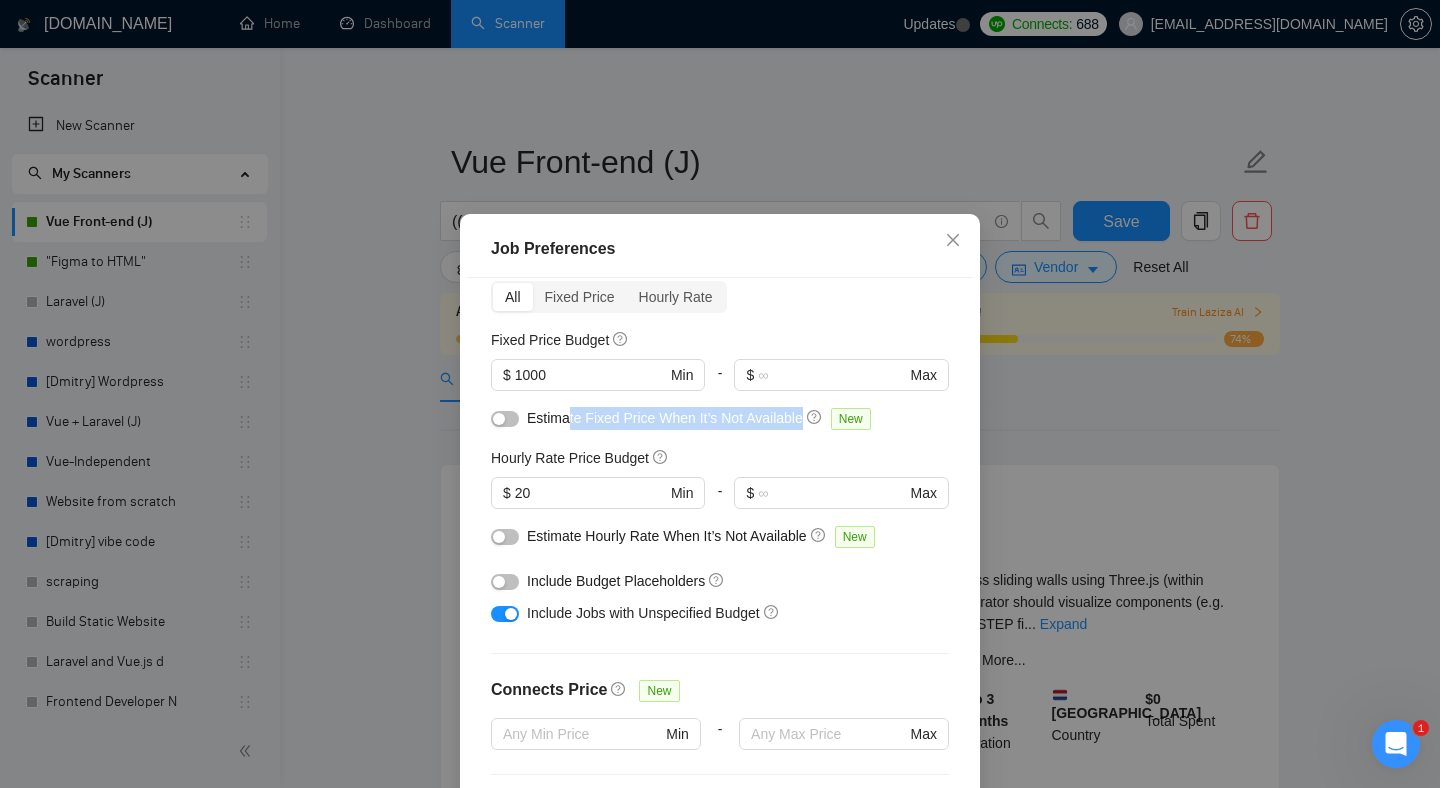 click on "Include Jobs with Unspecified Budget" at bounding box center (727, 613) 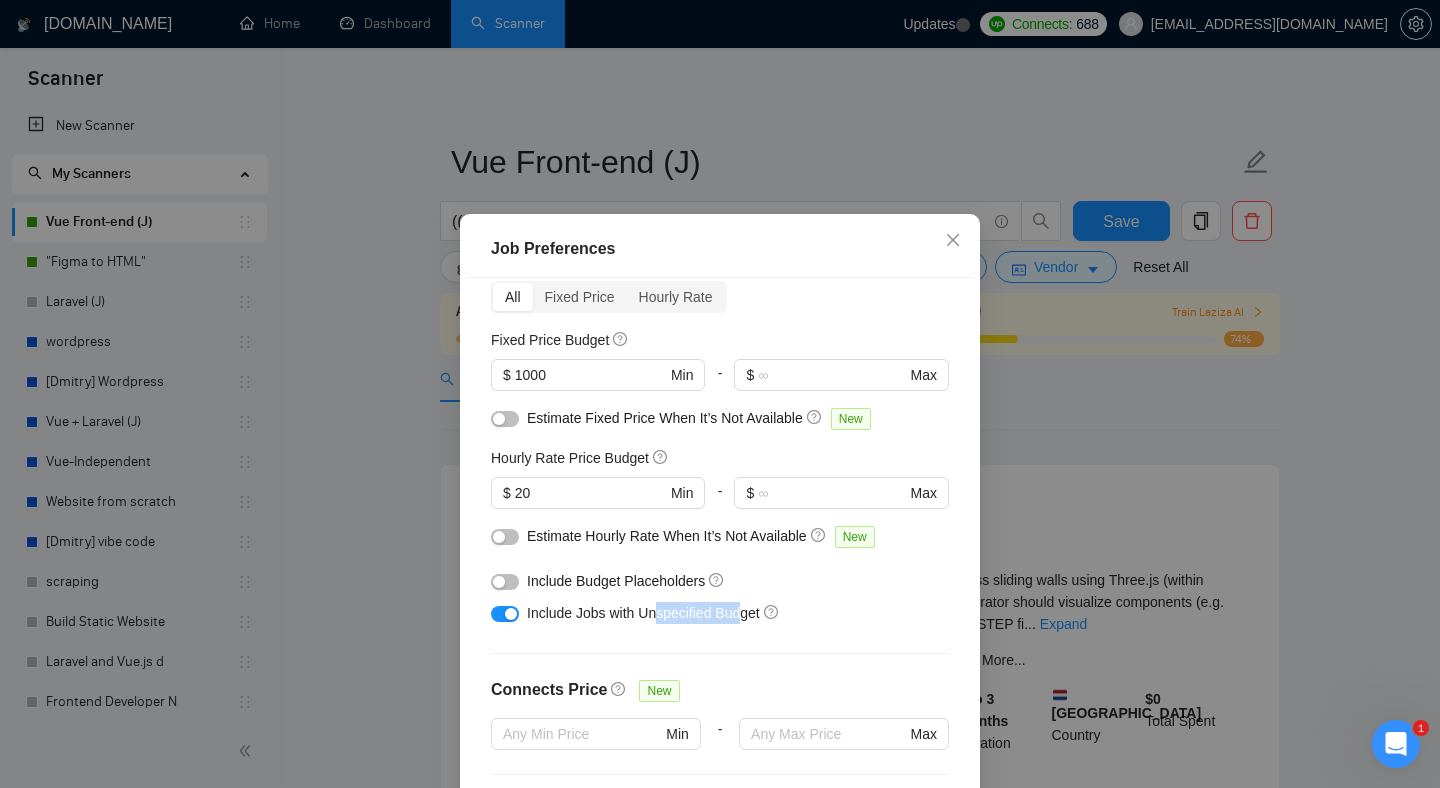 drag, startPoint x: 661, startPoint y: 616, endPoint x: 758, endPoint y: 612, distance: 97.082436 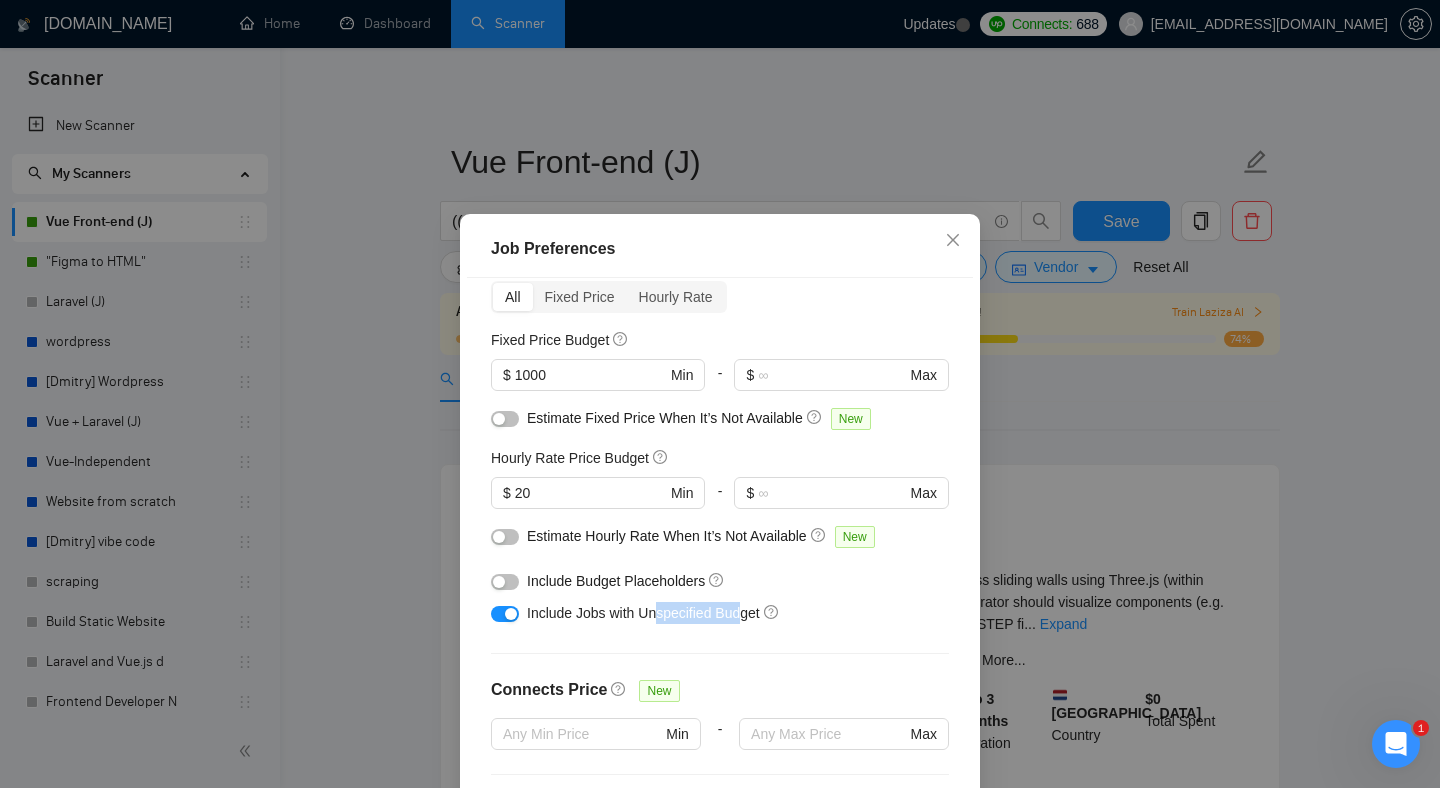 click on "Include Jobs with Unspecified Budget" at bounding box center [727, 613] 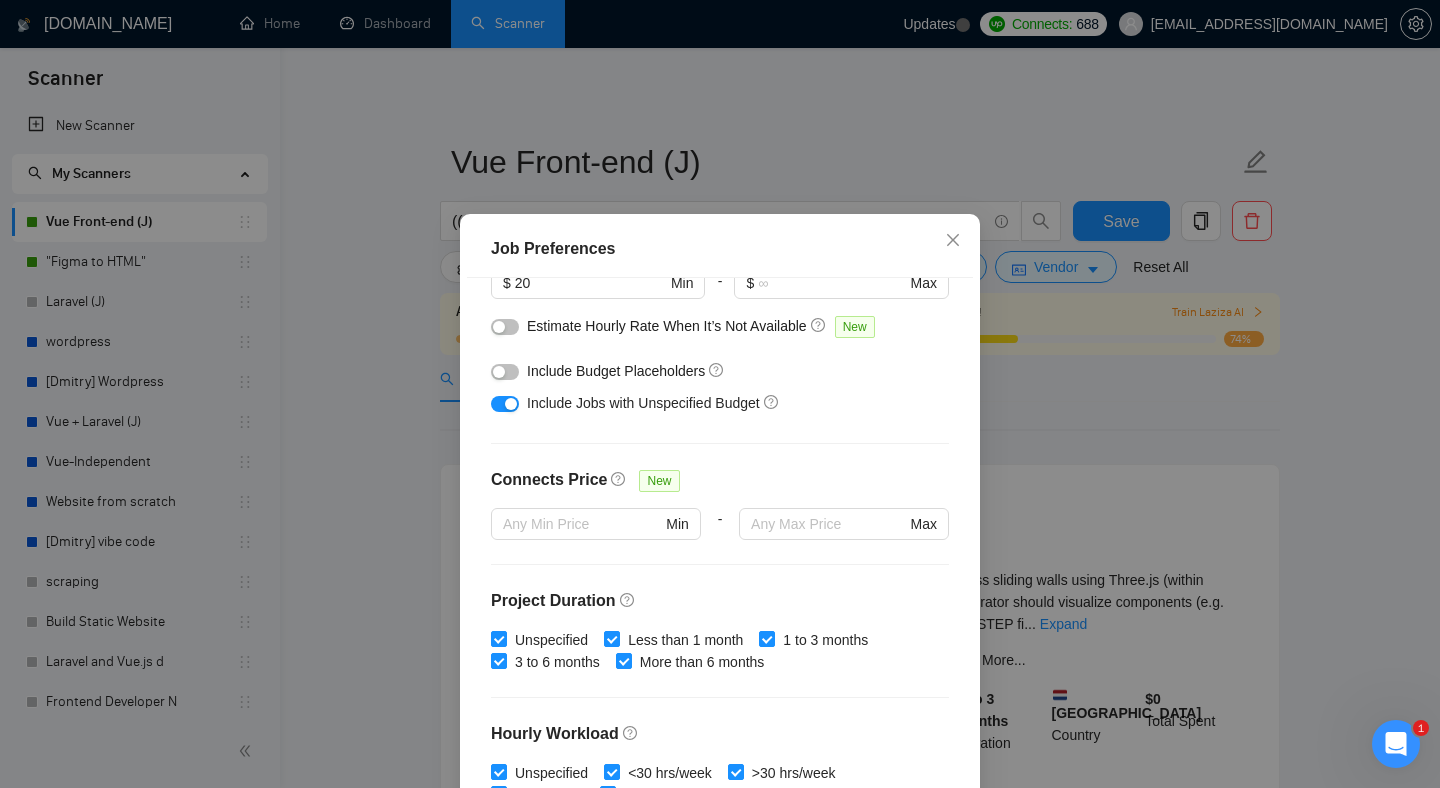 scroll, scrollTop: 305, scrollLeft: 0, axis: vertical 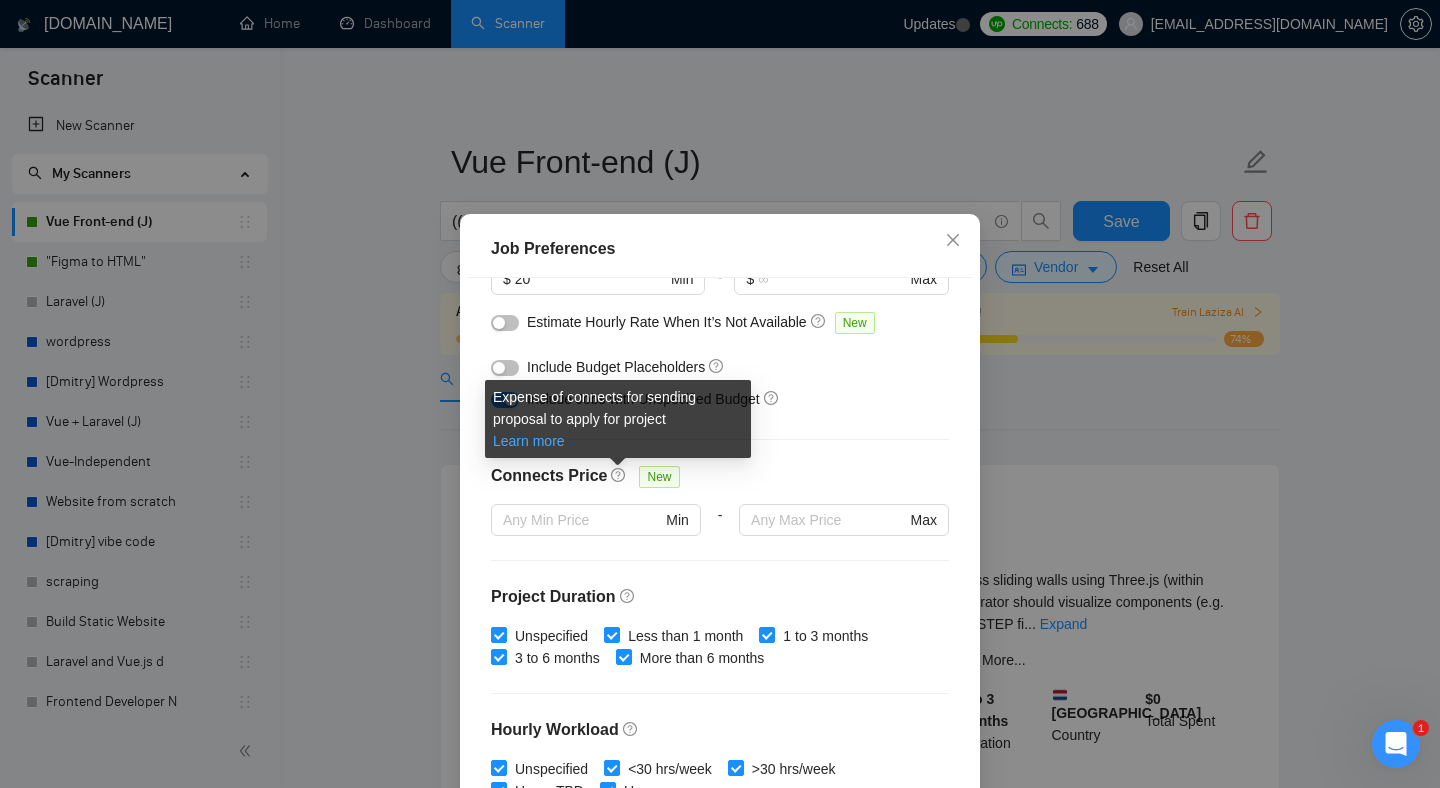 click on "Learn more" at bounding box center [529, 441] 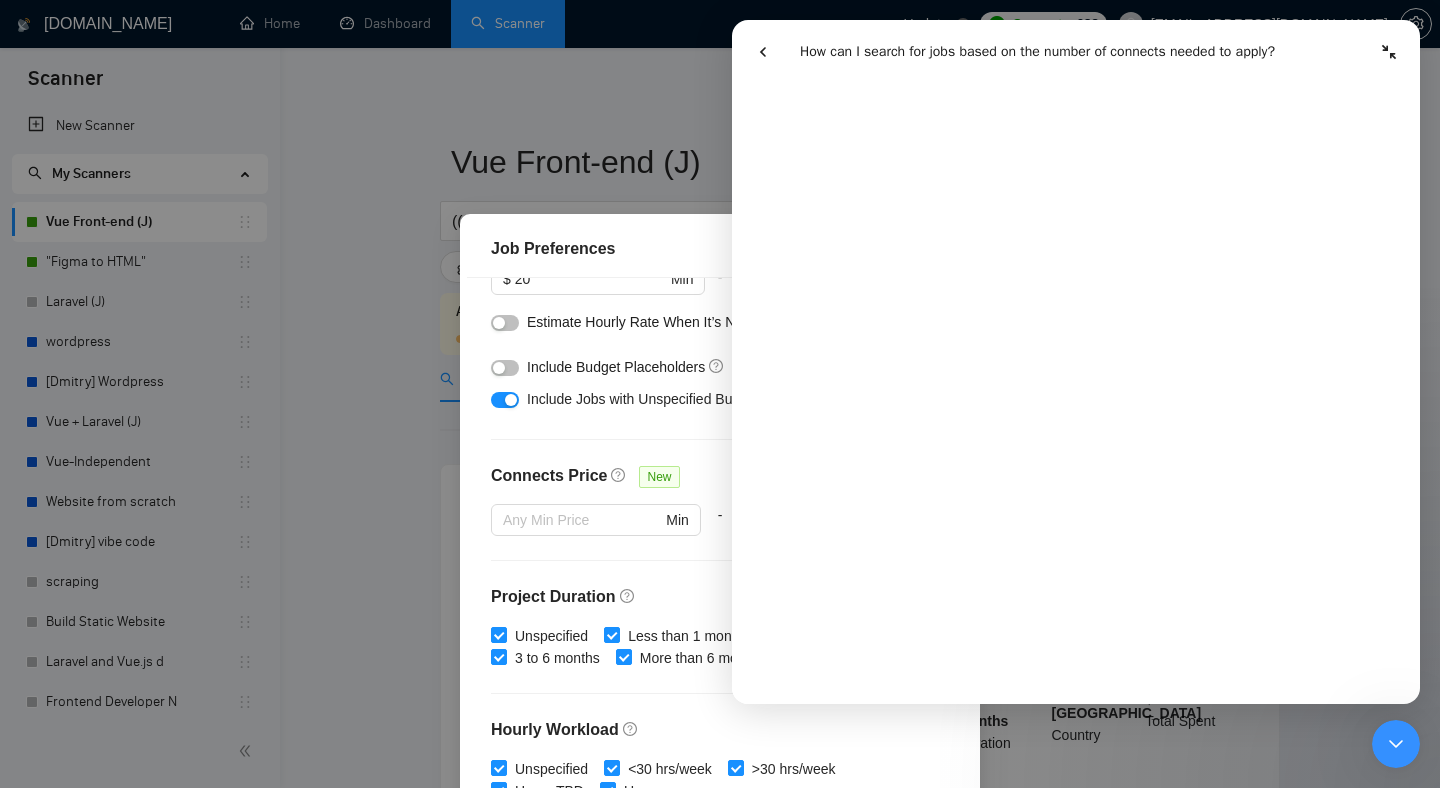 scroll, scrollTop: 833, scrollLeft: 0, axis: vertical 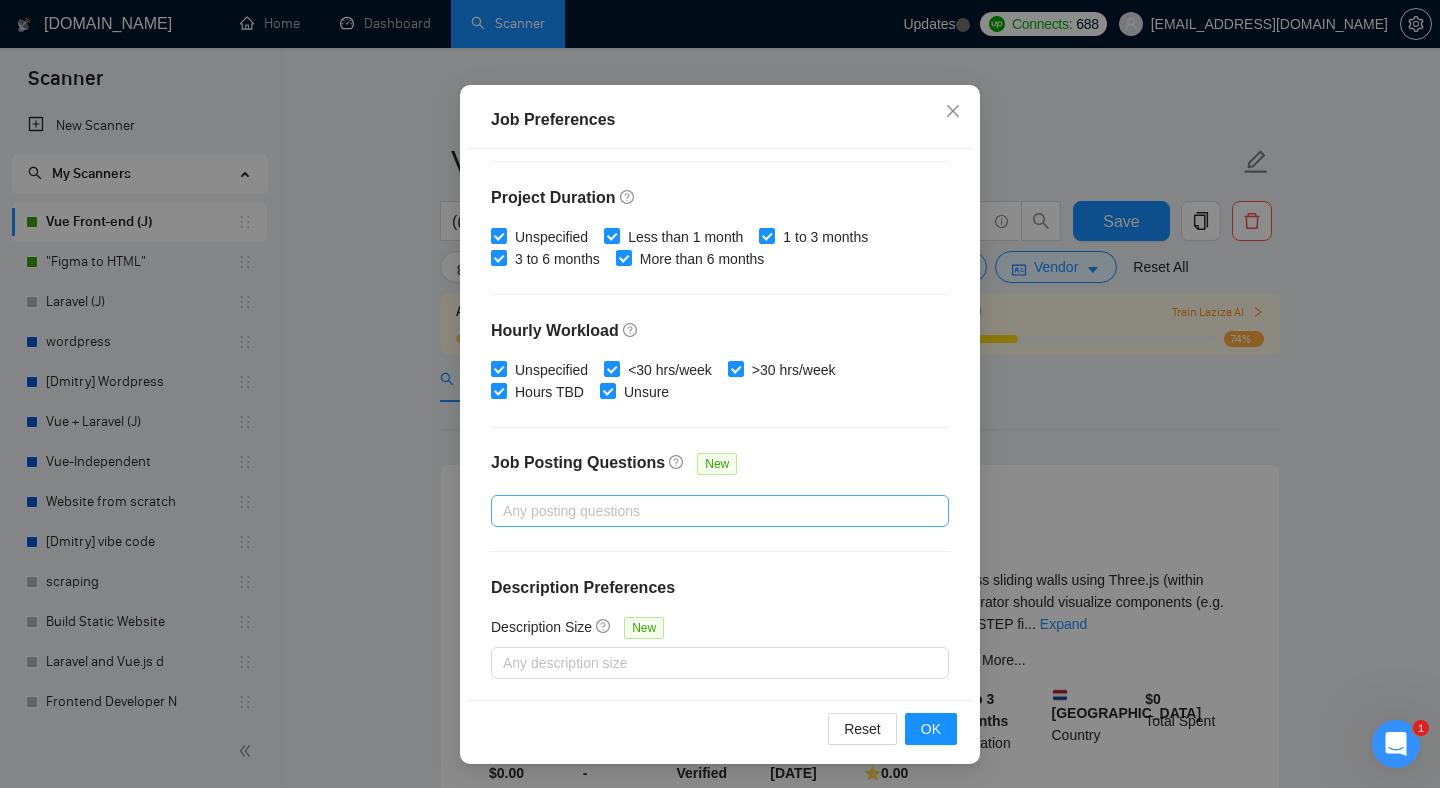 click on "Any posting questions" at bounding box center [720, 511] 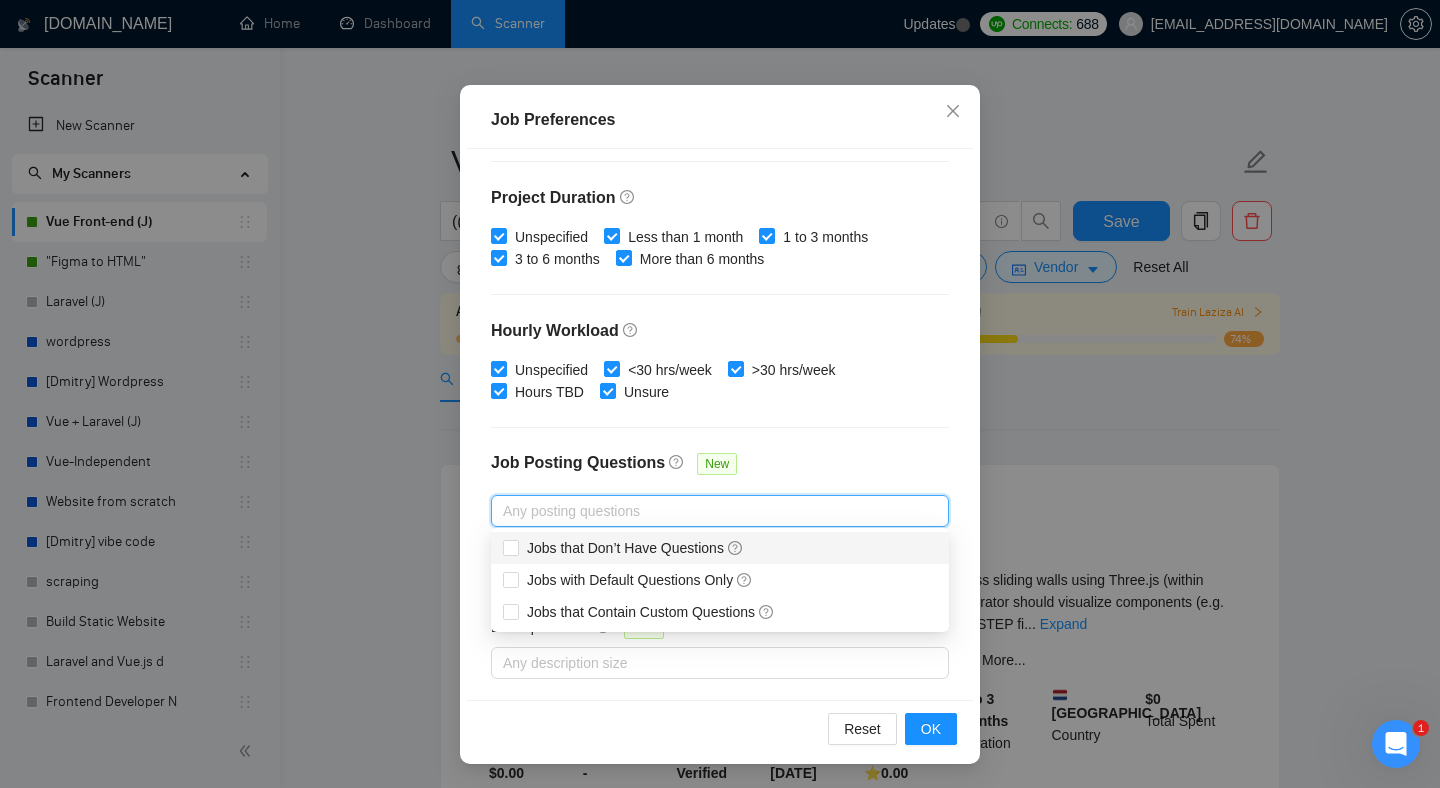 click on "Job Posting Questions New" at bounding box center [720, 473] 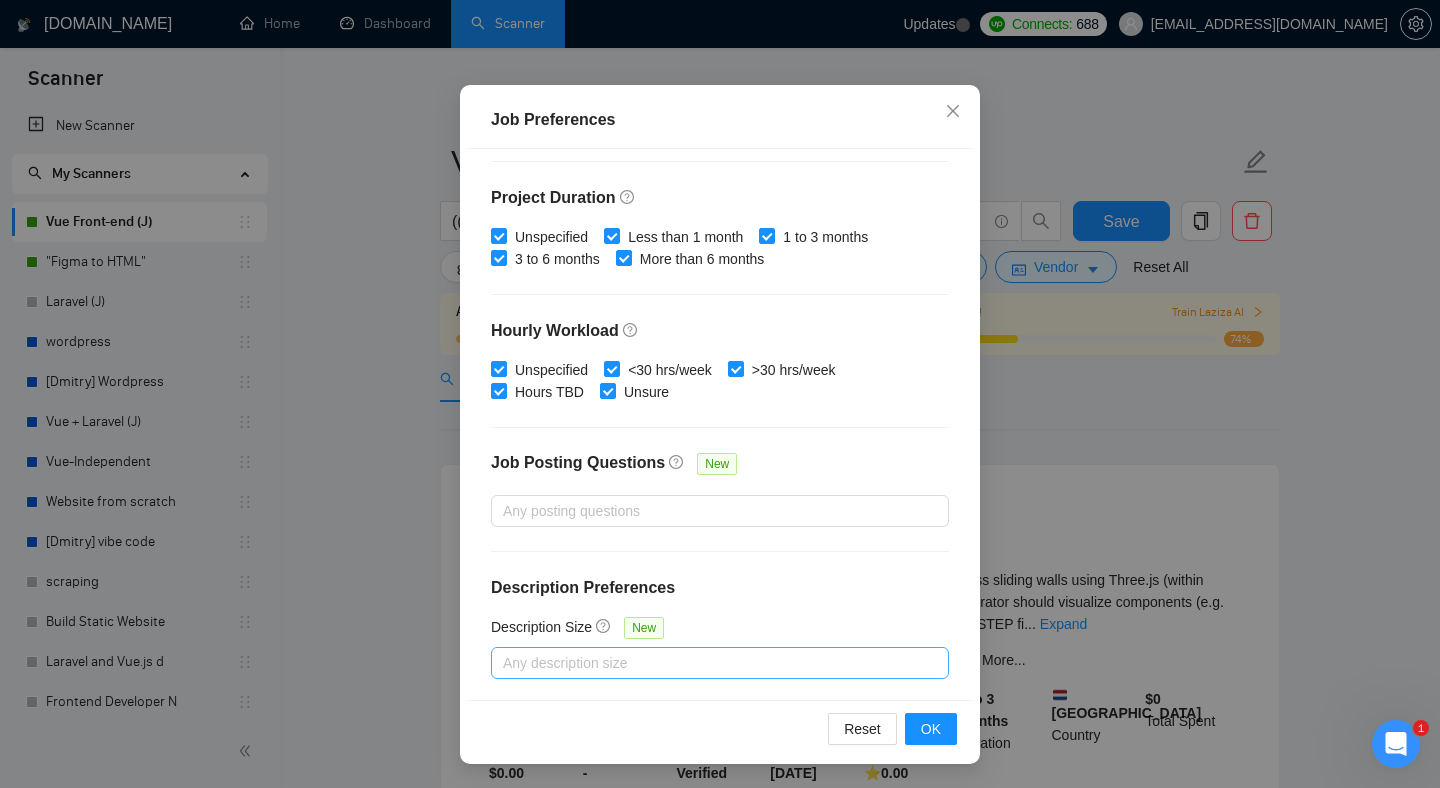 click at bounding box center (710, 663) 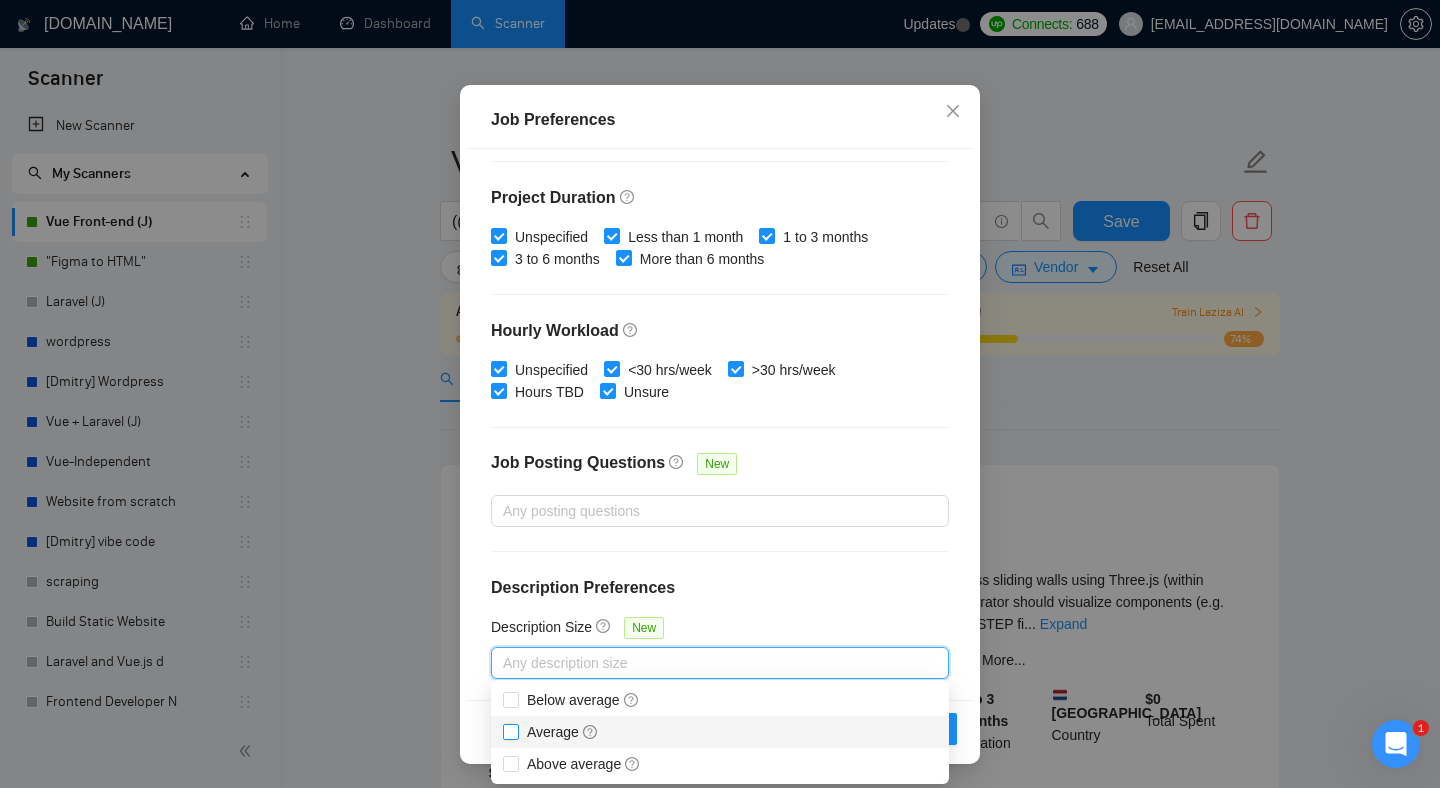 click on "Average" at bounding box center (563, 732) 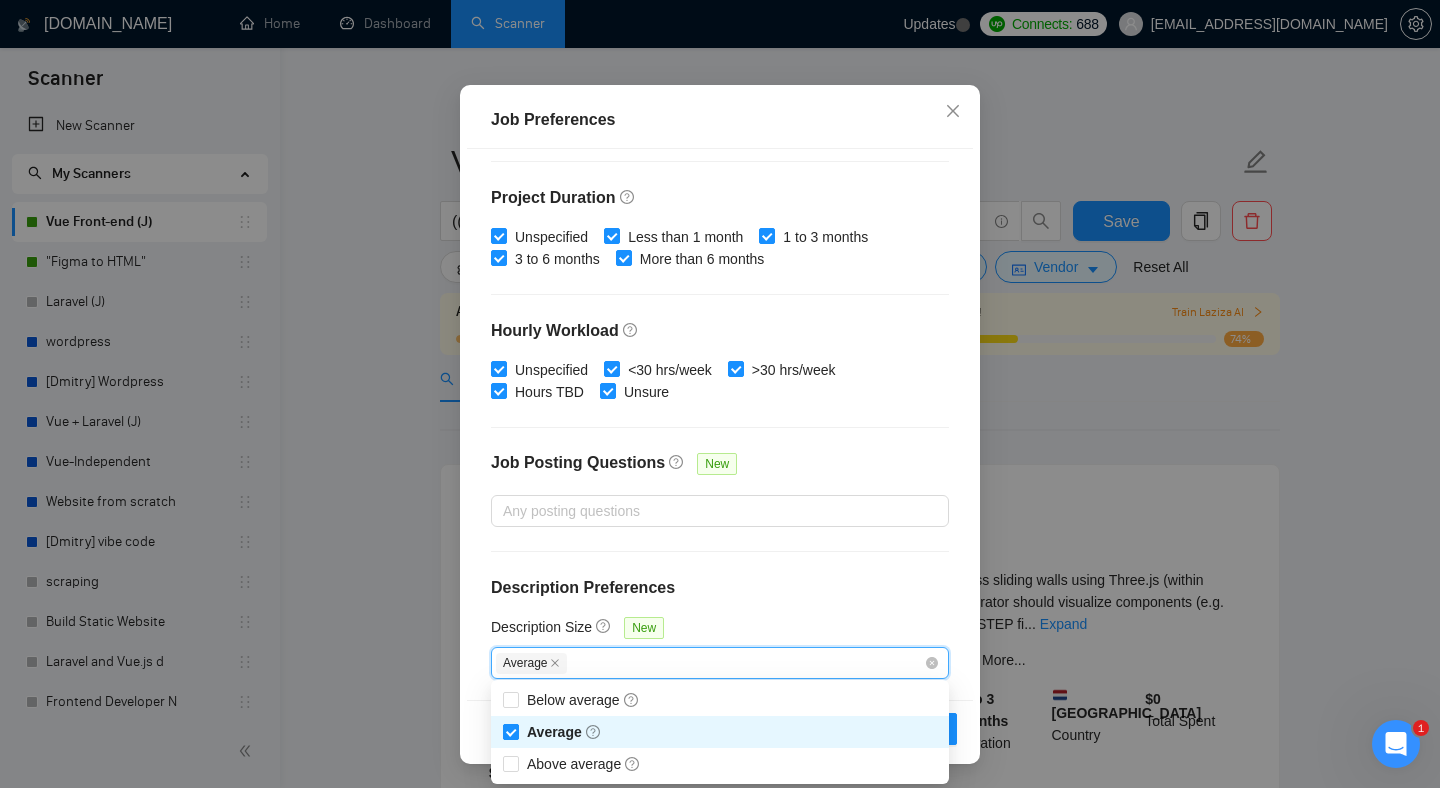 click on "Average" at bounding box center (564, 732) 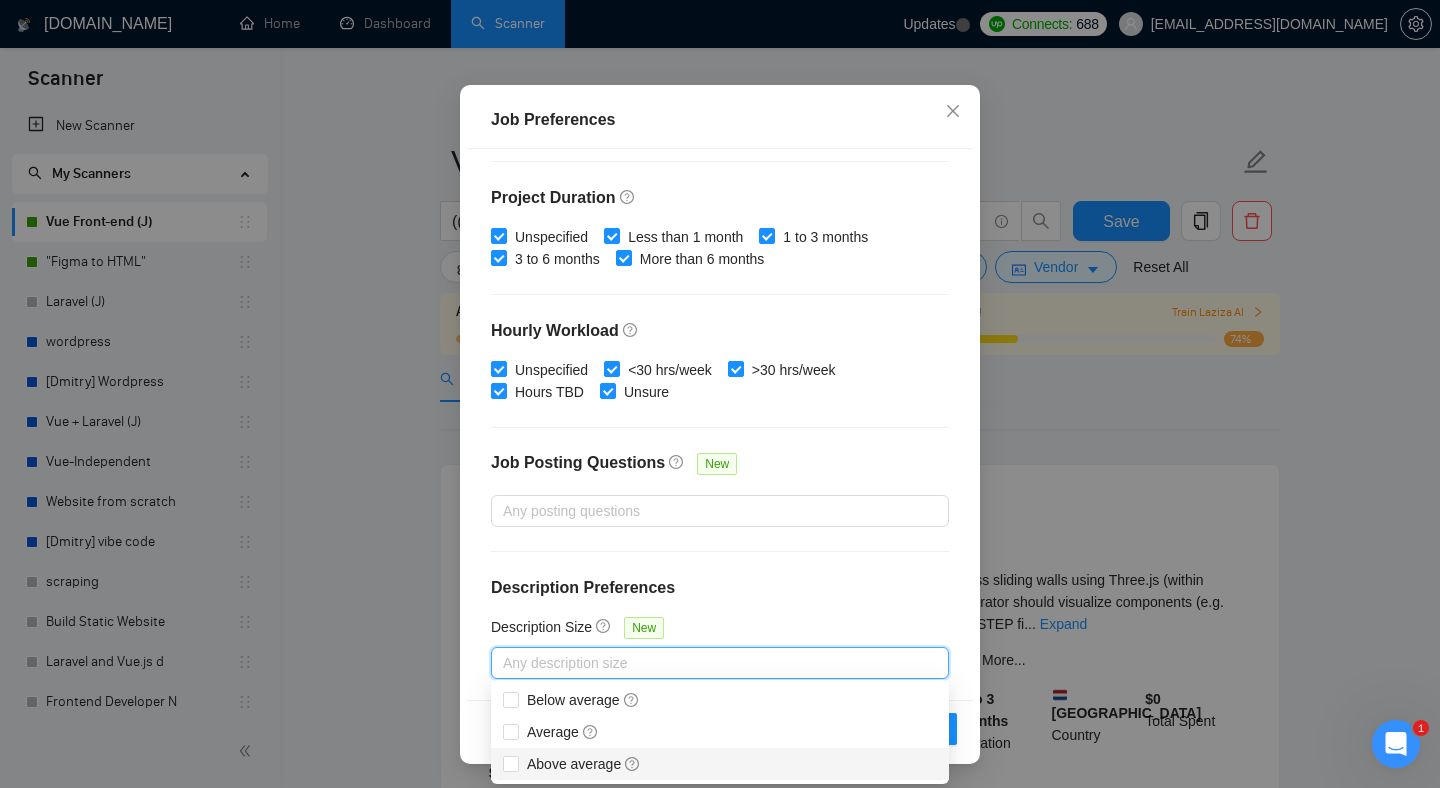 click on "Budget Project Type All Fixed Price Hourly Rate   Fixed Price Budget $ 1000 Min - $ Max Estimate Fixed Price When It’s Not Available New   Hourly Rate Price Budget $ 20 Min - $ Max Estimate Hourly Rate When It’s Not Available New Include Budget Placeholders Include Jobs with Unspecified Budget   Connects Price New Min - Max Project Duration   Unspecified Less than 1 month 1 to 3 months 3 to 6 months More than 6 months Hourly Workload   Unspecified <30 hrs/week >30 hrs/week Hours TBD Unsure Job Posting Questions New   Any posting questions Description Preferences Description Size New   Any description size" at bounding box center (720, 425) 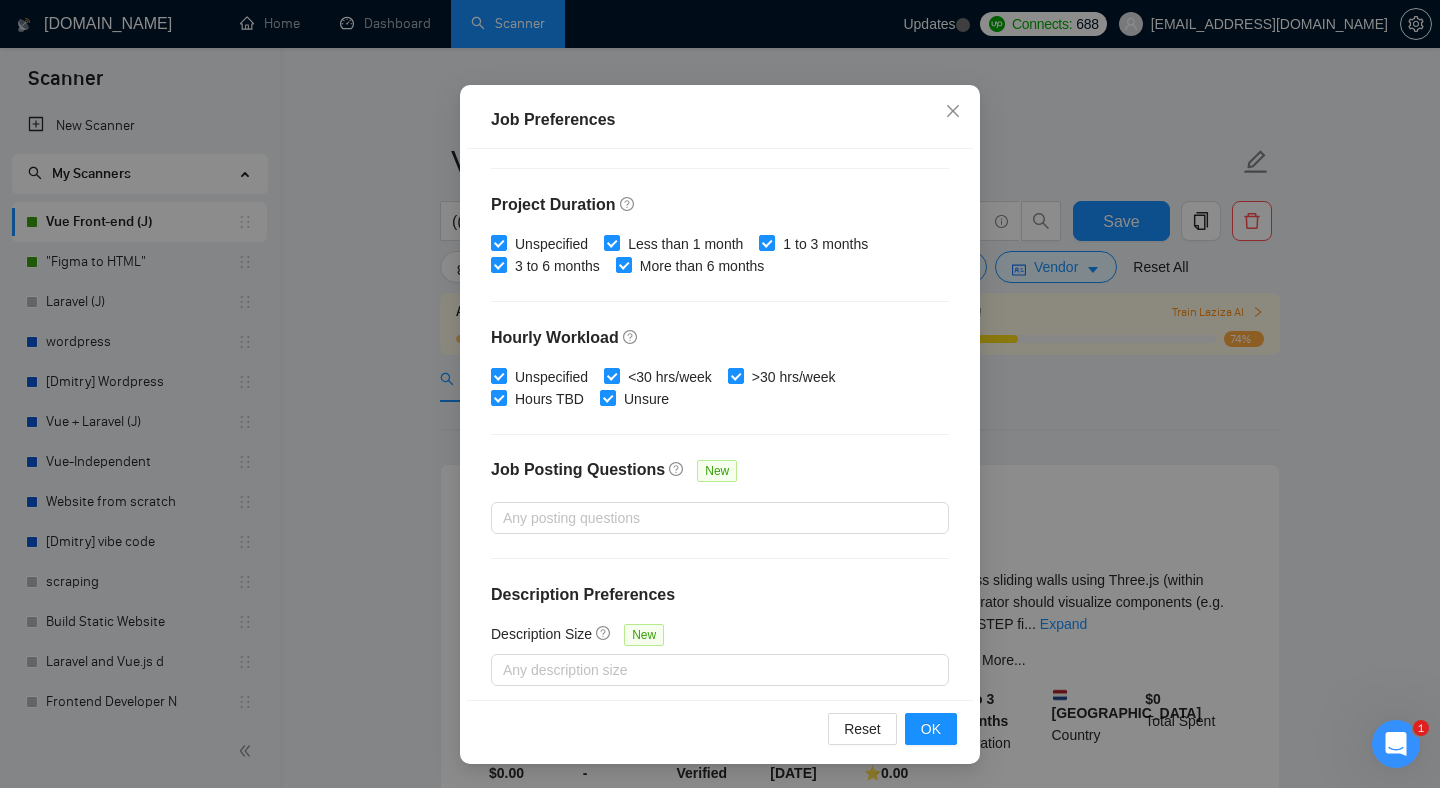 scroll, scrollTop: 567, scrollLeft: 0, axis: vertical 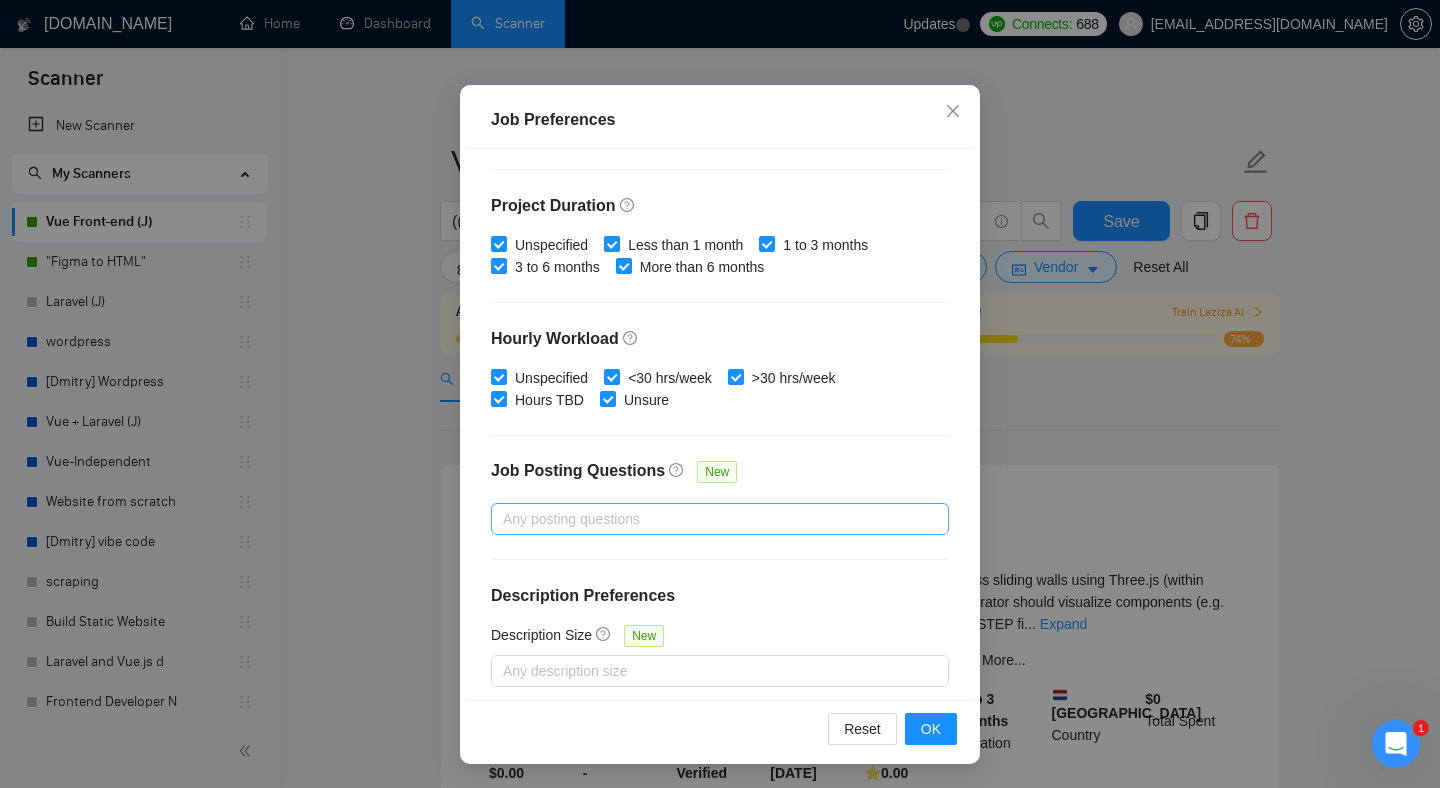 click at bounding box center (710, 519) 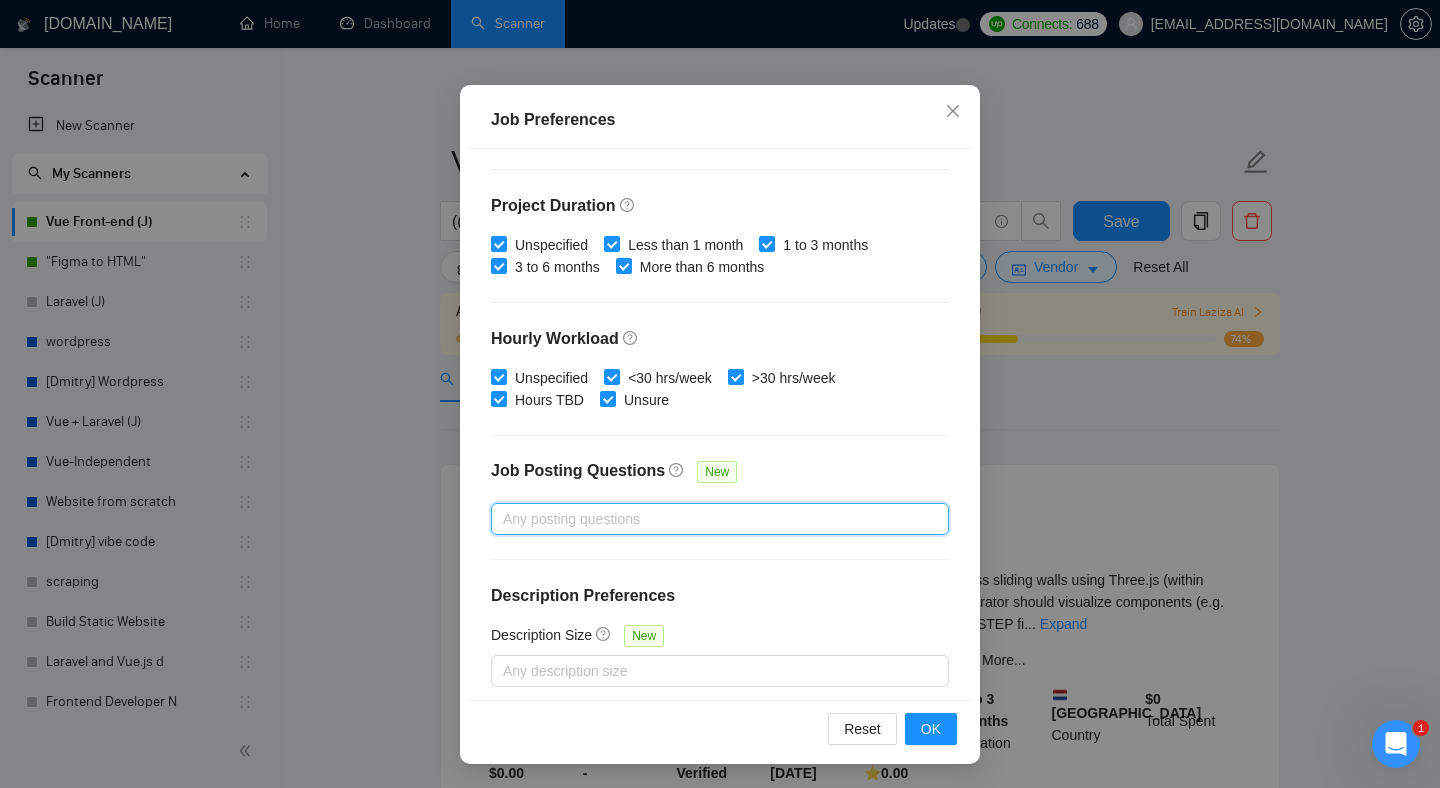 scroll, scrollTop: 0, scrollLeft: 0, axis: both 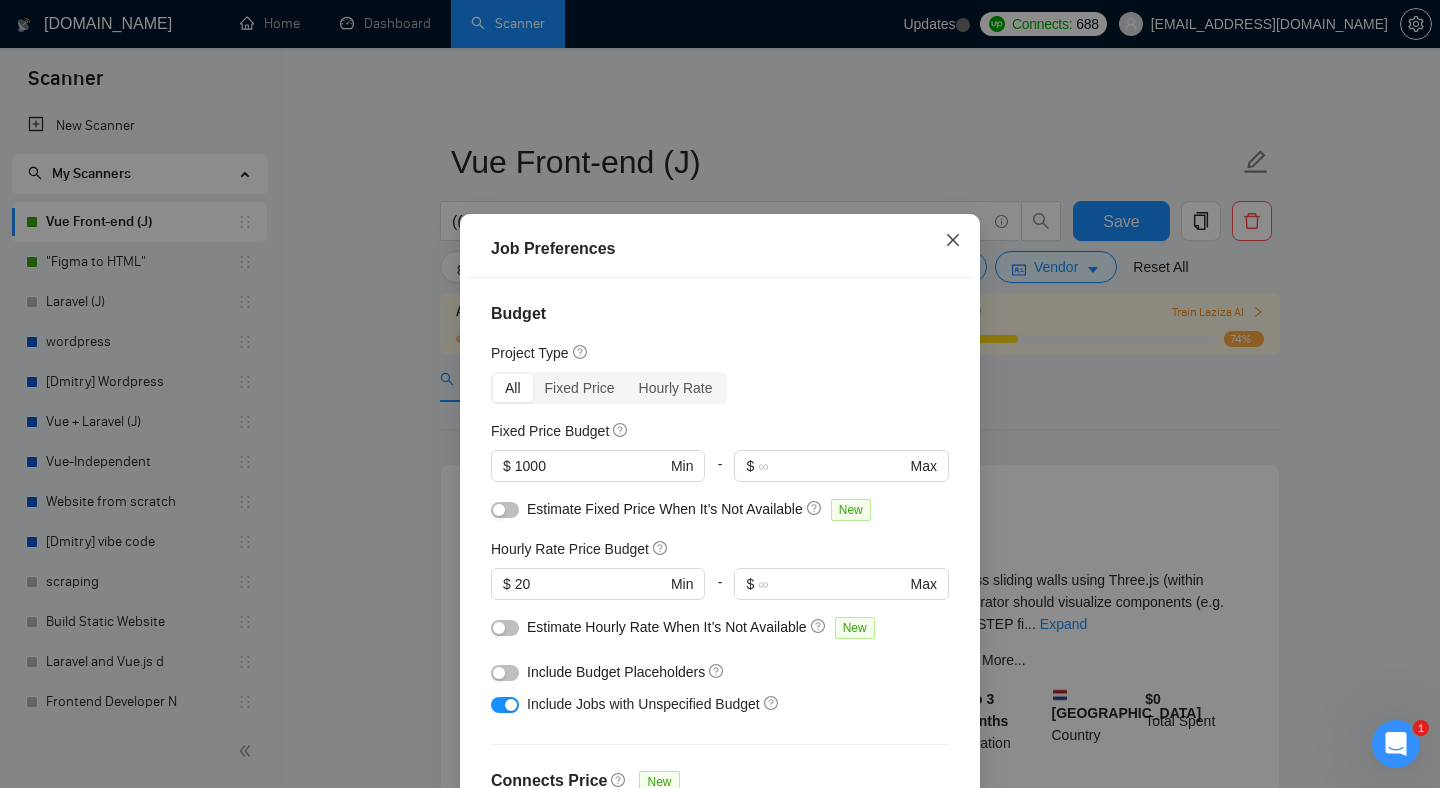 click at bounding box center [953, 241] 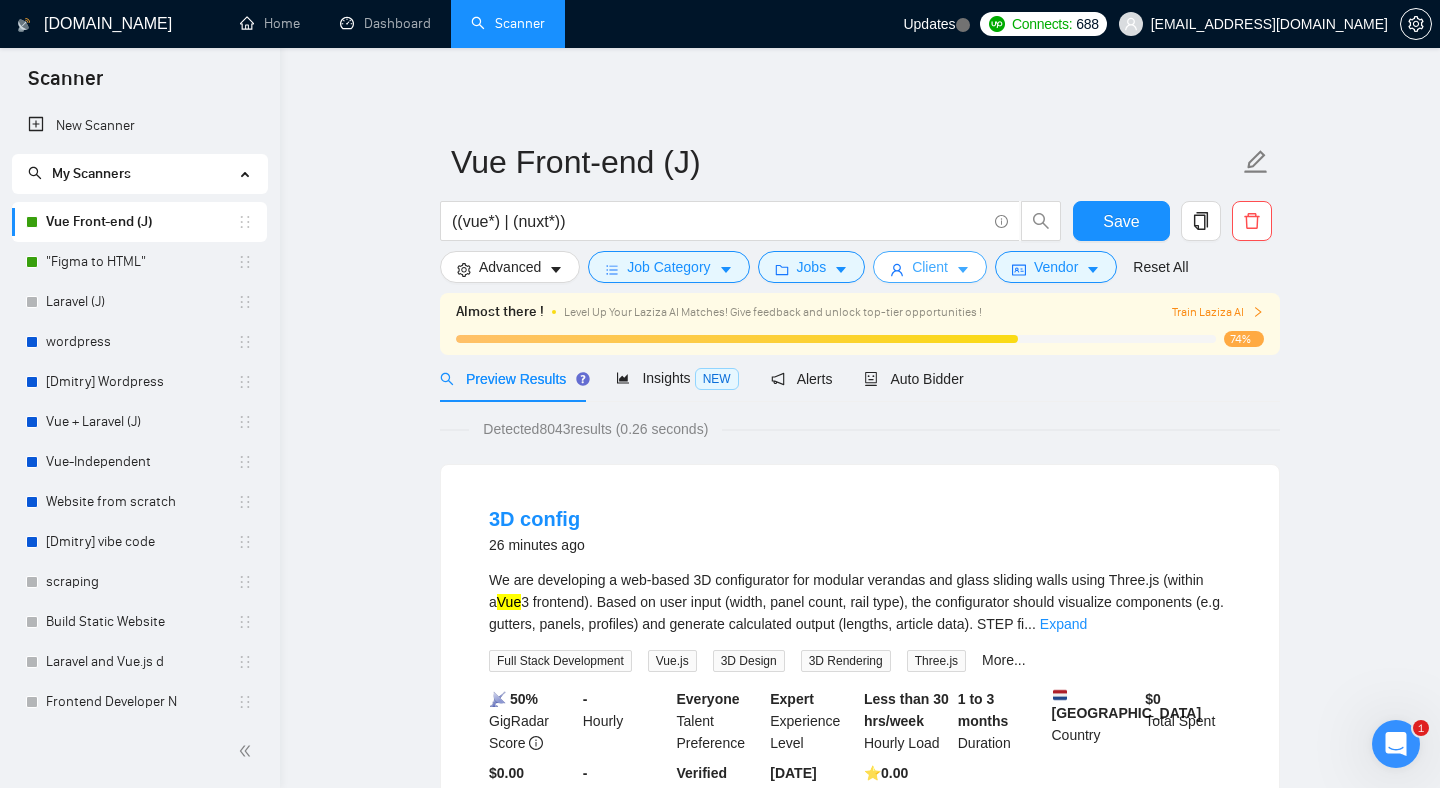 click on "Client" at bounding box center (930, 267) 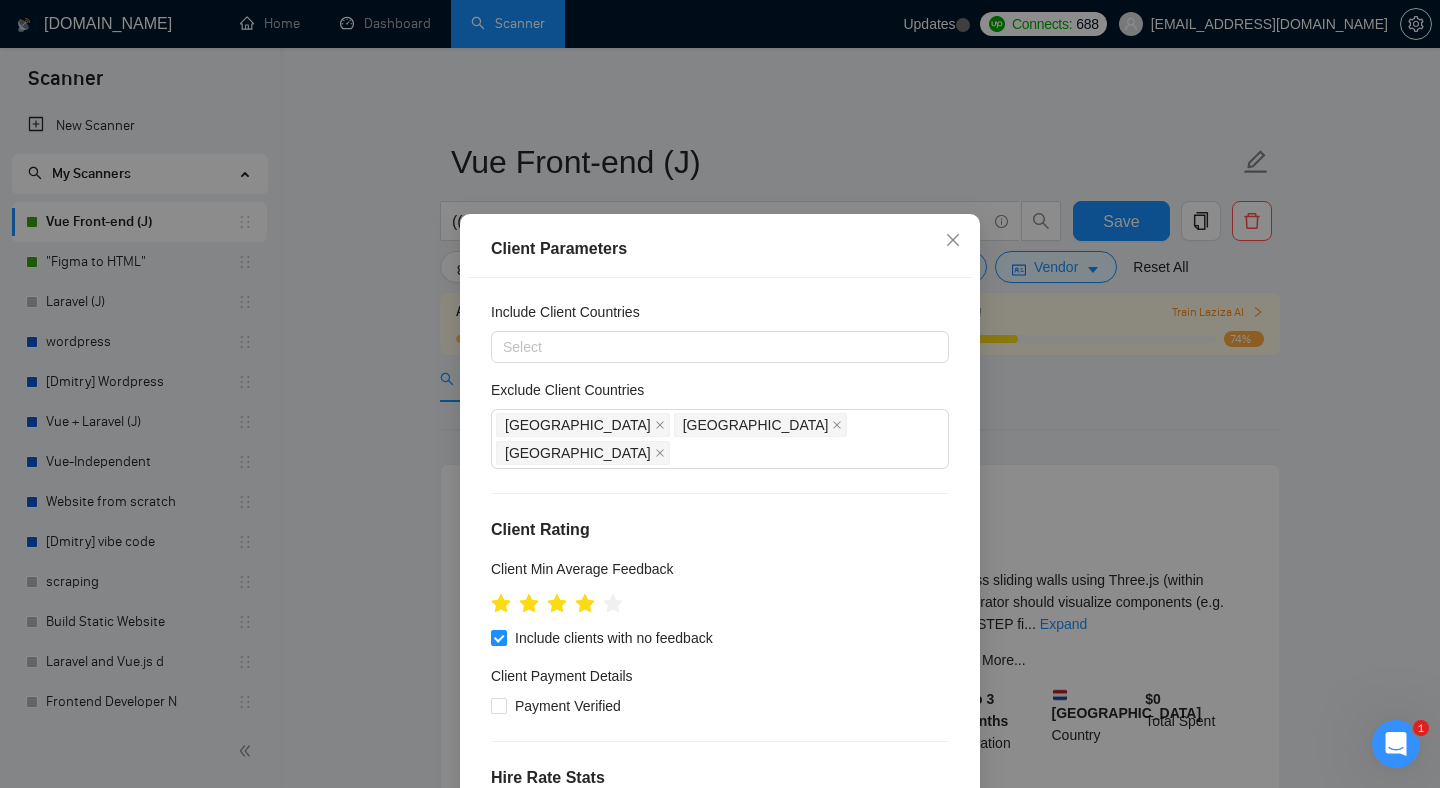 scroll, scrollTop: 42, scrollLeft: 0, axis: vertical 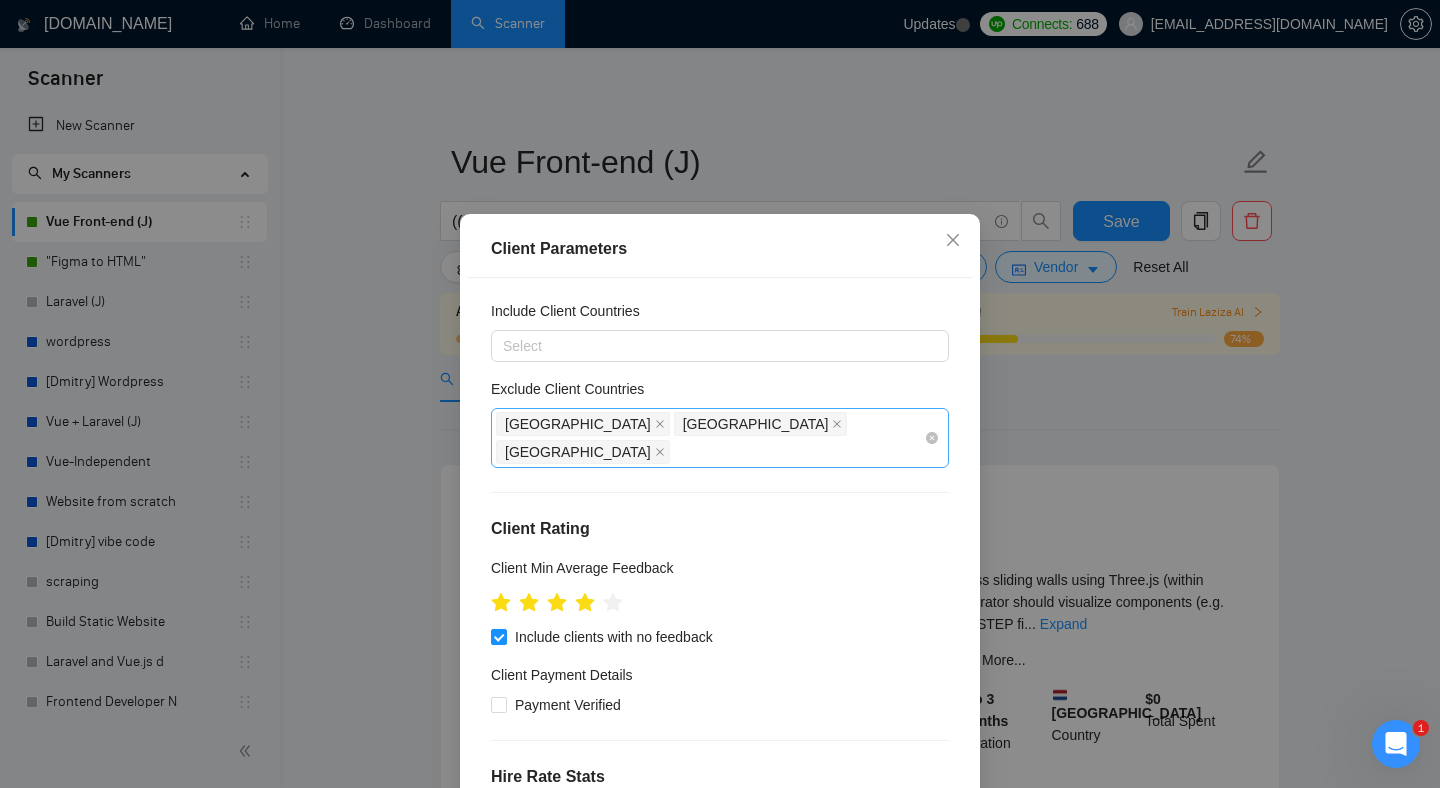click on "[GEOGRAPHIC_DATA] [GEOGRAPHIC_DATA] [GEOGRAPHIC_DATA]" at bounding box center (710, 438) 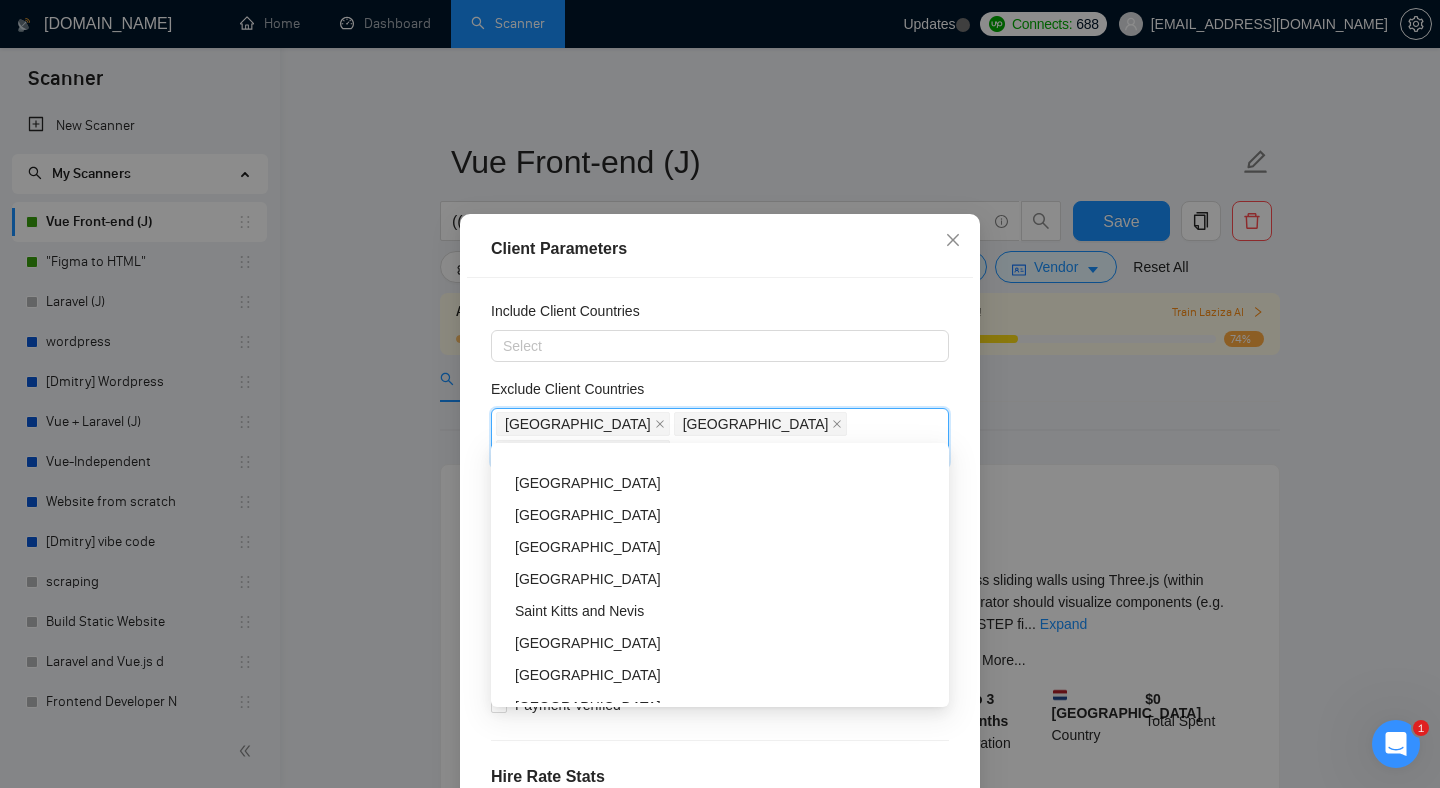 scroll, scrollTop: 6280, scrollLeft: 0, axis: vertical 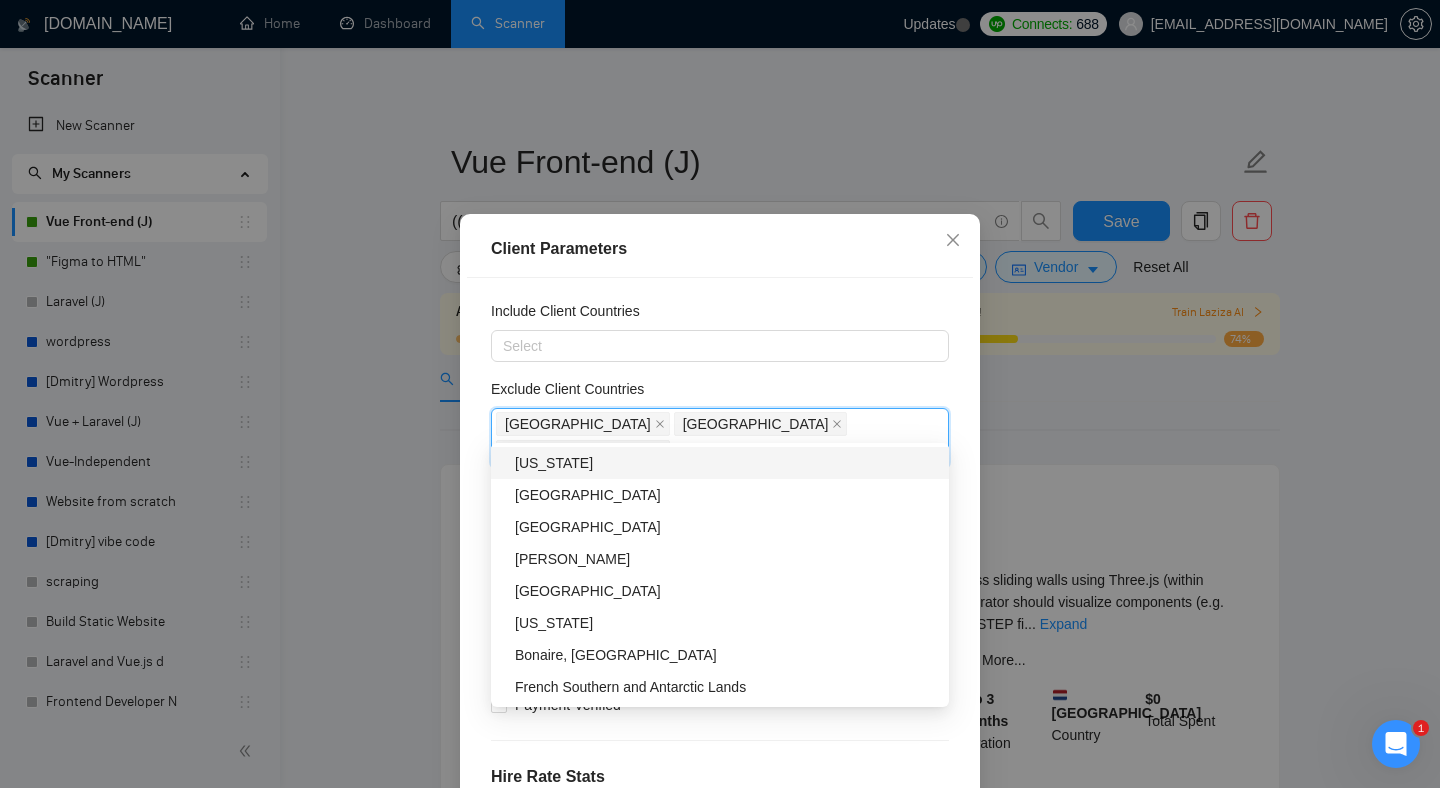 click on "Client Parameters" at bounding box center [720, 249] 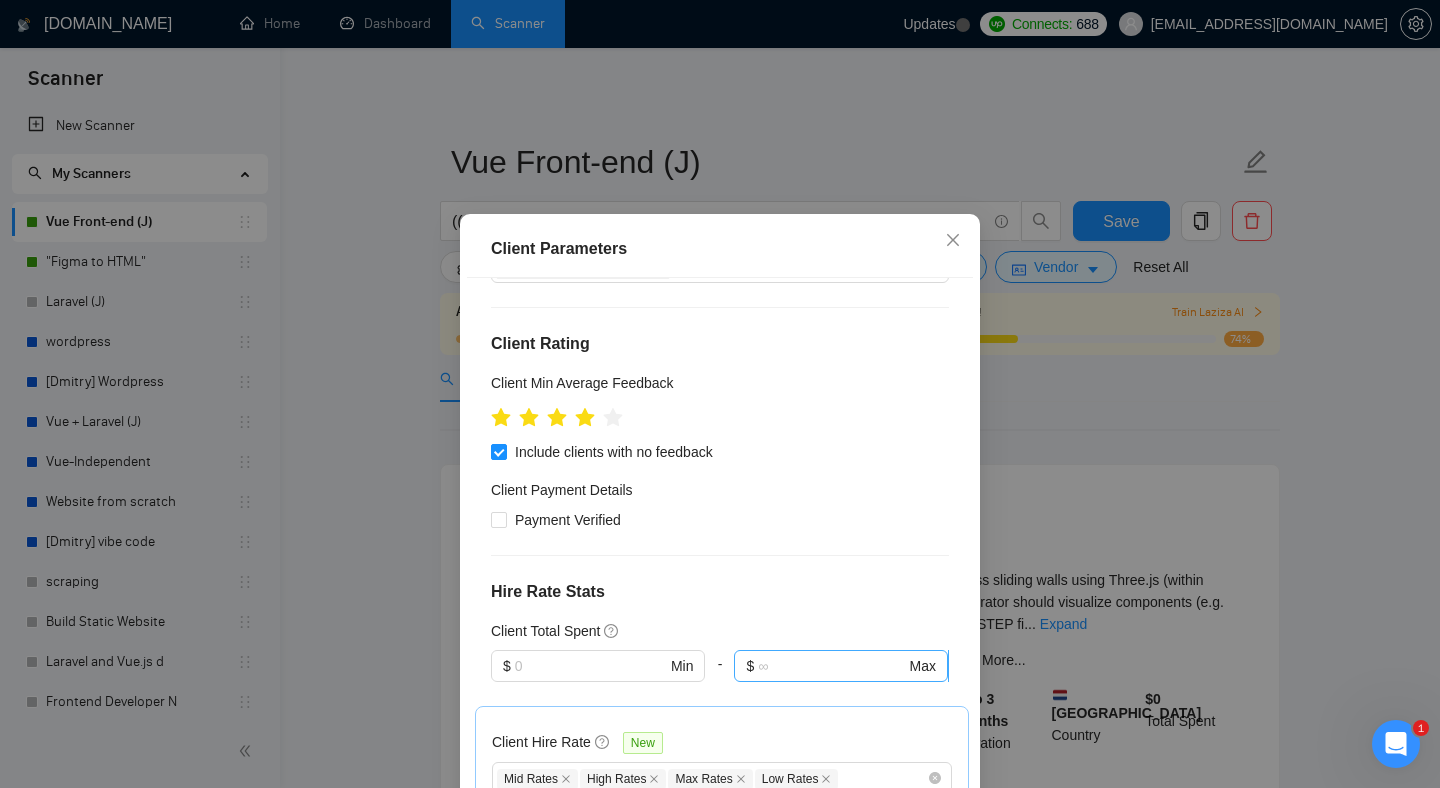 scroll, scrollTop: 305, scrollLeft: 0, axis: vertical 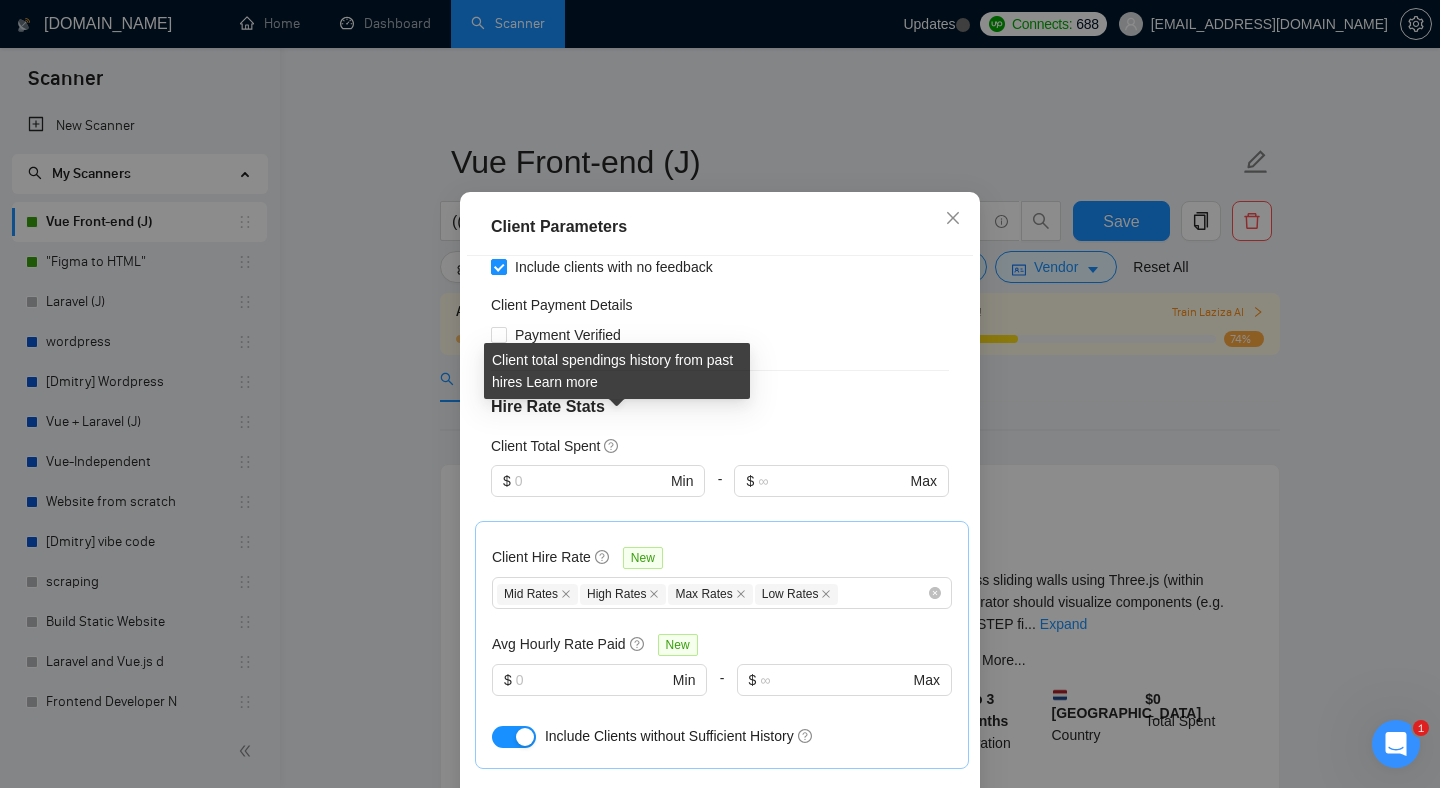 click 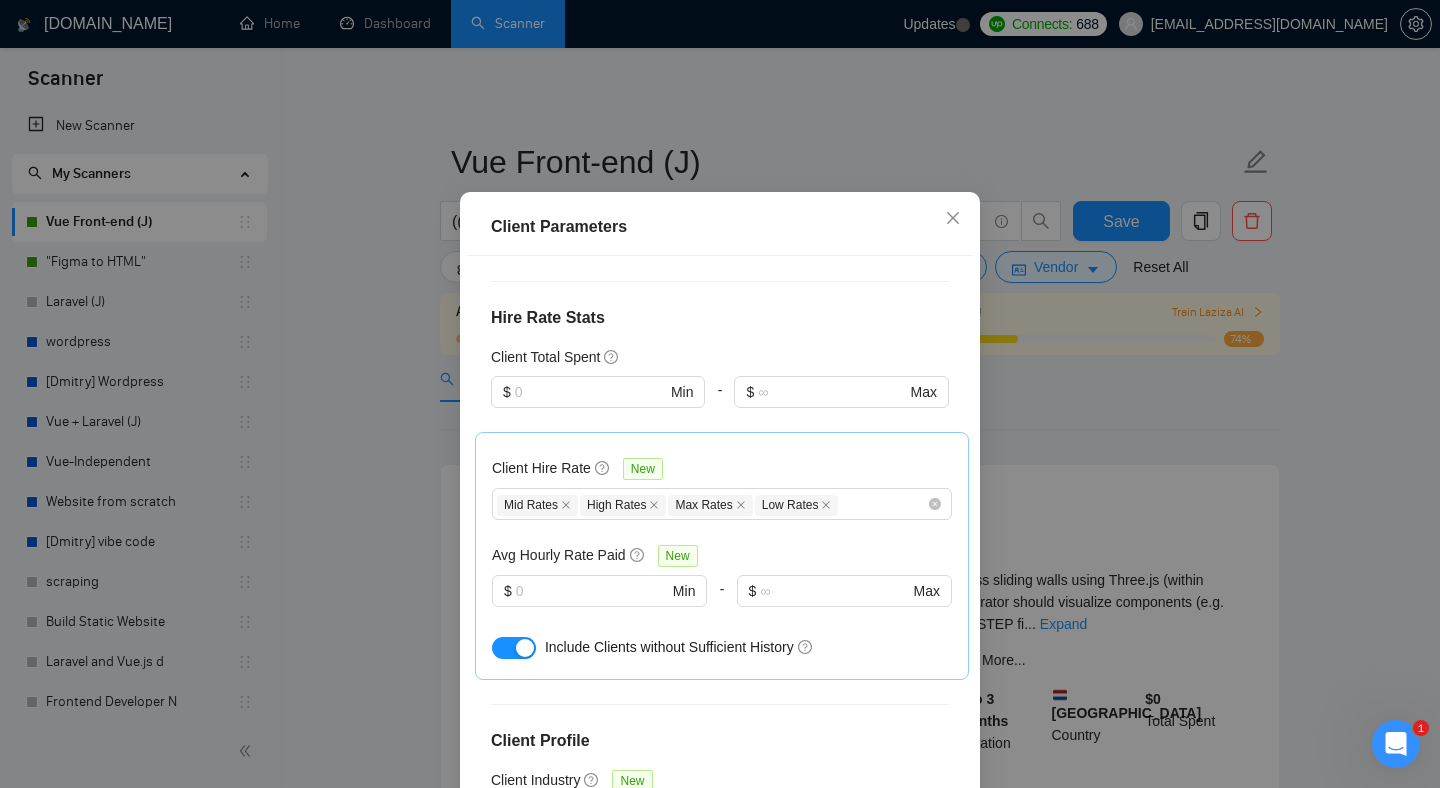 scroll, scrollTop: 524, scrollLeft: 0, axis: vertical 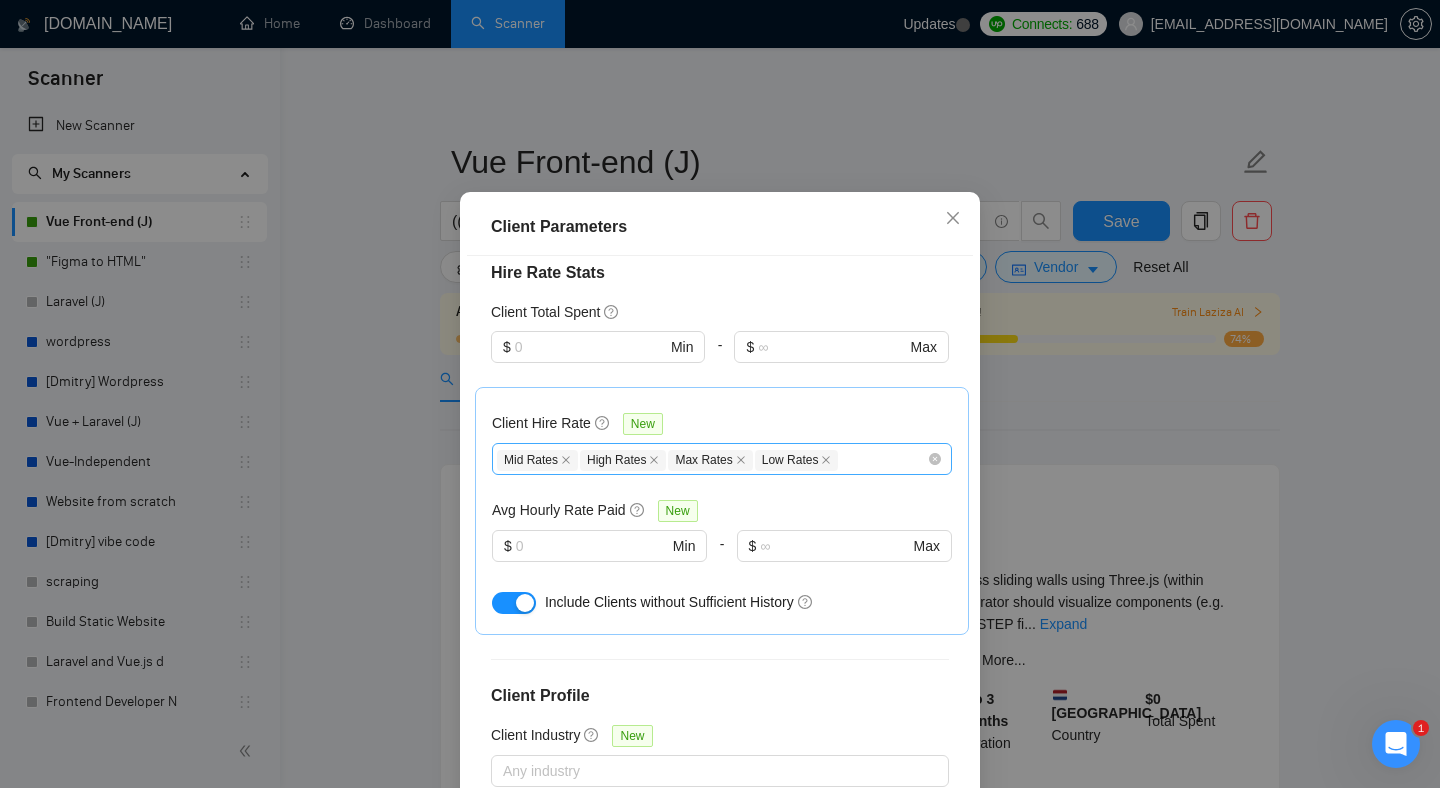 click on "Mid Rates High Rates Max Rates Low Rates" at bounding box center (712, 459) 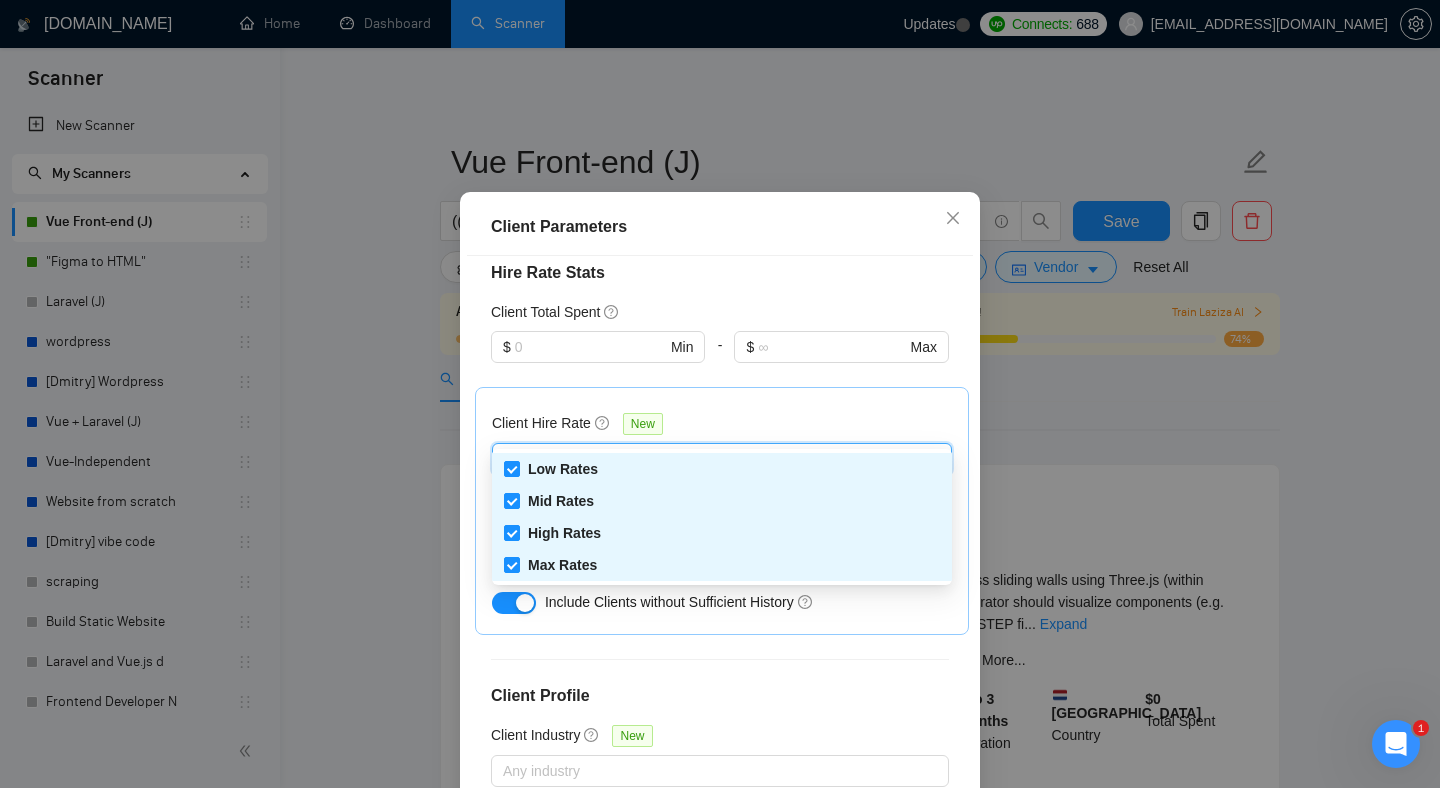 click on "Client Hire Rate New Mid Rates High Rates Max Rates Low Rates     Avg Hourly Rate Paid New $ Min - $ Max Include Clients without Sufficient History" at bounding box center [722, 511] 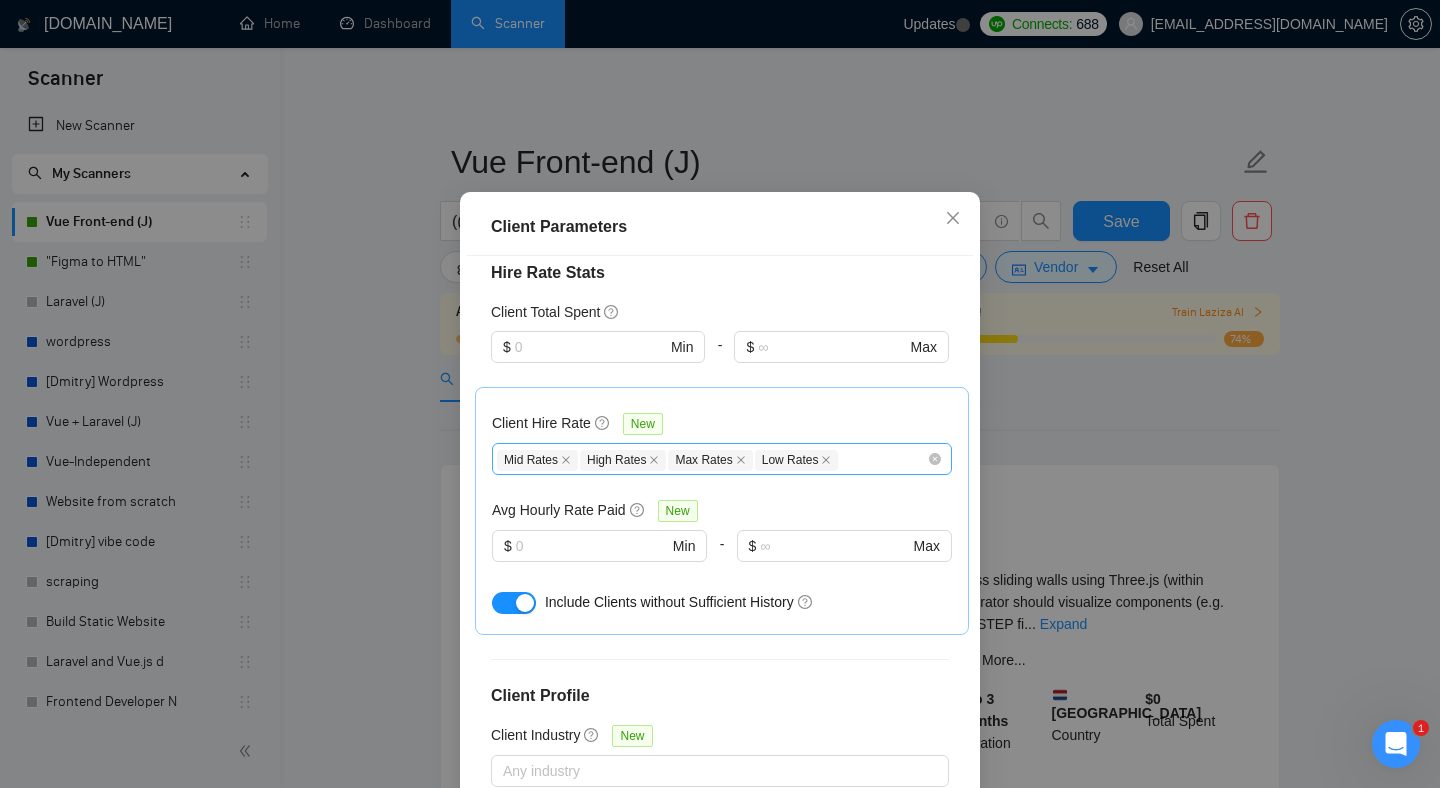 click on "Mid Rates High Rates Max Rates Low Rates" at bounding box center [712, 459] 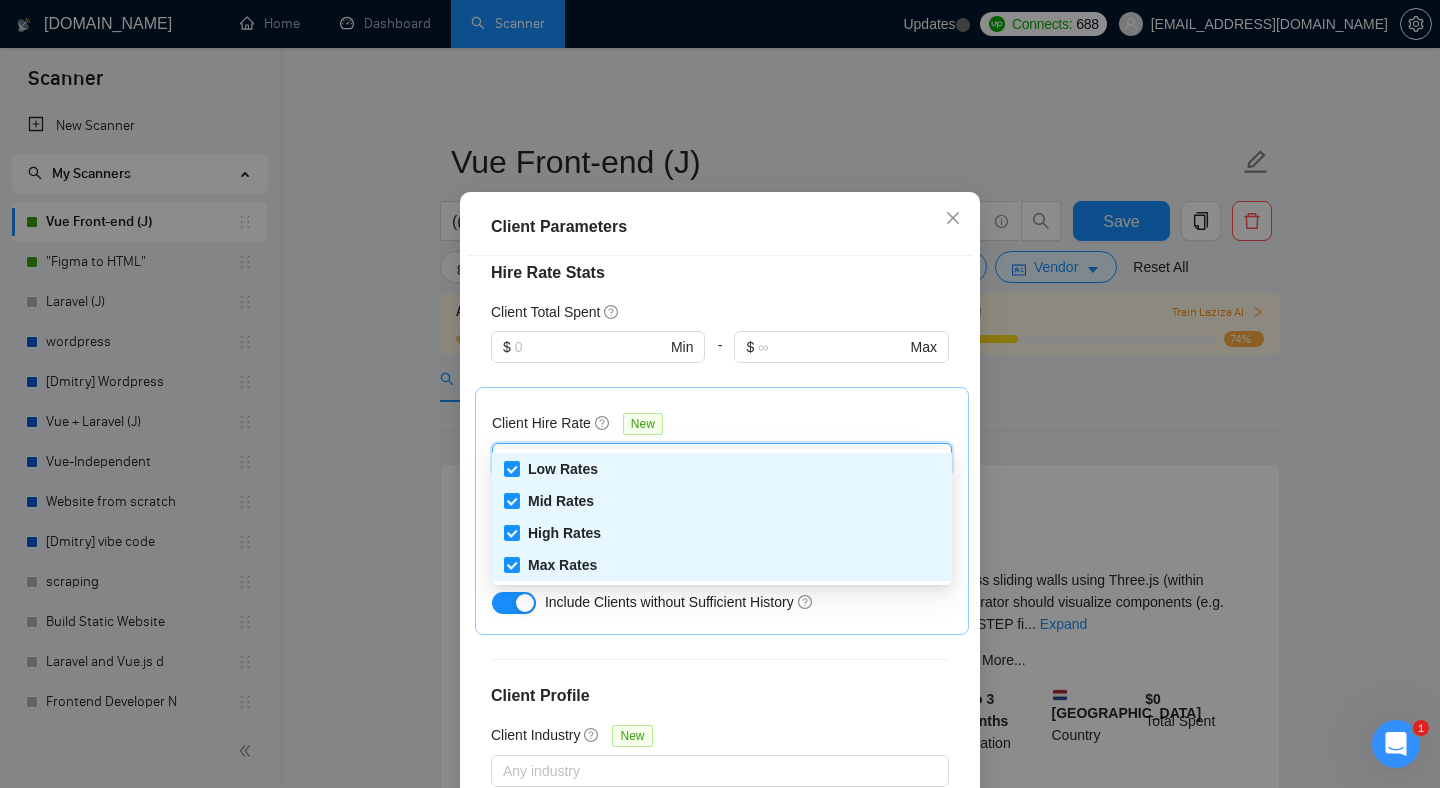 click on "Client Hire Rate New Mid Rates High Rates Max Rates Low Rates     Avg Hourly Rate Paid New $ Min - $ Max Include Clients without Sufficient History" at bounding box center [722, 511] 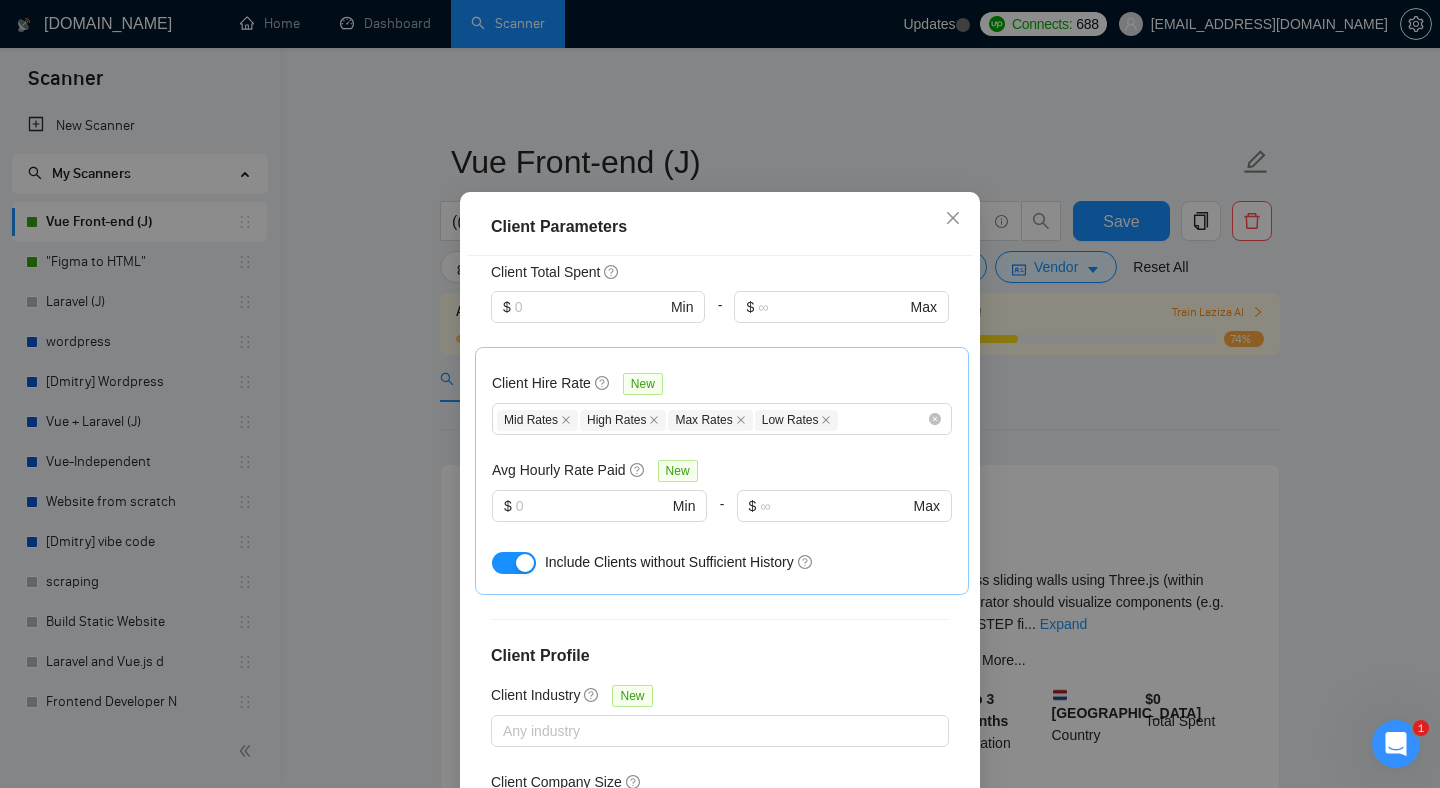scroll, scrollTop: 610, scrollLeft: 0, axis: vertical 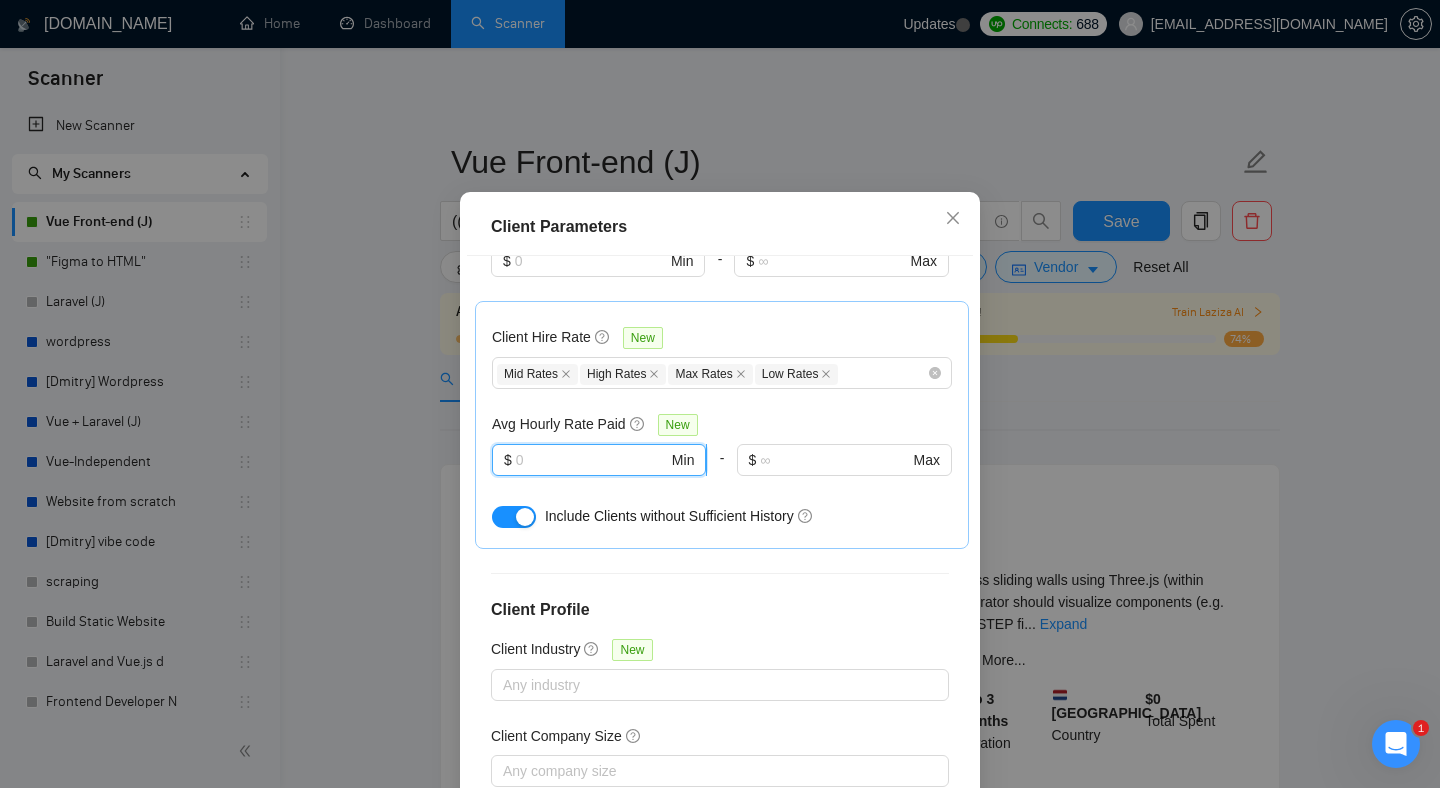 click at bounding box center [592, 460] 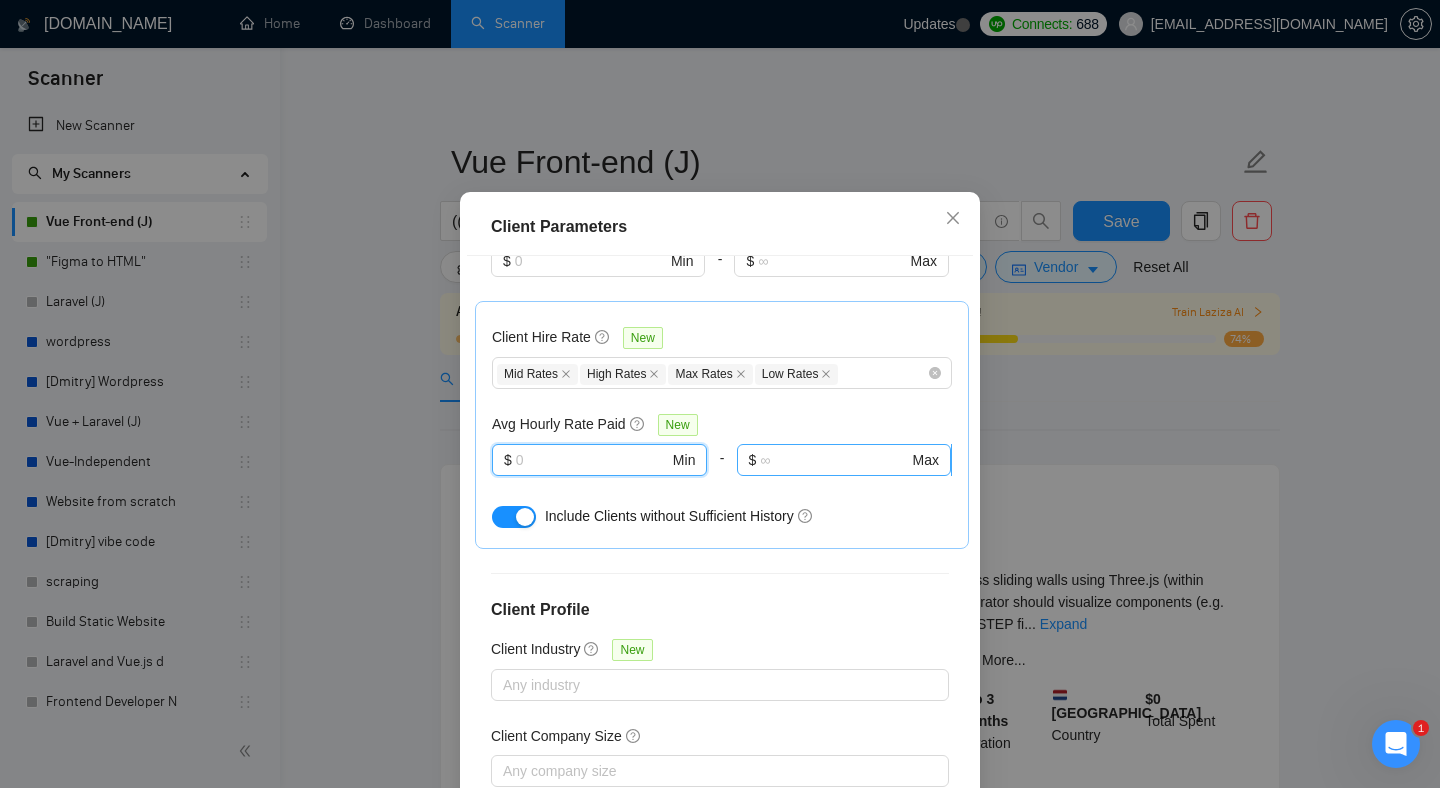 click at bounding box center (834, 460) 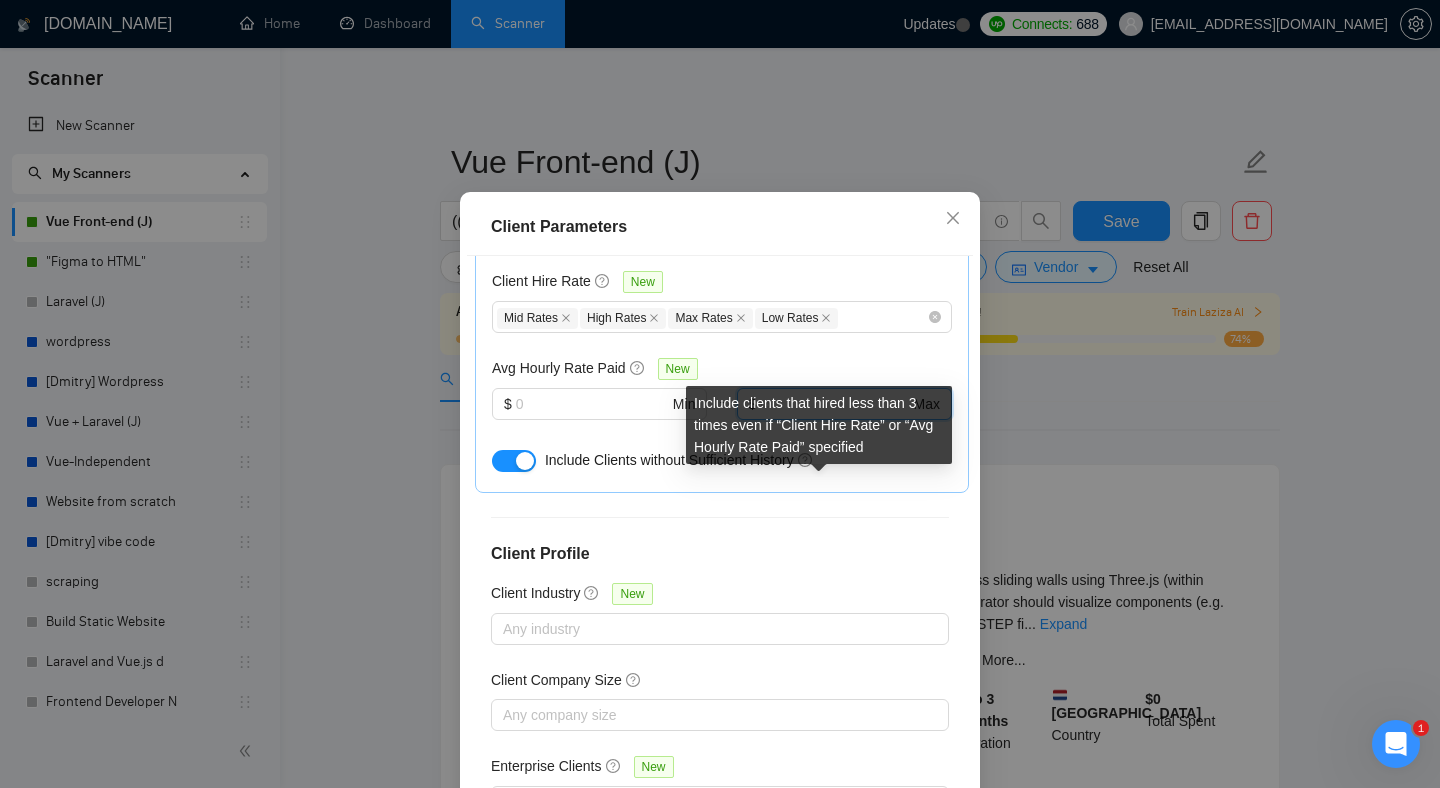 scroll, scrollTop: 694, scrollLeft: 0, axis: vertical 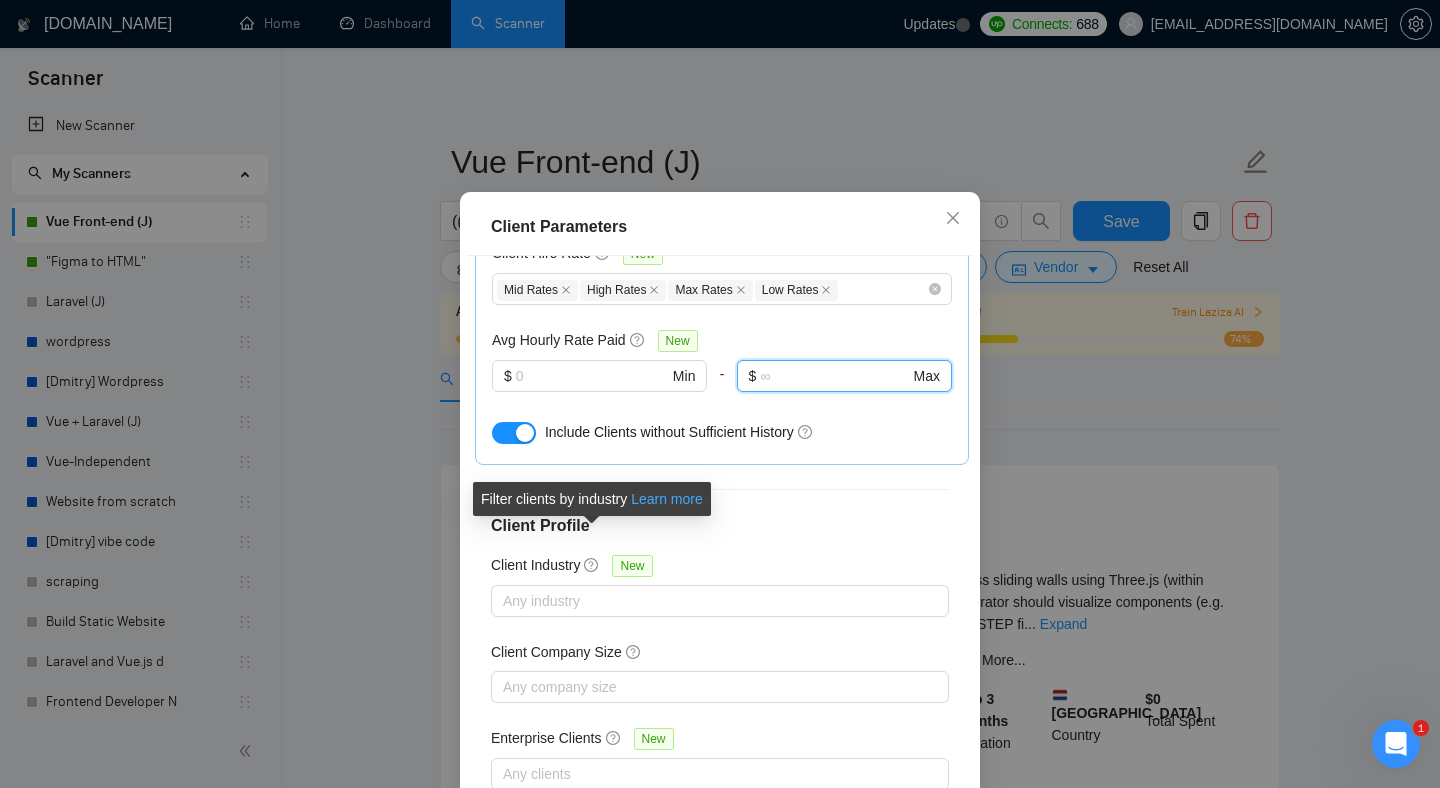 click on "Learn more" at bounding box center [667, 499] 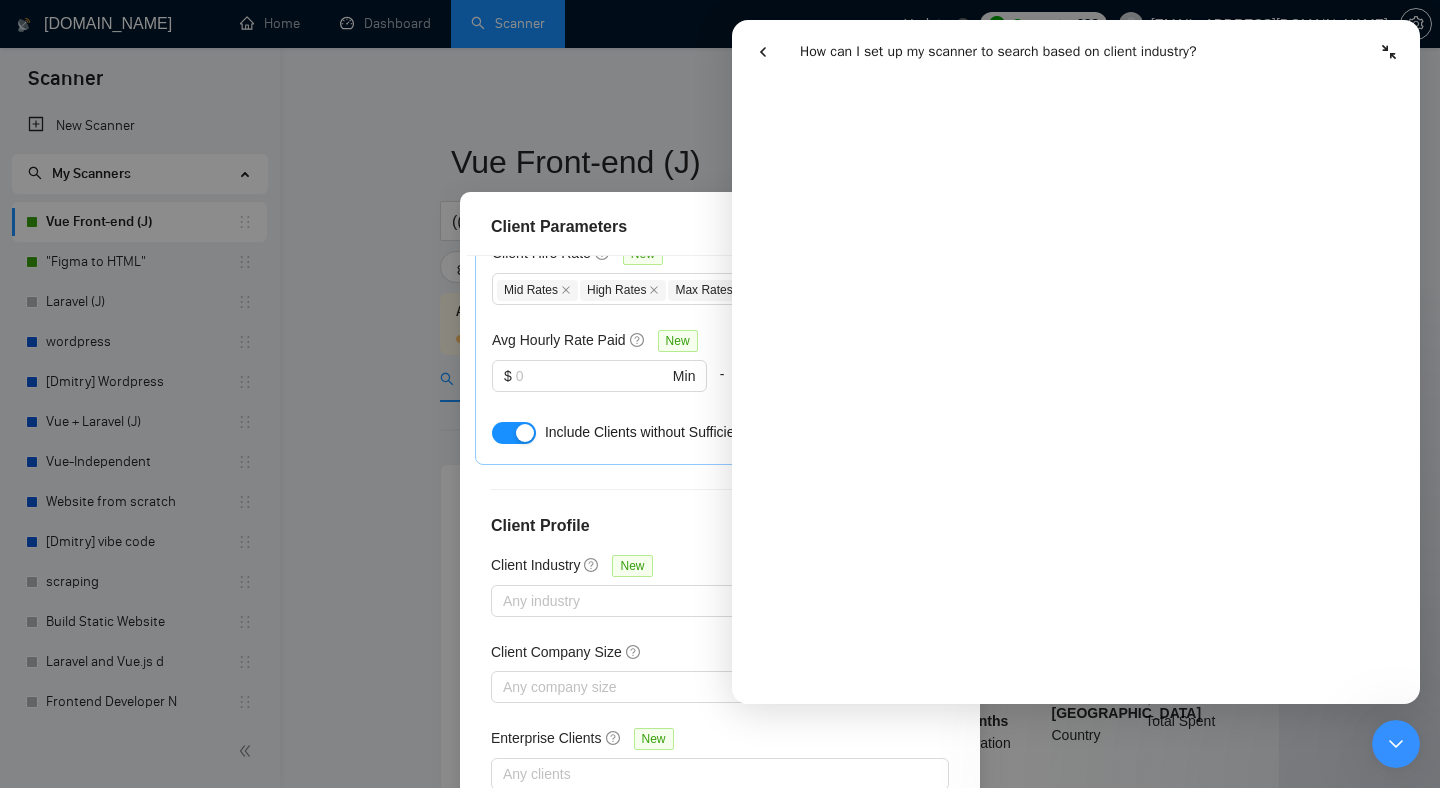 scroll, scrollTop: 819, scrollLeft: 0, axis: vertical 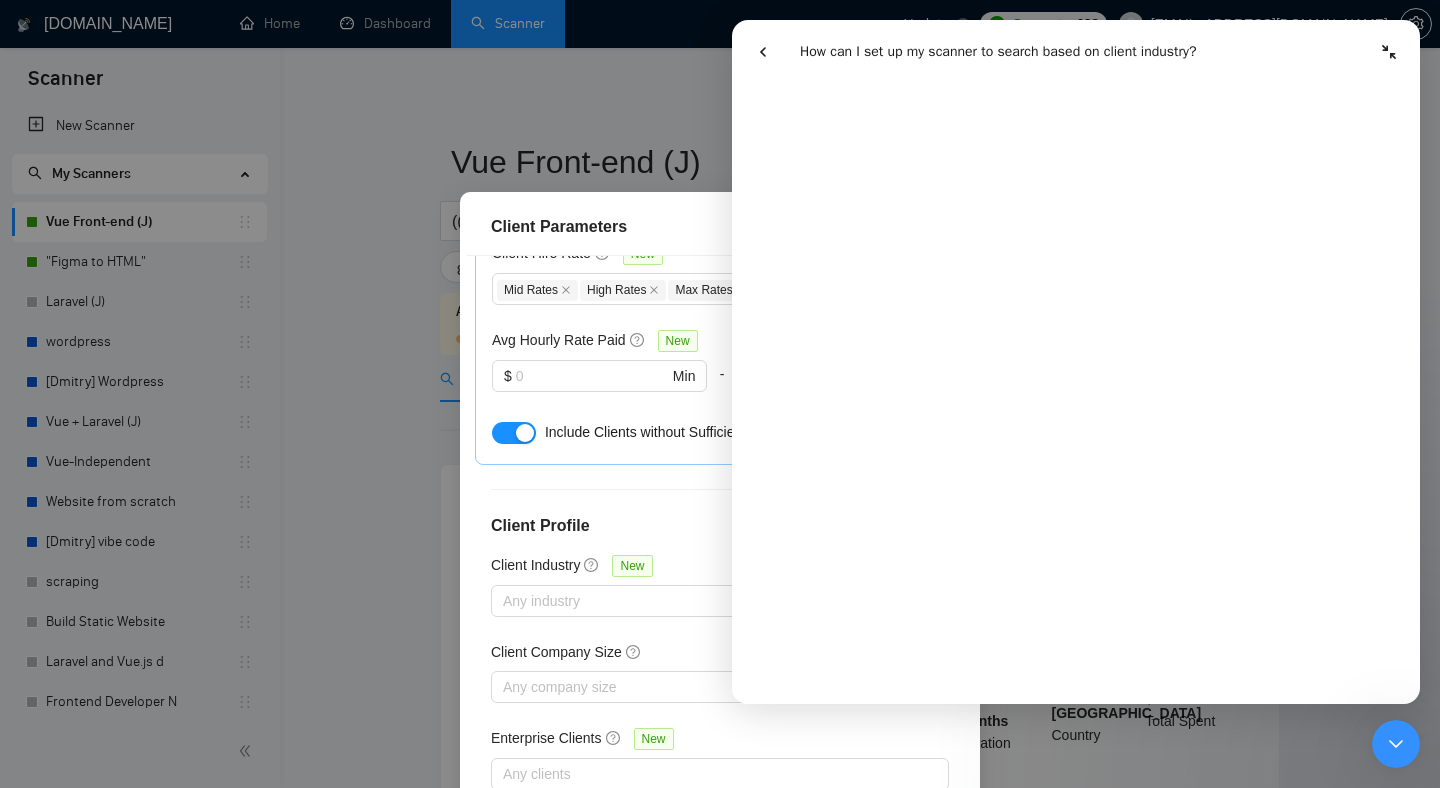 click 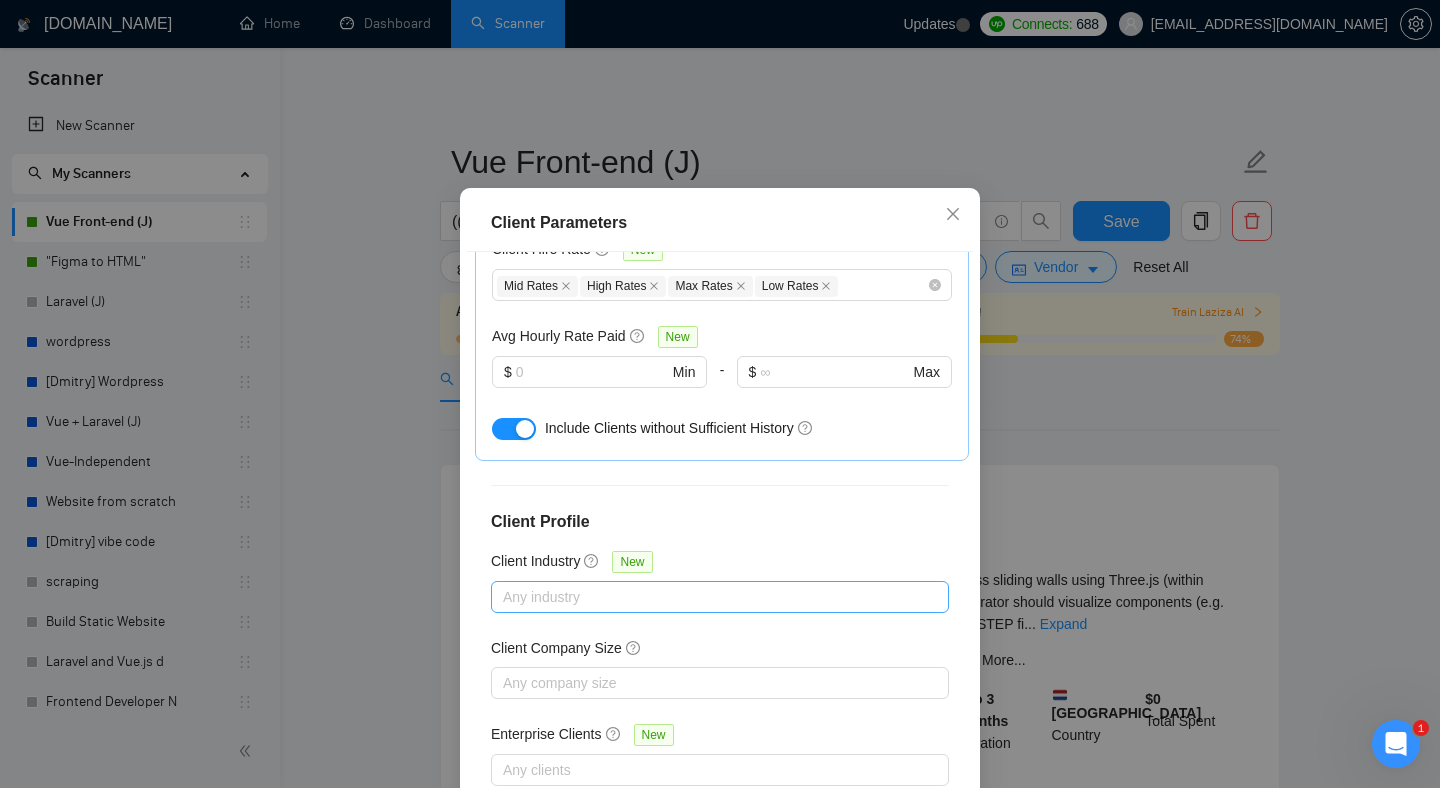 scroll, scrollTop: 26, scrollLeft: 0, axis: vertical 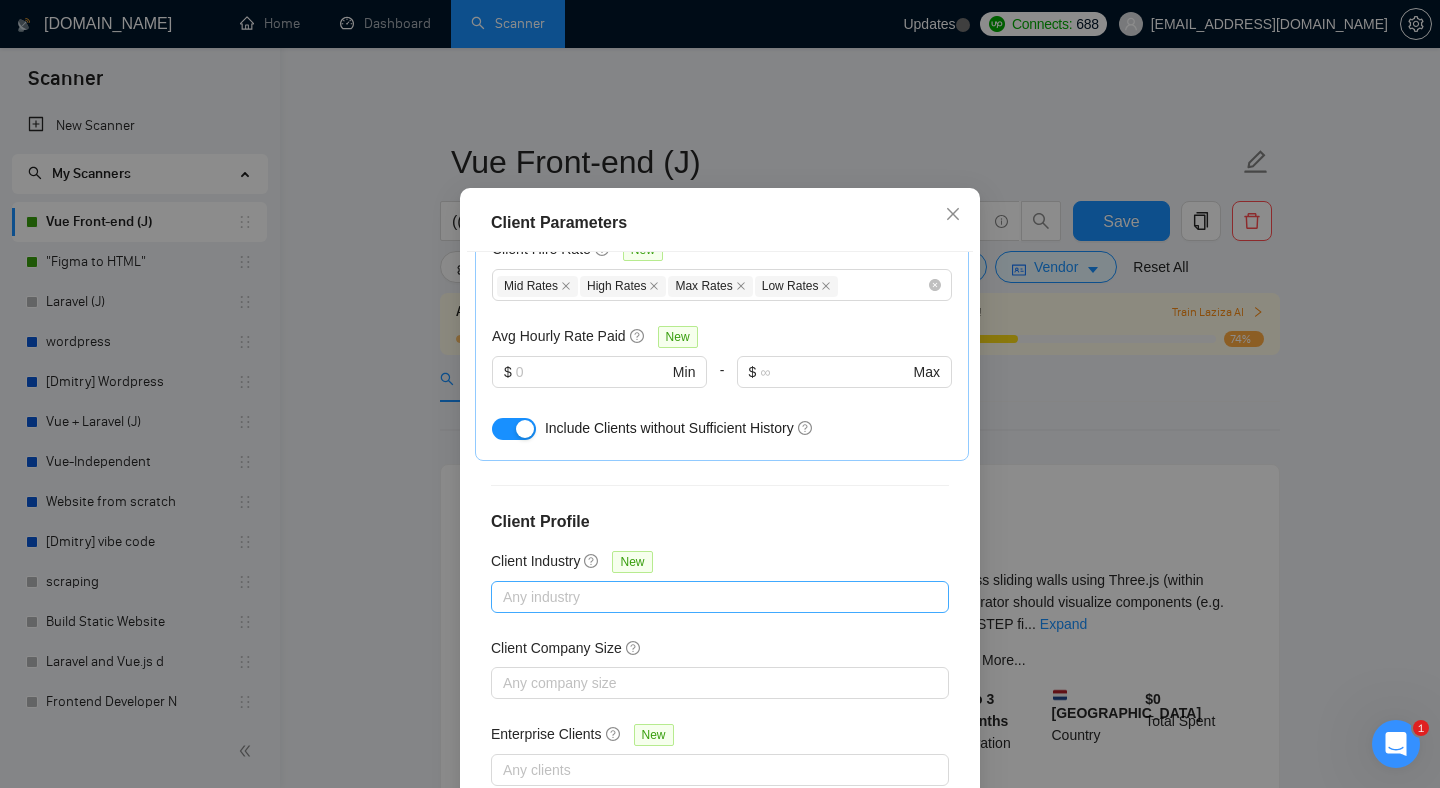 click at bounding box center [710, 597] 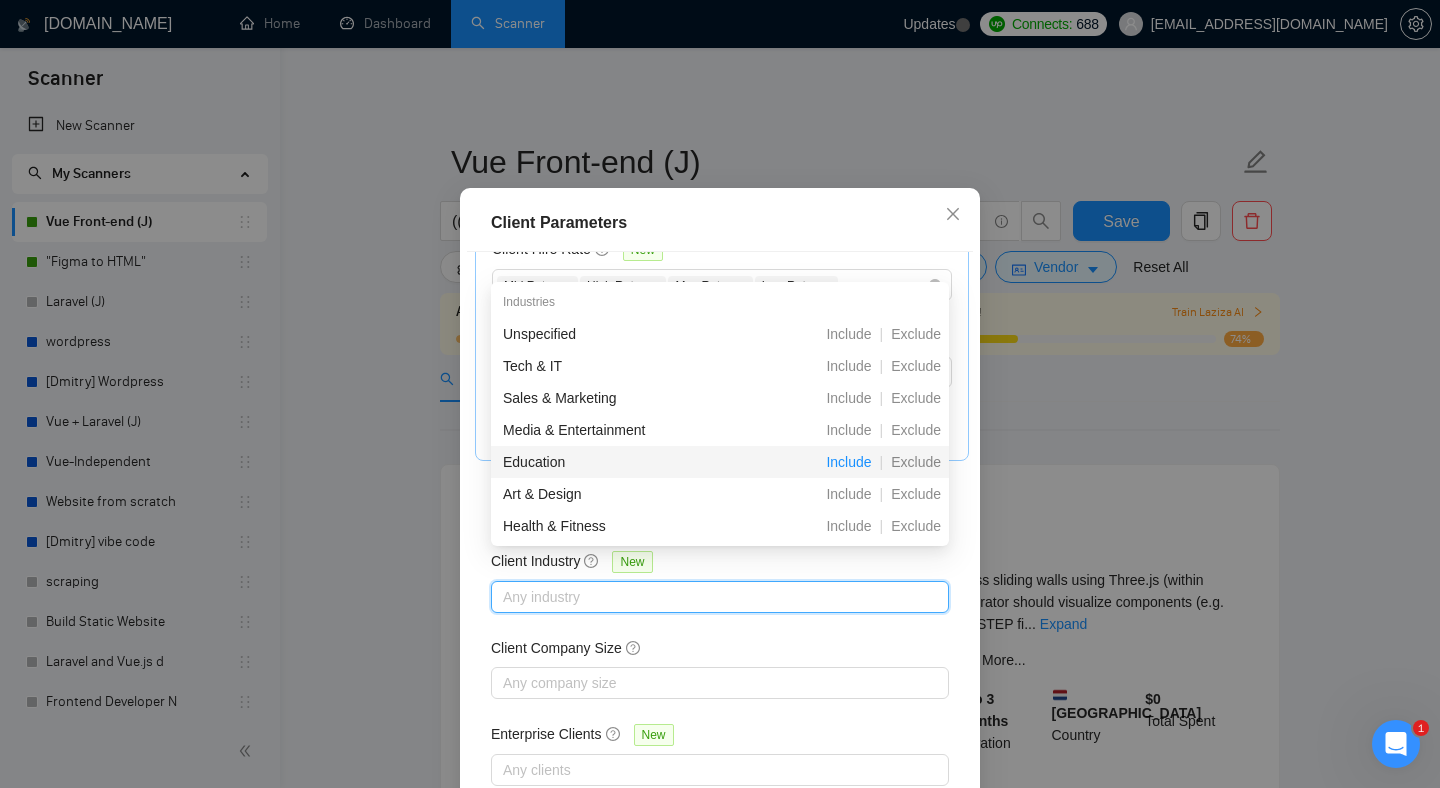 click on "Include" at bounding box center (848, 462) 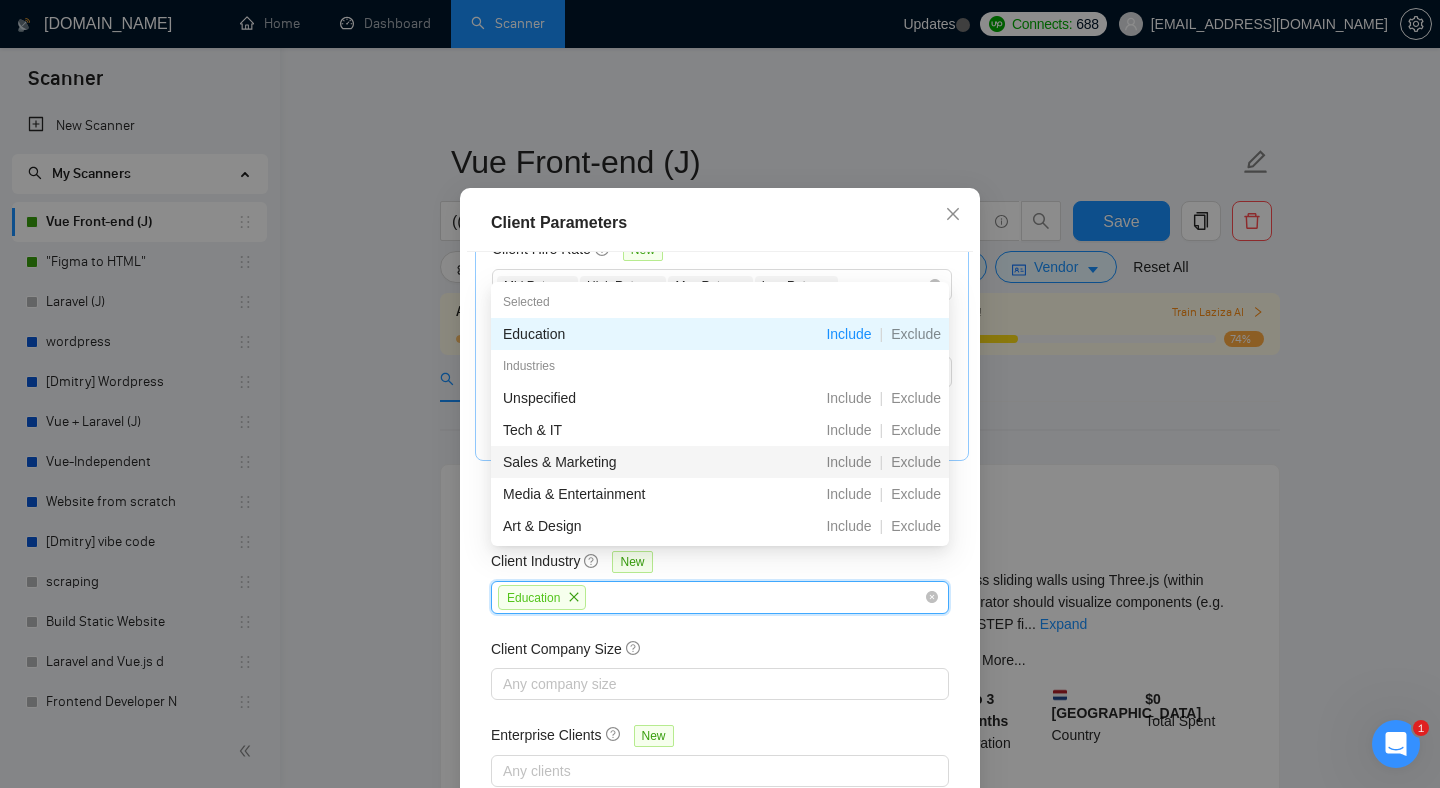 click on "Sales & Marketing Include | Exclude" at bounding box center [720, 462] 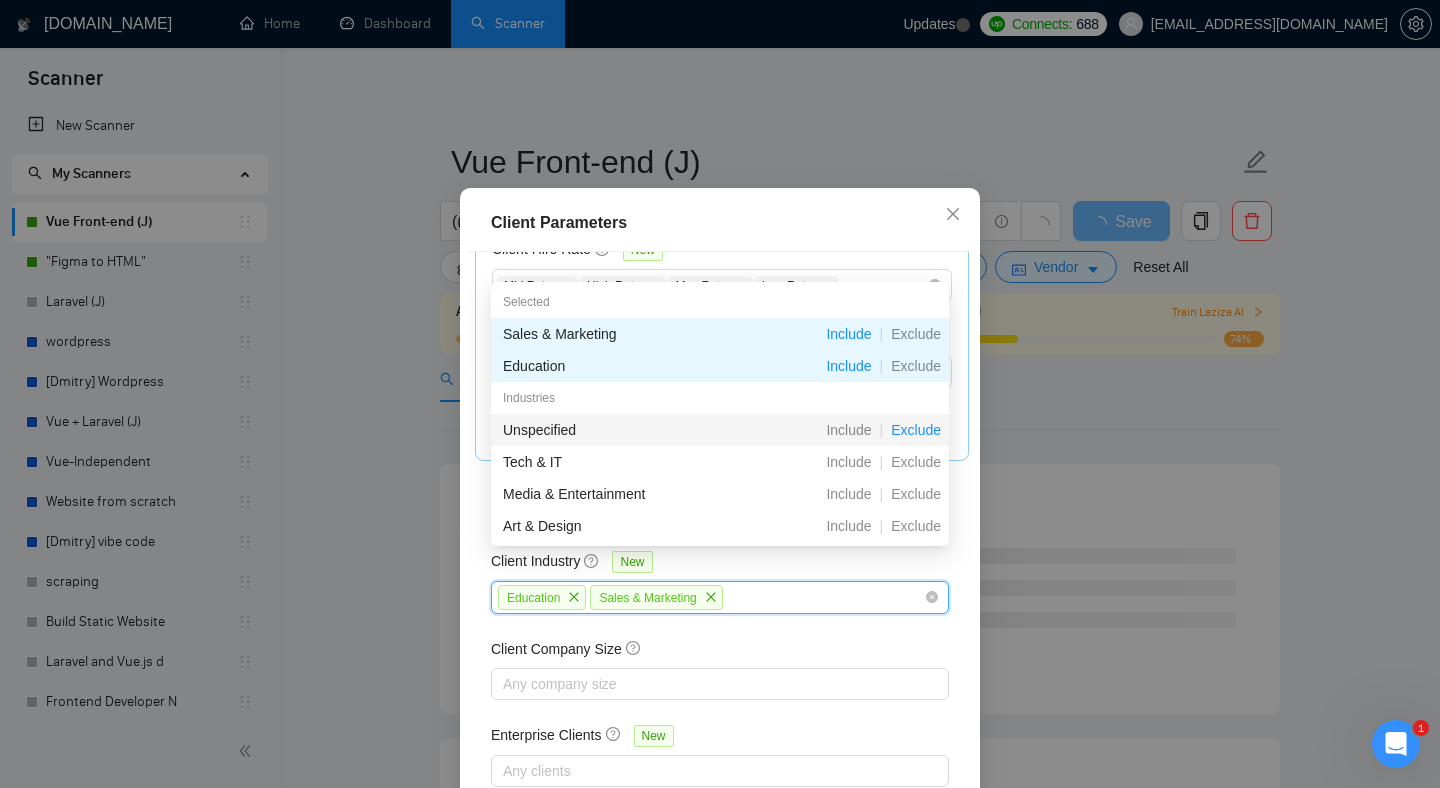 click on "Exclude" at bounding box center (916, 430) 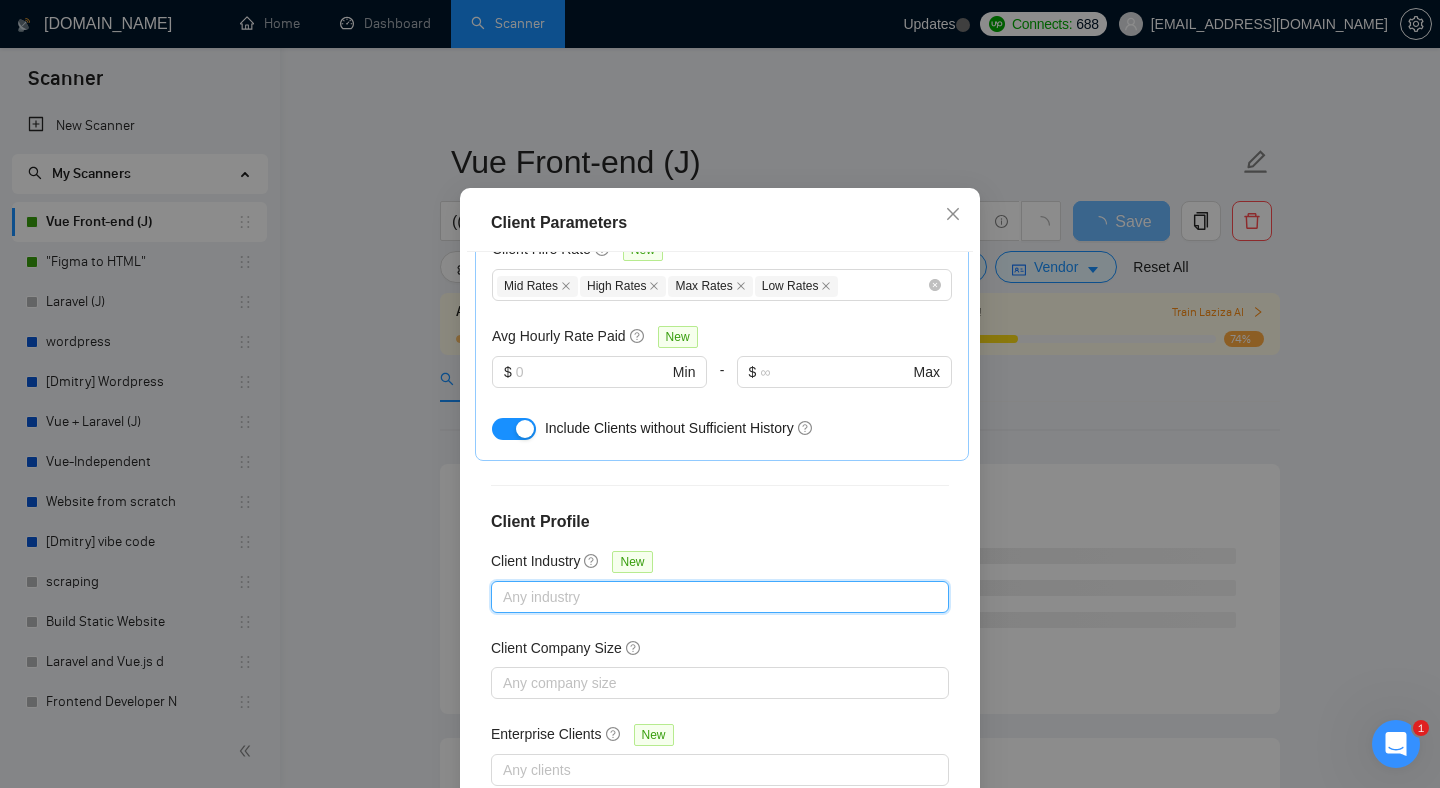 click on "Any industry" at bounding box center (720, 597) 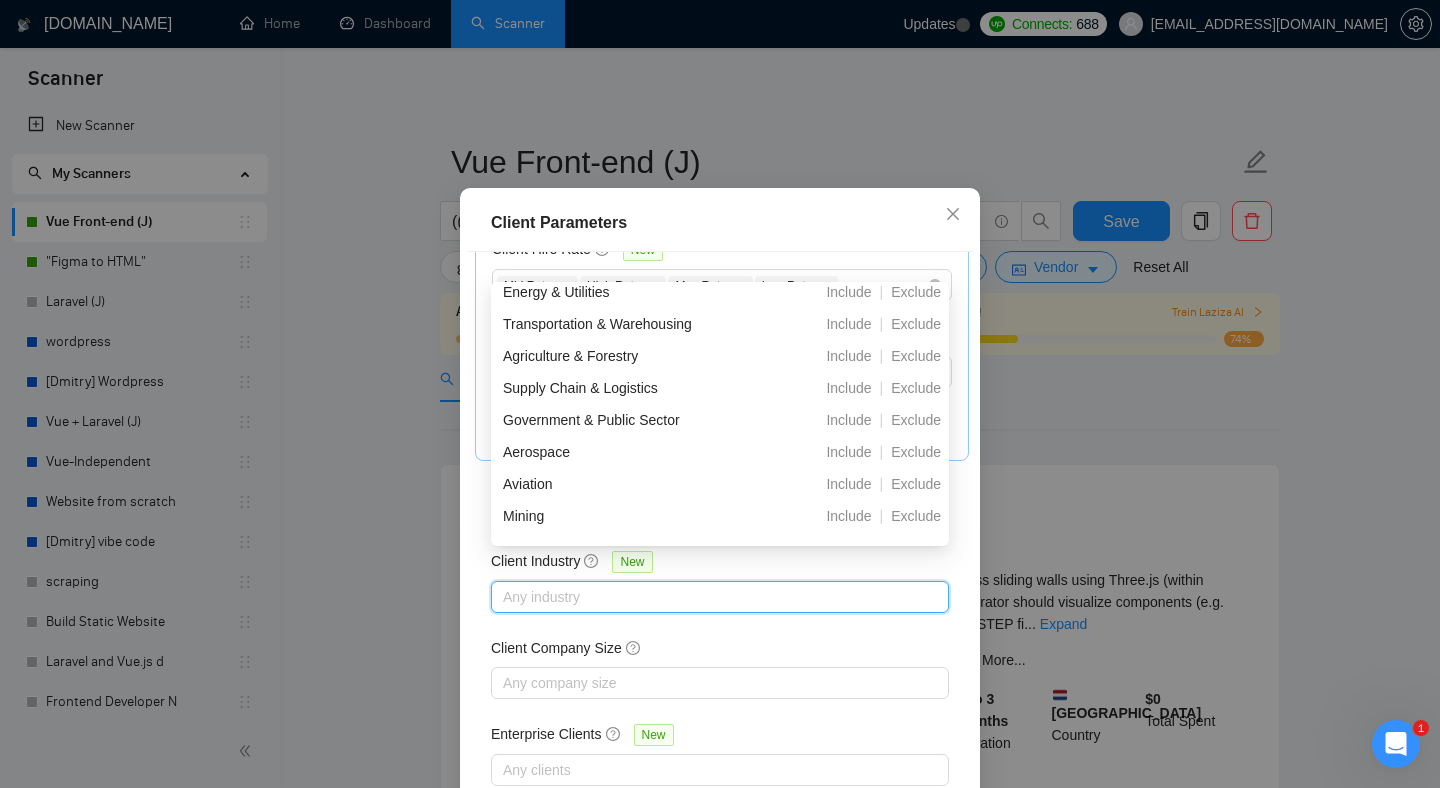 scroll, scrollTop: 704, scrollLeft: 0, axis: vertical 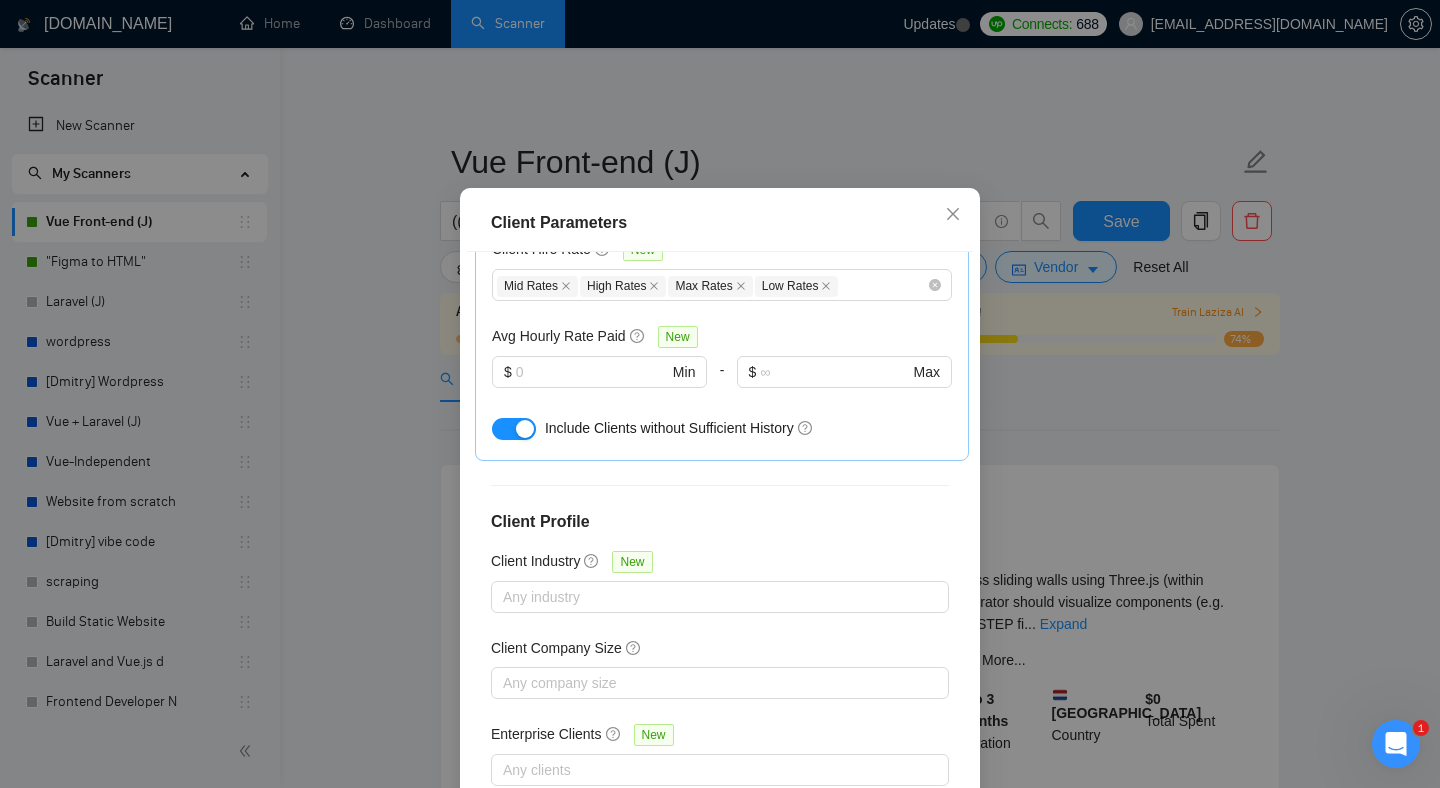 click on "Client Company Size" at bounding box center (720, 652) 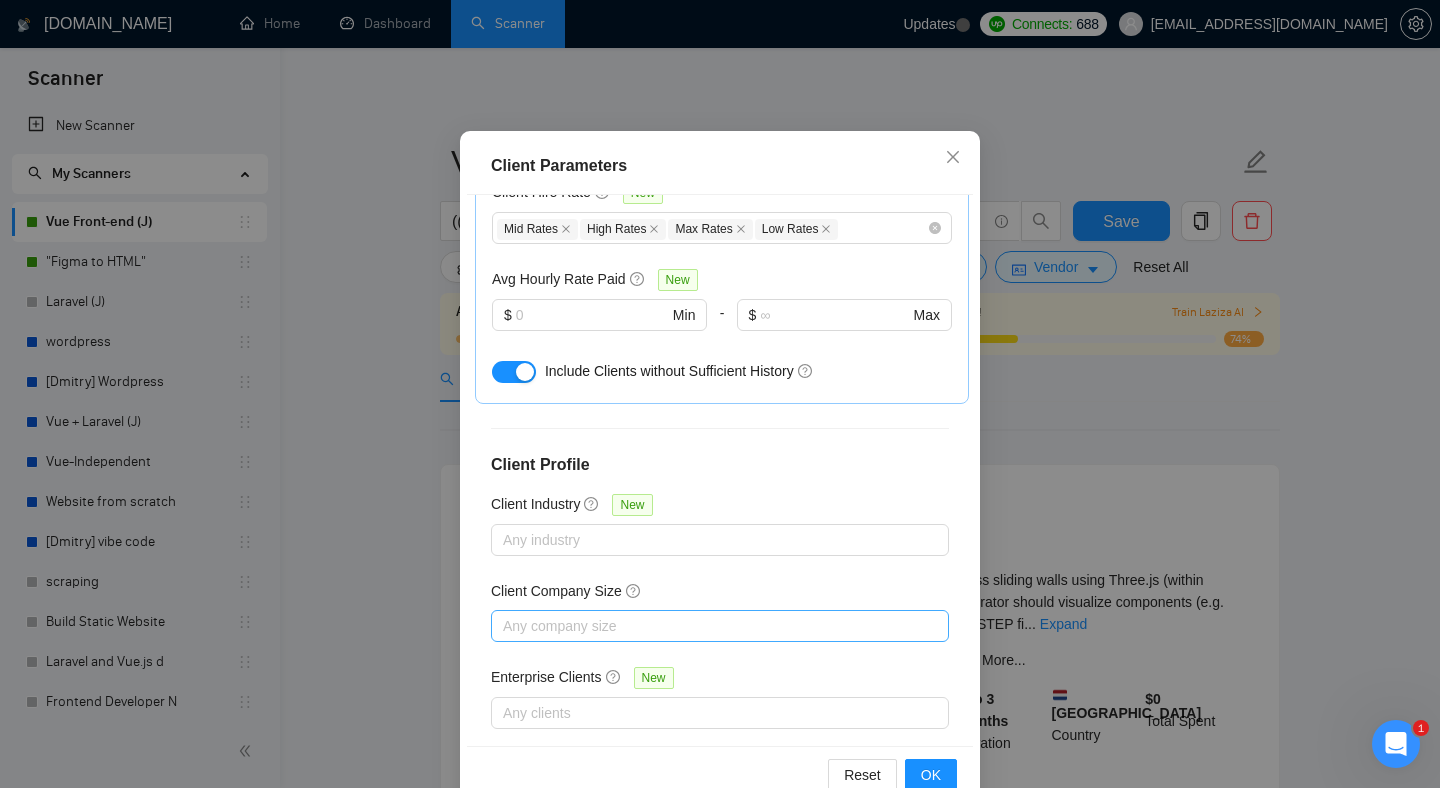scroll, scrollTop: 102, scrollLeft: 0, axis: vertical 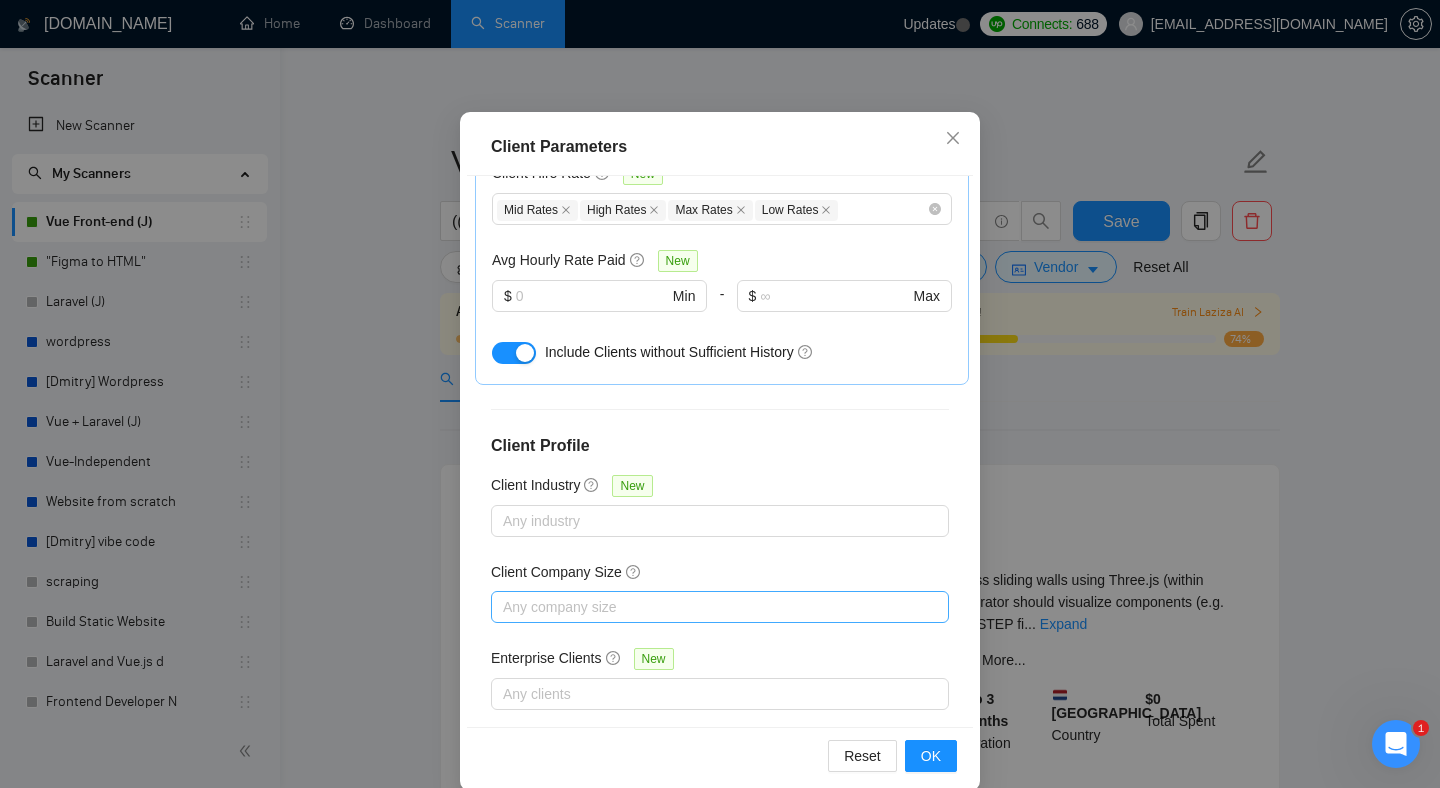 click at bounding box center (710, 607) 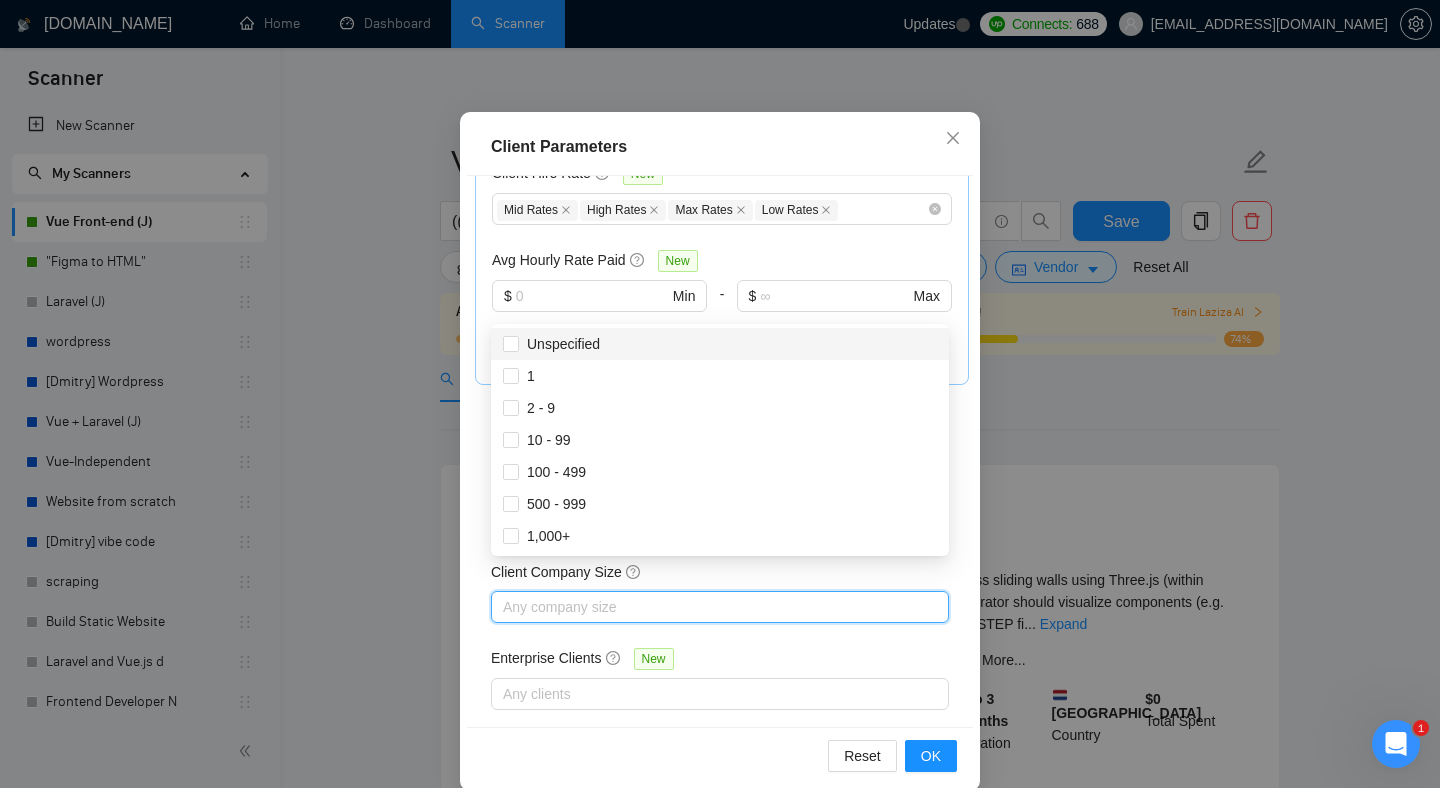 click at bounding box center [710, 607] 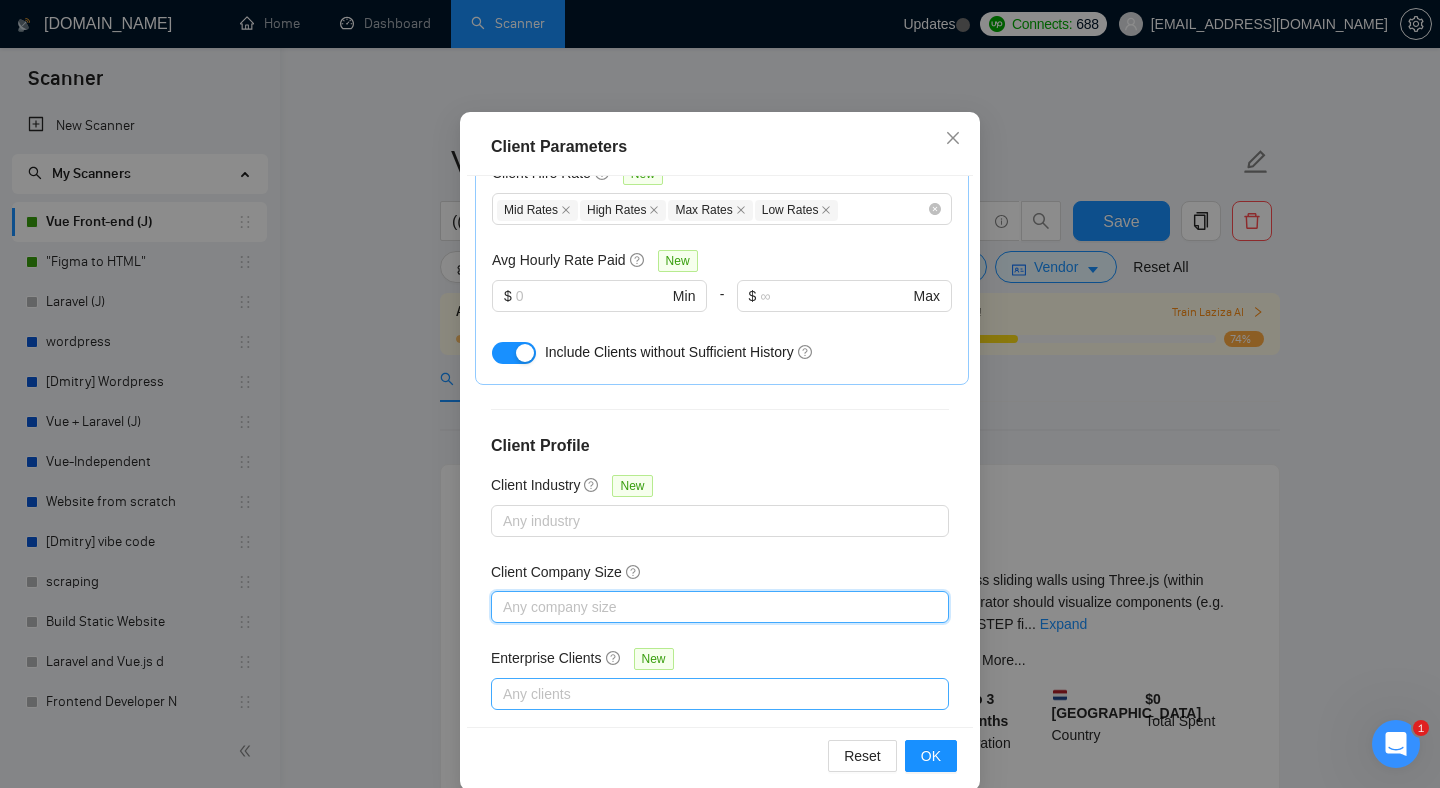 click at bounding box center [710, 694] 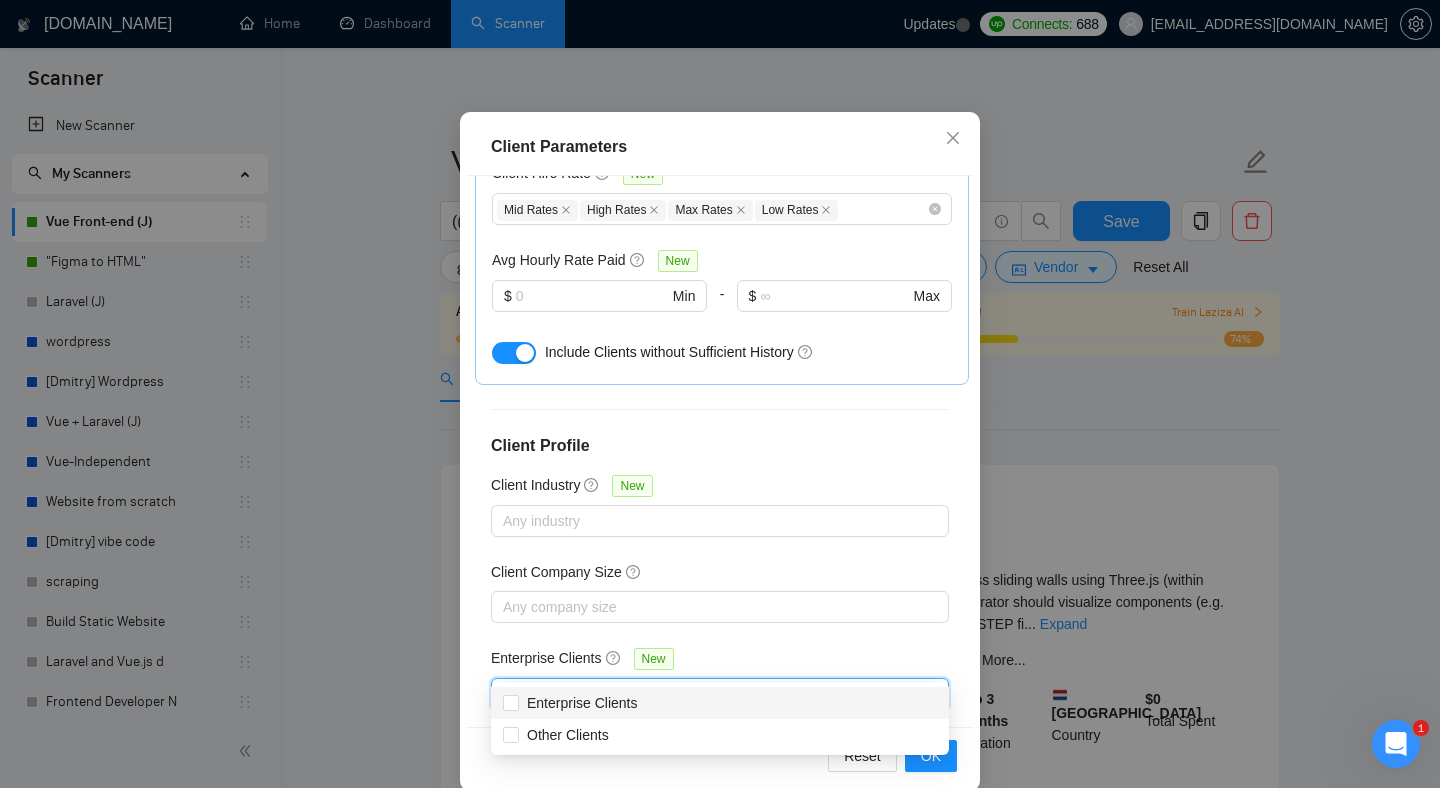 click on "Client Location Include Client Countries   Select Exclude Client Countries [GEOGRAPHIC_DATA] [GEOGRAPHIC_DATA] [GEOGRAPHIC_DATA]   Client Rating Client Min Average Feedback Include clients with no feedback Client Payment Details Payment Verified Hire Rate Stats   Client Total Spent $ Min - $ Max Client Hire Rate New Mid Rates High Rates Max Rates Low Rates     Avg Hourly Rate Paid New $ Min - $ Max Include Clients without Sufficient History Client Profile Client Industry New   Any industry Client Company Size   Any company size Enterprise Clients New   Any clients" at bounding box center (720, 452) 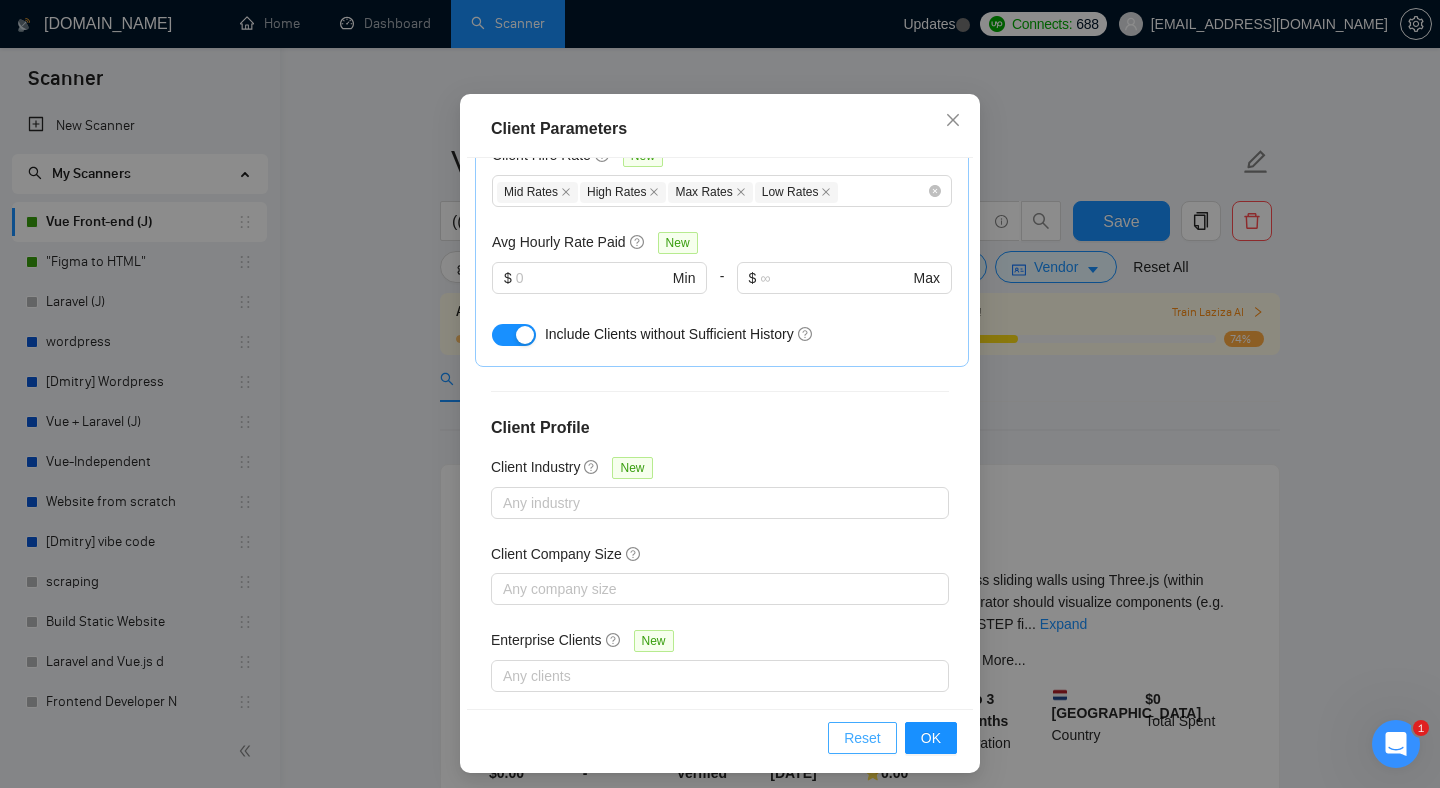 scroll, scrollTop: 129, scrollLeft: 0, axis: vertical 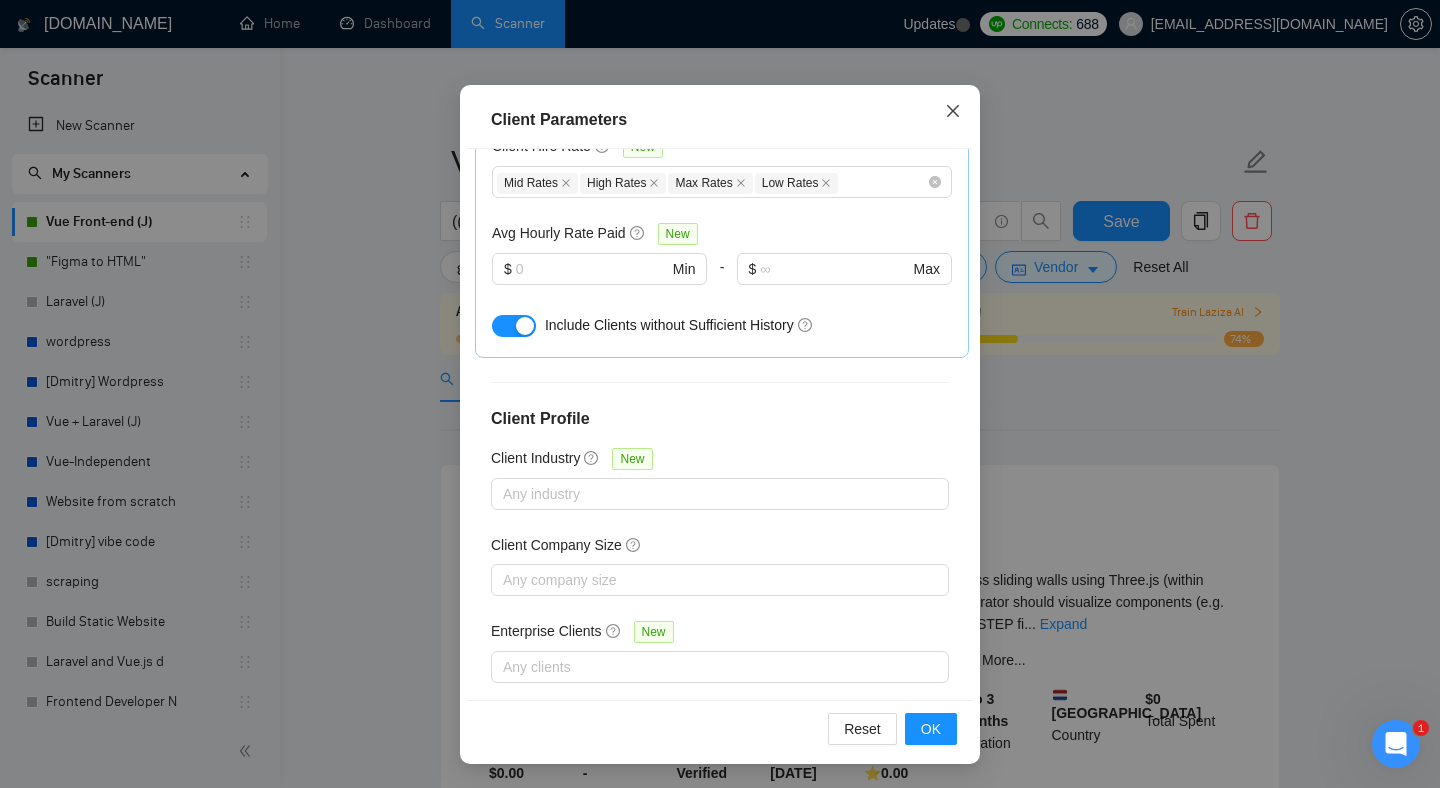 click at bounding box center [953, 112] 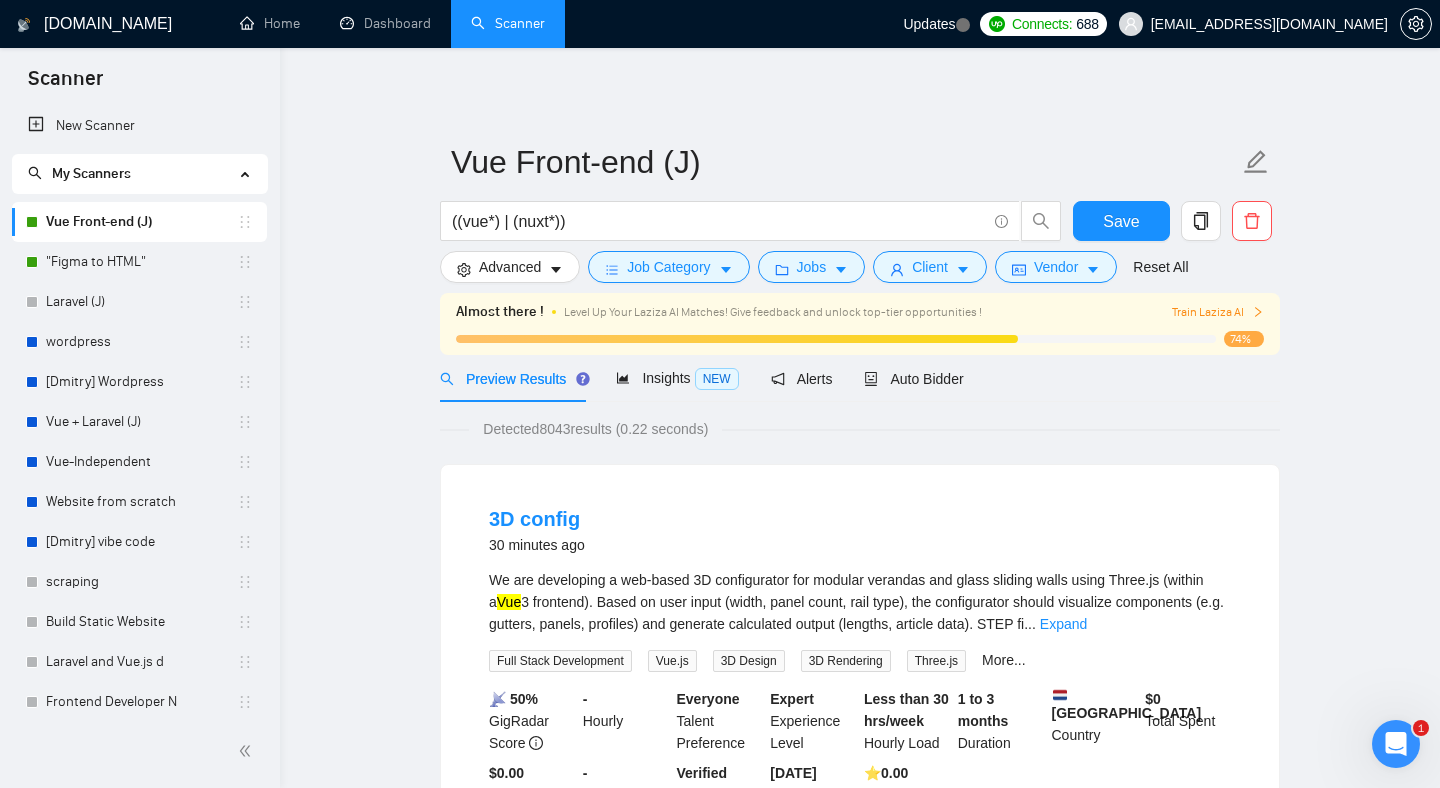 scroll, scrollTop: 35, scrollLeft: 0, axis: vertical 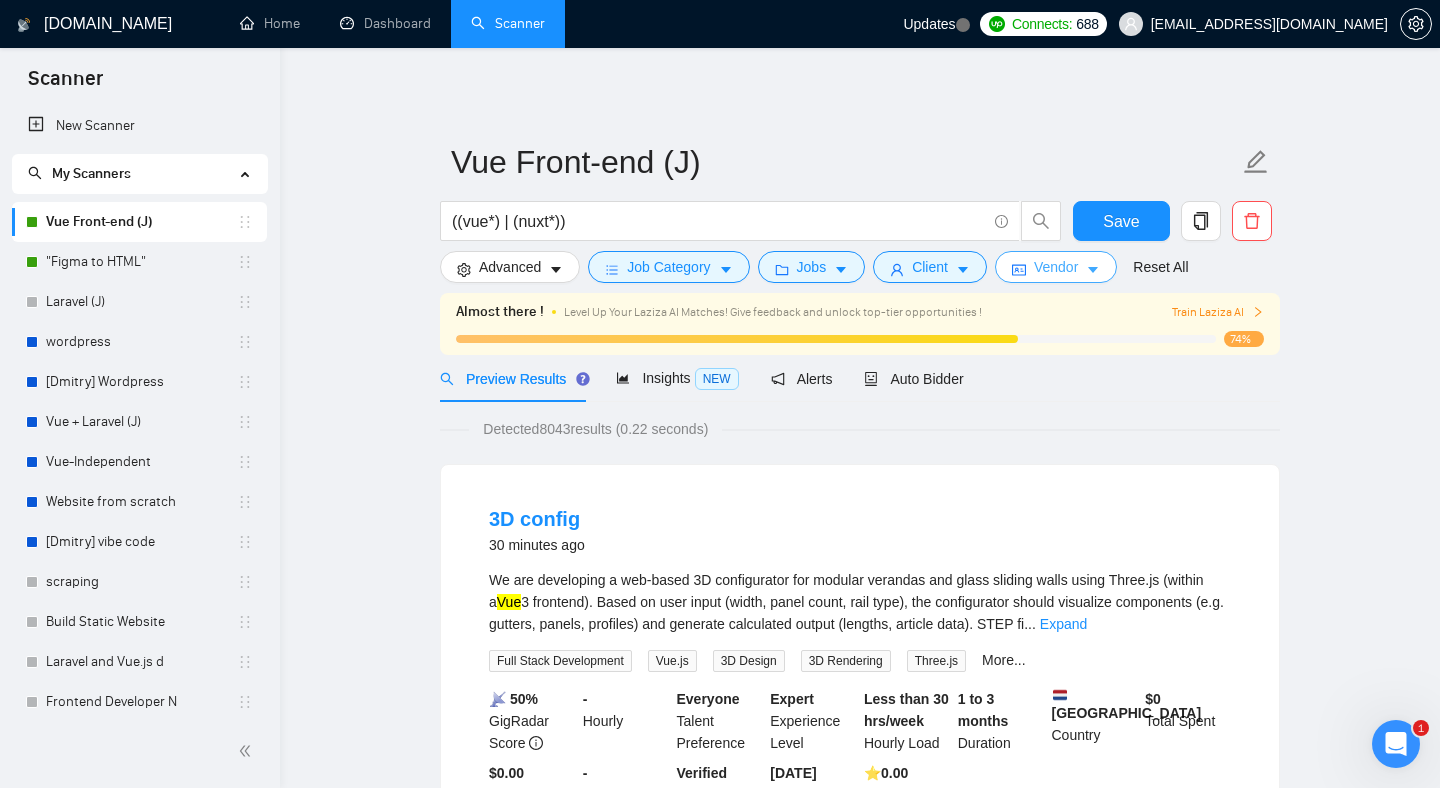 click on "Vendor" at bounding box center [1056, 267] 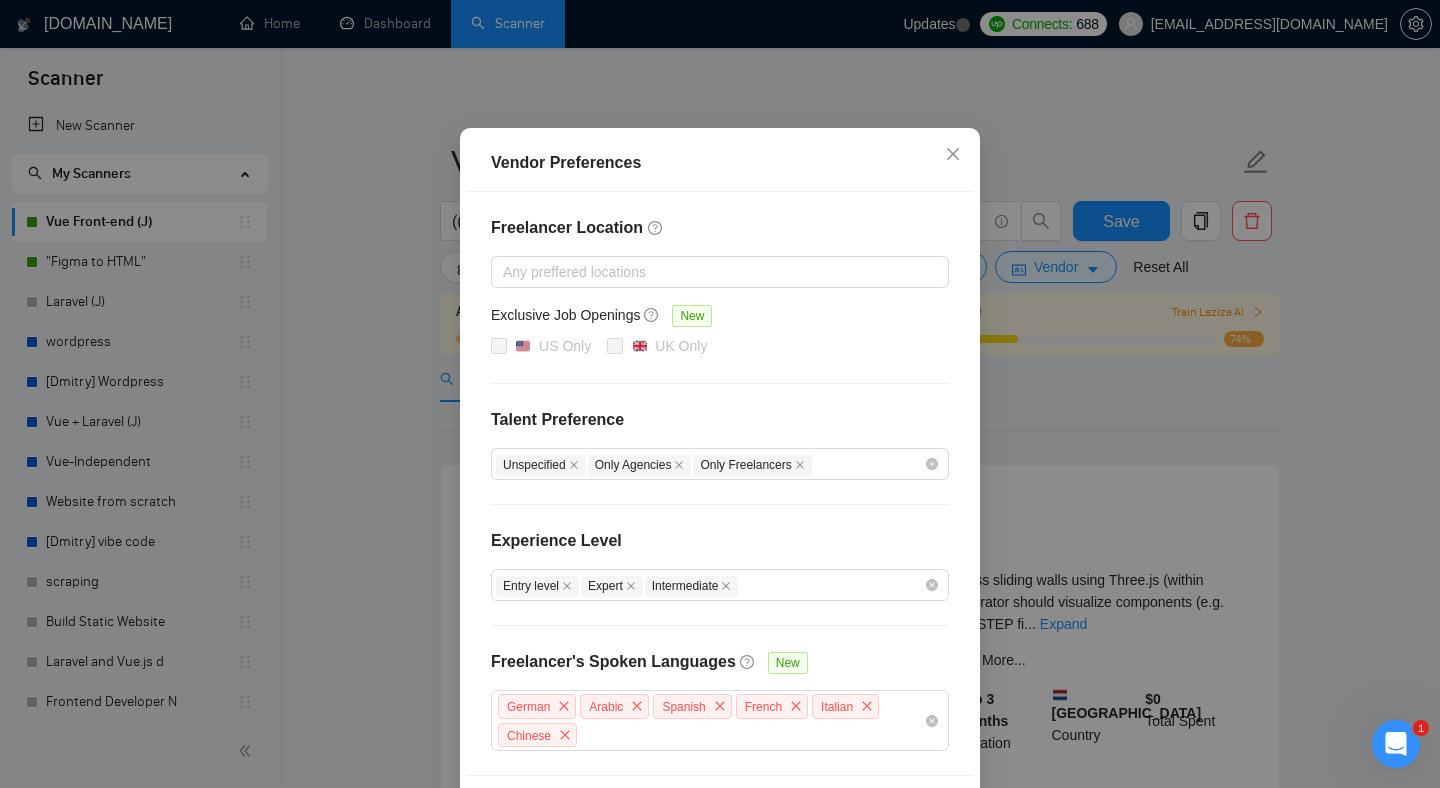 scroll, scrollTop: 93, scrollLeft: 0, axis: vertical 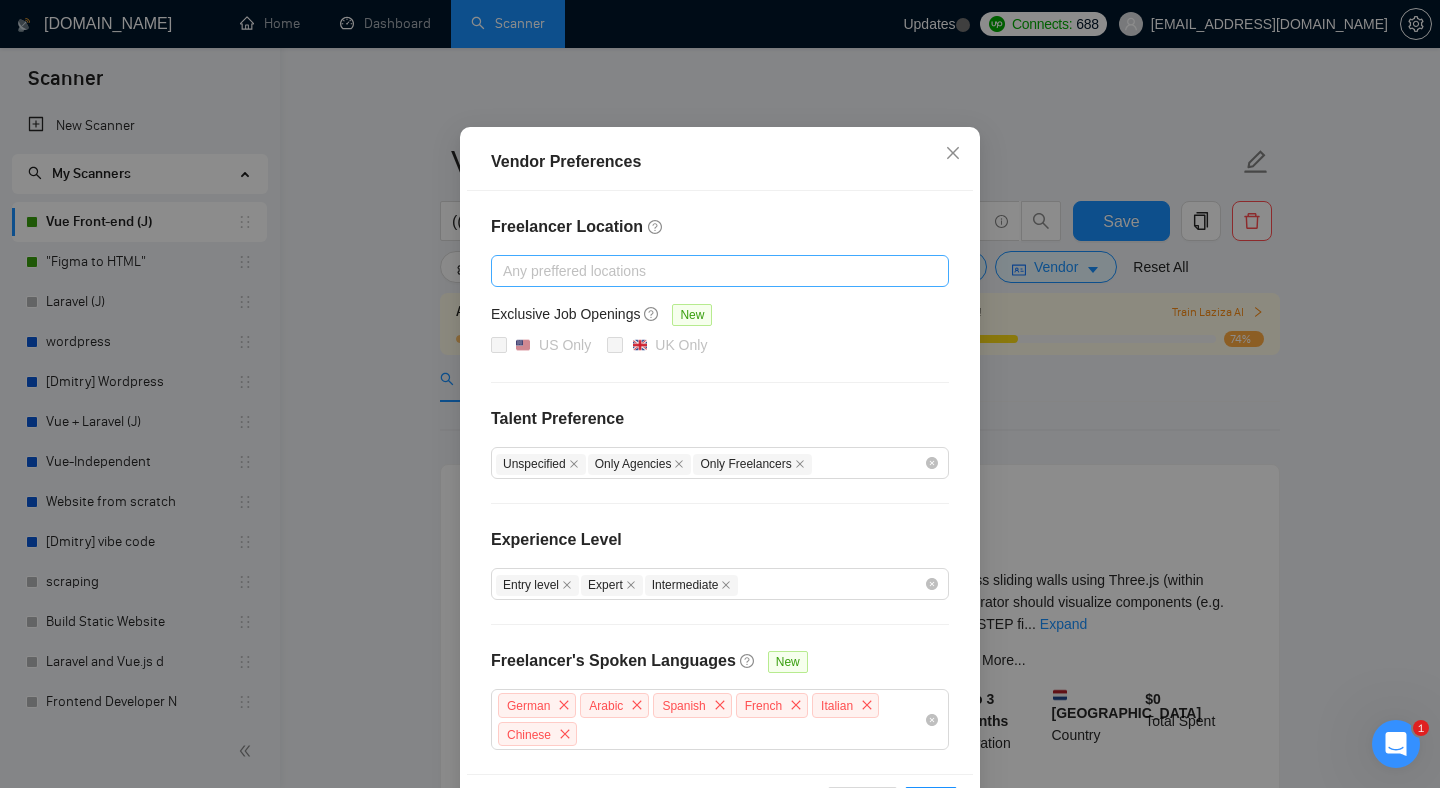 click at bounding box center [710, 271] 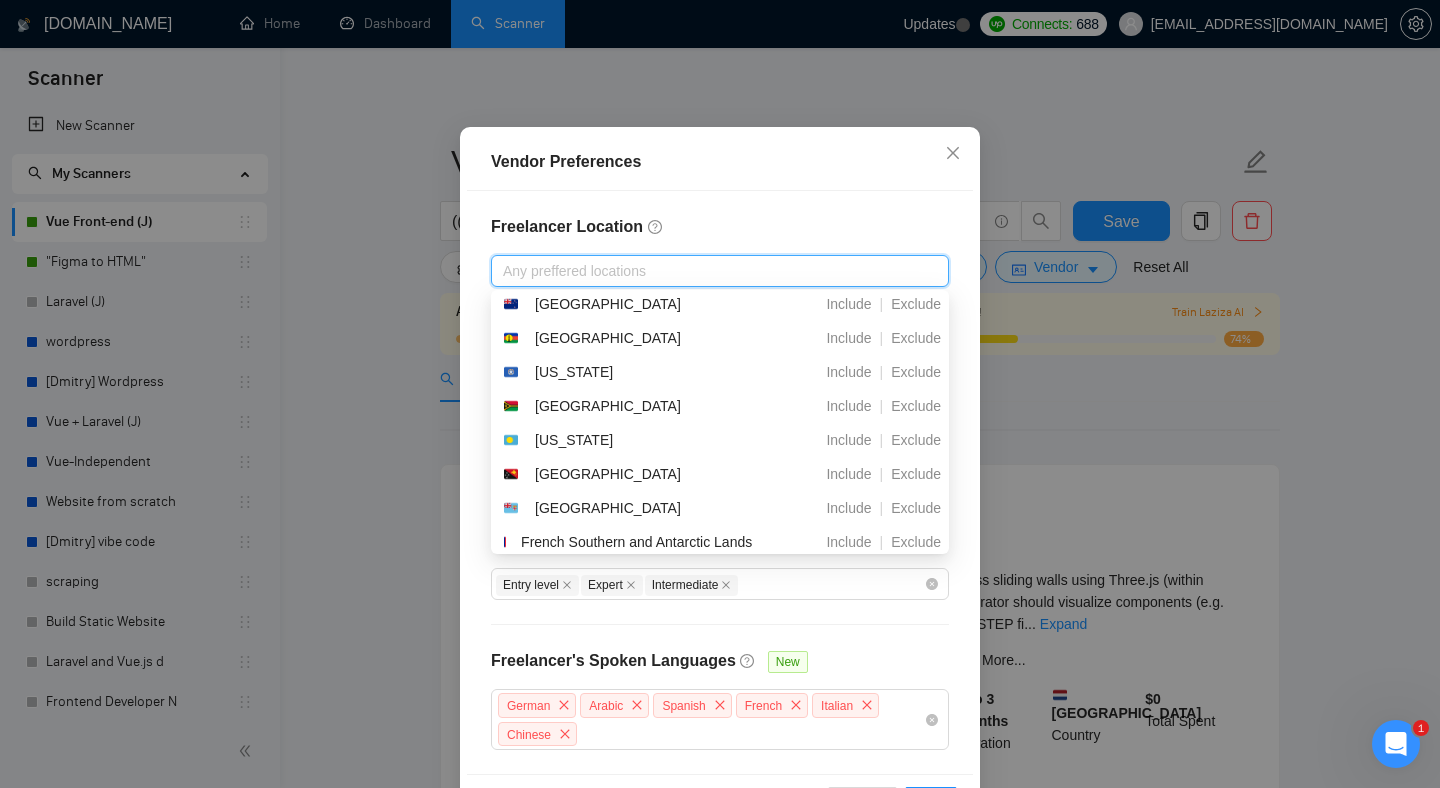 scroll, scrollTop: 7344, scrollLeft: 0, axis: vertical 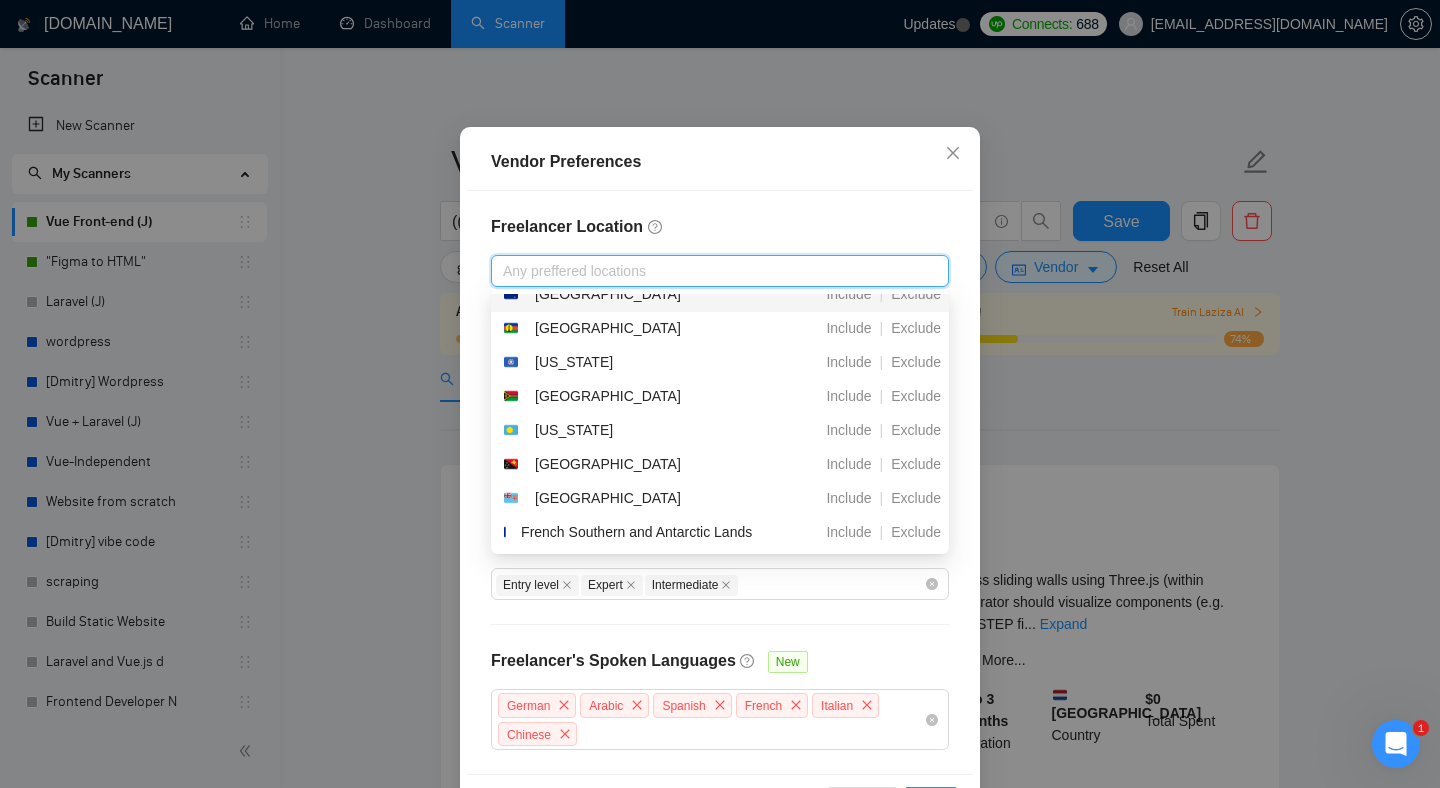 click on "Freelancer Location" at bounding box center (720, 227) 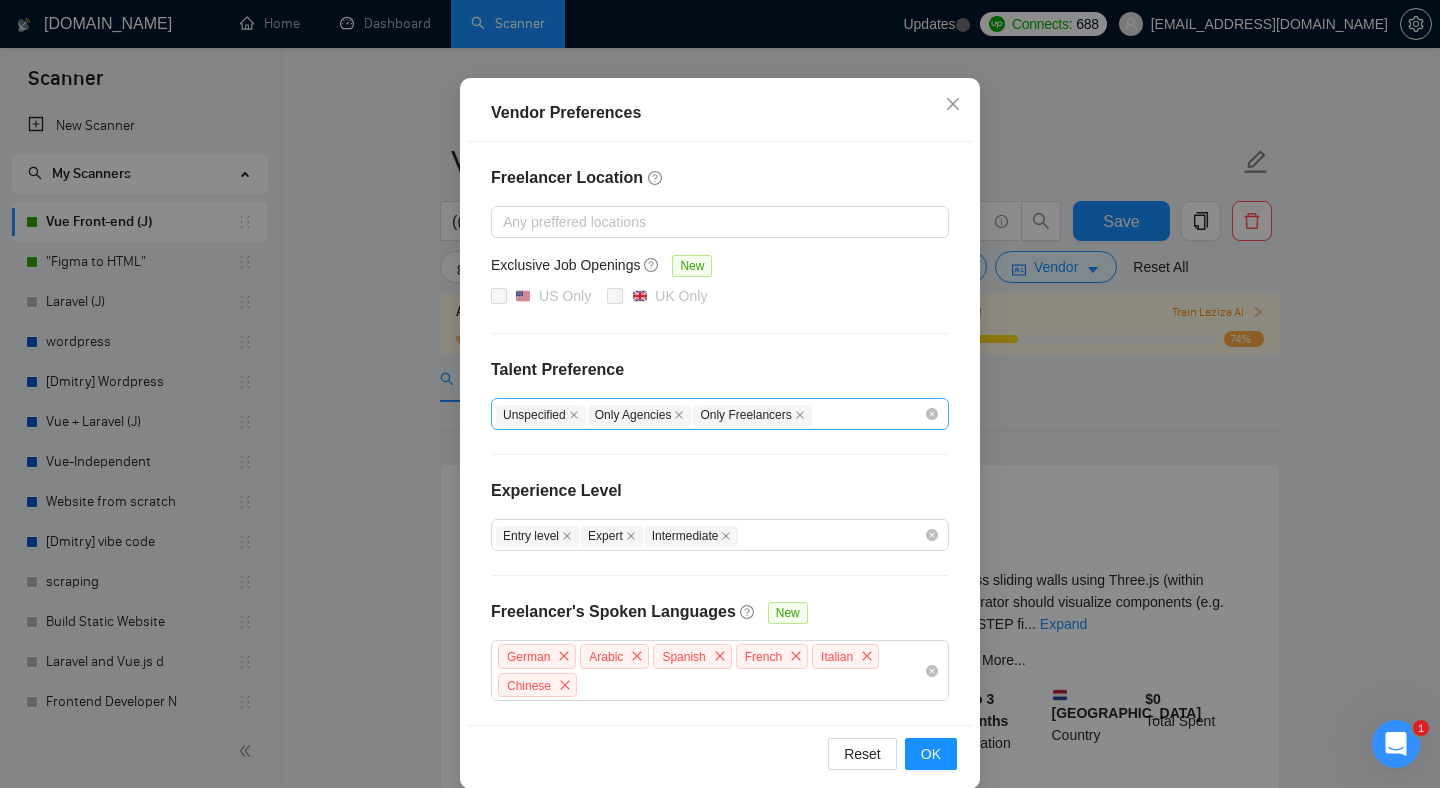 scroll, scrollTop: 146, scrollLeft: 0, axis: vertical 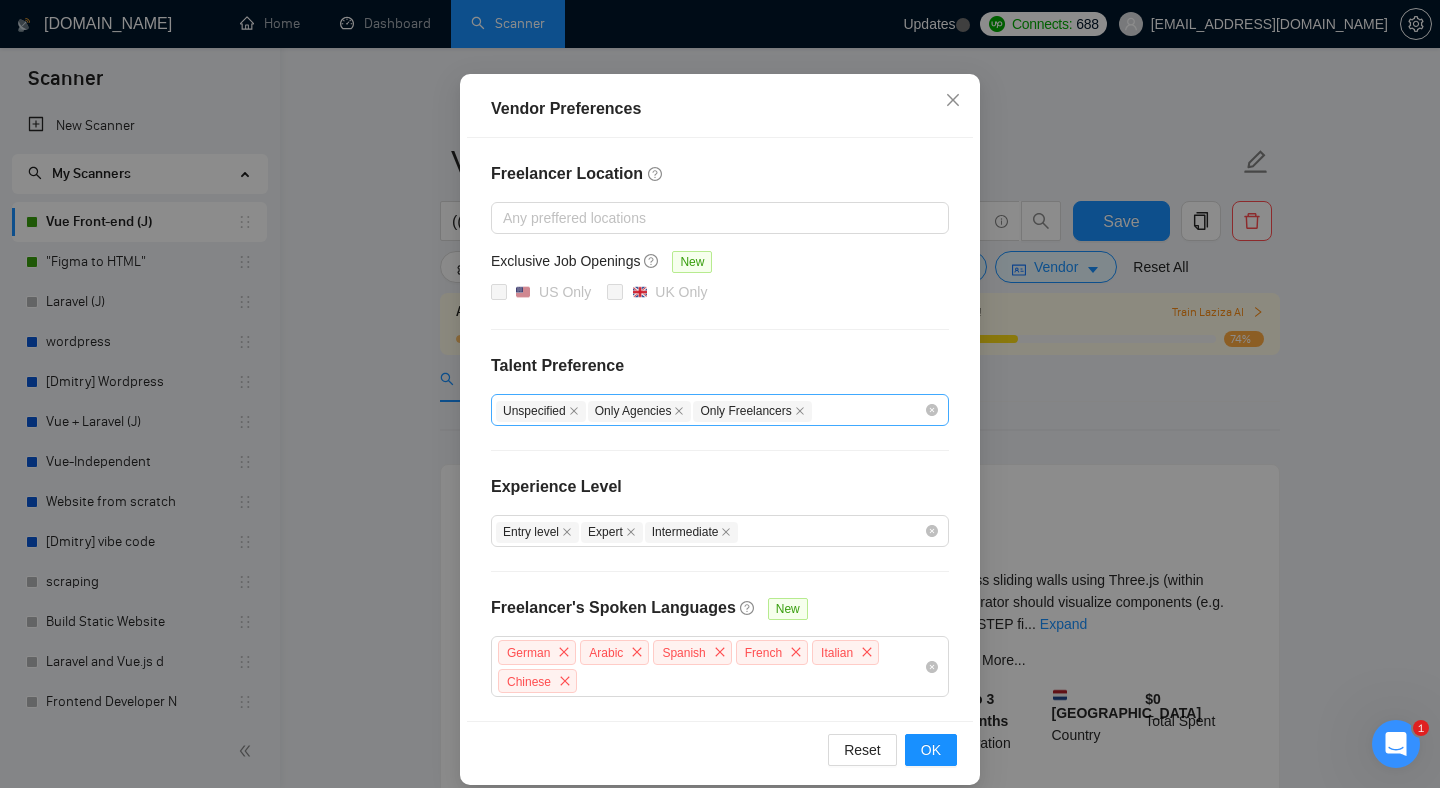 click on "Unspecified Only Agencies Only Freelancers" at bounding box center (710, 410) 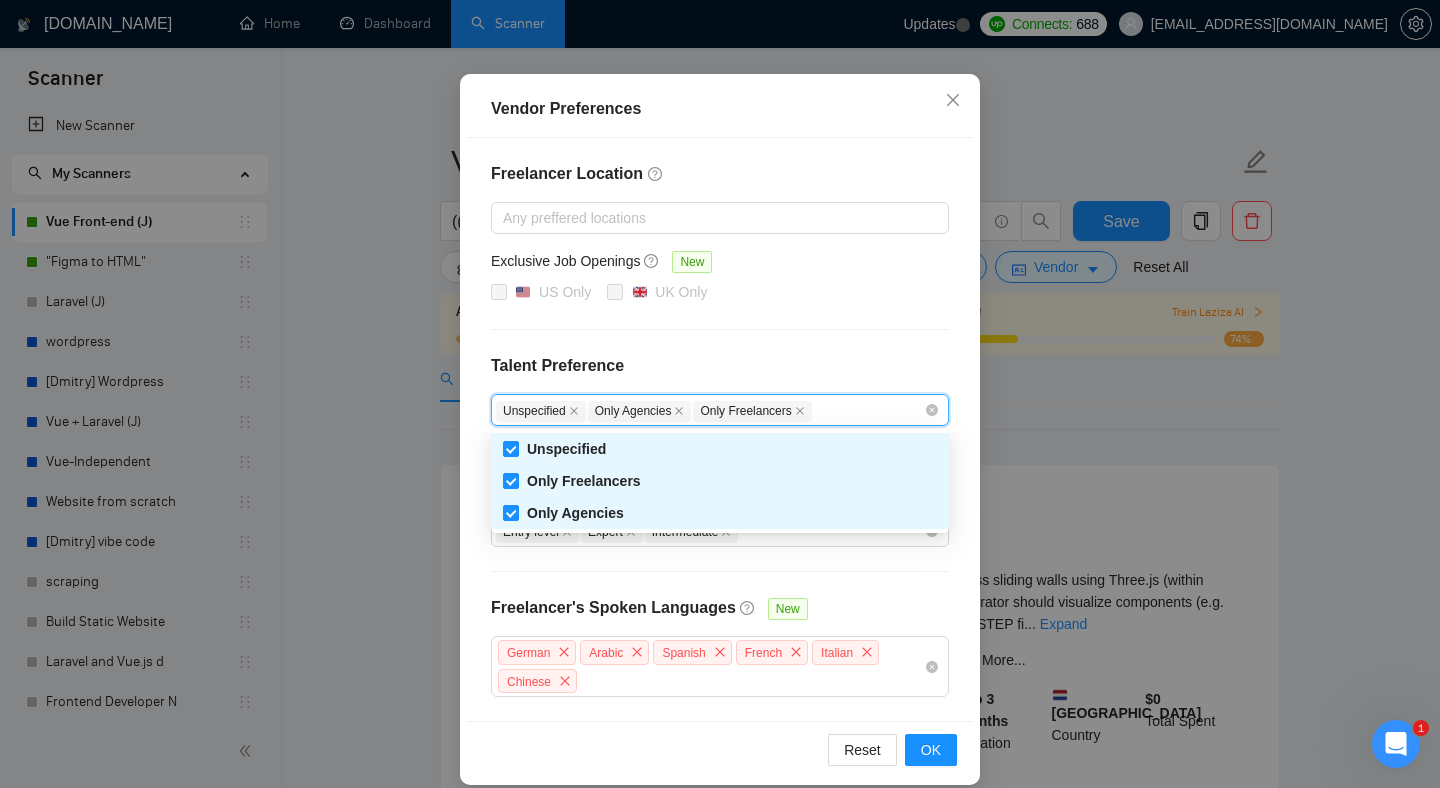 click on "Freelancer Location     Any preffered locations Exclusive Job Openings New US Only UK Only Talent Preference Unspecified Only Agencies Only Freelancers   Experience Level Entry level Expert Intermediate   Freelancer's Spoken Languages New German Arabic Spanish French Italian Chinese" at bounding box center [720, 429] 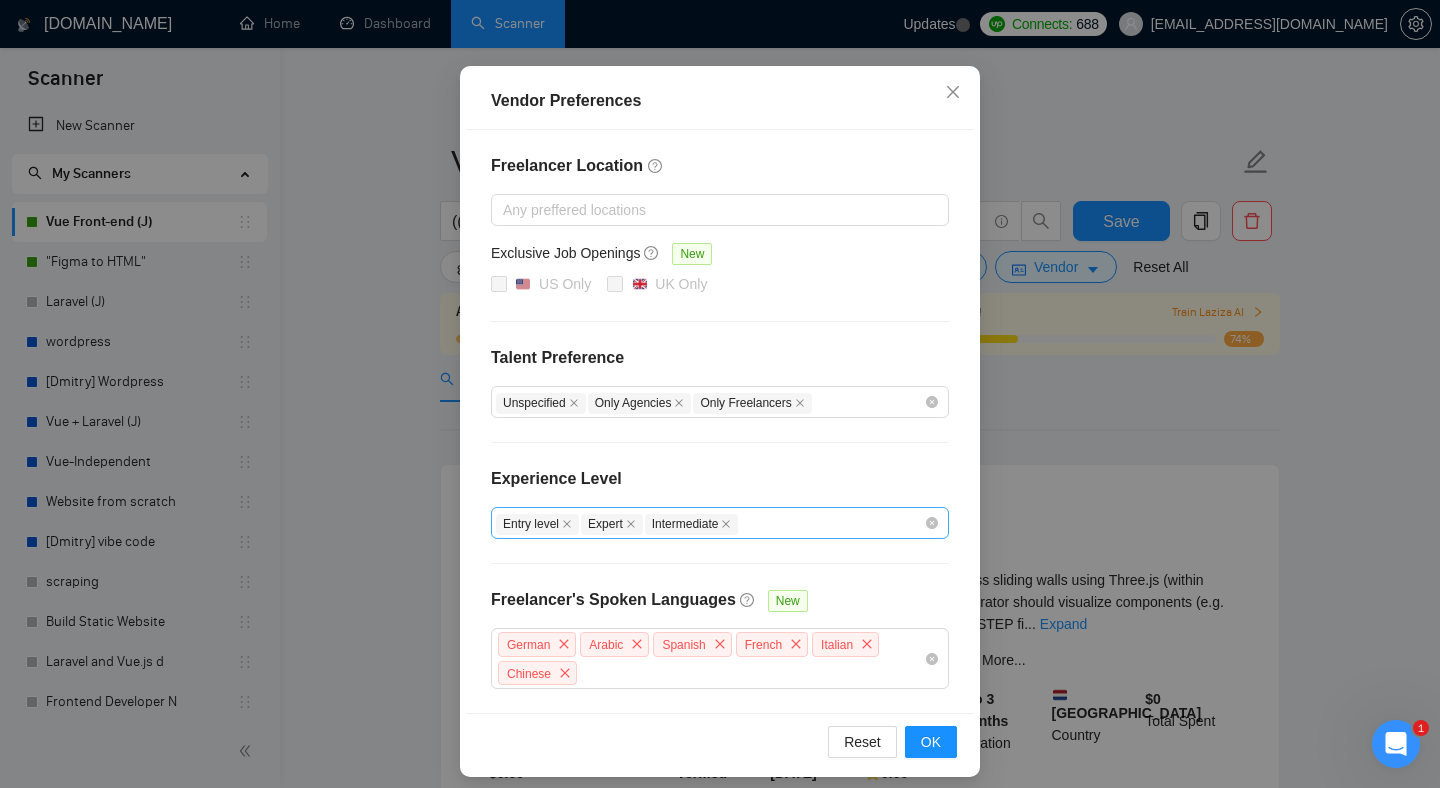 scroll, scrollTop: 155, scrollLeft: 0, axis: vertical 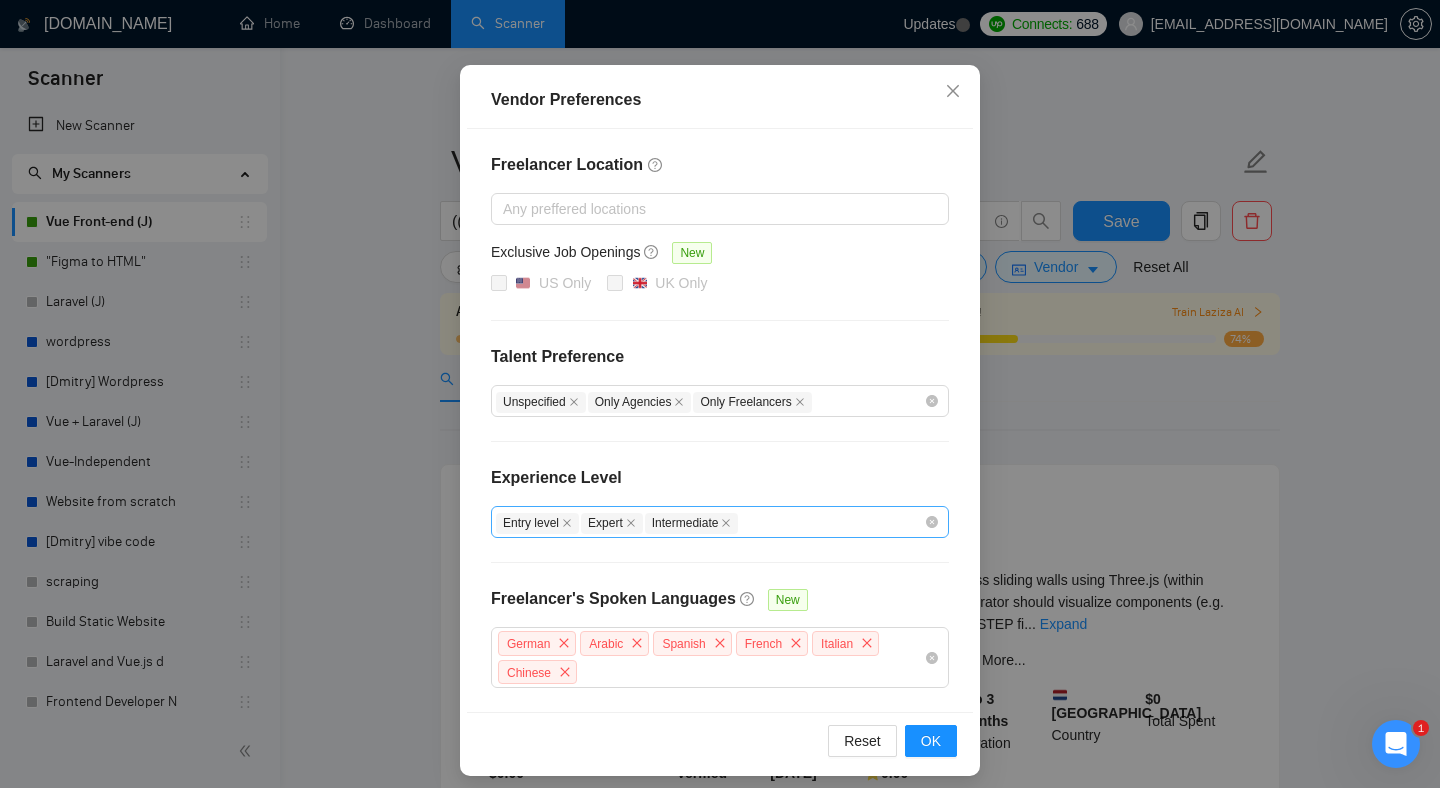click on "Entry level Expert Intermediate" at bounding box center [710, 522] 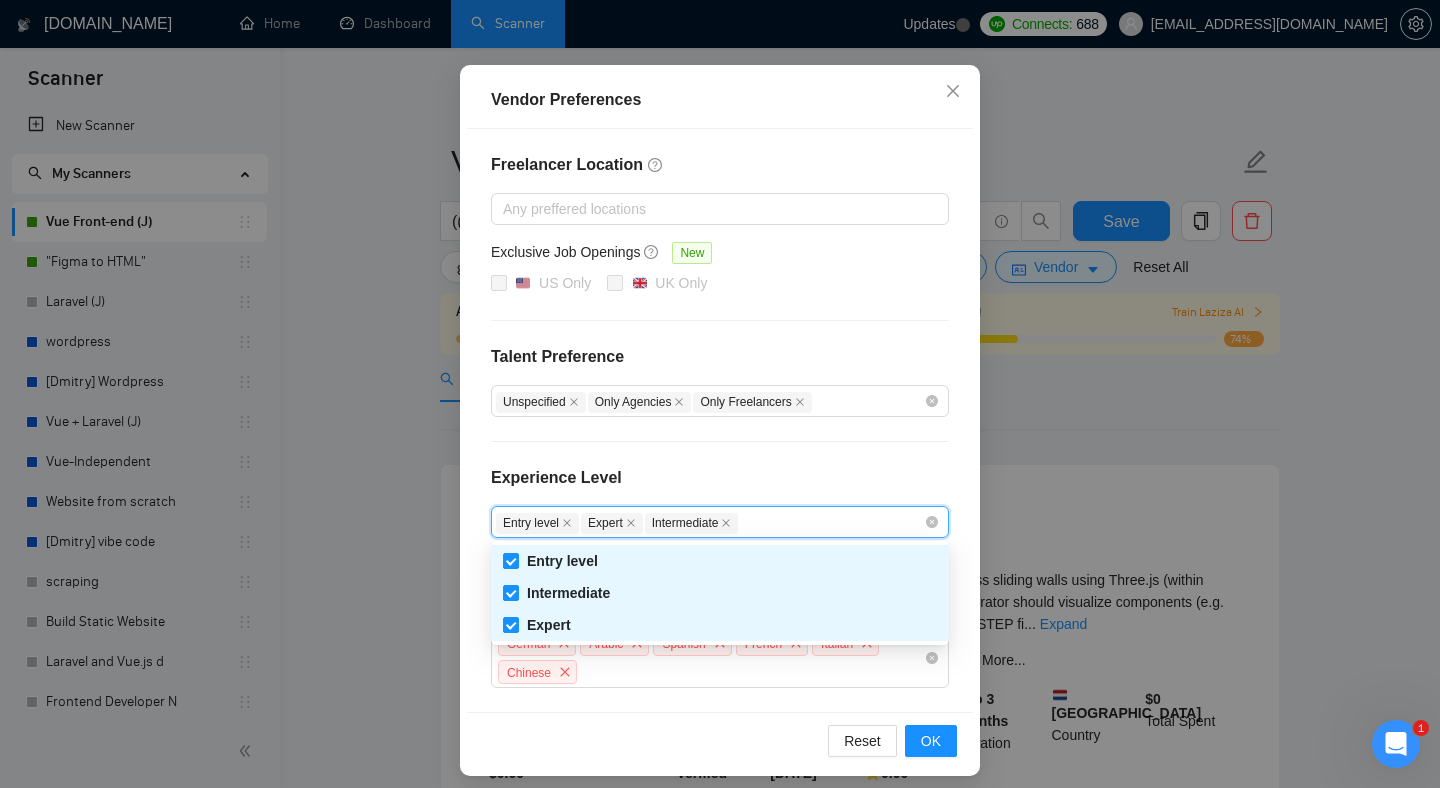 click on "Experience Level" at bounding box center [720, 486] 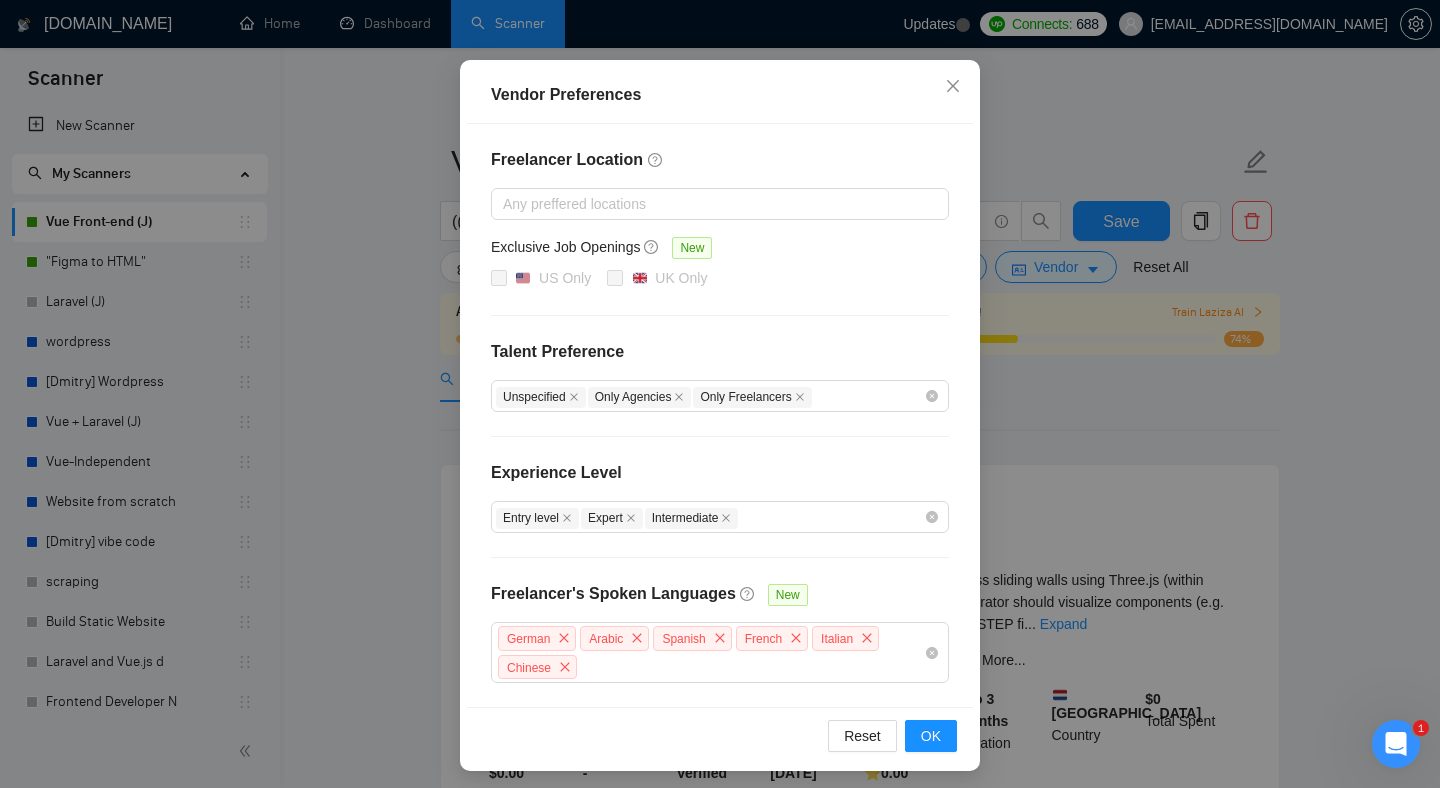 scroll, scrollTop: 165, scrollLeft: 0, axis: vertical 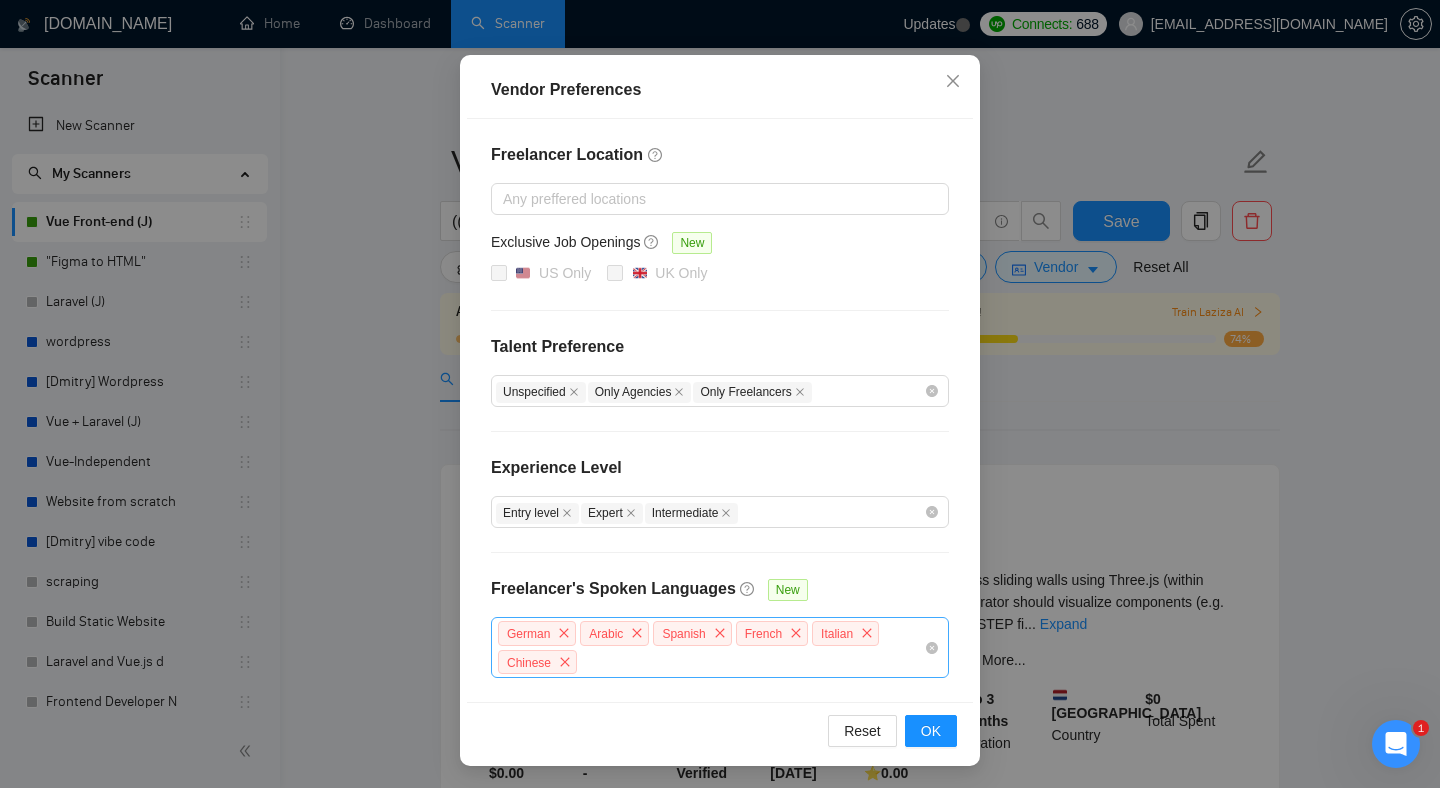 click on "German Arabic Spanish French Italian Chinese" at bounding box center [710, 647] 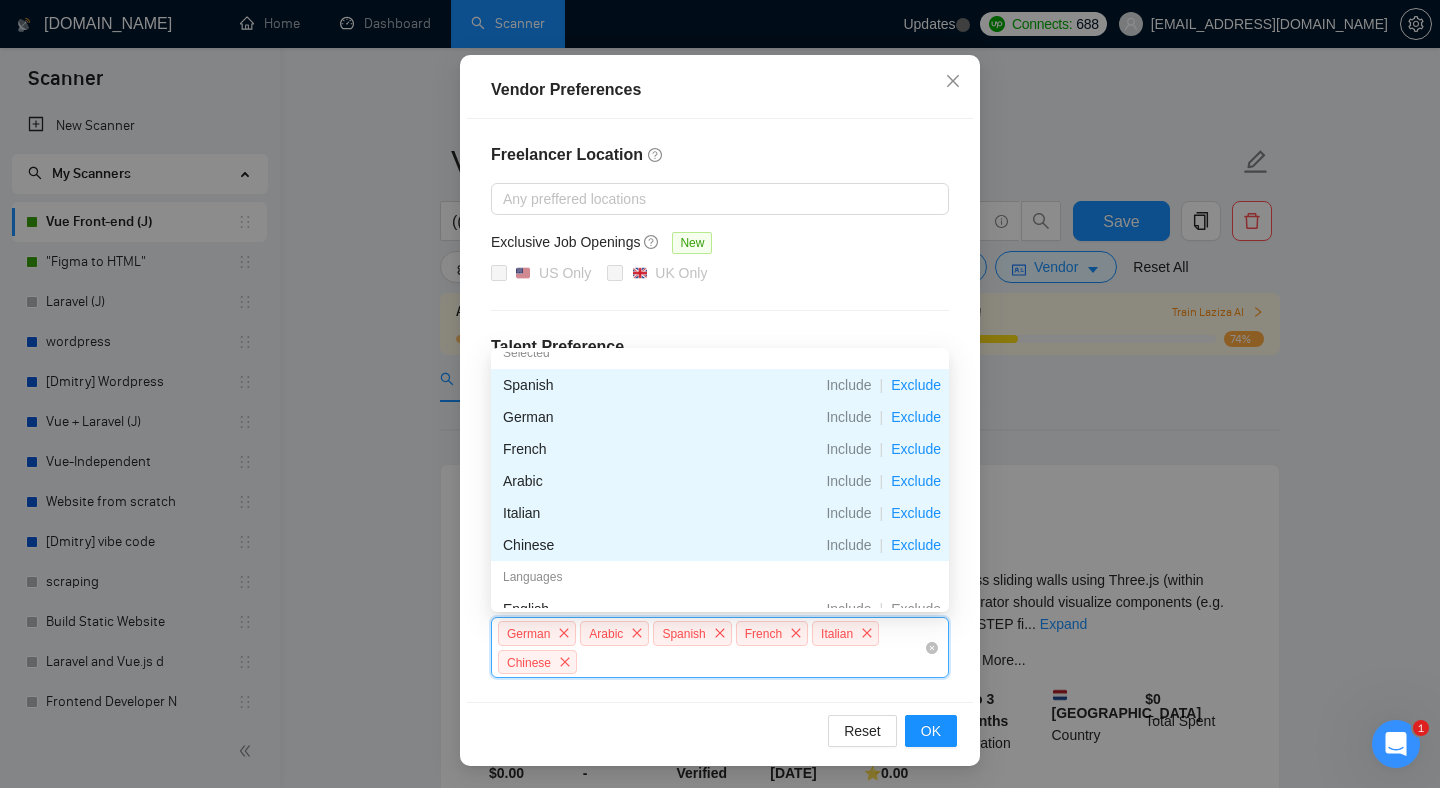 scroll, scrollTop: 0, scrollLeft: 0, axis: both 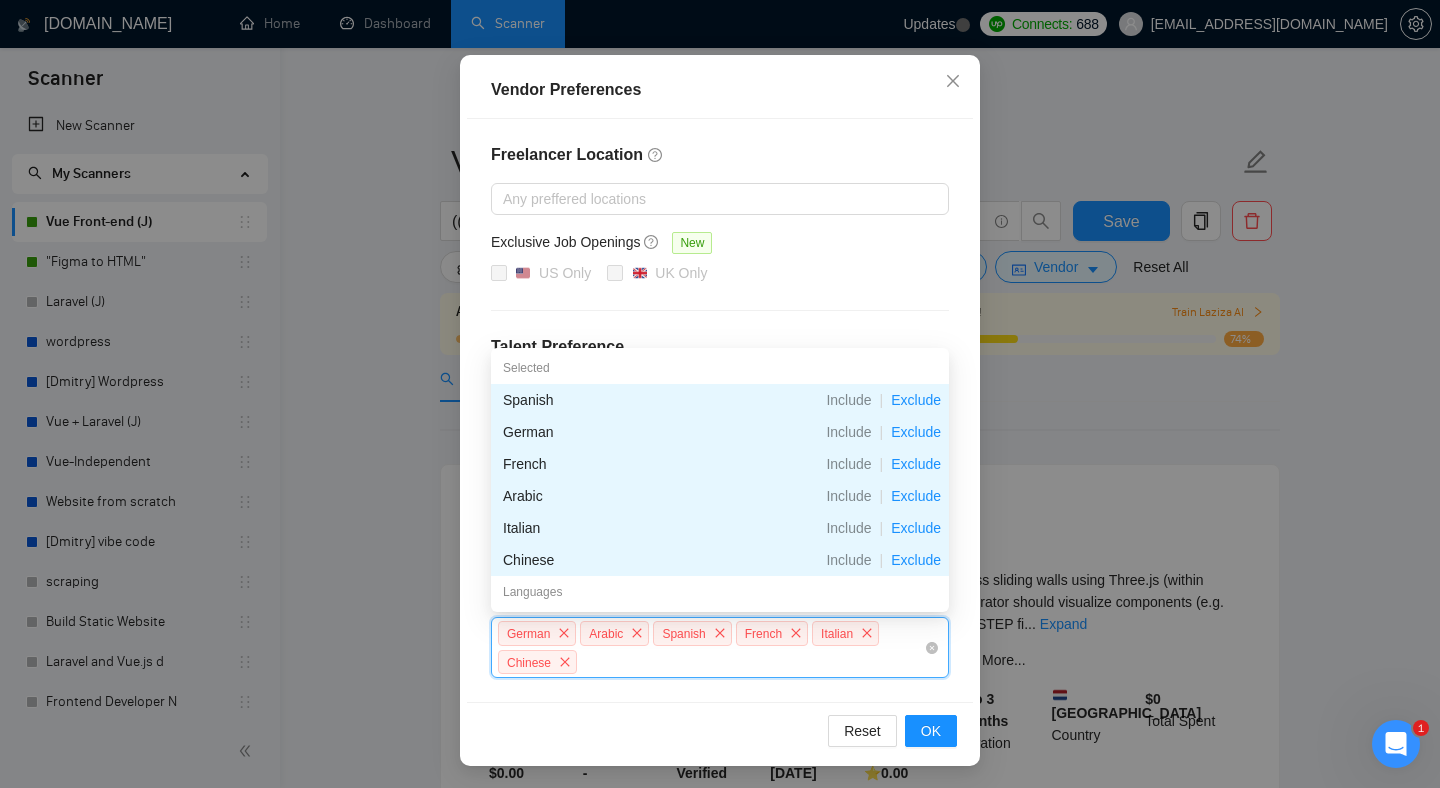 click on "German Arabic Spanish French Italian Chinese" at bounding box center [710, 647] 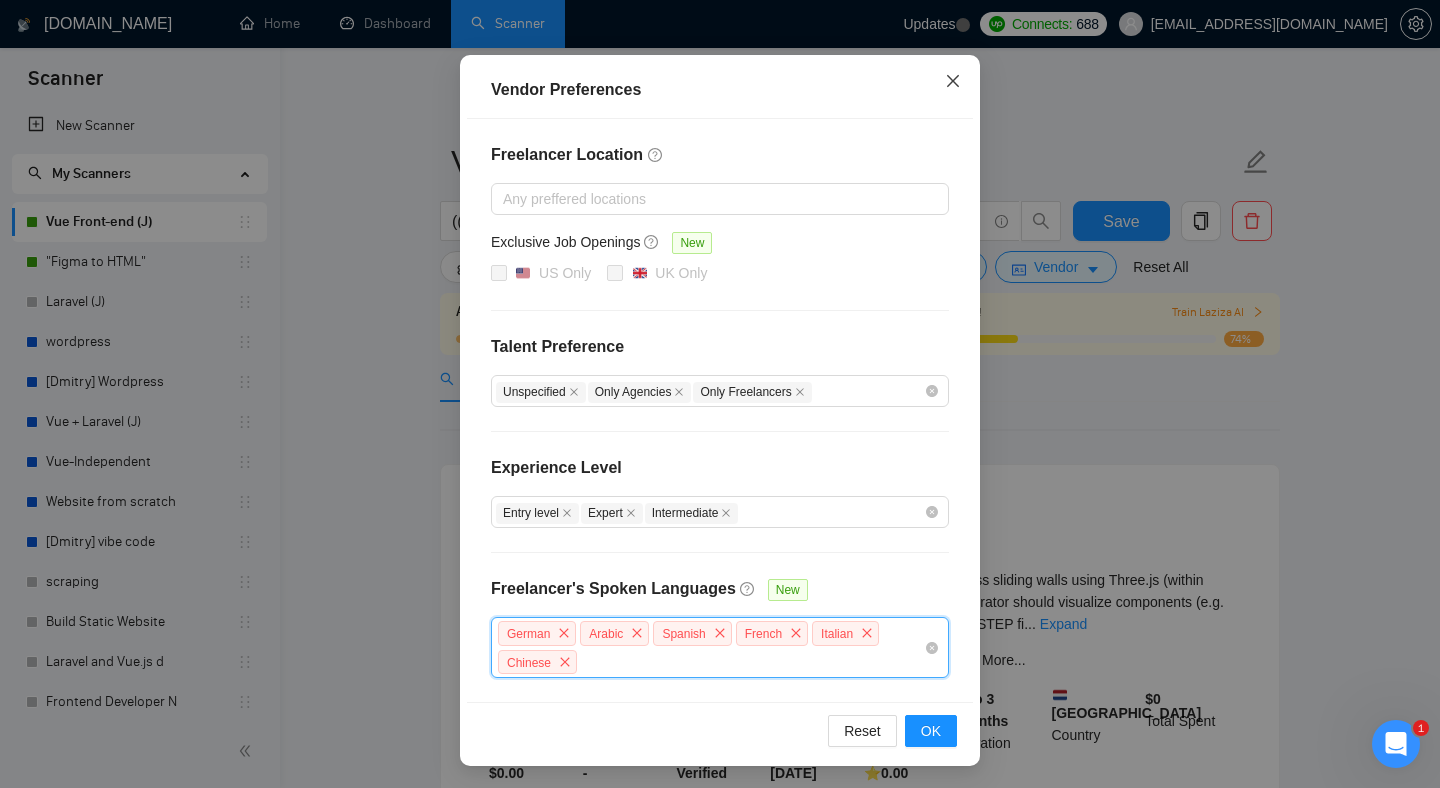 click at bounding box center [953, 82] 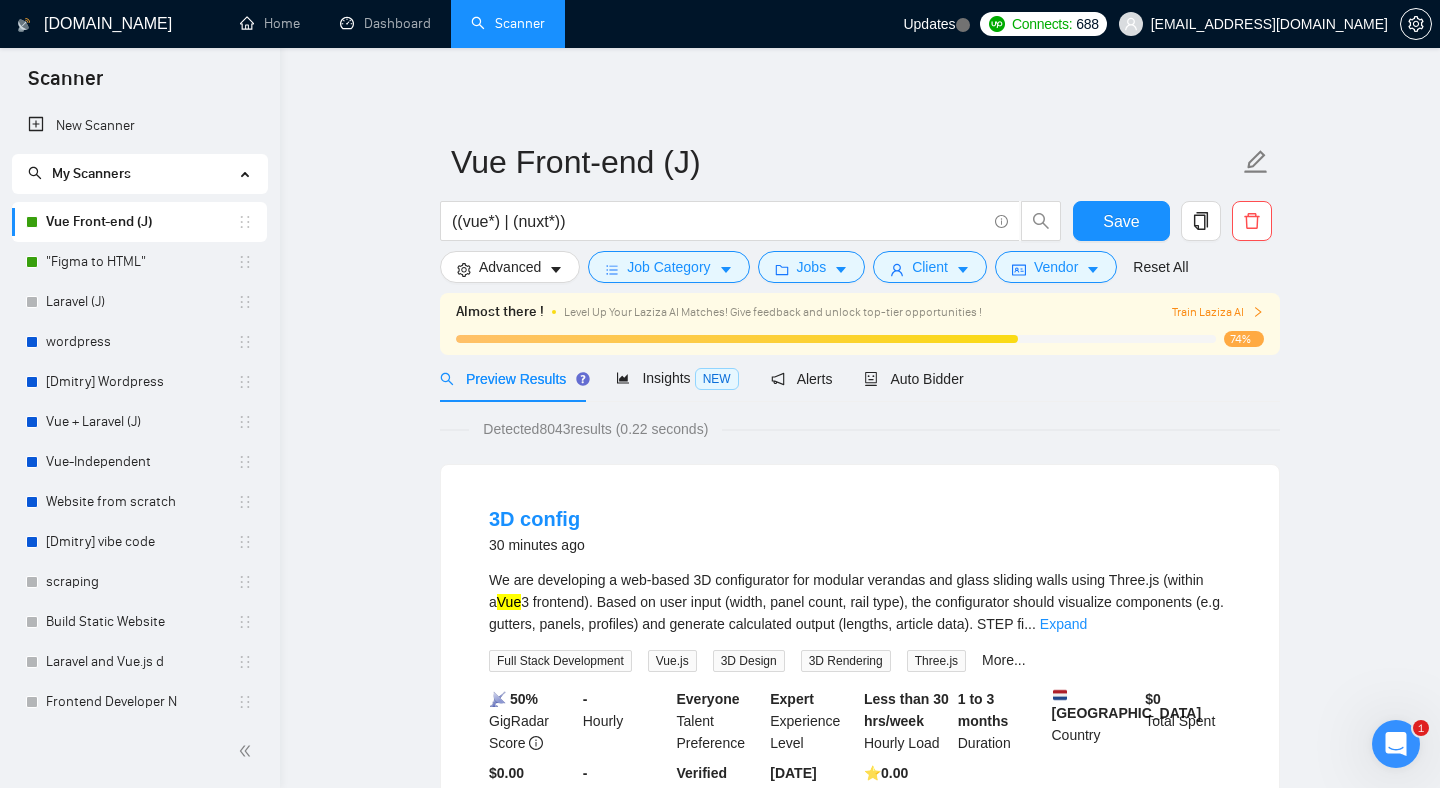 scroll, scrollTop: 65, scrollLeft: 0, axis: vertical 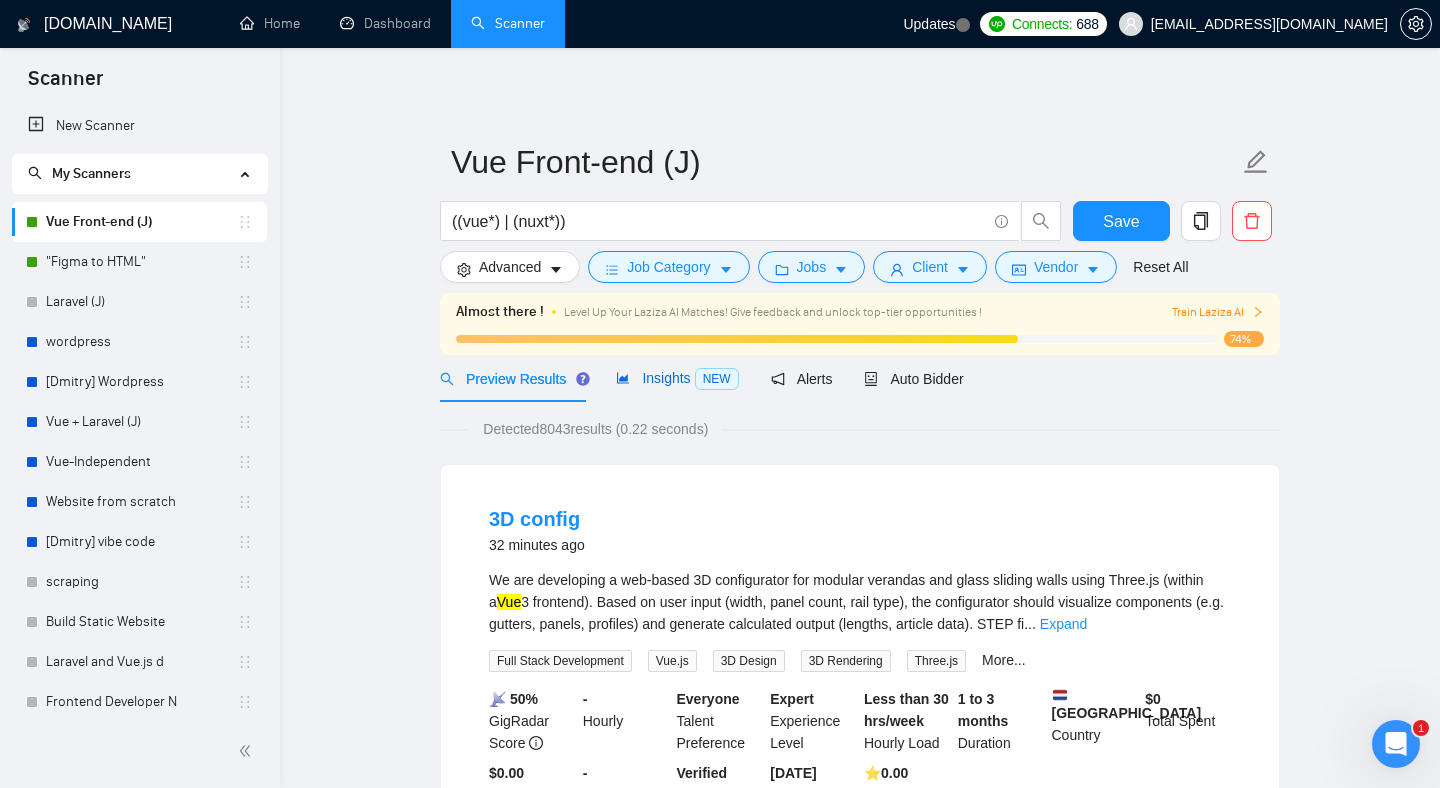 click on "Insights NEW" at bounding box center (677, 378) 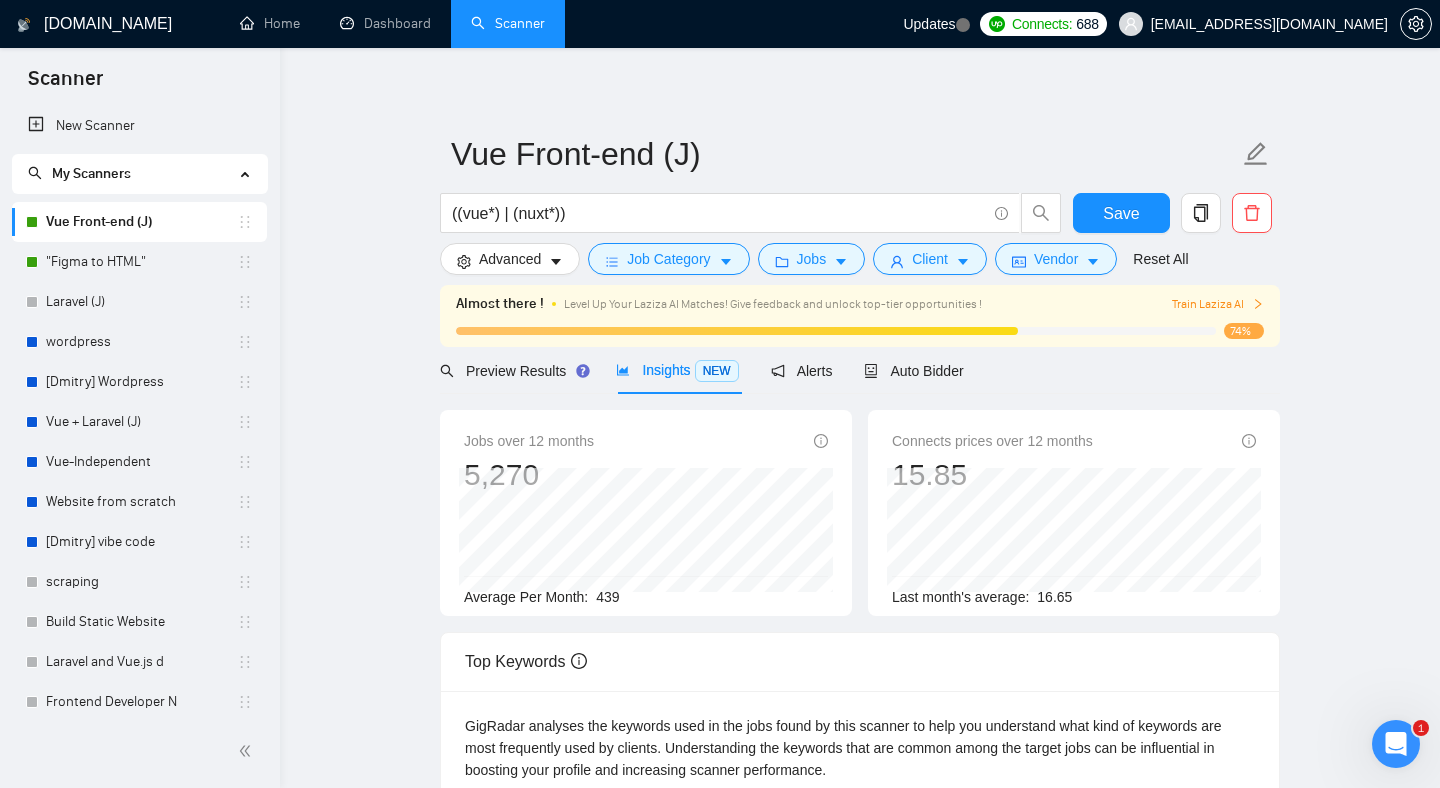 scroll, scrollTop: 53, scrollLeft: 0, axis: vertical 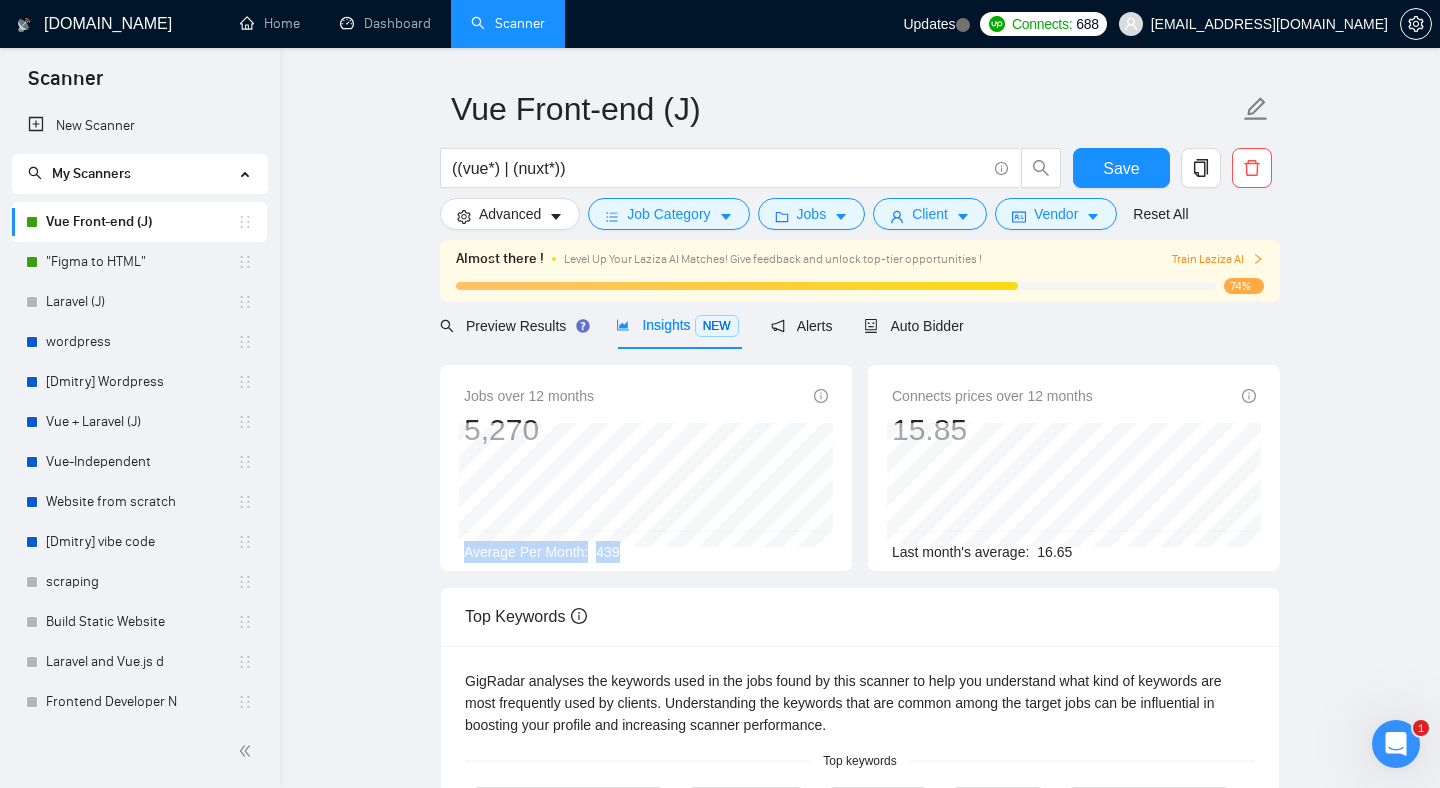 click on "Jobs over 12 months 5,270
[DATE] 409 Average Per Month: 439" at bounding box center (646, 474) 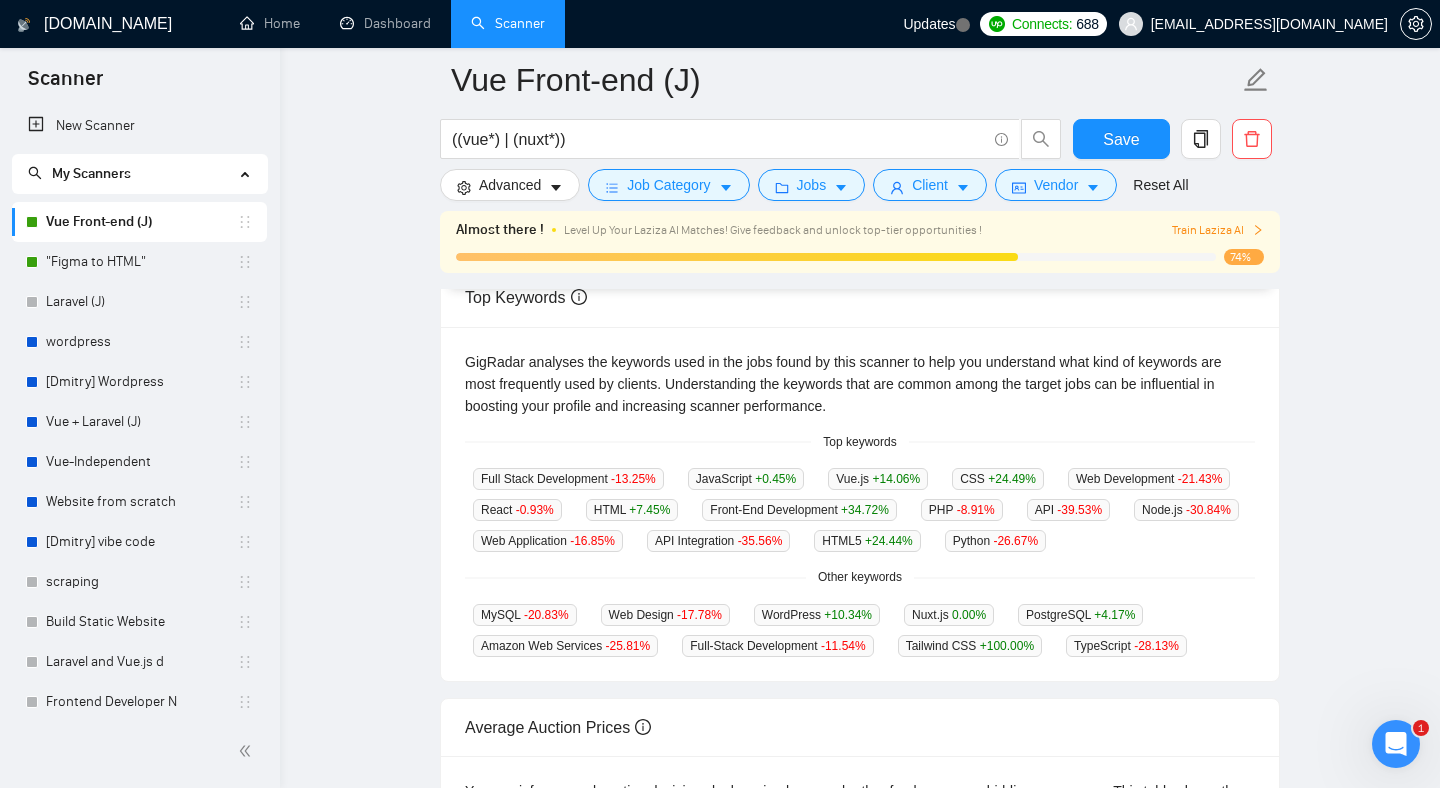 scroll, scrollTop: 391, scrollLeft: 0, axis: vertical 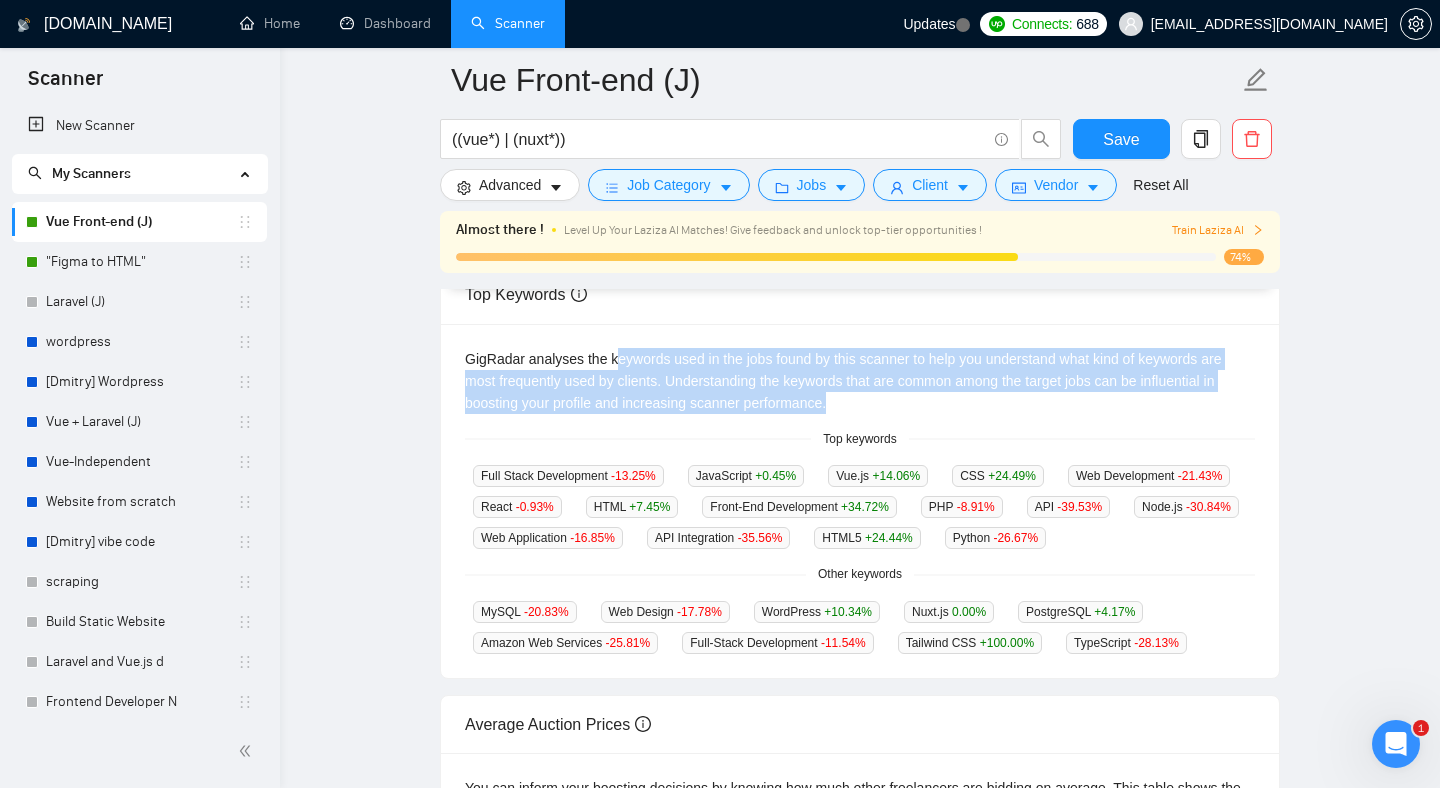 drag, startPoint x: 673, startPoint y: 353, endPoint x: 896, endPoint y: 392, distance: 226.38463 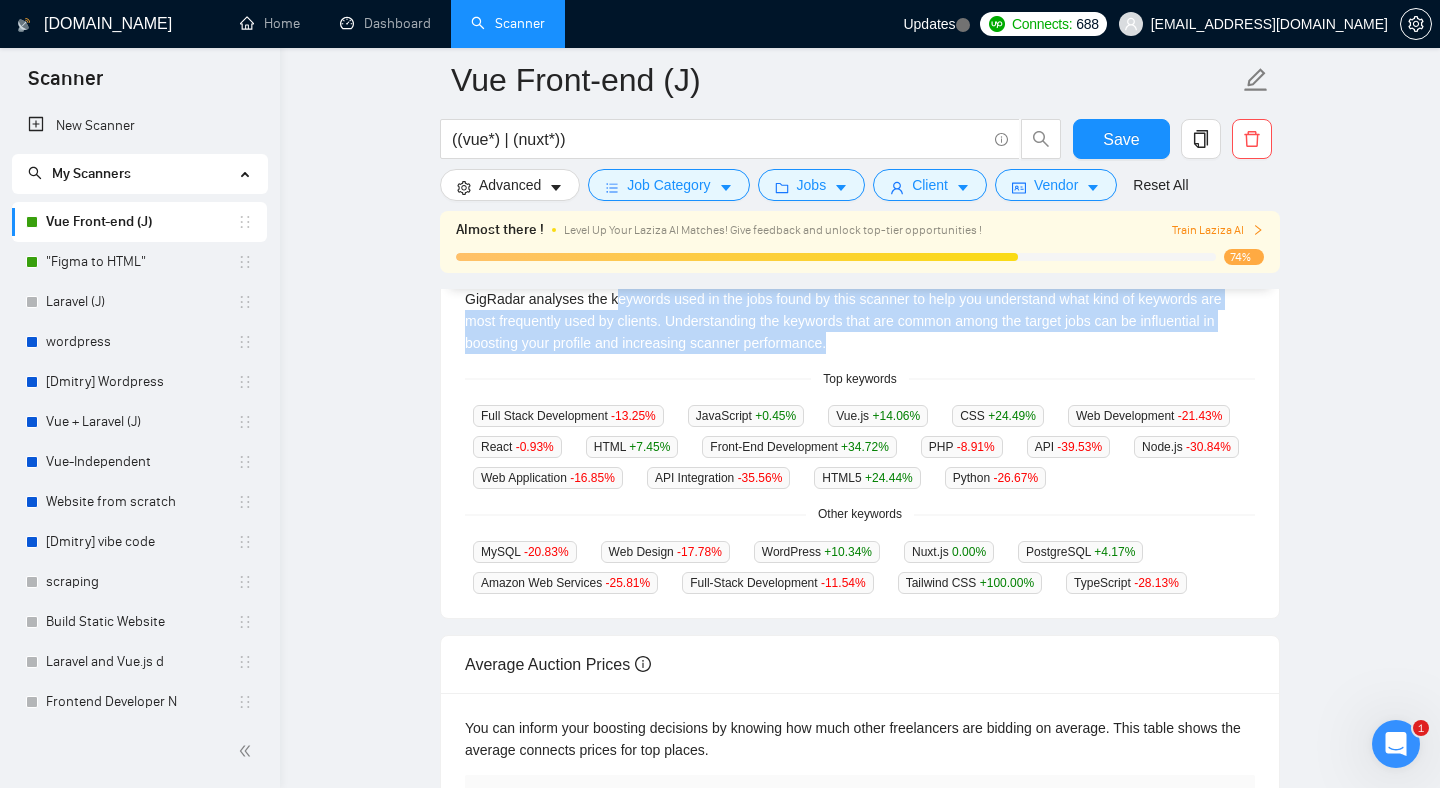 scroll, scrollTop: 449, scrollLeft: 0, axis: vertical 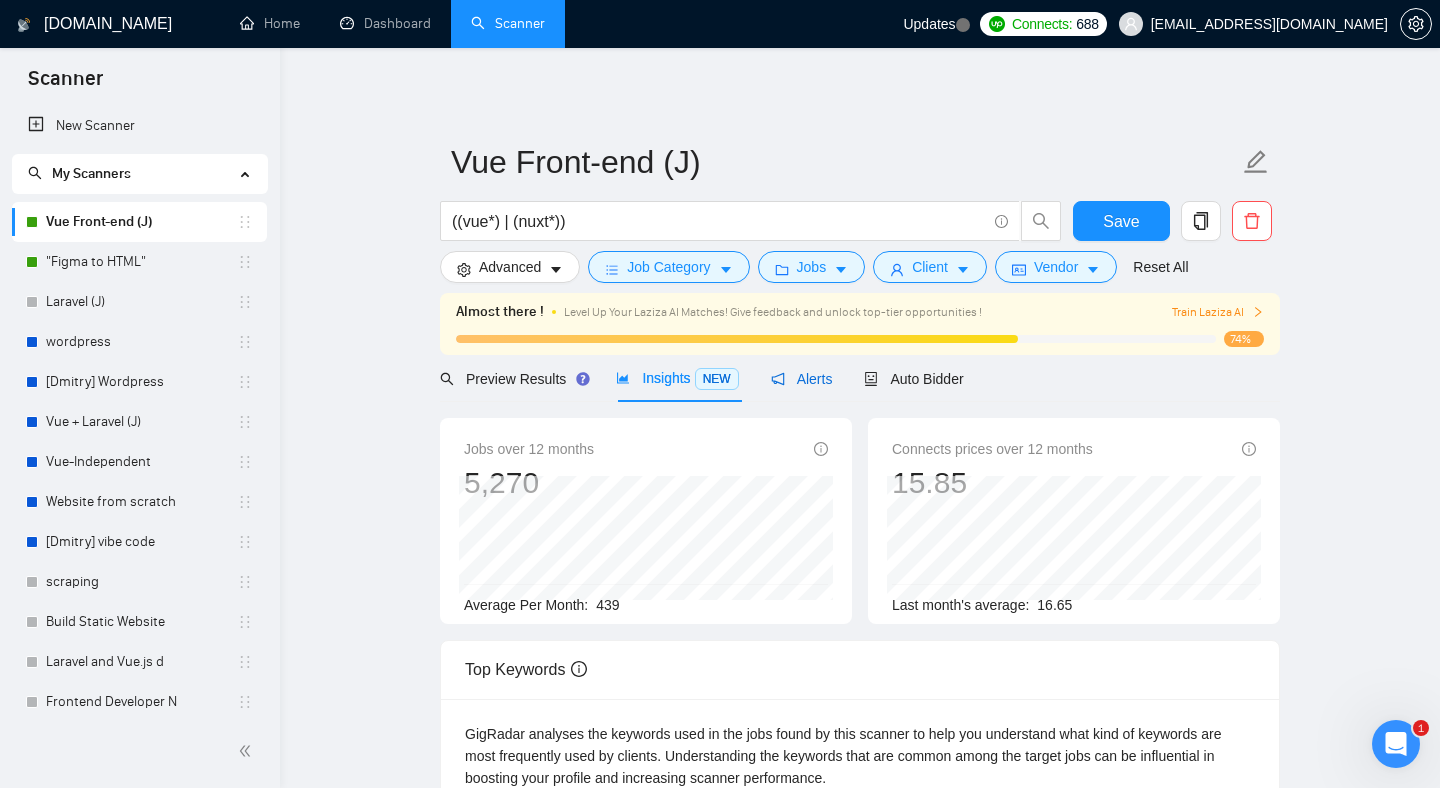 drag, startPoint x: 791, startPoint y: 379, endPoint x: 1000, endPoint y: 377, distance: 209.00957 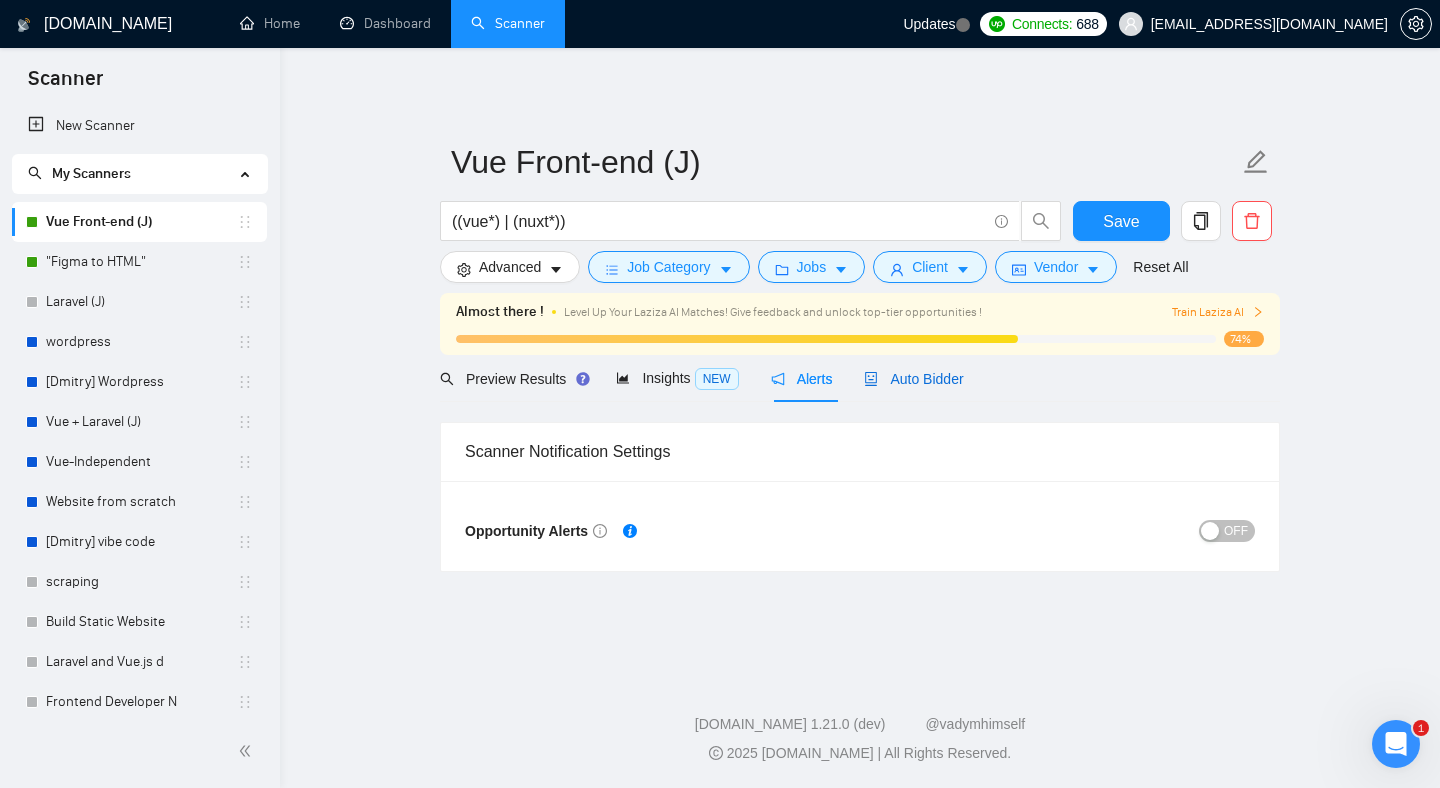 click on "Auto Bidder" at bounding box center (913, 379) 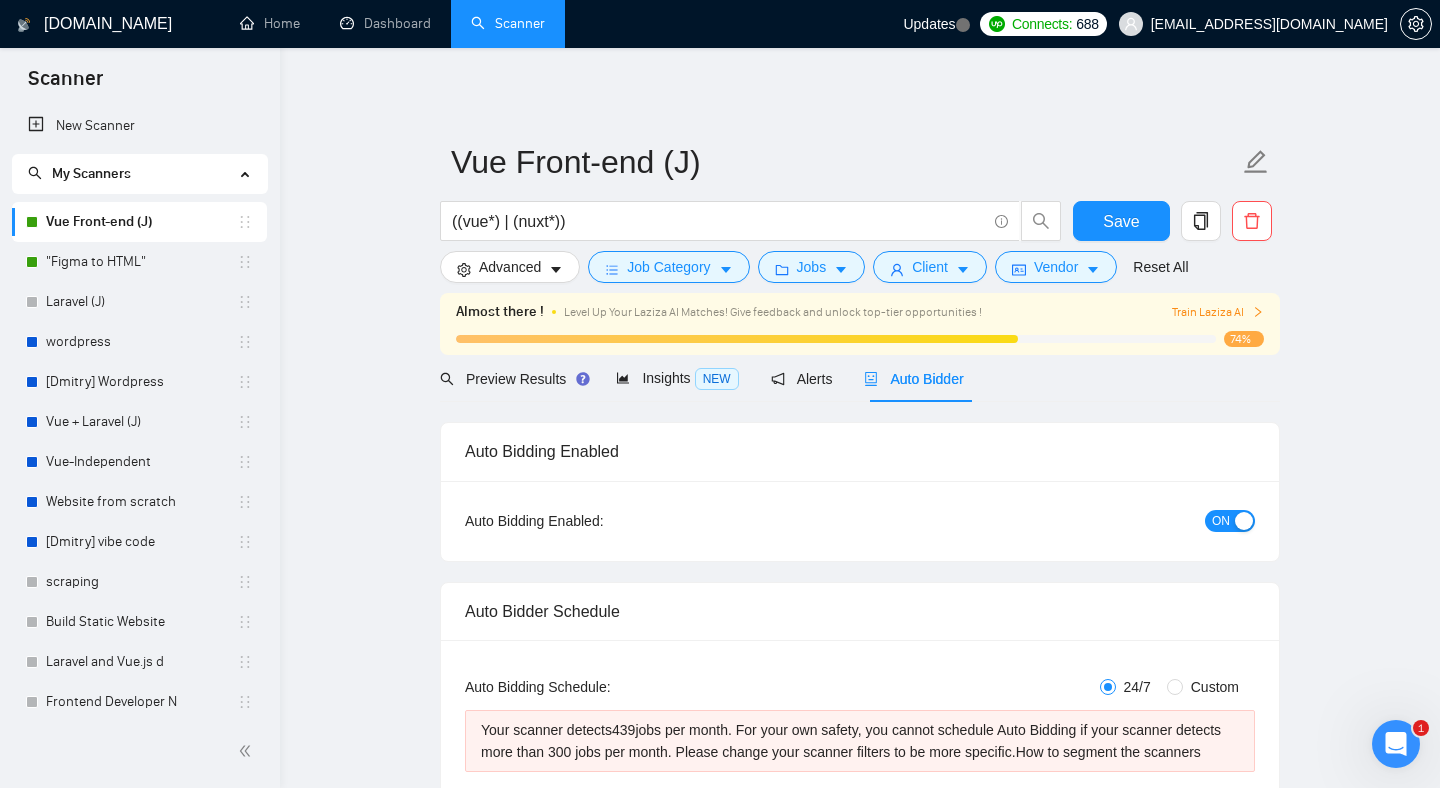 type 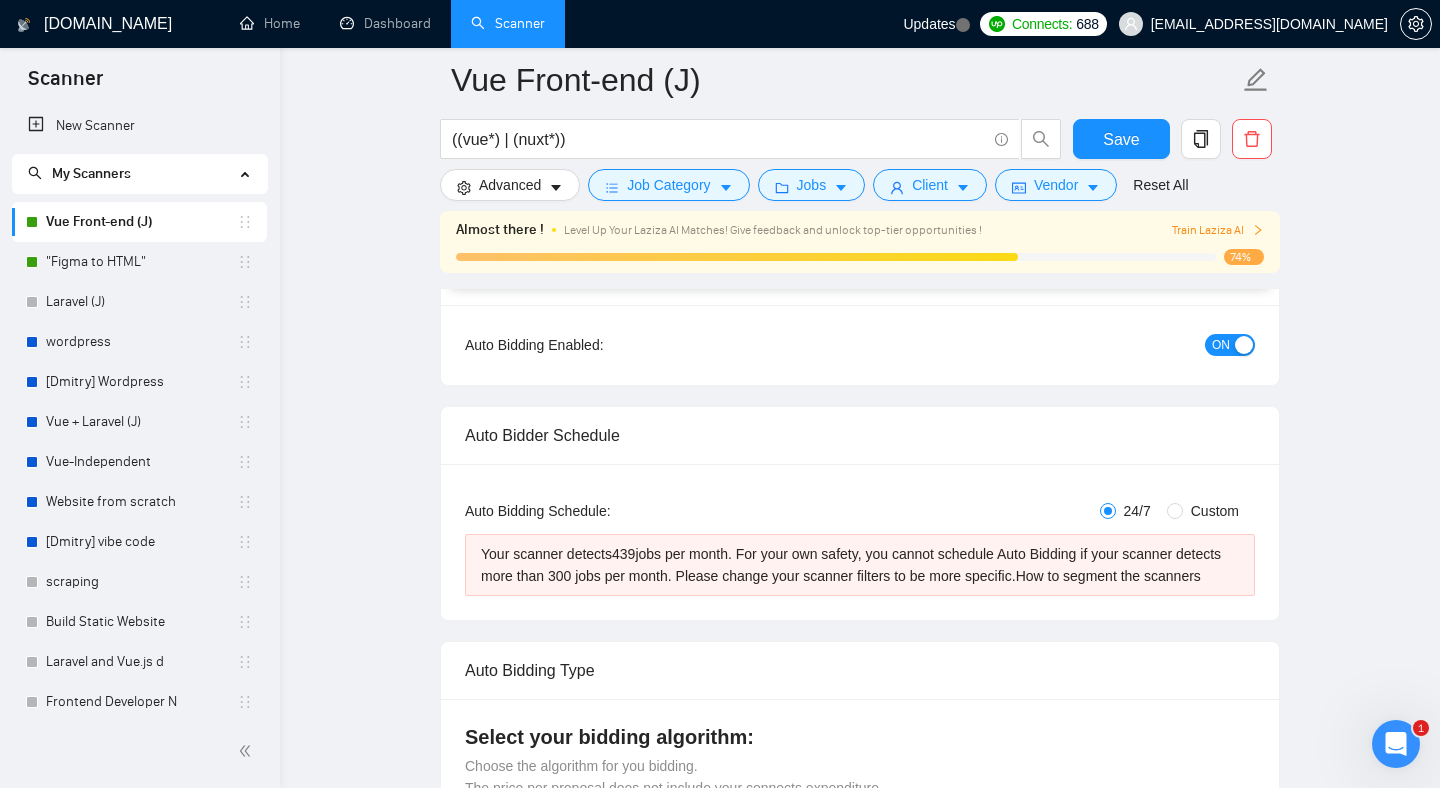 scroll, scrollTop: 238, scrollLeft: 0, axis: vertical 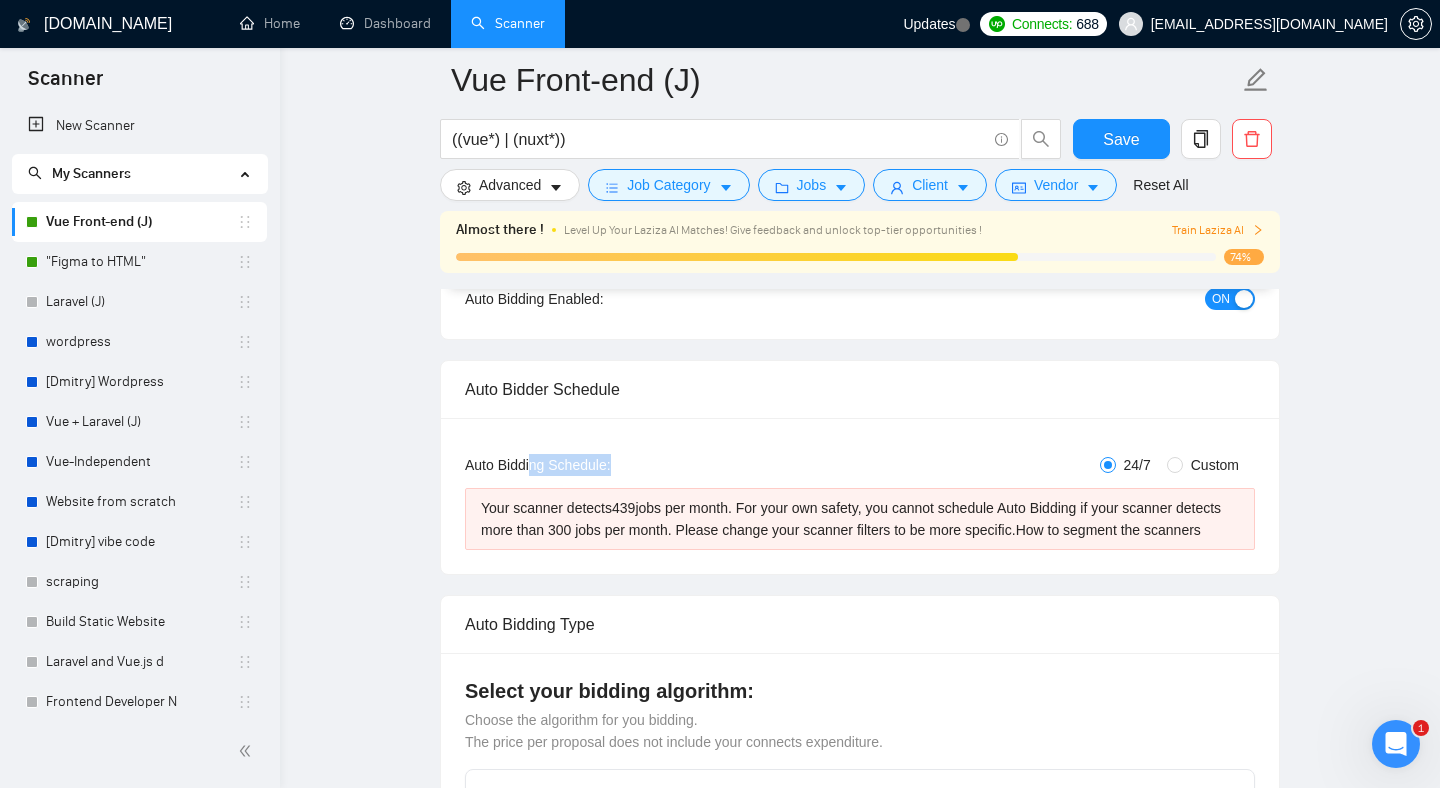 drag, startPoint x: 530, startPoint y: 470, endPoint x: 631, endPoint y: 458, distance: 101.71037 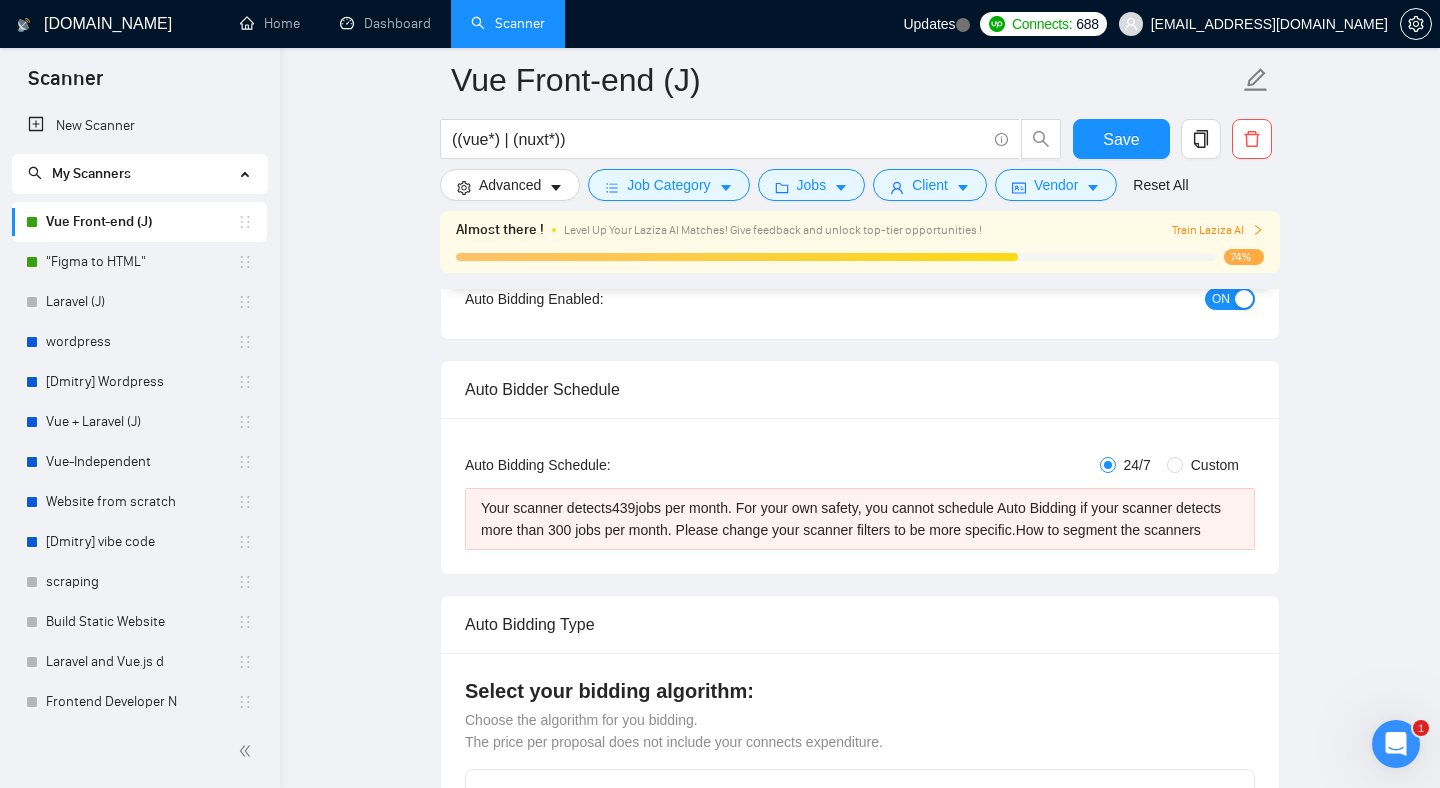 click on "Auto Bidder Schedule" at bounding box center (860, 389) 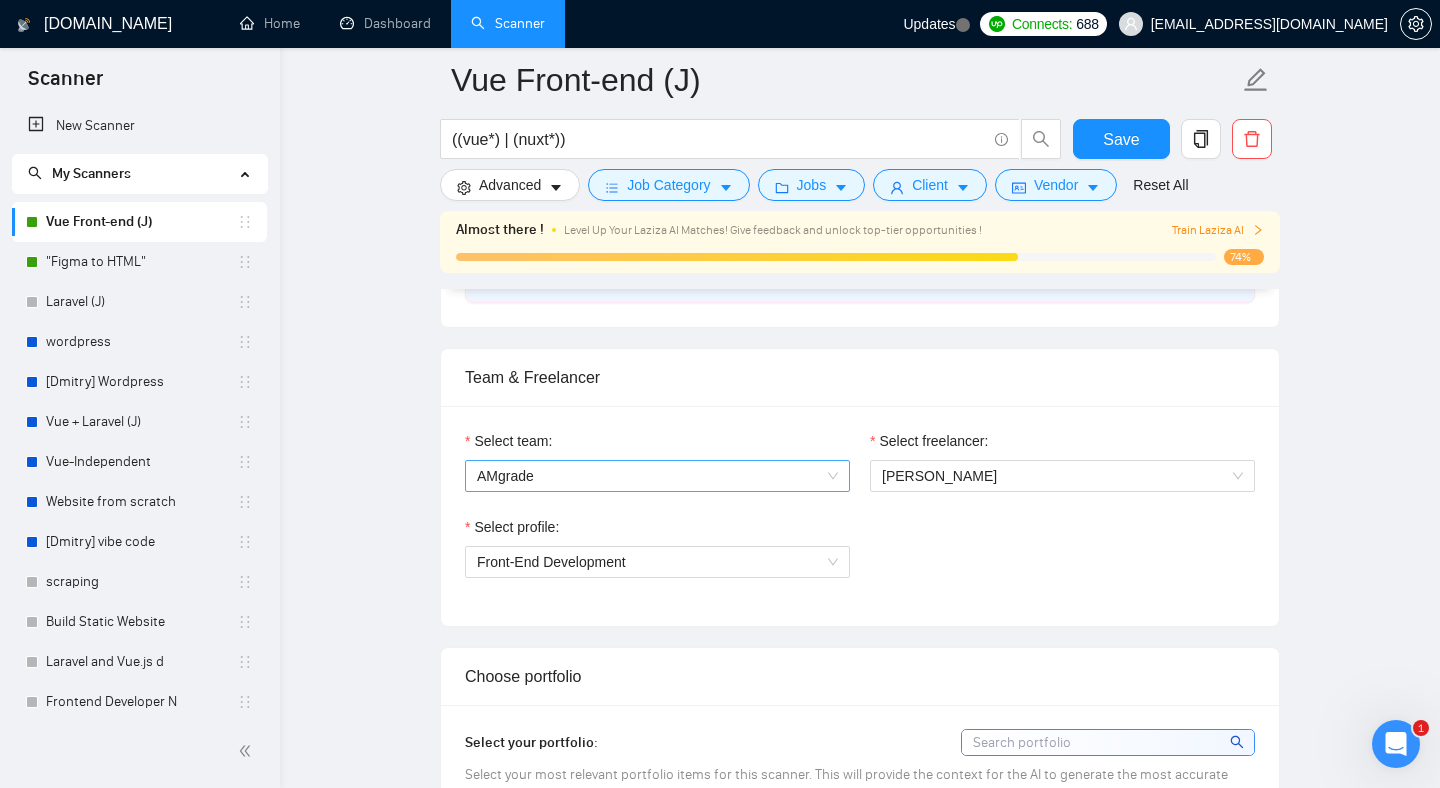 scroll, scrollTop: 1044, scrollLeft: 0, axis: vertical 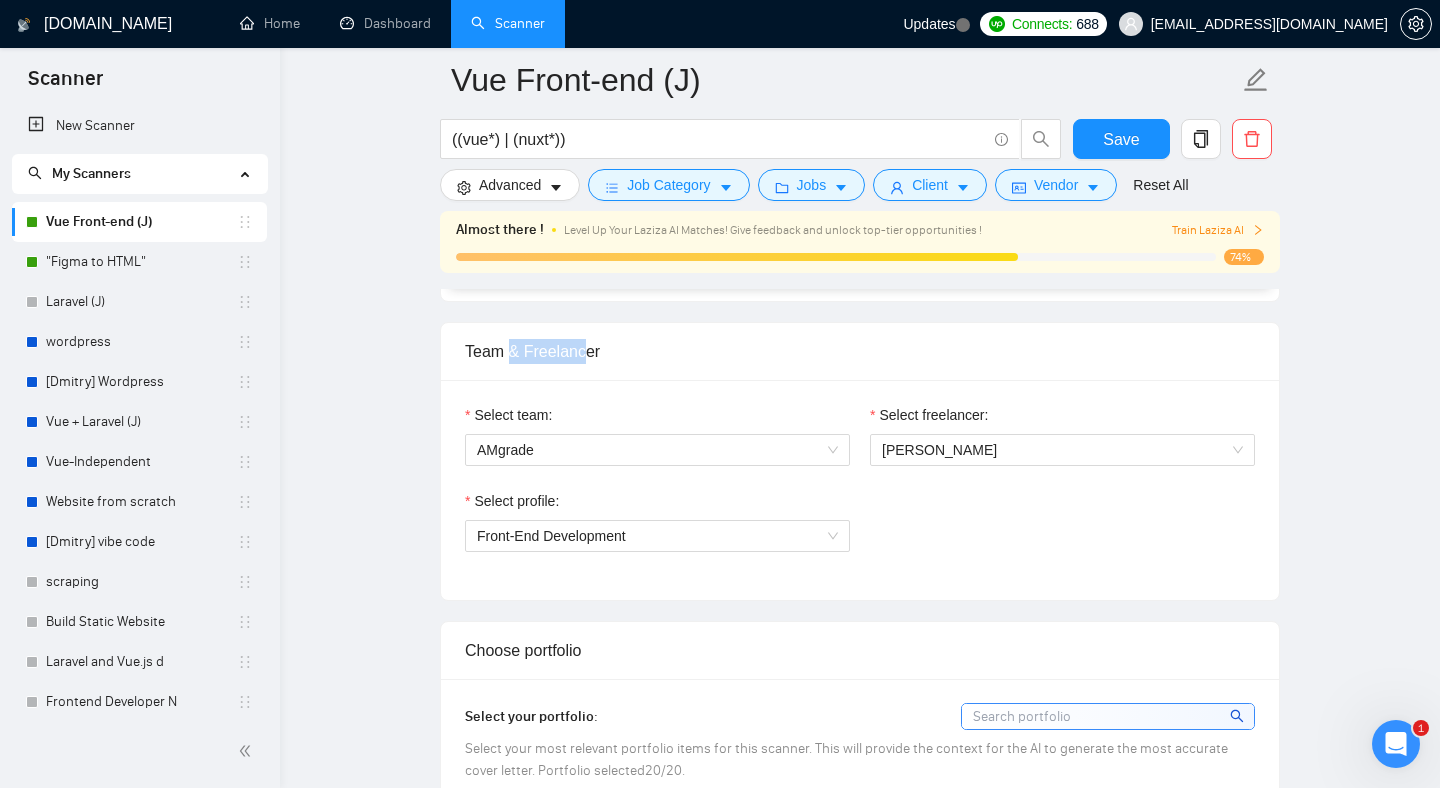 drag, startPoint x: 575, startPoint y: 369, endPoint x: 591, endPoint y: 370, distance: 16.03122 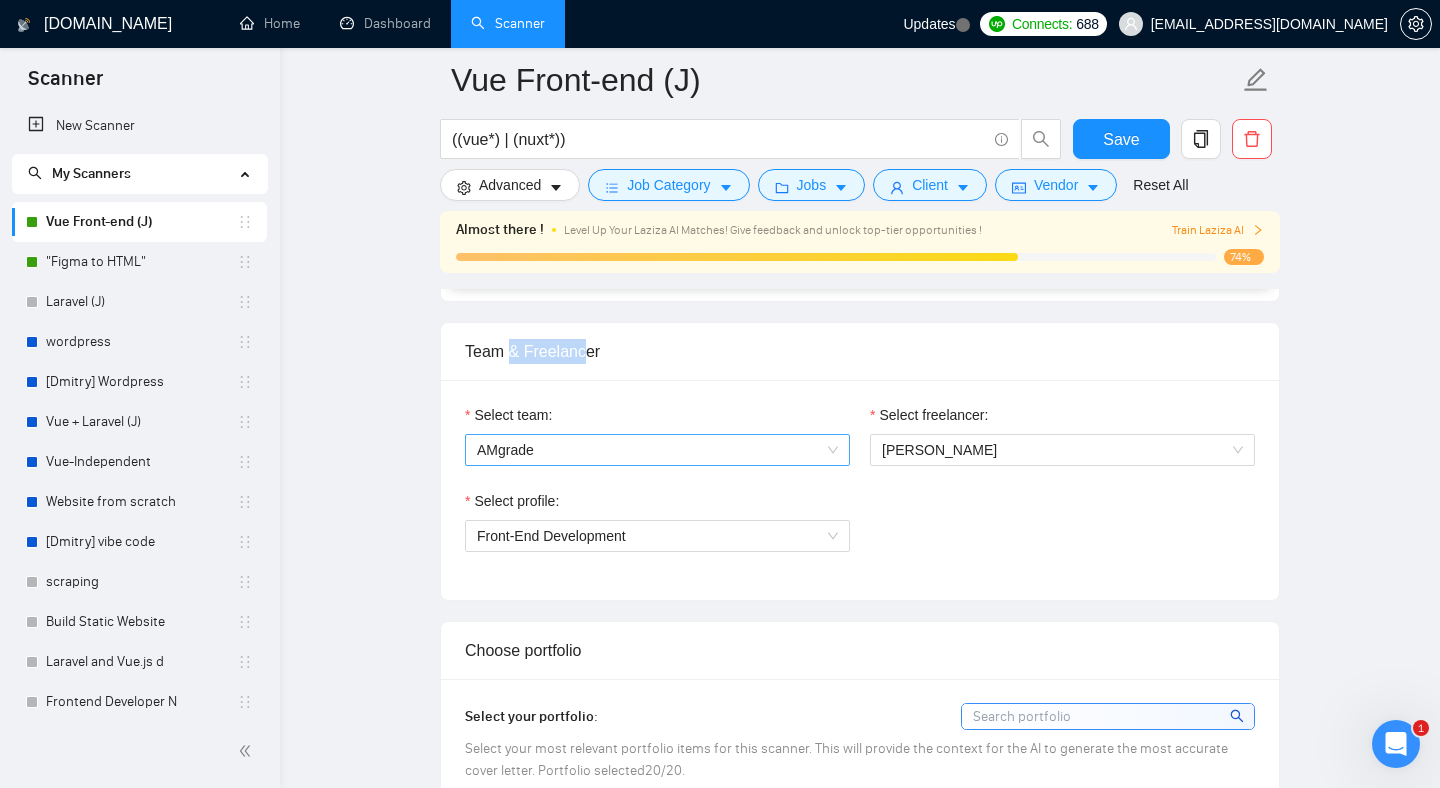 click on "AMgrade" at bounding box center (657, 450) 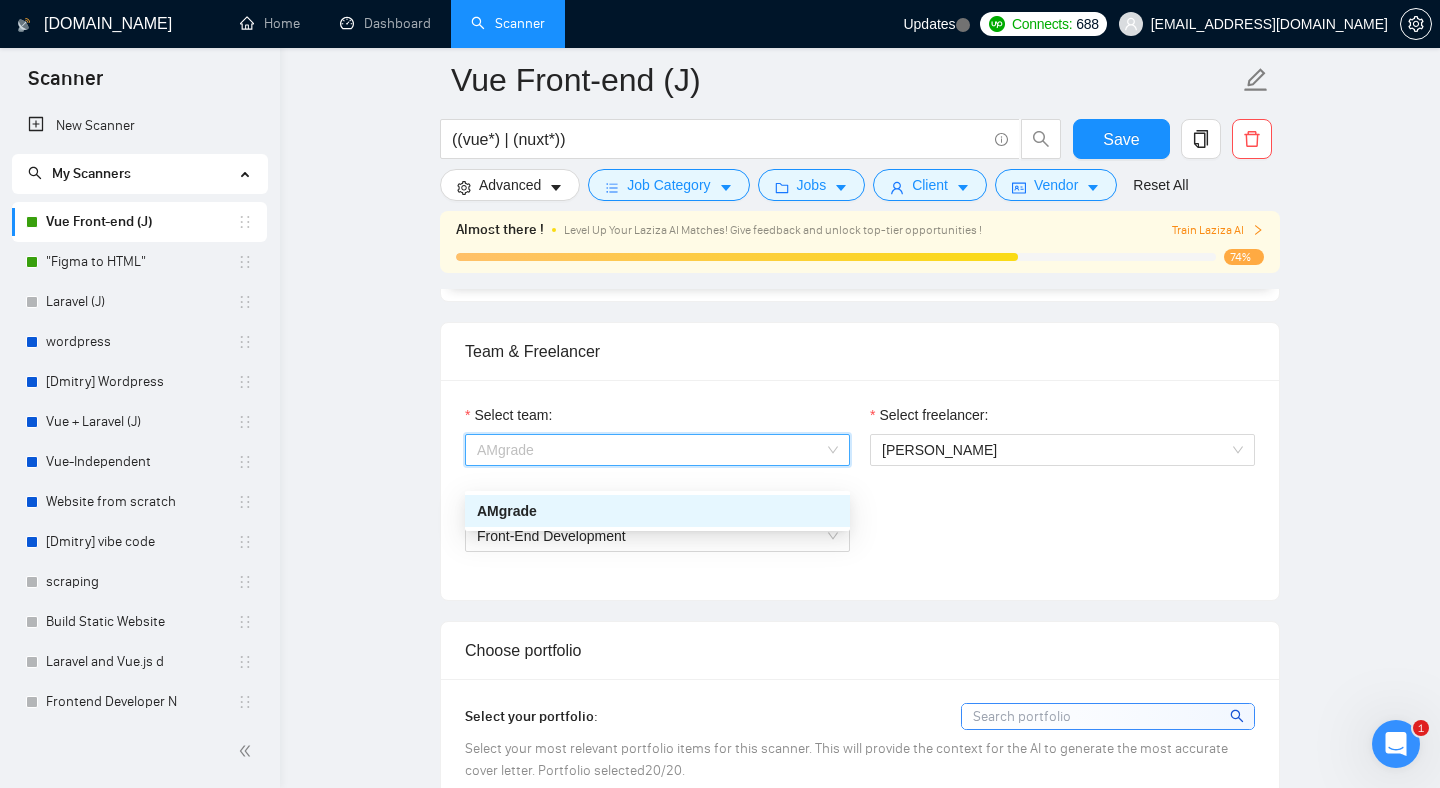 click on "AMgrade" at bounding box center [657, 450] 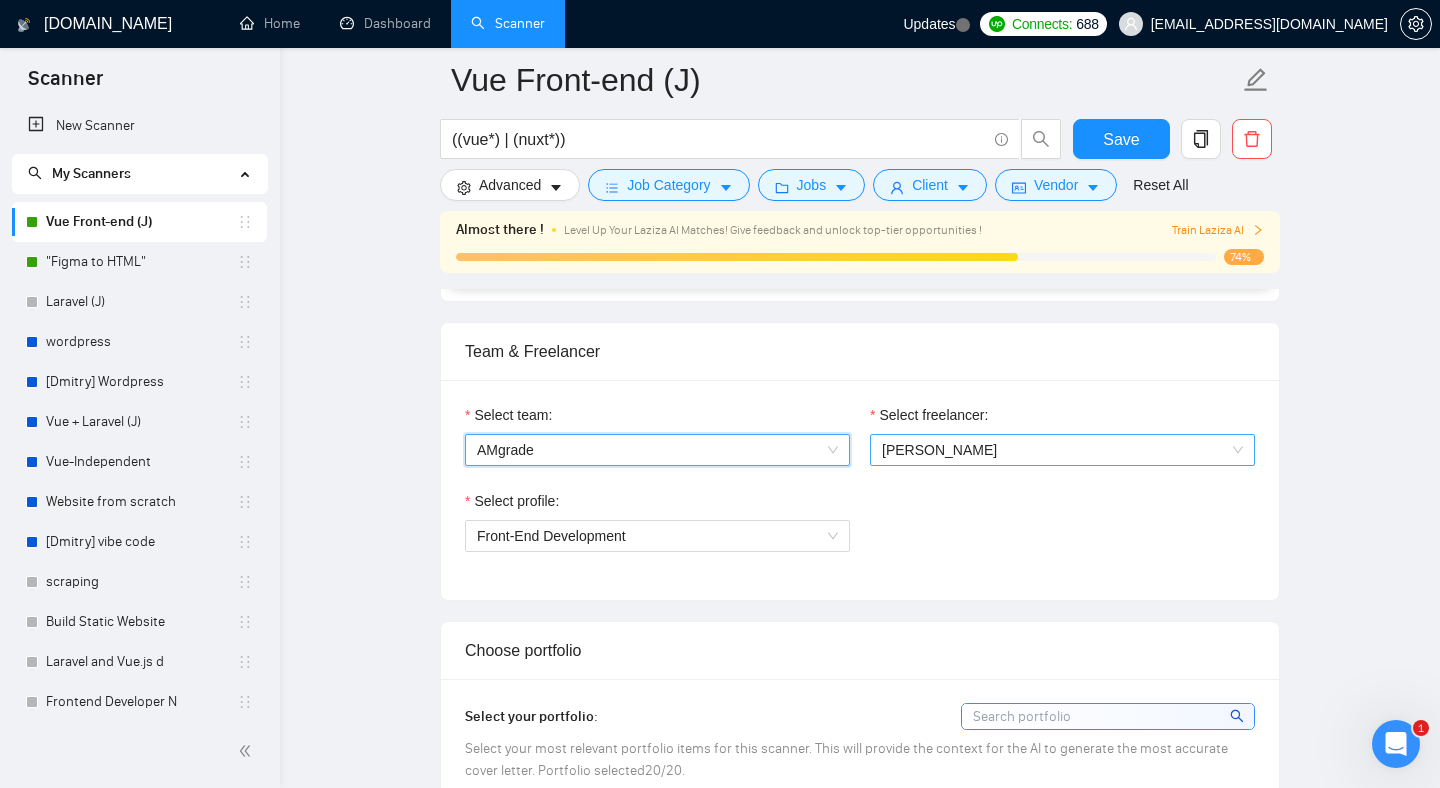 click on "[PERSON_NAME]" at bounding box center [939, 450] 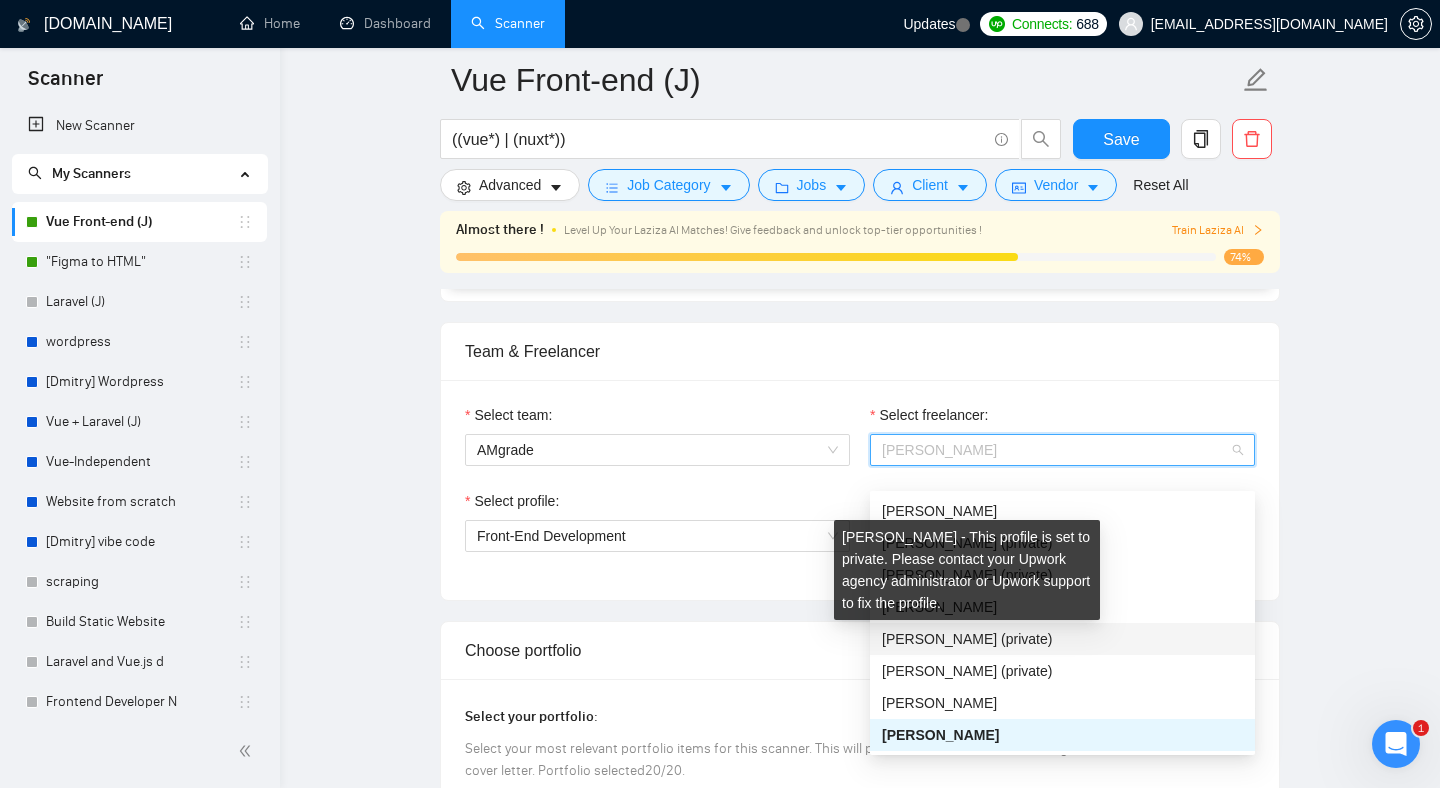 scroll, scrollTop: 96, scrollLeft: 0, axis: vertical 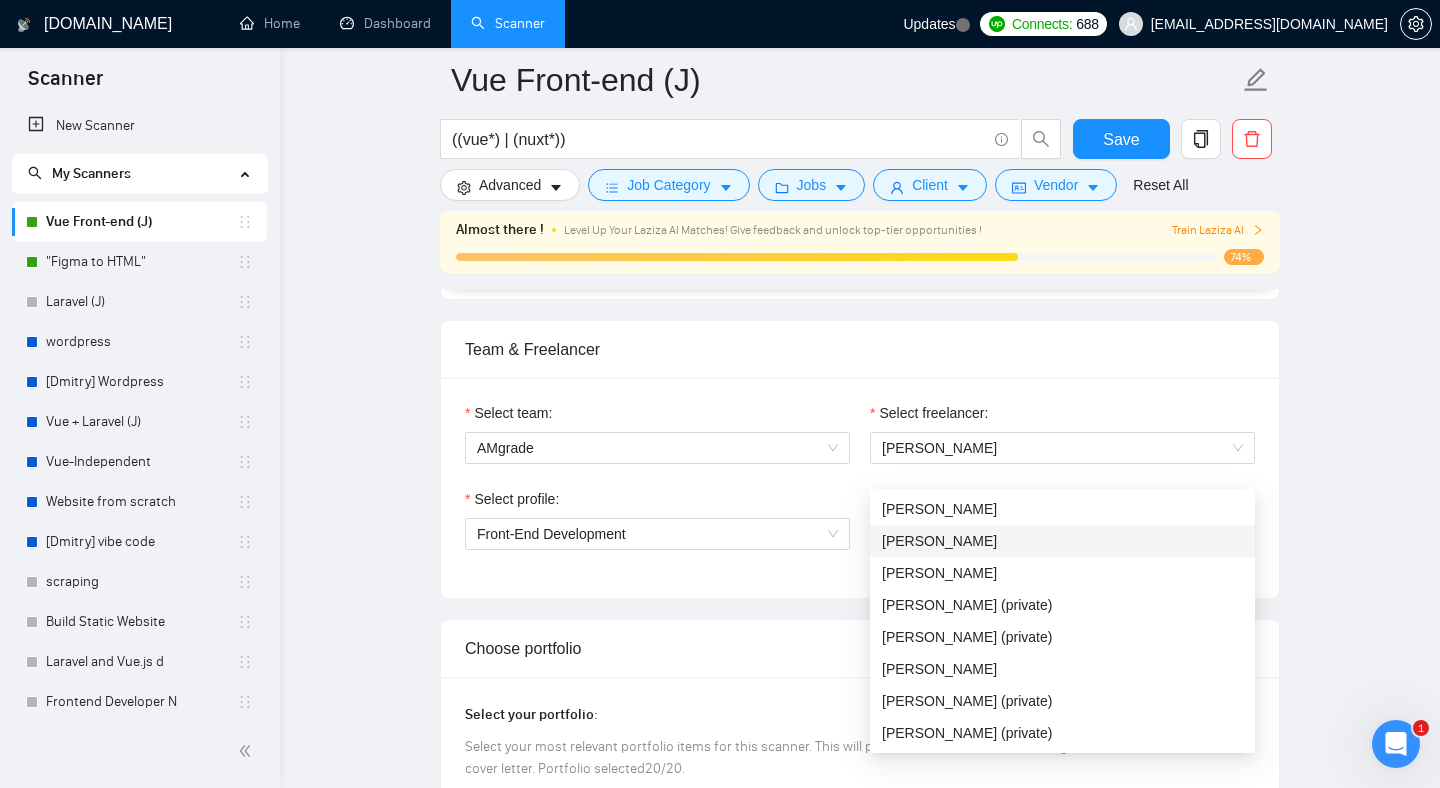 click on "Select team: AMgrade Select freelancer: [PERSON_NAME] Select profile: Front-End Development" at bounding box center (860, 488) 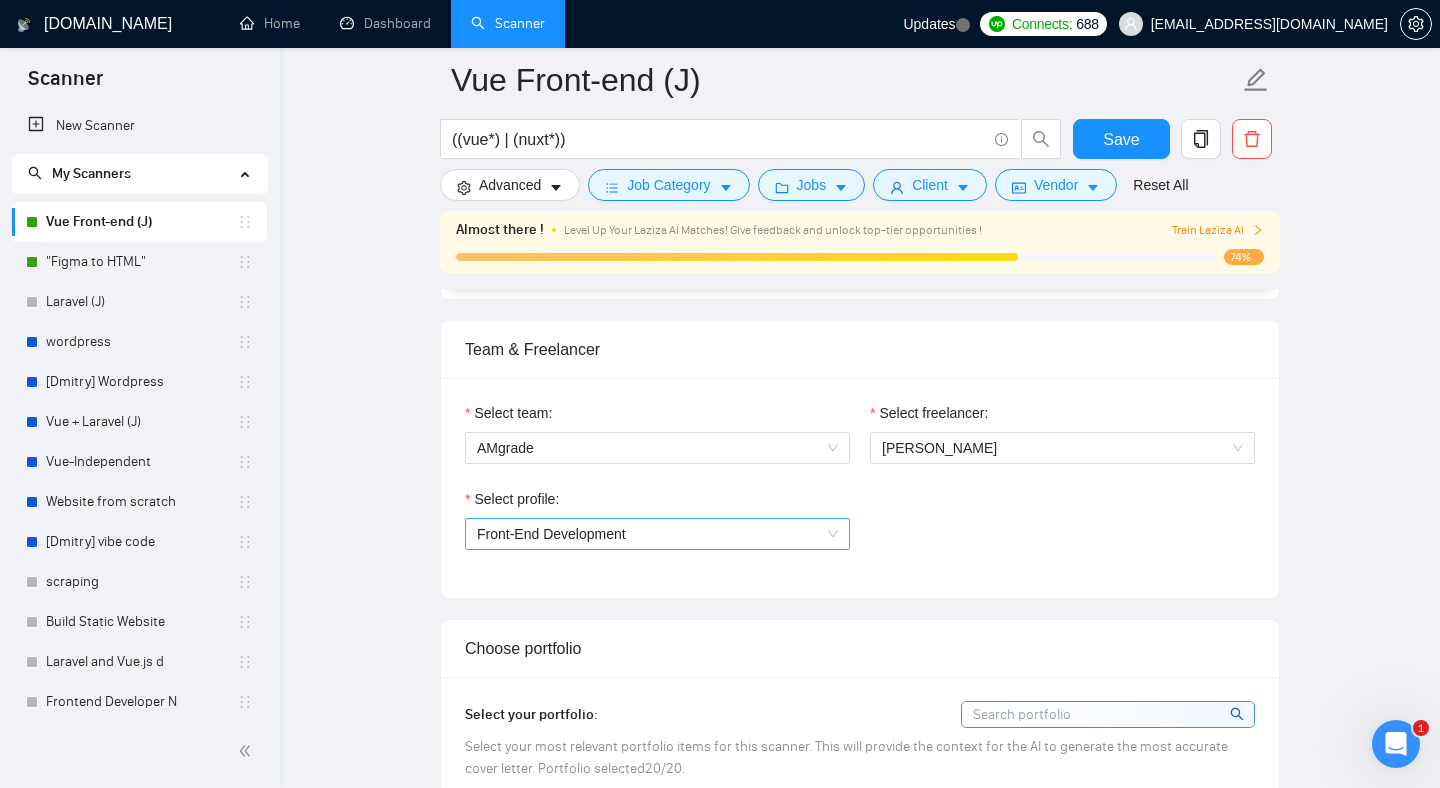 click on "Front-End Development" at bounding box center (657, 534) 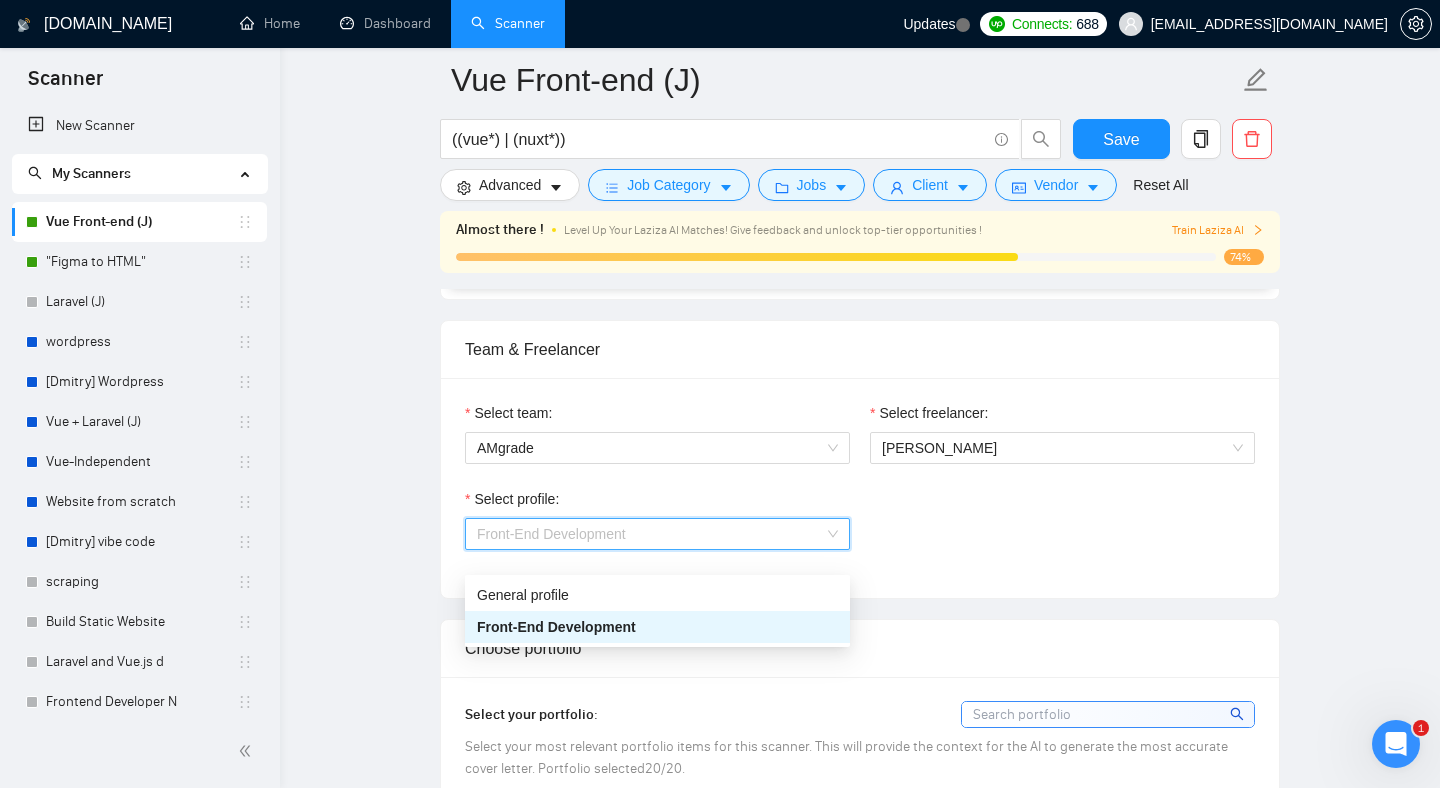 click on "Select profile: Front-End Development" at bounding box center (860, 531) 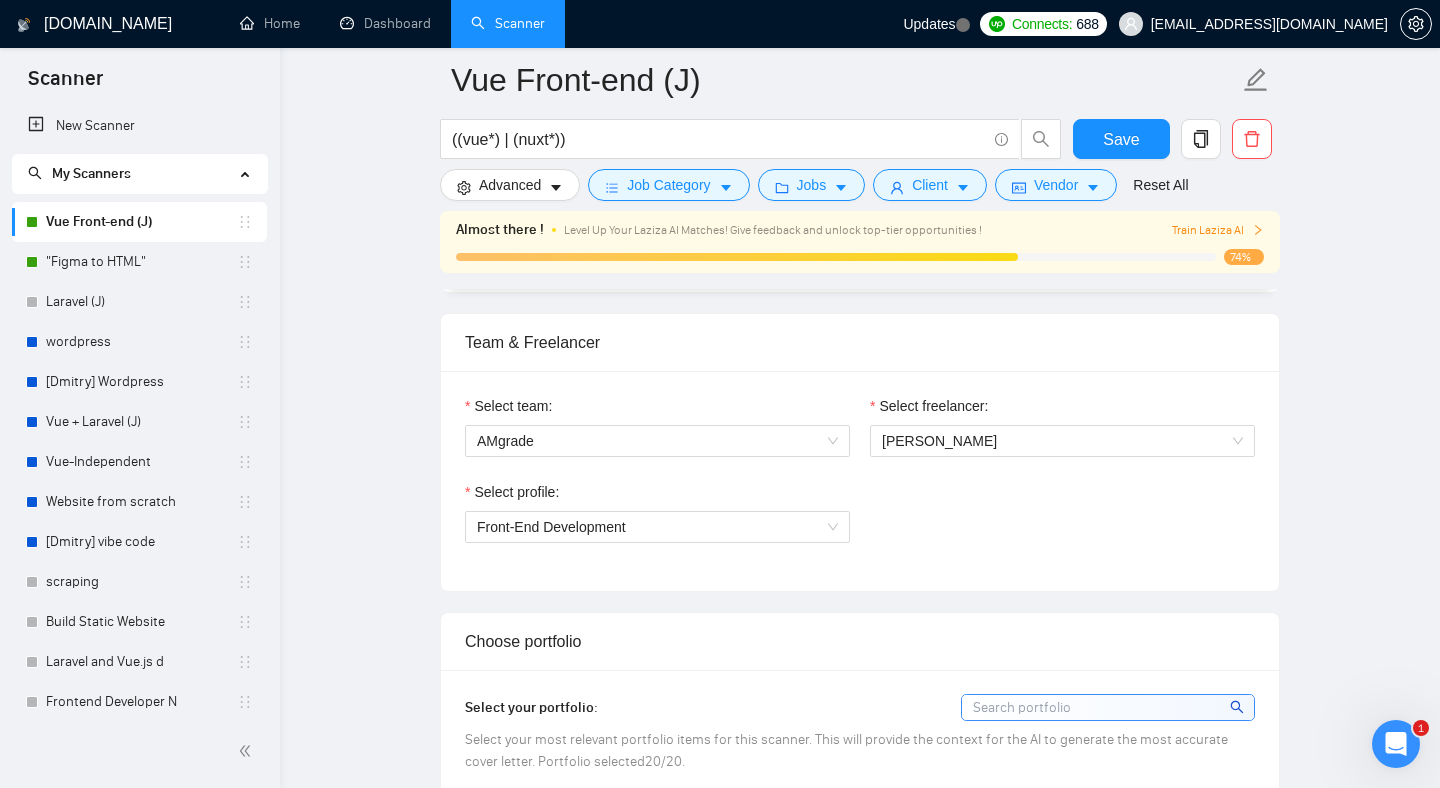 scroll, scrollTop: 1054, scrollLeft: 0, axis: vertical 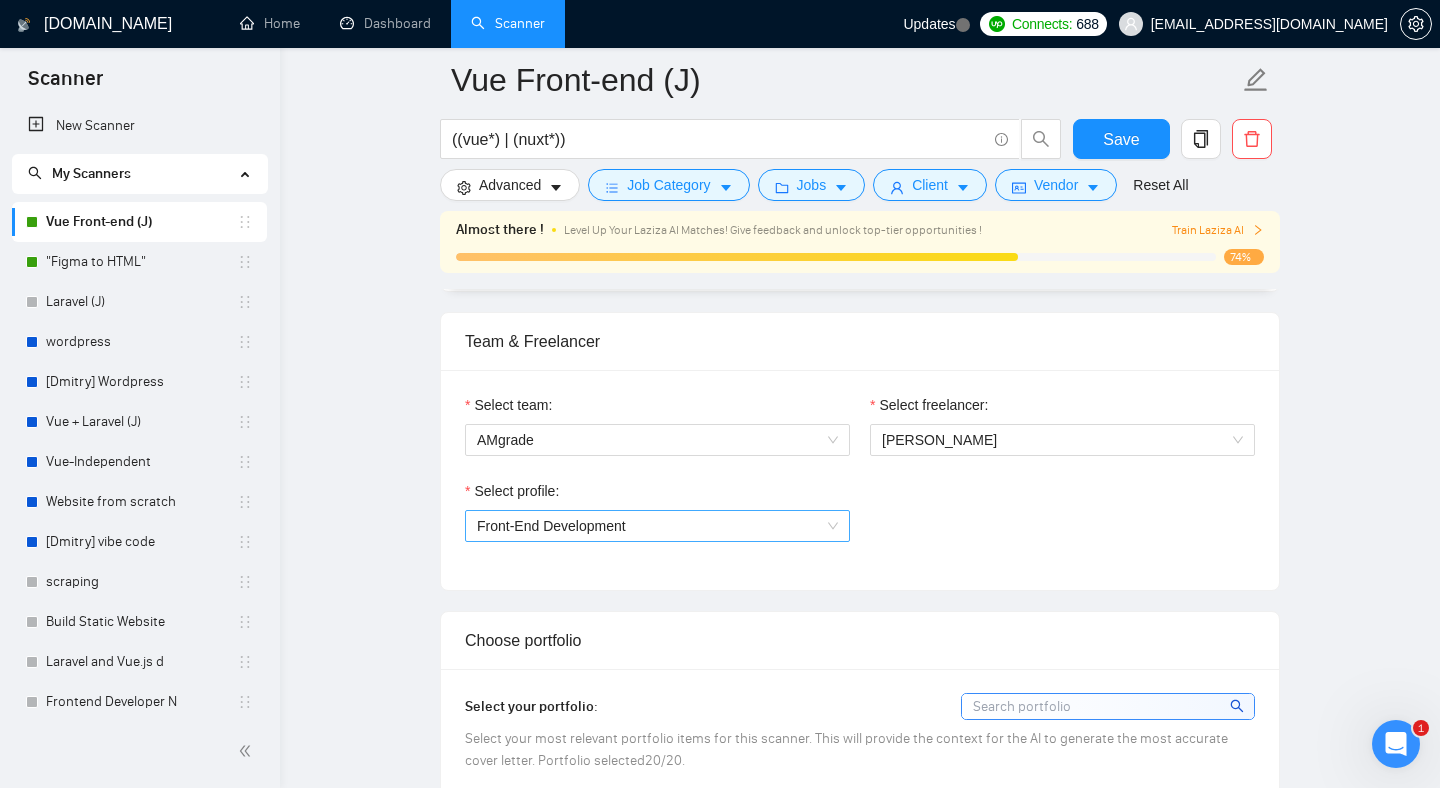 click on "Front-End Development" at bounding box center [657, 526] 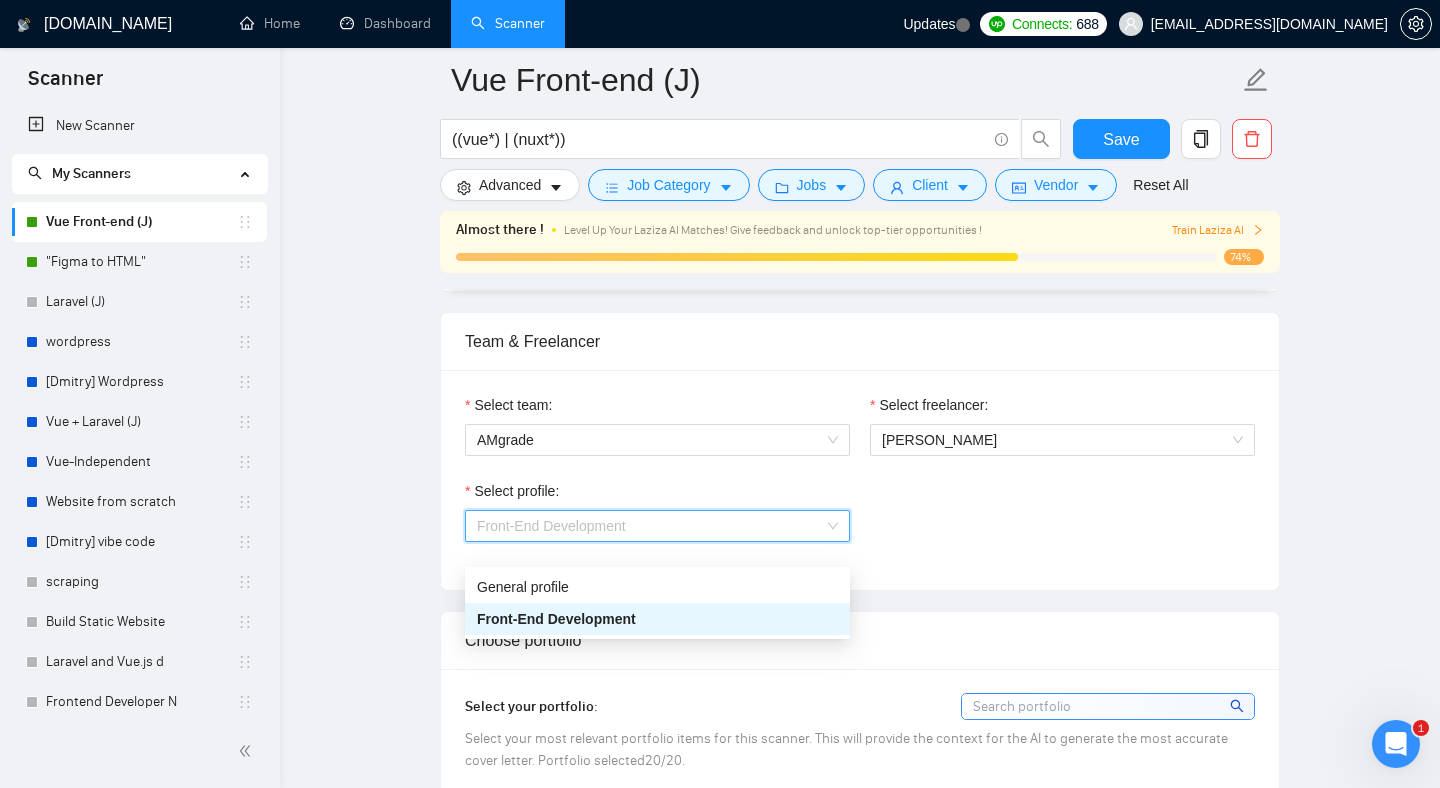click on "Select profile: Front-End Development" at bounding box center (860, 523) 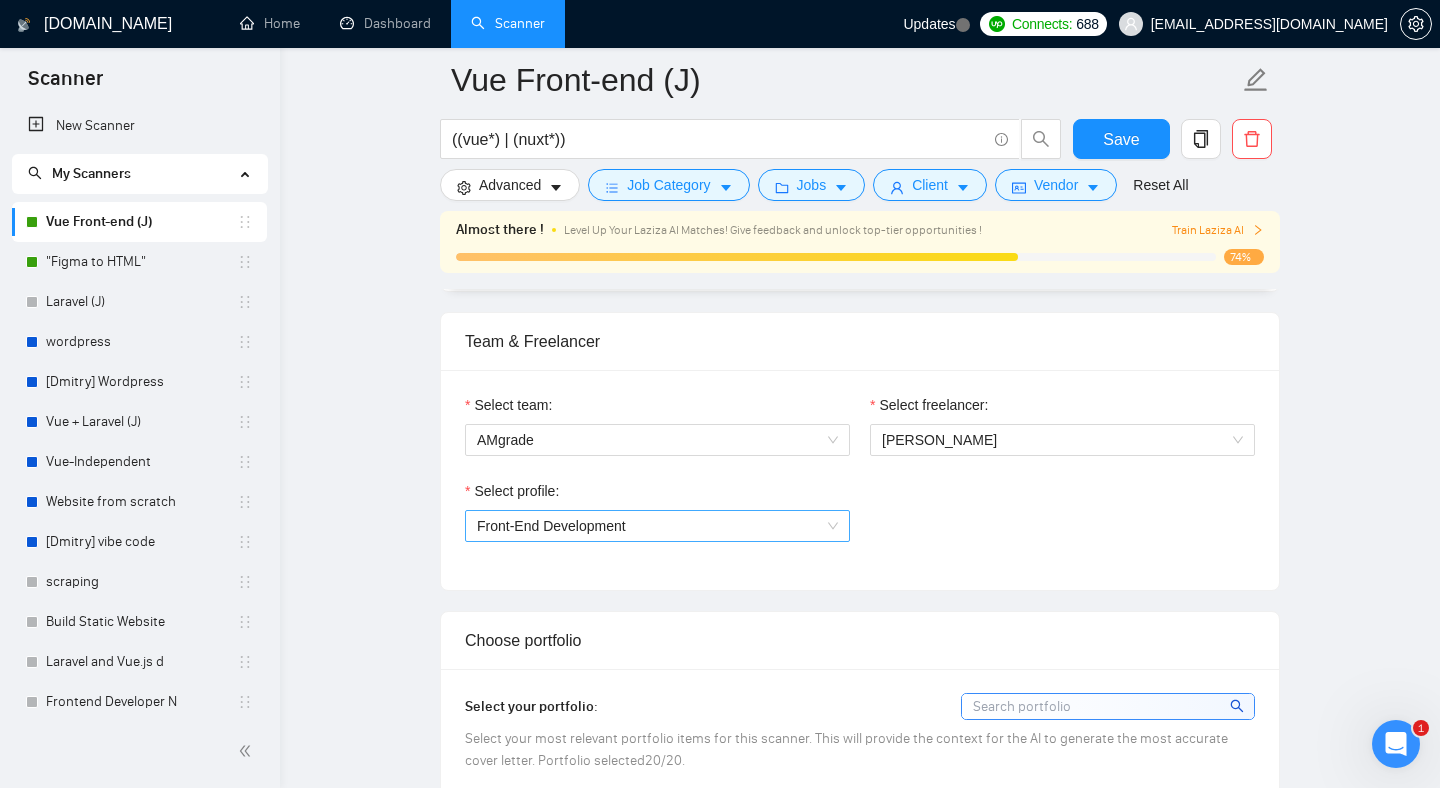 click on "Front-End Development" at bounding box center [551, 526] 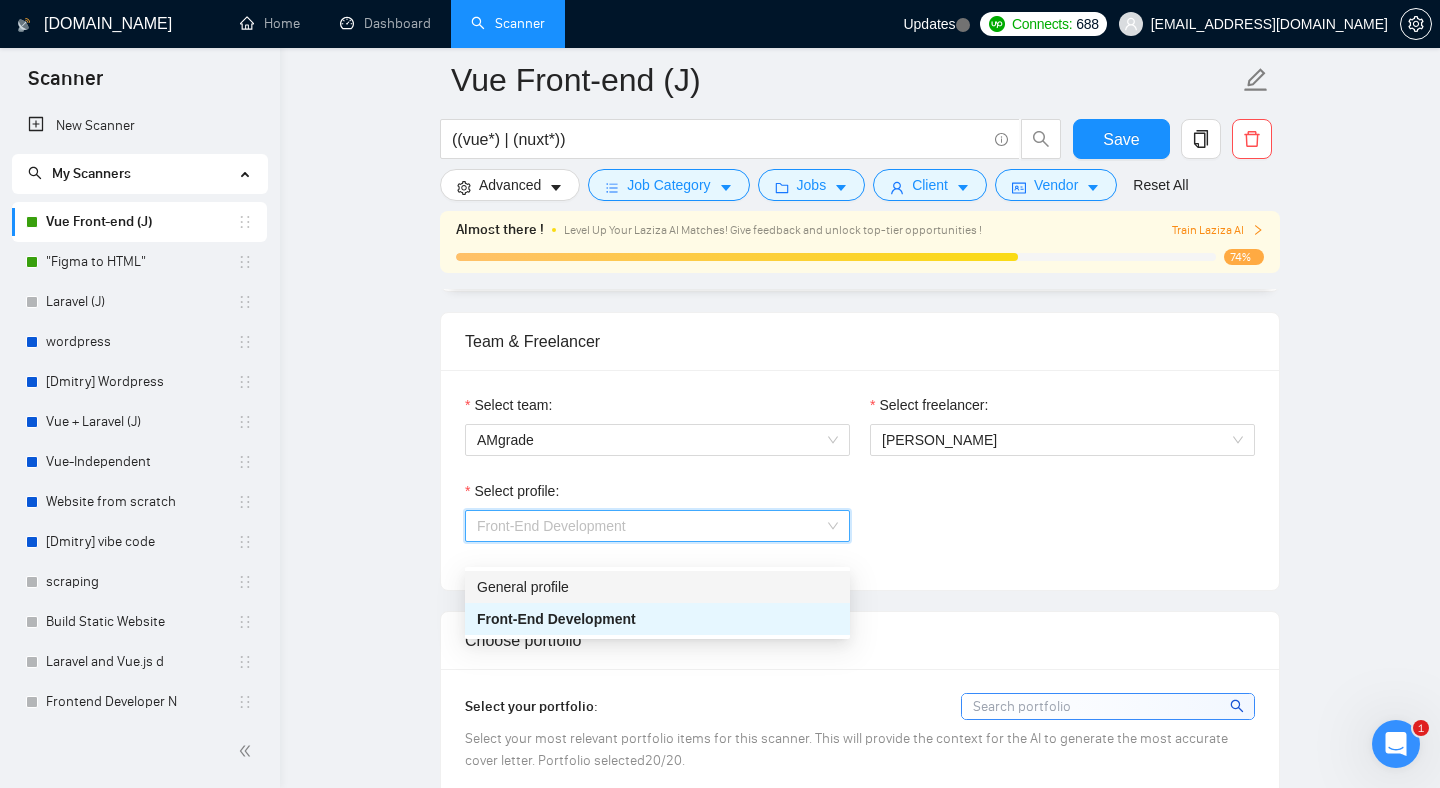 click on "Select profile: Front-End Development" at bounding box center [860, 523] 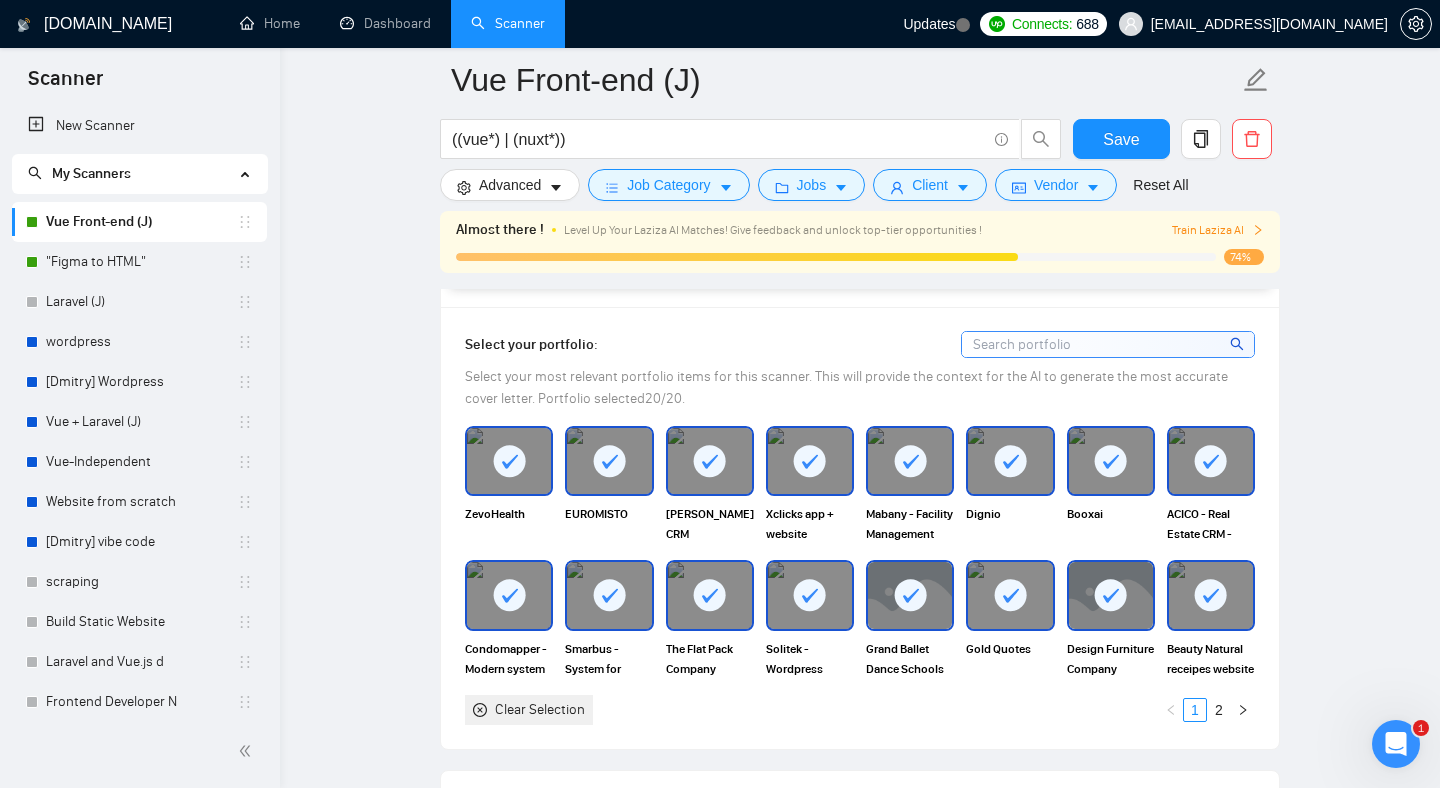 scroll, scrollTop: 1460, scrollLeft: 0, axis: vertical 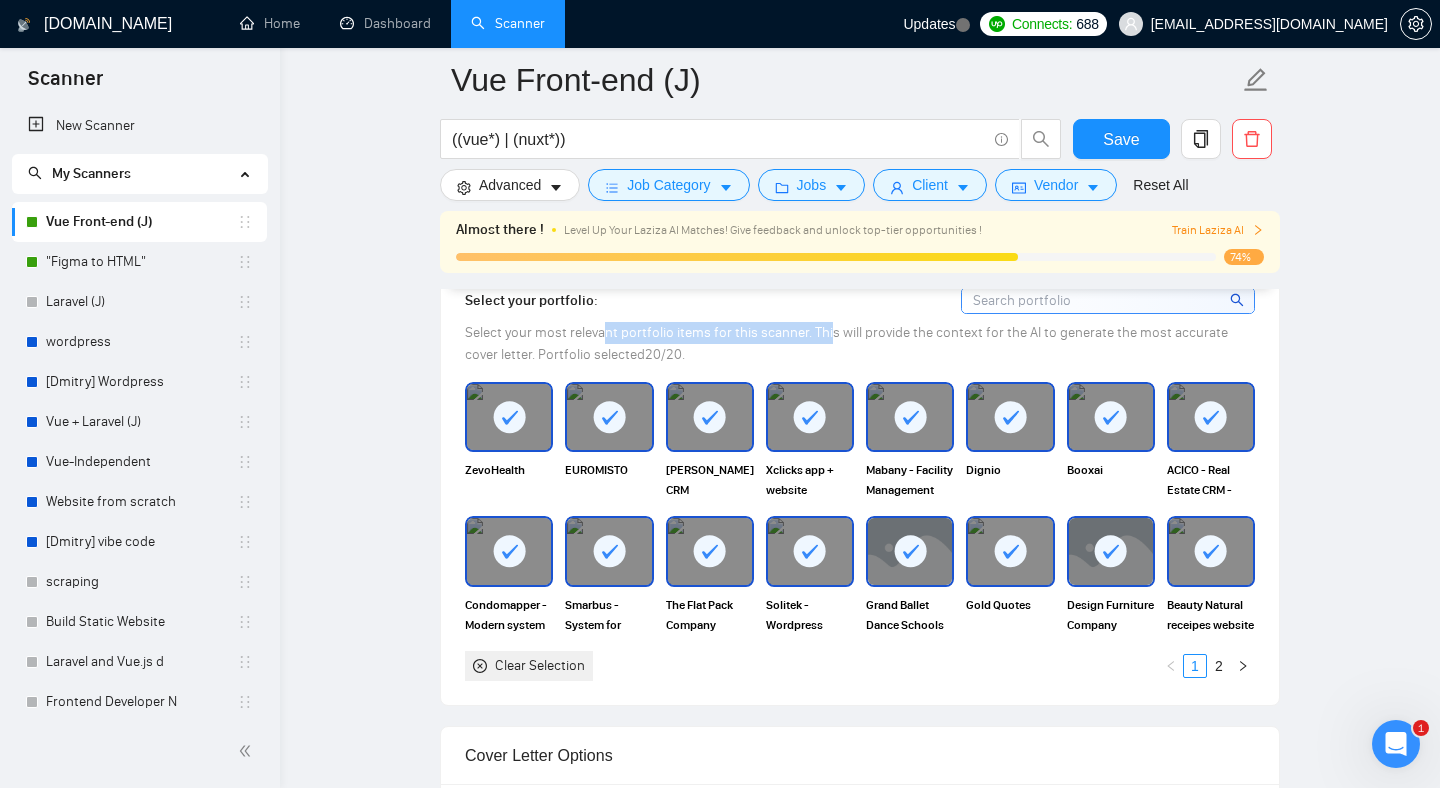 drag, startPoint x: 611, startPoint y: 352, endPoint x: 828, endPoint y: 354, distance: 217.00922 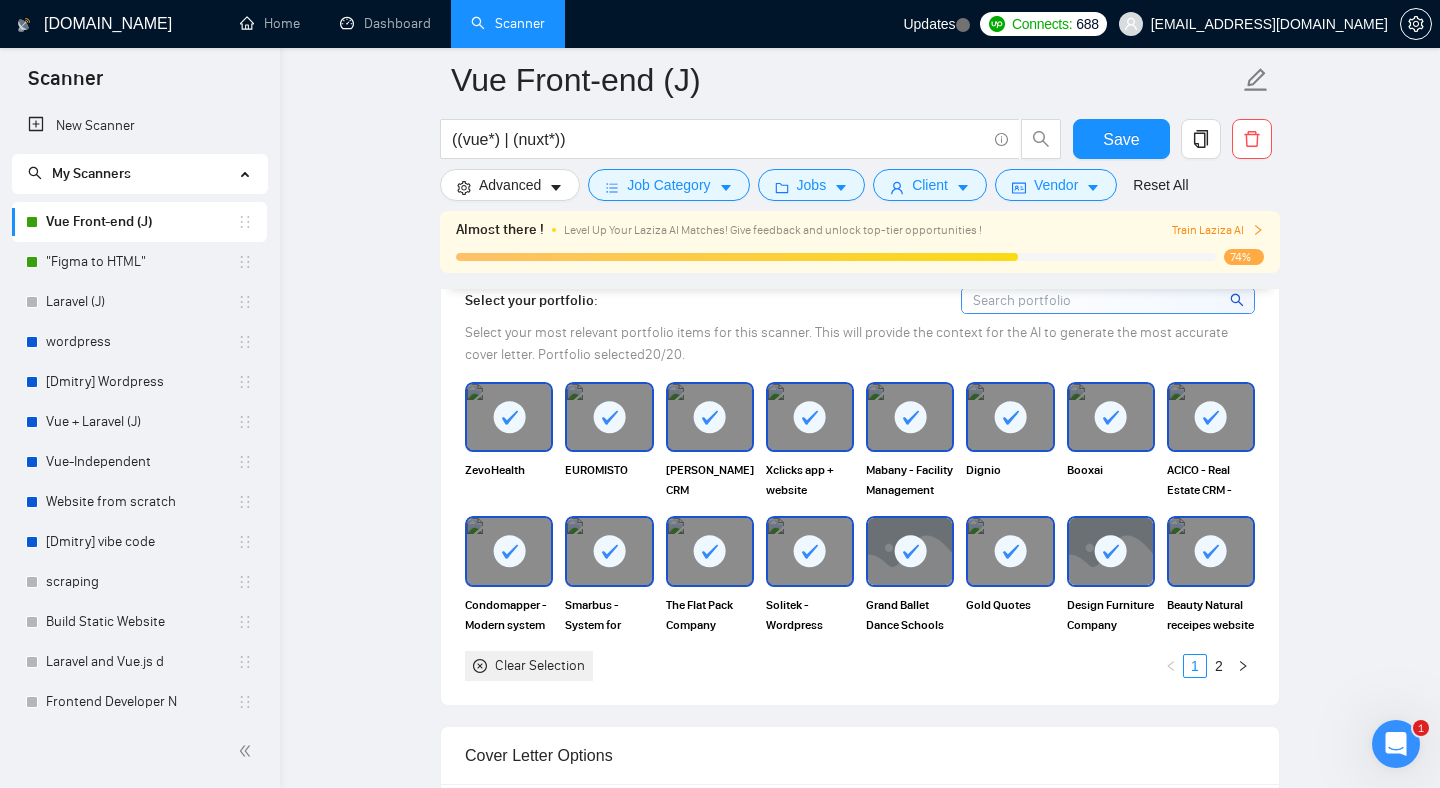 click on "Select your most relevant portfolio items for this scanner. This will provide the context for the AI to generate the most accurate cover letter. Portfolio selected  20 /20." at bounding box center [846, 343] 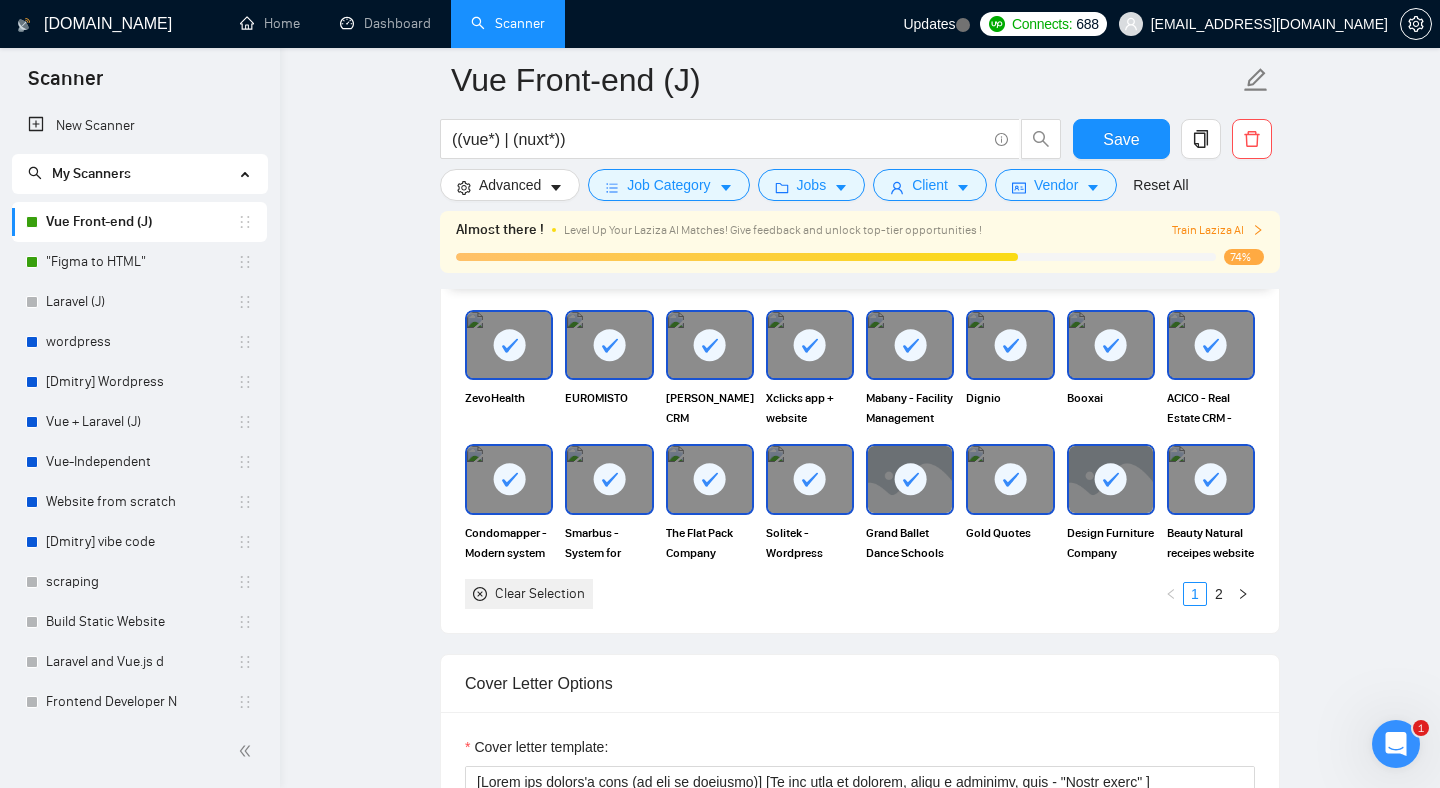 scroll, scrollTop: 1452, scrollLeft: 0, axis: vertical 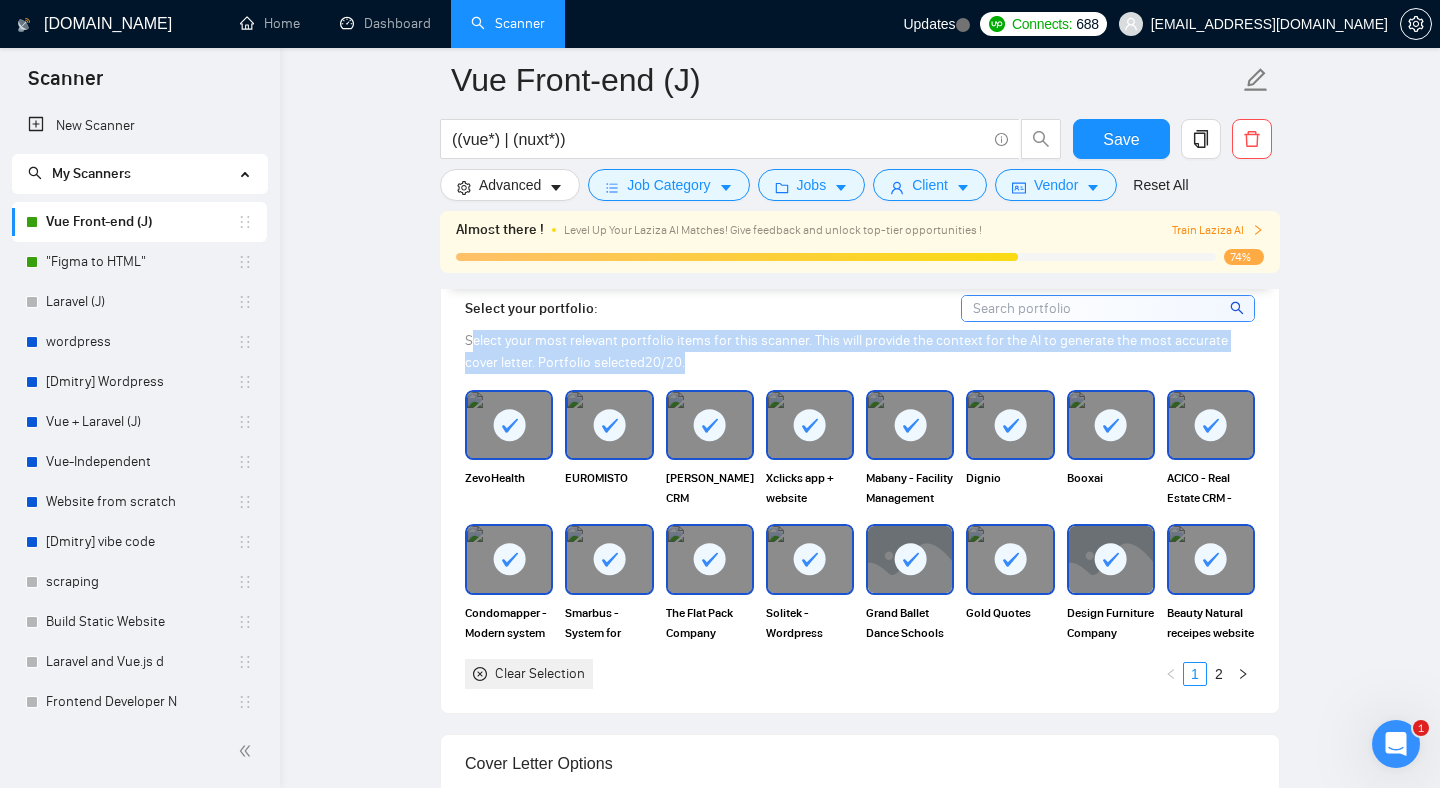 drag, startPoint x: 673, startPoint y: 386, endPoint x: 478, endPoint y: 352, distance: 197.94191 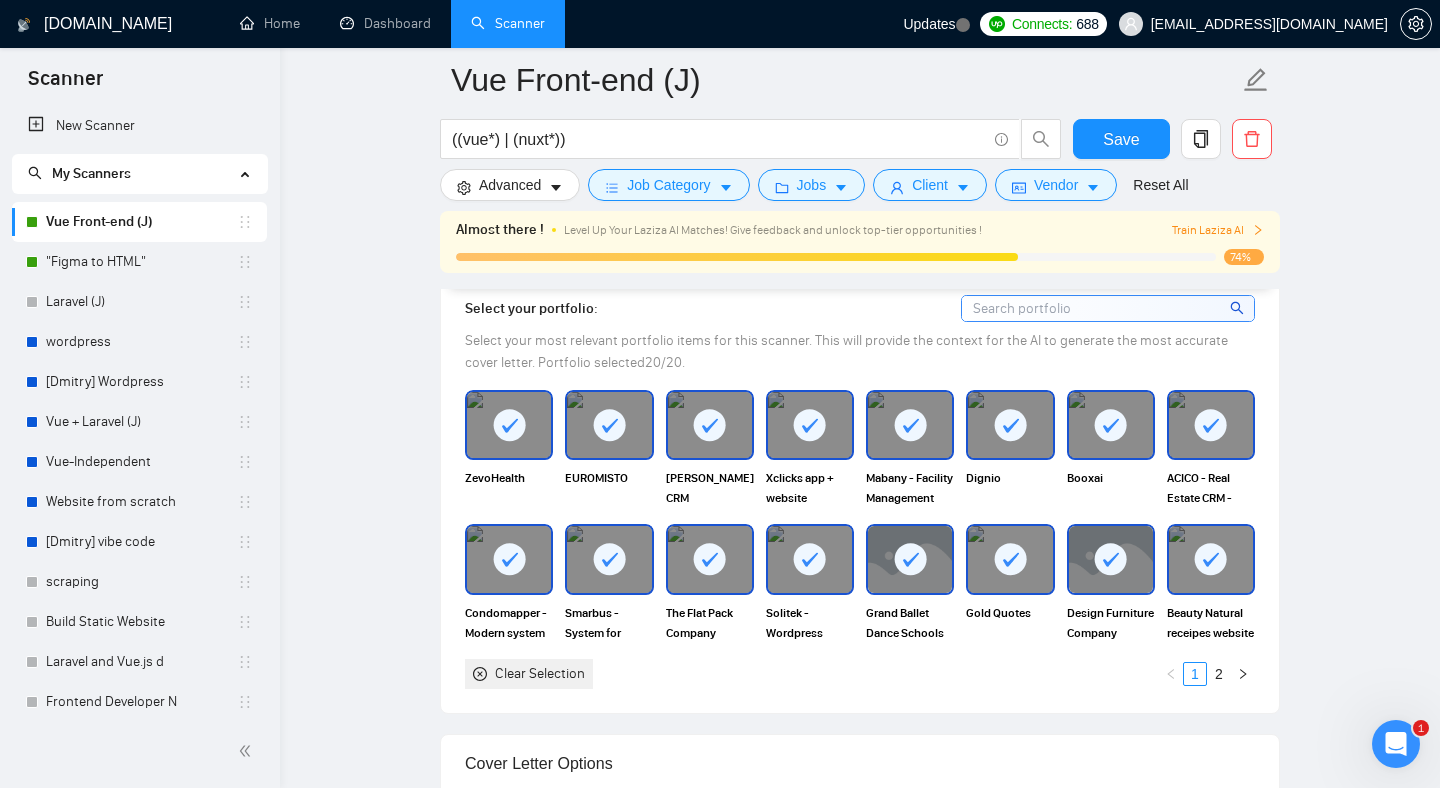 click on "Select your most relevant portfolio items for this scanner. This will provide the context for the AI to generate the most accurate cover letter. Portfolio selected  20 /20." at bounding box center [846, 351] 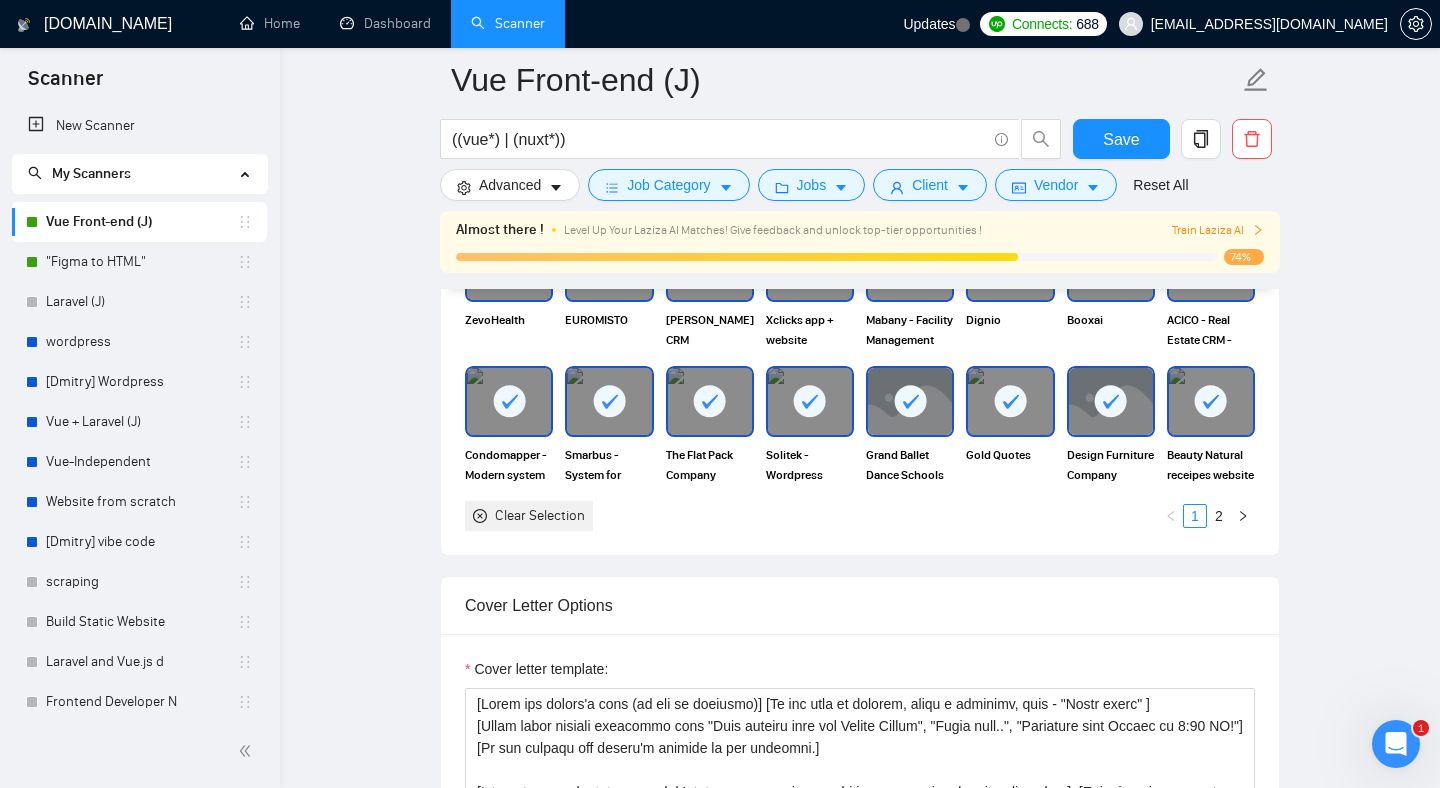 scroll, scrollTop: 1534, scrollLeft: 0, axis: vertical 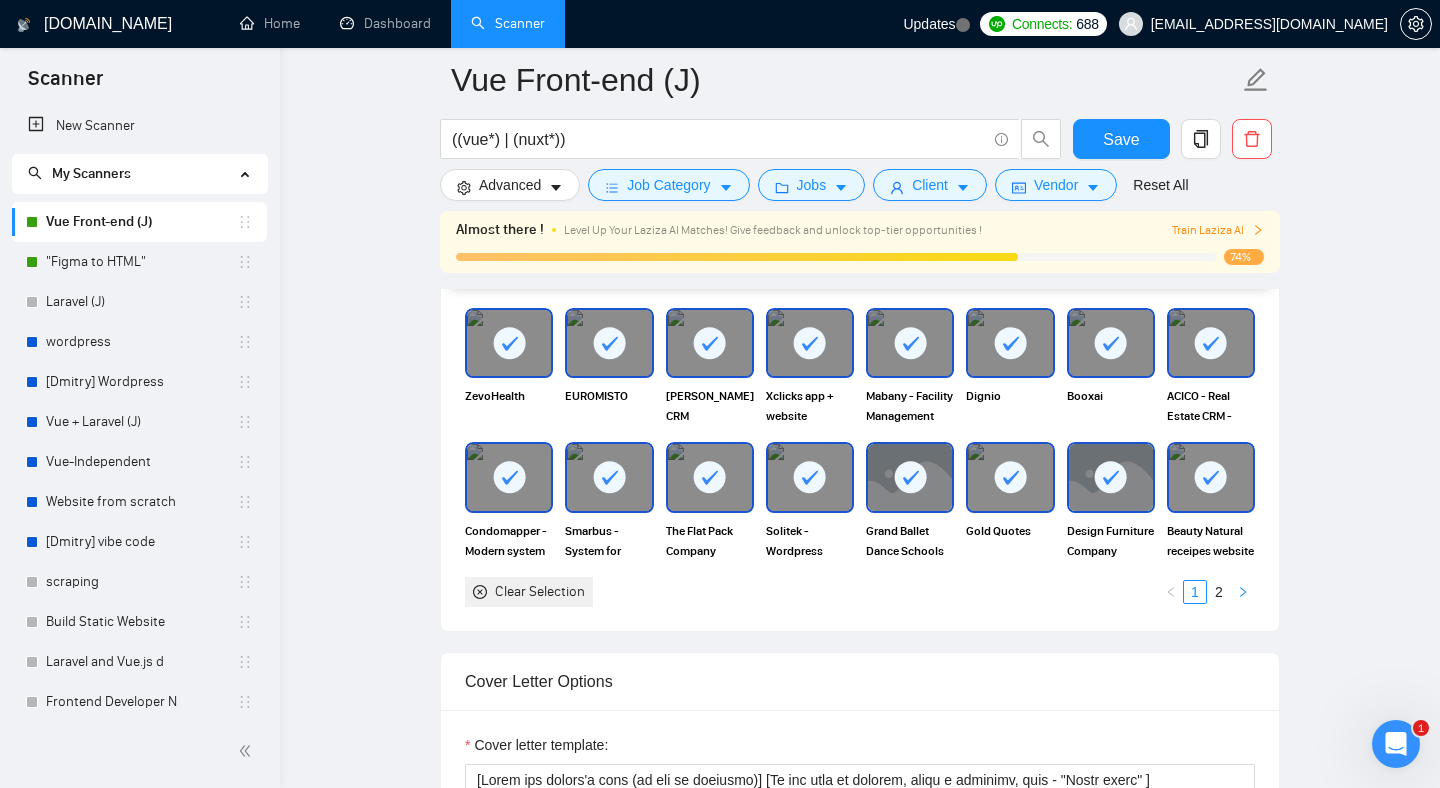 click 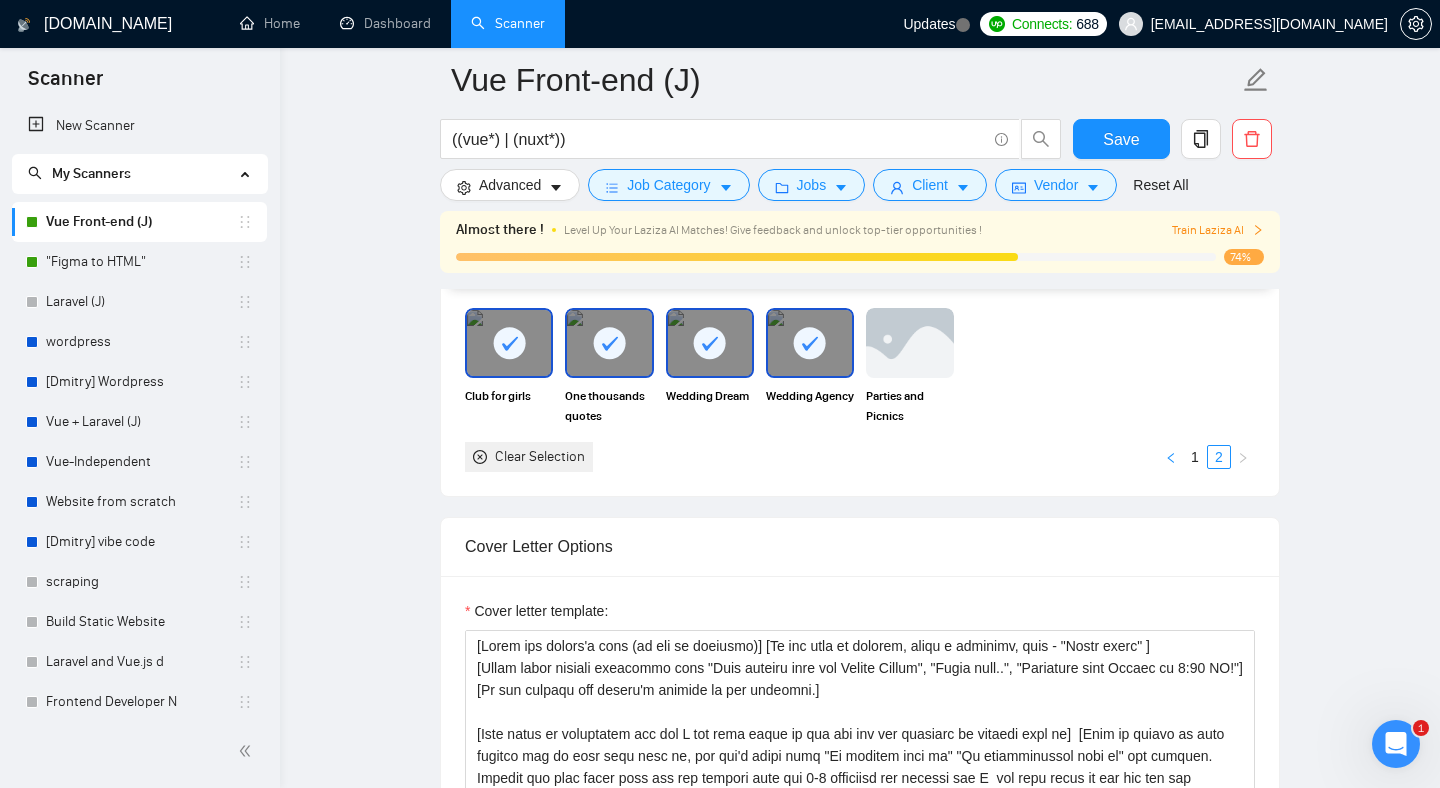 click 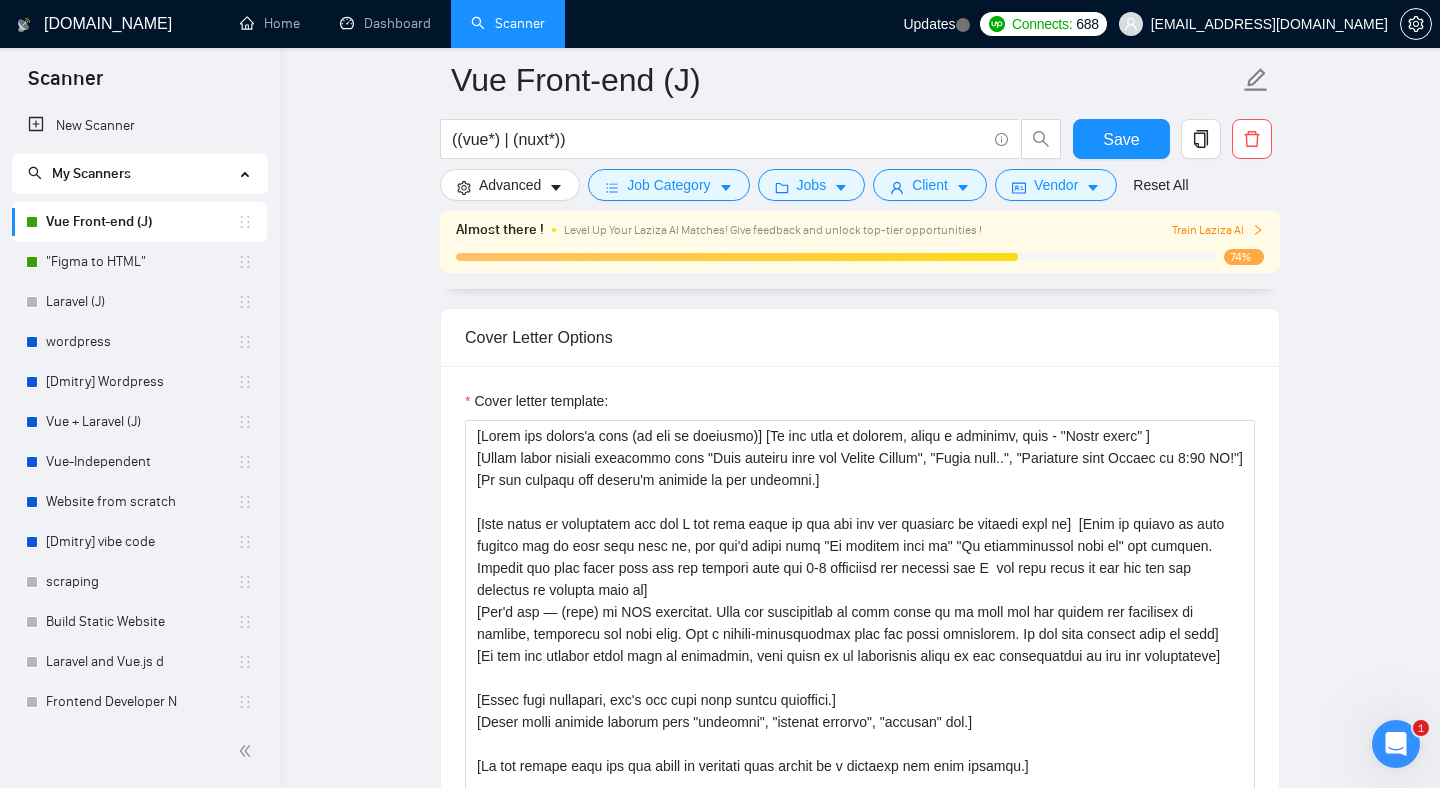 scroll, scrollTop: 1880, scrollLeft: 0, axis: vertical 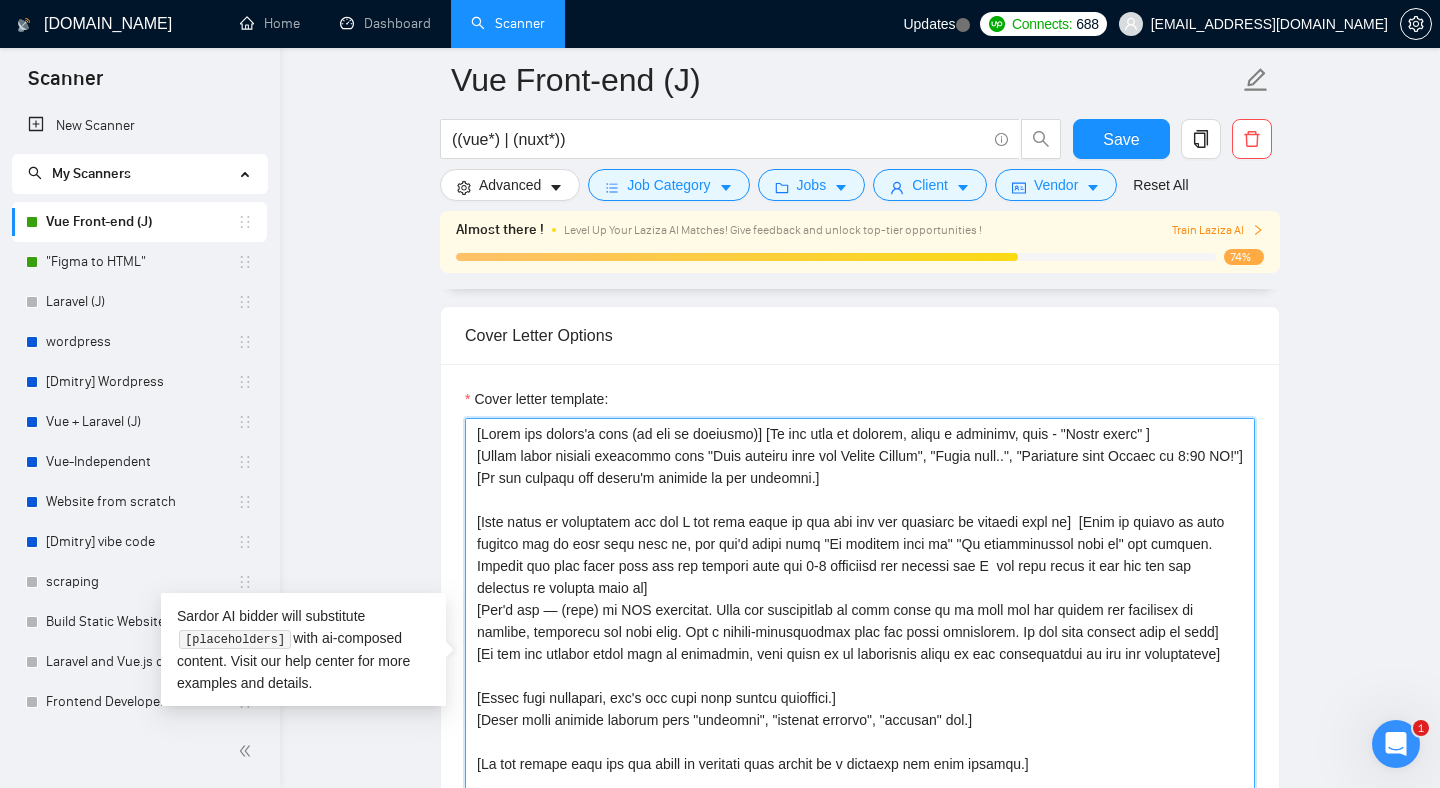 drag, startPoint x: 552, startPoint y: 475, endPoint x: 560, endPoint y: 495, distance: 21.540659 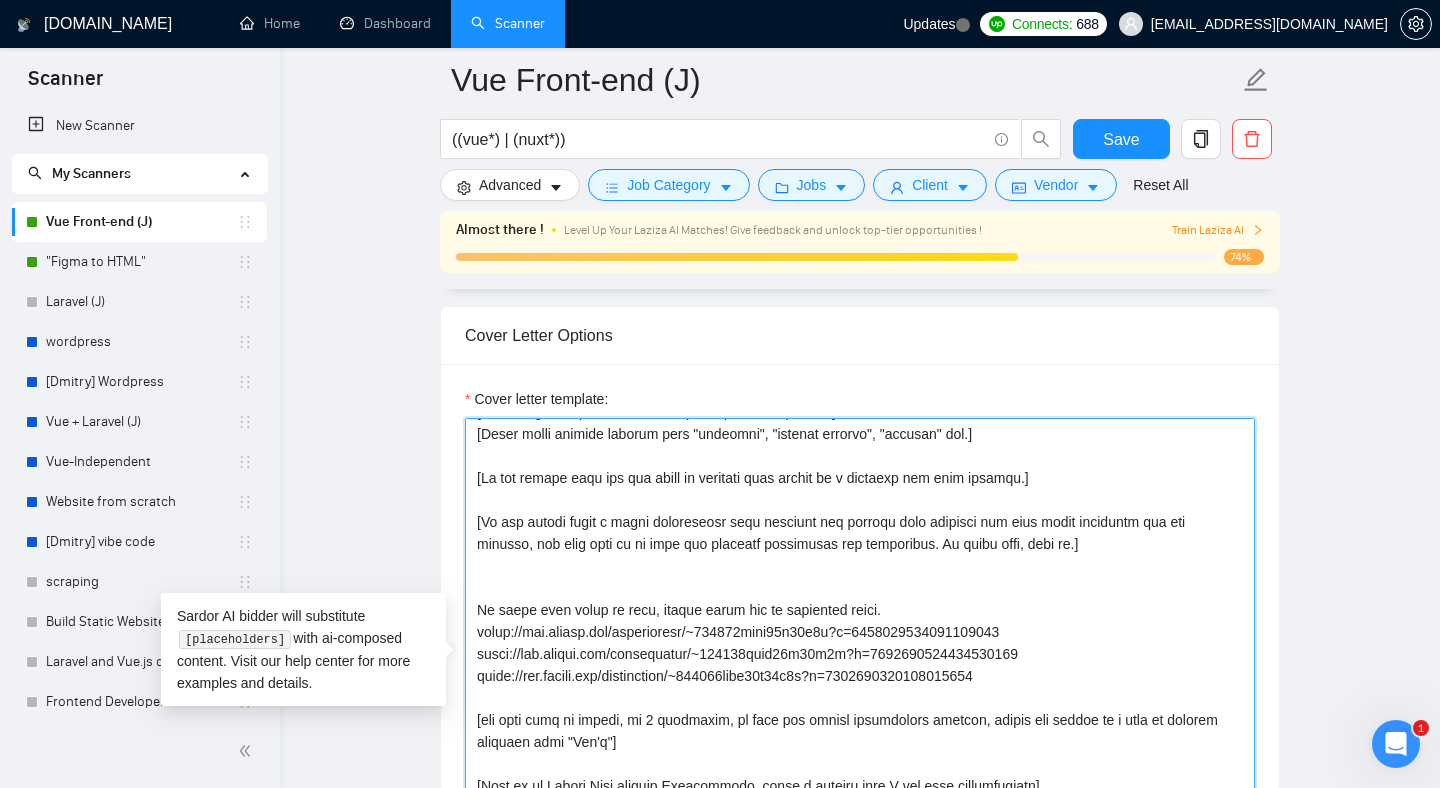 scroll, scrollTop: 374, scrollLeft: 0, axis: vertical 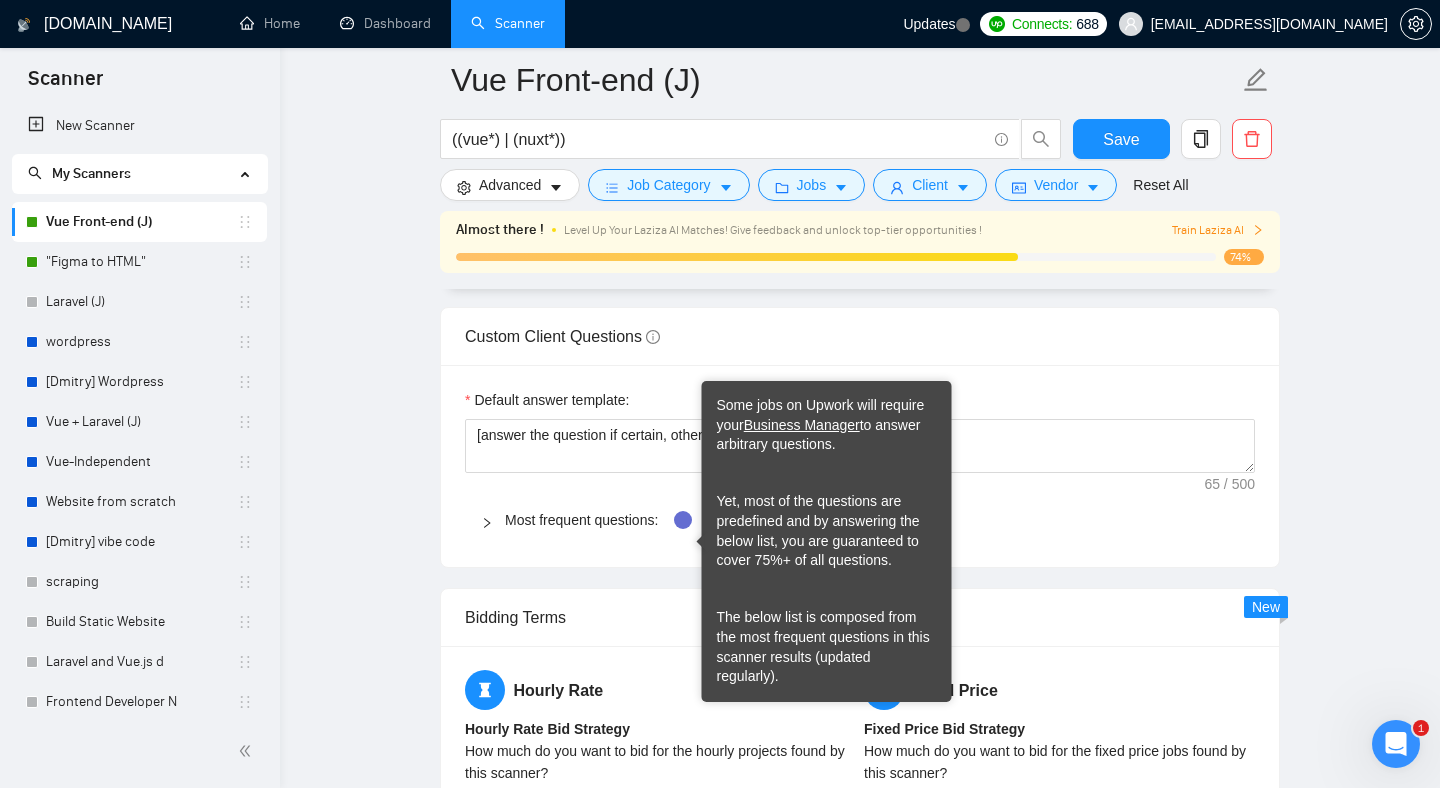 click on "Most frequent questions:" at bounding box center (872, 520) 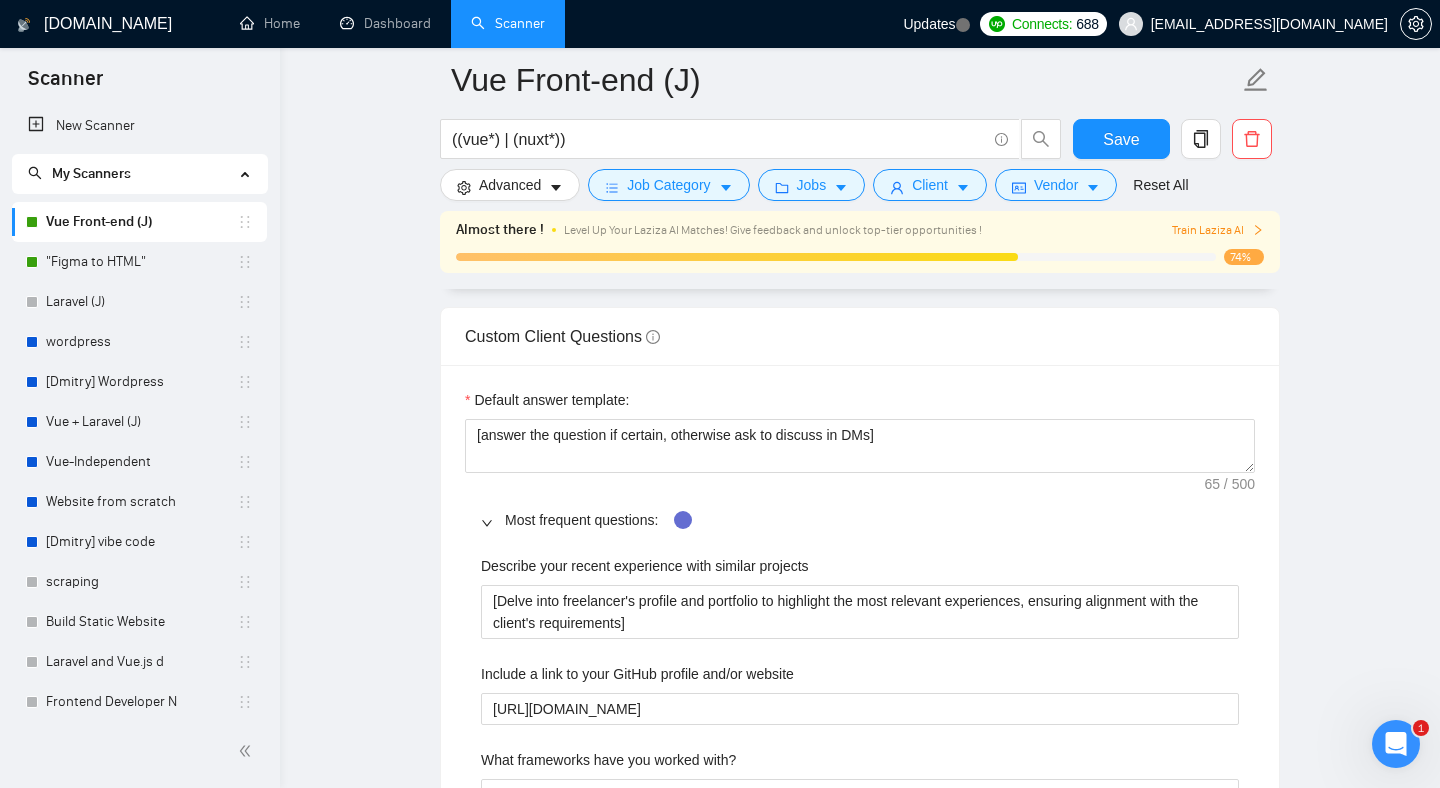 type 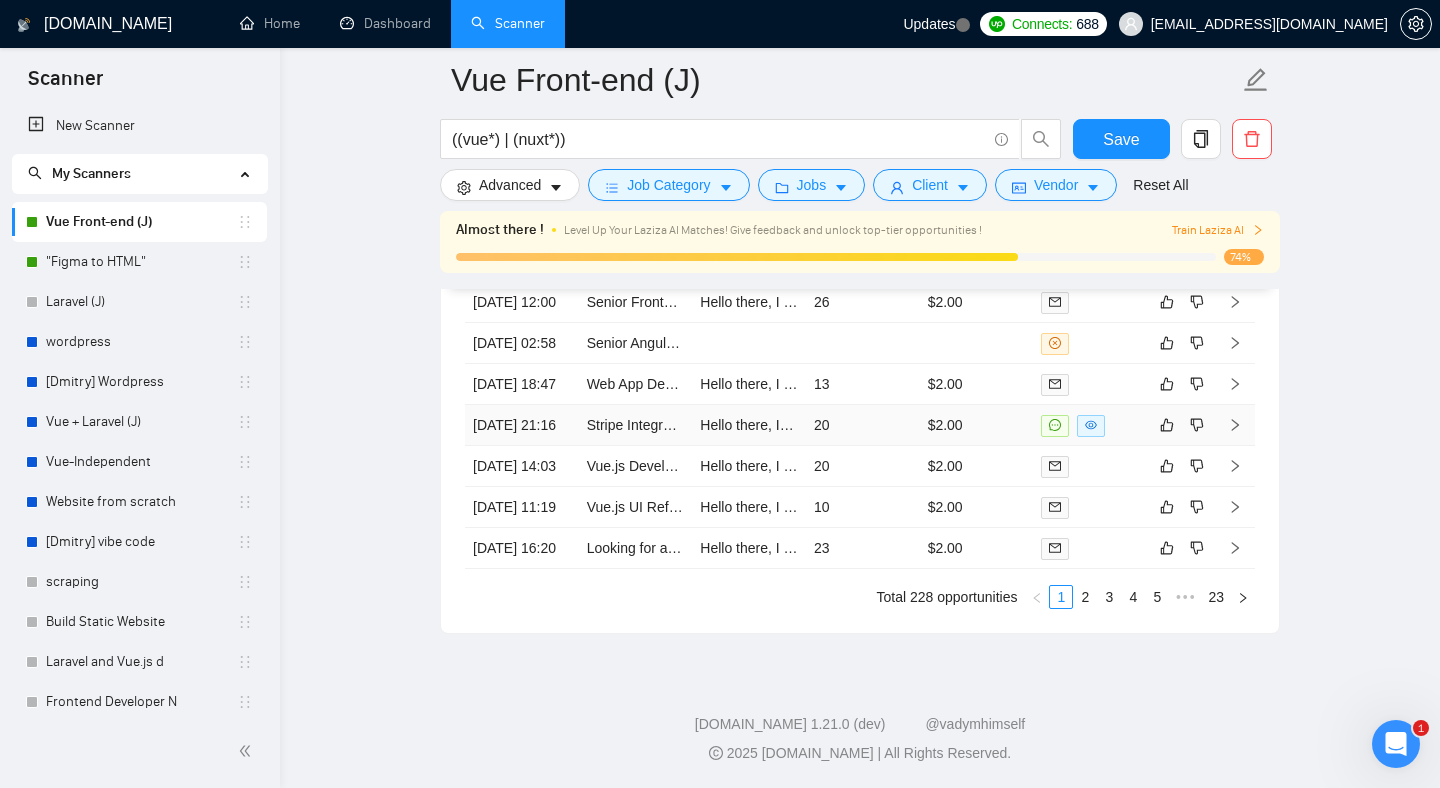 scroll, scrollTop: 6398, scrollLeft: 0, axis: vertical 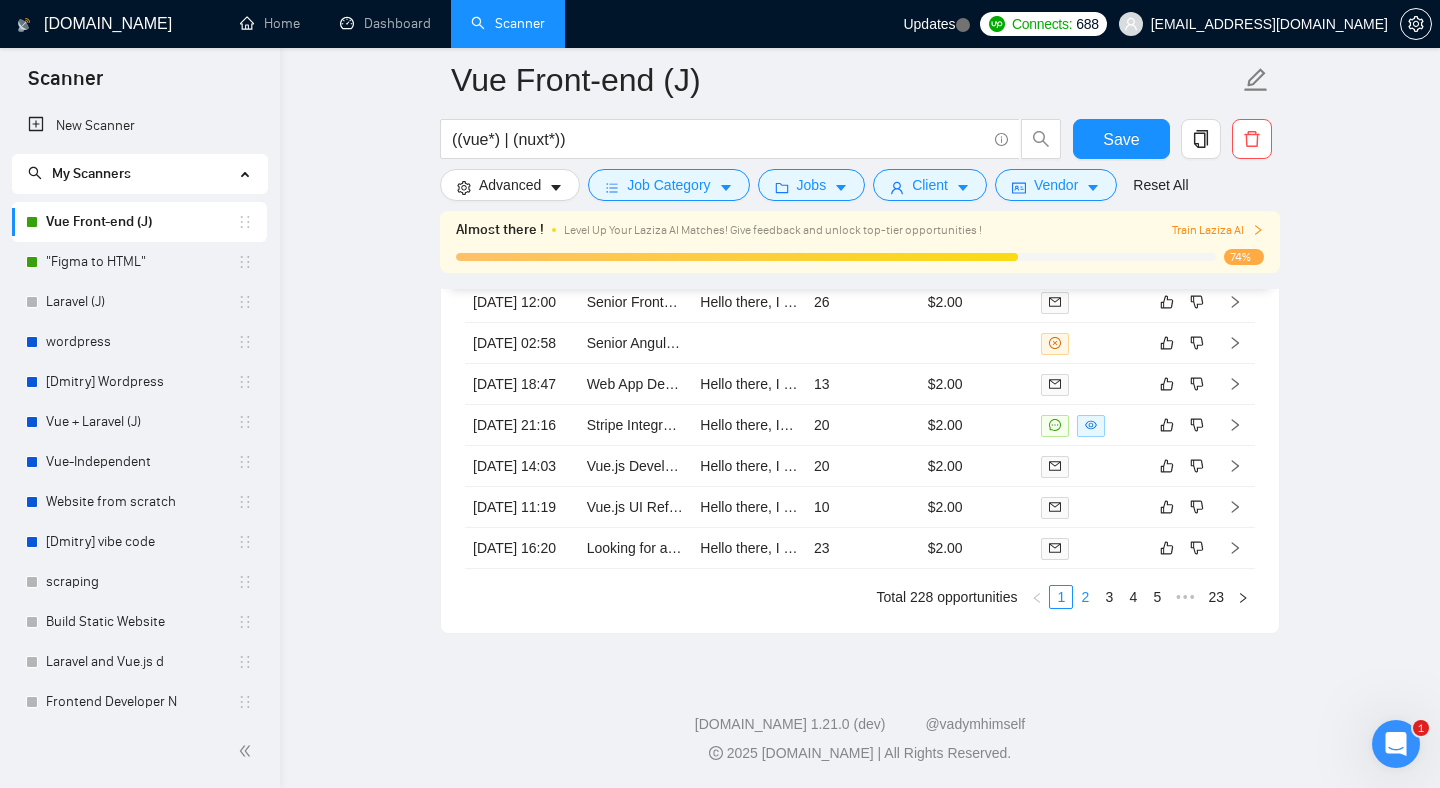click on "2" at bounding box center (1085, 597) 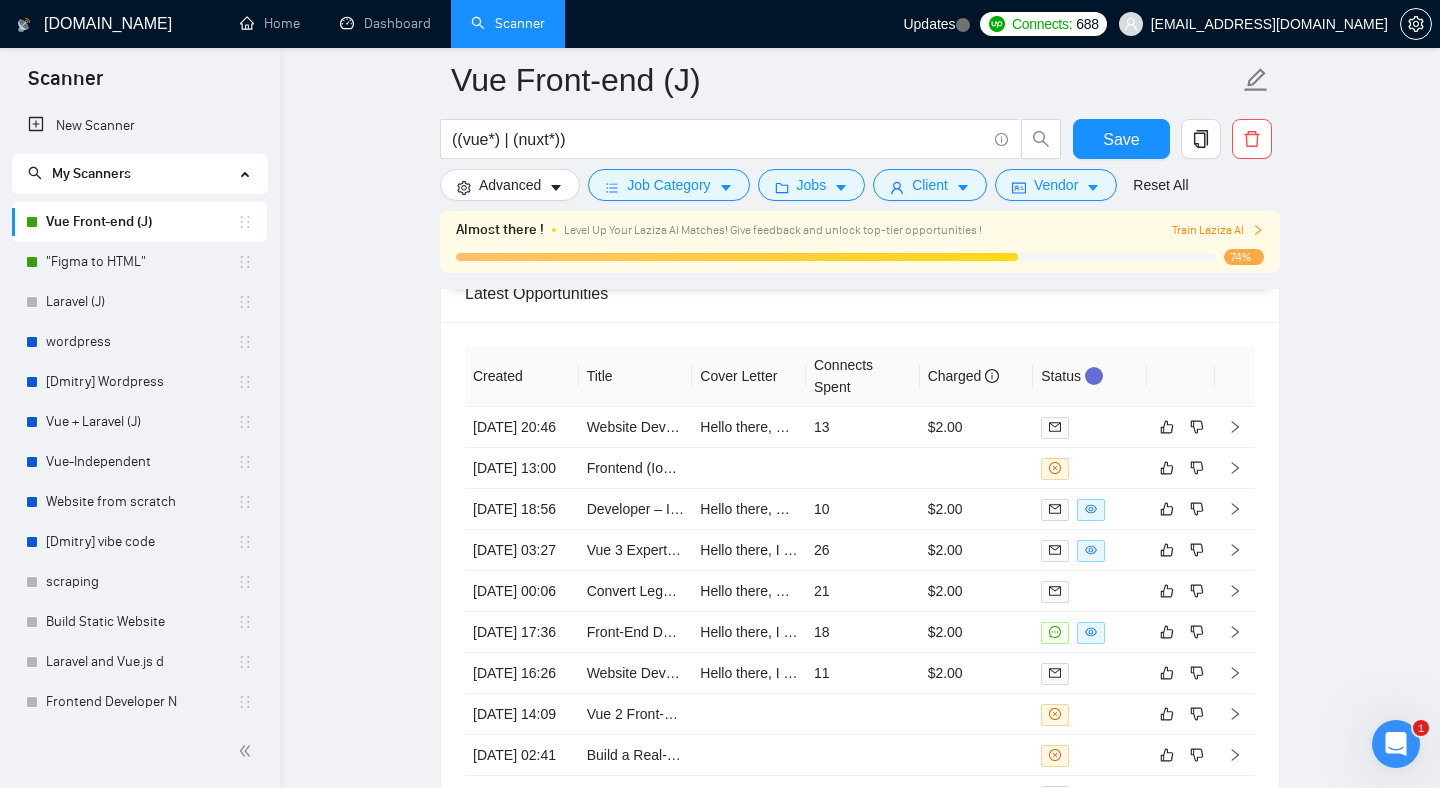 scroll, scrollTop: 6474, scrollLeft: 0, axis: vertical 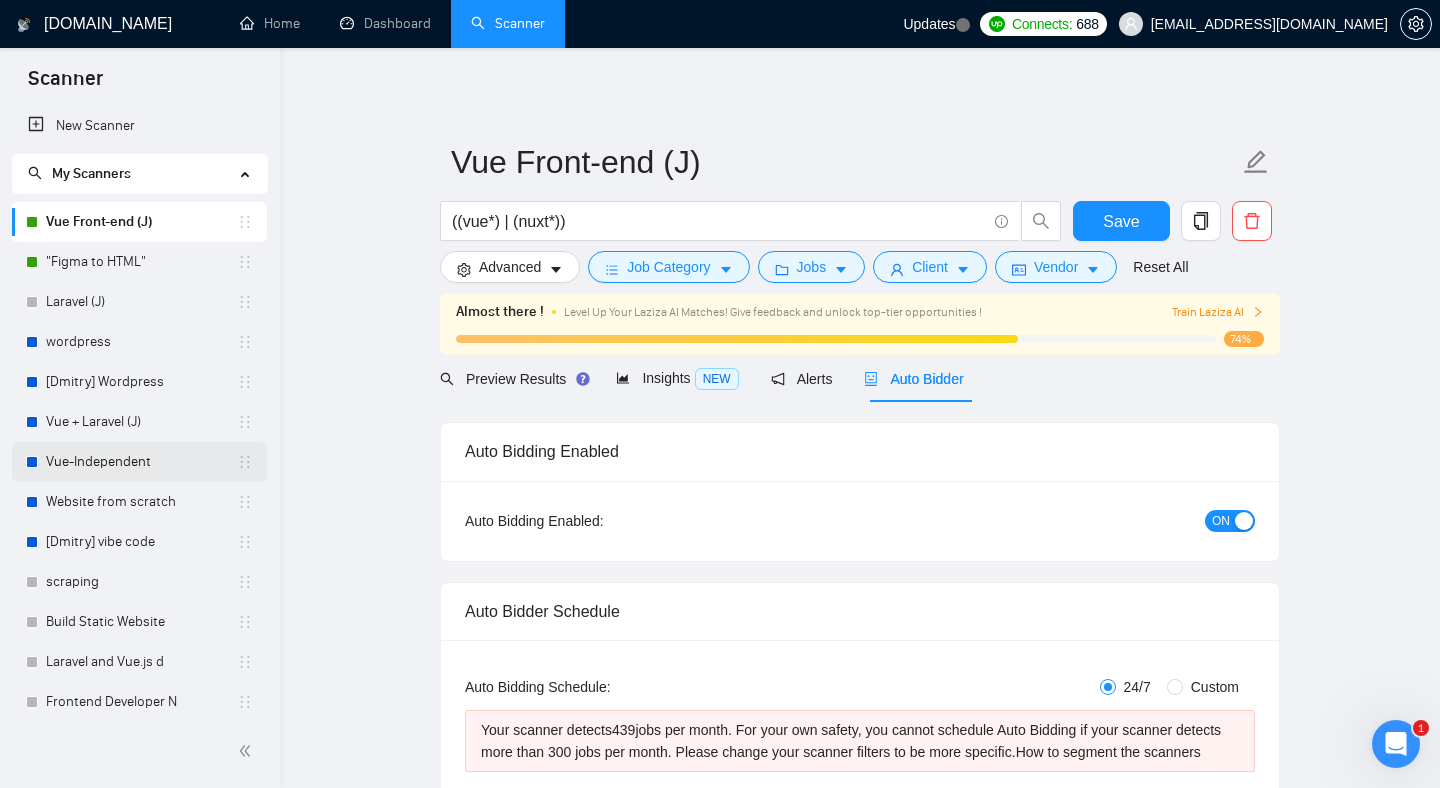 click on "Vue-Independent" at bounding box center (141, 462) 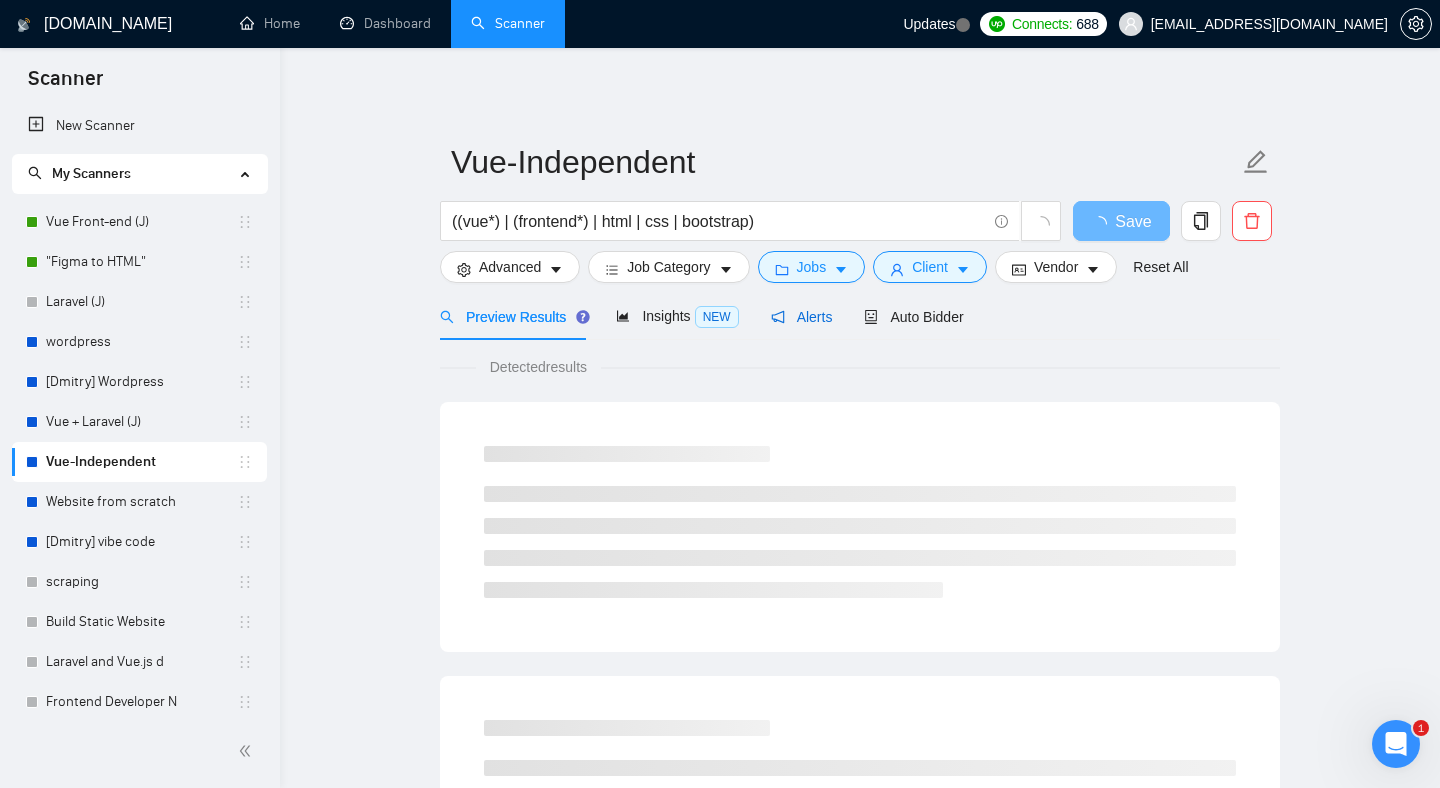 drag, startPoint x: 796, startPoint y: 309, endPoint x: 834, endPoint y: 309, distance: 38 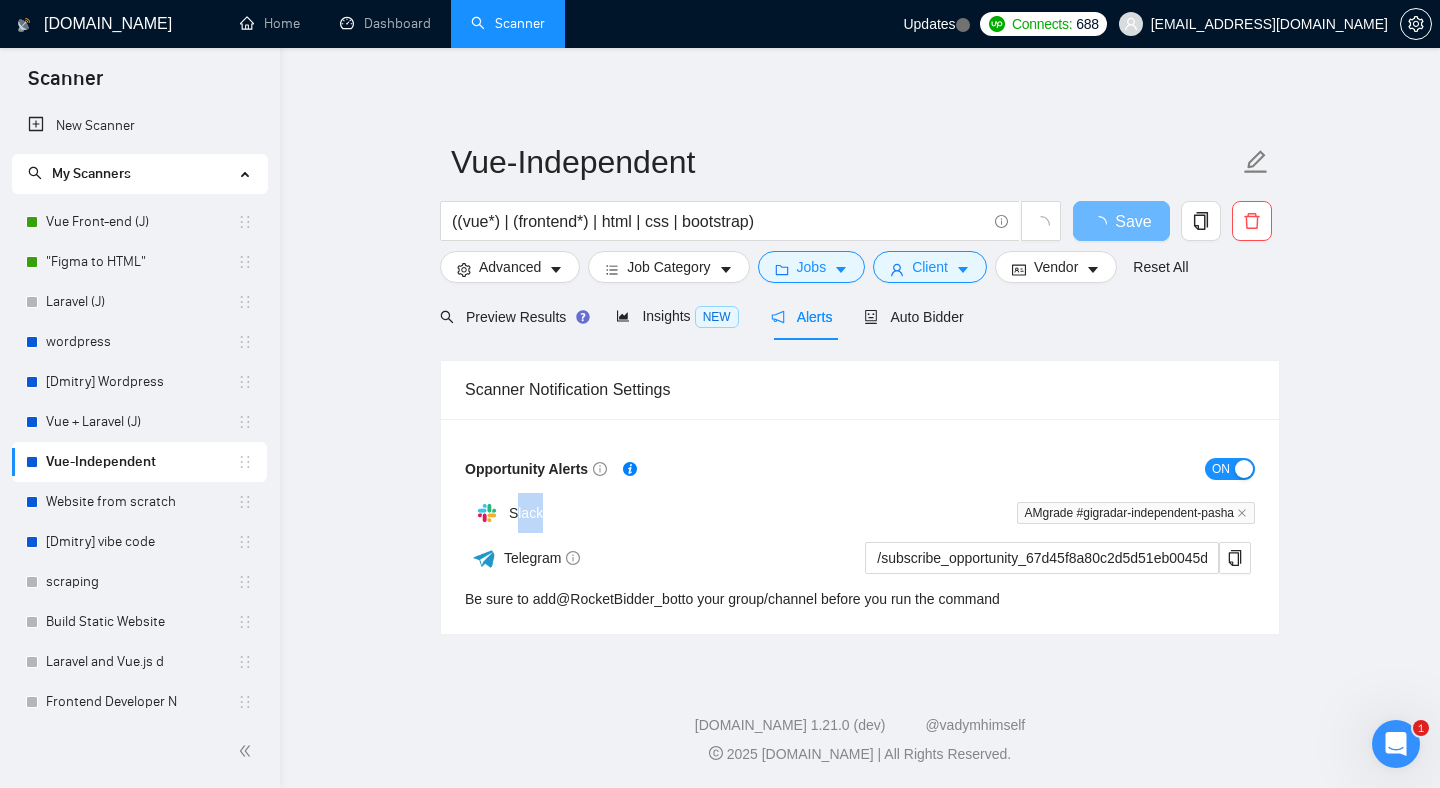drag, startPoint x: 540, startPoint y: 513, endPoint x: 623, endPoint y: 512, distance: 83.00603 